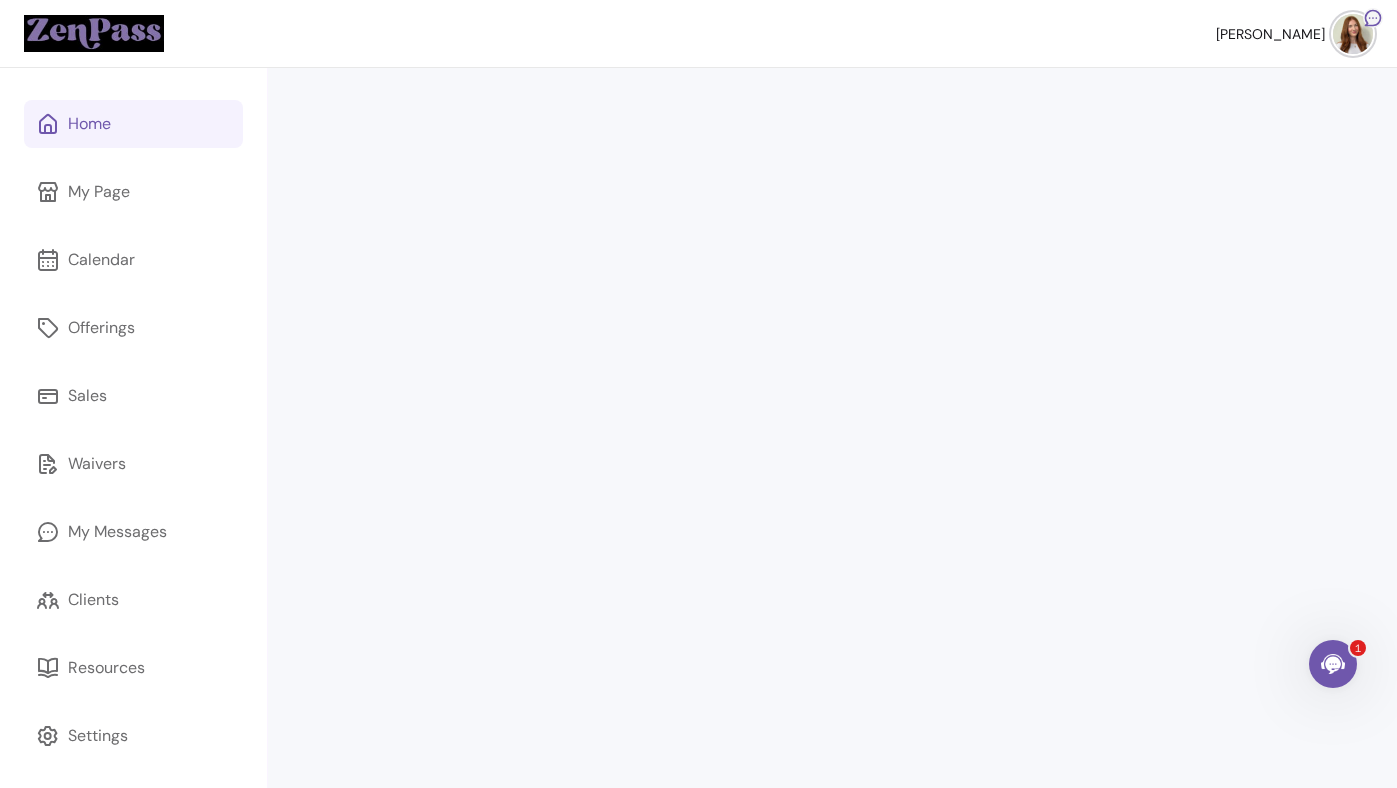 scroll, scrollTop: 0, scrollLeft: 0, axis: both 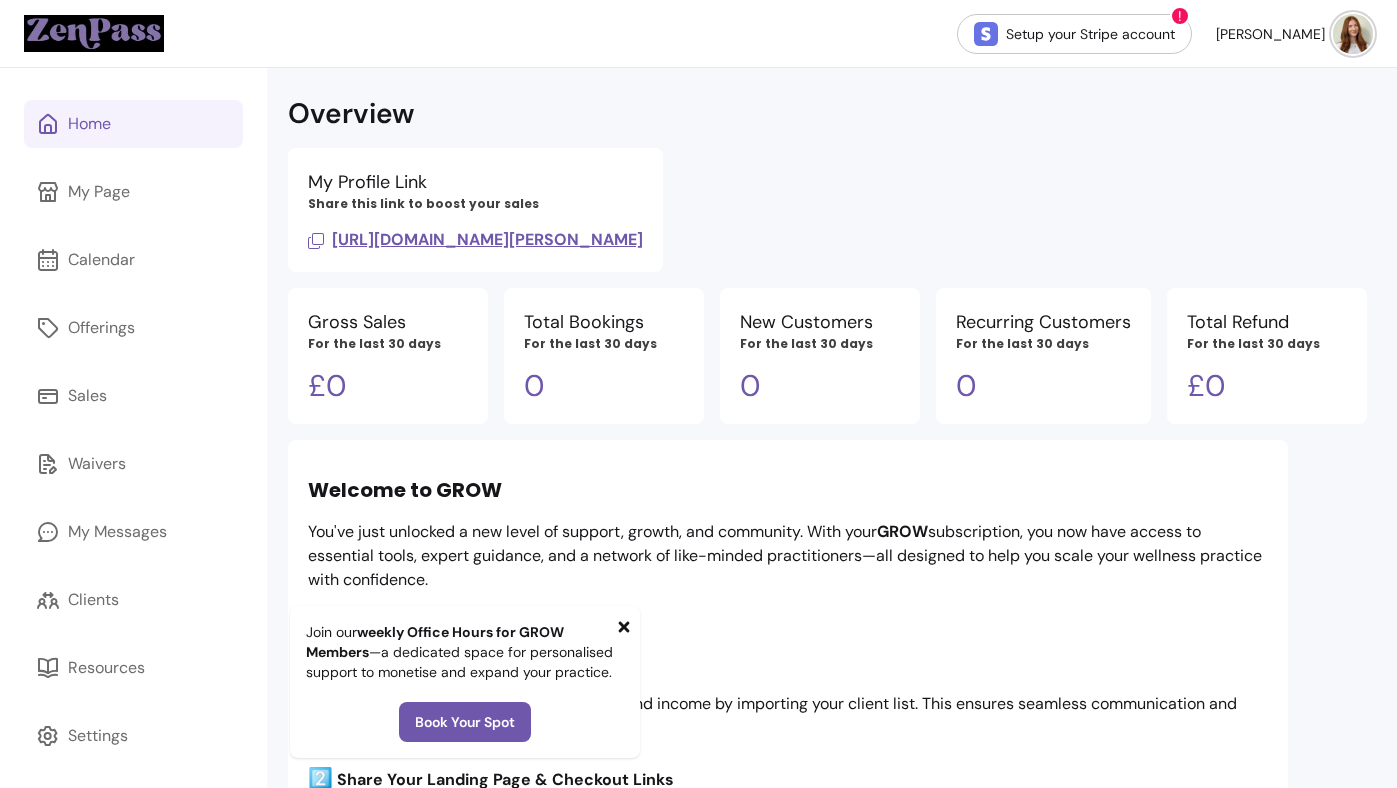 click on "Overview My Profile Link Share this link to boost your sales [URL][DOMAIN_NAME][PERSON_NAME] Gross Sales For the last 30 days £ 0 Total Bookings For the last 30 days 0 New Customers For the last 30 days 0 Recurring Customers For the last 30 days 0 Total Refund For the last 30 days £ 0 Welcome to GROW You've just unlocked a new level of support, growth, and community. With your  GROW  subscription, you now have access to essential tools, expert guidance, and a network of like-minded practitioners—all designed to help you scale your wellness practice with confidence. Get Started in Four Simple Steps 1️⃣   Import Your Clients & Own Your List Take full control of your client relationships and income by importing your client list. This ensures seamless communication and long-term business growth on your terms. 2️⃣   Share Your Landing Page & Checkout Links Now that you're keeping  100% of your earnings , confidently share your   ZenPass landing page and checkout links   3️⃣" at bounding box center (832, 700) 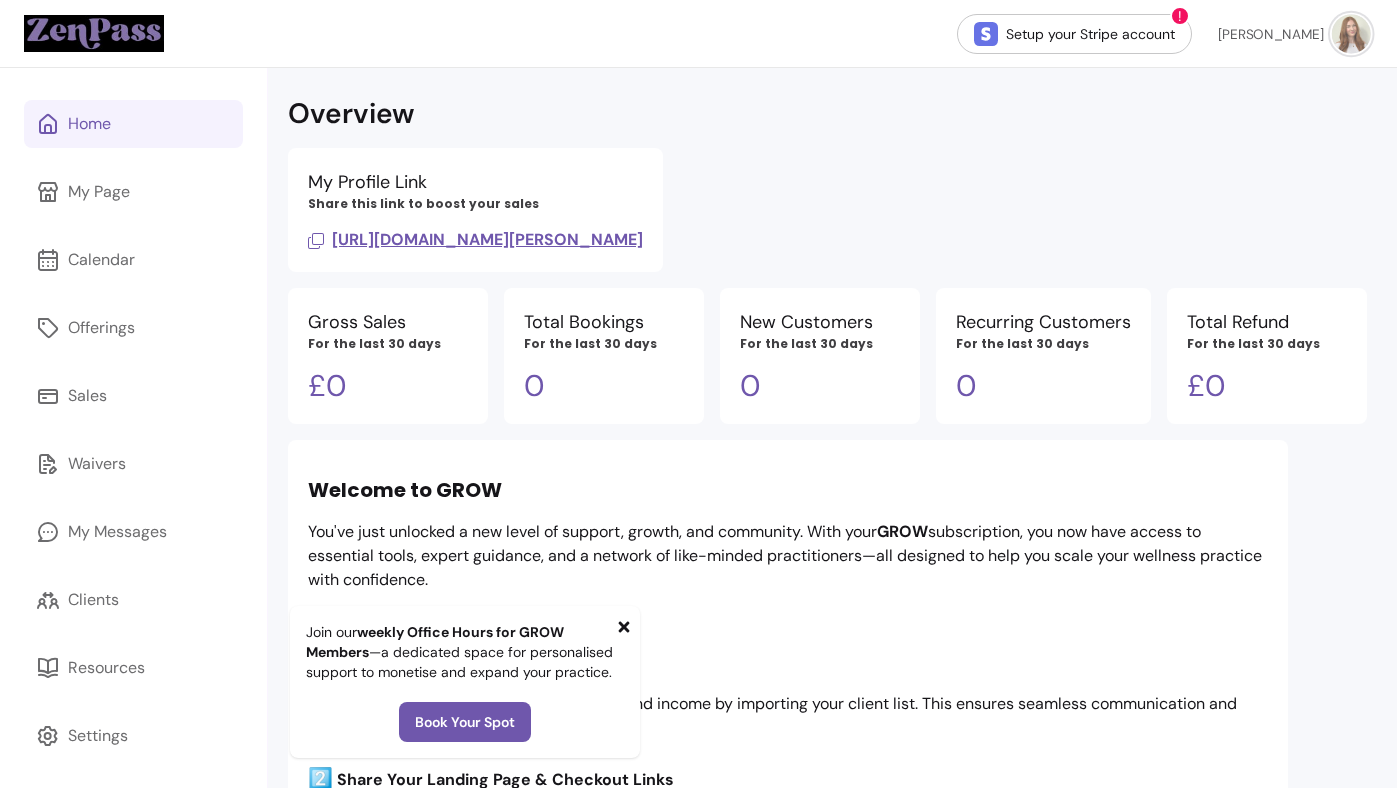 click on "Overview" at bounding box center (832, 114) 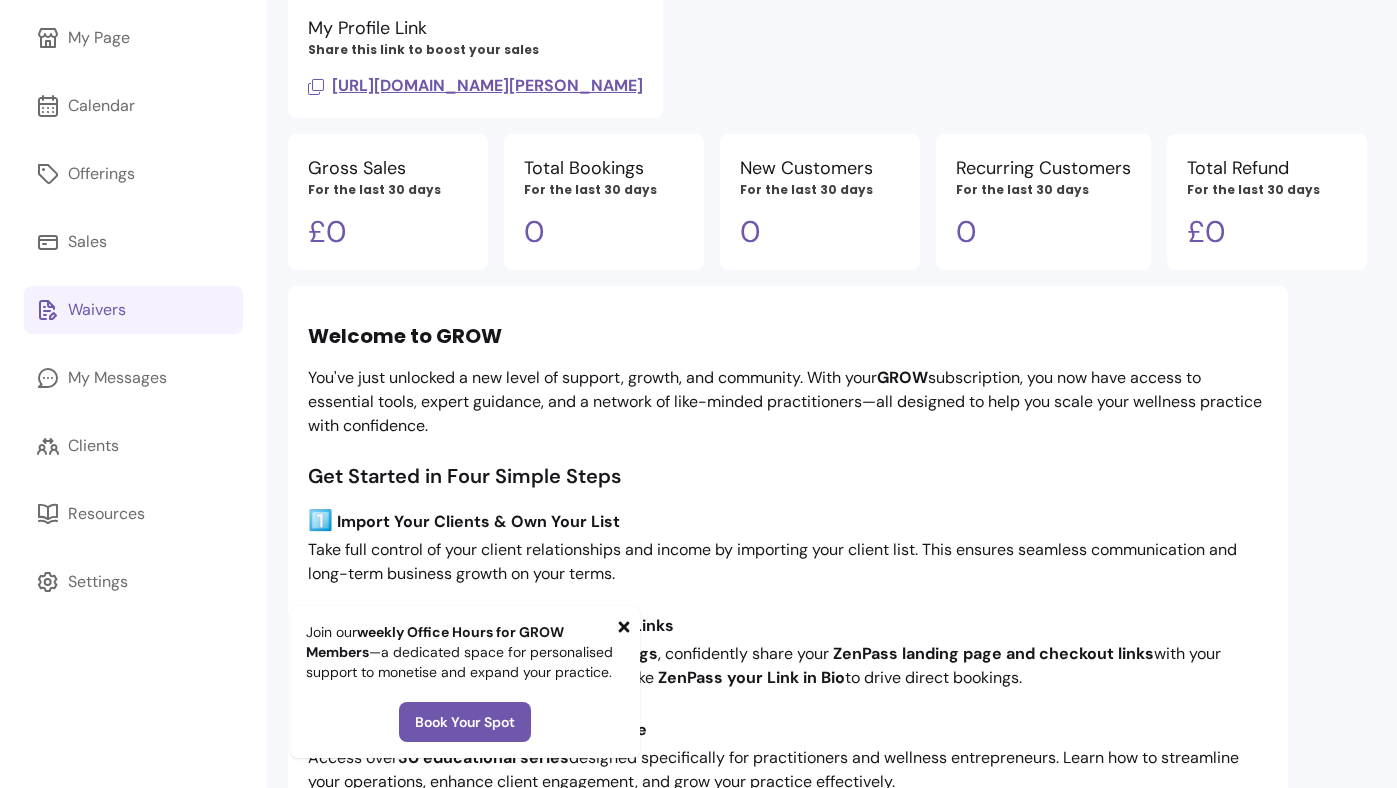 scroll, scrollTop: 210, scrollLeft: 0, axis: vertical 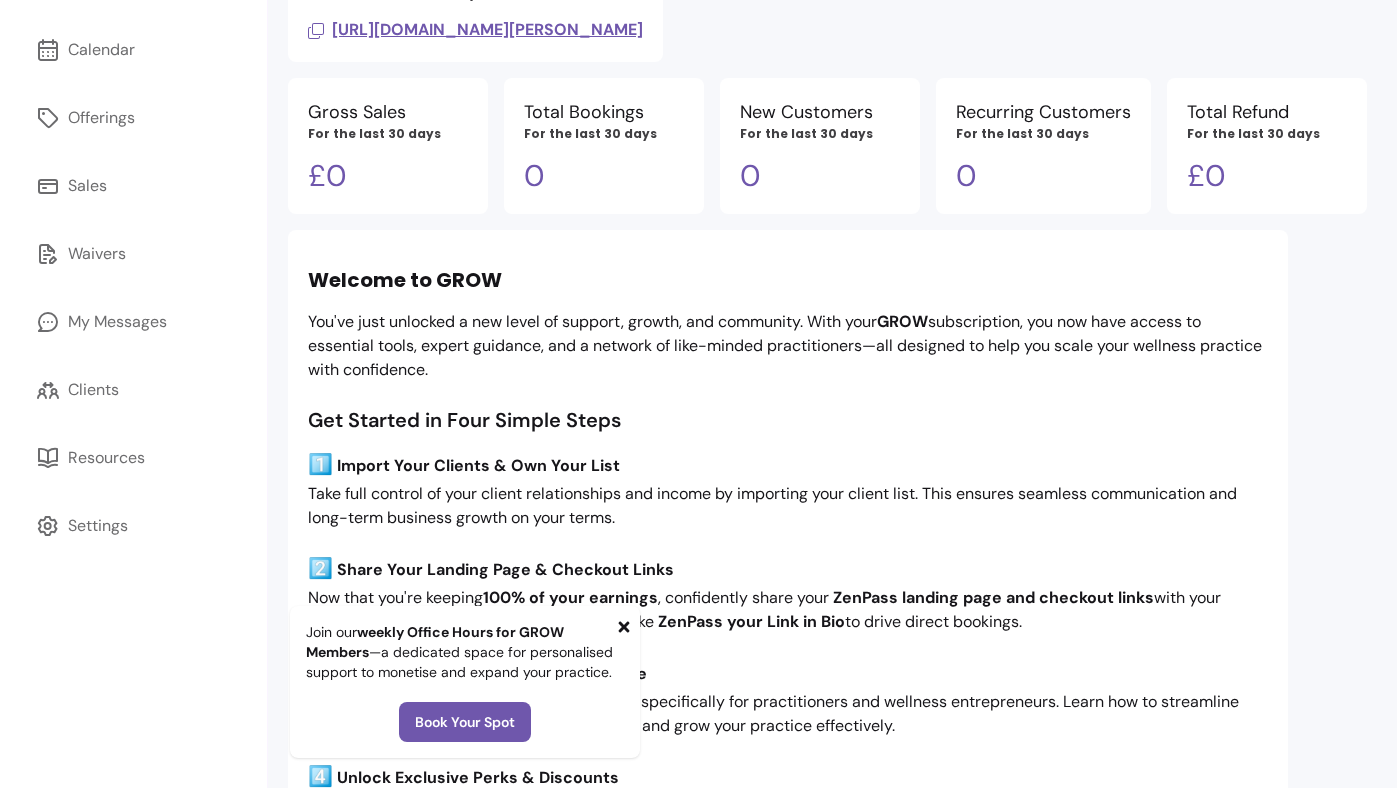 click 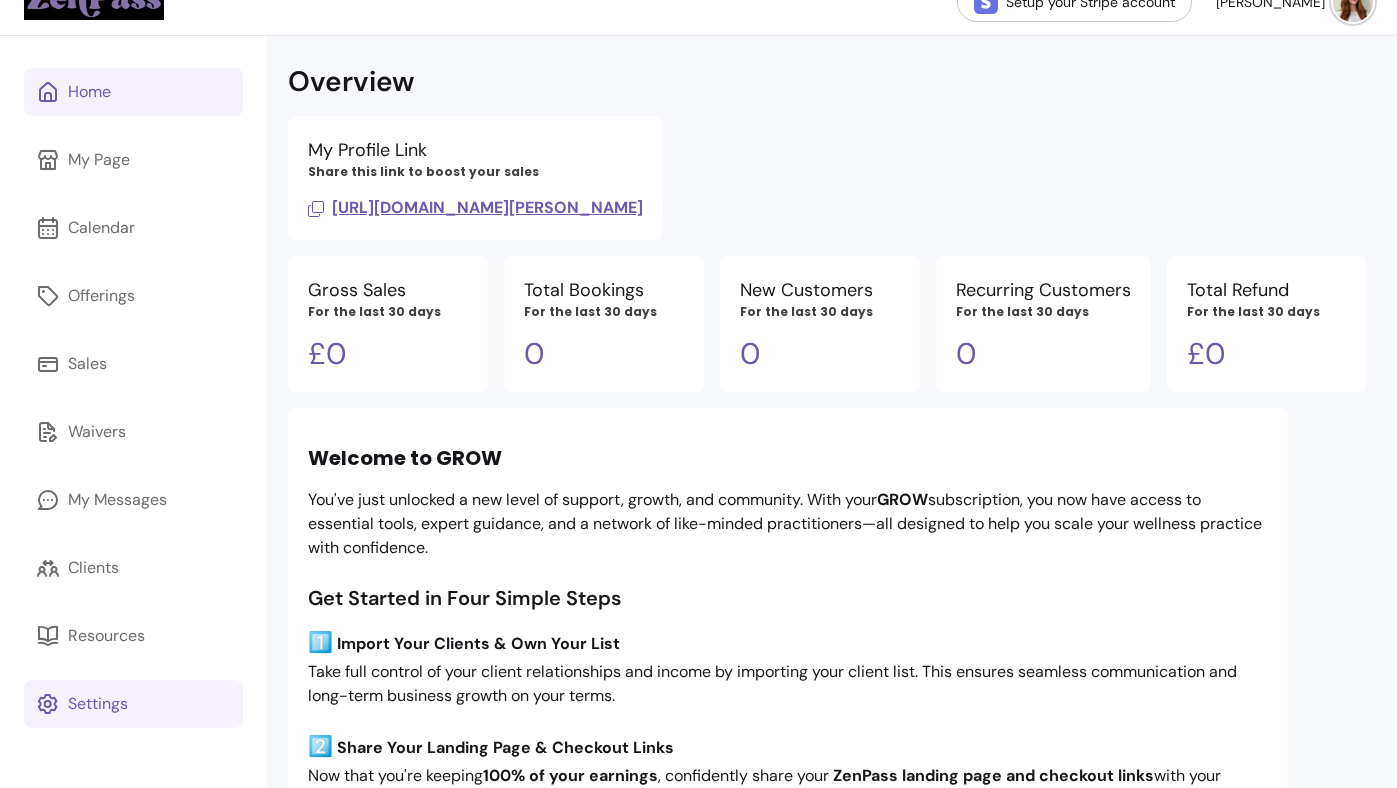 scroll, scrollTop: 0, scrollLeft: 0, axis: both 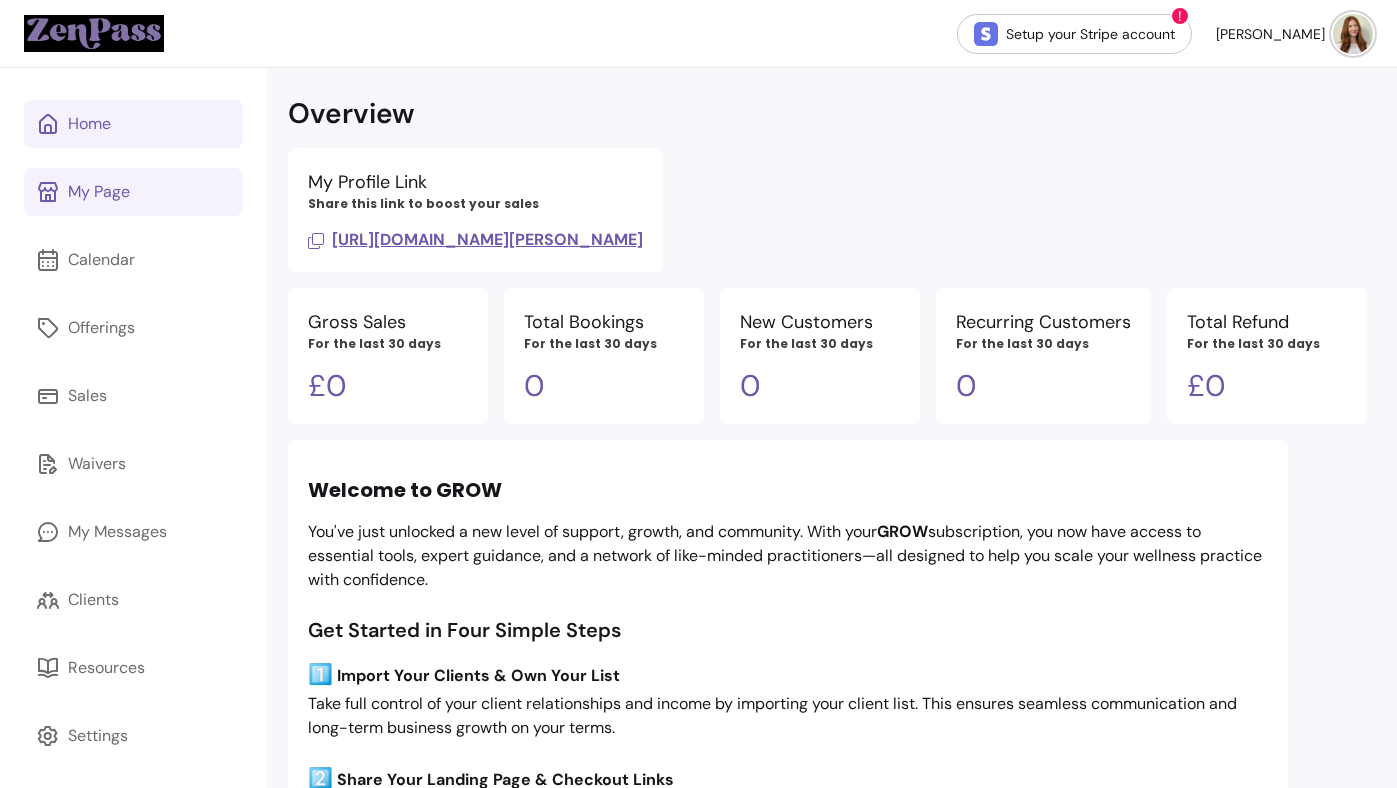 click on "My Page" at bounding box center [133, 192] 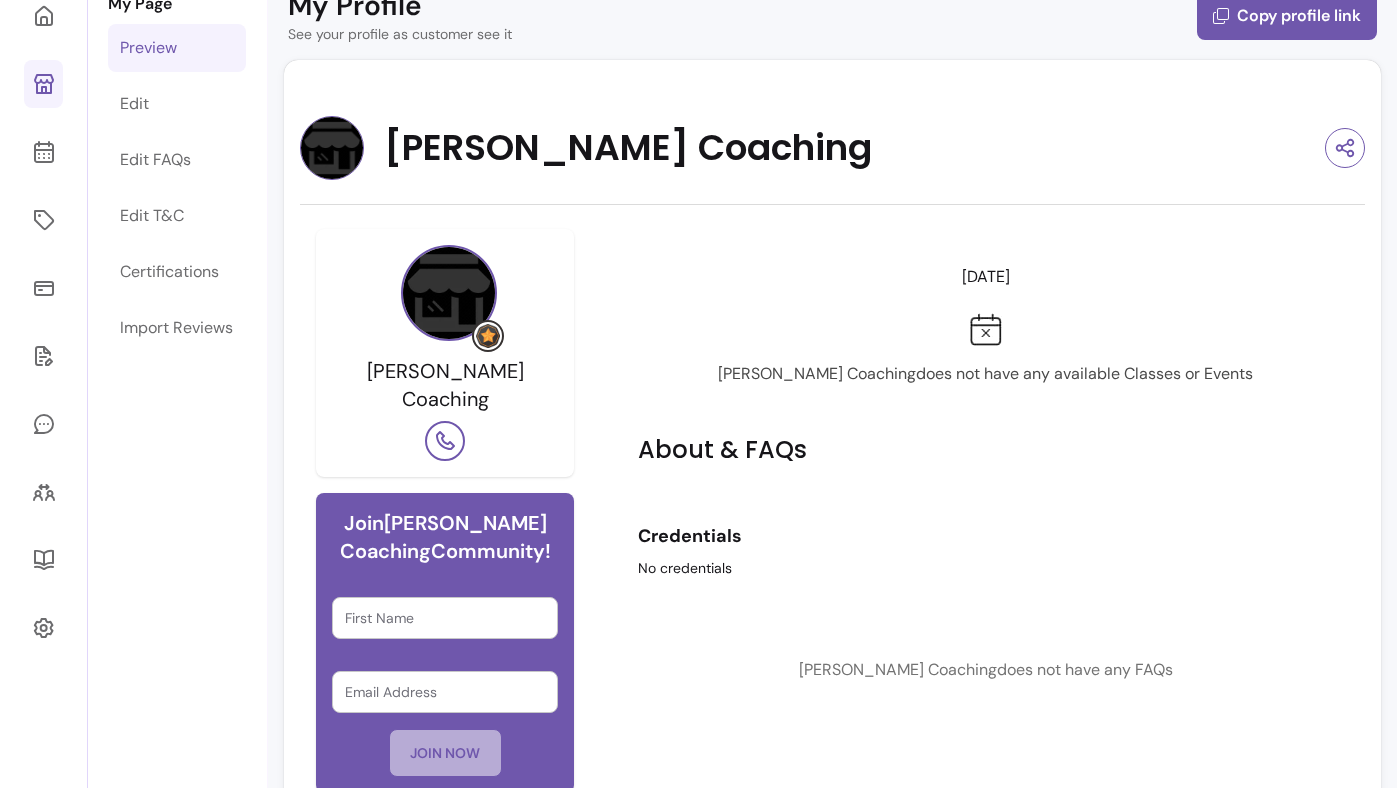 scroll, scrollTop: 0, scrollLeft: 0, axis: both 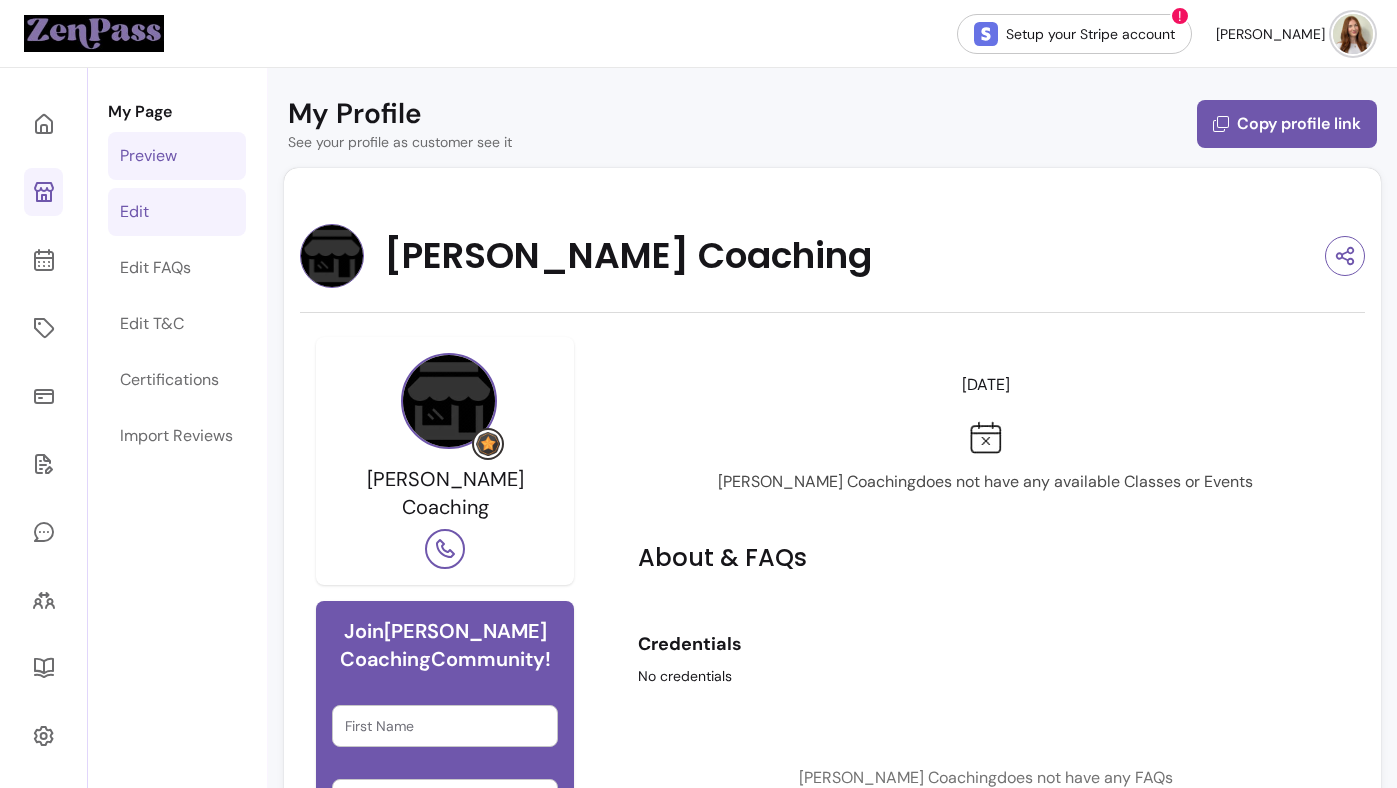click on "Edit" at bounding box center (134, 212) 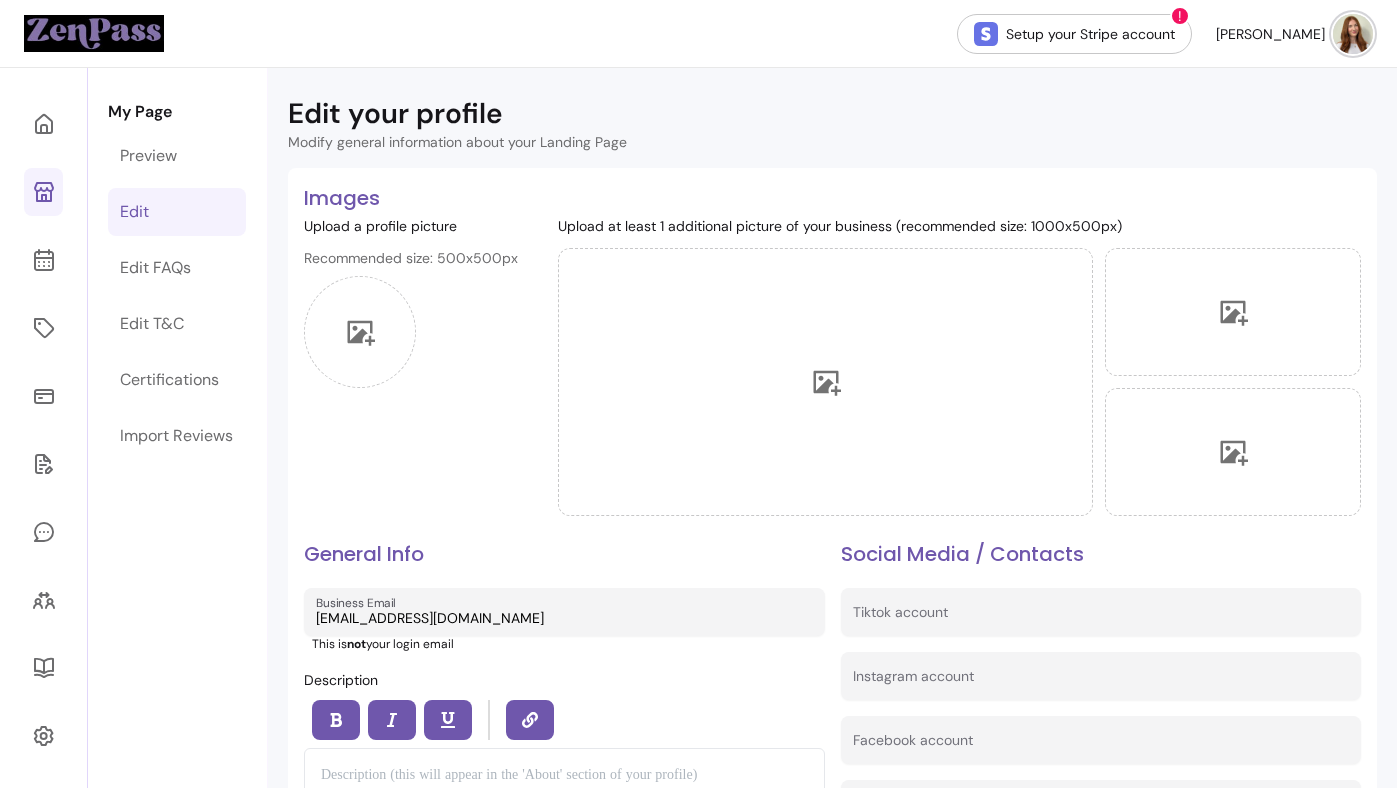 scroll, scrollTop: 259, scrollLeft: 0, axis: vertical 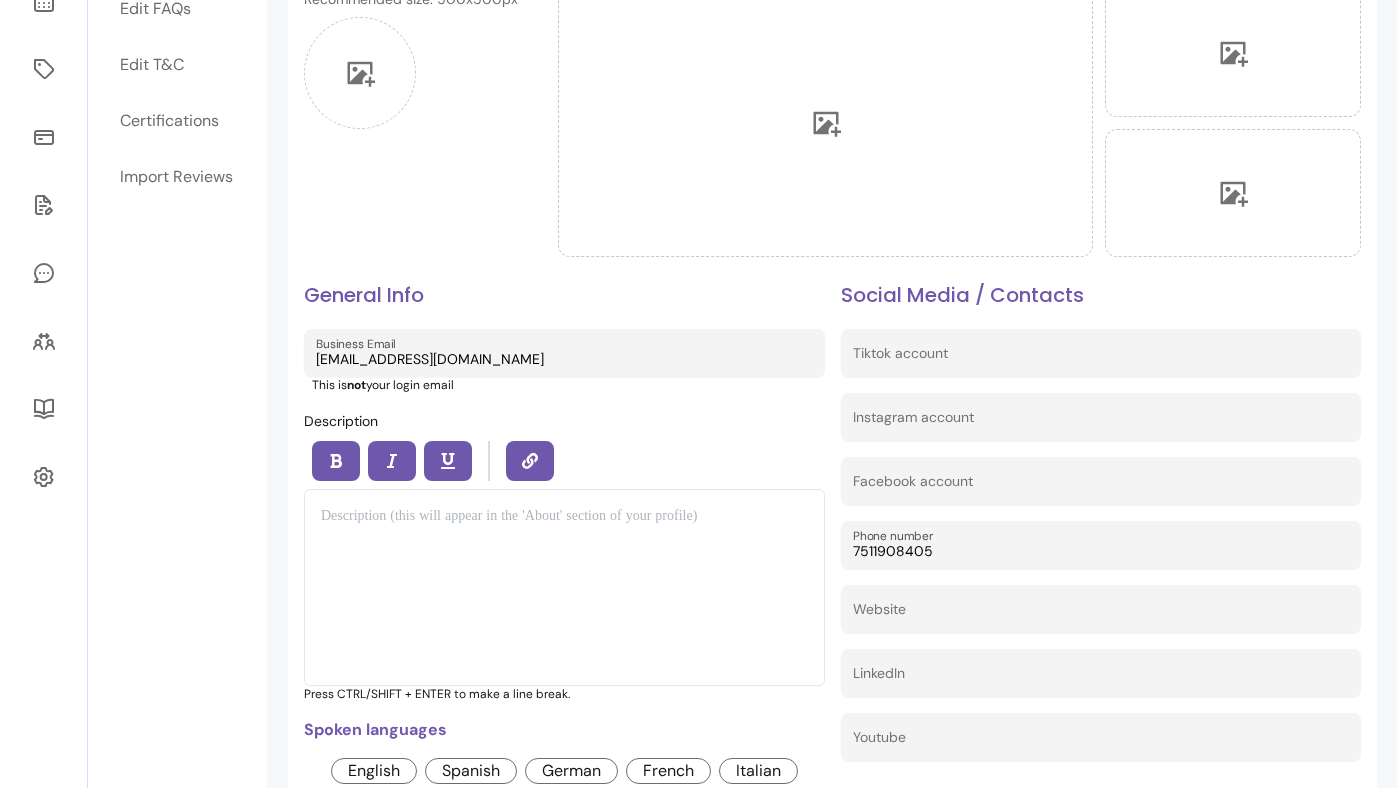 click at bounding box center [564, 587] 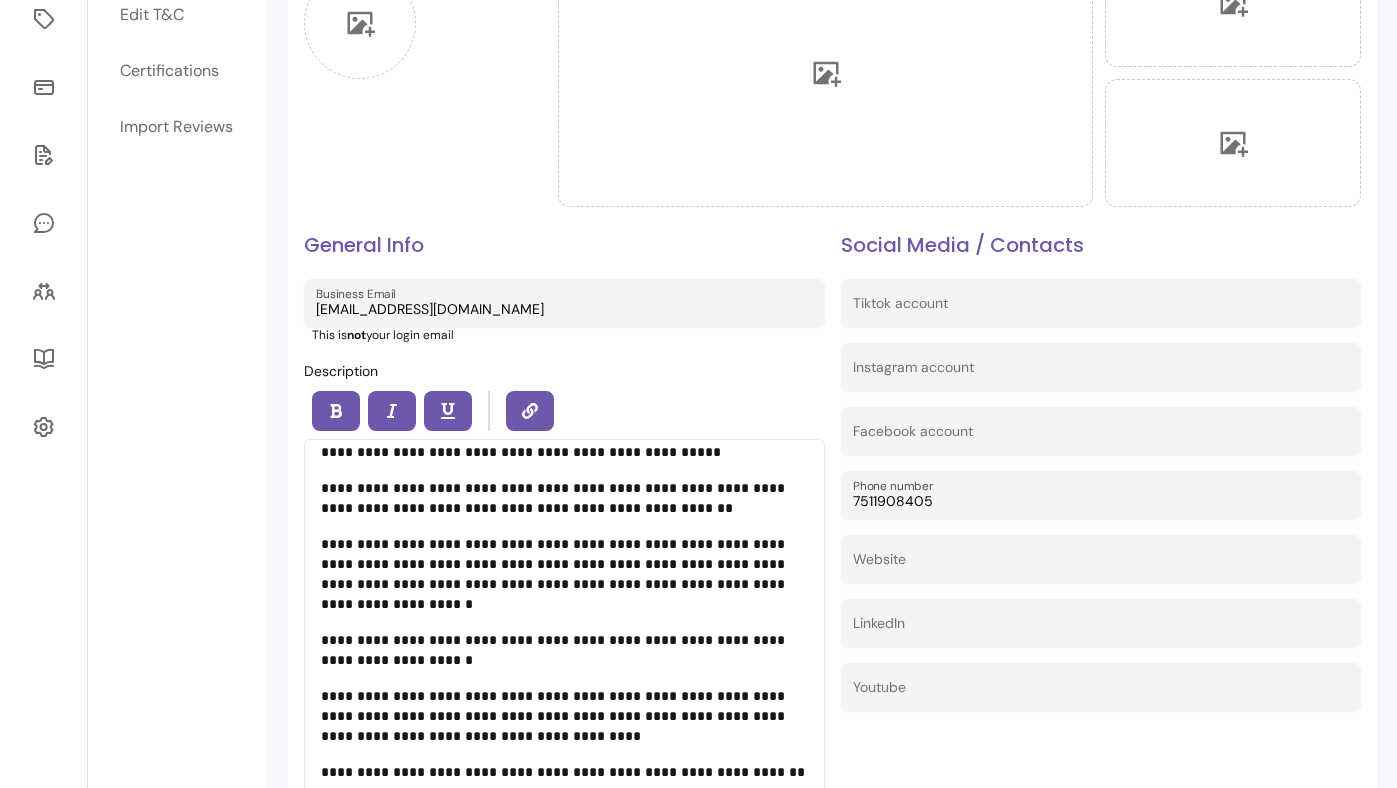 scroll, scrollTop: 433, scrollLeft: 0, axis: vertical 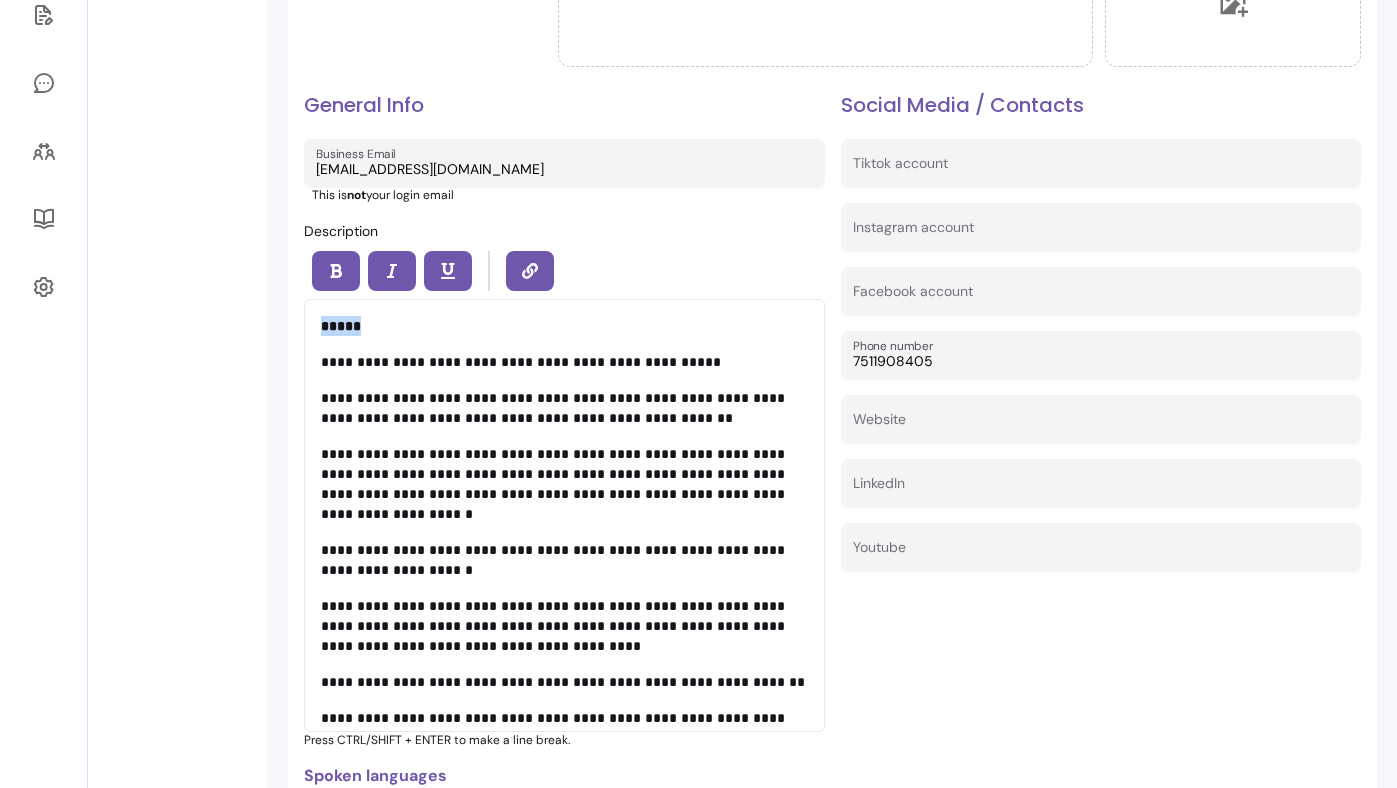drag, startPoint x: 321, startPoint y: 369, endPoint x: 311, endPoint y: 317, distance: 52.95281 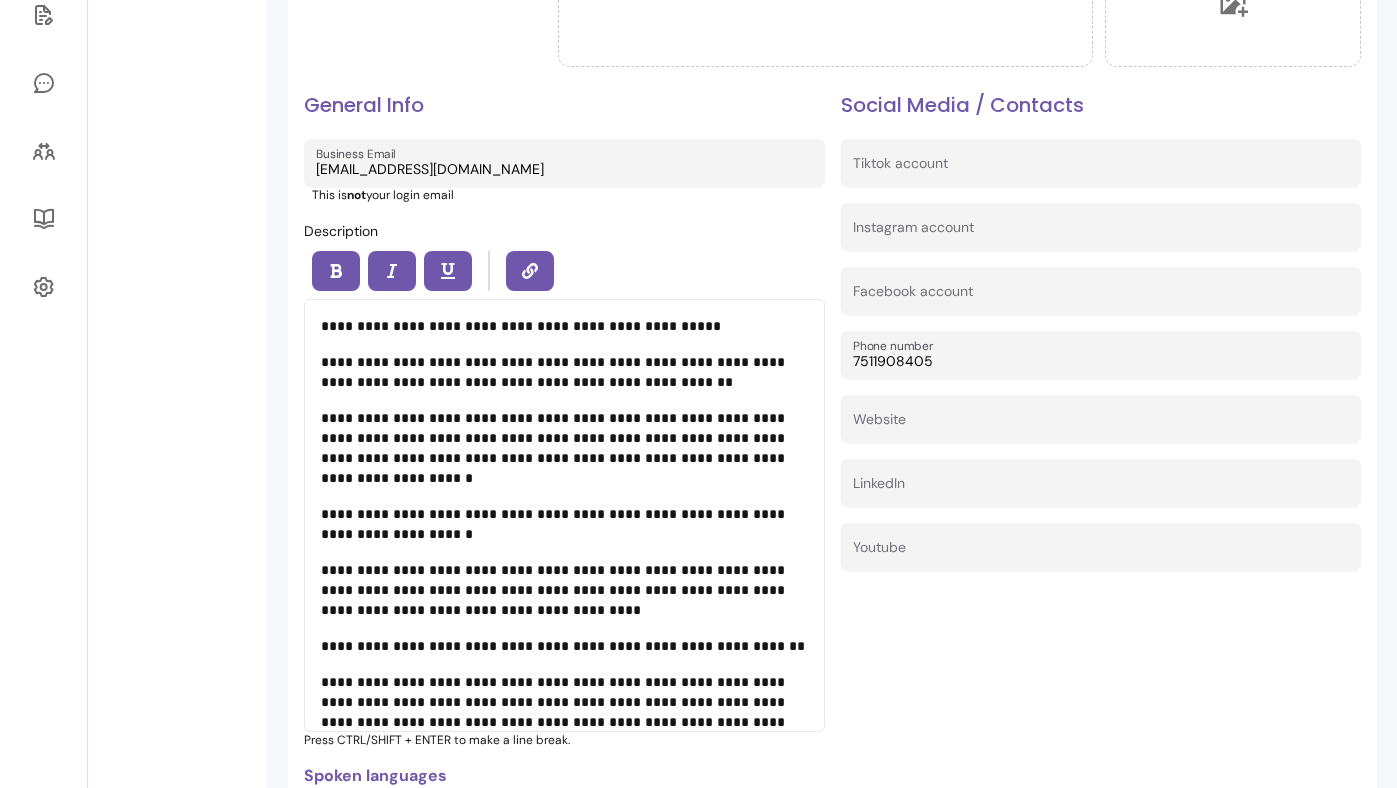 click on "**********" at bounding box center [555, 448] 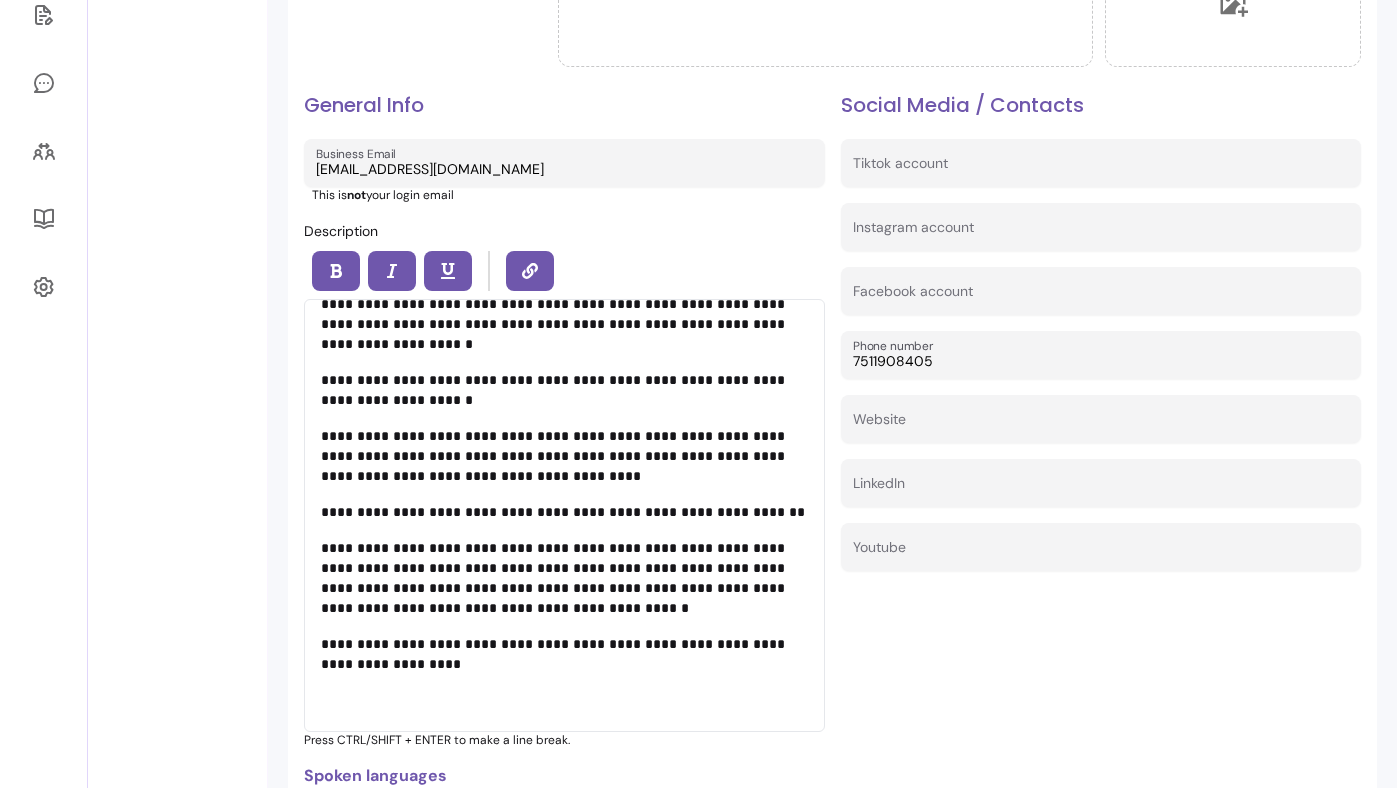 scroll, scrollTop: 298, scrollLeft: 0, axis: vertical 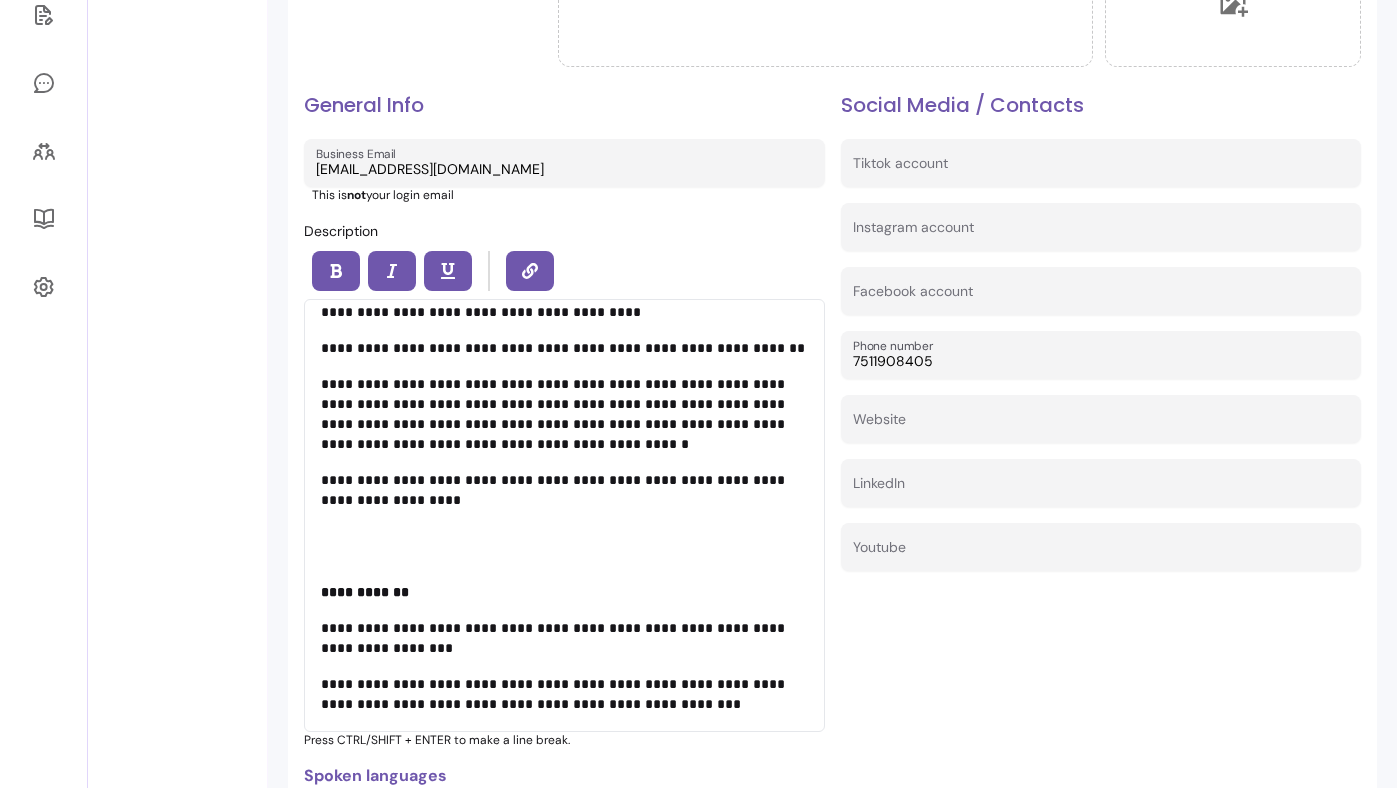 click on "**********" at bounding box center [564, 515] 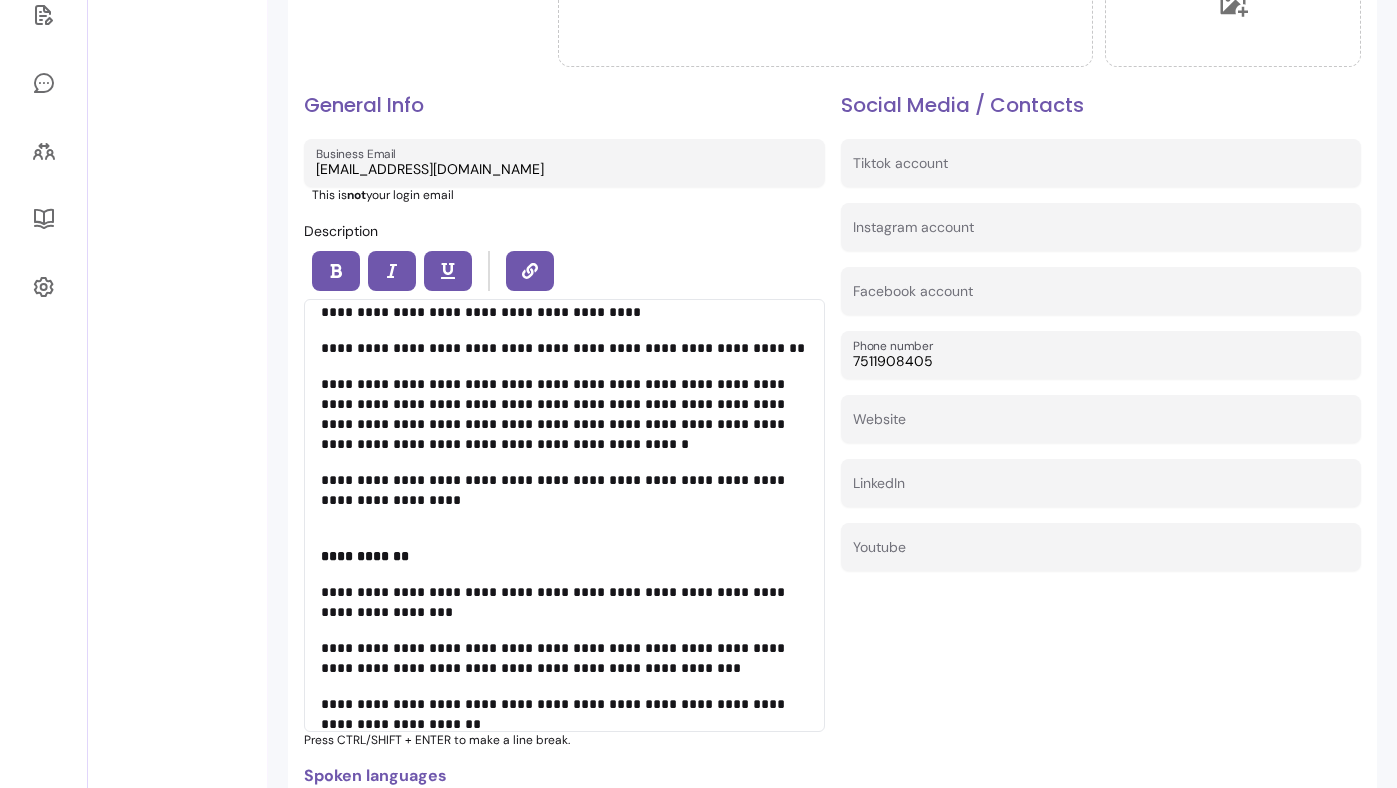 scroll, scrollTop: 372, scrollLeft: 0, axis: vertical 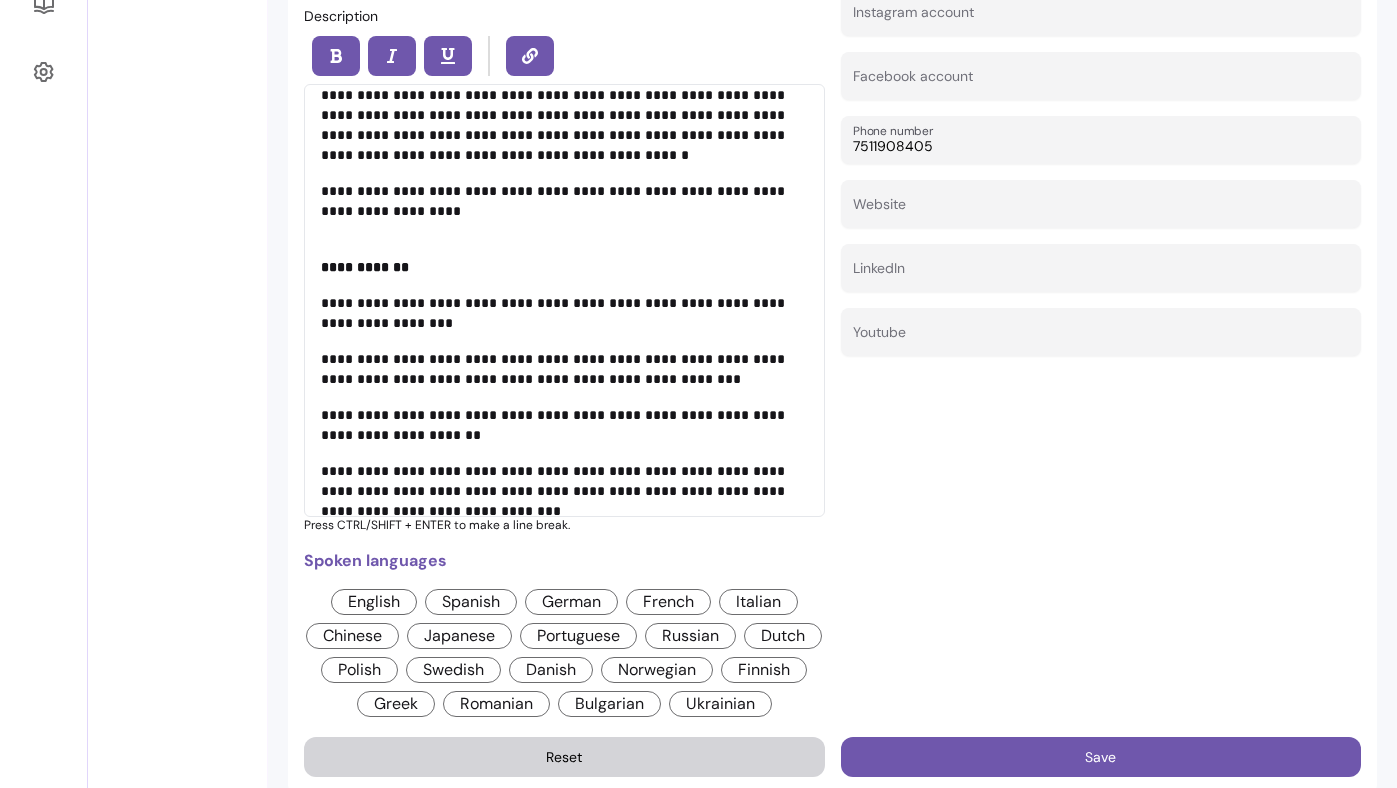 click on "English" at bounding box center (374, 602) 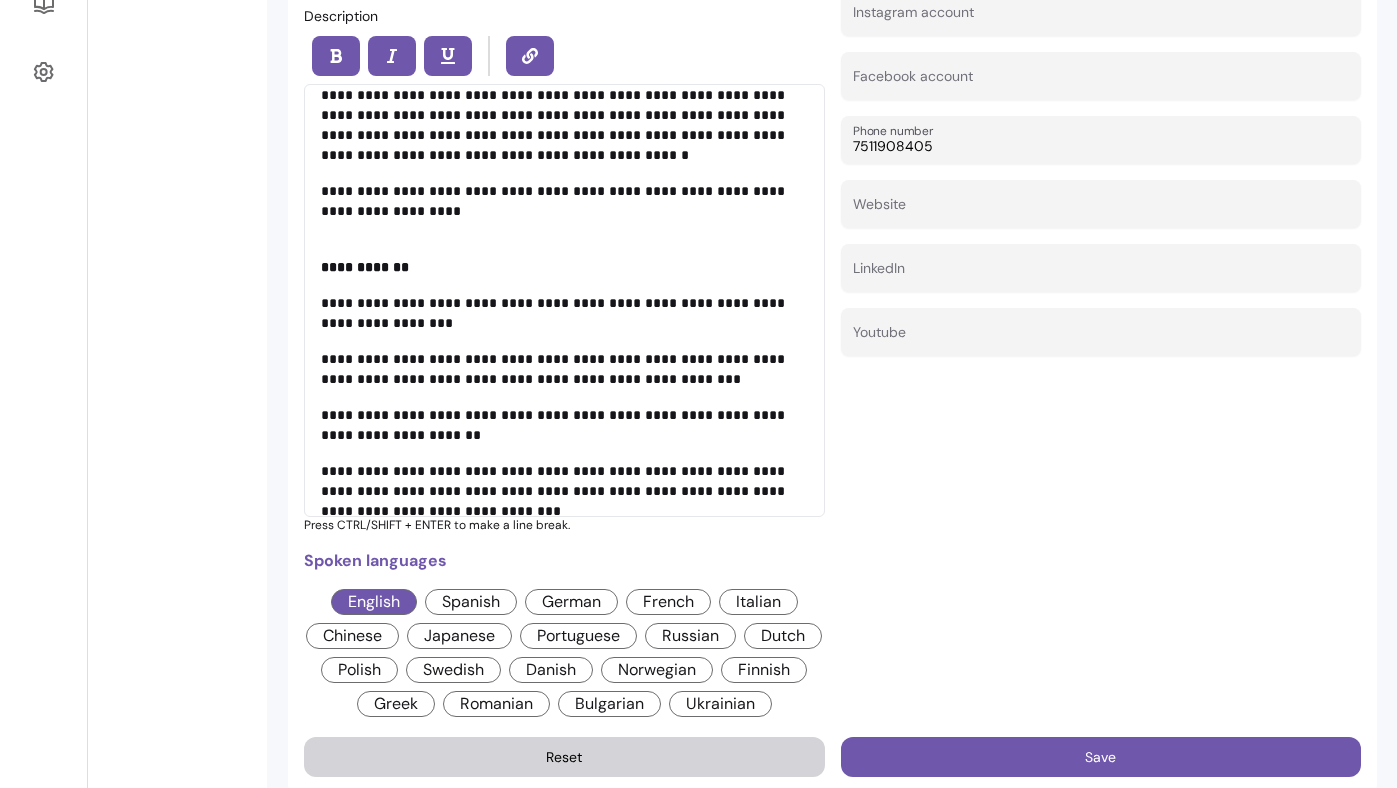 click on "Social Media / Contacts Tiktok account Instagram account Facebook account Phone number 7511908405 Website LinkedIn Youtube" at bounding box center [1101, 298] 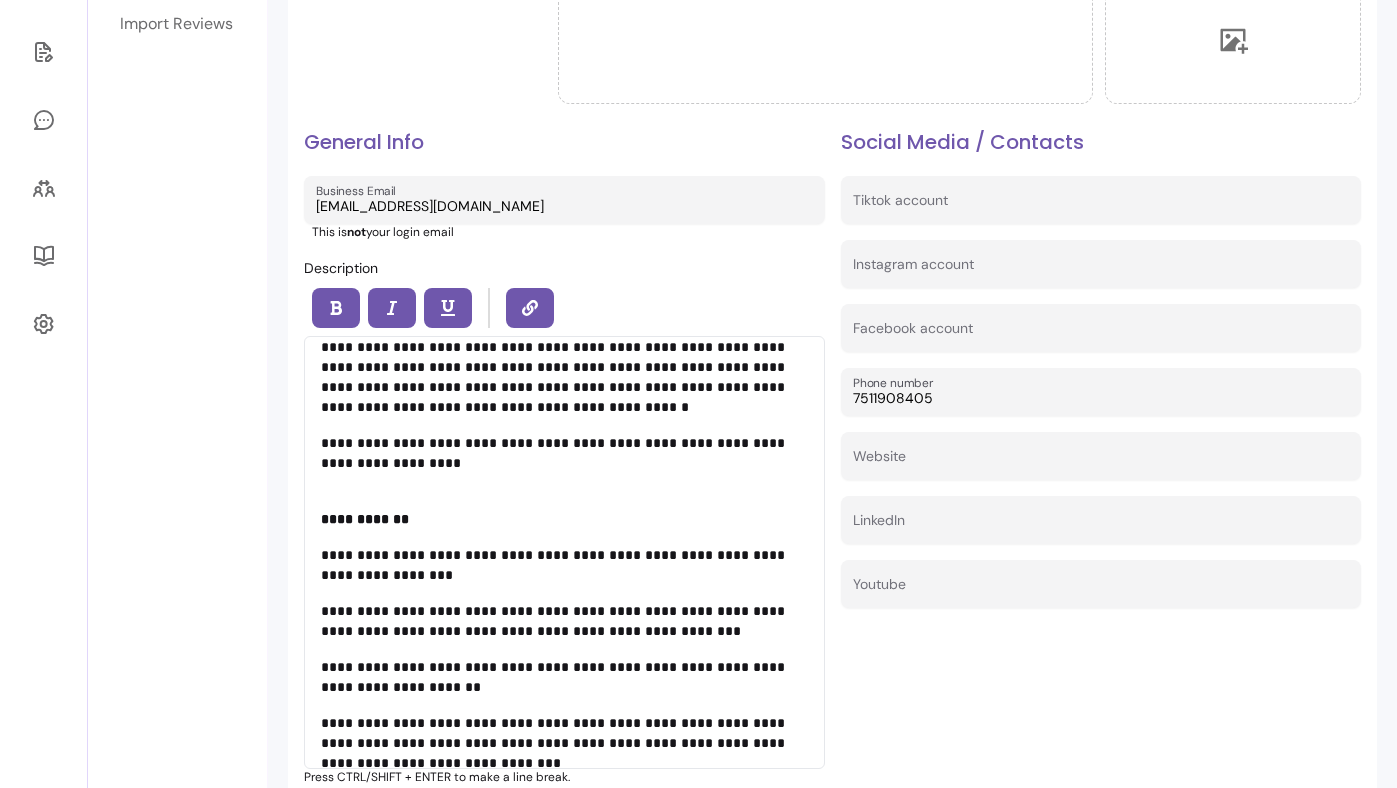 scroll, scrollTop: 409, scrollLeft: 0, axis: vertical 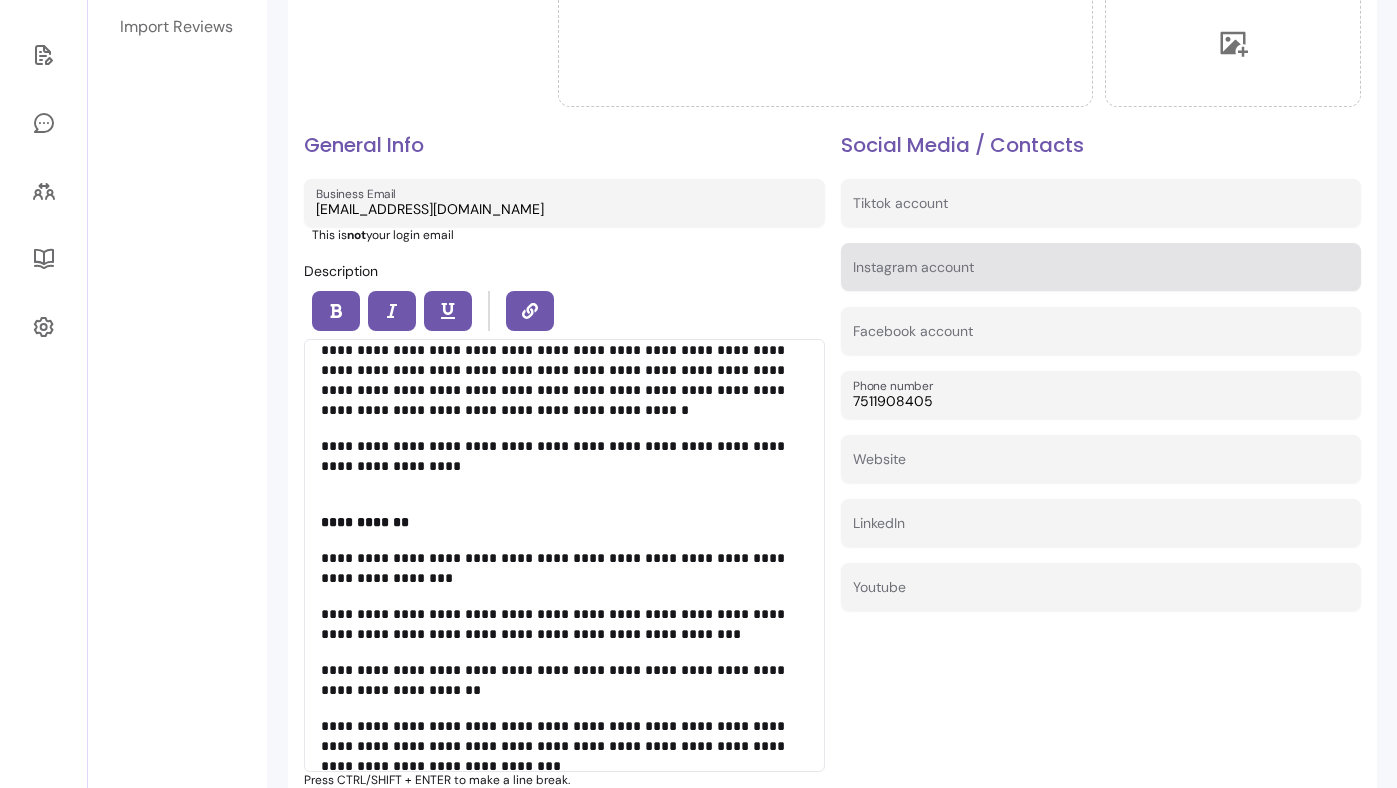 click on "Instagram account" at bounding box center (1101, 267) 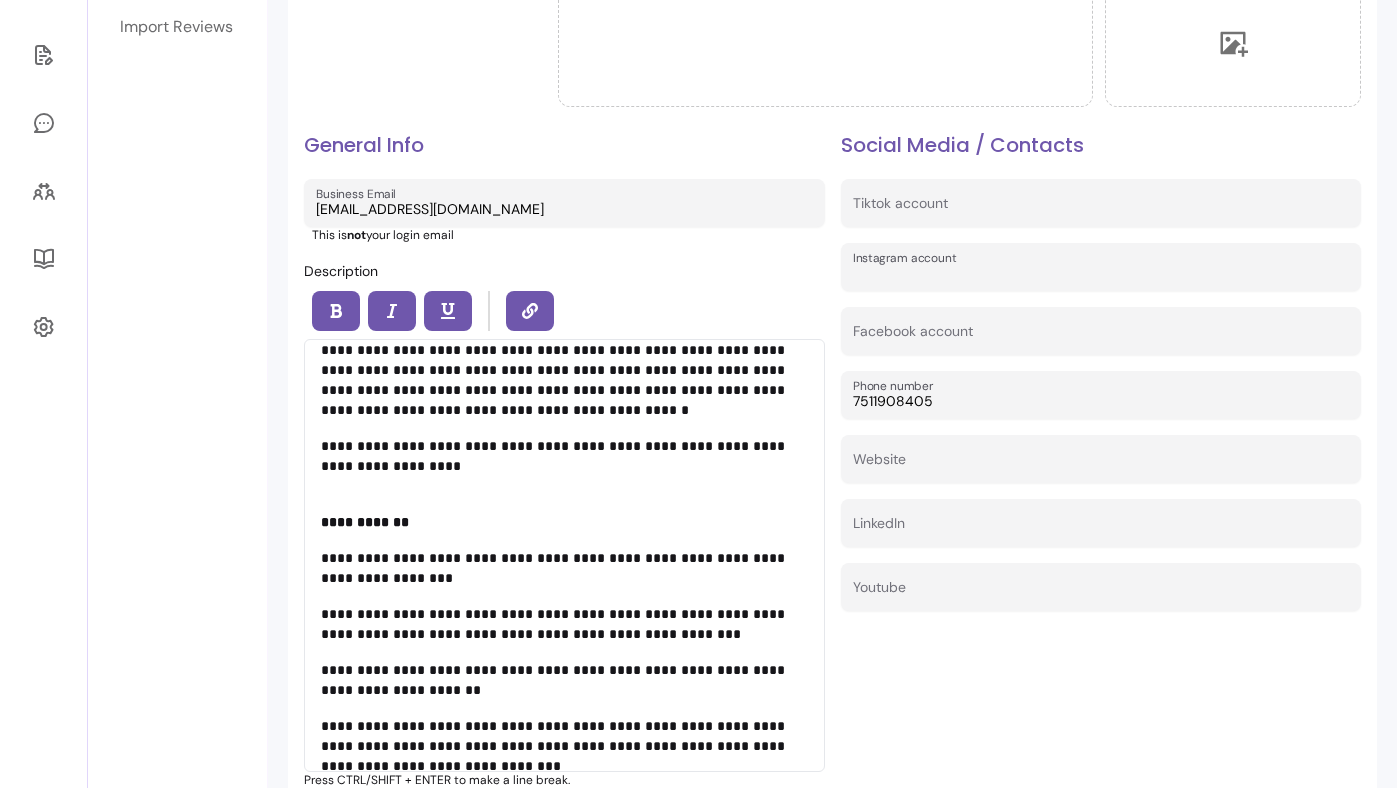 paste on "[URL][DOMAIN_NAME]" 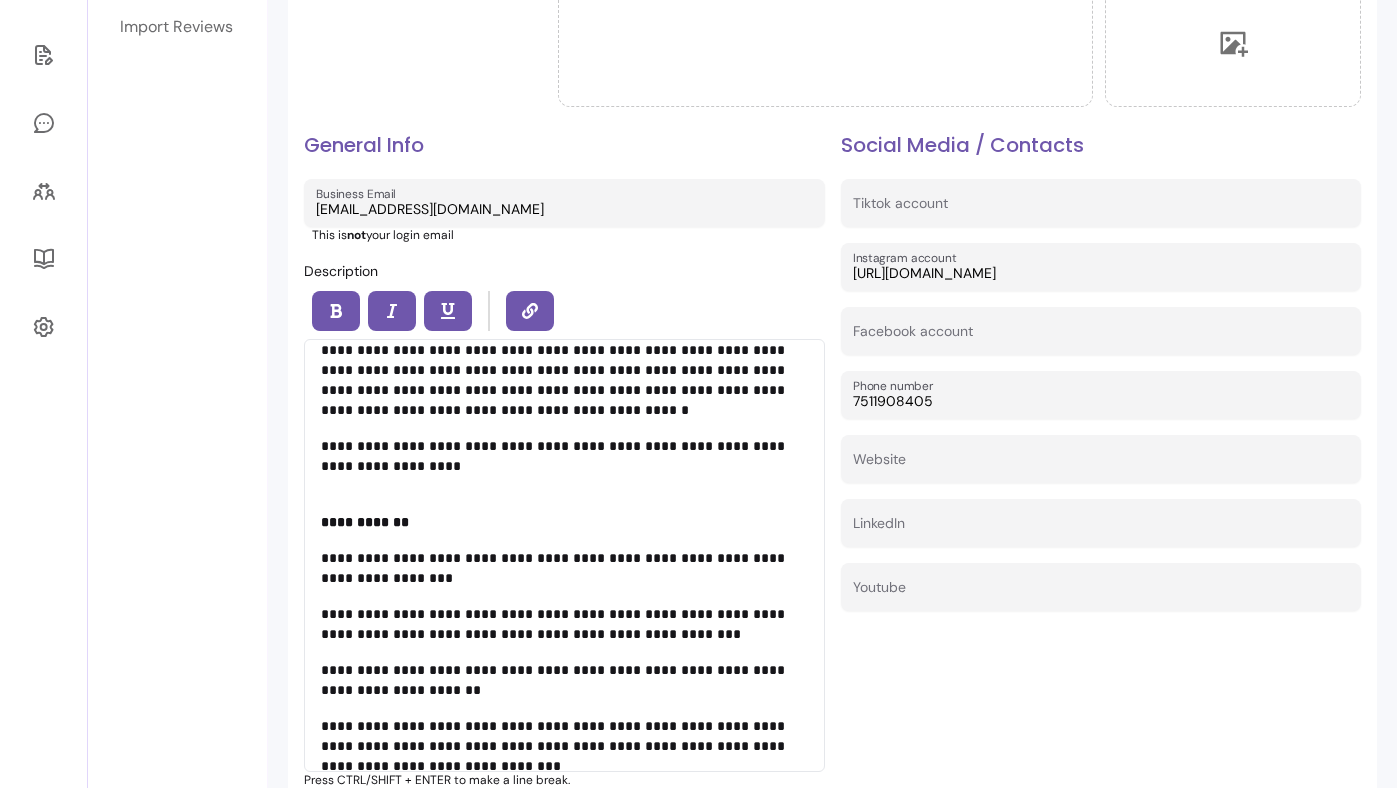 type on "[URL][DOMAIN_NAME]" 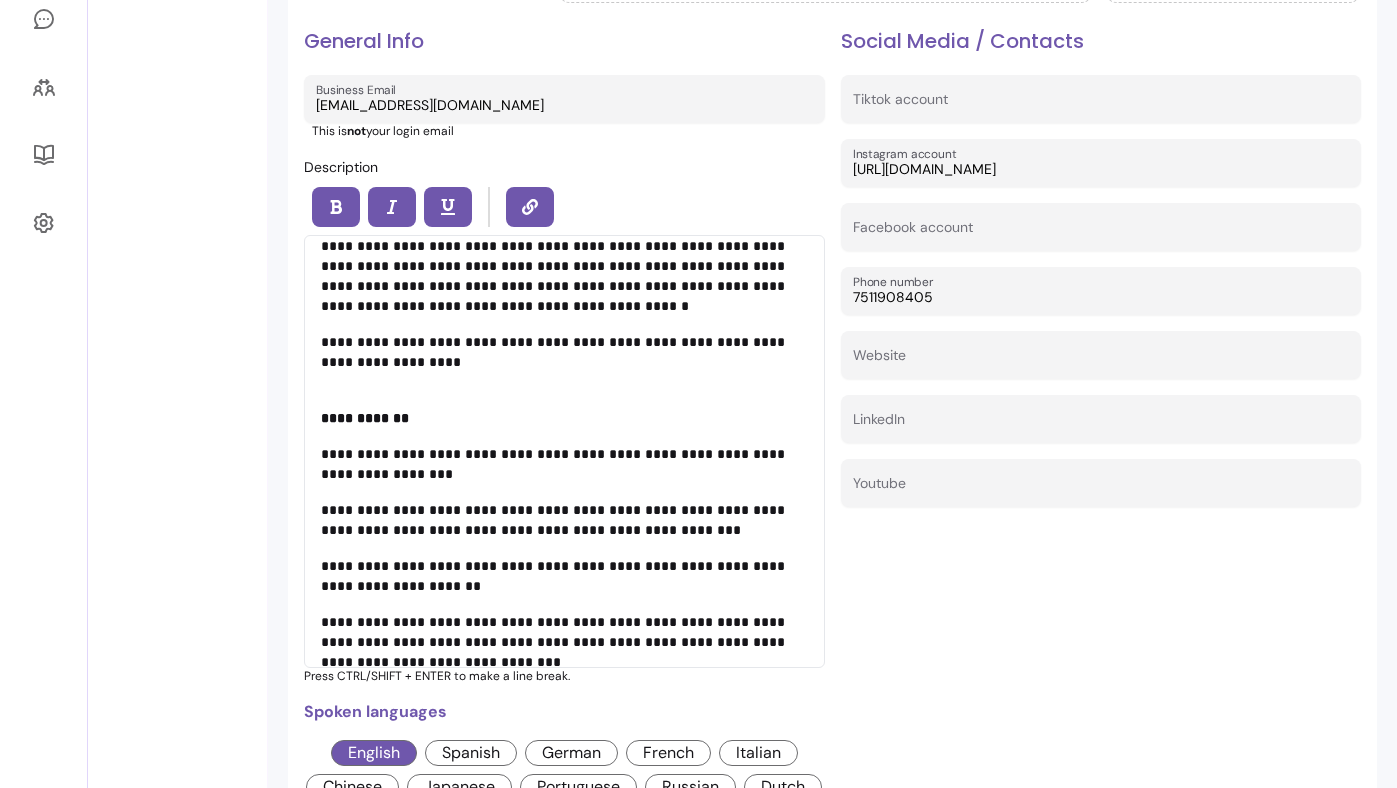 scroll, scrollTop: 517, scrollLeft: 0, axis: vertical 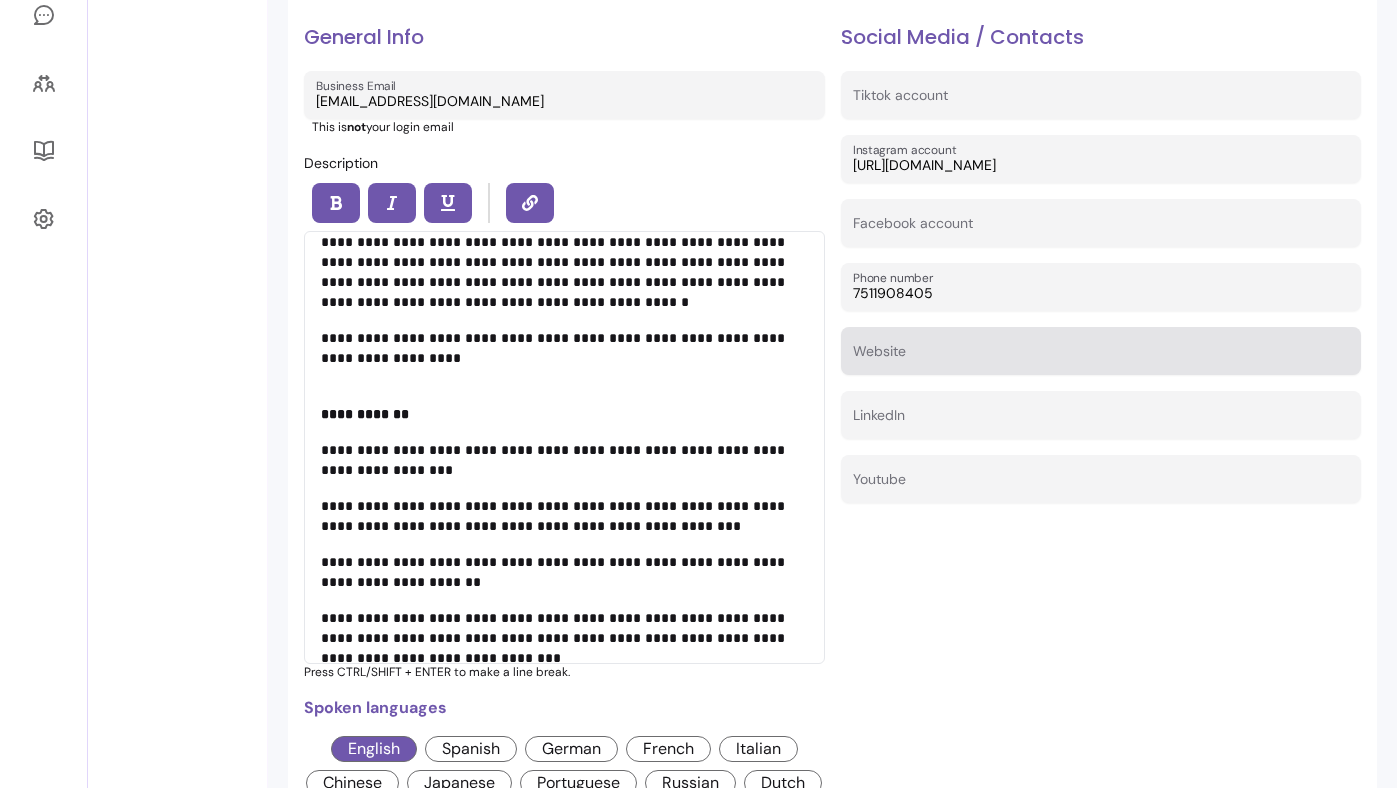 click at bounding box center (1101, 351) 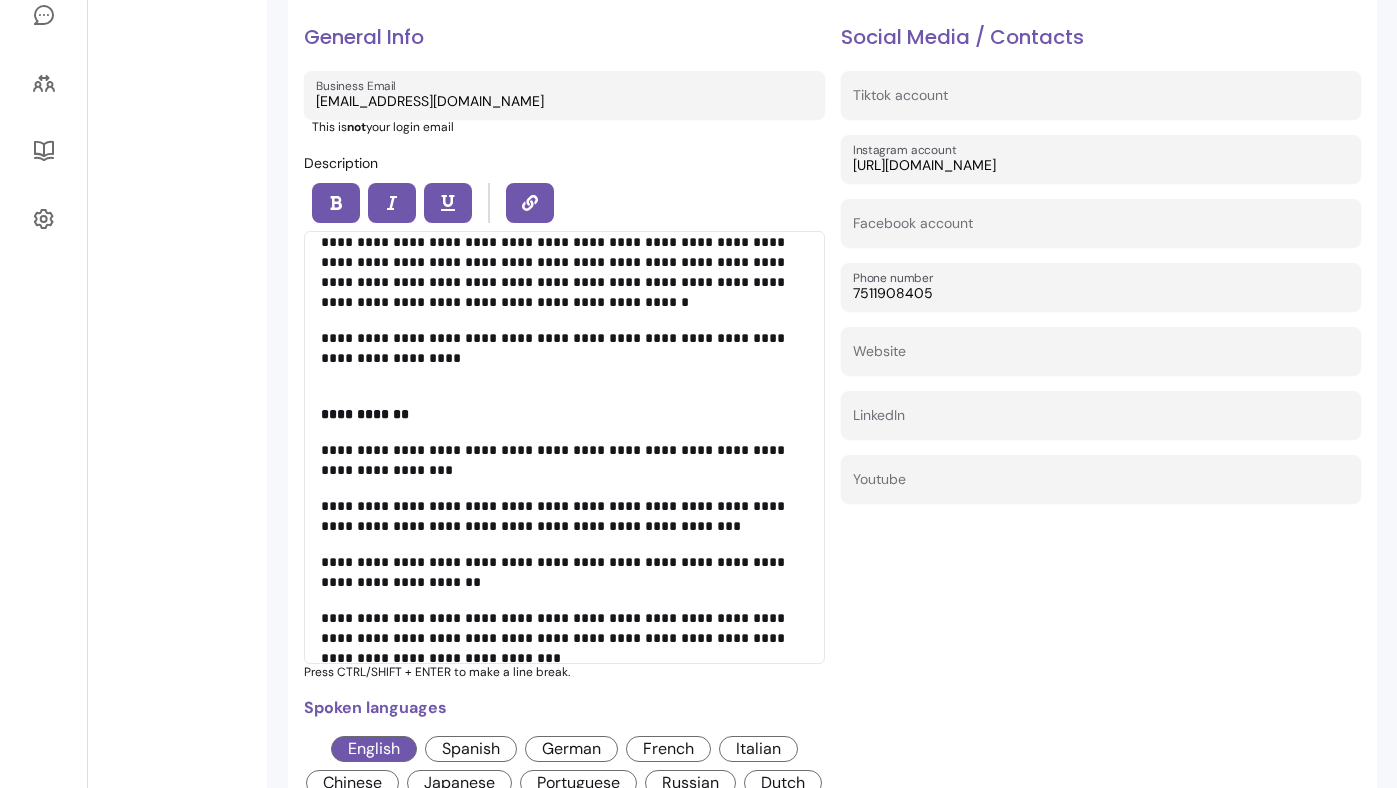 click on "Social Media / Contacts Tiktok account Instagram account https://www.instagram.com/balancedbymaija/ Facebook account Phone number 7511908405 Website LinkedIn Youtube" at bounding box center [1101, 445] 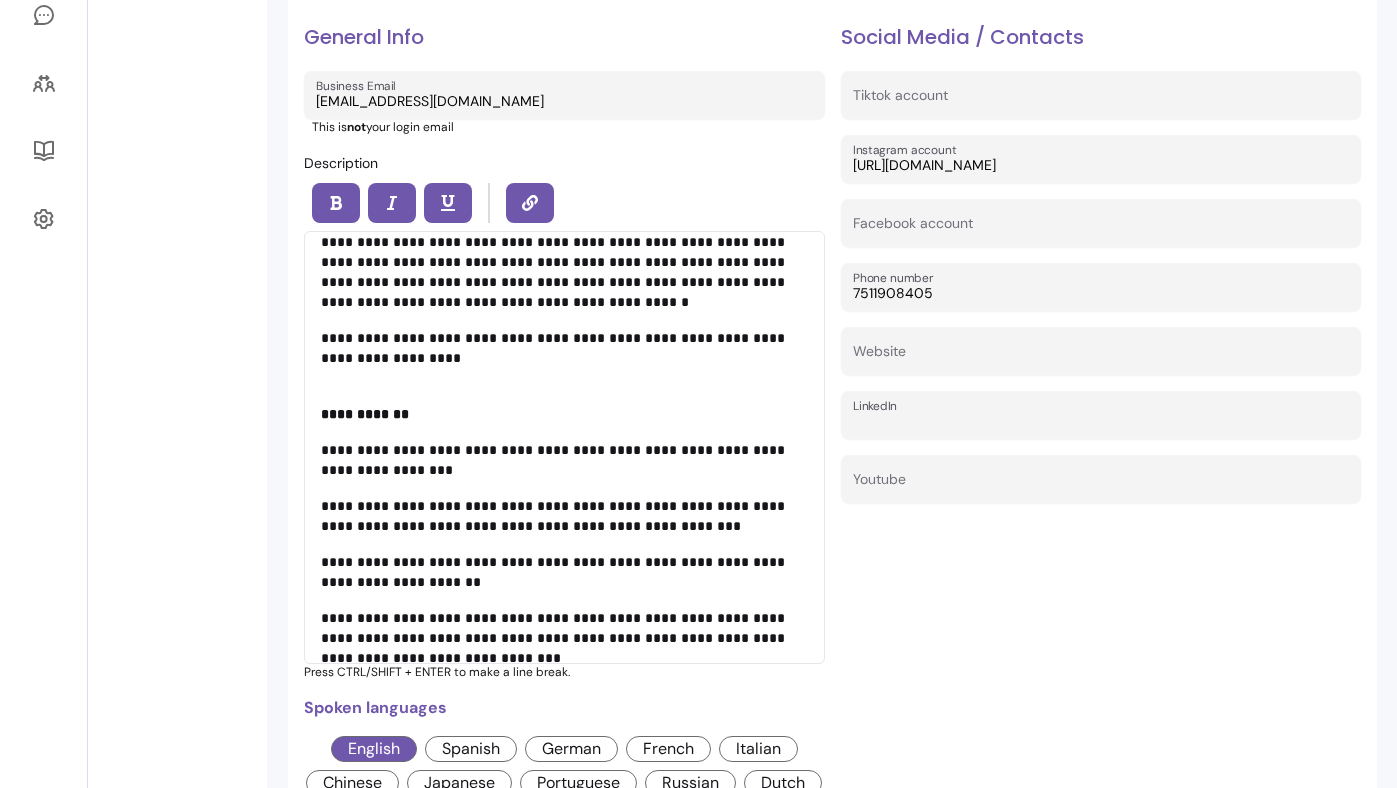 click on "LinkedIn" at bounding box center [1101, 421] 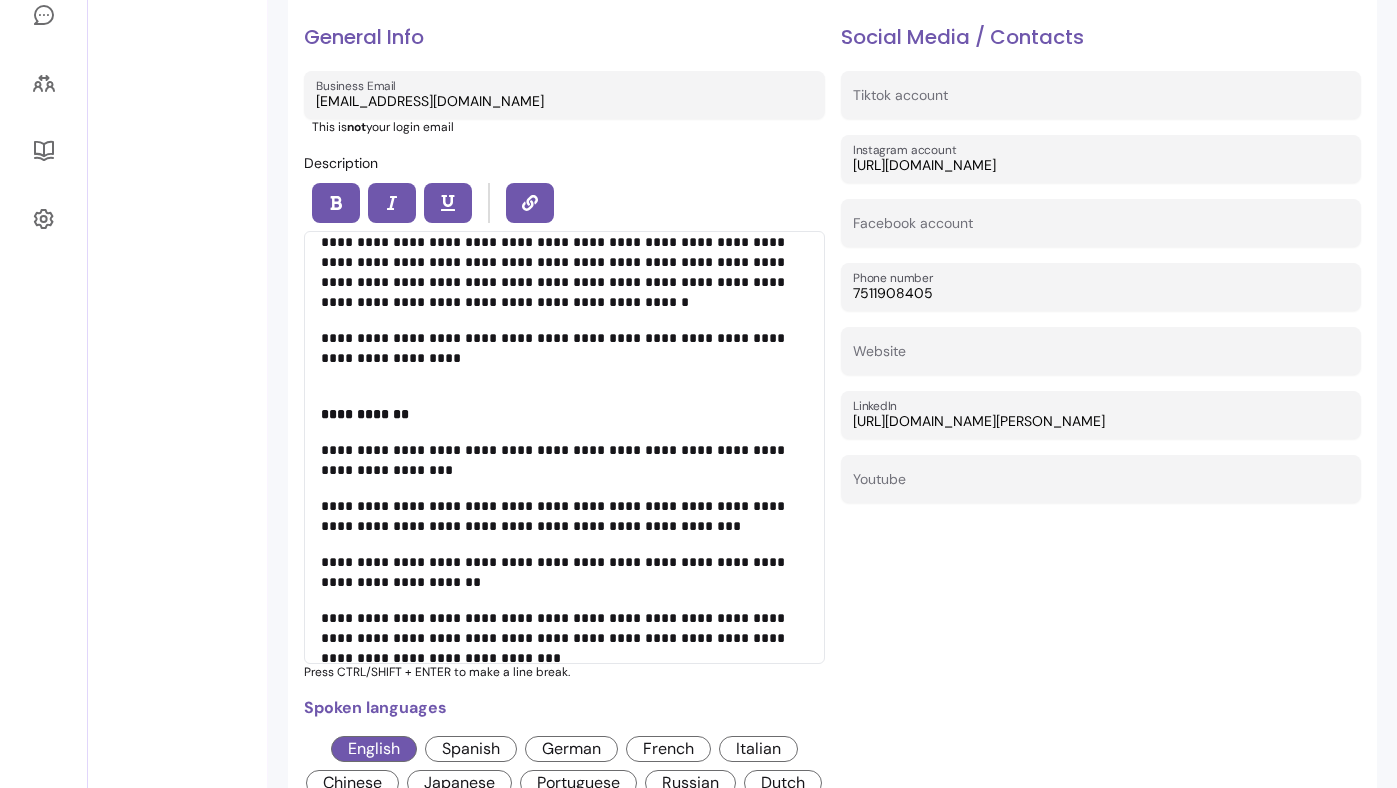 type on "[URL][DOMAIN_NAME][PERSON_NAME]" 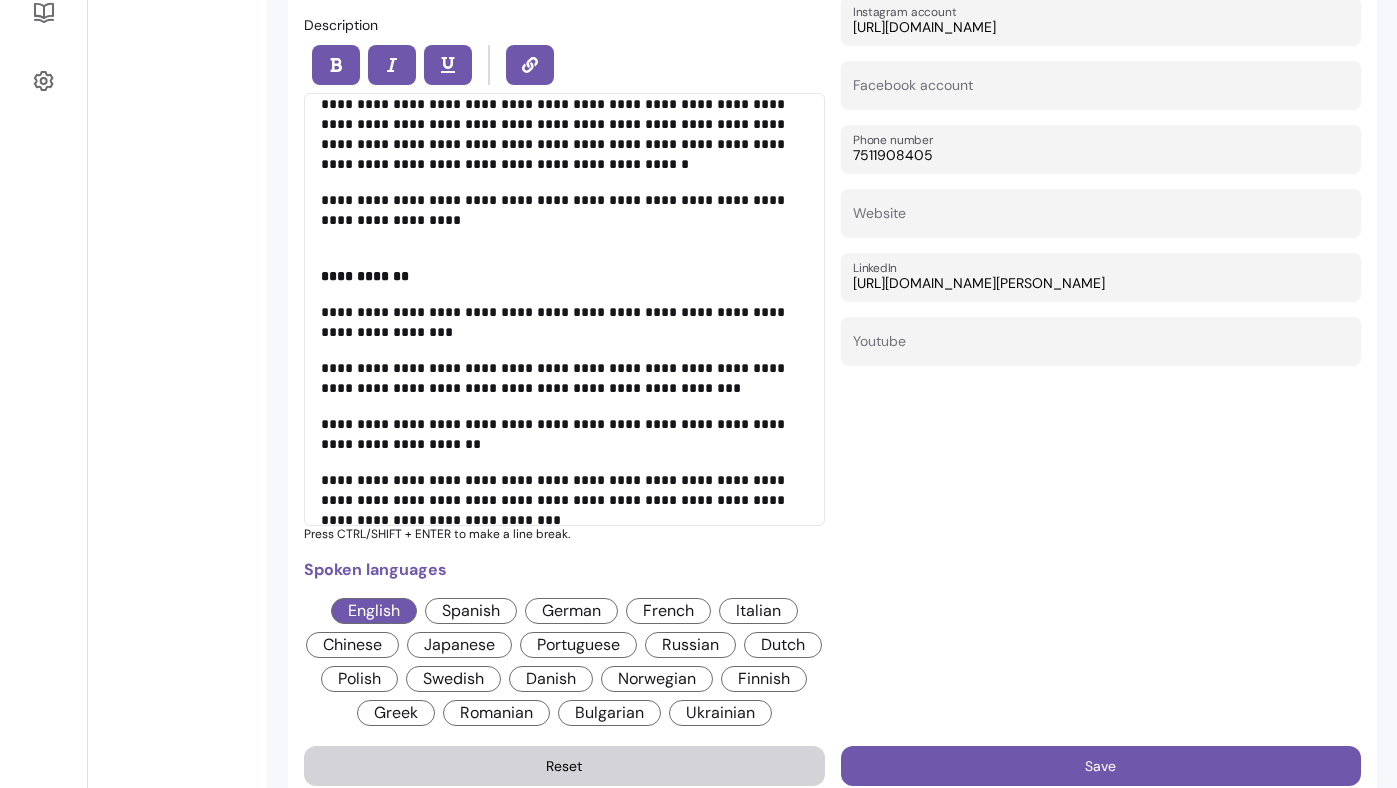 scroll, scrollTop: 684, scrollLeft: 0, axis: vertical 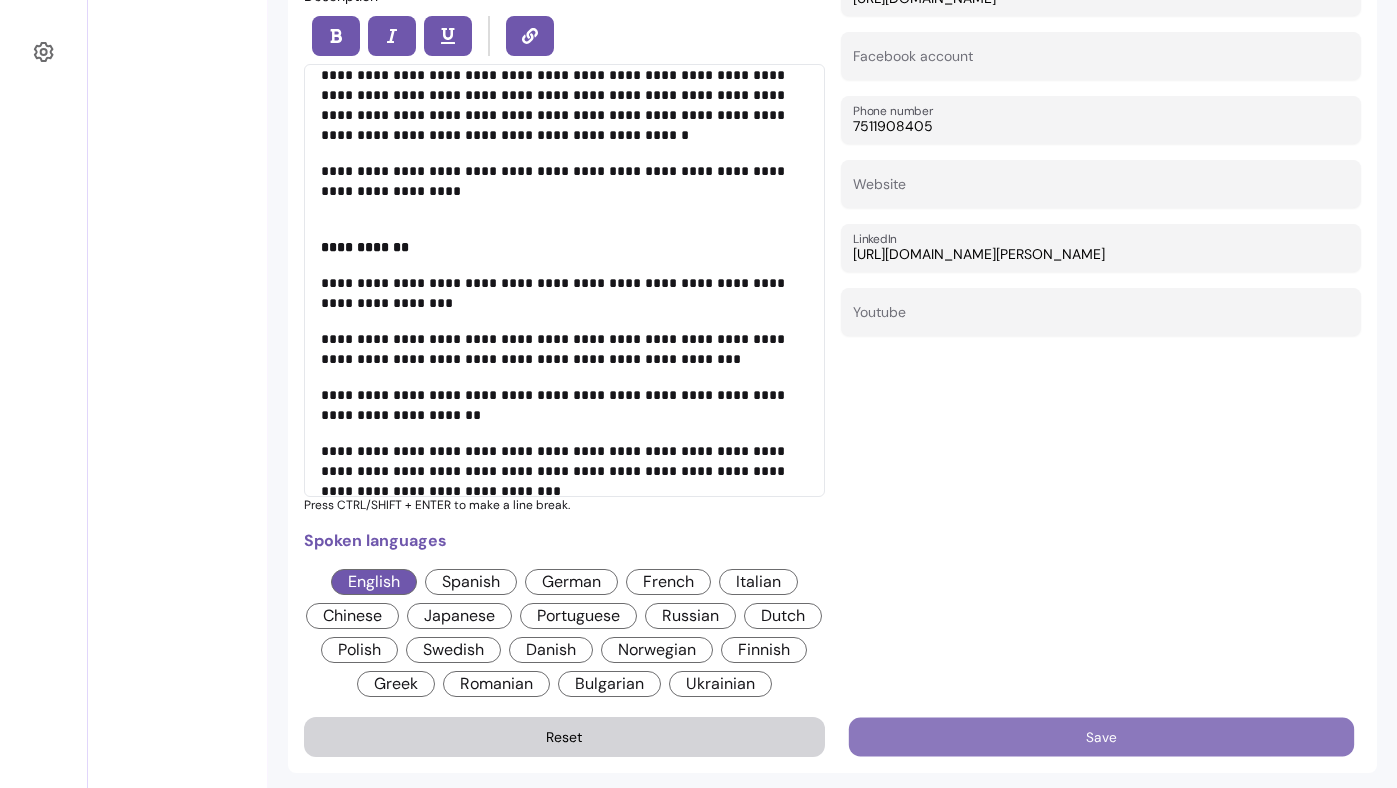 click on "Save" at bounding box center [1100, 737] 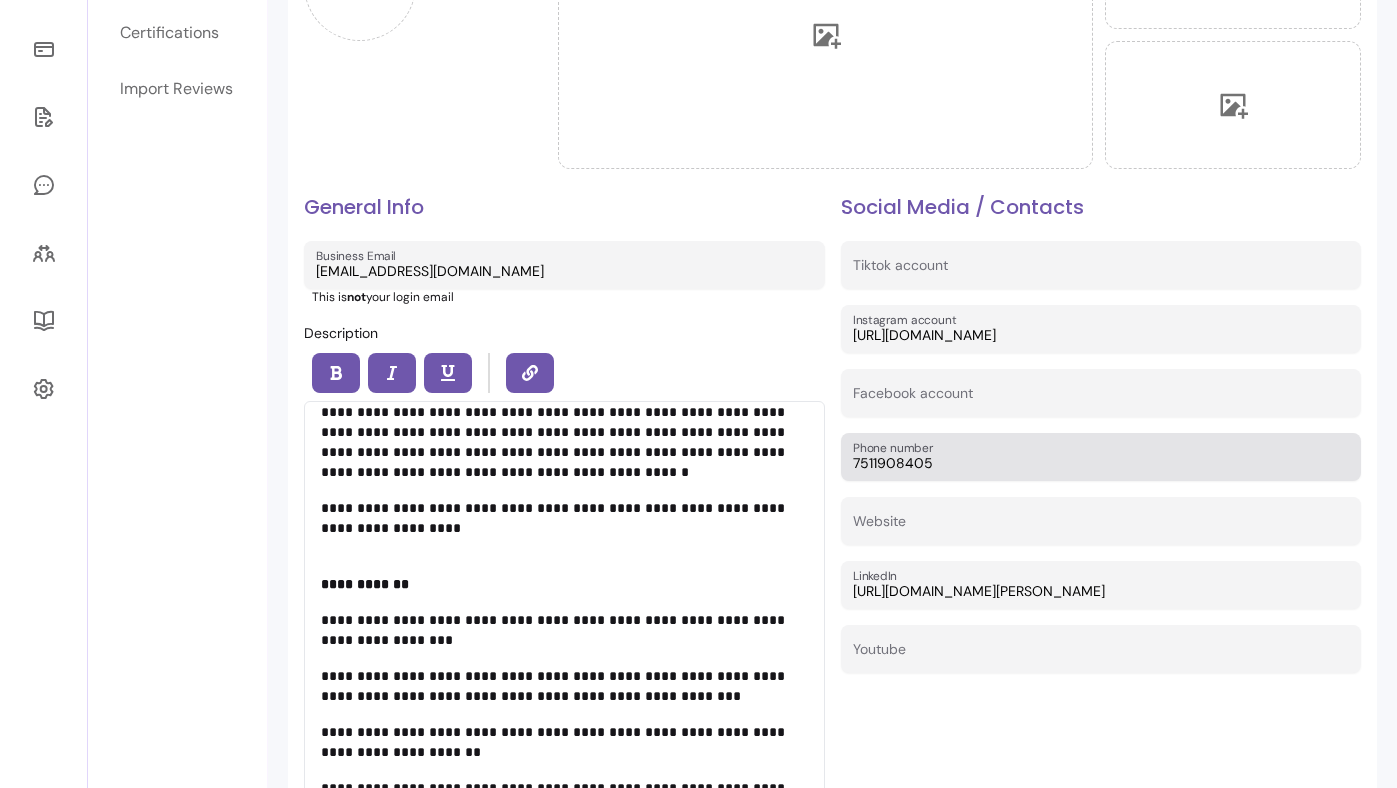 scroll, scrollTop: 0, scrollLeft: 0, axis: both 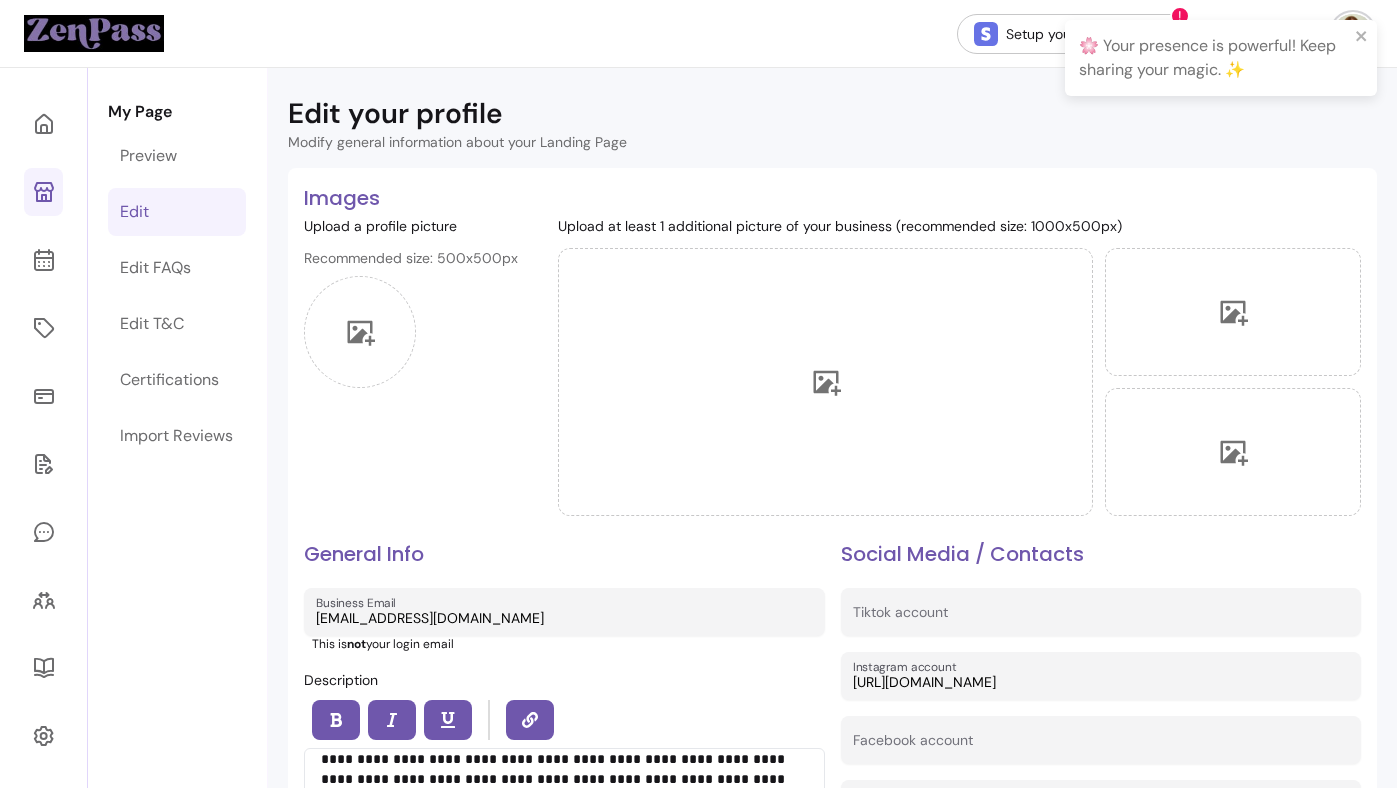 click on "Edit" at bounding box center [177, 212] 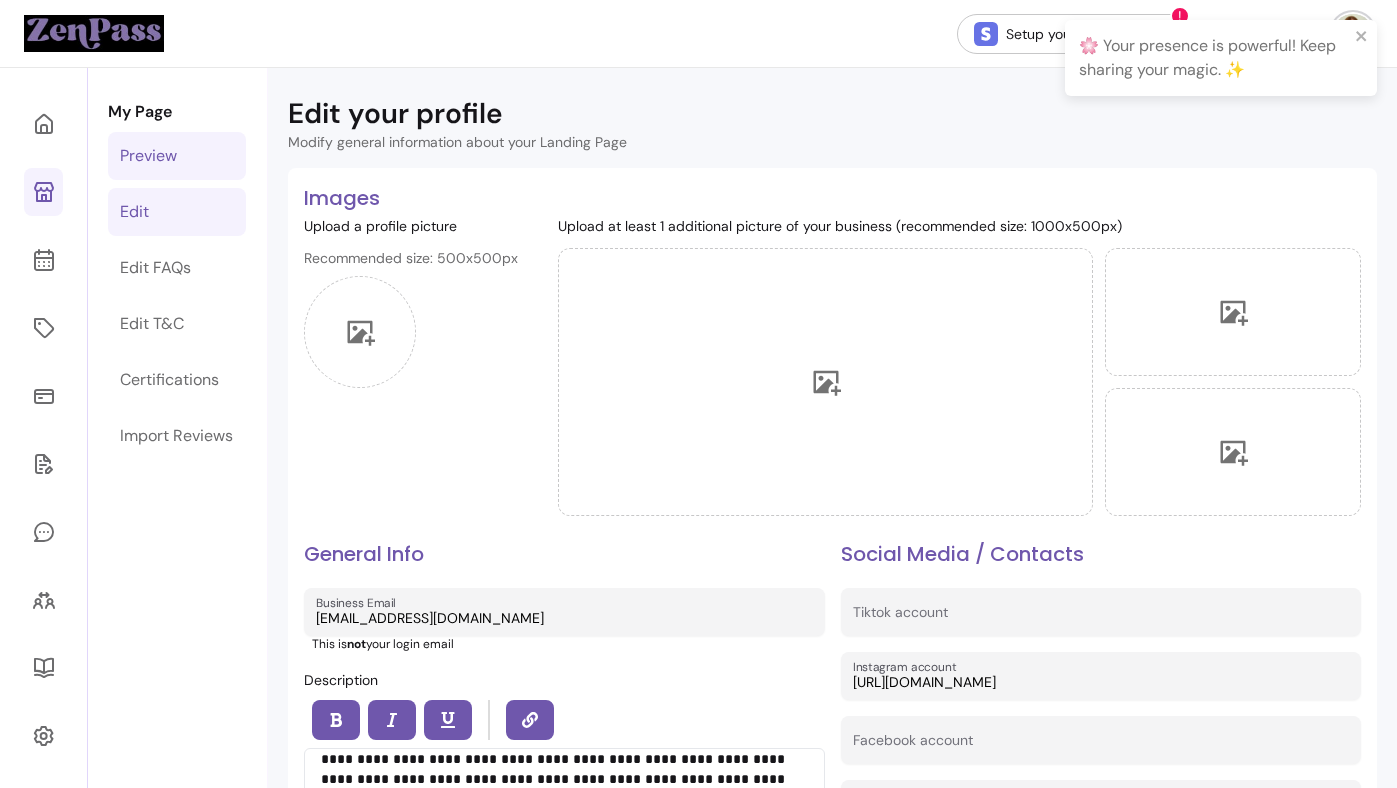 click on "Preview" at bounding box center (177, 156) 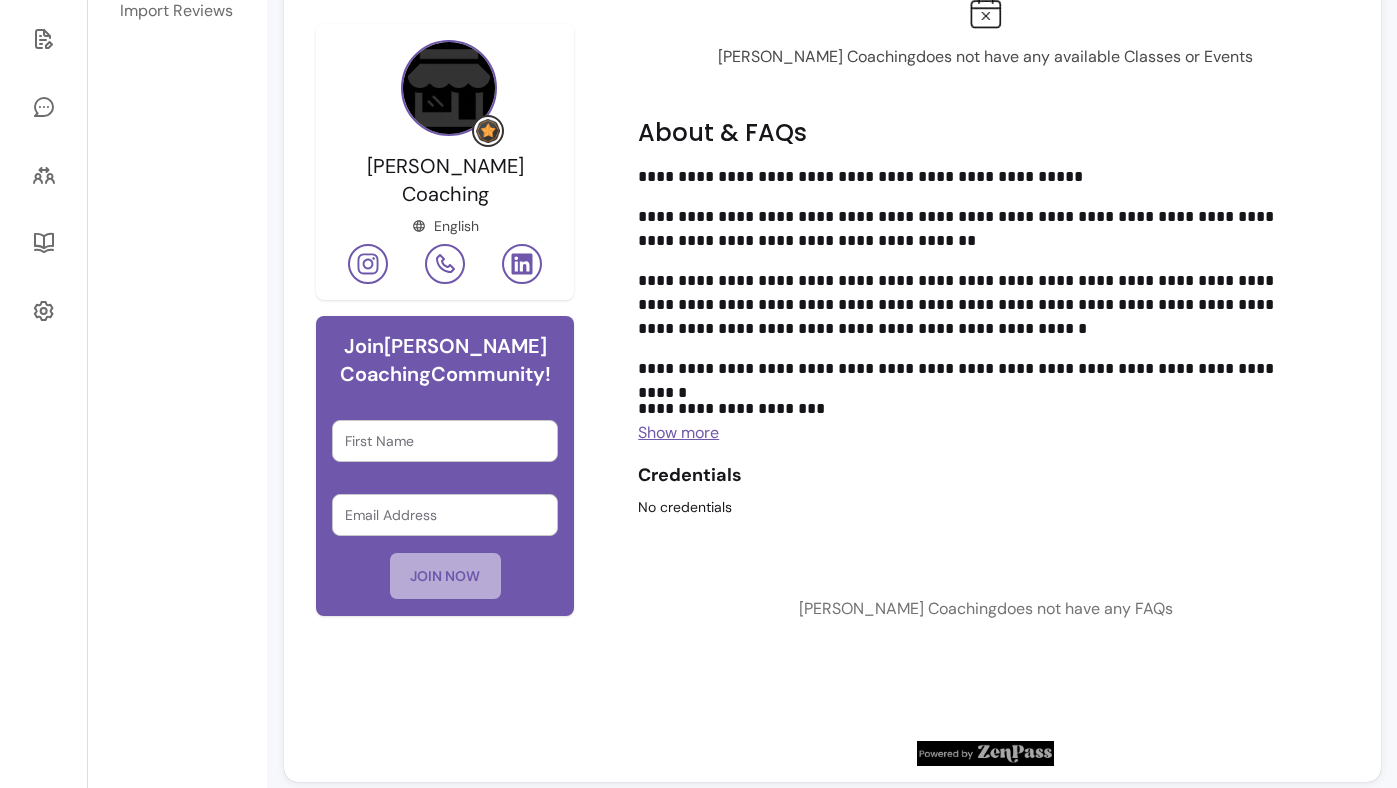 scroll, scrollTop: 463, scrollLeft: 0, axis: vertical 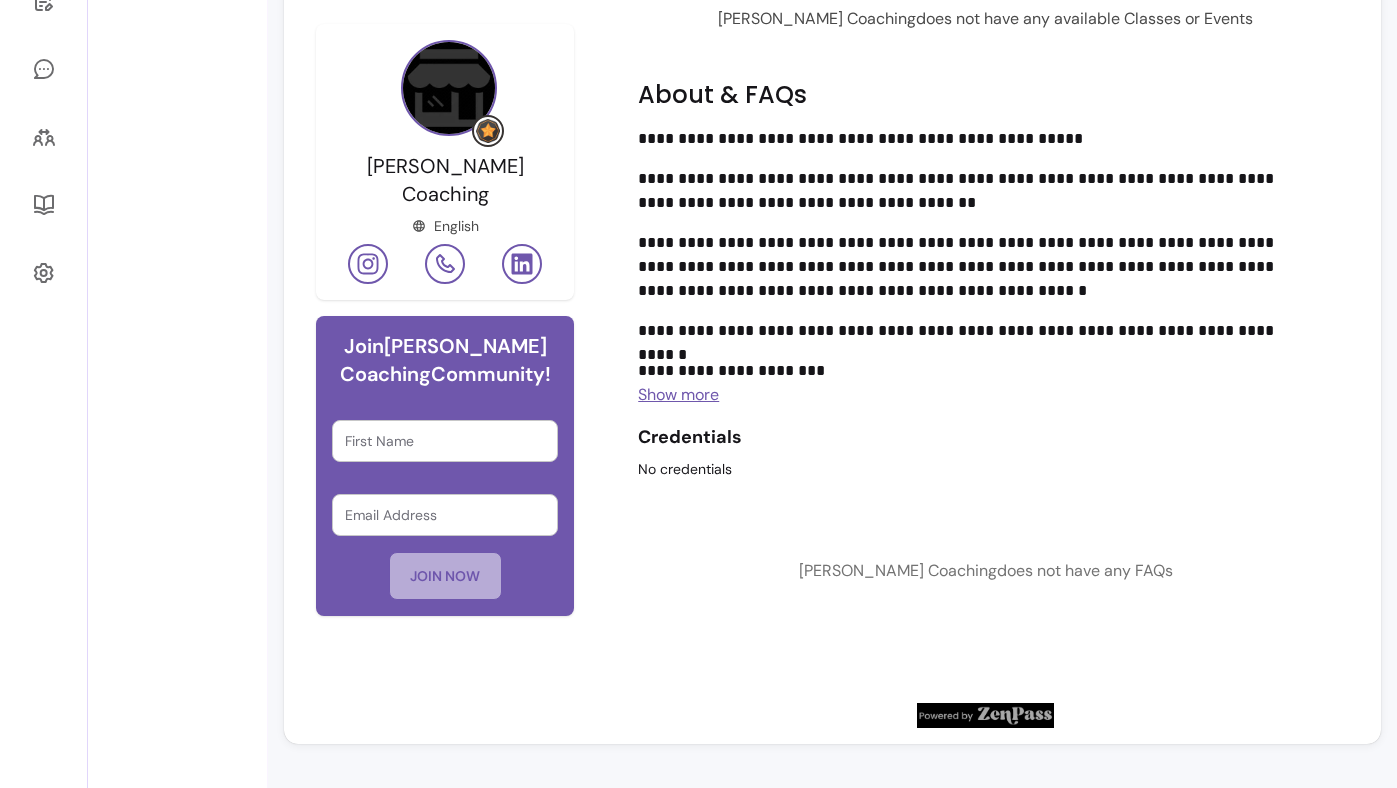 click on "**********" at bounding box center (977, 267) 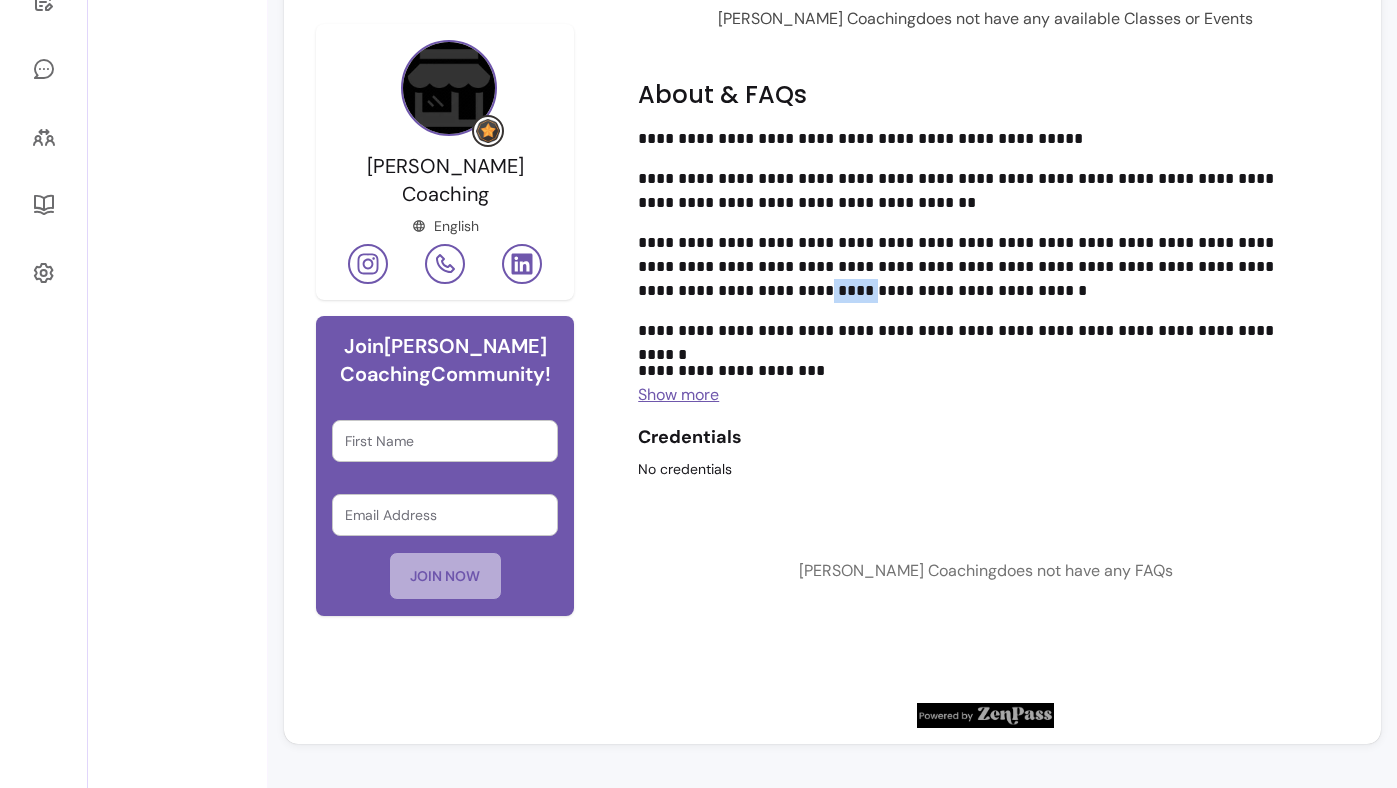 click on "**********" at bounding box center [977, 331] 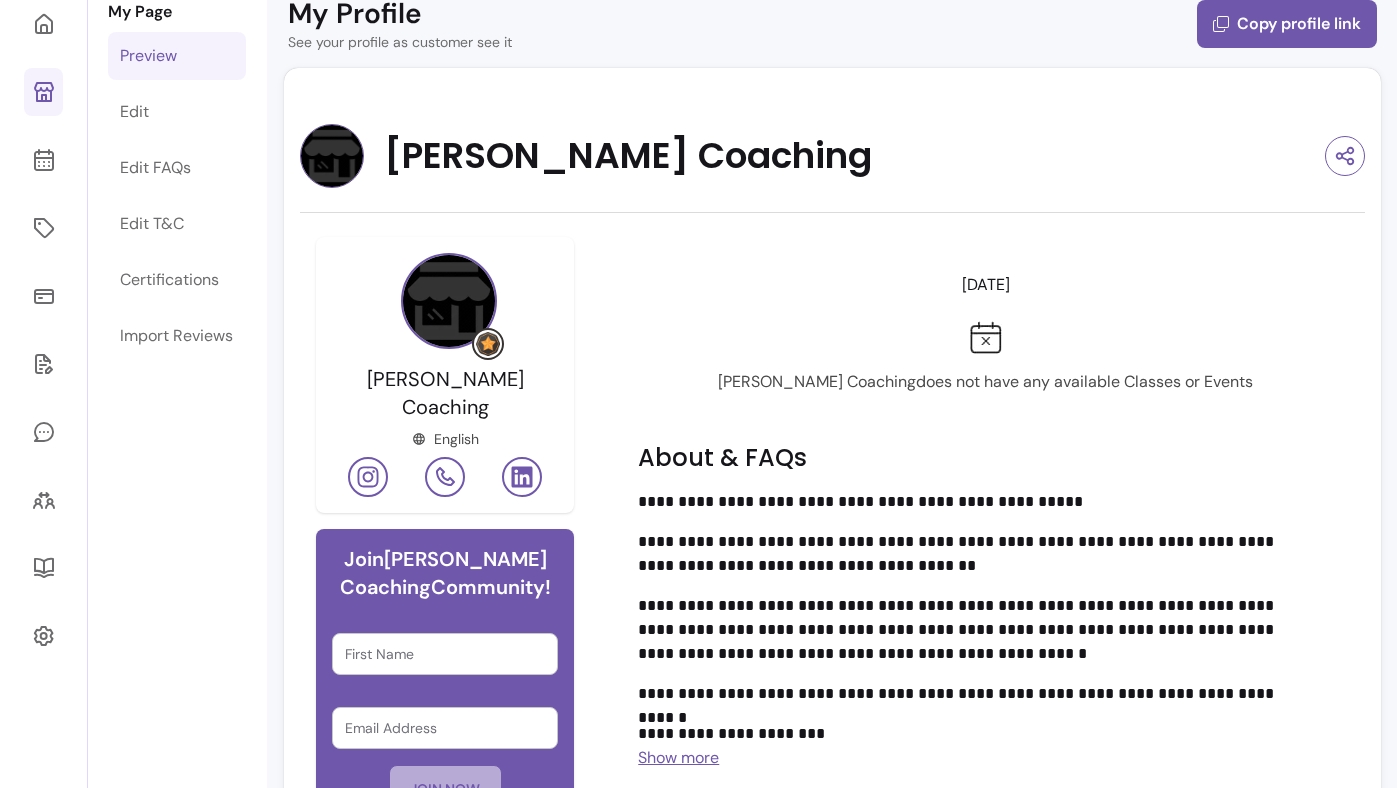 scroll, scrollTop: 63, scrollLeft: 0, axis: vertical 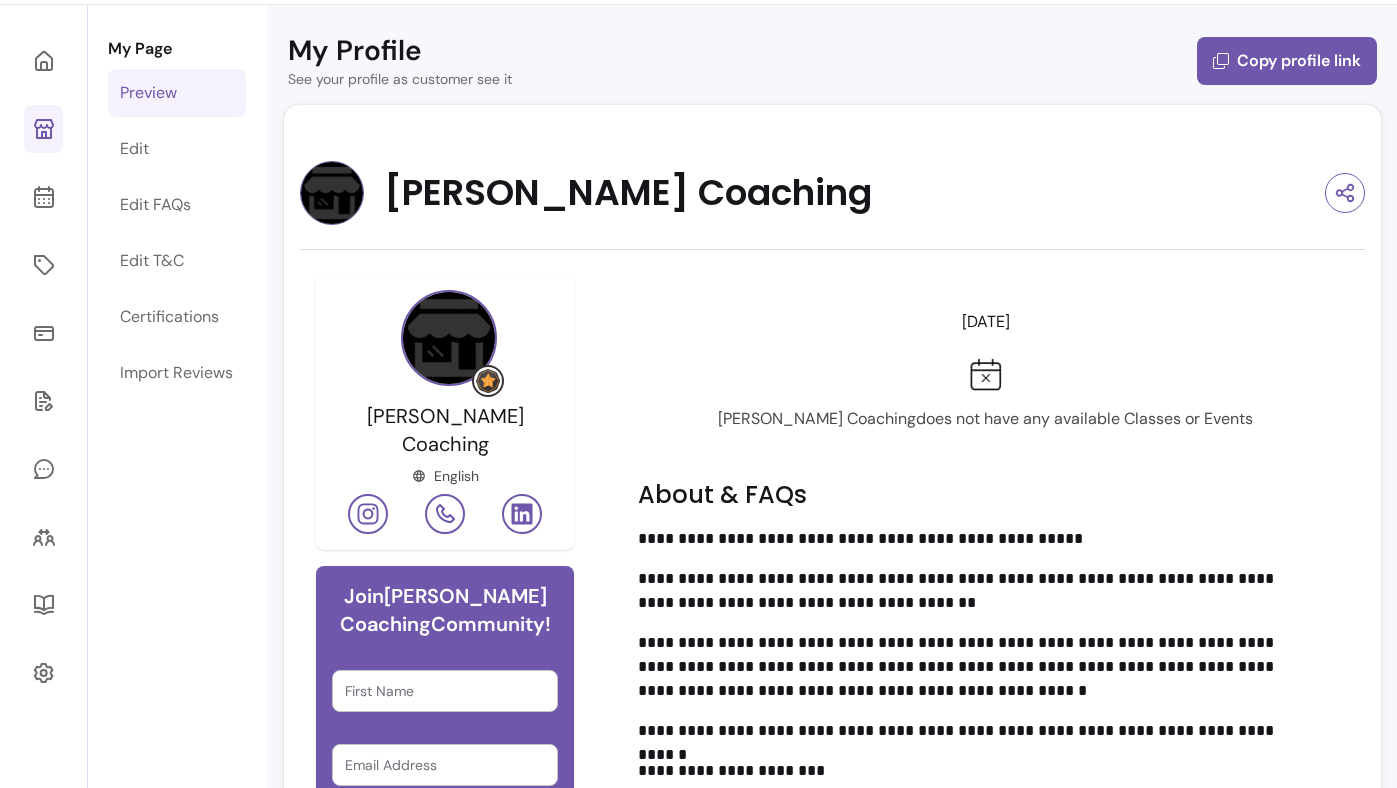 click on "My Profile See your profile as customer see it Copy profile link" at bounding box center (832, 61) 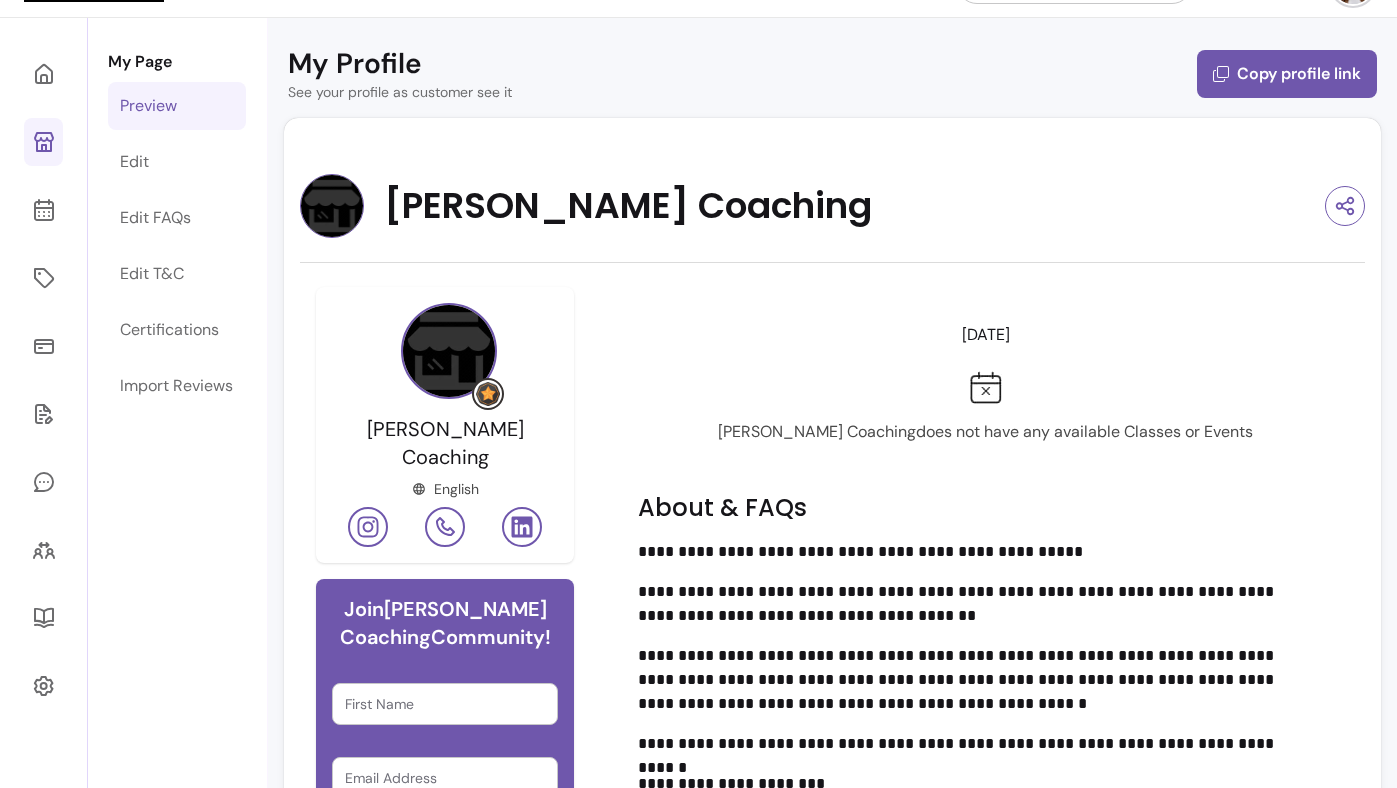 scroll, scrollTop: 0, scrollLeft: 0, axis: both 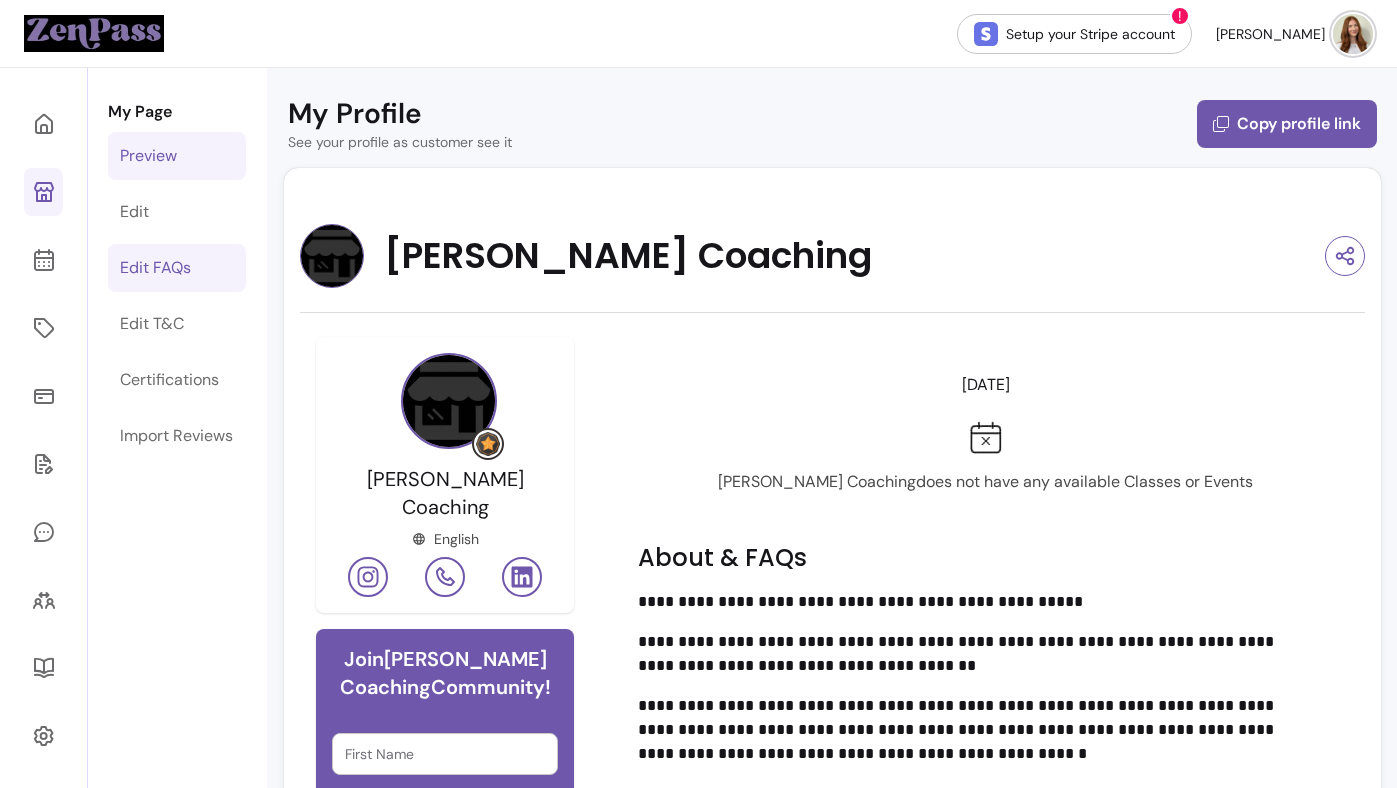 click on "Edit FAQs" at bounding box center [177, 268] 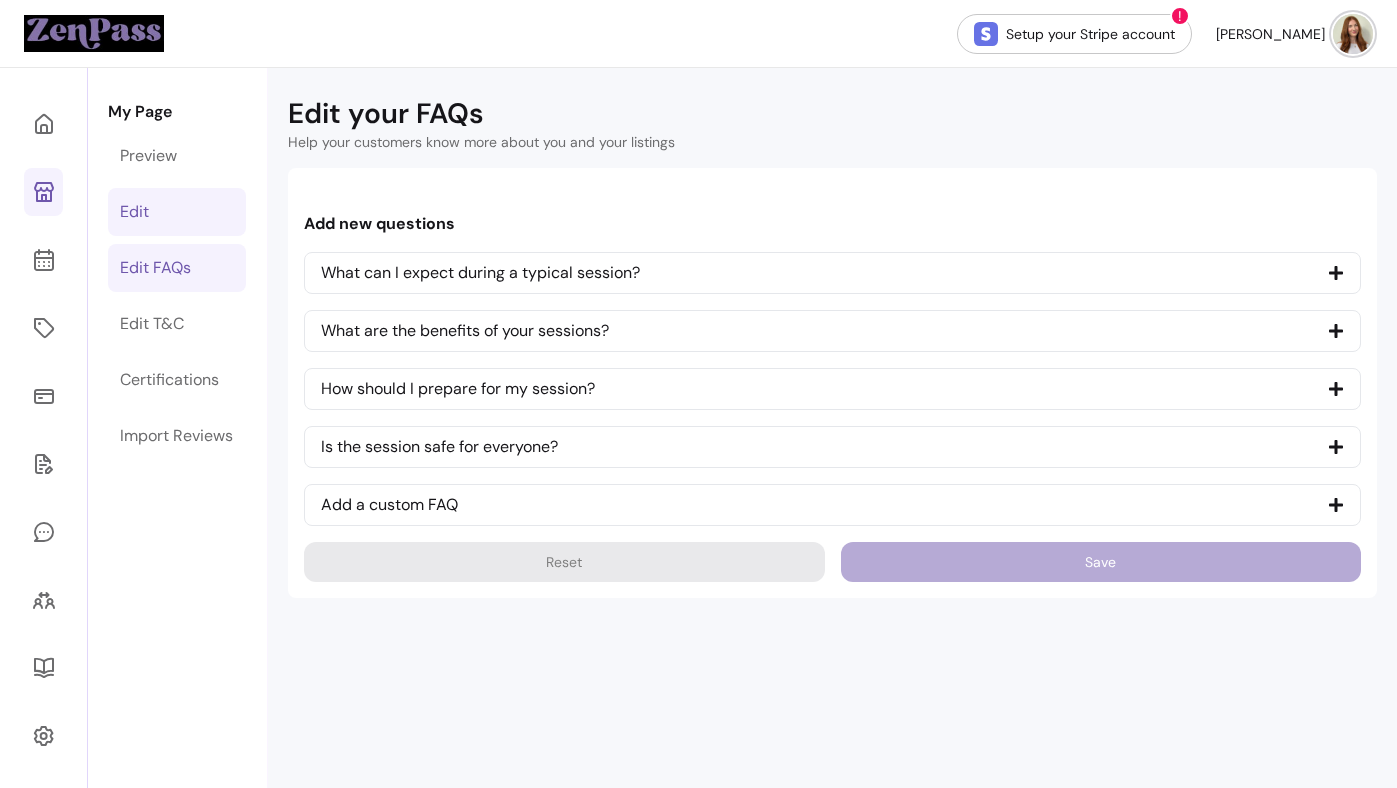 click on "Edit" at bounding box center (177, 212) 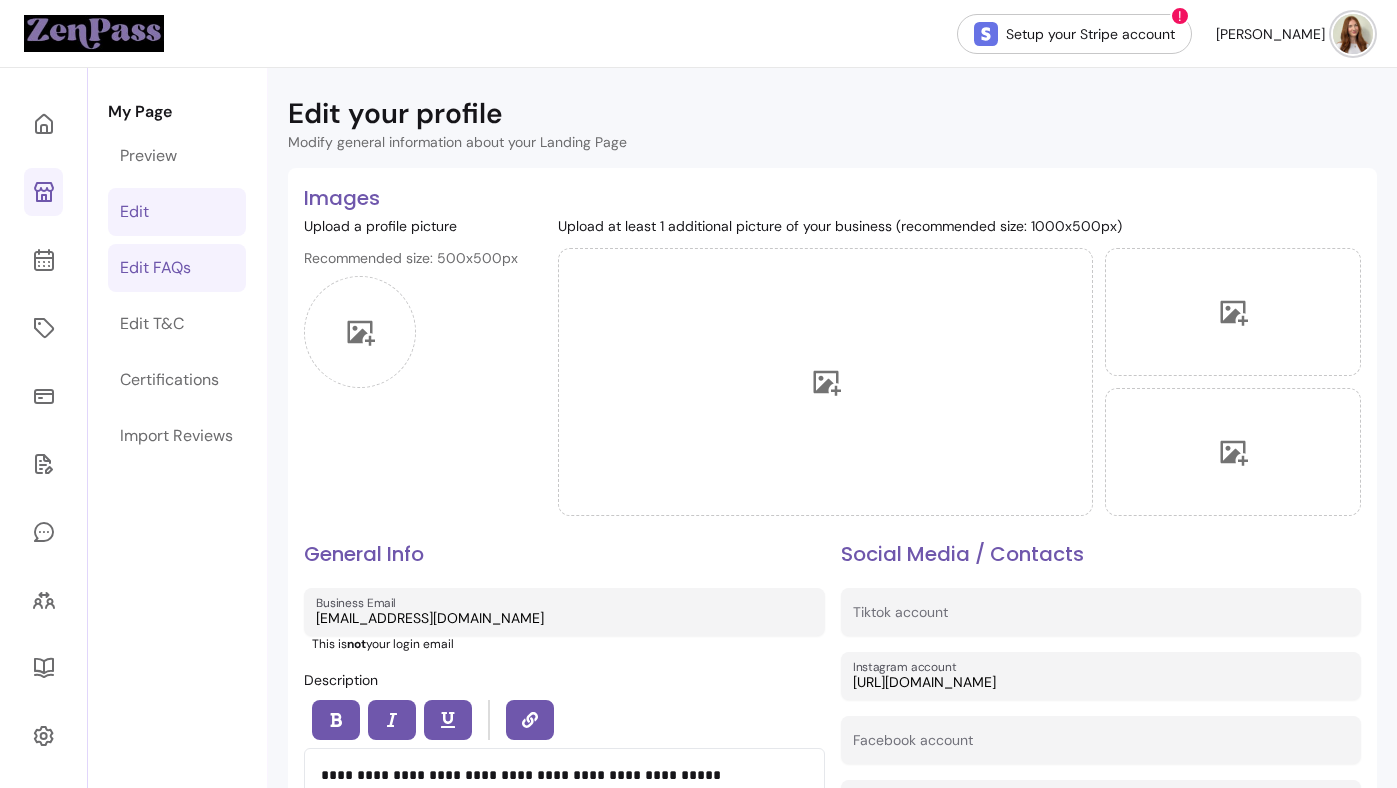 click on "Edit FAQs" at bounding box center (177, 268) 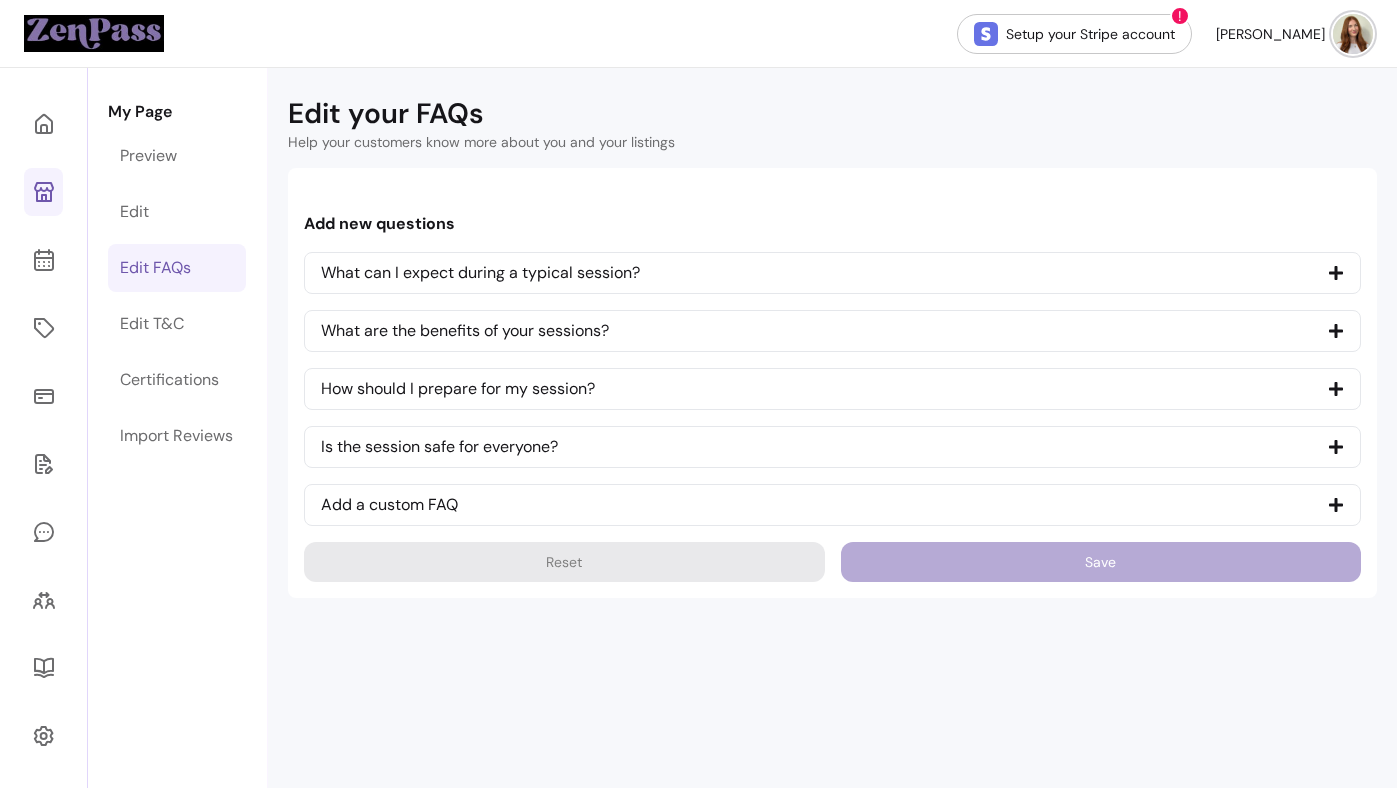 click on "My Page Preview   Edit   Edit FAQs   Edit T&C   Certifications   Import Reviews" at bounding box center (177, 462) 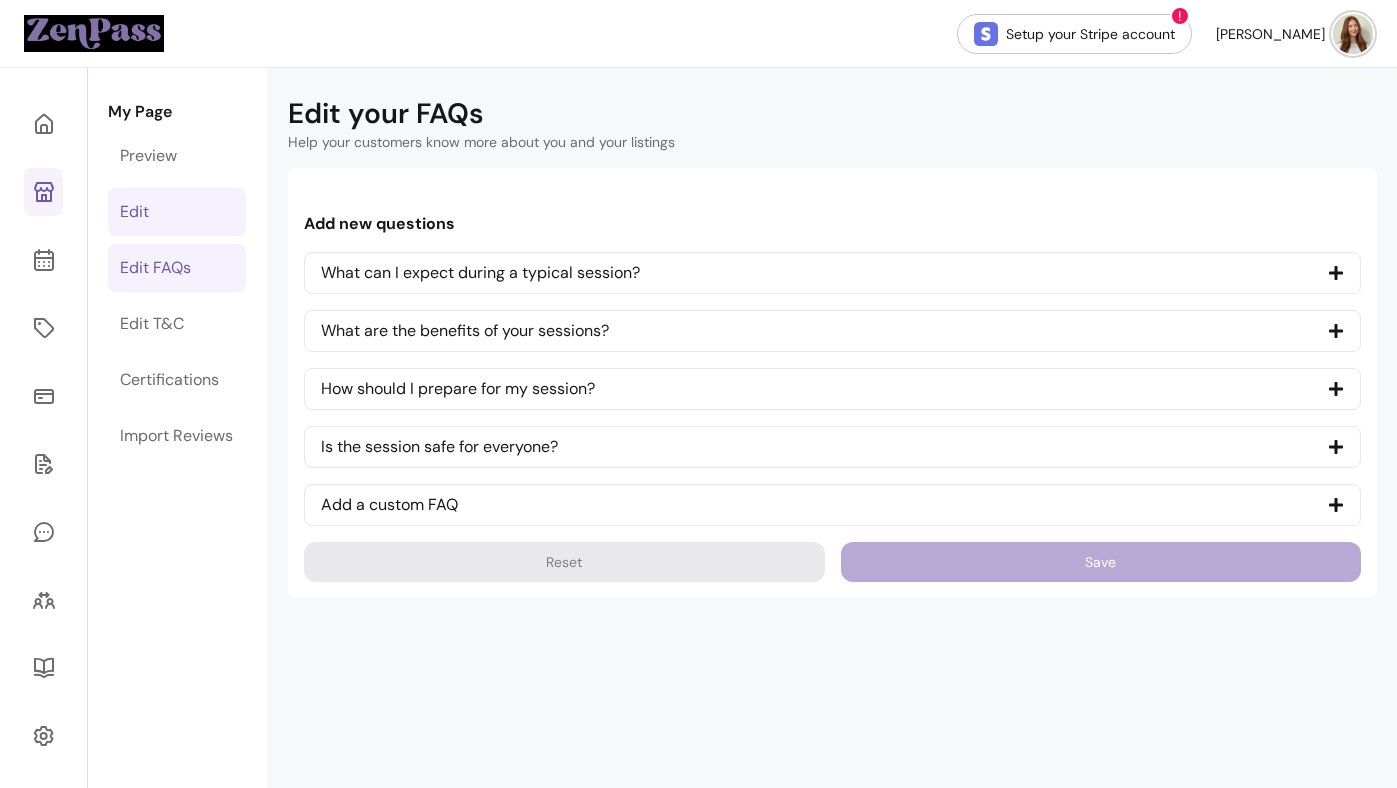 click on "Edit" at bounding box center (177, 212) 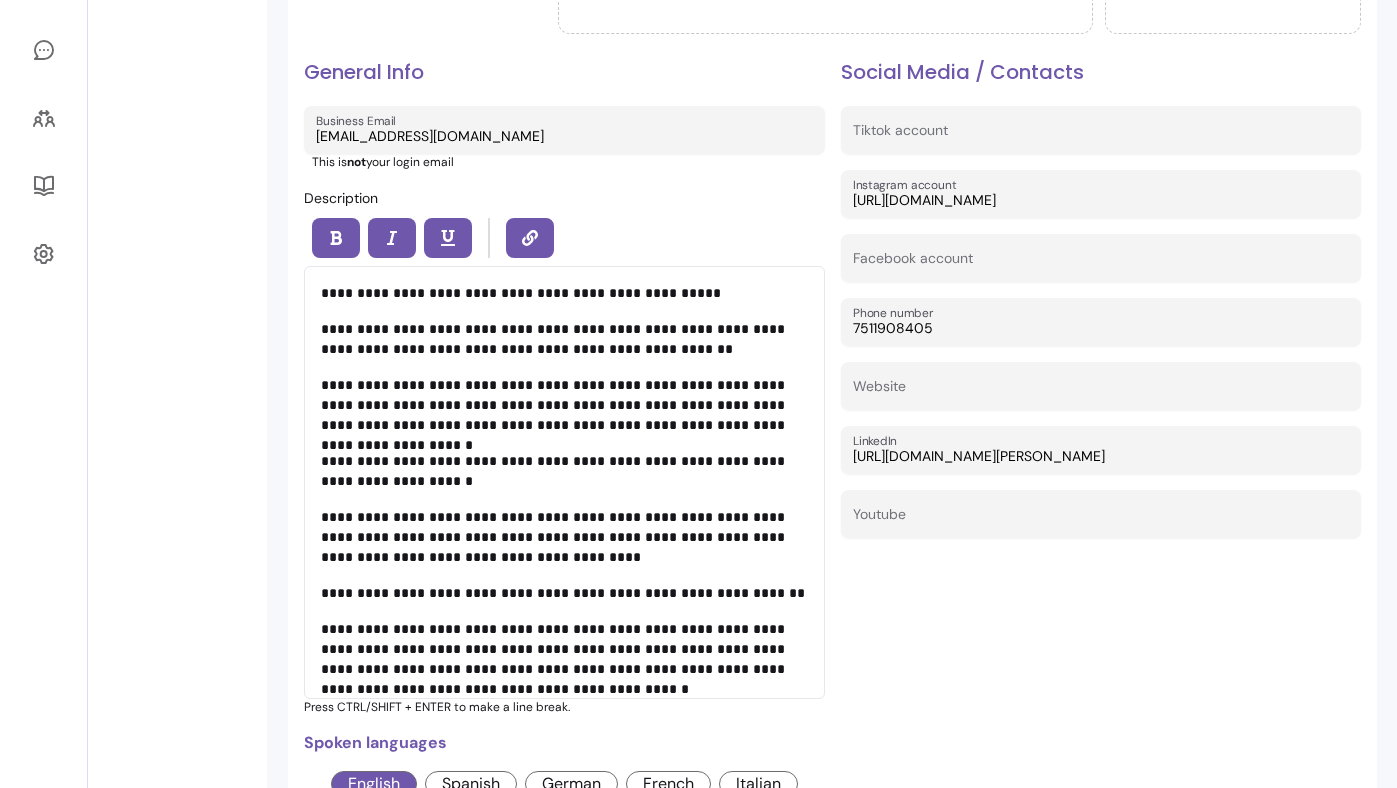 scroll, scrollTop: 446, scrollLeft: 0, axis: vertical 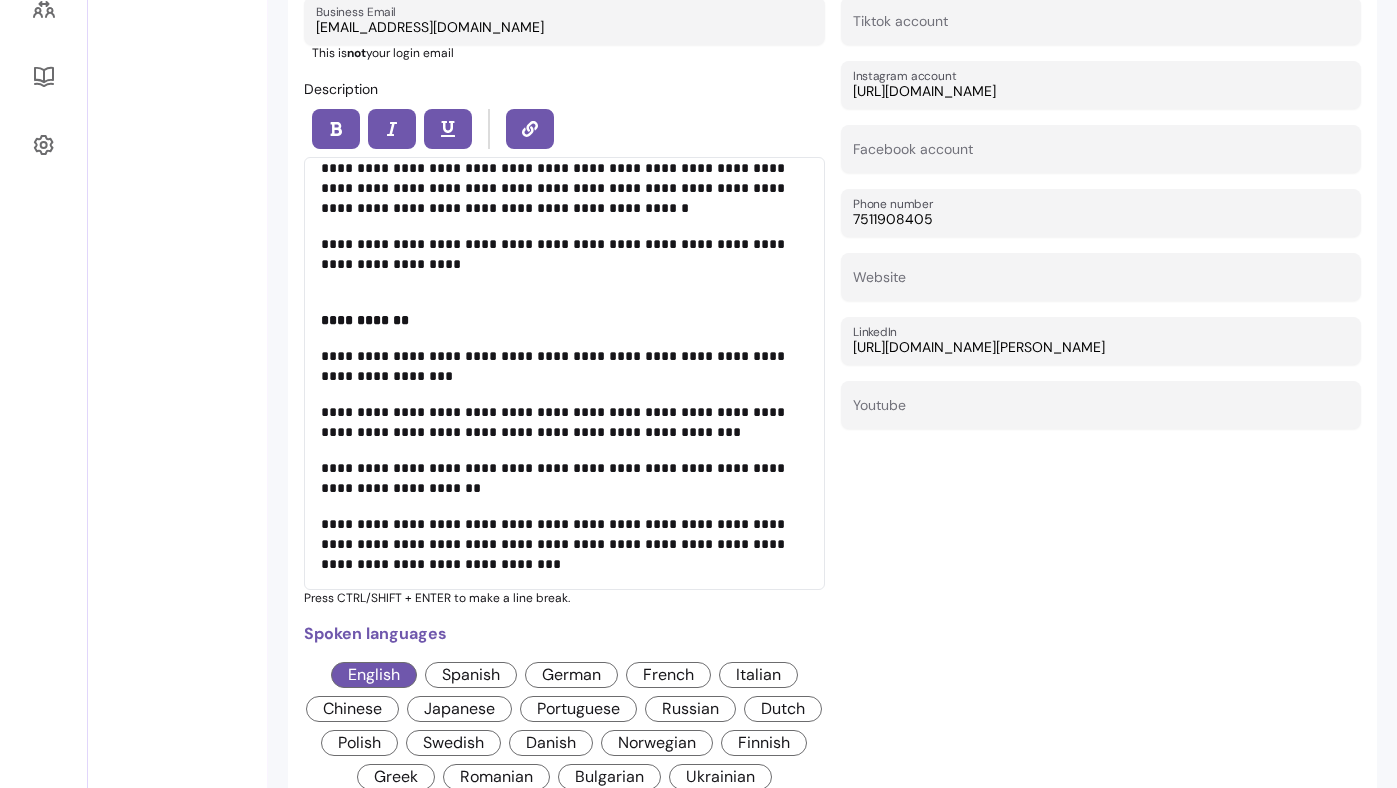 click on "**********" at bounding box center [564, 373] 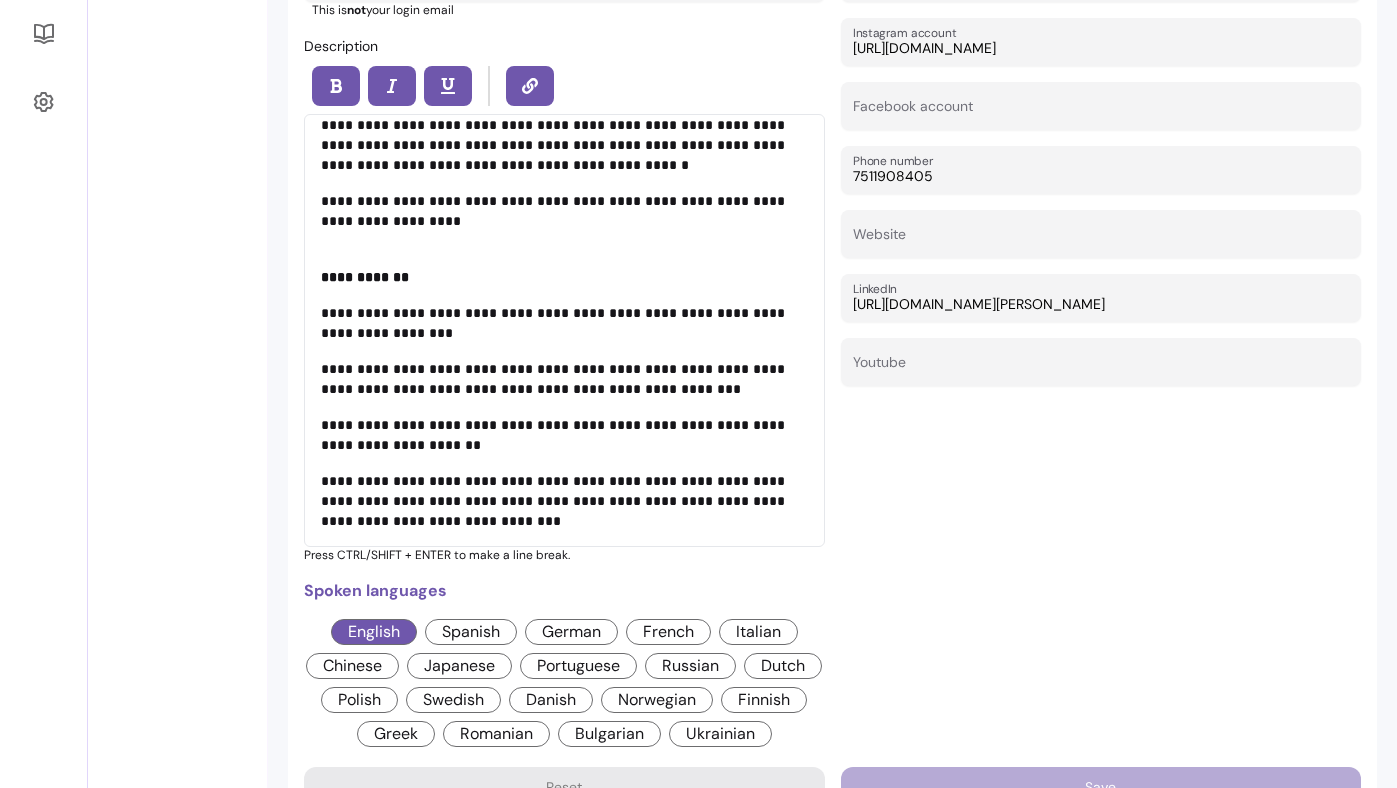 scroll, scrollTop: 635, scrollLeft: 0, axis: vertical 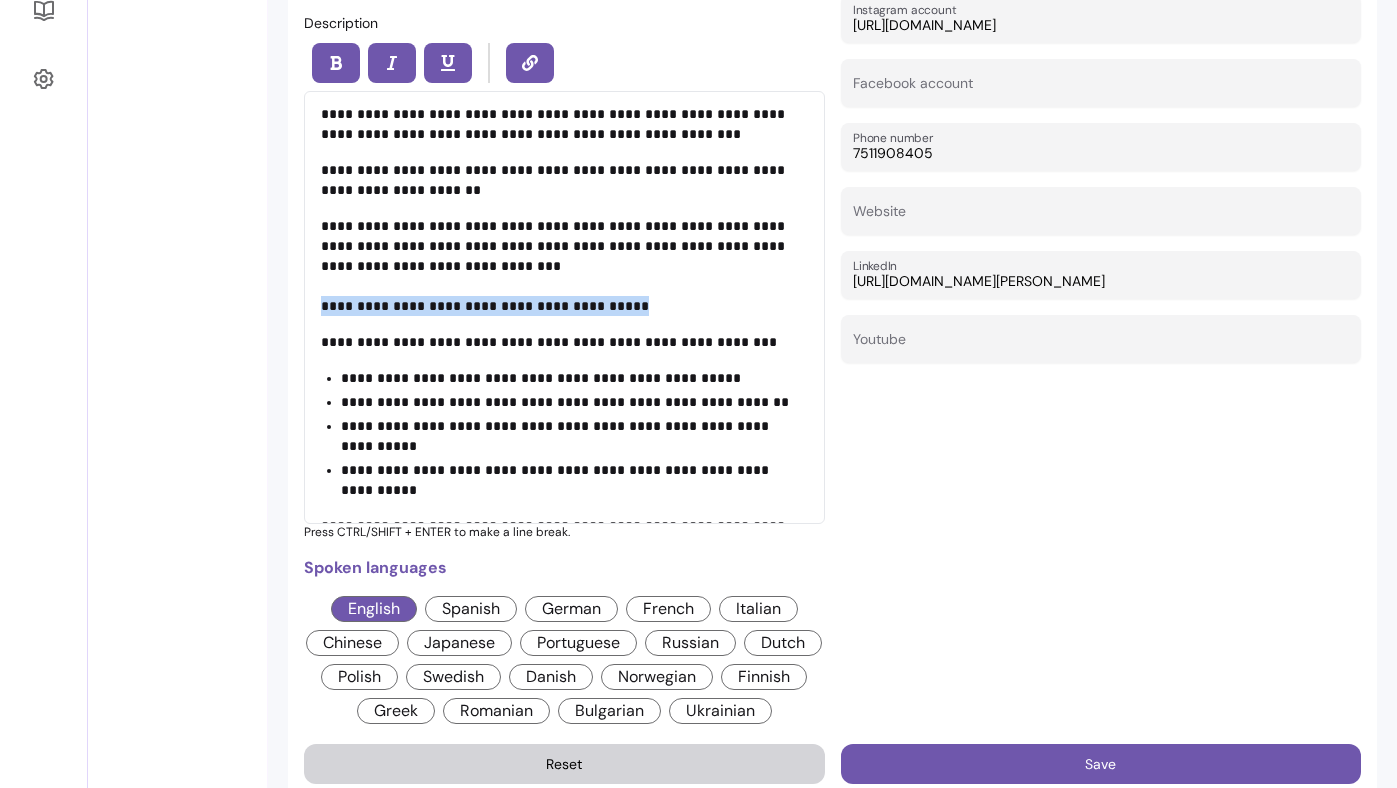 drag, startPoint x: 629, startPoint y: 305, endPoint x: 313, endPoint y: 300, distance: 316.03955 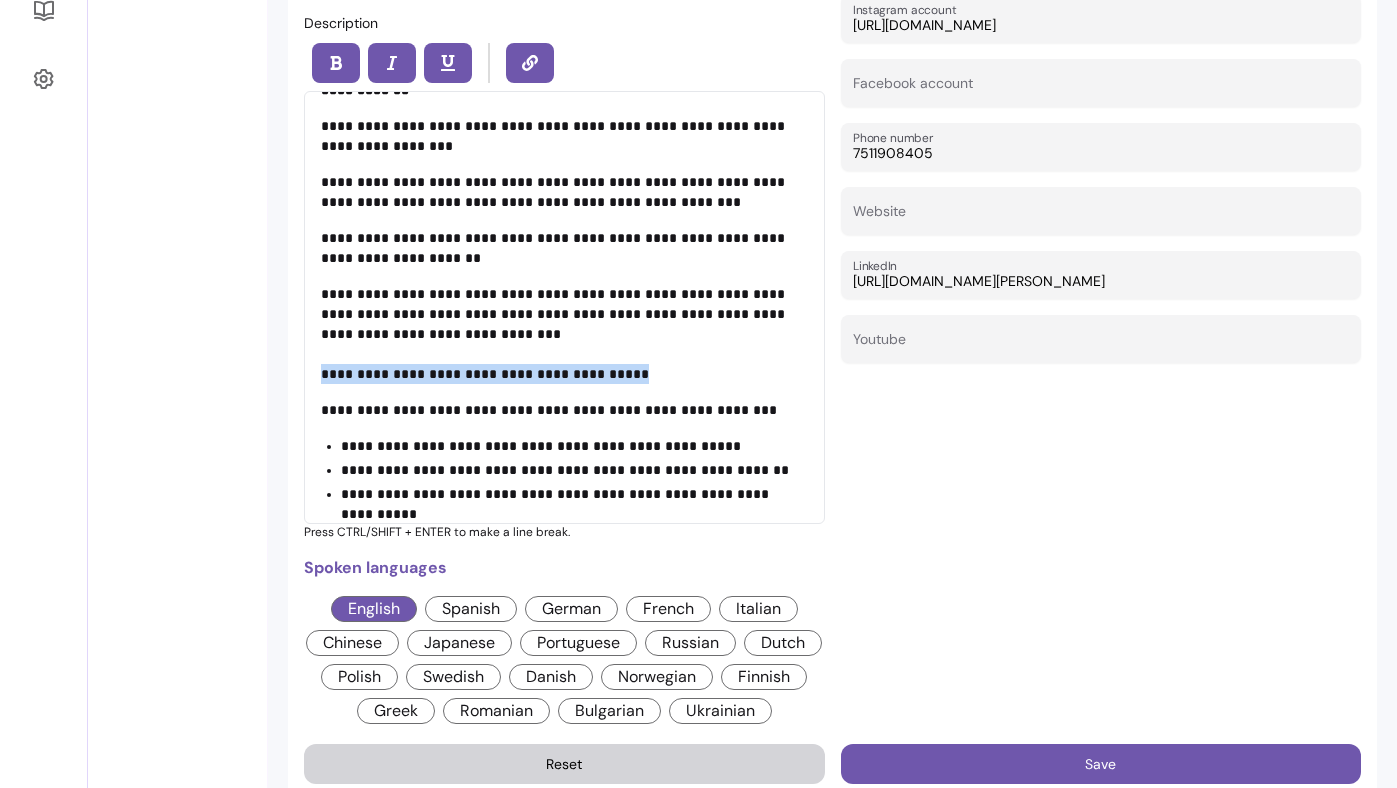 scroll, scrollTop: 535, scrollLeft: 0, axis: vertical 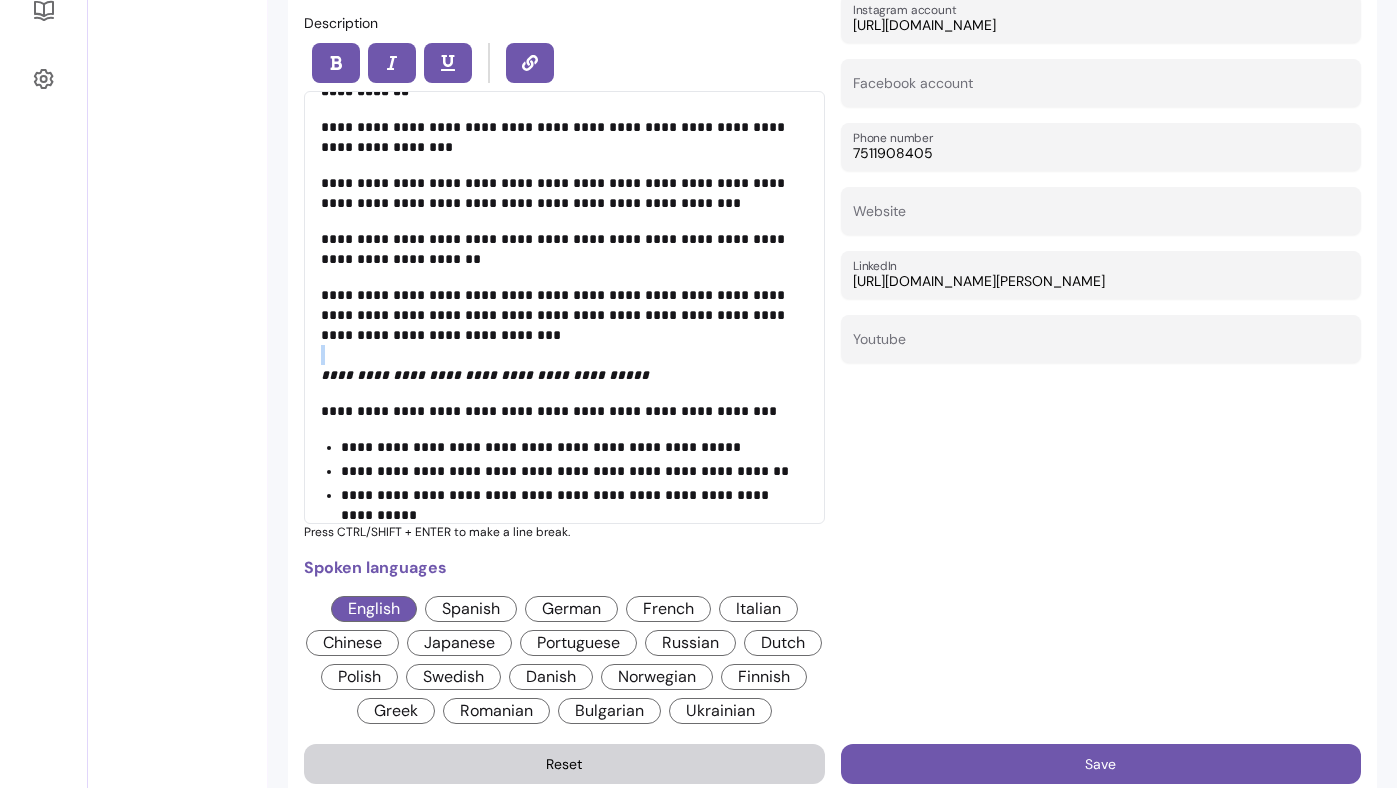 click on "**********" at bounding box center [564, 307] 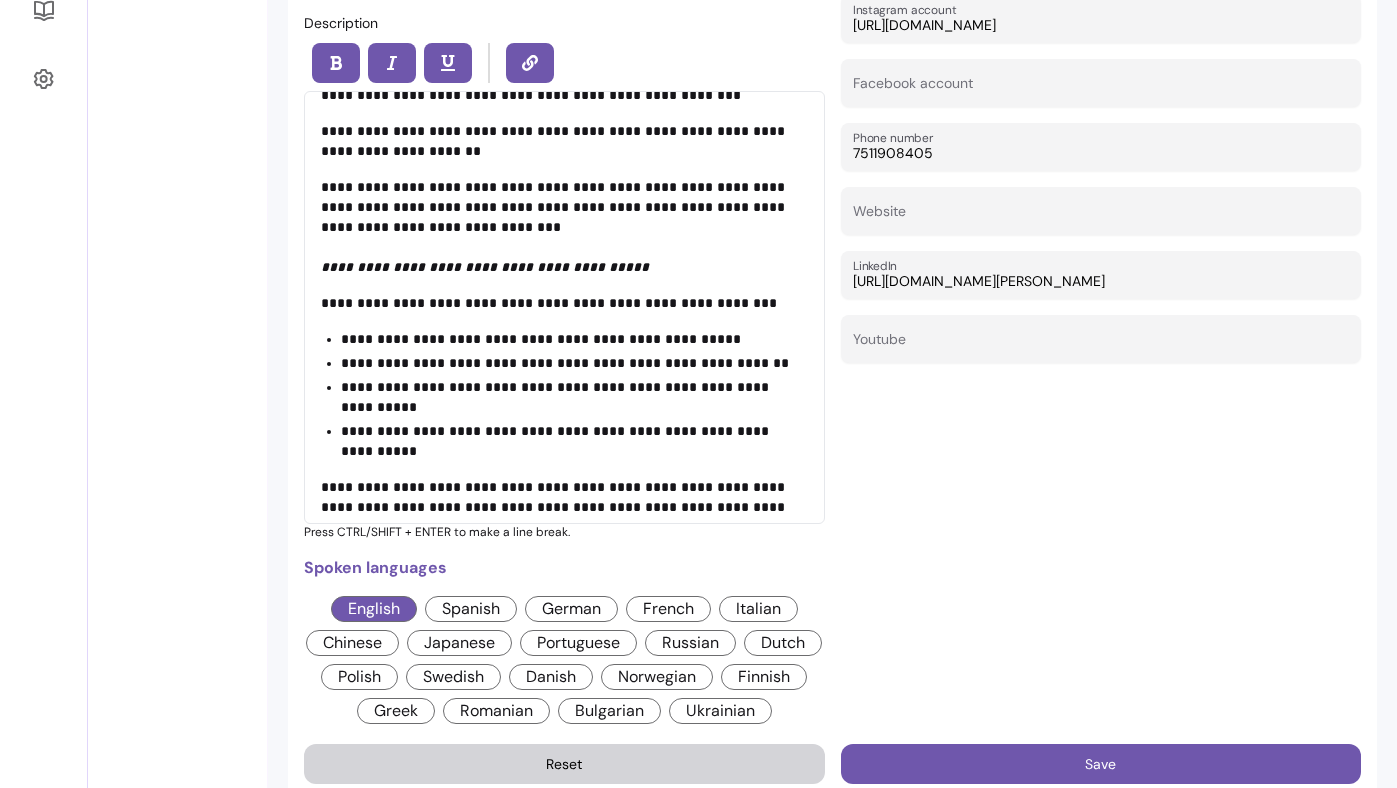 scroll, scrollTop: 688, scrollLeft: 0, axis: vertical 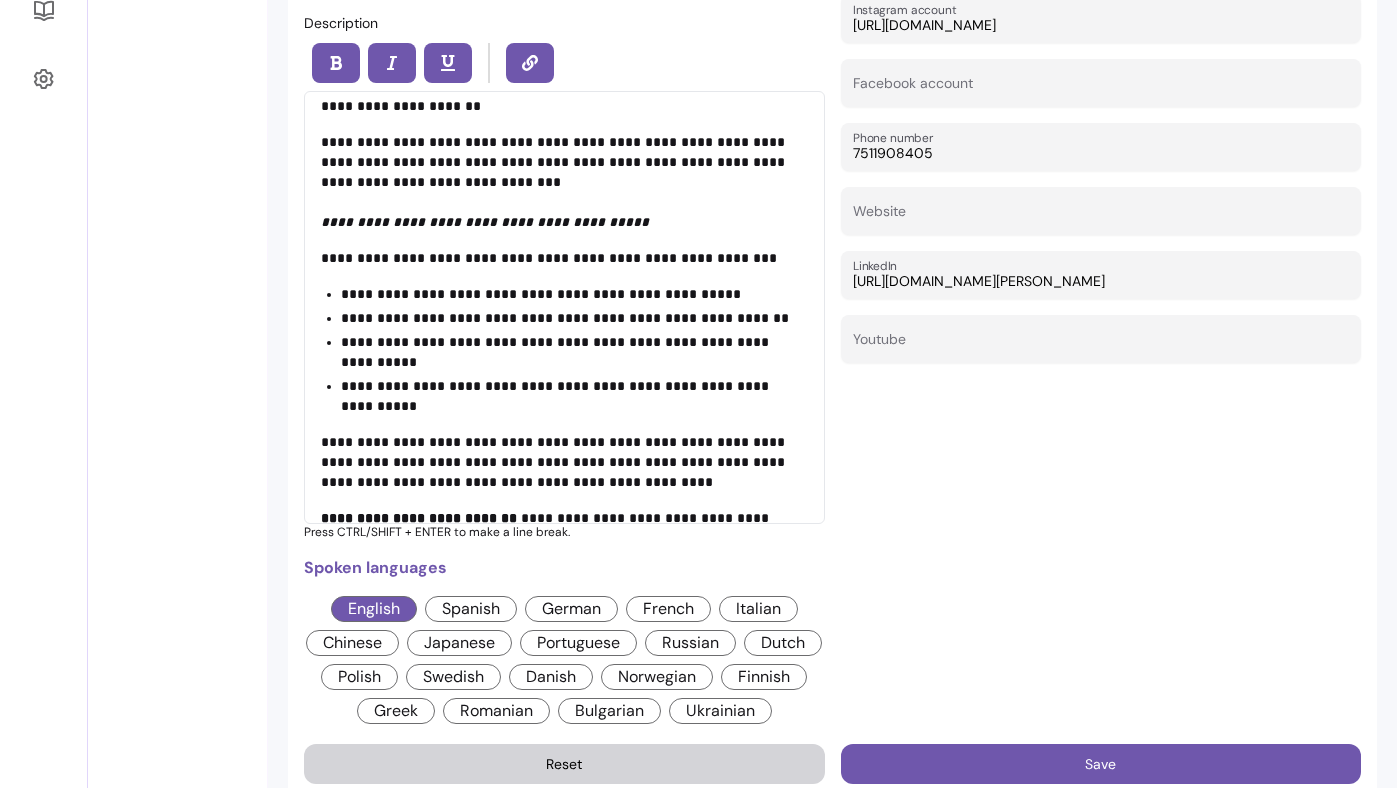 click on "**********" at bounding box center (419, 518) 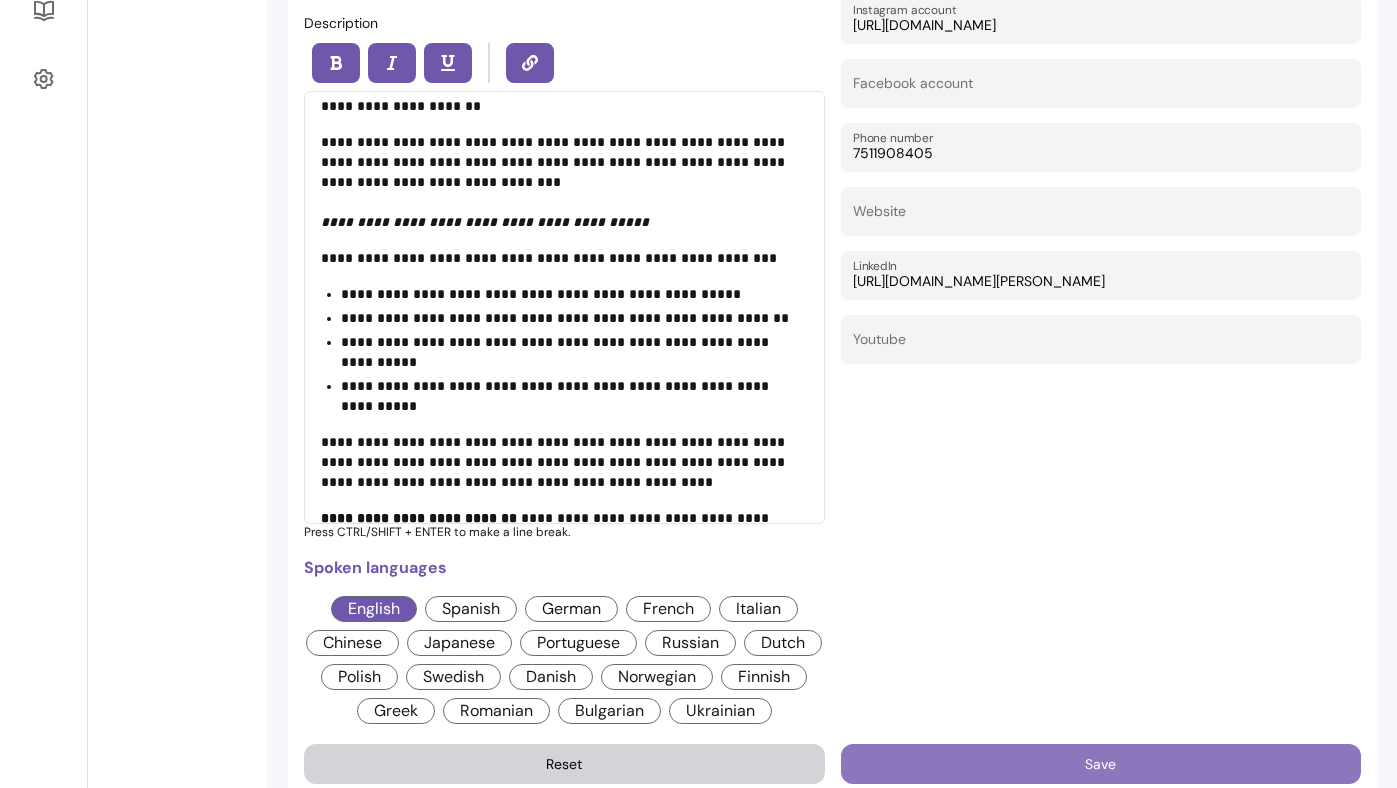 click on "Save" at bounding box center [1101, 764] 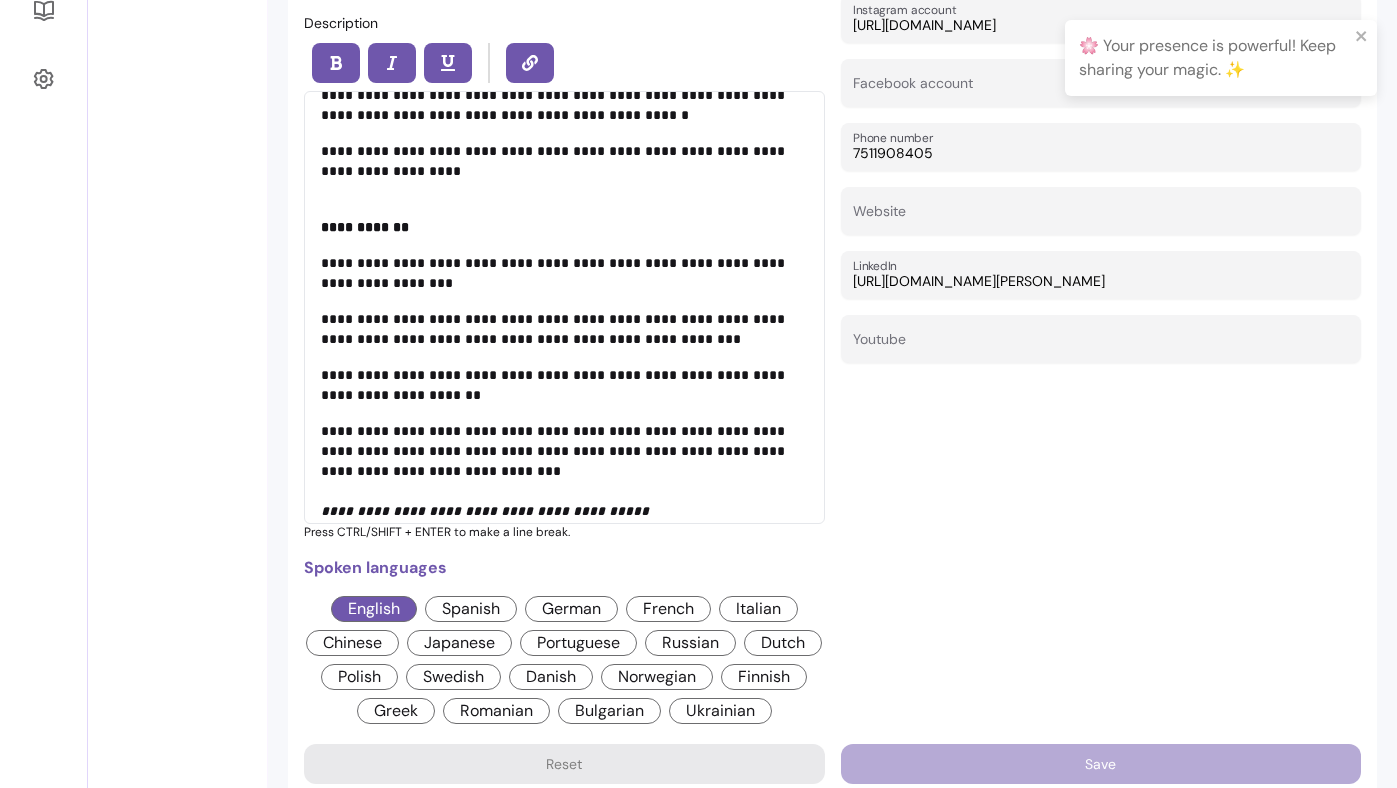 scroll, scrollTop: 0, scrollLeft: 0, axis: both 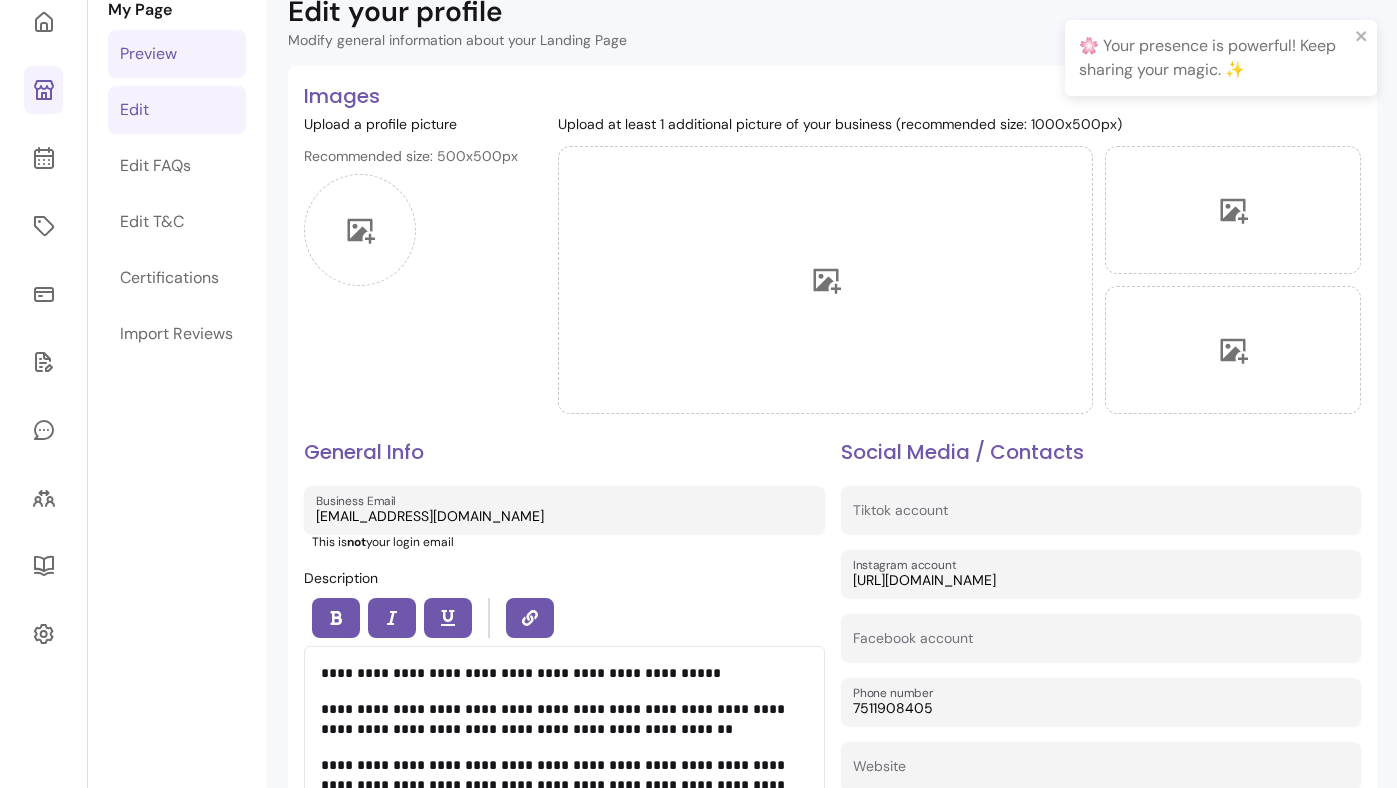 click on "Preview" at bounding box center [148, 54] 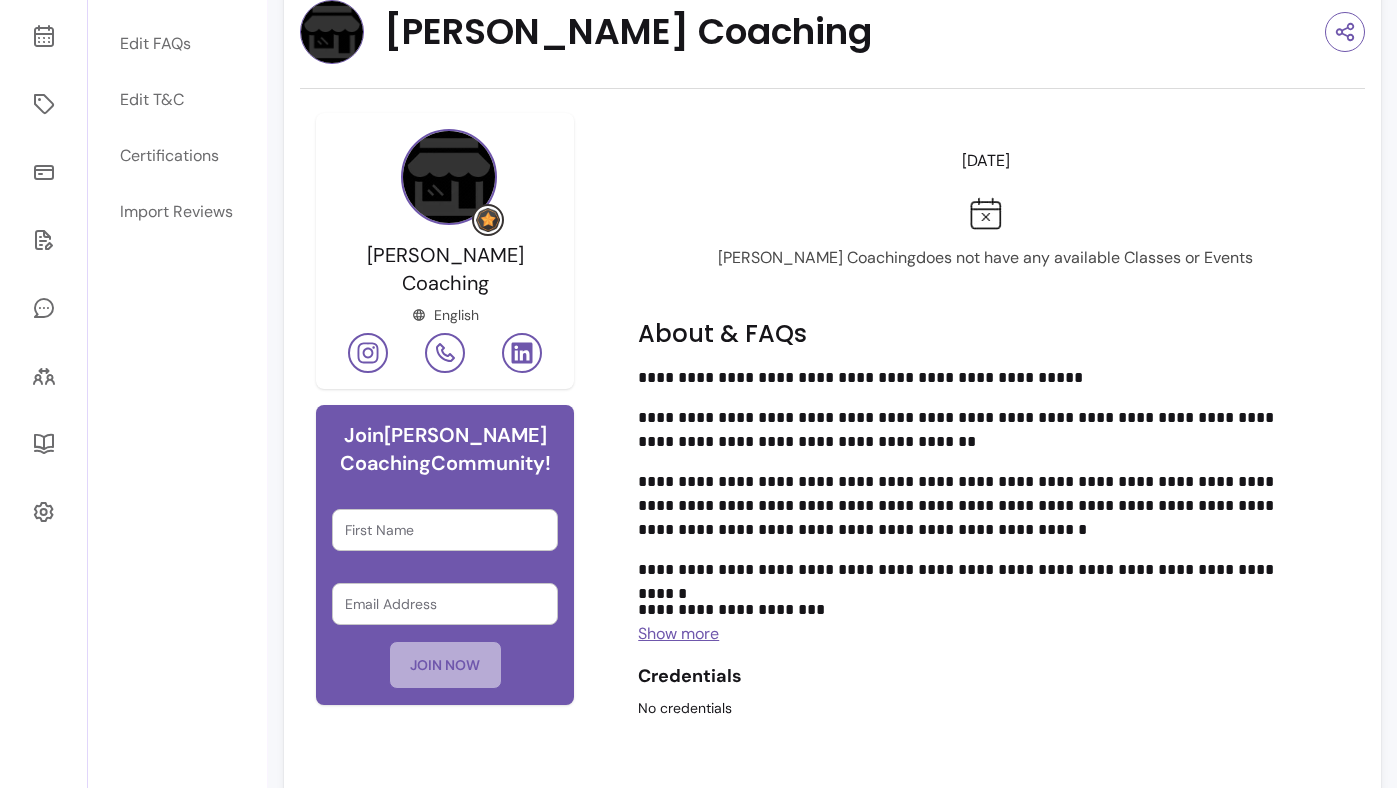 scroll, scrollTop: 225, scrollLeft: 0, axis: vertical 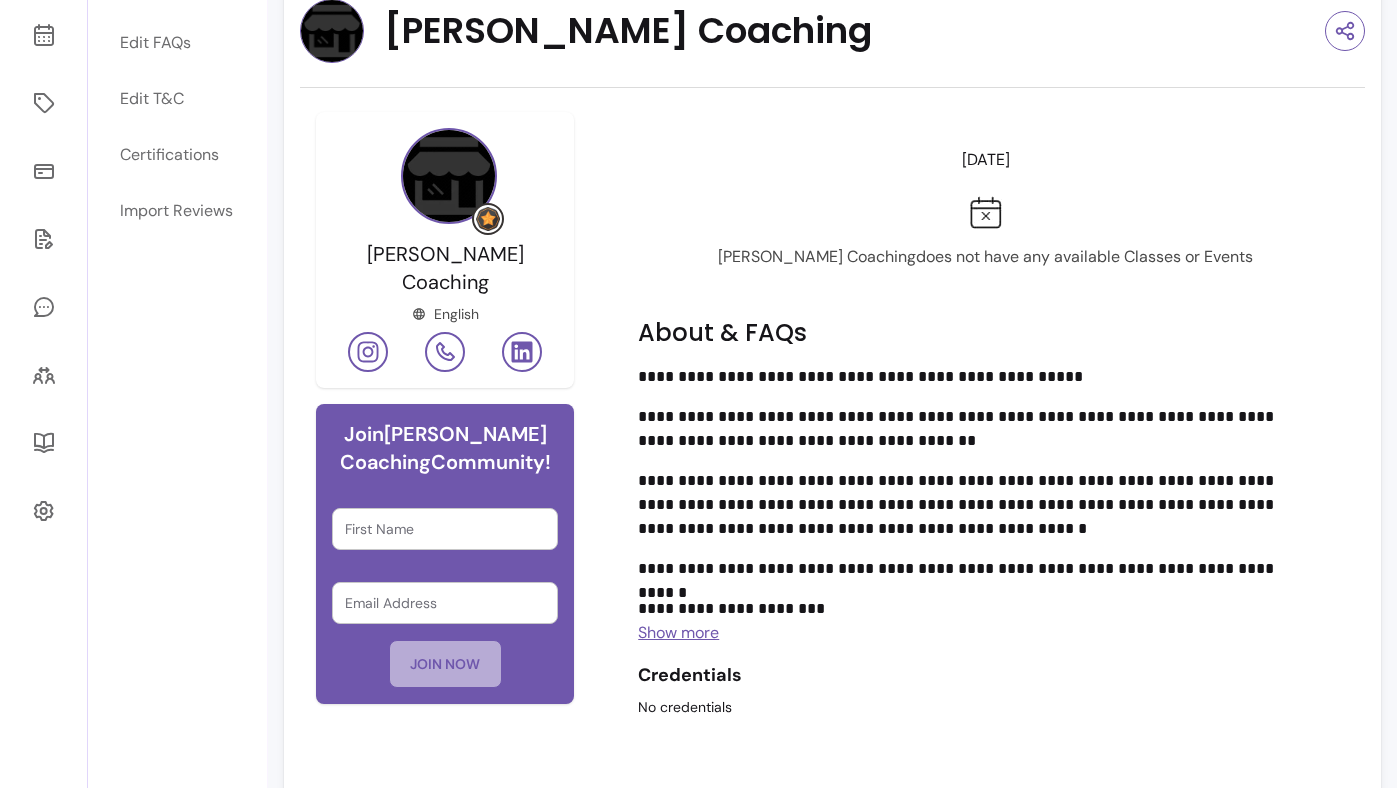 click on "**********" at bounding box center [977, 493] 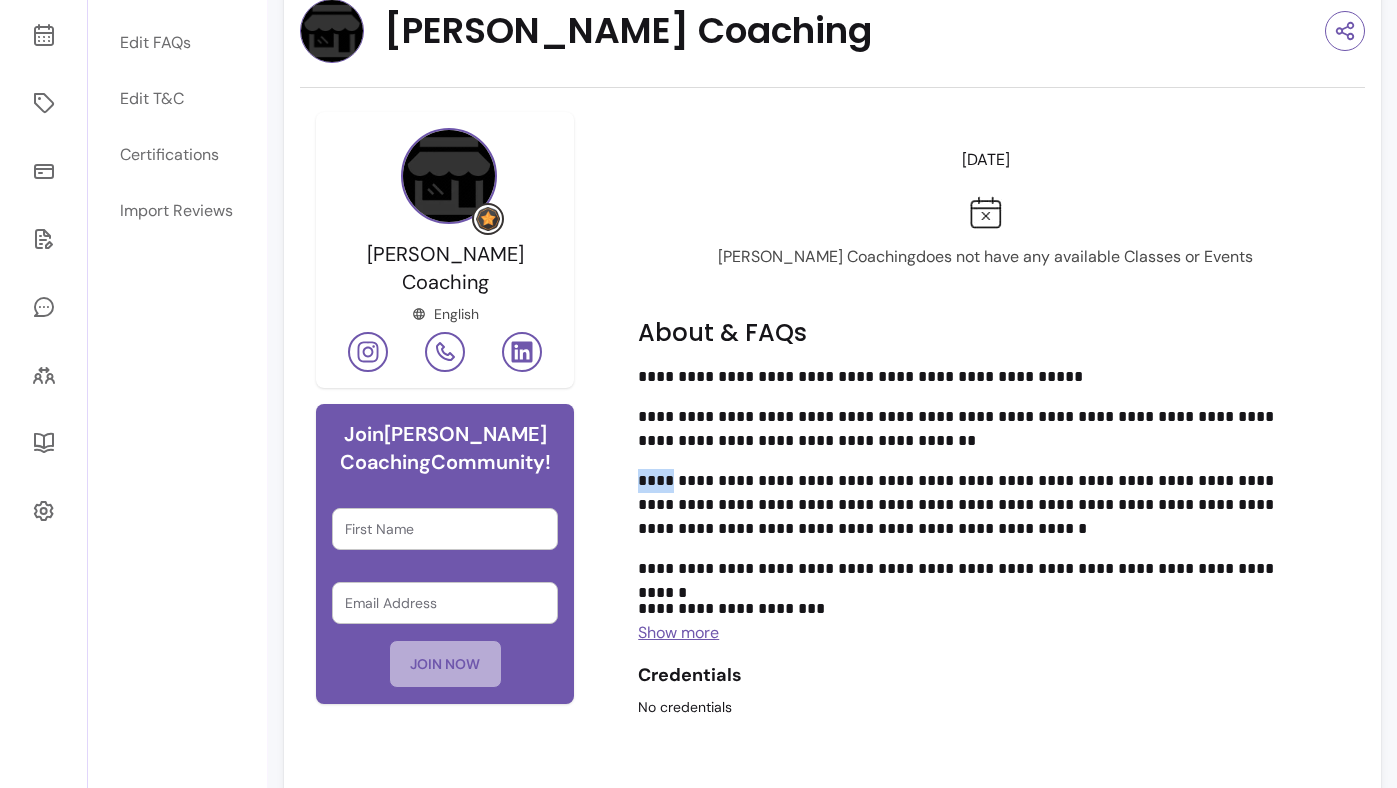 click on "**********" at bounding box center [977, 493] 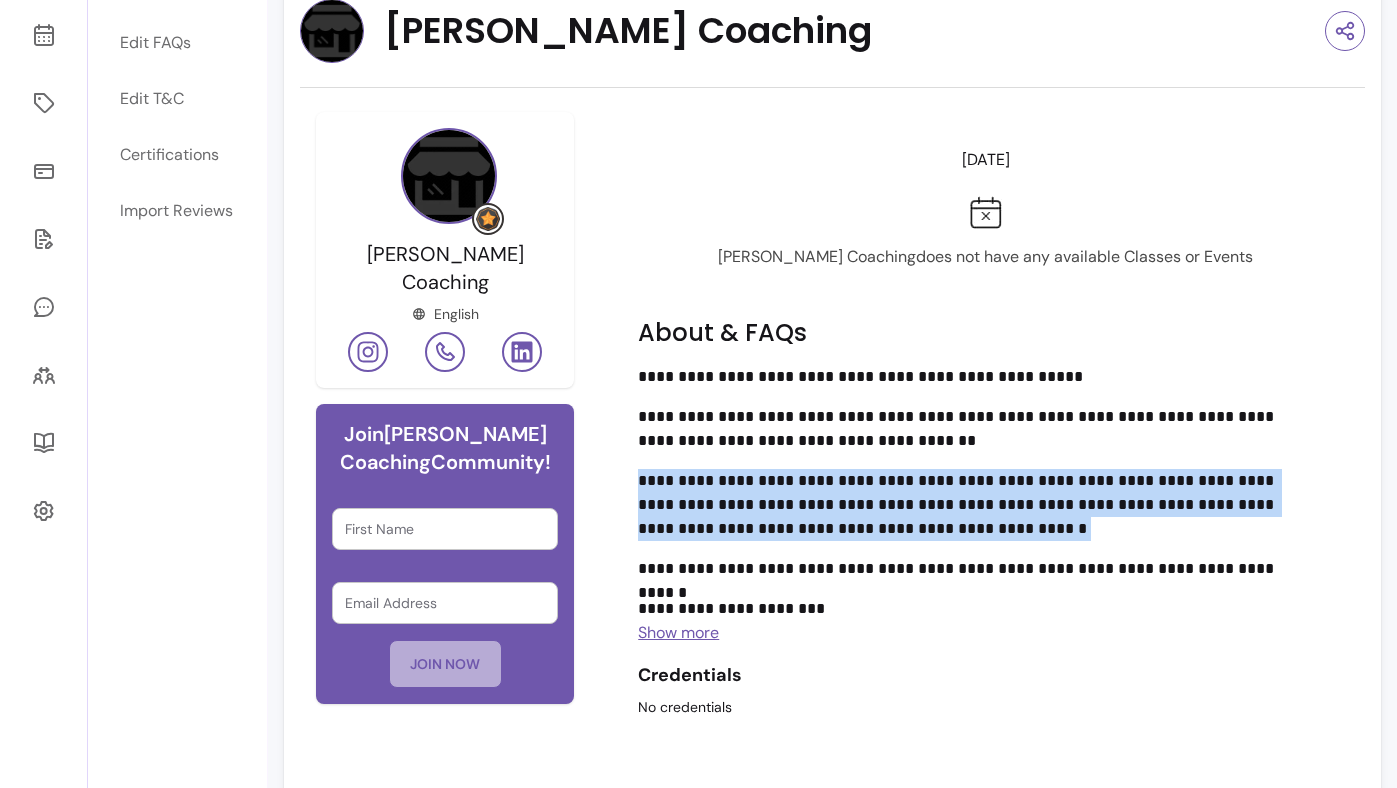click on "**********" at bounding box center (977, 505) 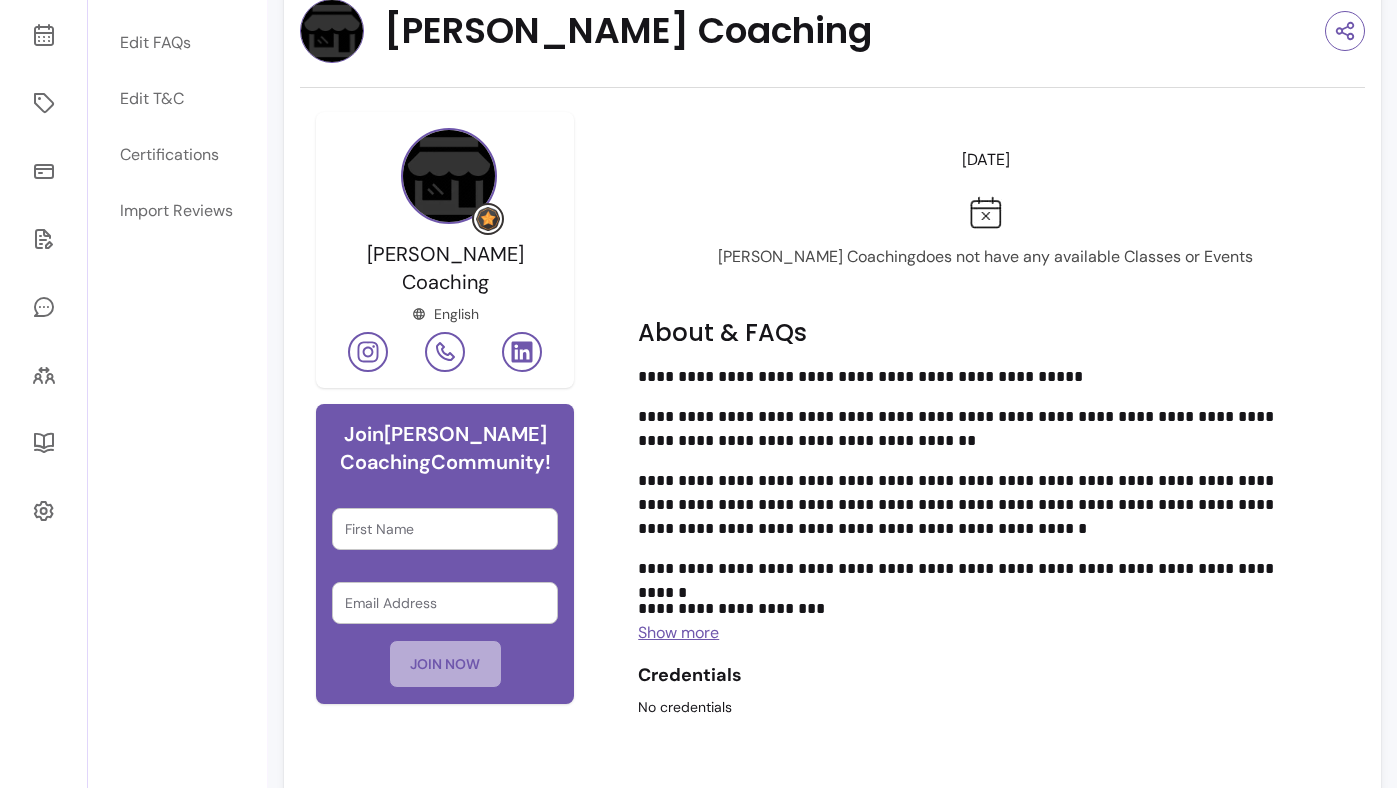 click on "**********" at bounding box center (977, 569) 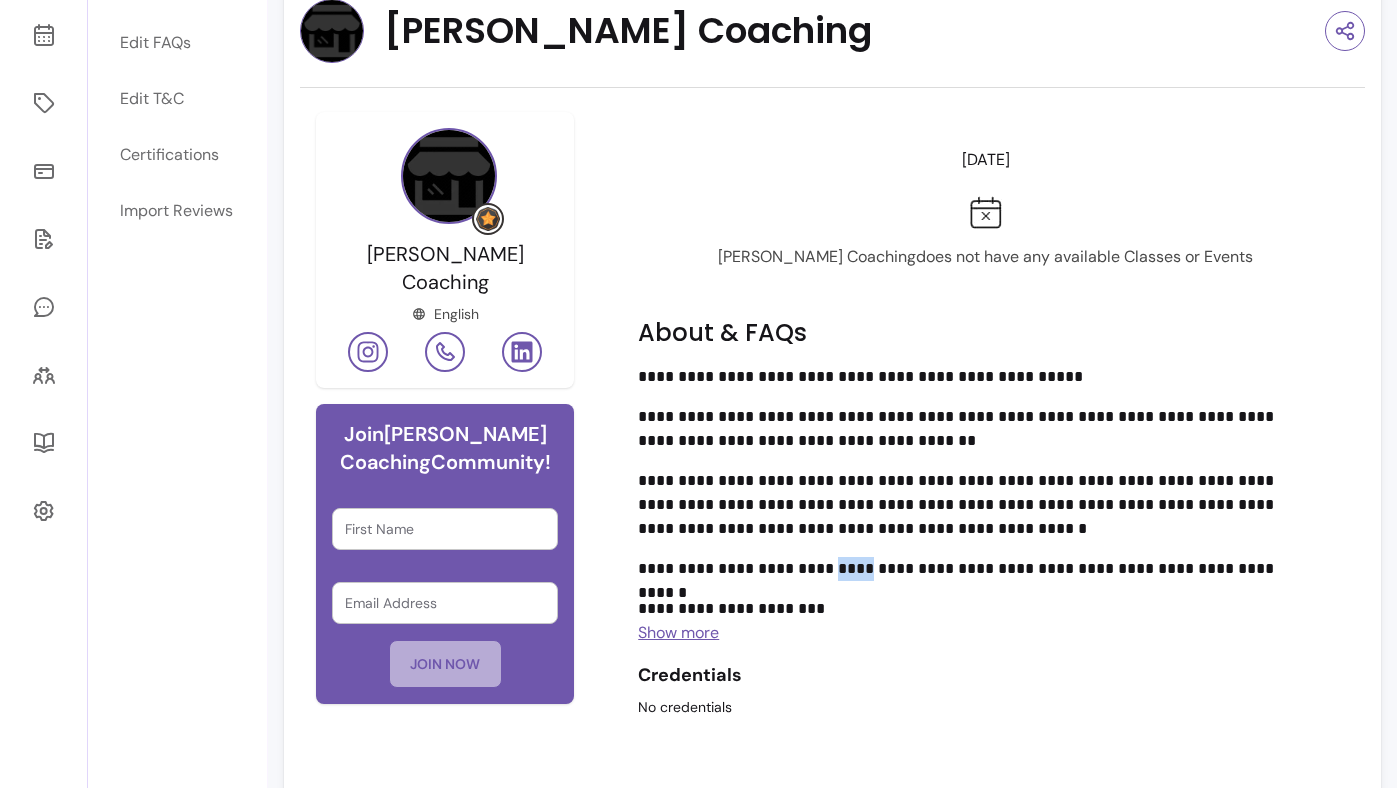 click on "**********" at bounding box center [977, 569] 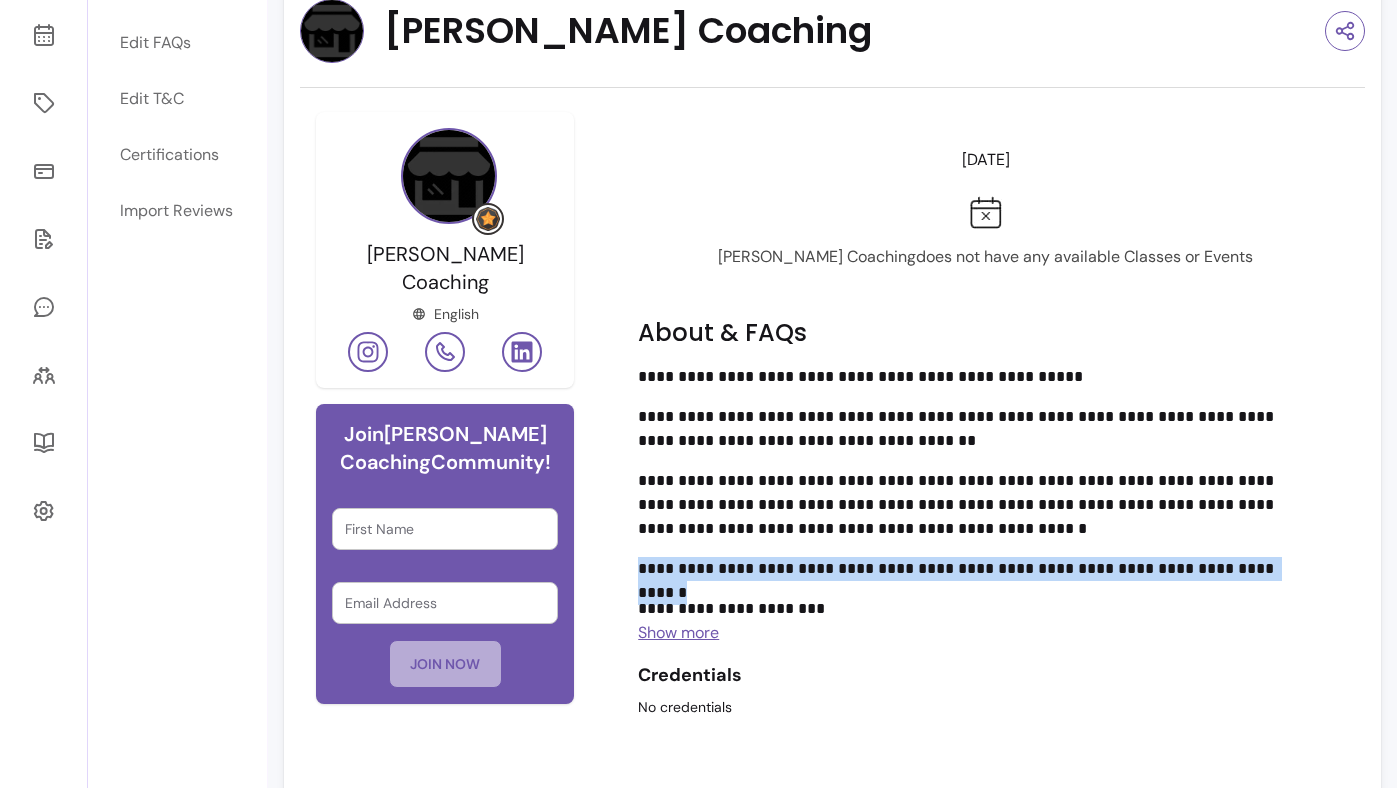 click on "**********" at bounding box center (977, 609) 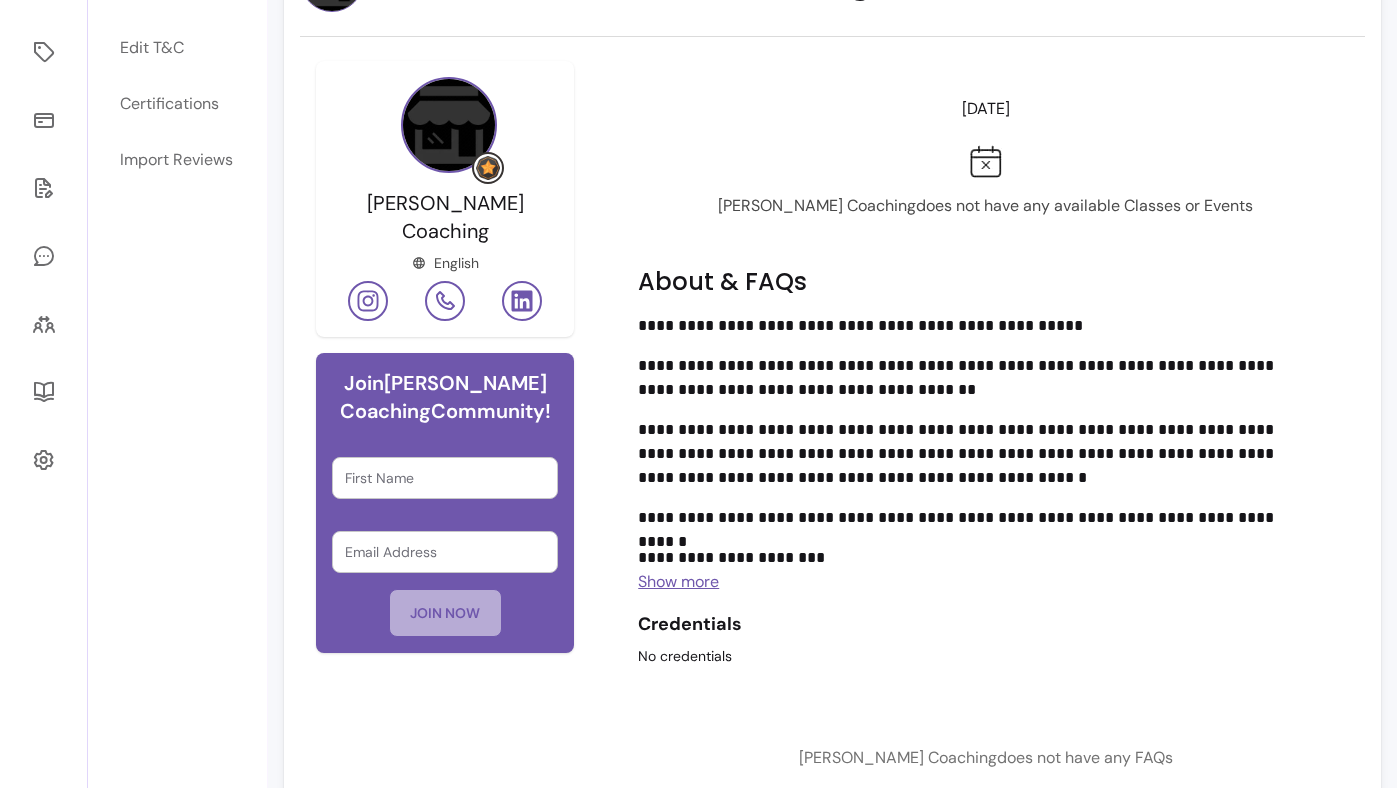 scroll, scrollTop: 285, scrollLeft: 0, axis: vertical 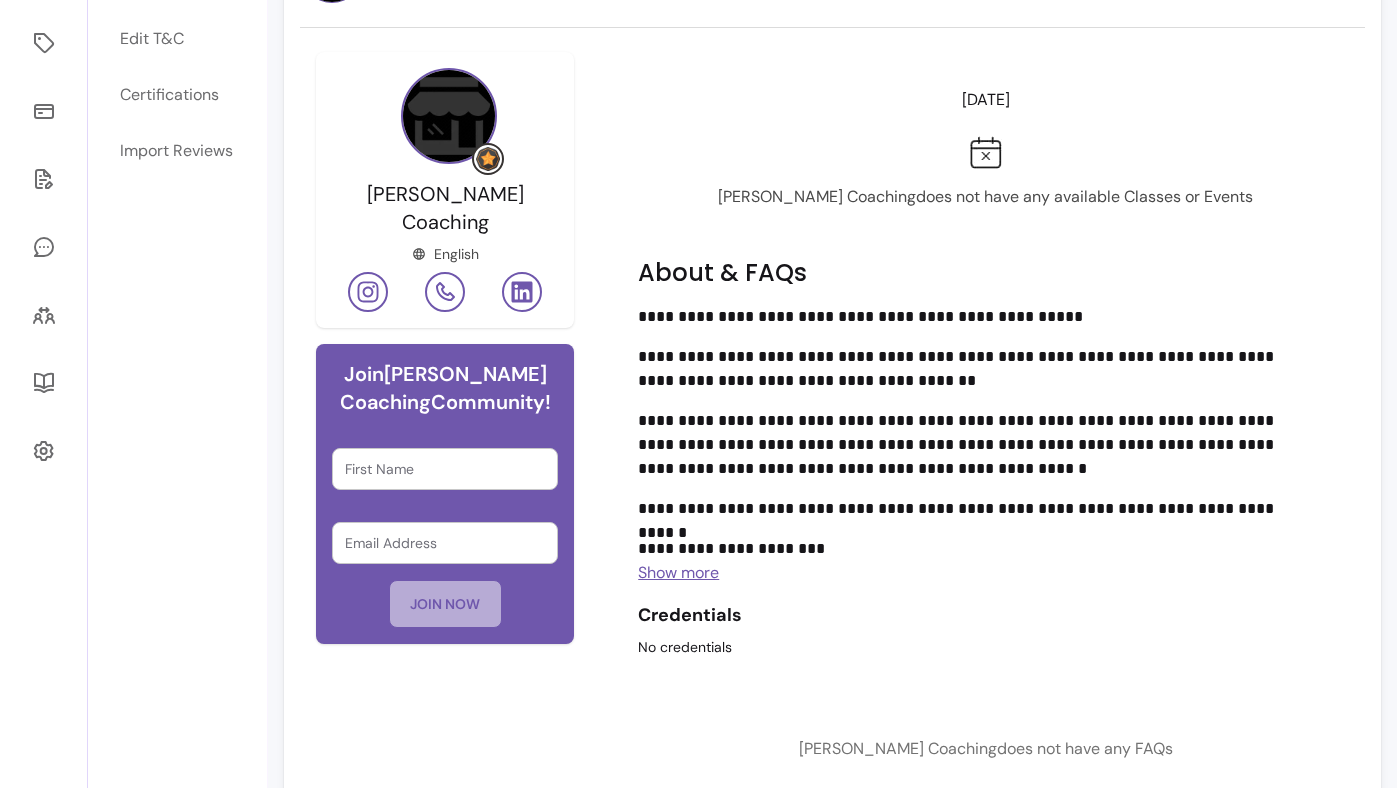 click on "Show more" at bounding box center [678, 572] 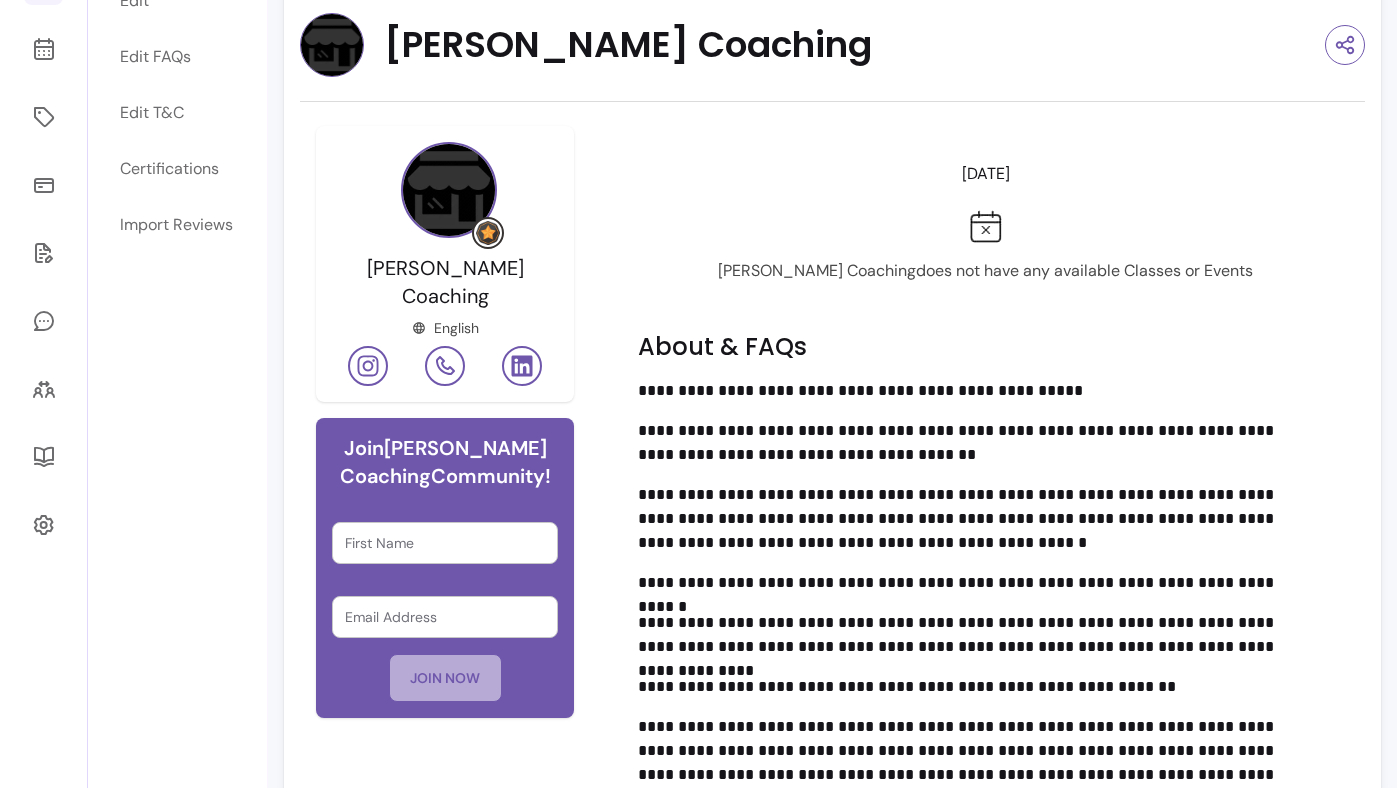 scroll, scrollTop: 0, scrollLeft: 0, axis: both 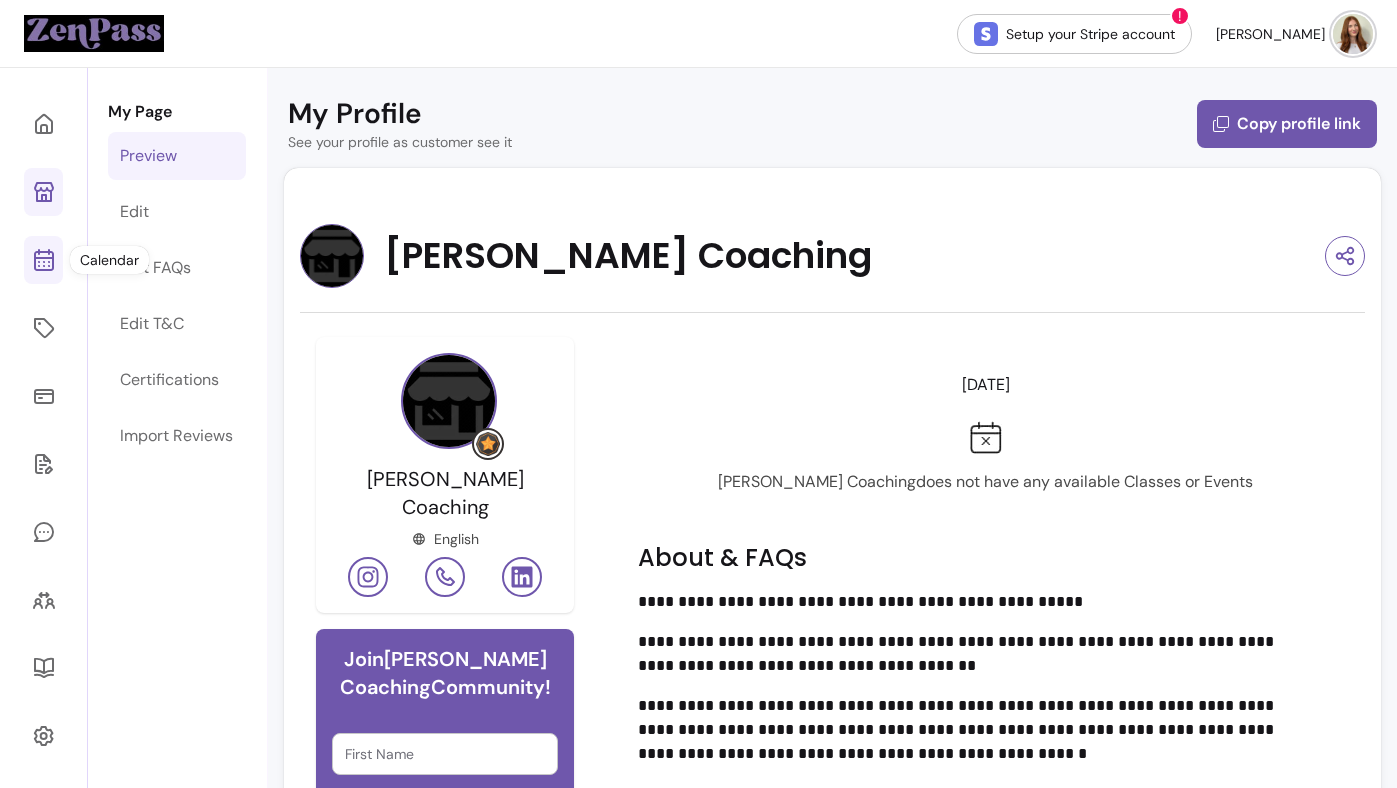 click at bounding box center (43, 260) 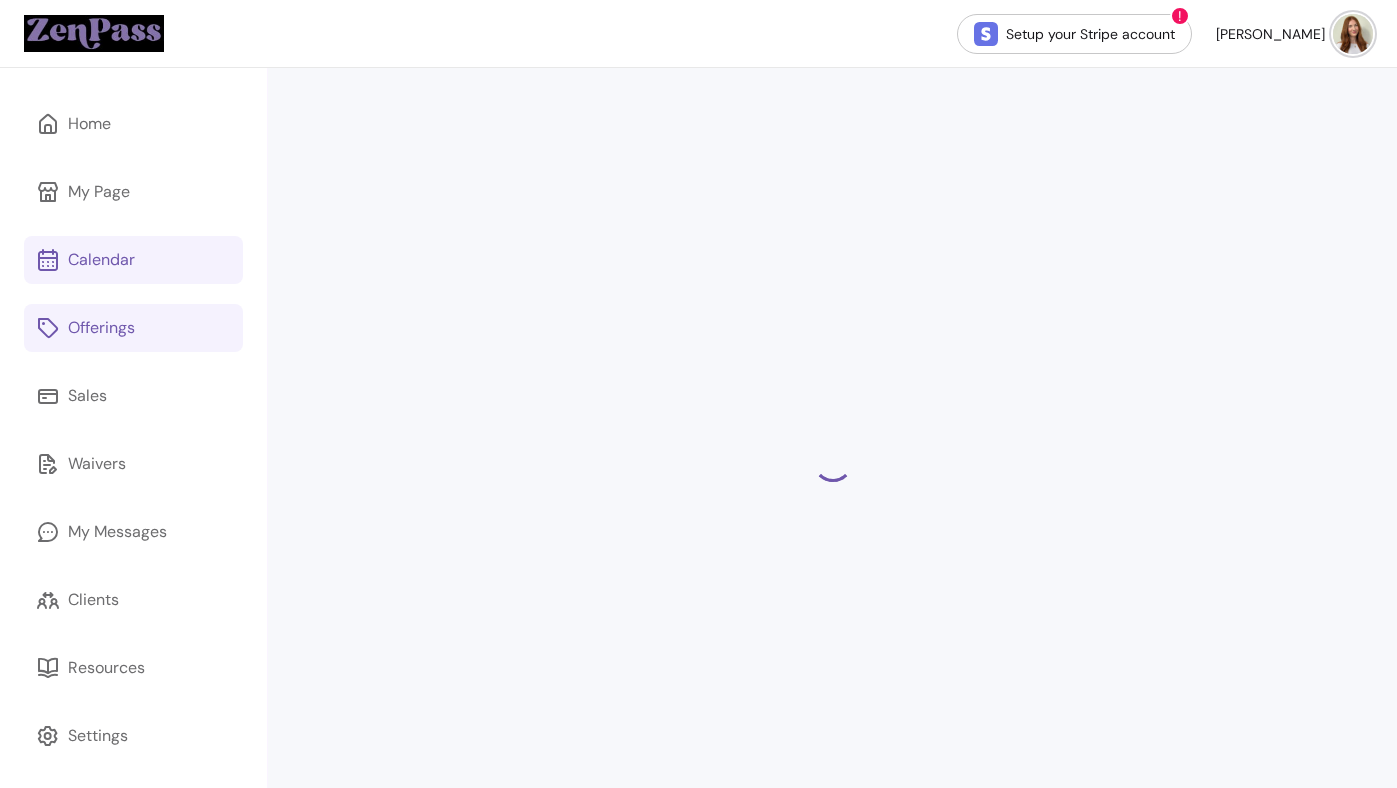 click 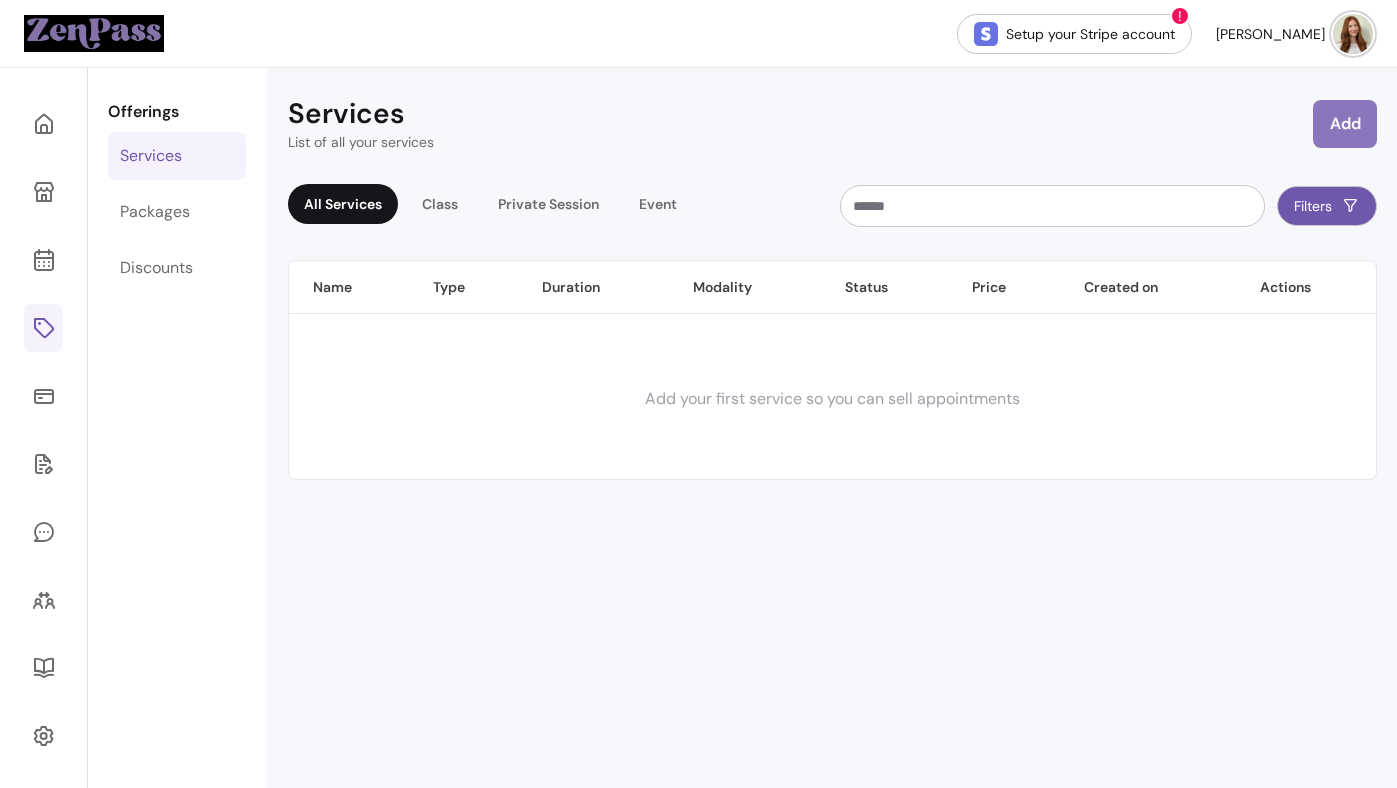 click on "Add" at bounding box center [1345, 124] 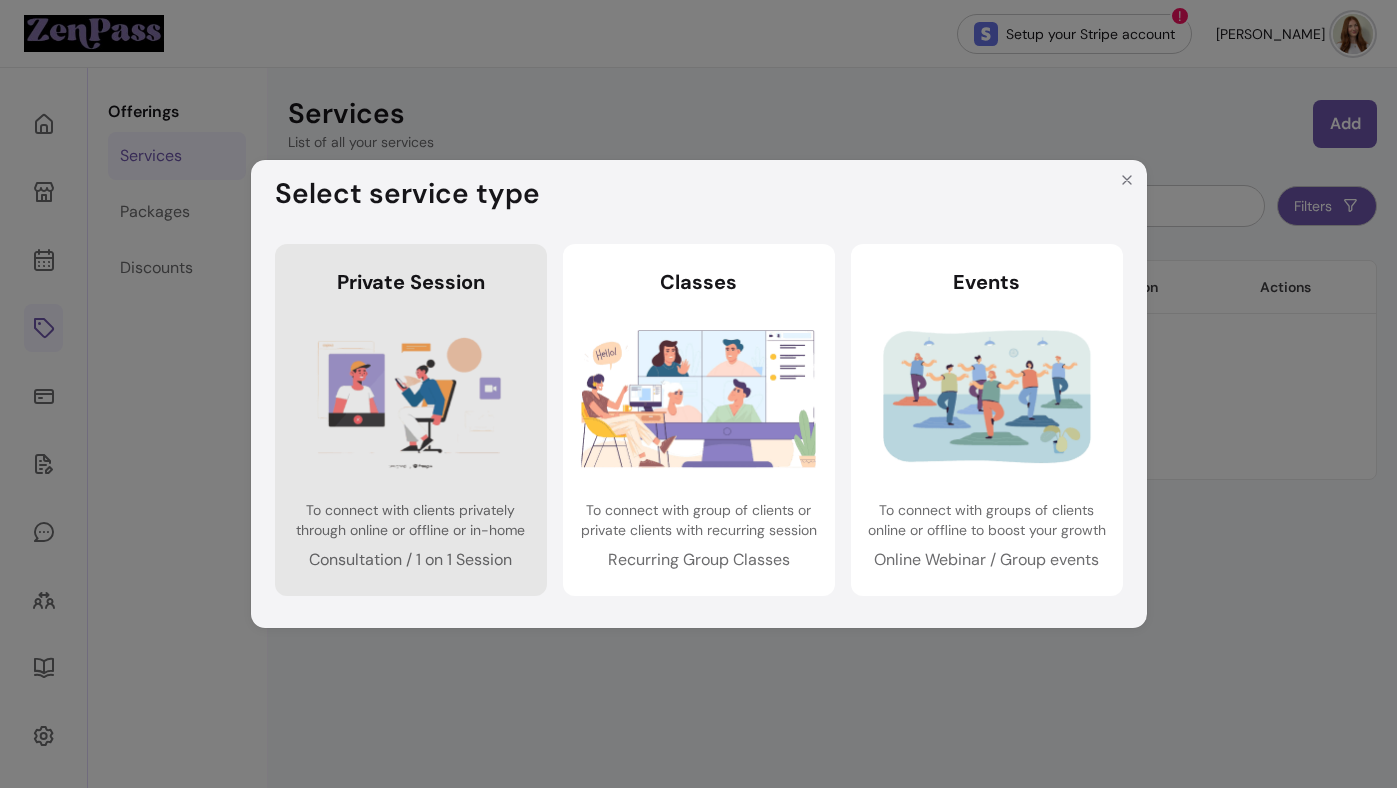 click at bounding box center [410, 398] 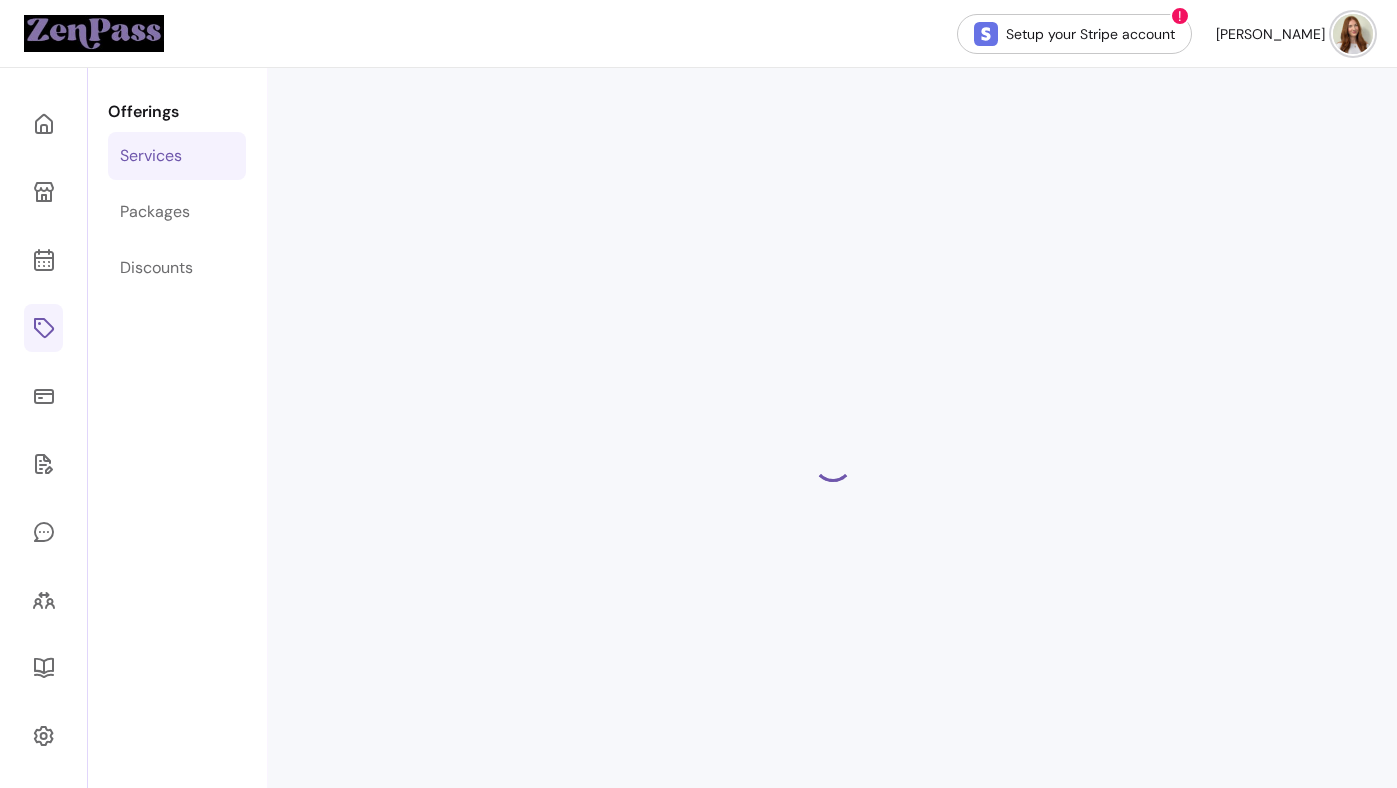 select on "***" 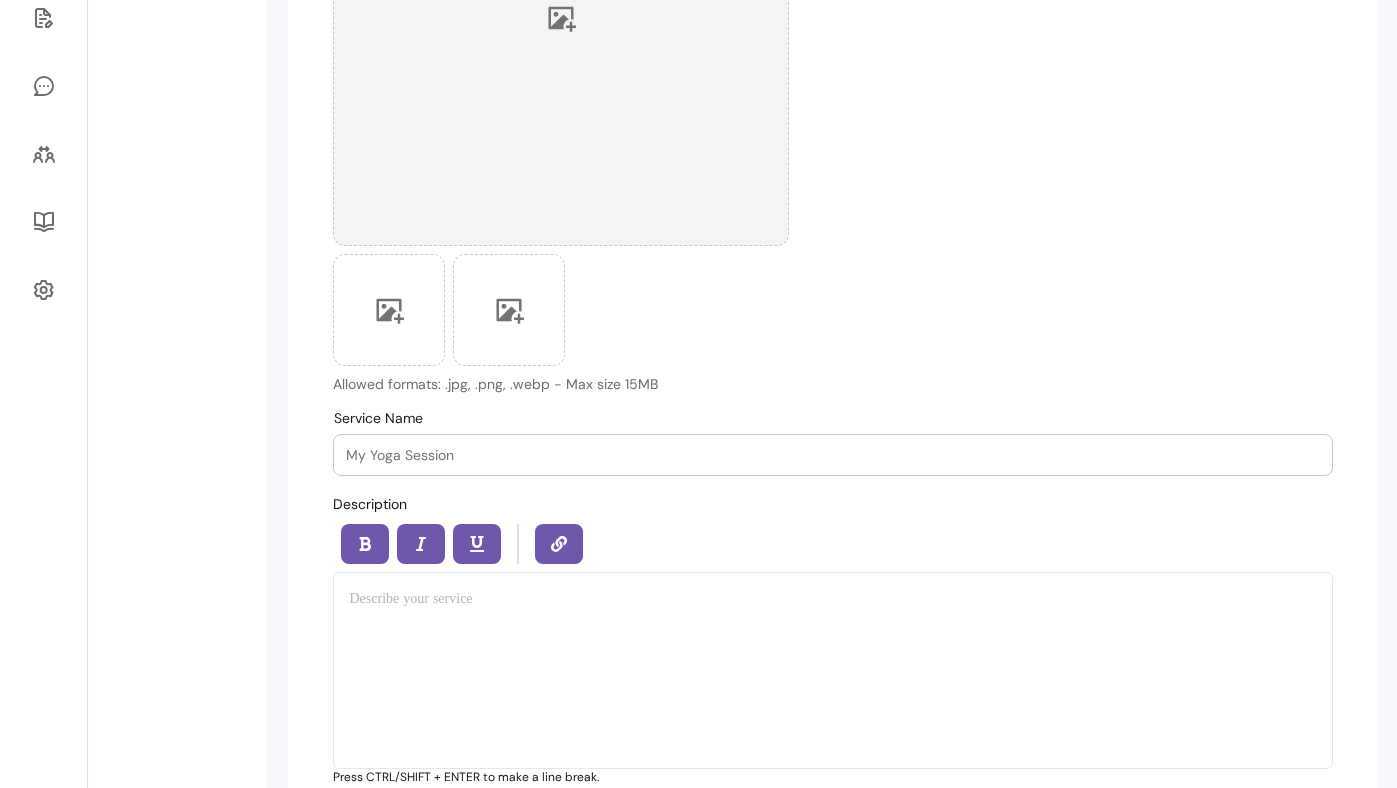 scroll, scrollTop: 526, scrollLeft: 0, axis: vertical 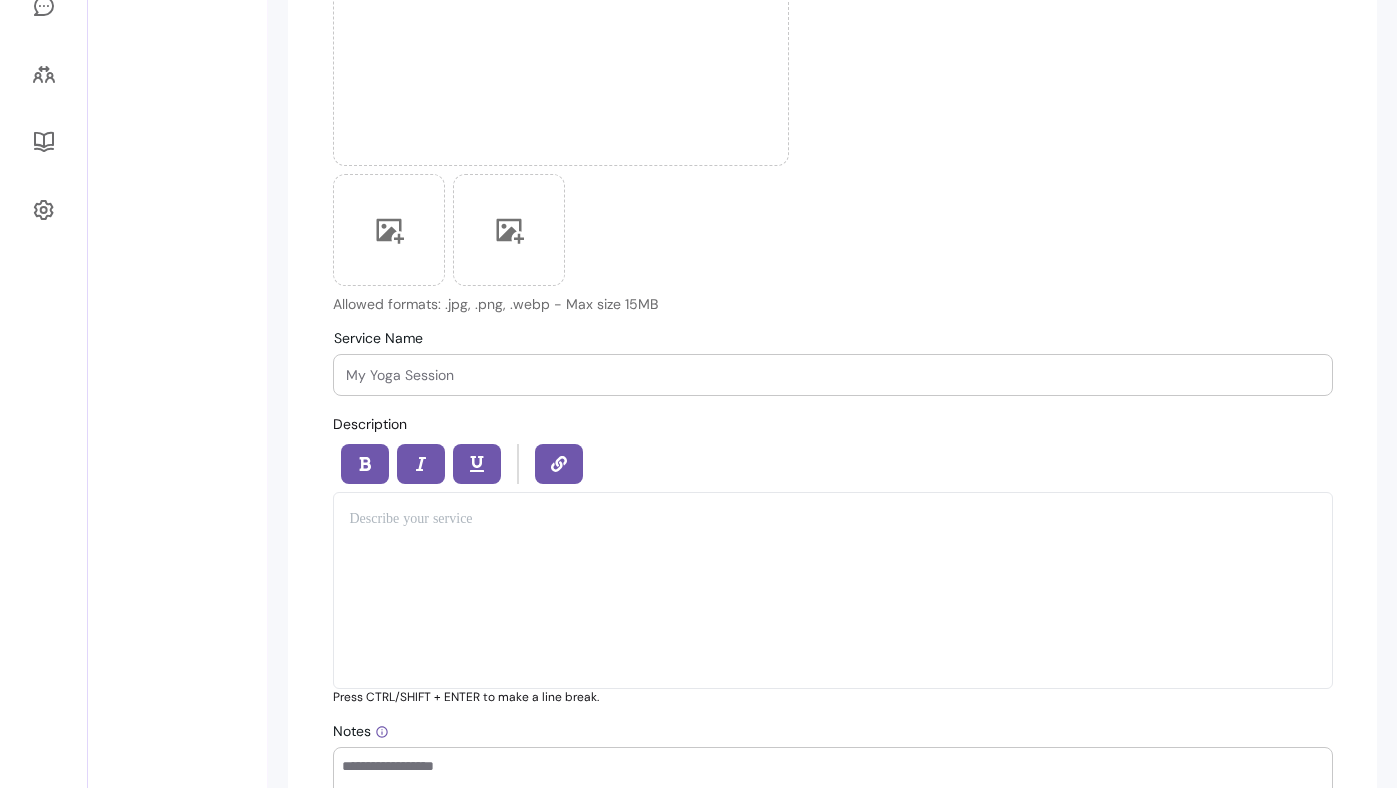 click on "Service Name" at bounding box center (833, 375) 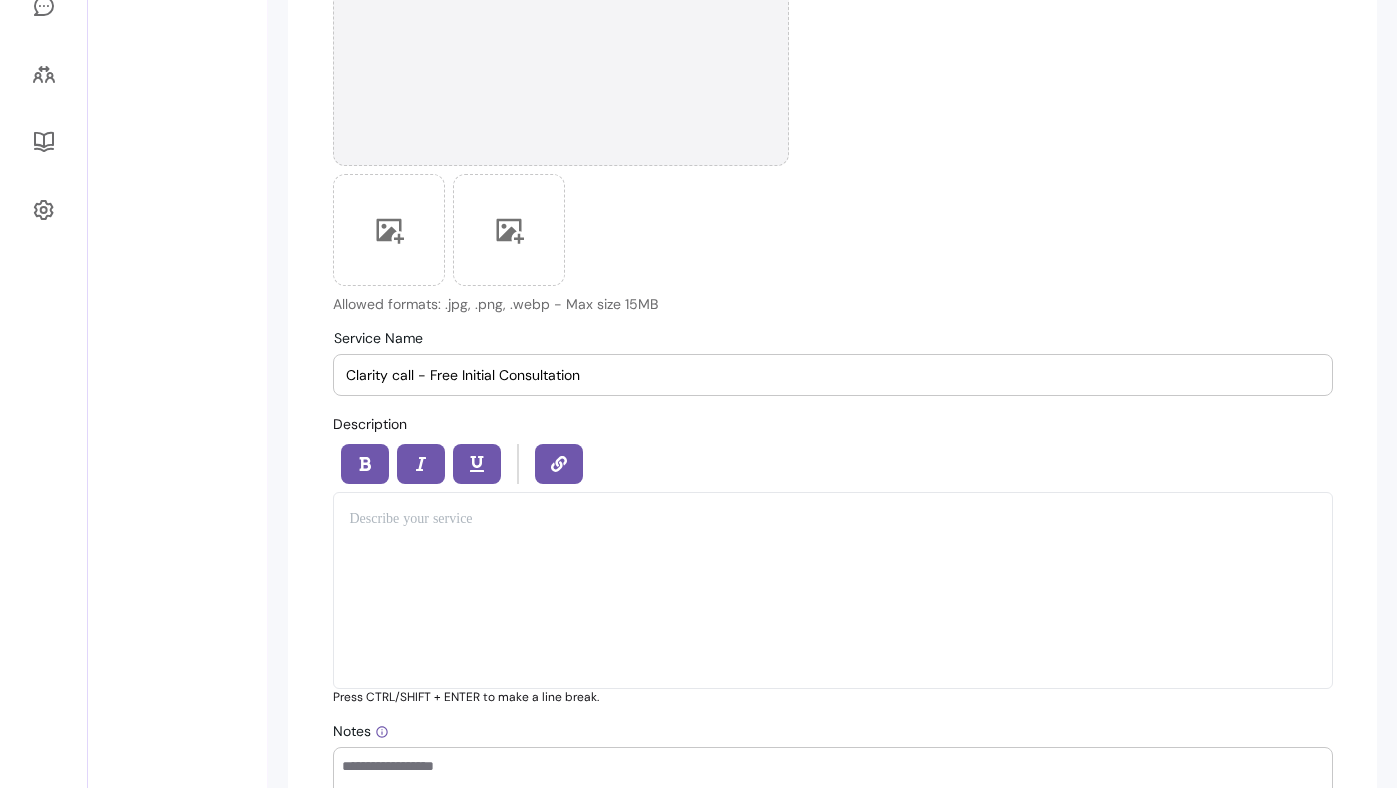 type on "Clarity call - Free Initial Consultation" 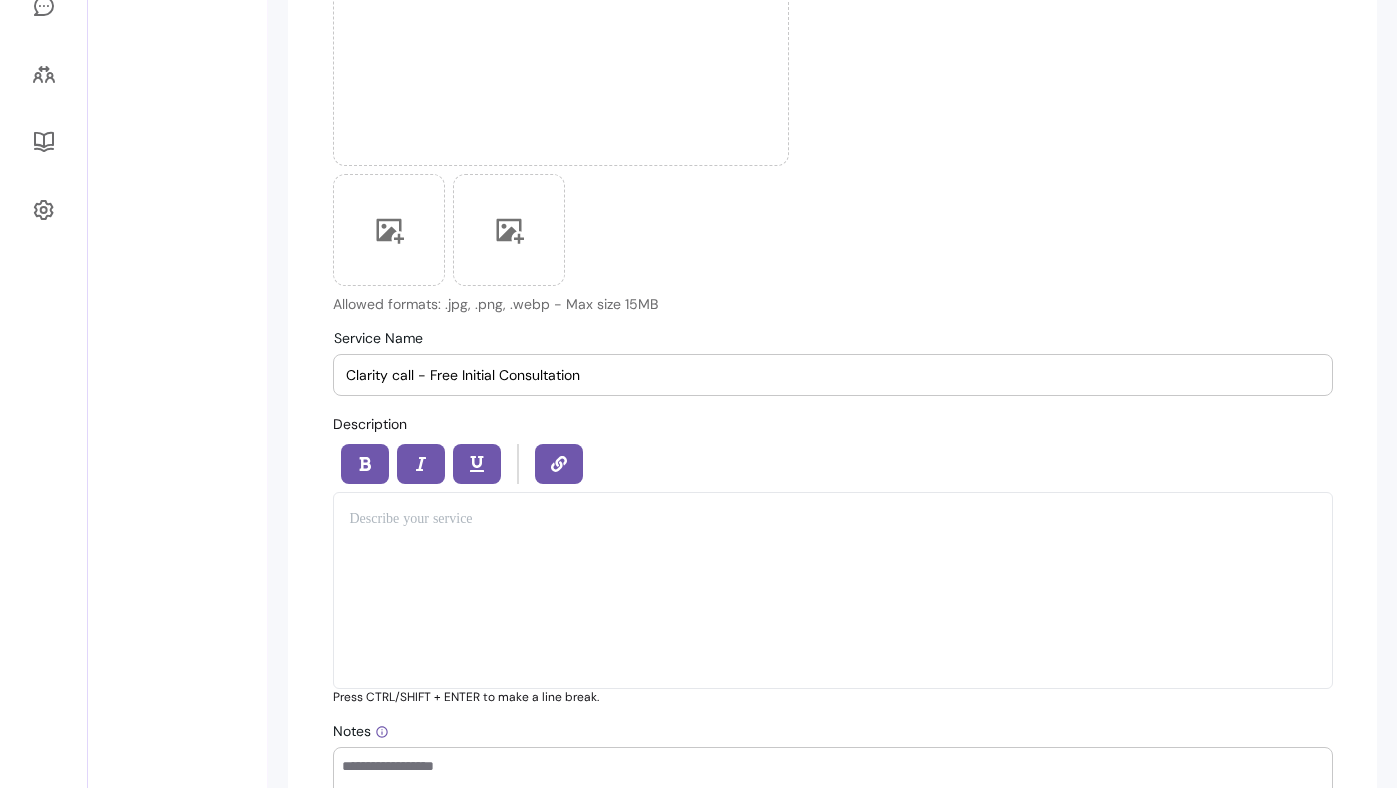 click at bounding box center (833, 590) 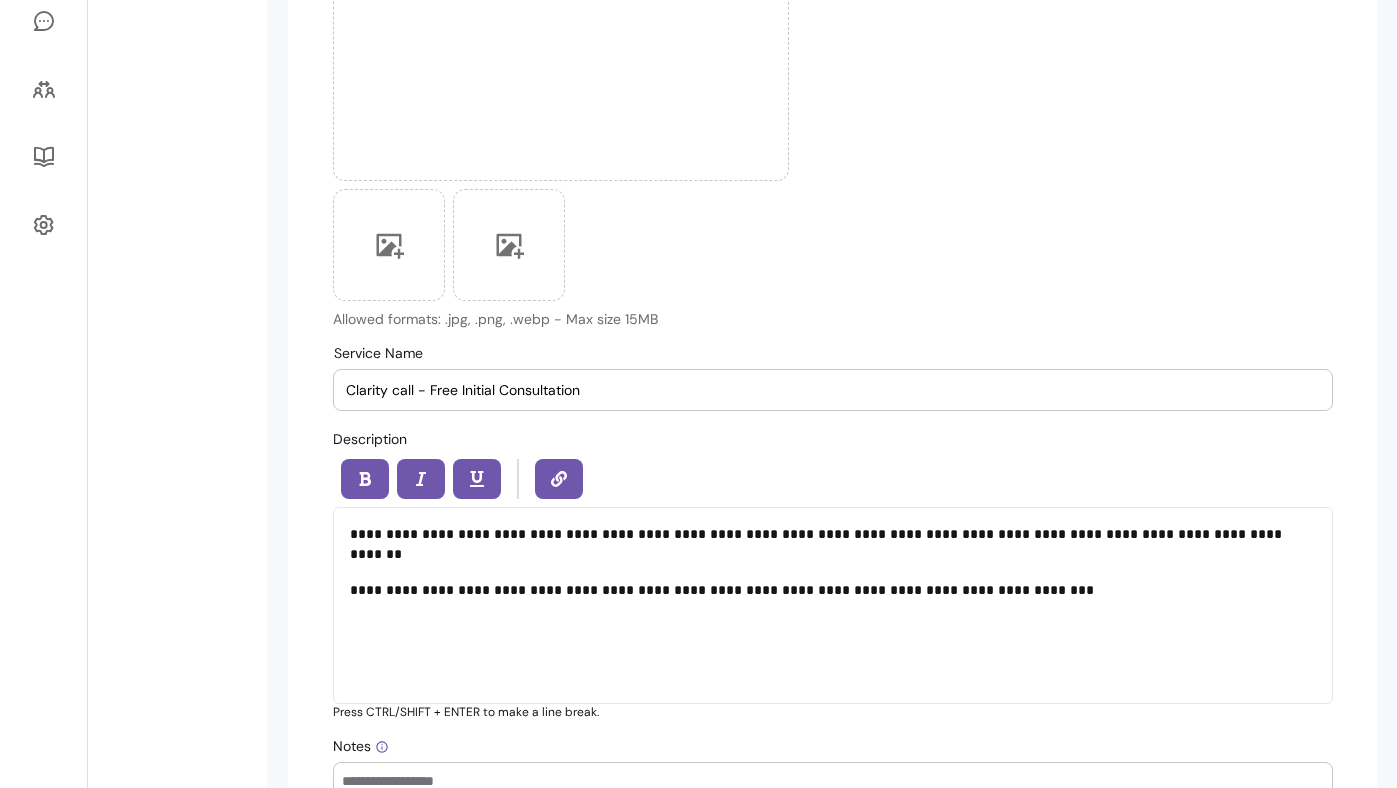 scroll, scrollTop: 704, scrollLeft: 0, axis: vertical 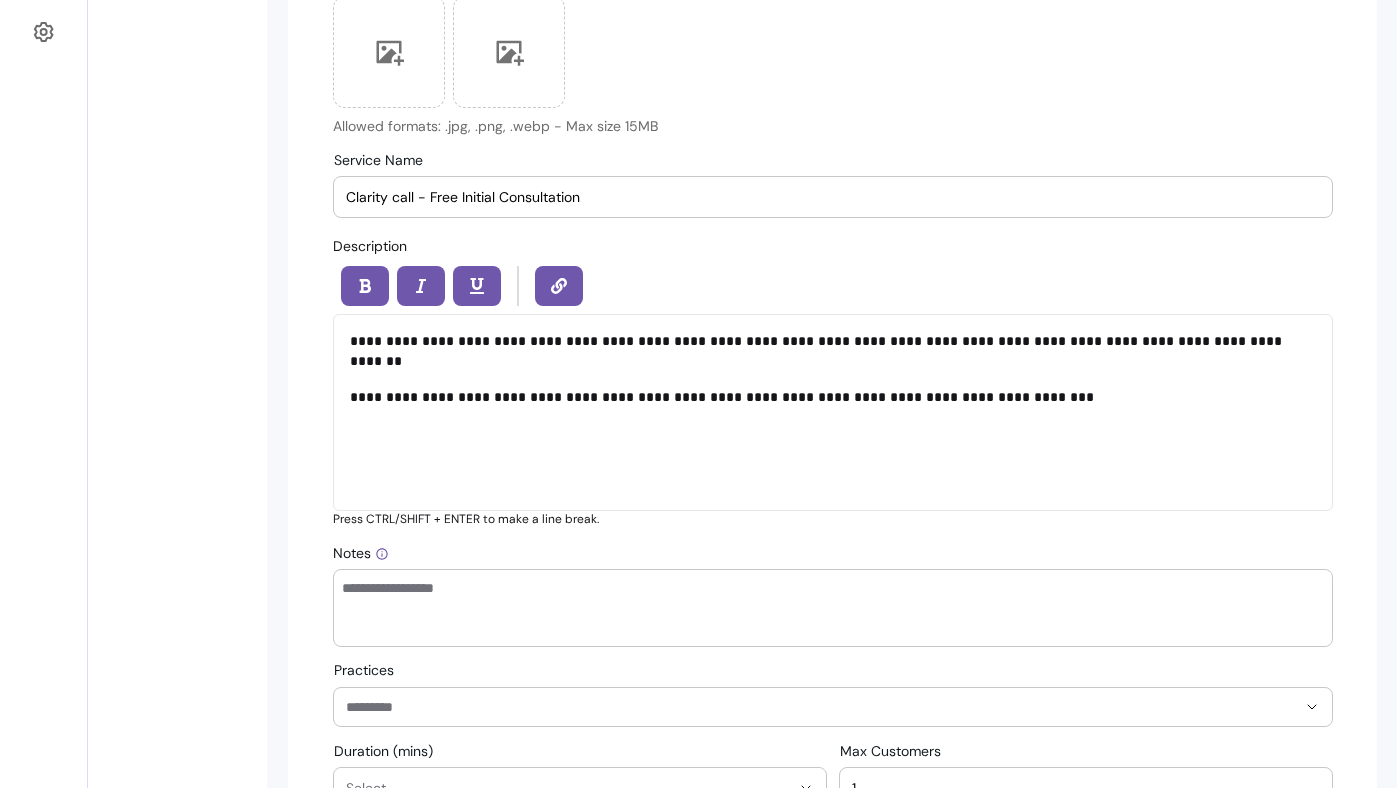 click on "Offerings Services   Packages   Discounts" at bounding box center [177, 1207] 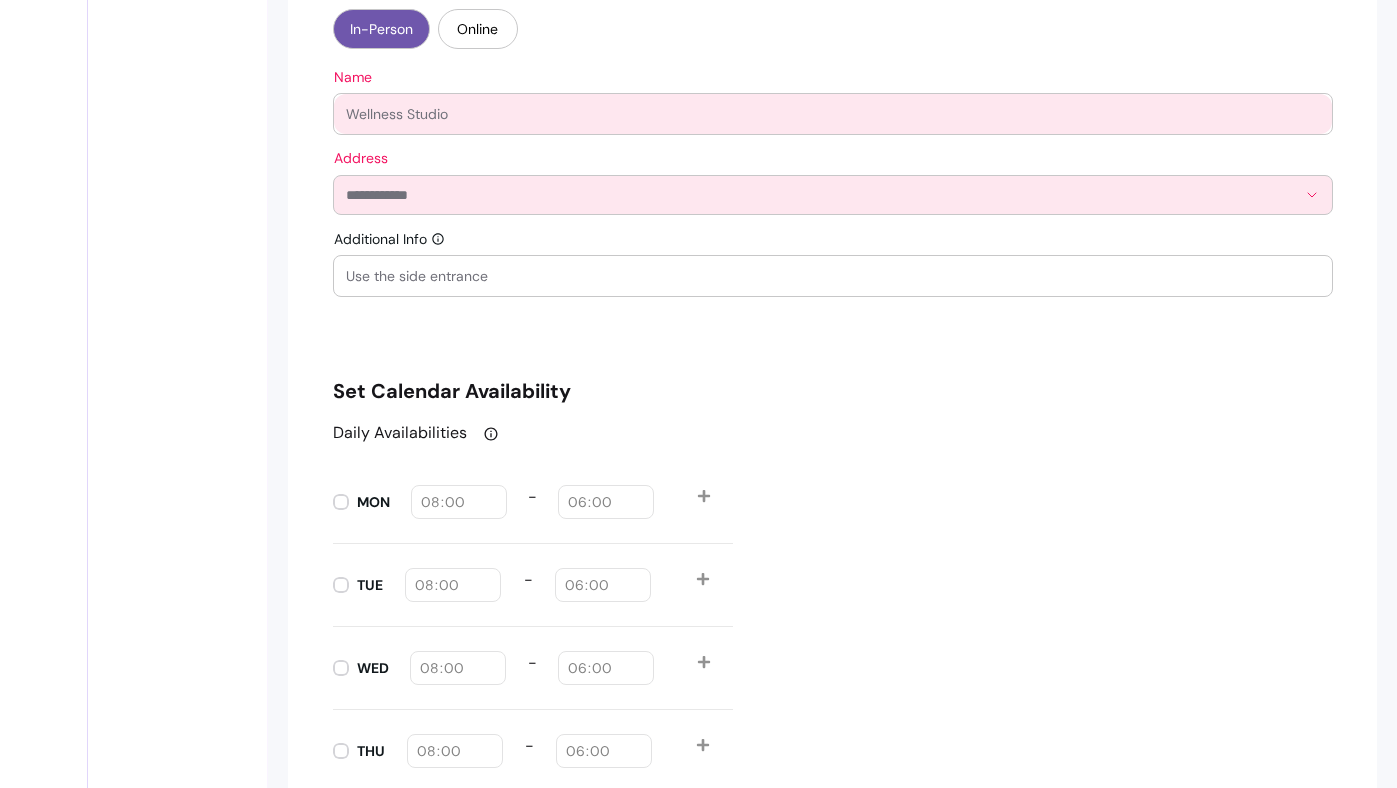 scroll, scrollTop: 1816, scrollLeft: 0, axis: vertical 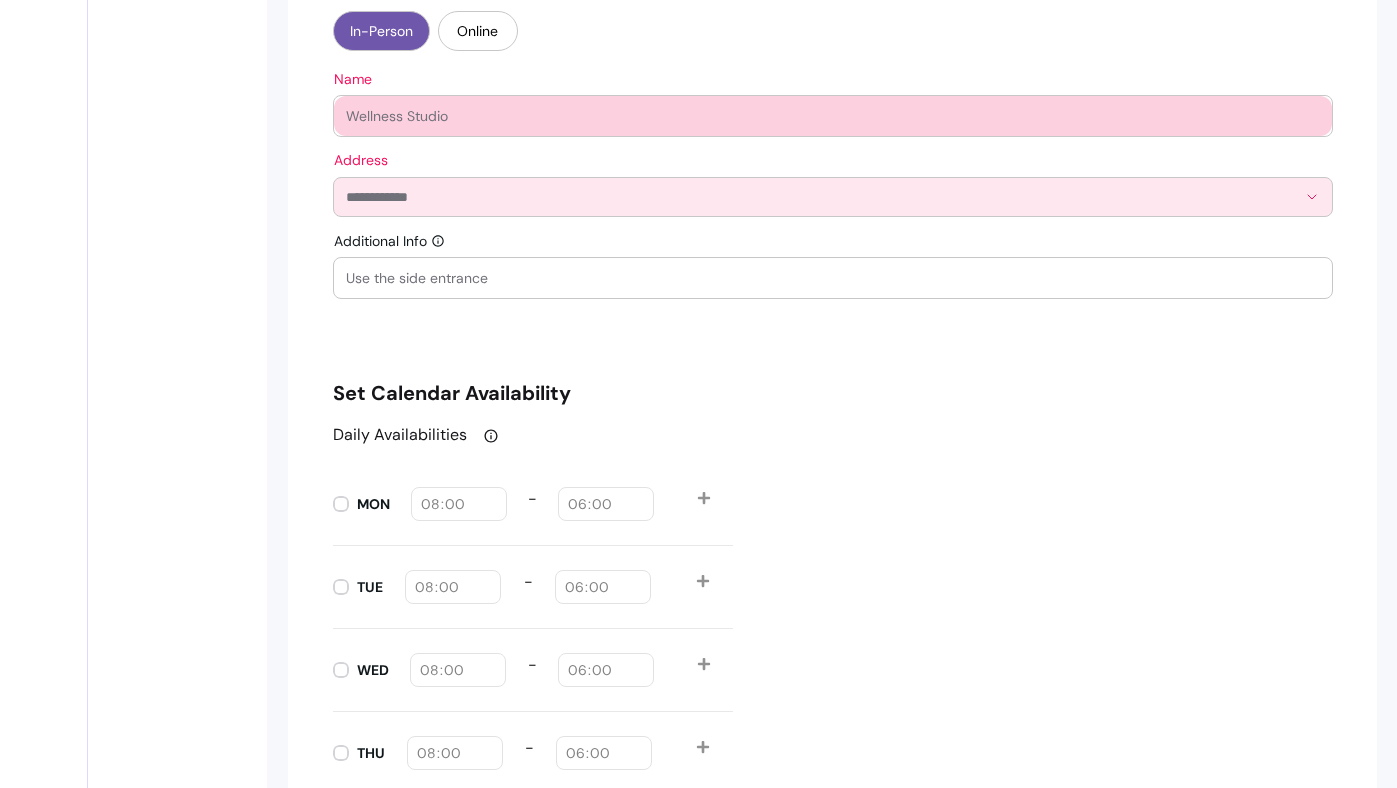 click on "Name" at bounding box center [833, 116] 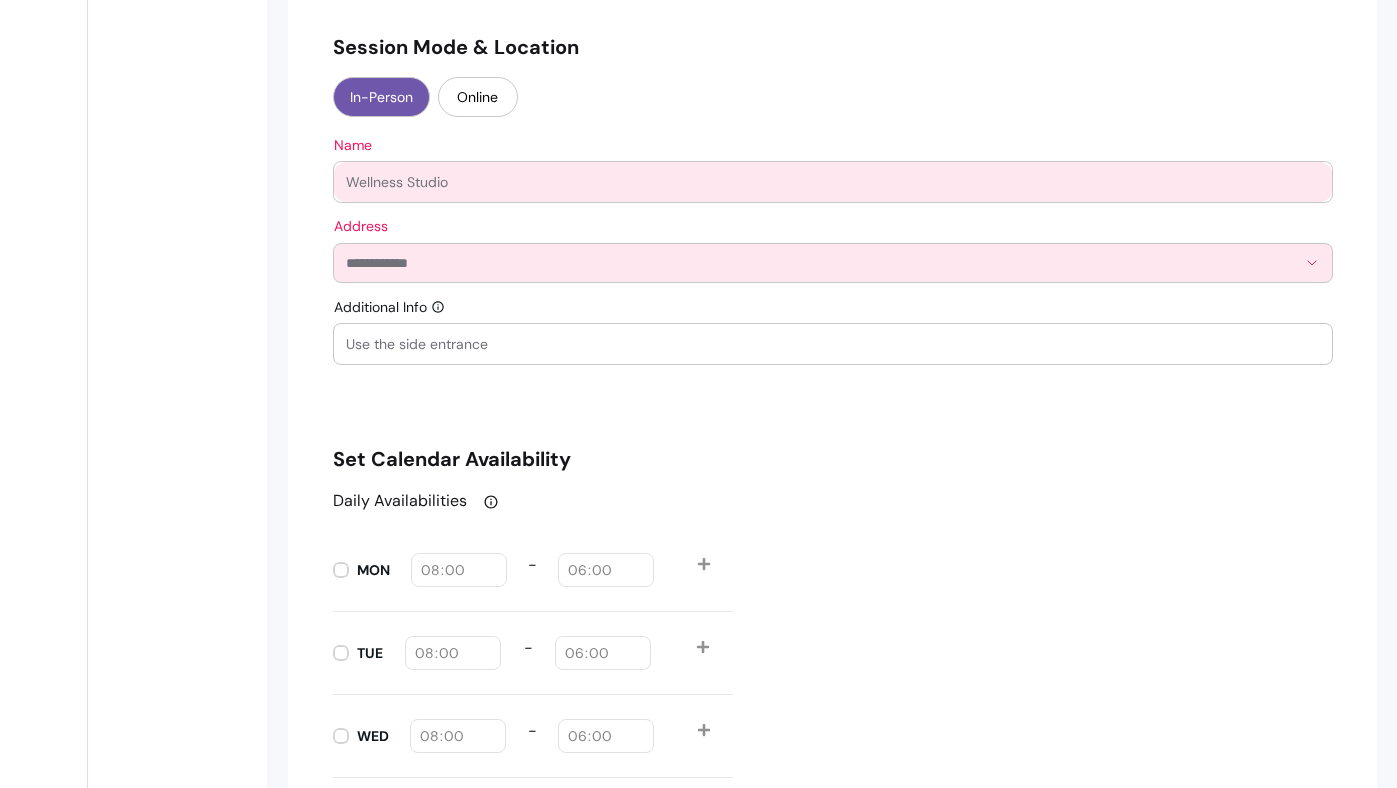 scroll, scrollTop: 1749, scrollLeft: 0, axis: vertical 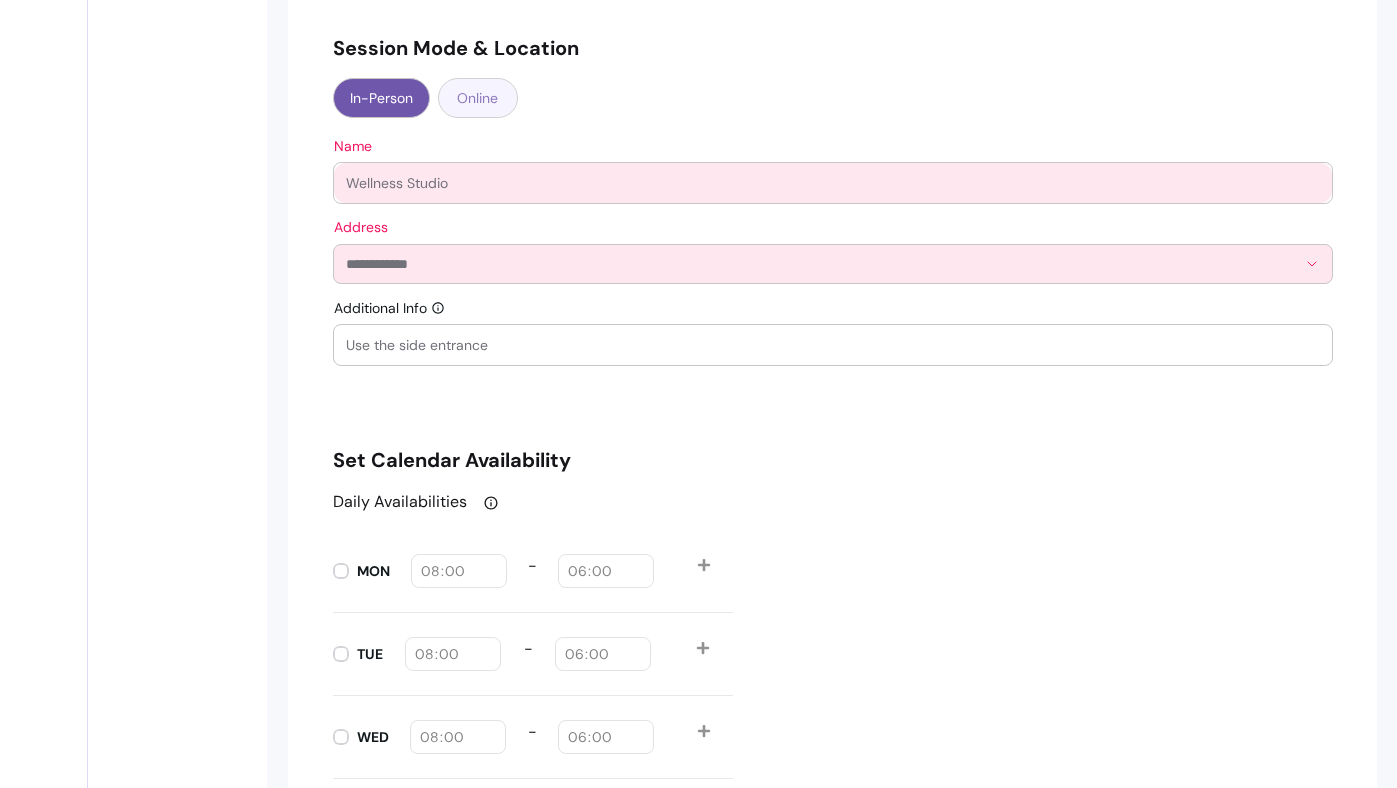 click on "Online" at bounding box center (478, 98) 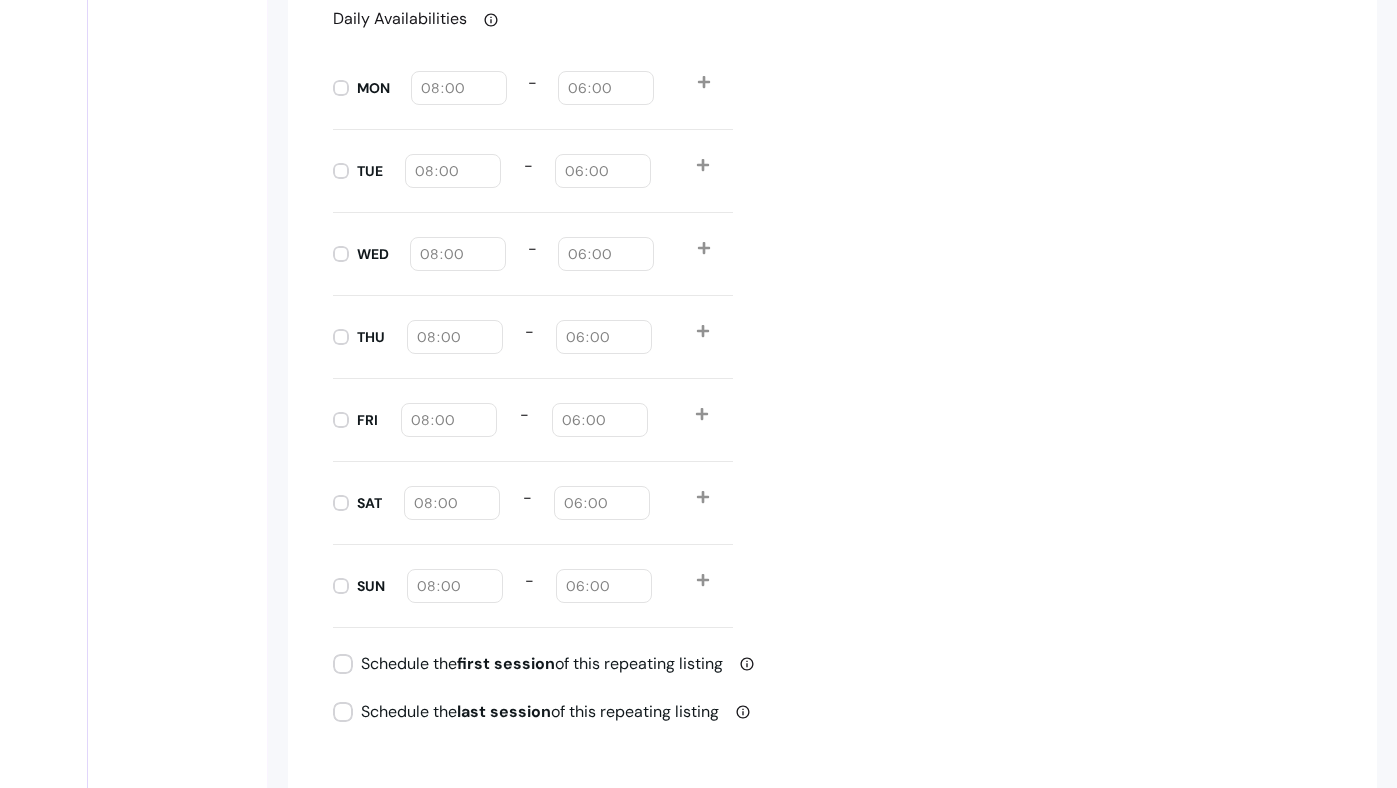 scroll, scrollTop: 2058, scrollLeft: 0, axis: vertical 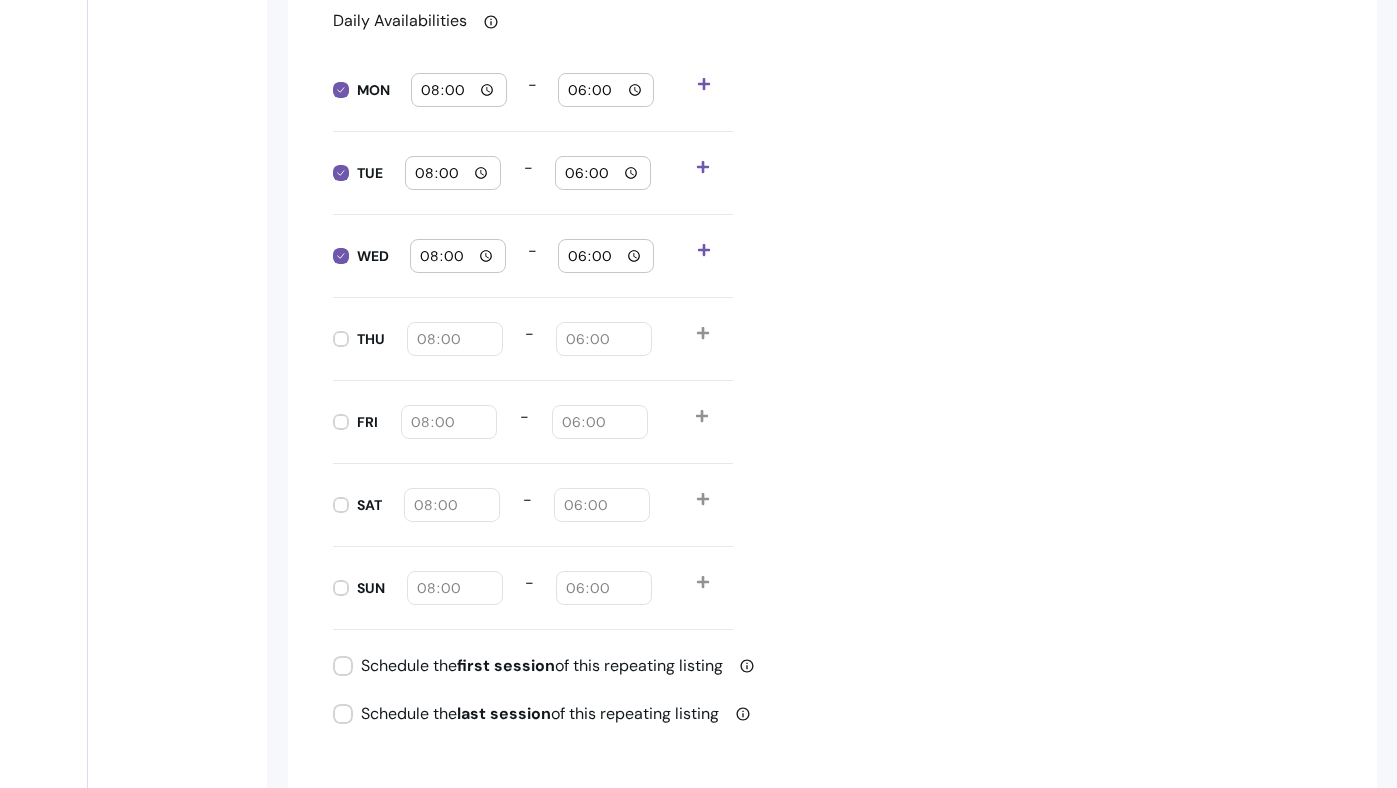 click on "08:00" at bounding box center (459, 90) 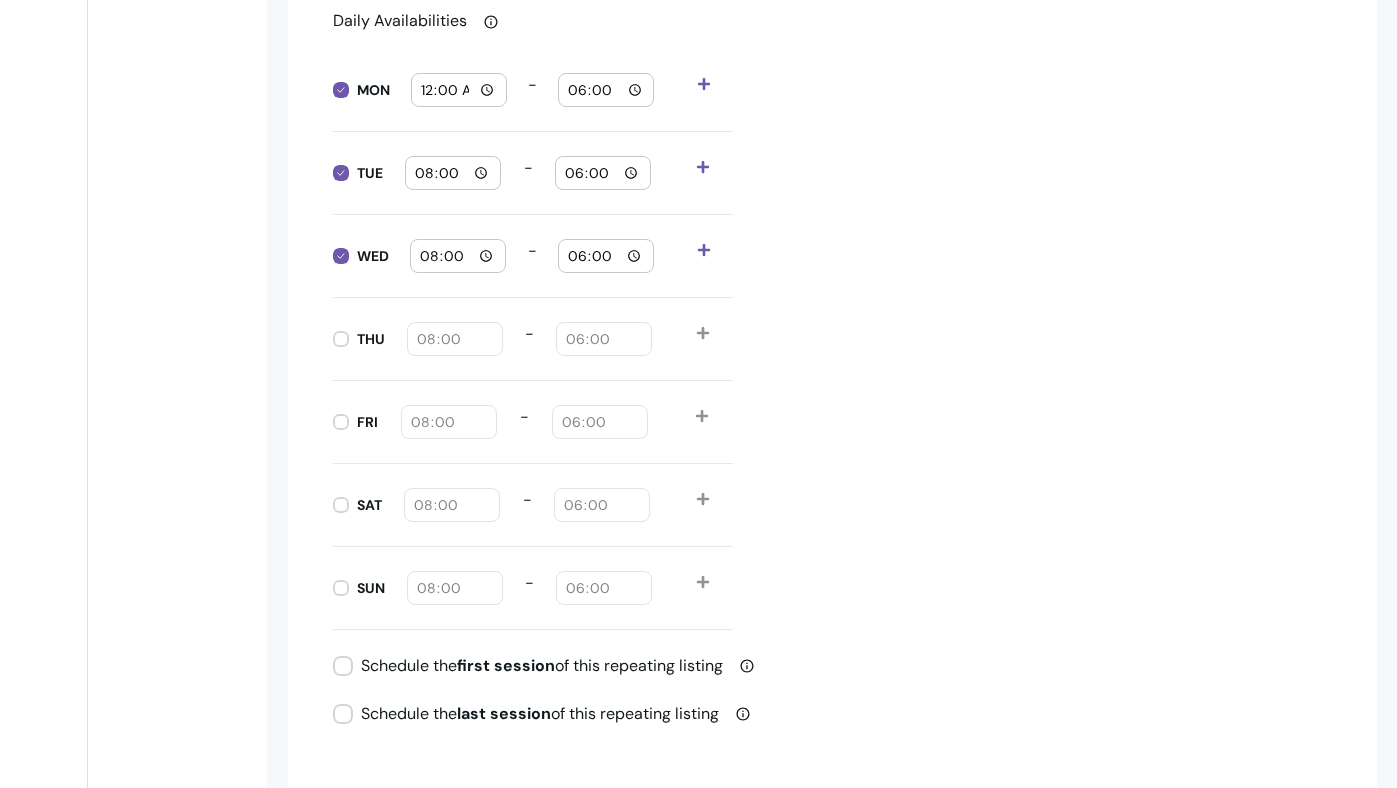 type on "09:00" 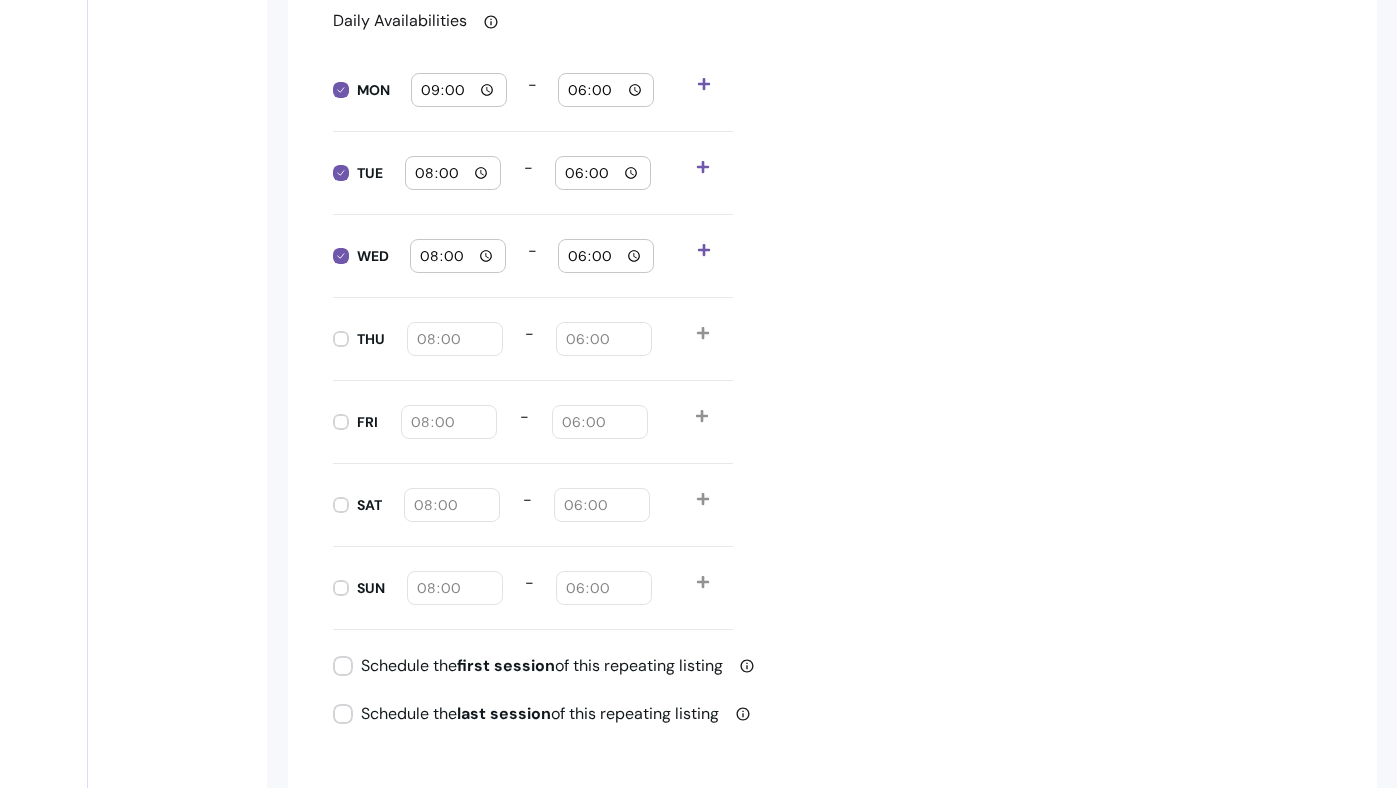 click on "08:00" at bounding box center [453, 173] 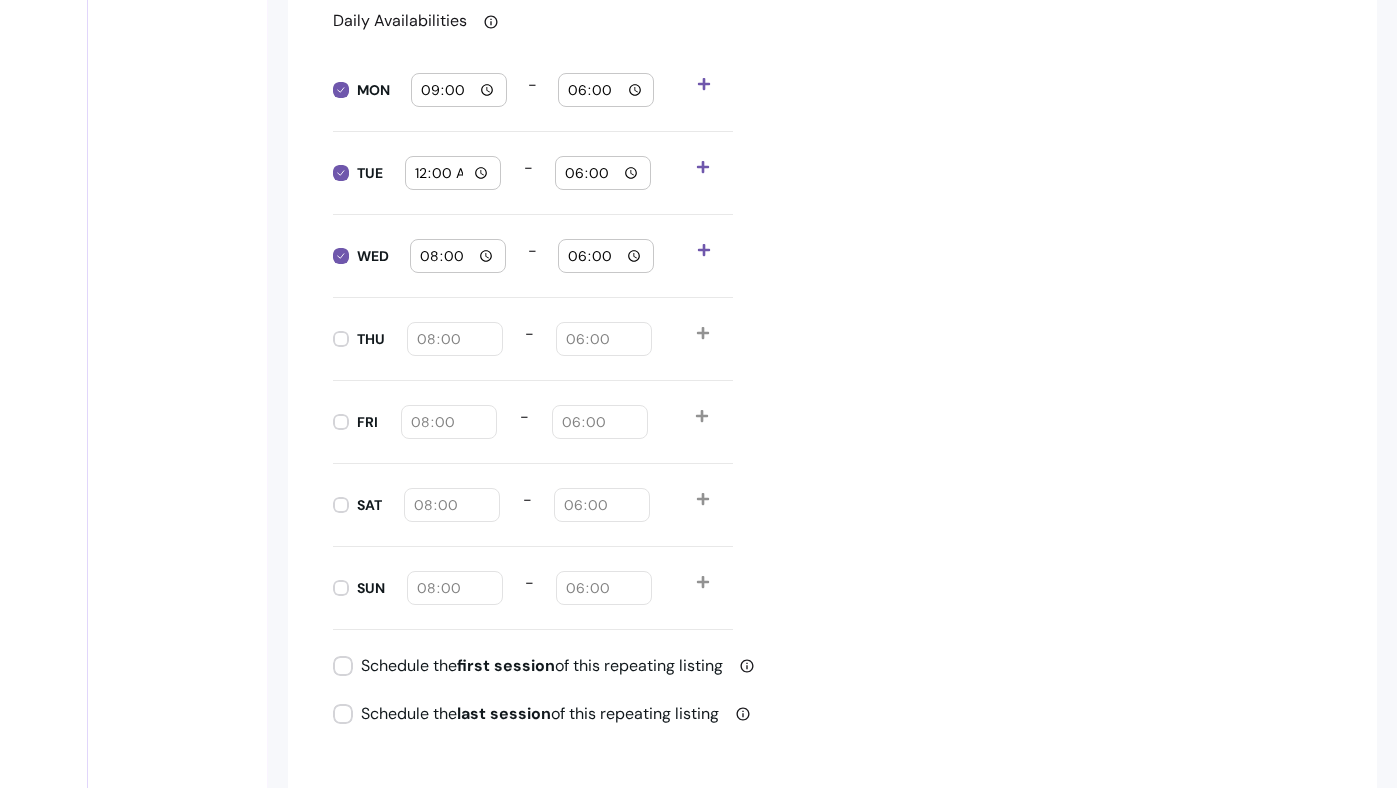 type on "09:00" 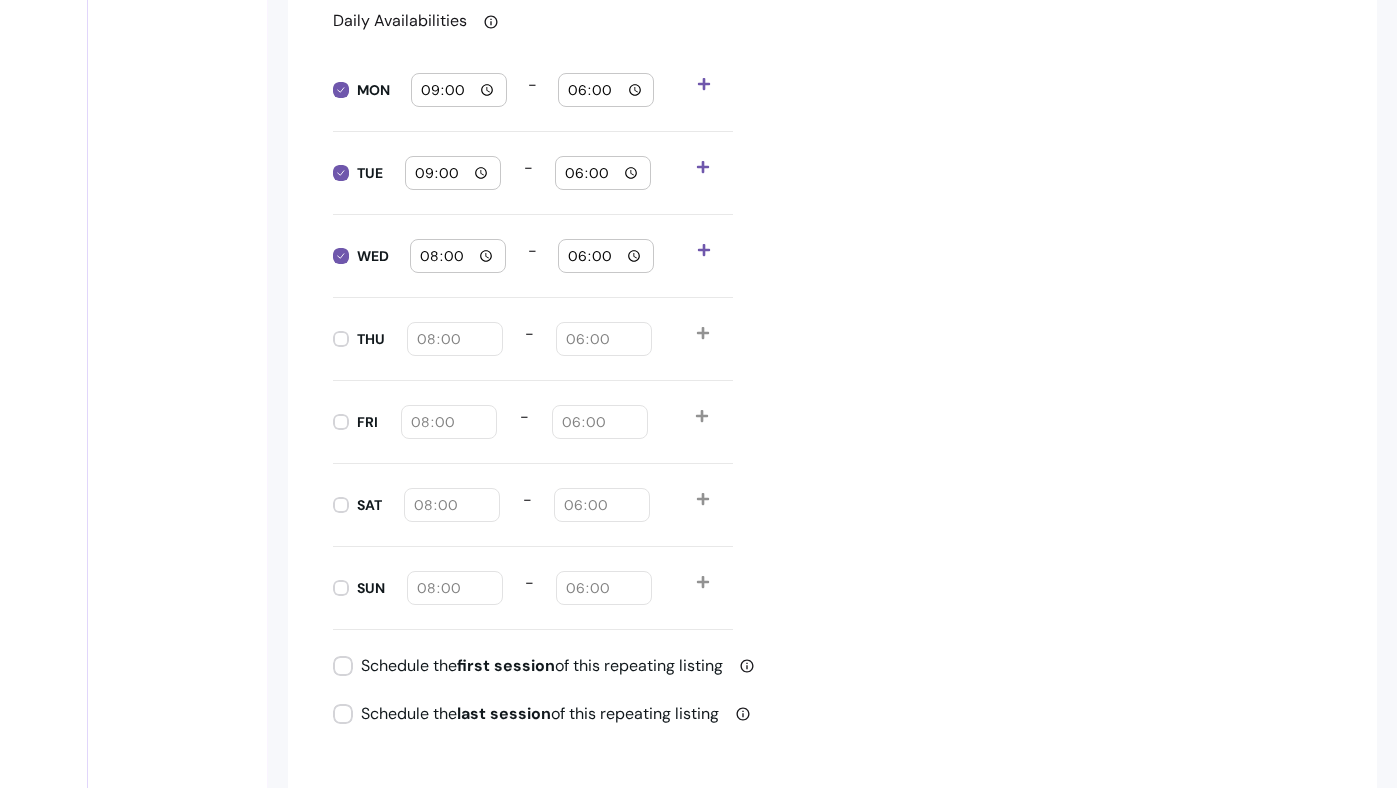 click on "08:00" at bounding box center [458, 256] 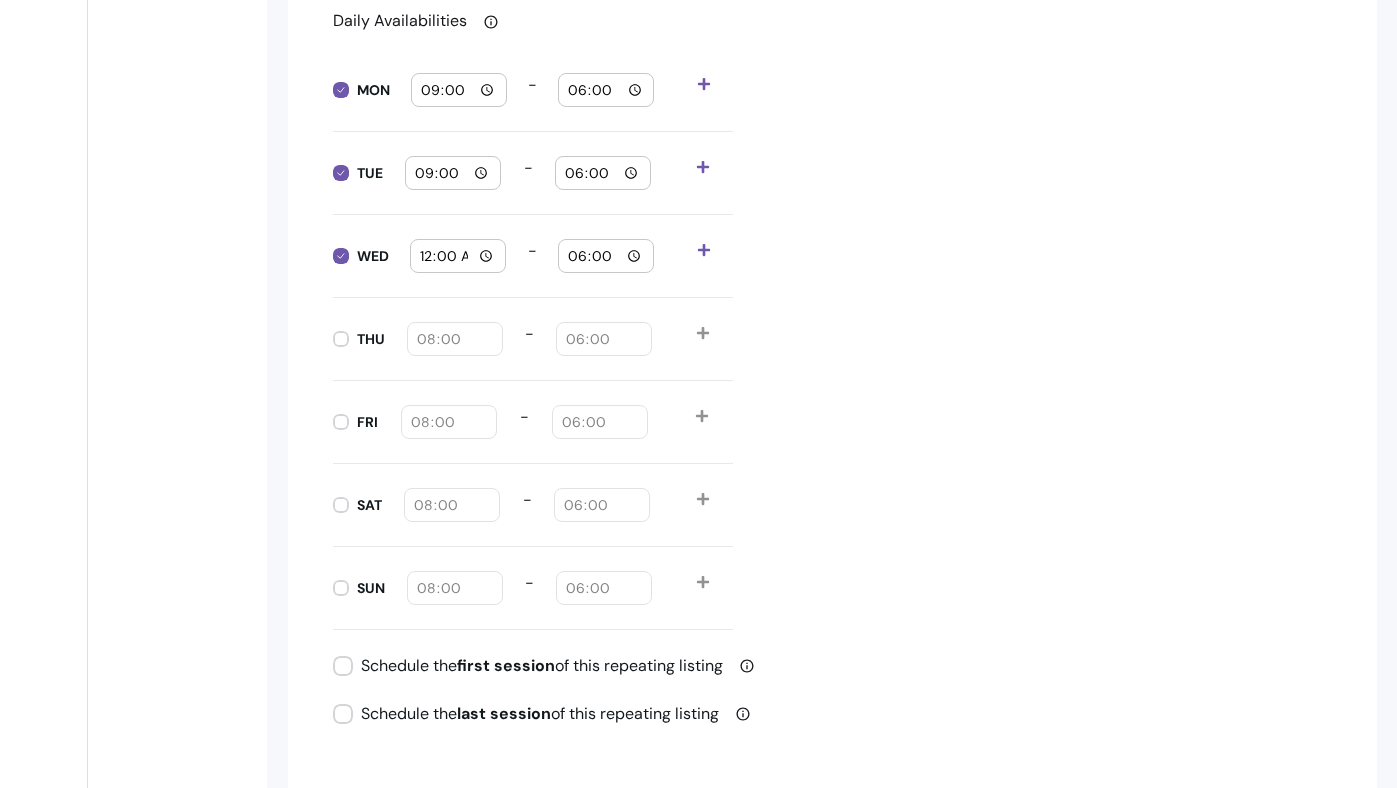 type on "09:00" 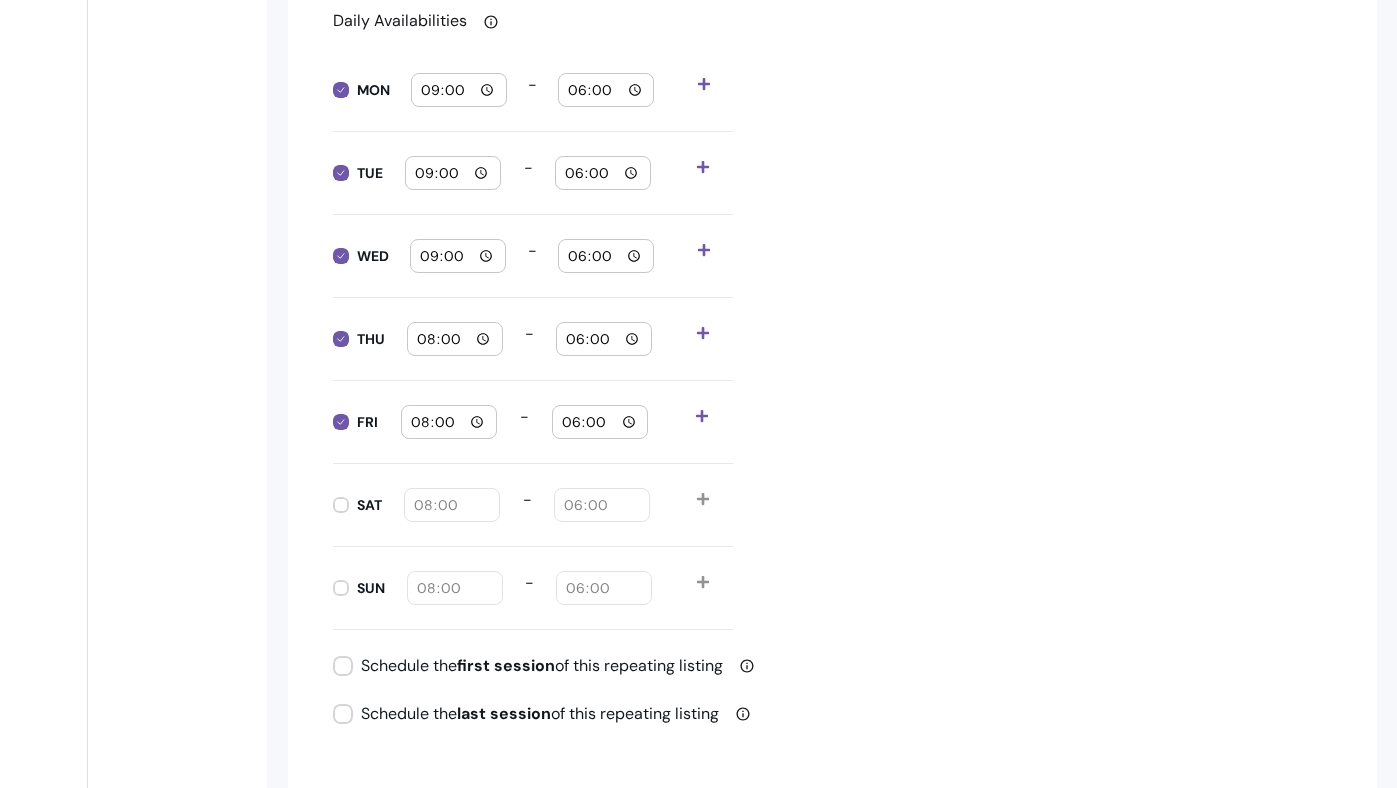 click on "08:00" at bounding box center [455, 339] 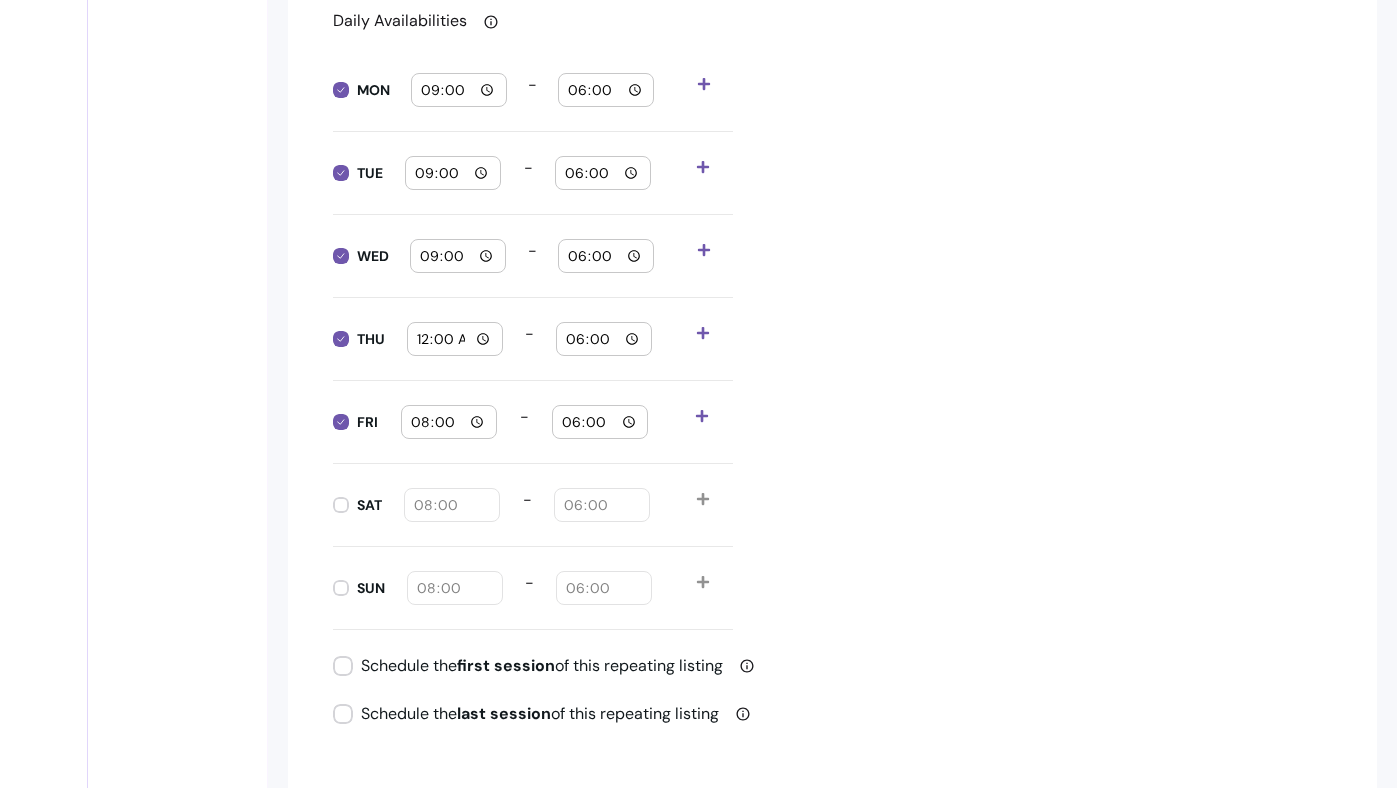 type on "09:00" 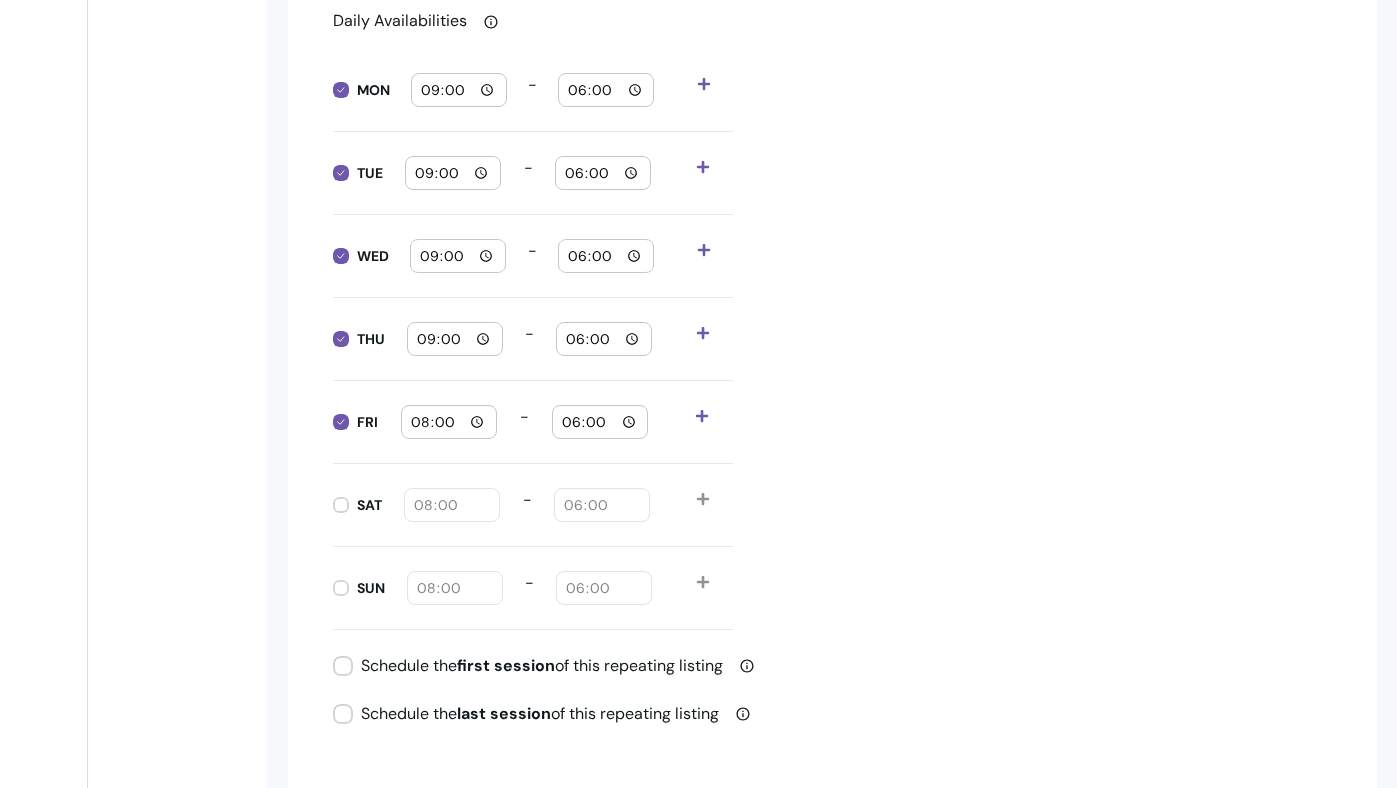 click on "08:00" at bounding box center (449, 422) 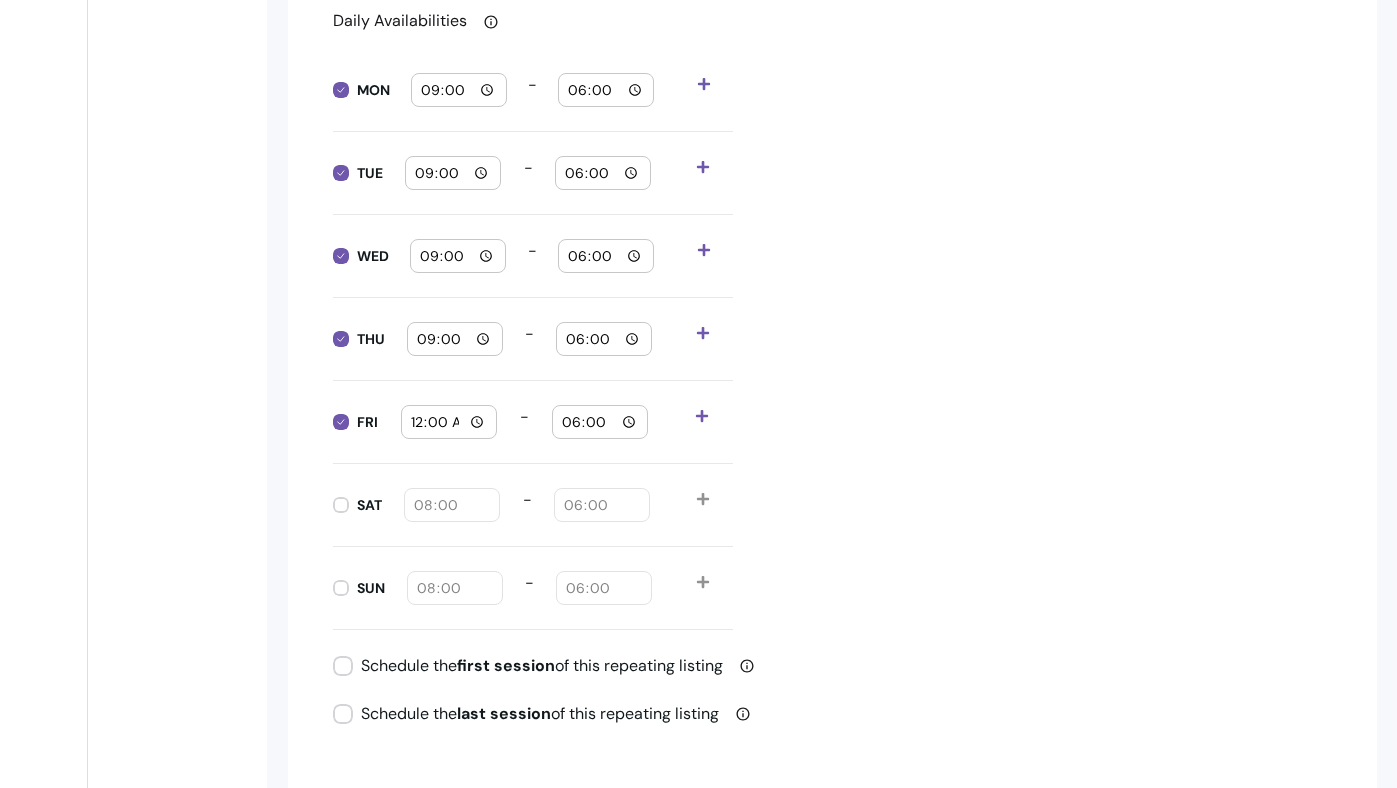 type on "09:00" 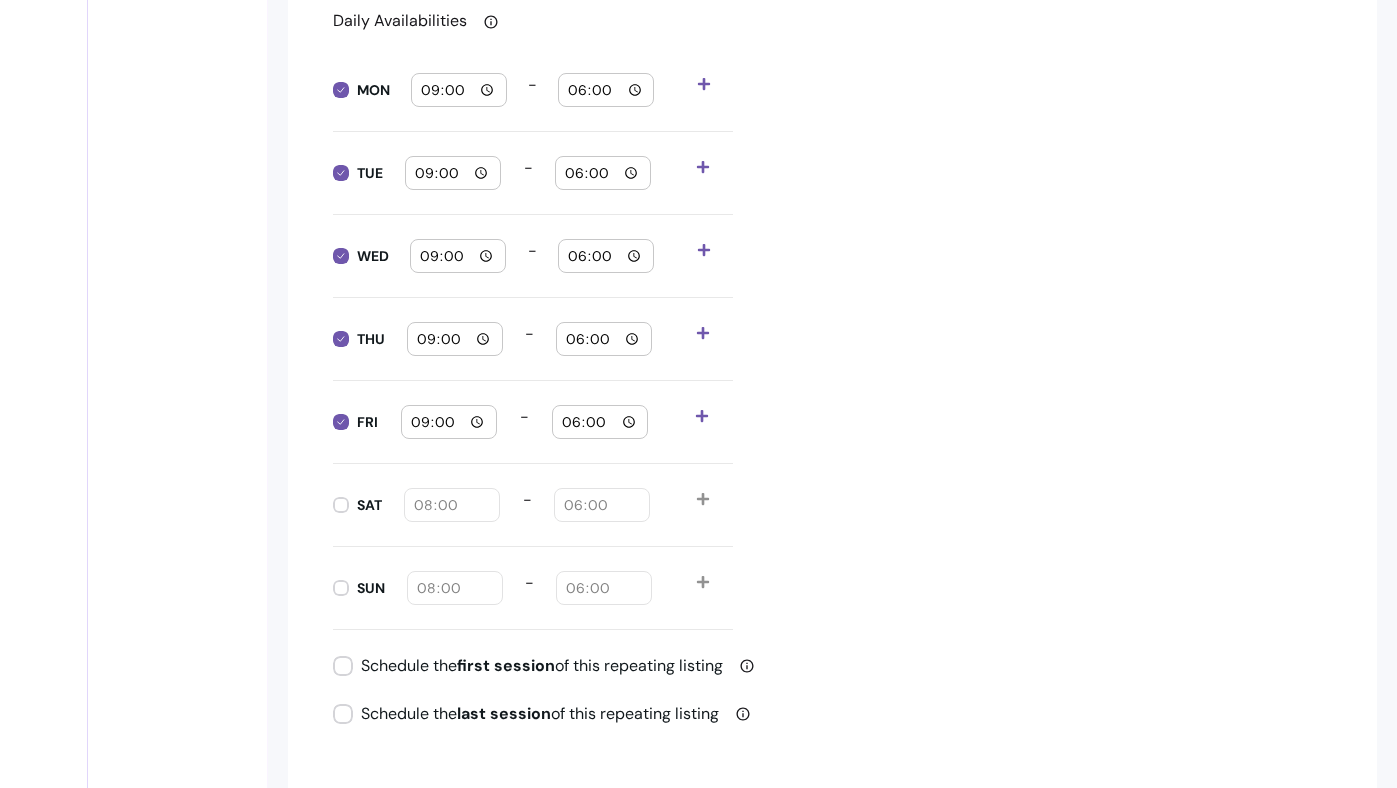 click on "Daily Availabilities MON 09:00 - 18:00 TUE 09:00 - 18:00 WED 09:00 - 18:00 THU 09:00 - 18:00 FRI 09:00 - 18:00 SAT 08:00 - 18:00 SUN 08:00 - 18:00" at bounding box center (833, 319) 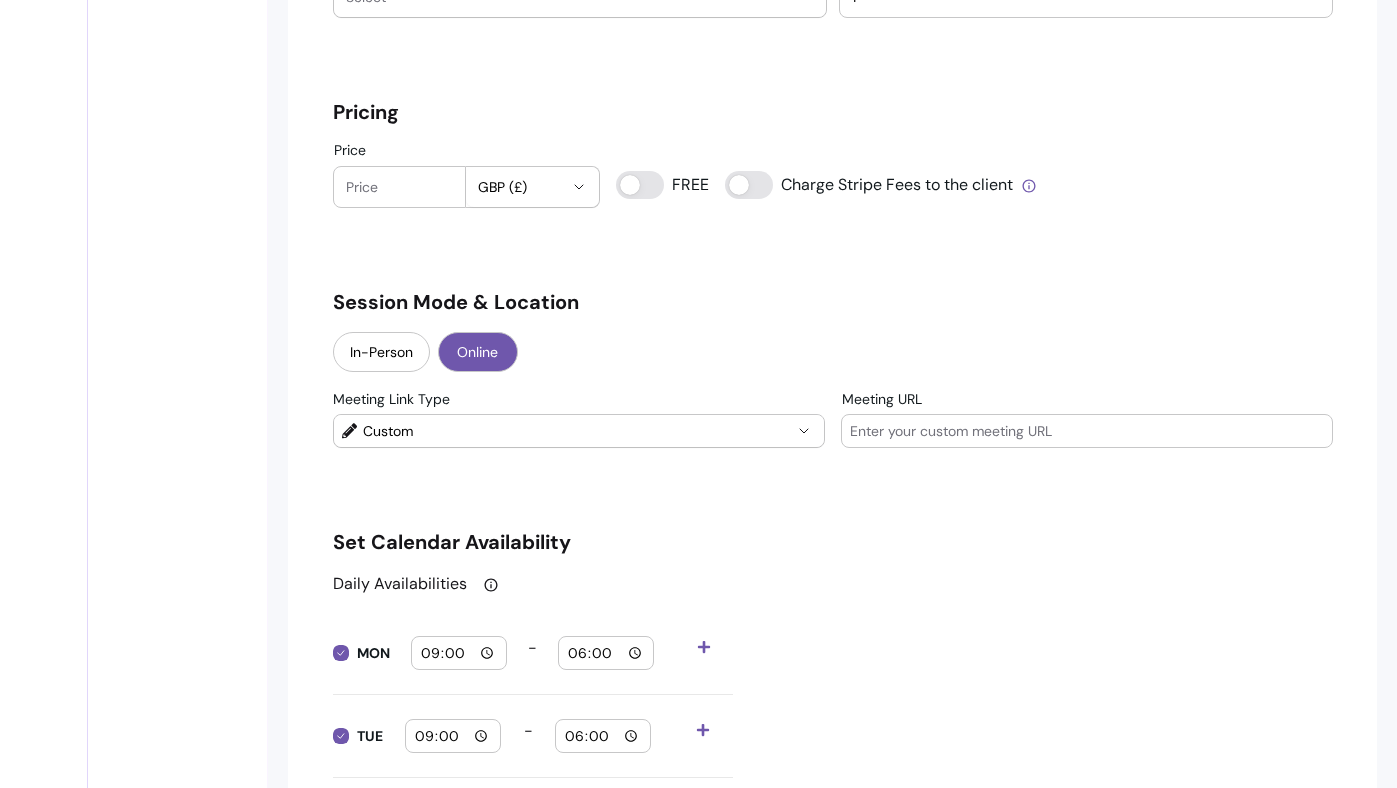 scroll, scrollTop: 1422, scrollLeft: 0, axis: vertical 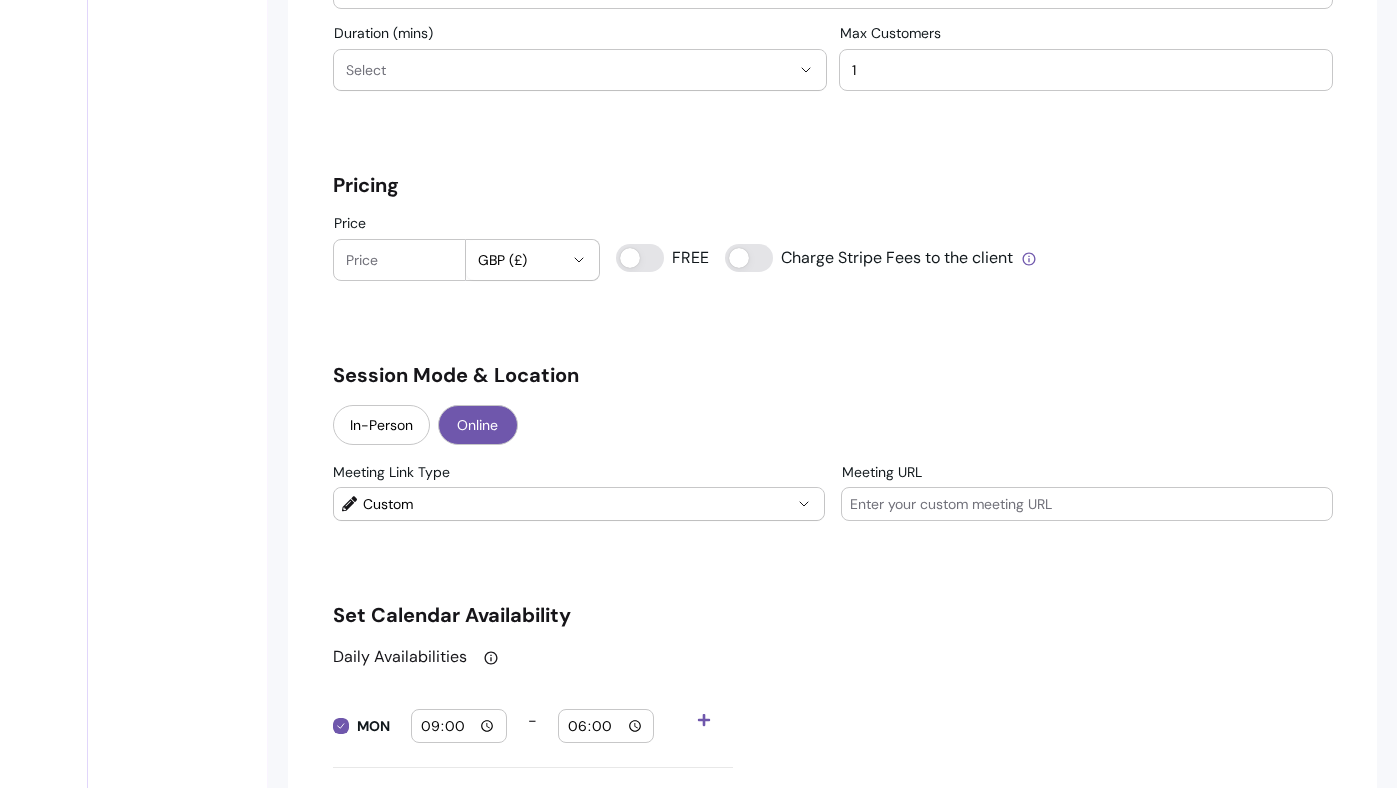 click on "Meeting URL" at bounding box center (1087, 504) 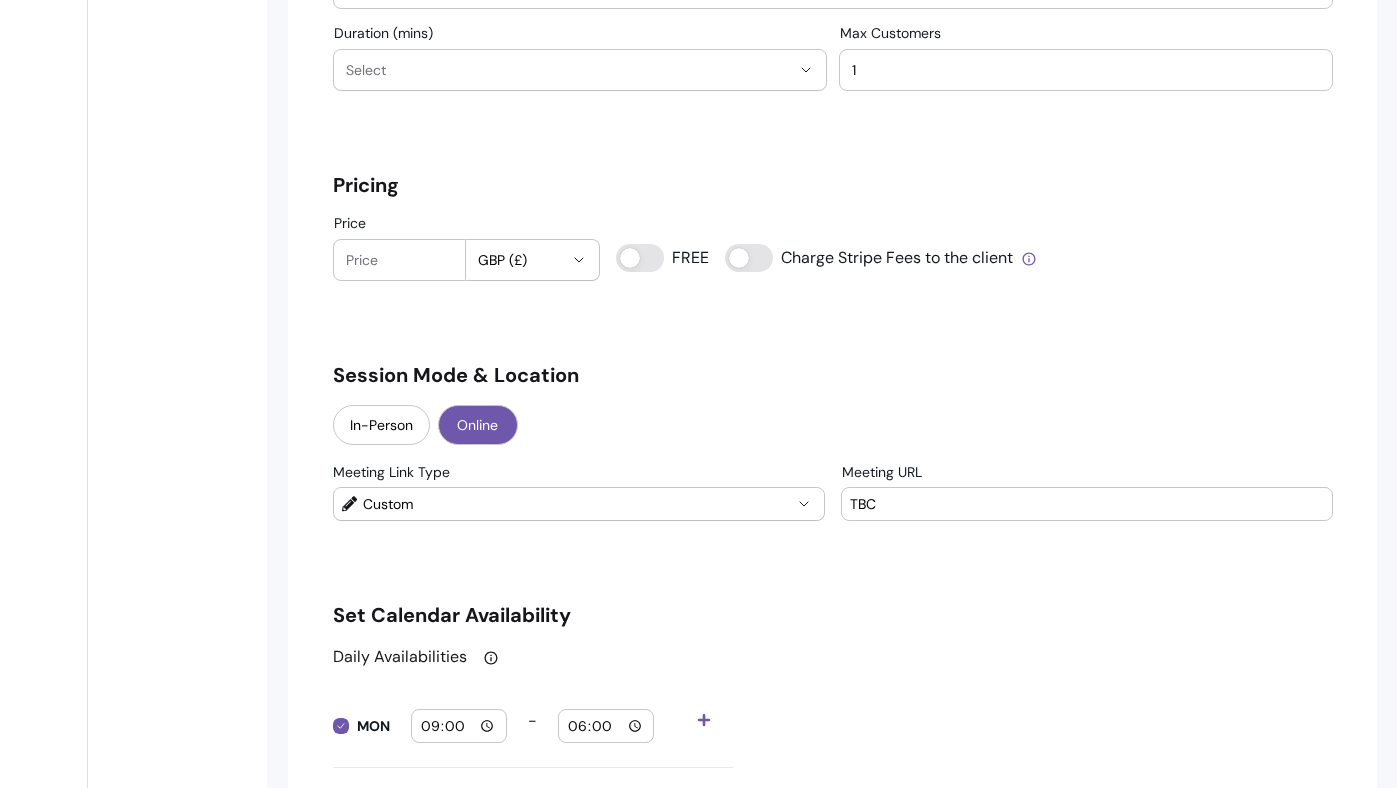 type on "TBC" 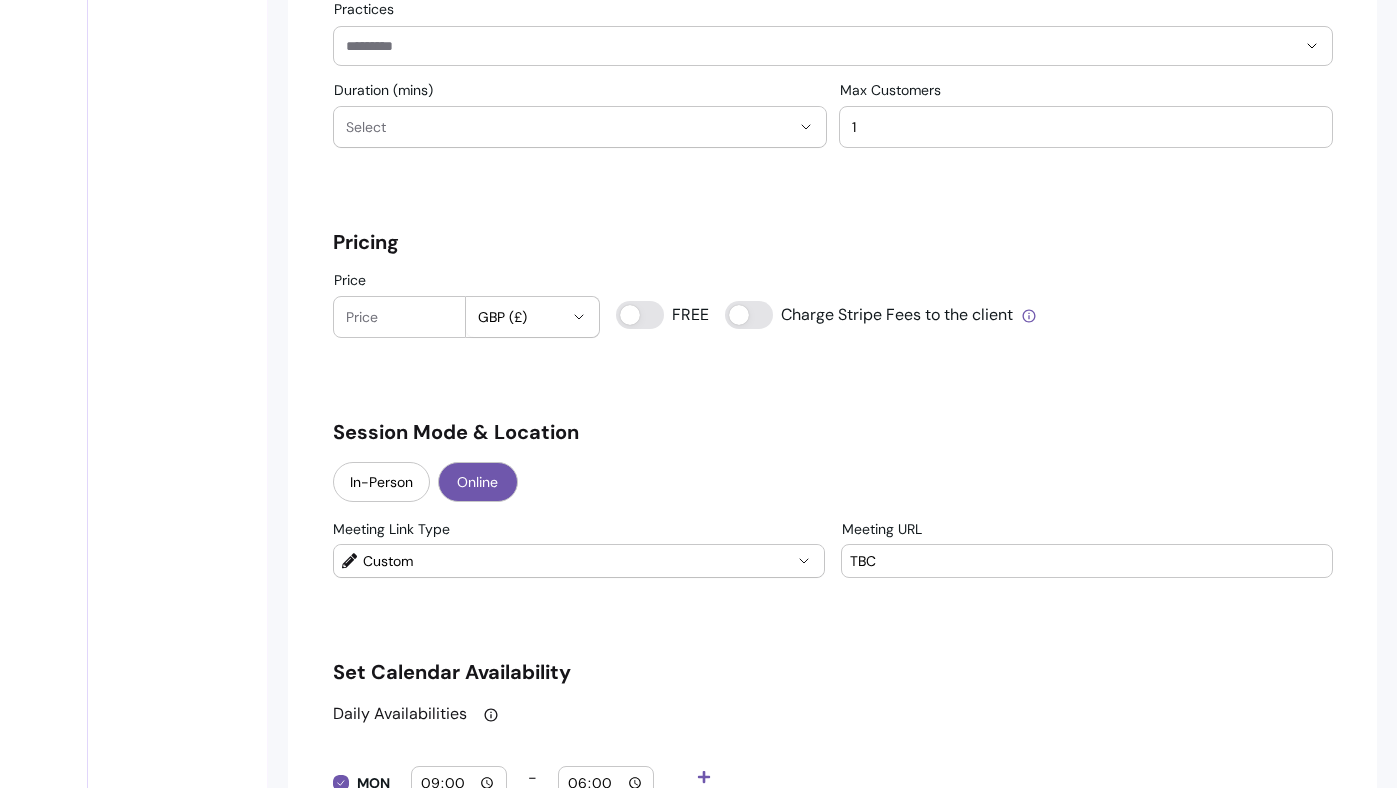 scroll, scrollTop: 1341, scrollLeft: 0, axis: vertical 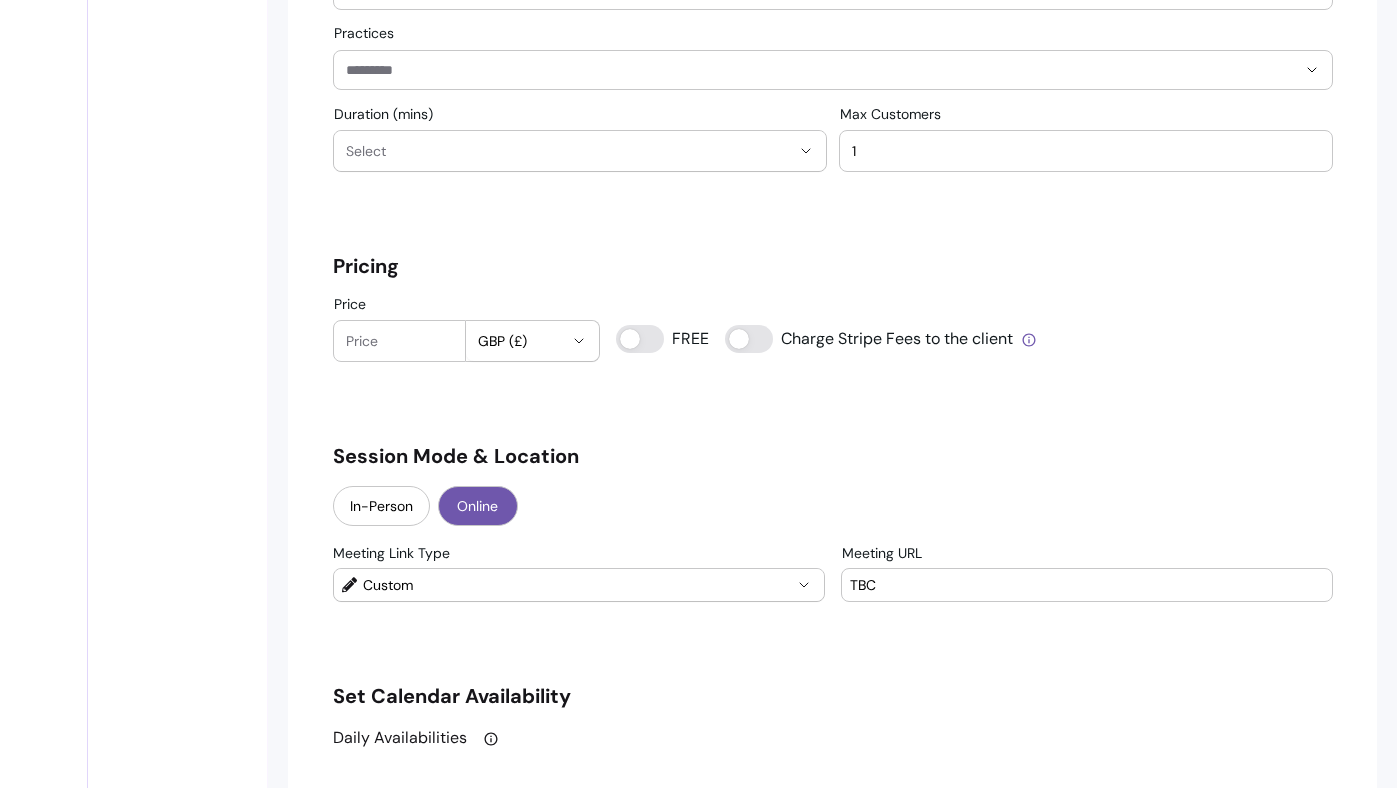 click on "Price" at bounding box center [400, 341] 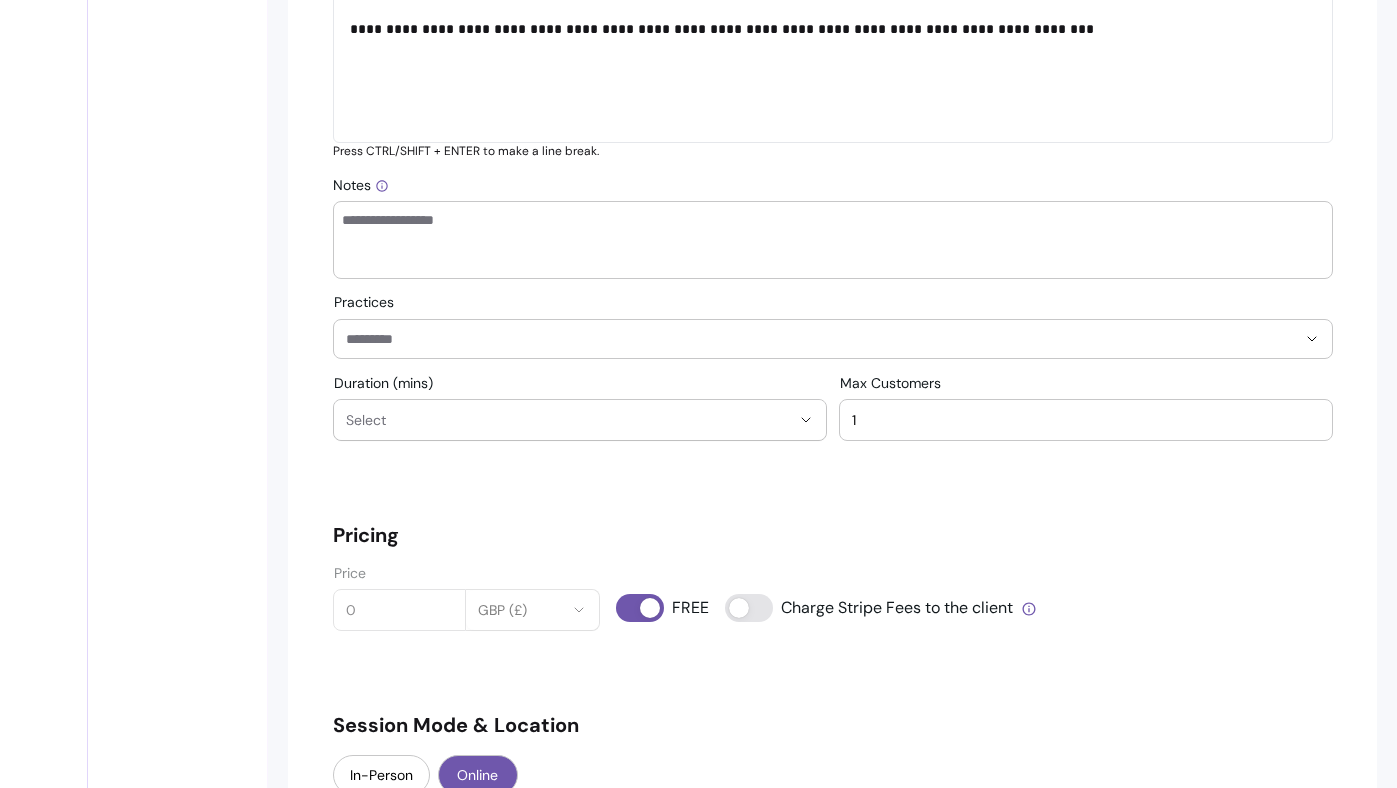 scroll, scrollTop: 1074, scrollLeft: 0, axis: vertical 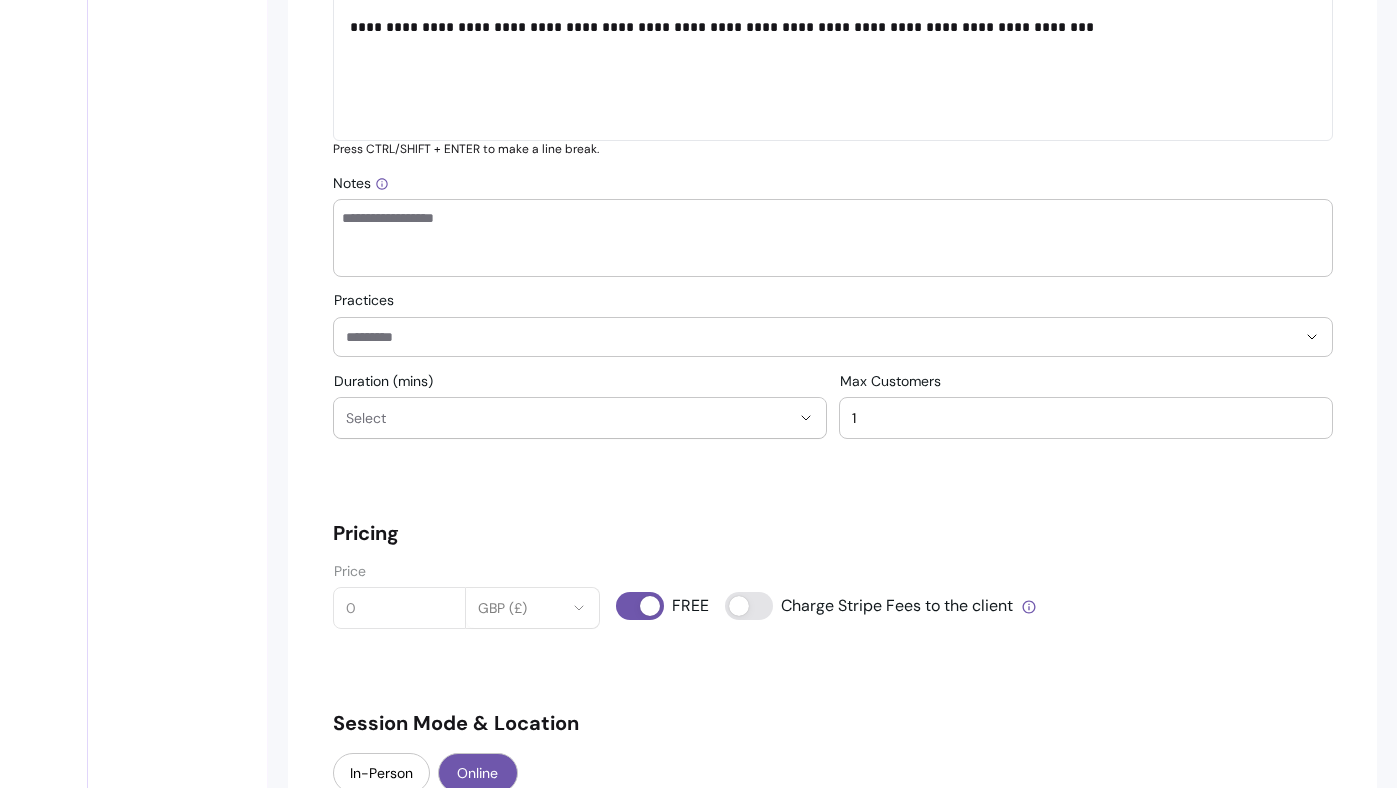 click on "**********" at bounding box center (833, 777) 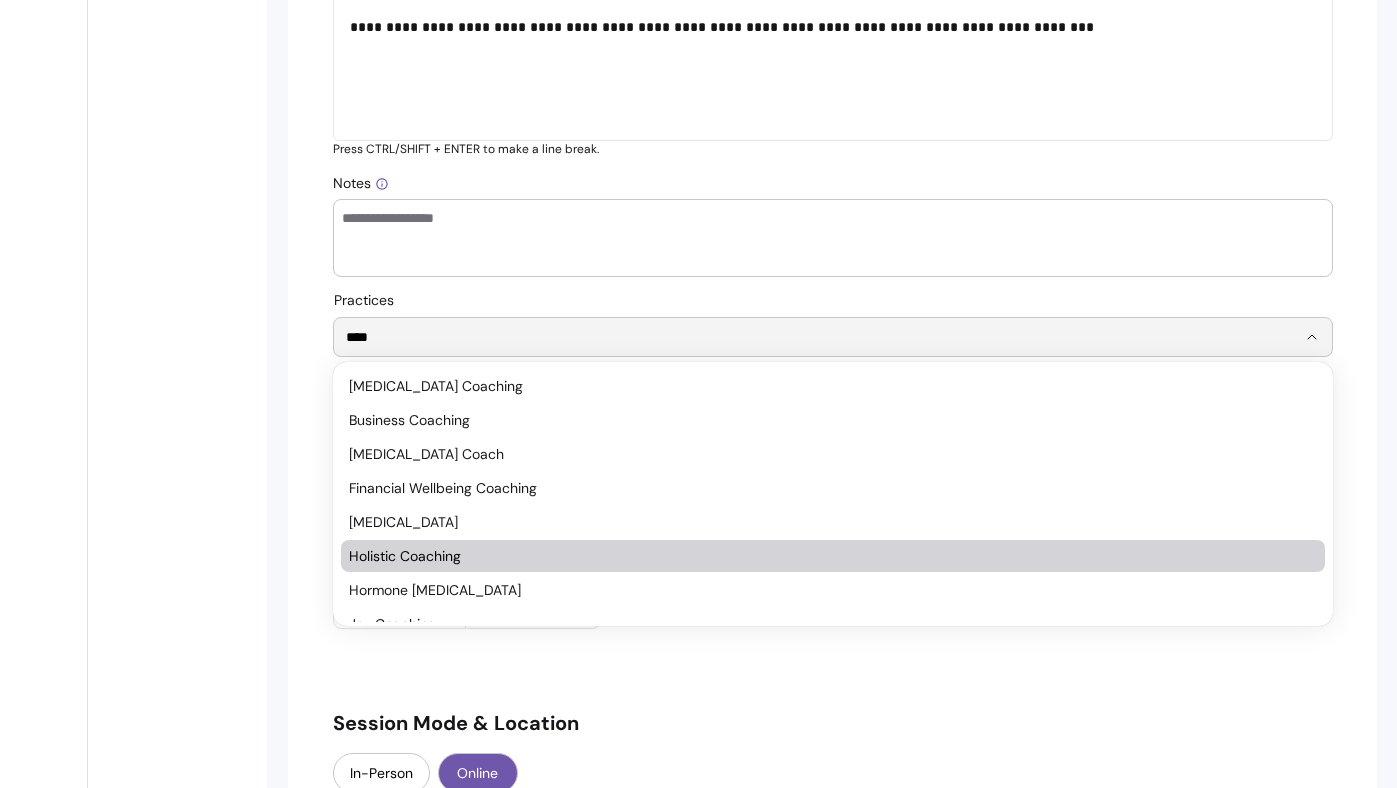 type on "****" 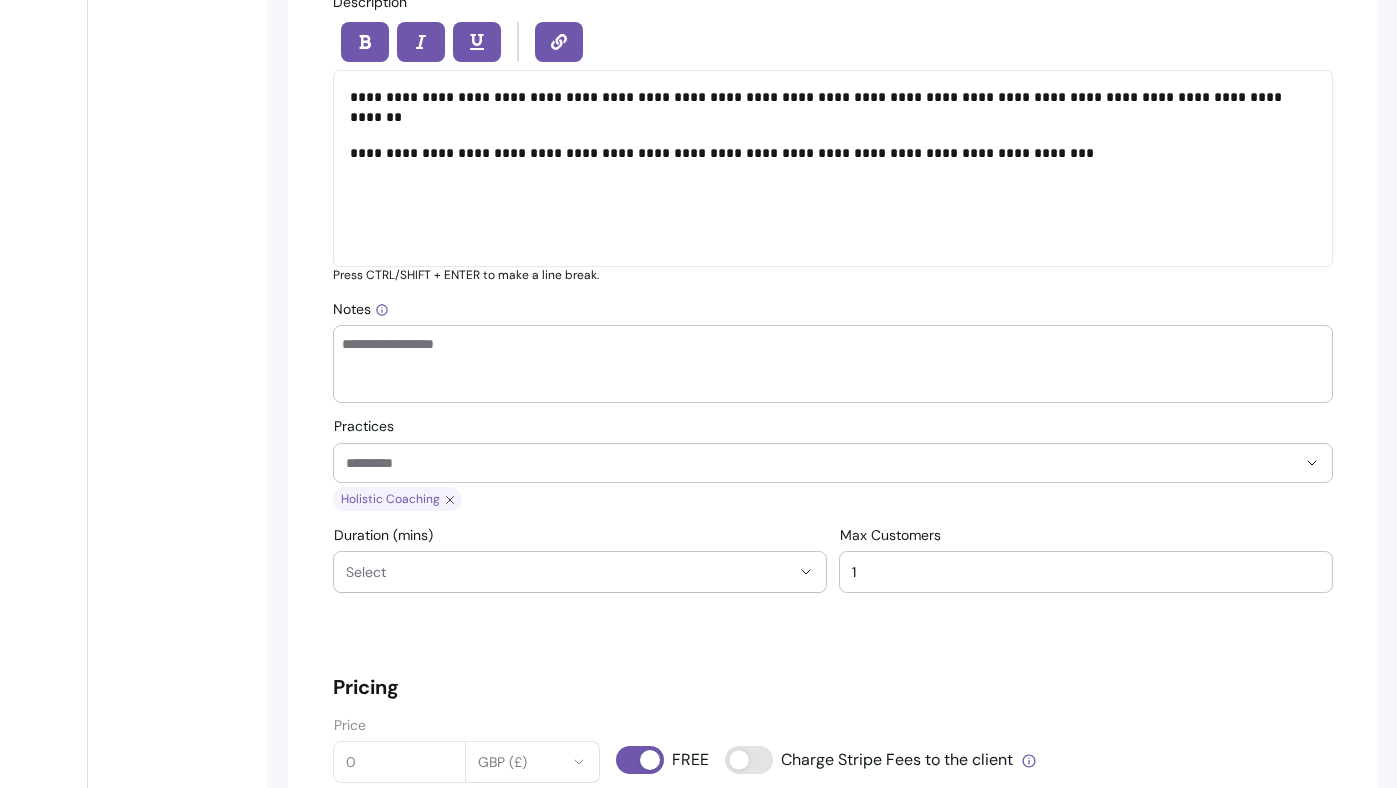 scroll, scrollTop: 948, scrollLeft: 0, axis: vertical 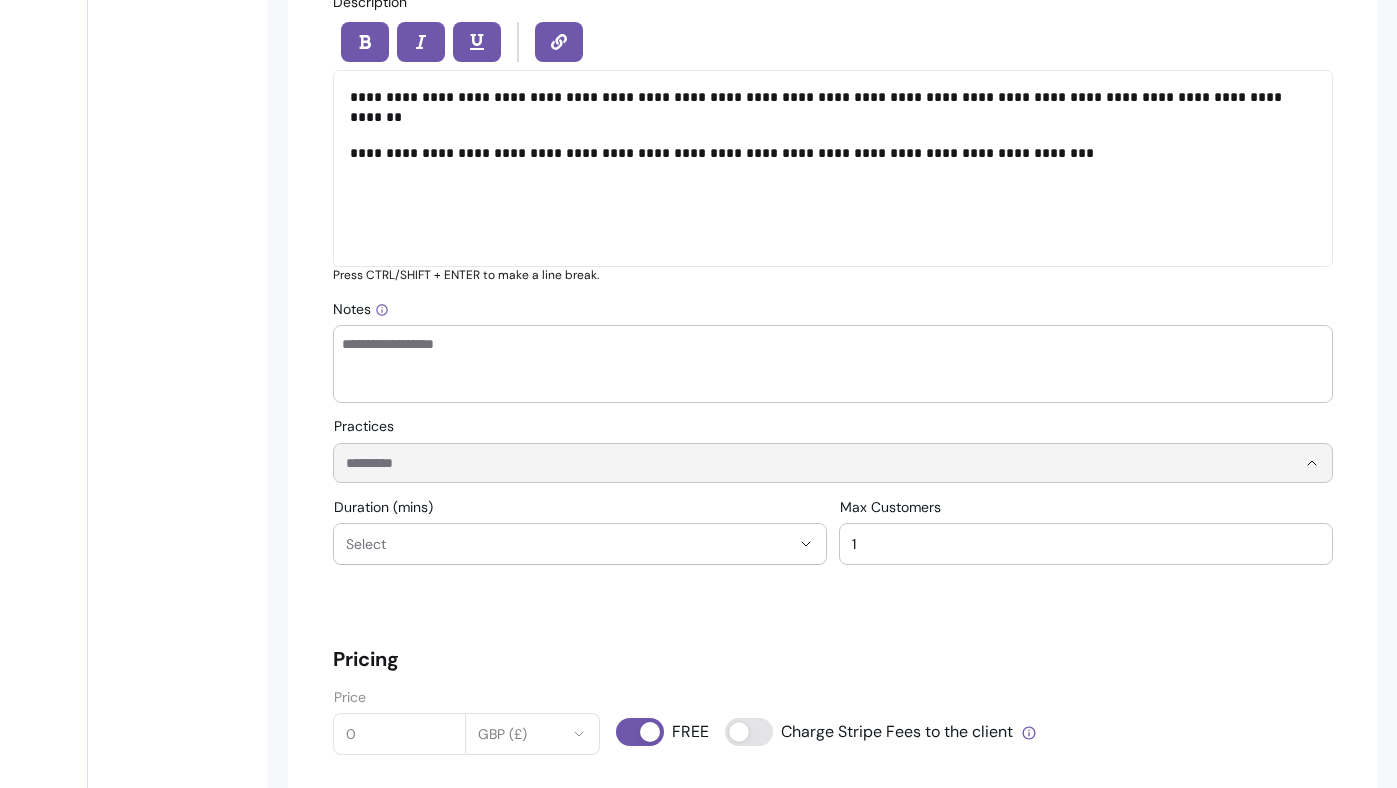 click on "Practices" at bounding box center [805, 463] 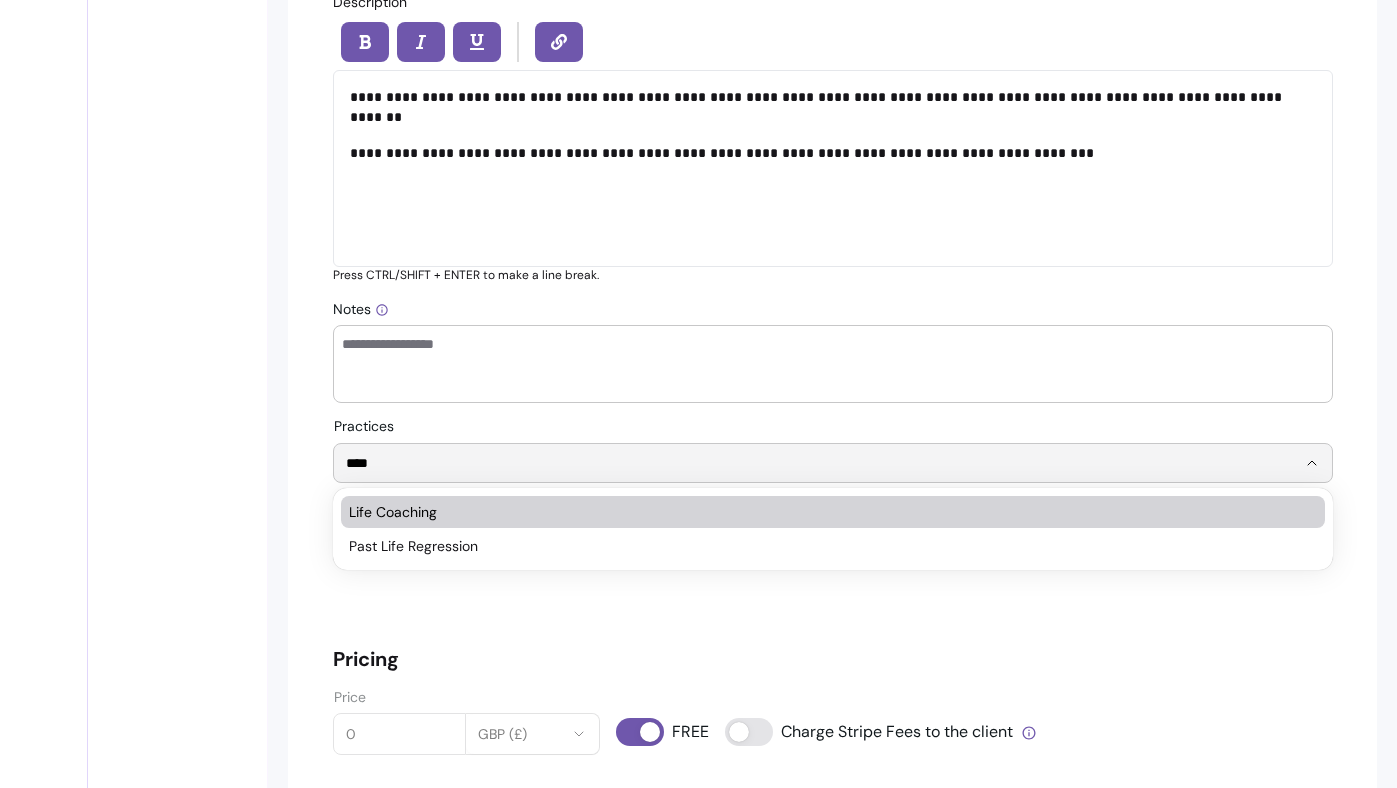 type on "****" 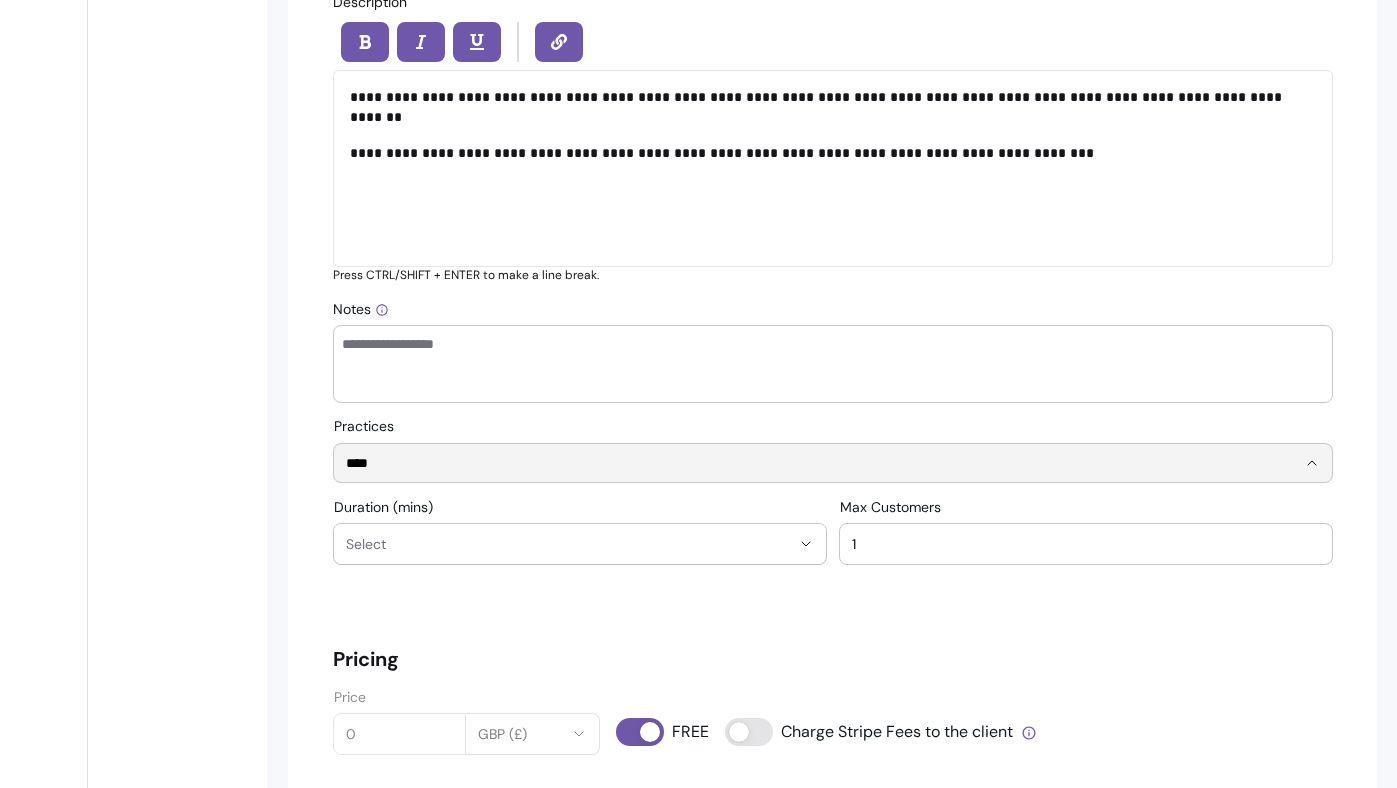 type 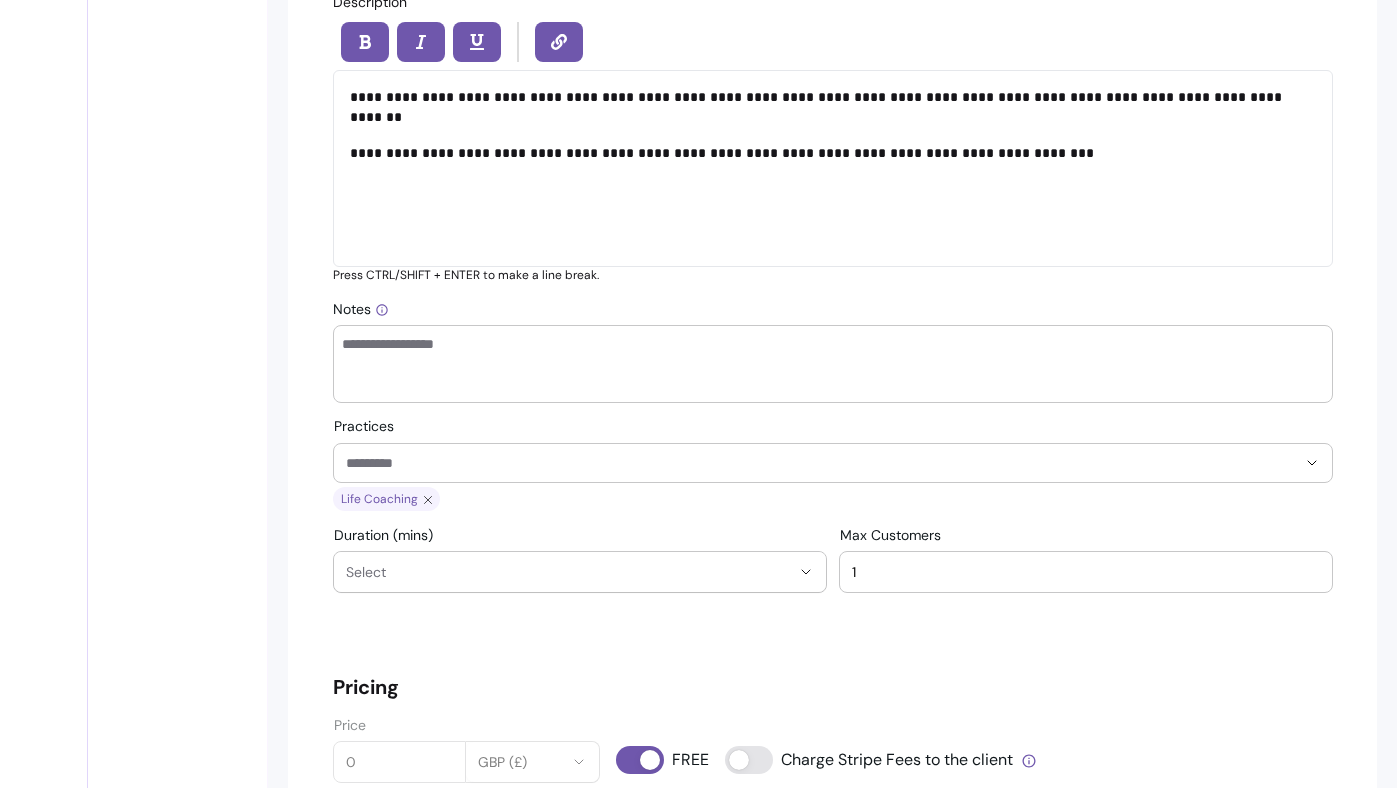 click on "**********" at bounding box center [833, 917] 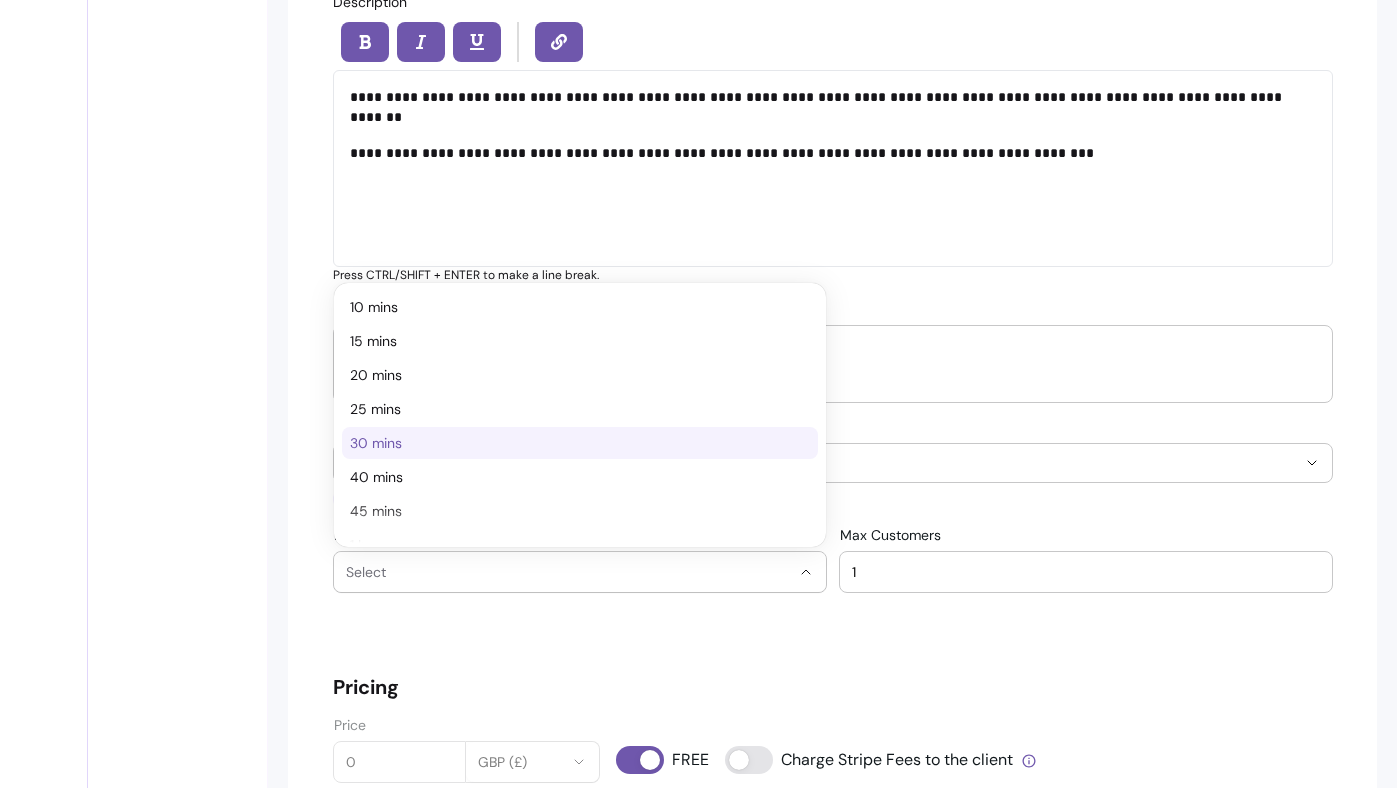 click on "30 mins" at bounding box center [570, 443] 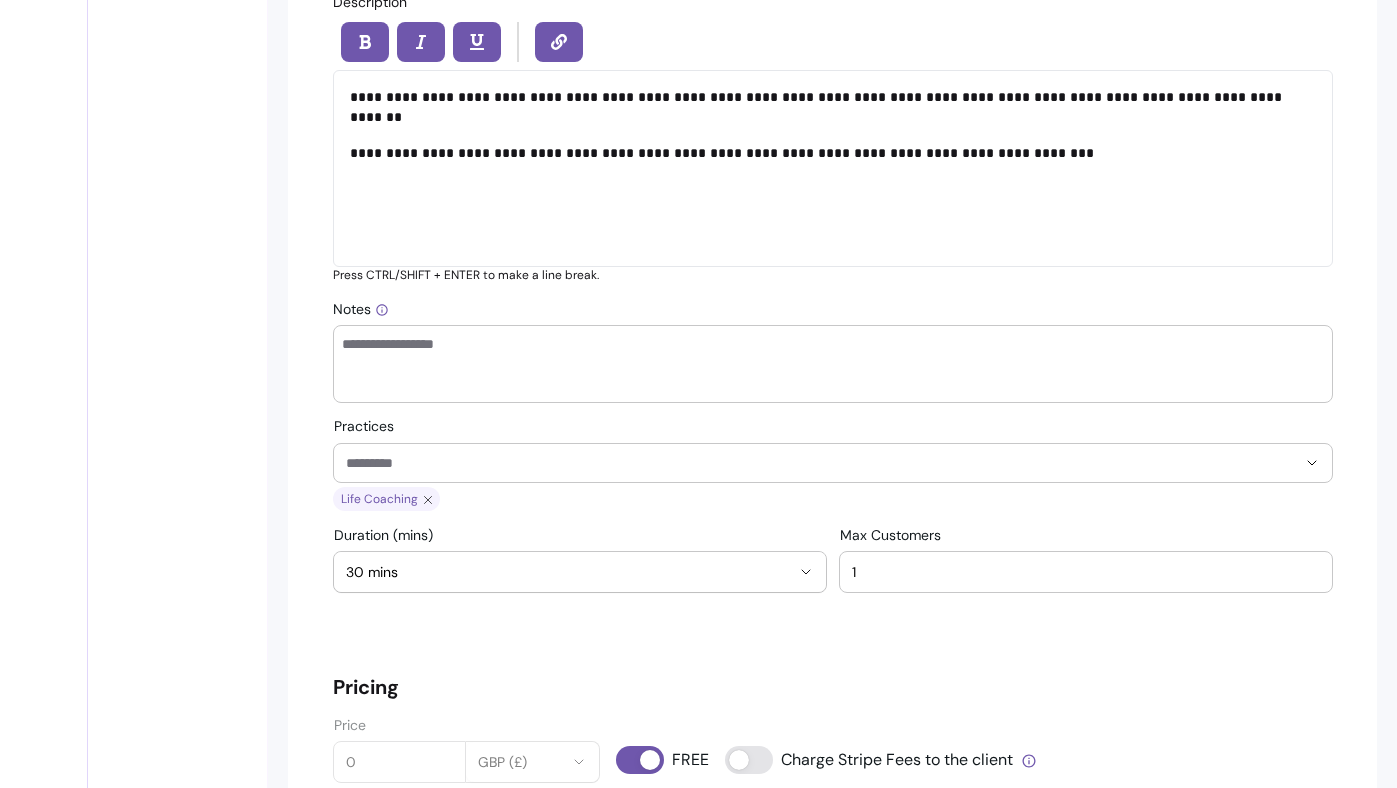 click on "**********" at bounding box center [833, 917] 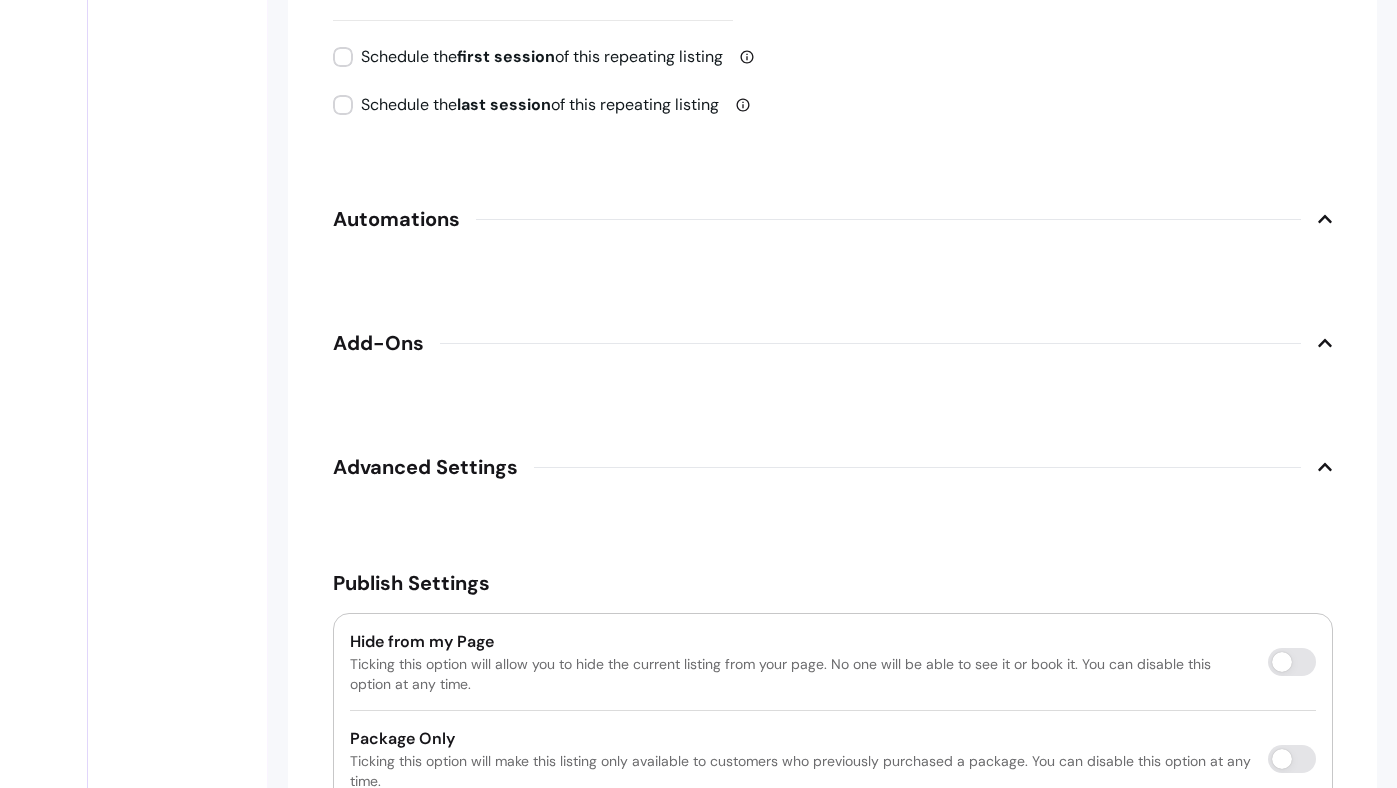 scroll, scrollTop: 2823, scrollLeft: 0, axis: vertical 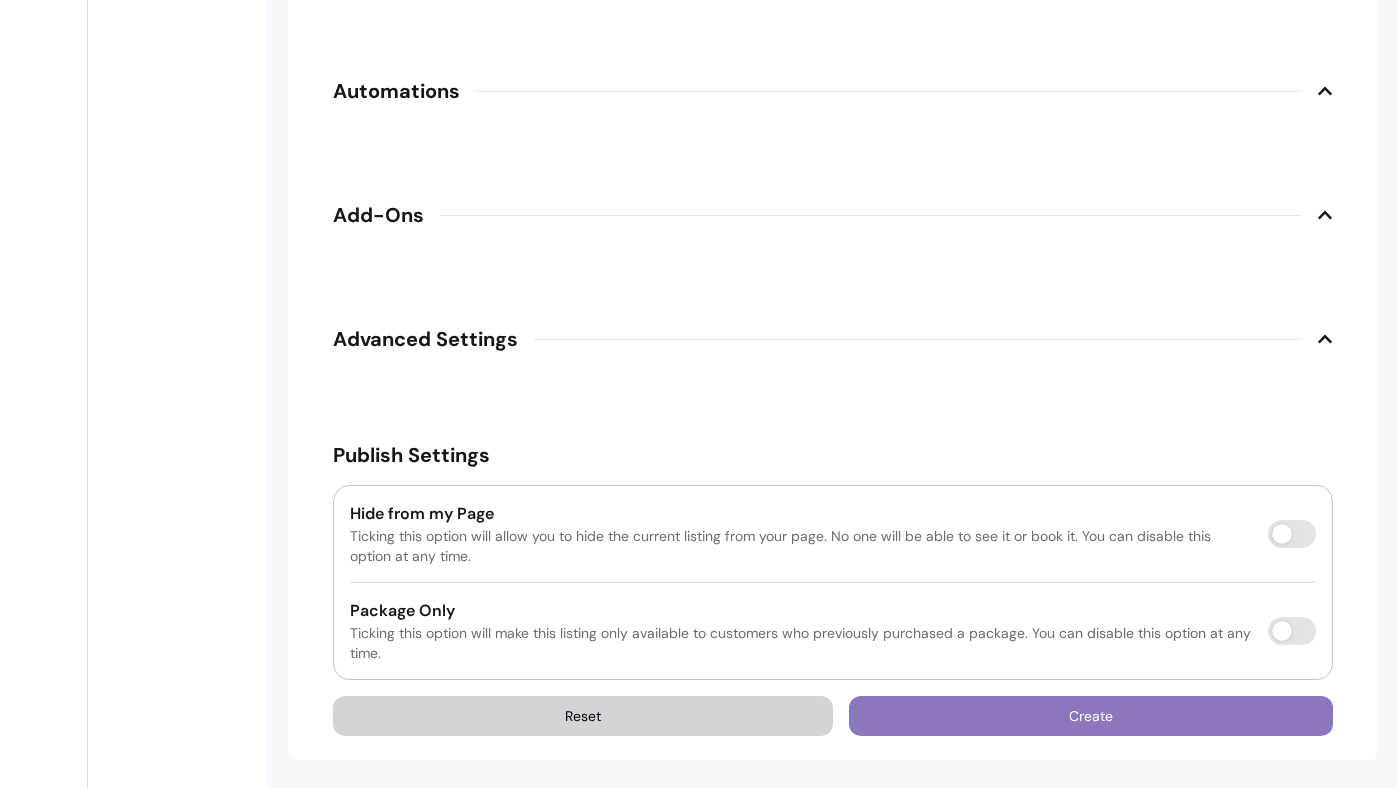 click on "Create" at bounding box center (1091, 716) 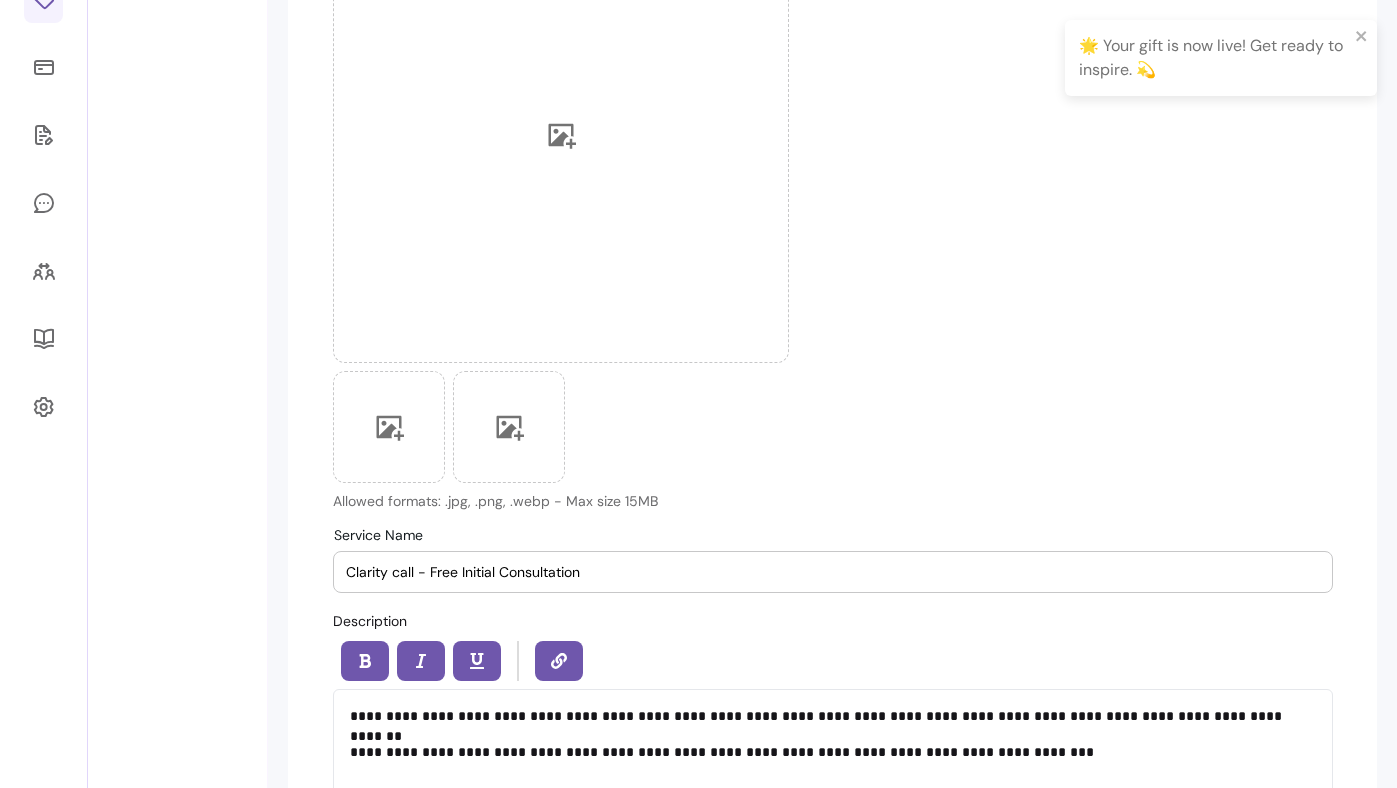 scroll, scrollTop: 0, scrollLeft: 0, axis: both 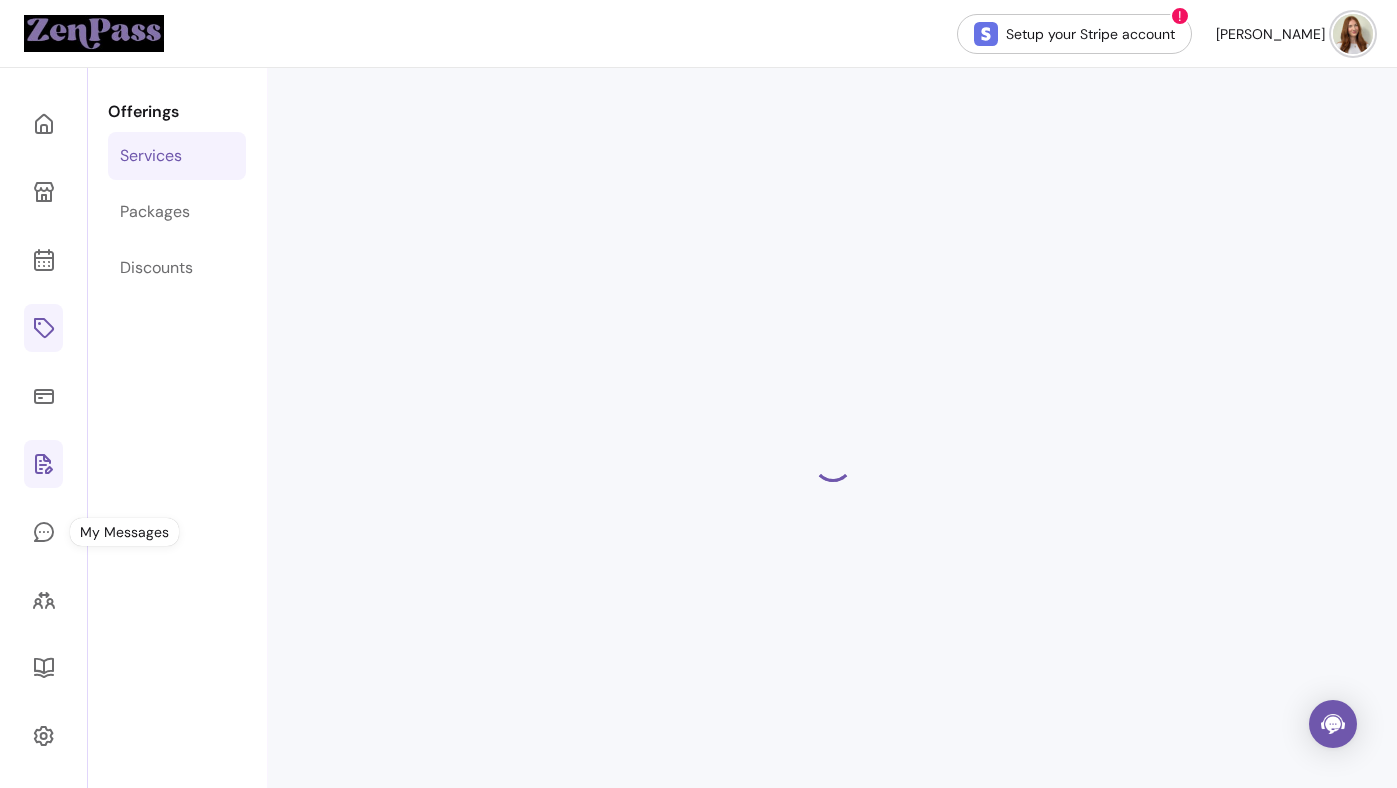 click 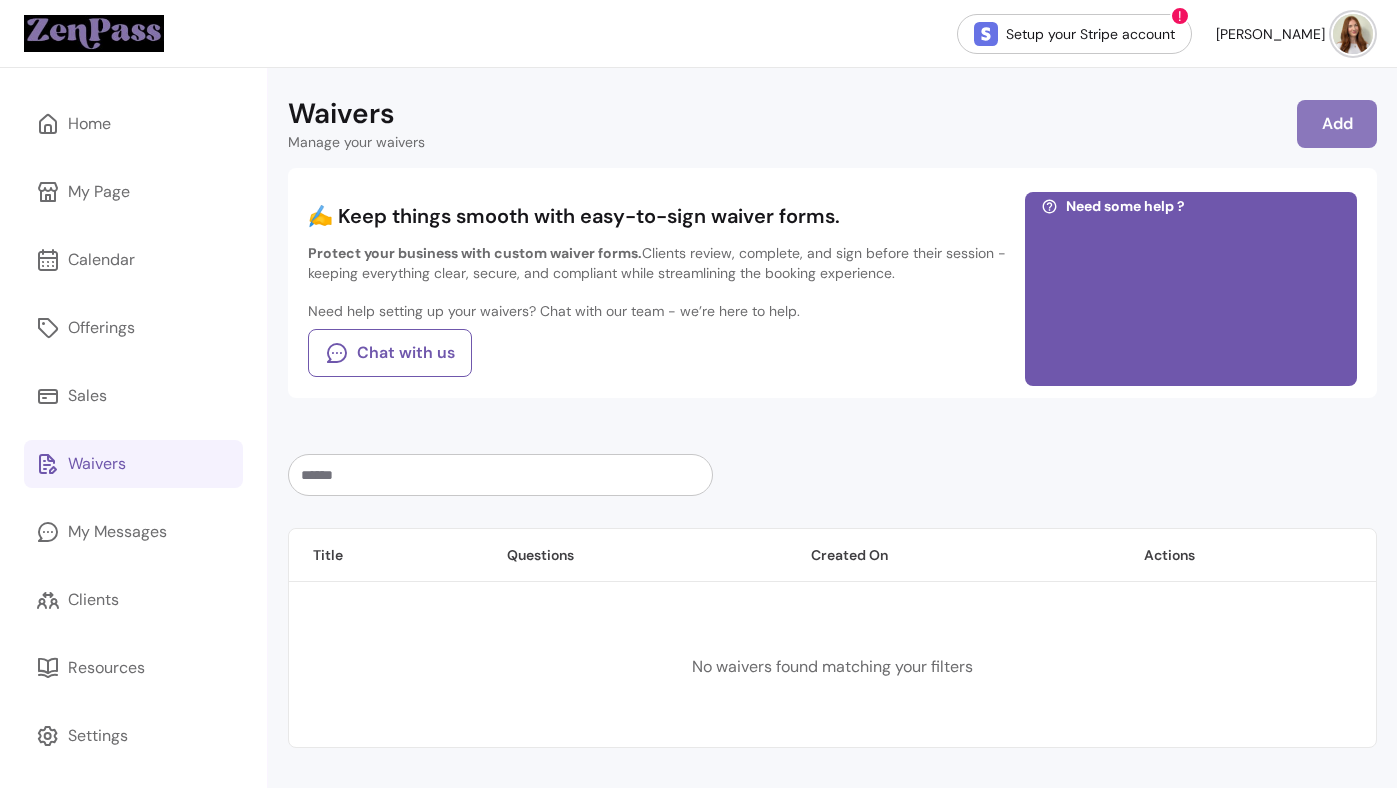 click on "Add" at bounding box center (1337, 124) 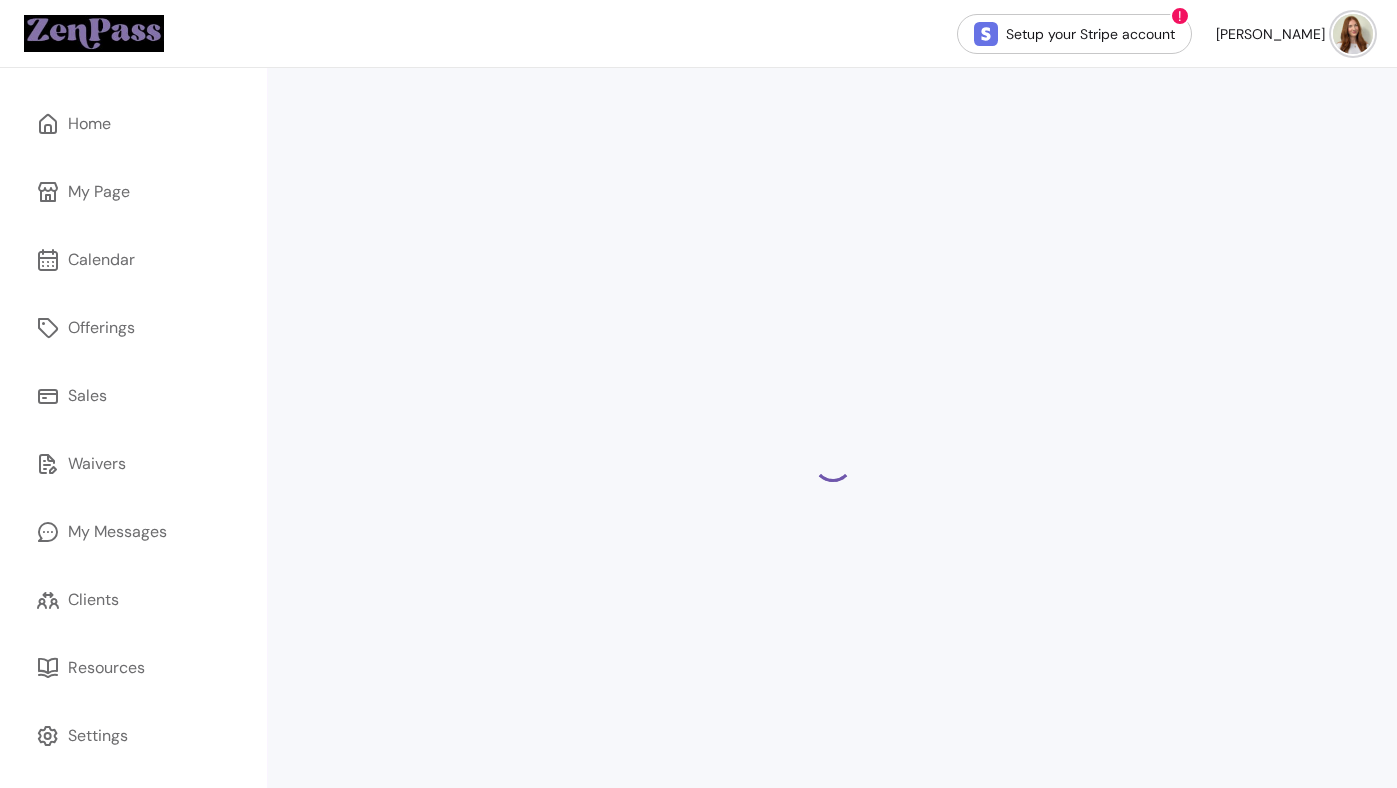 select on "*" 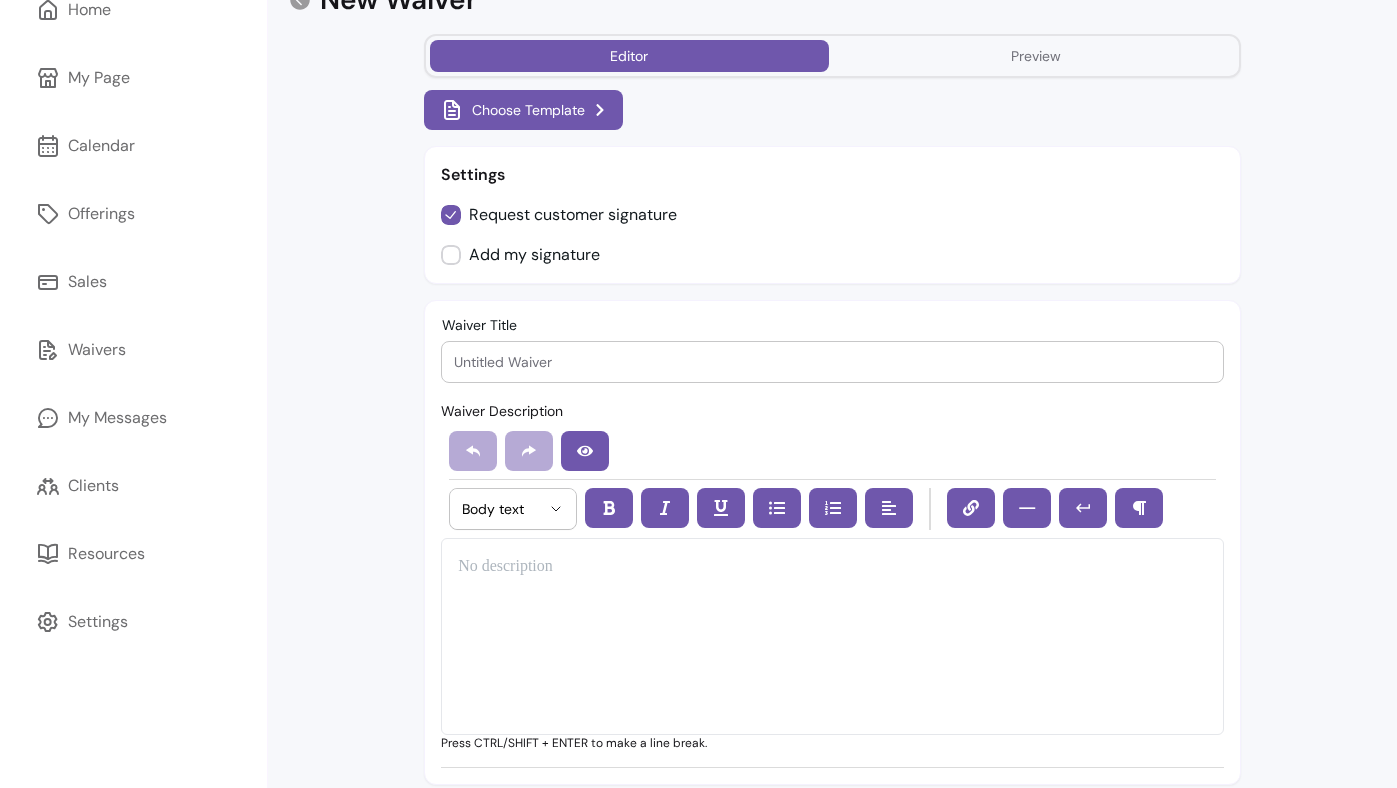scroll, scrollTop: 137, scrollLeft: 0, axis: vertical 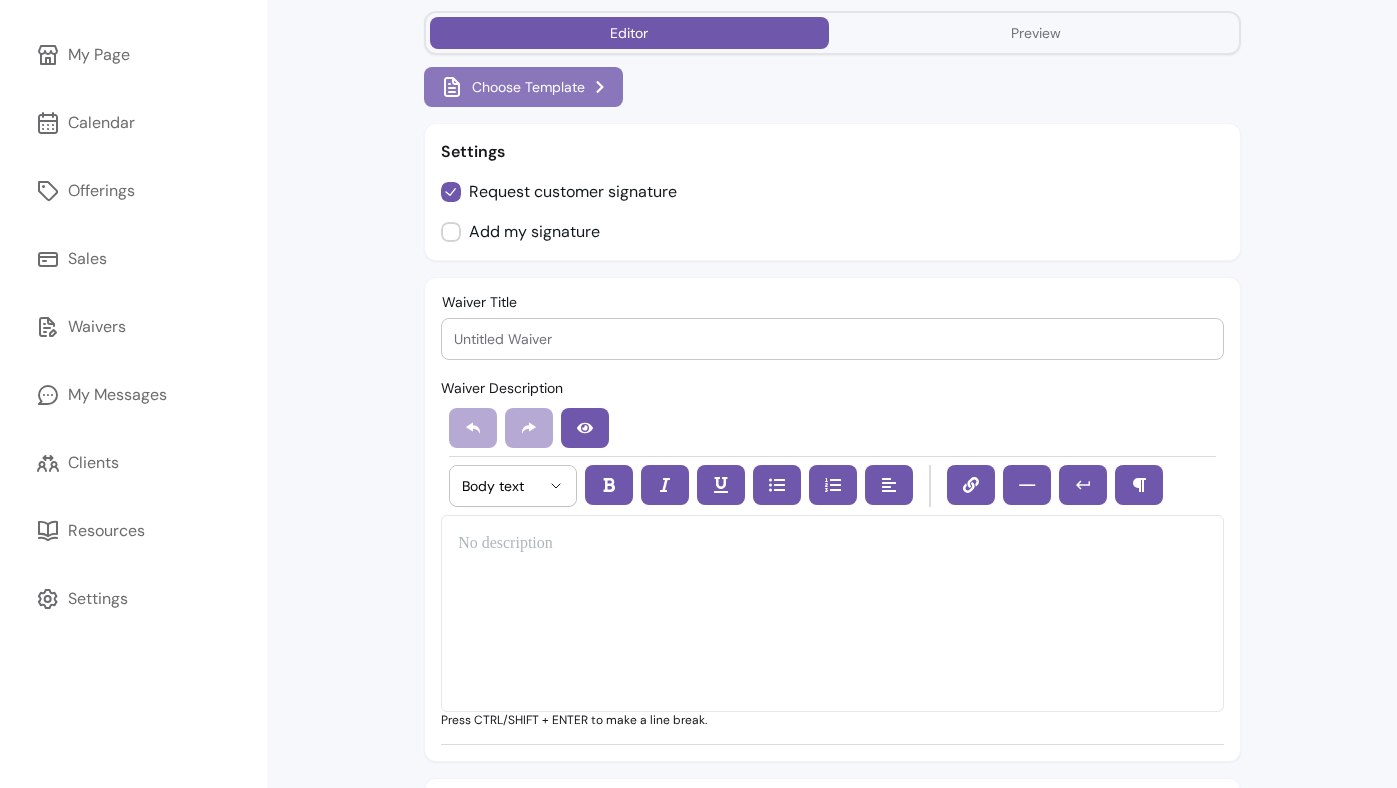 click on "Choose Template" at bounding box center (523, 87) 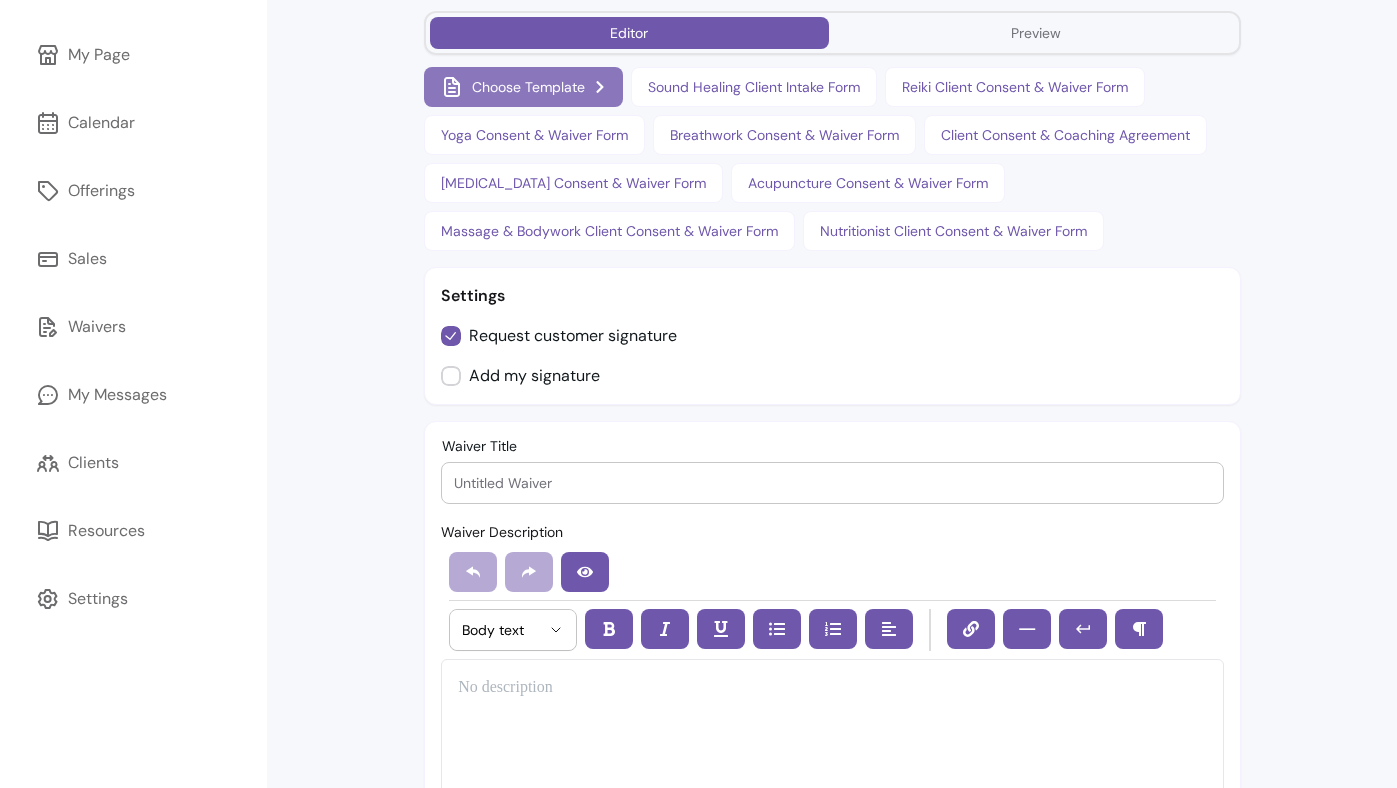 click on "Choose Template" at bounding box center [523, 87] 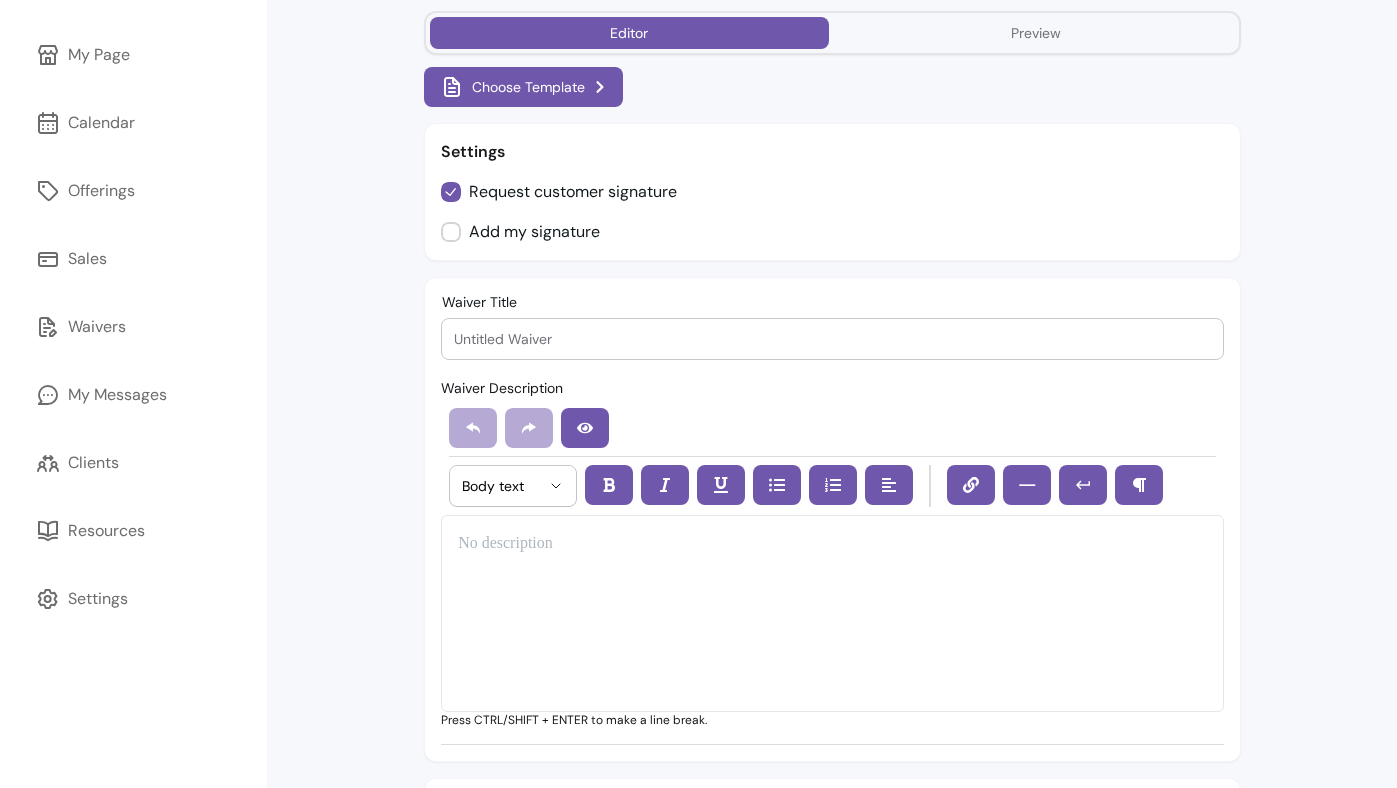 click on "Waiver Title" at bounding box center (832, 339) 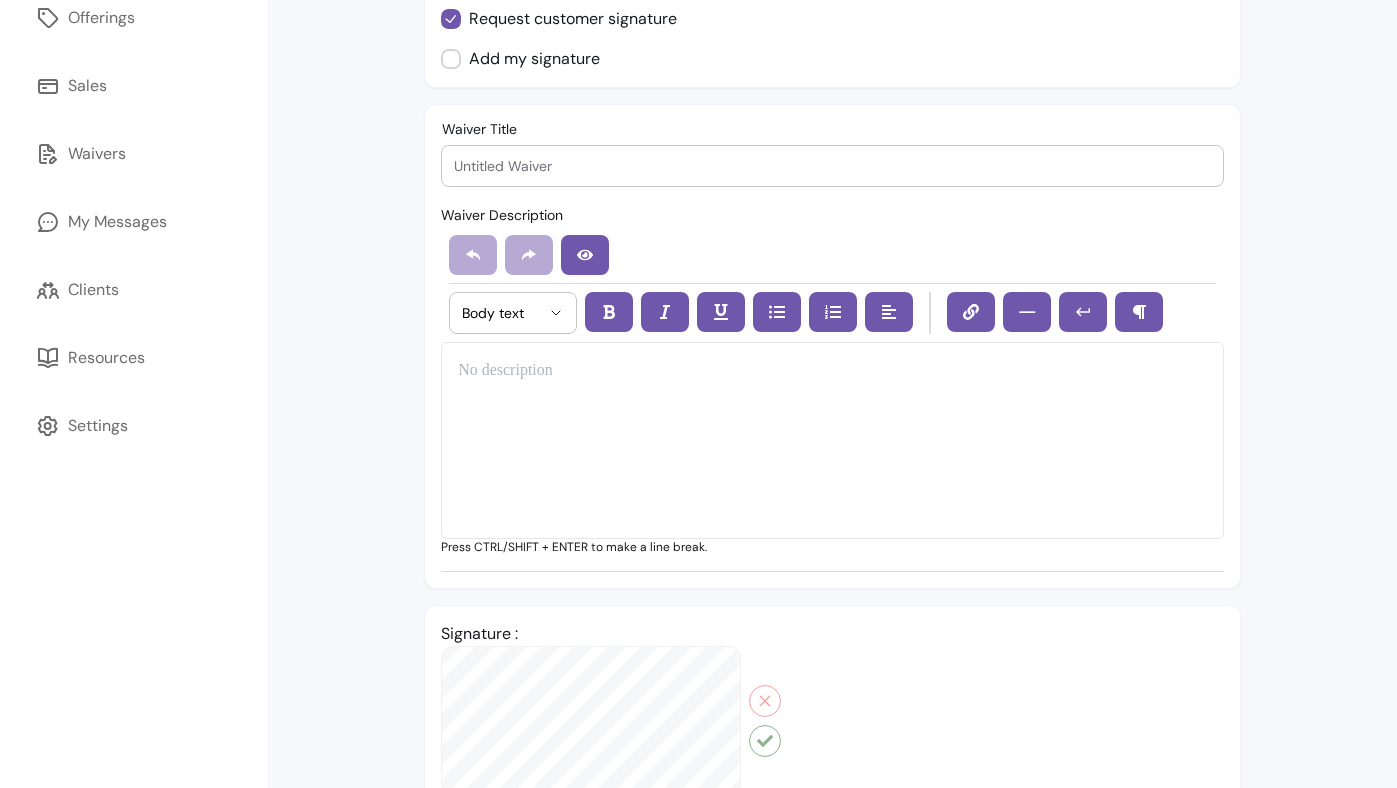scroll, scrollTop: 312, scrollLeft: 0, axis: vertical 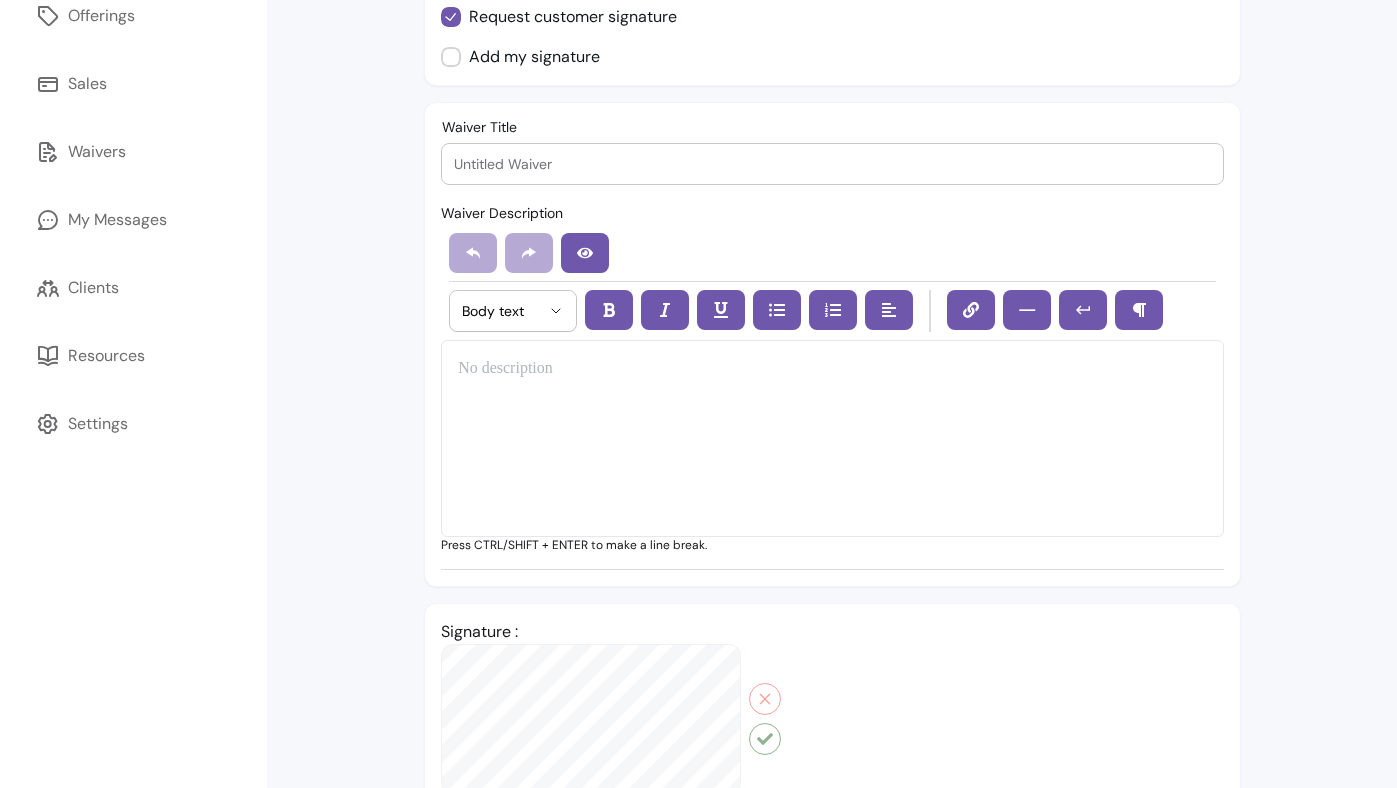 type on "o" 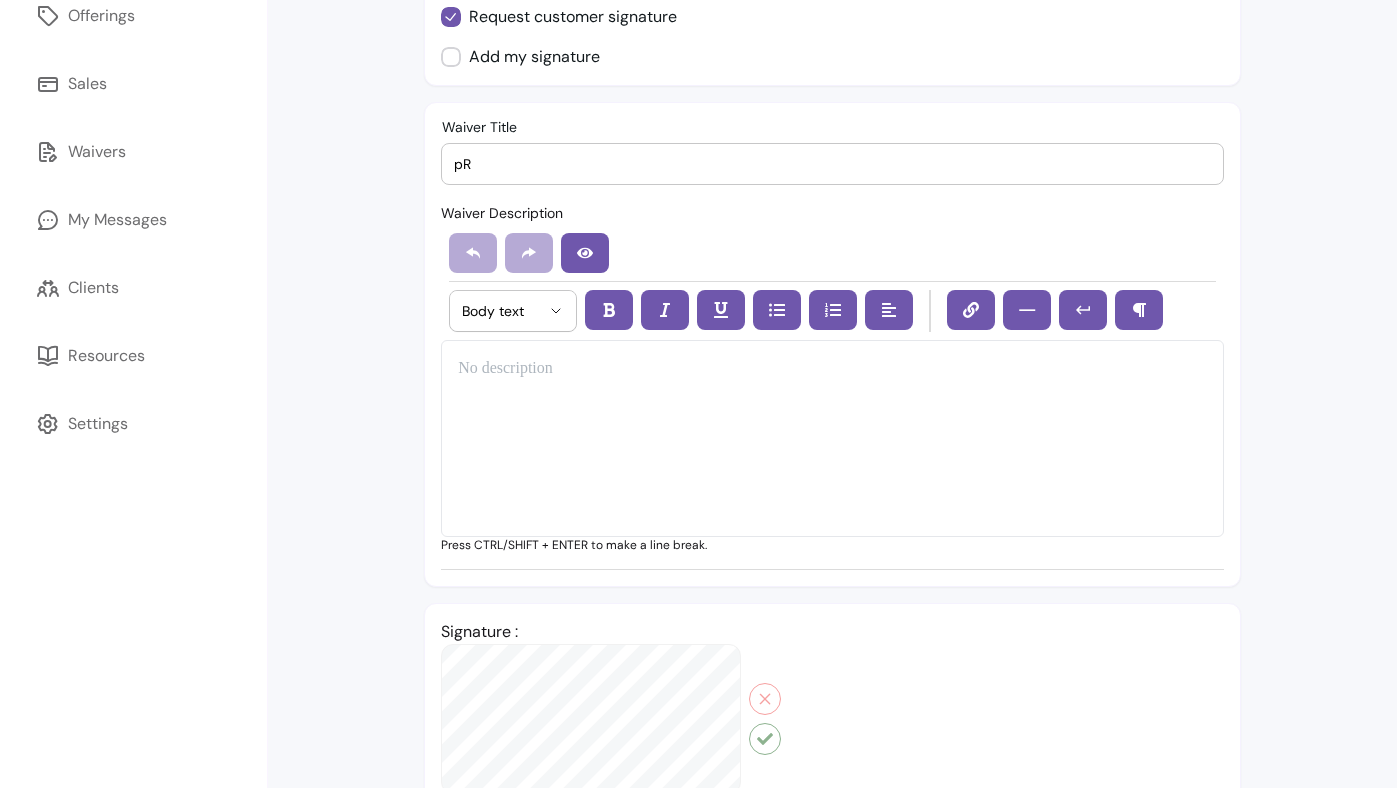 type on "p" 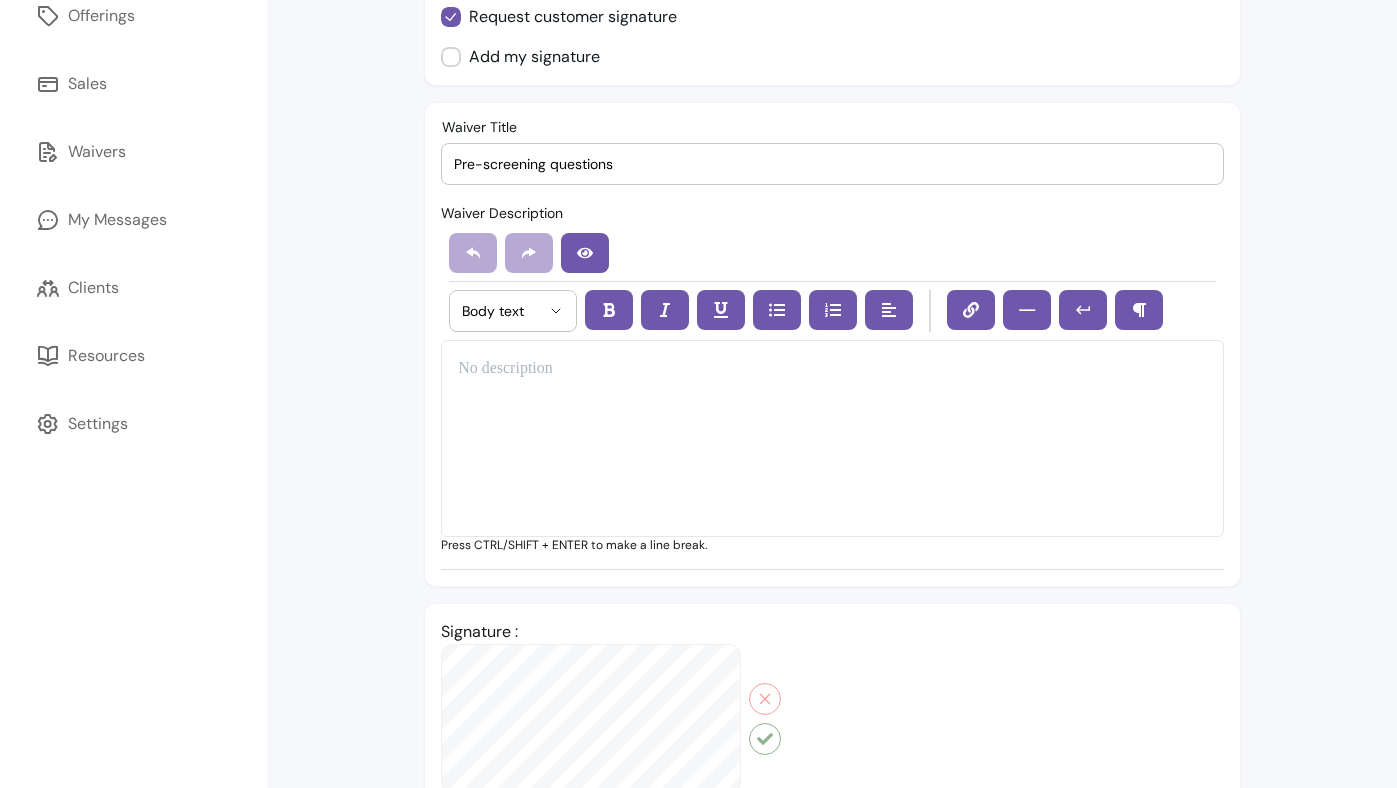 type on "Pre-screening questions" 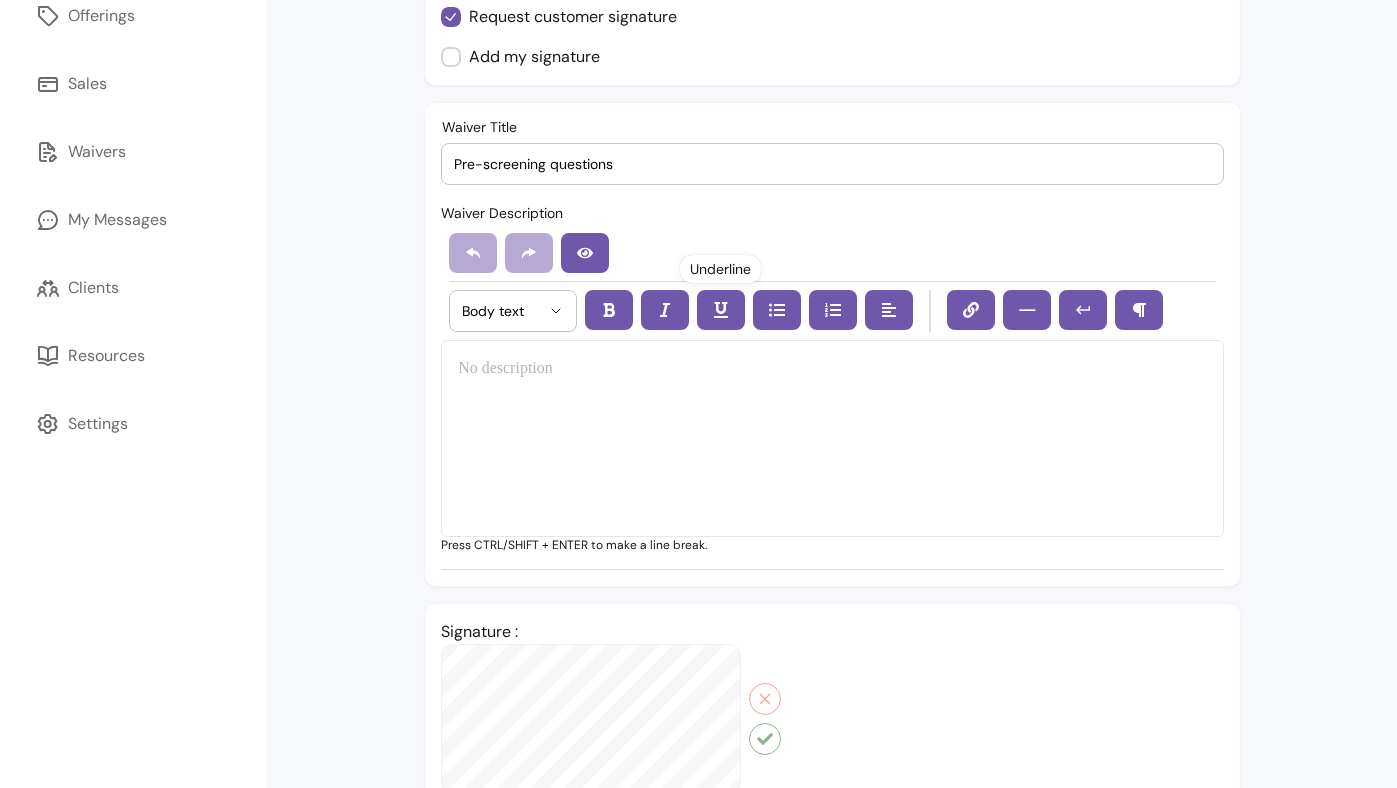 click on "Waiver Description" at bounding box center [502, 213] 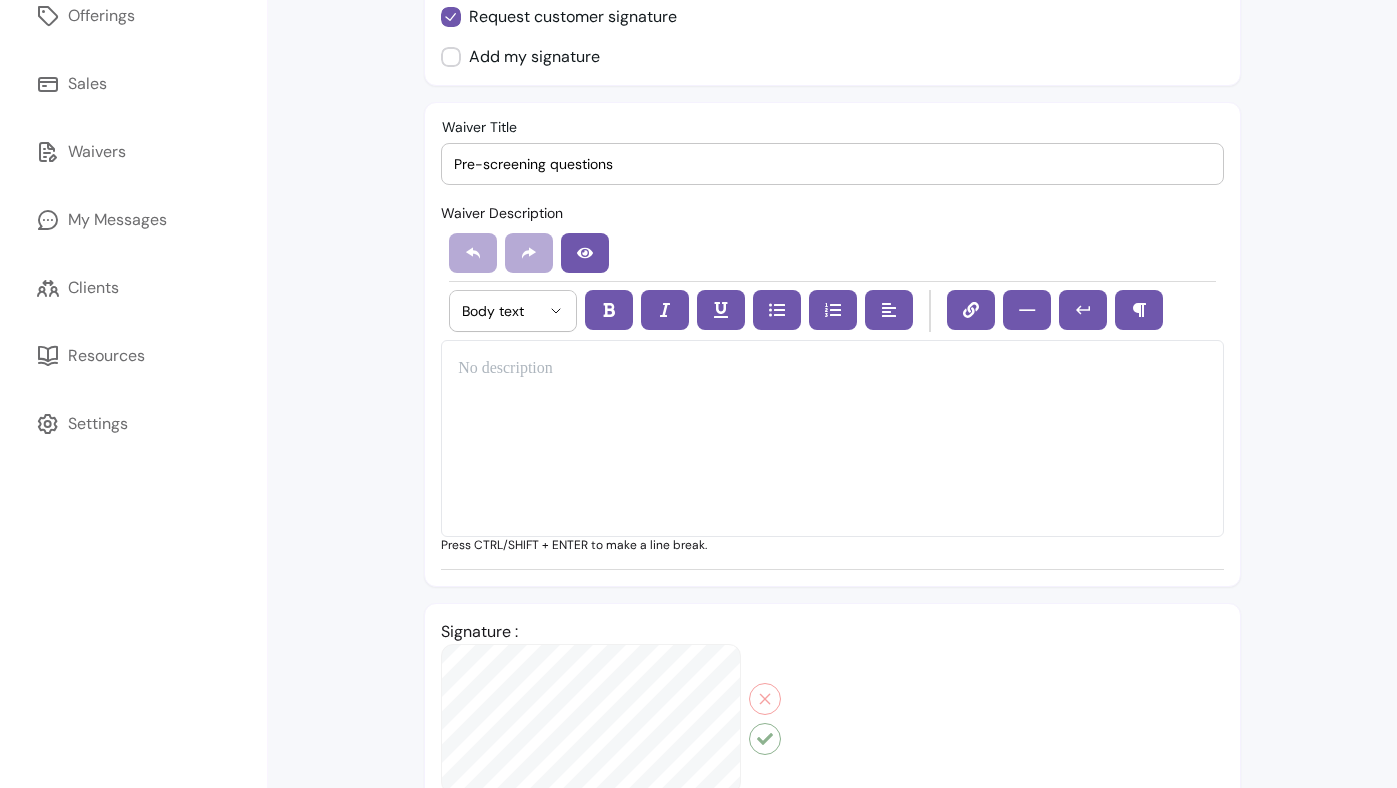 click at bounding box center (832, 438) 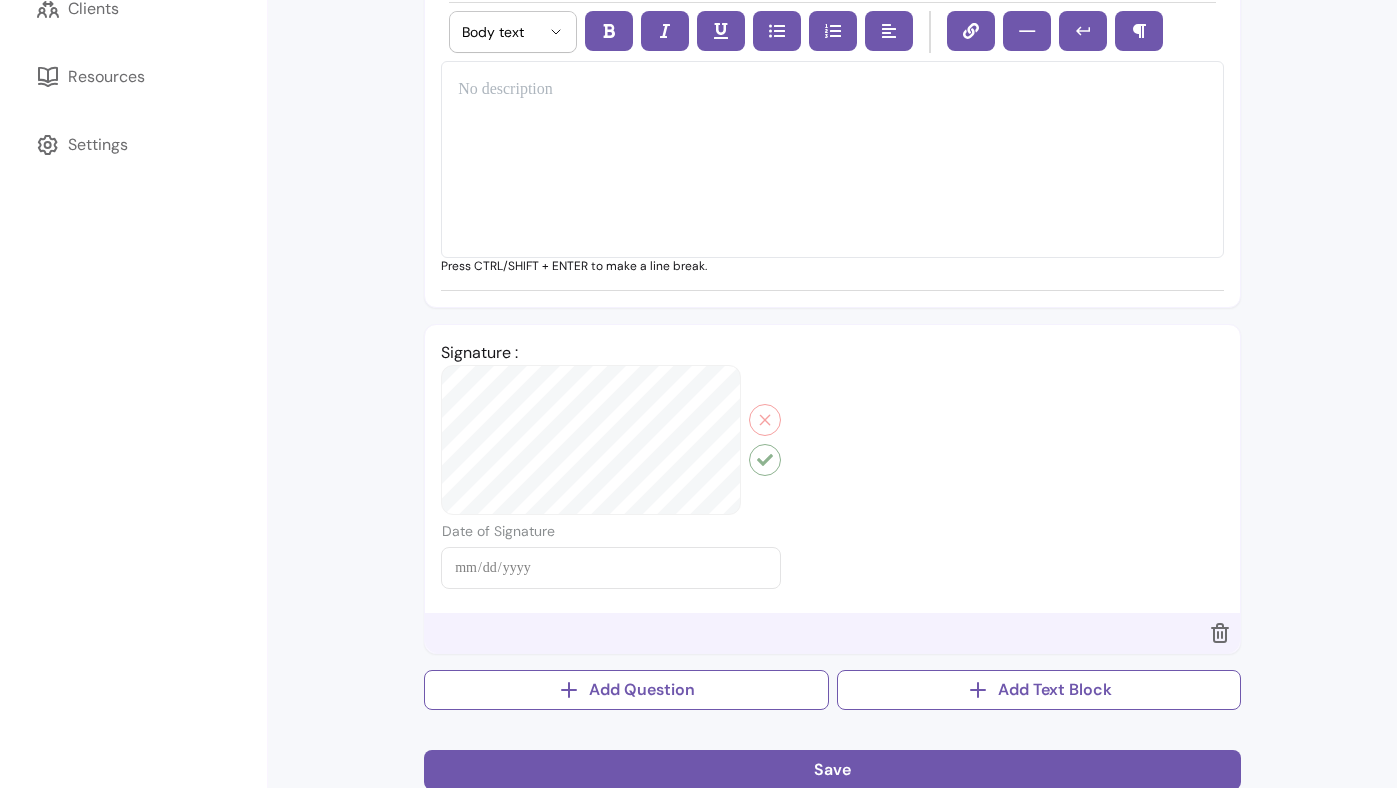 scroll, scrollTop: 681, scrollLeft: 0, axis: vertical 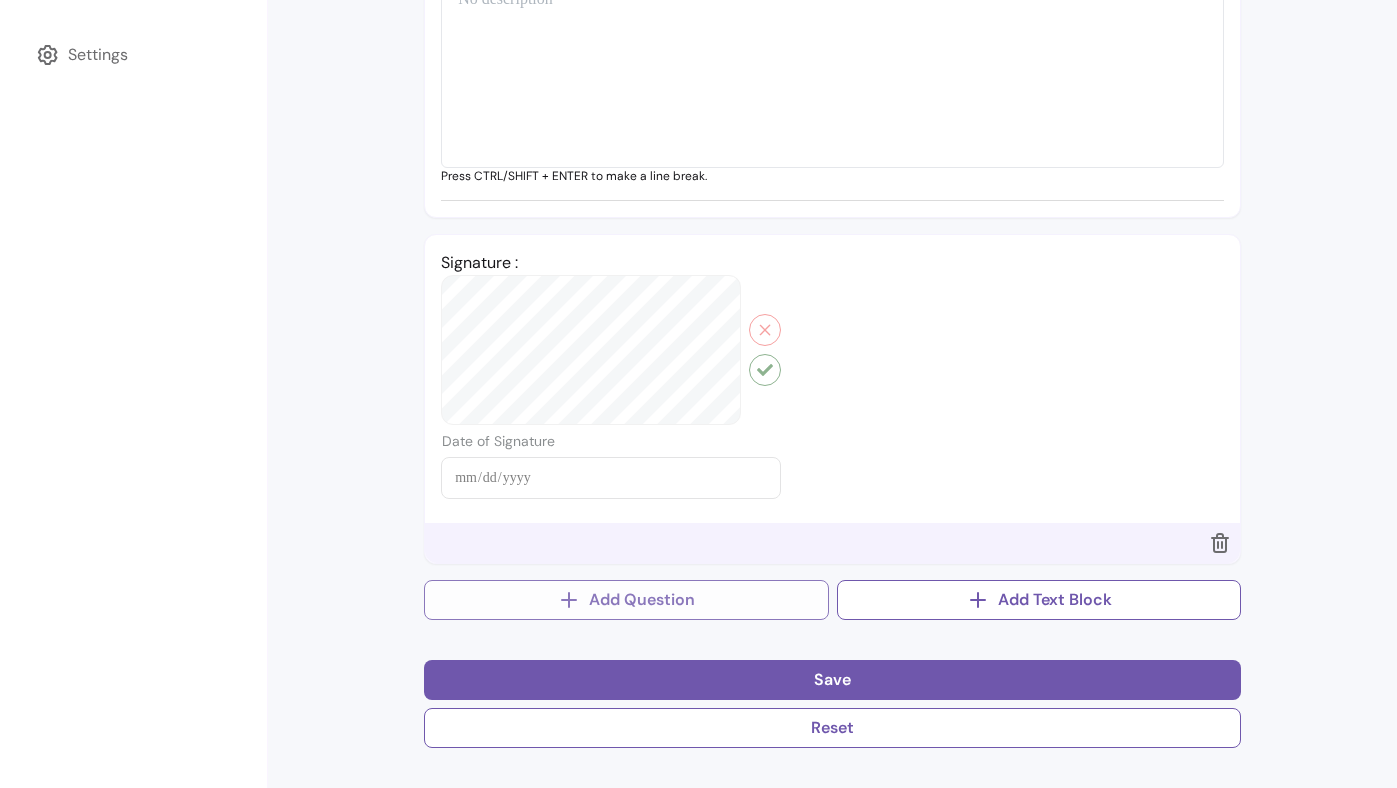 click on "Add Question" at bounding box center (626, 600) 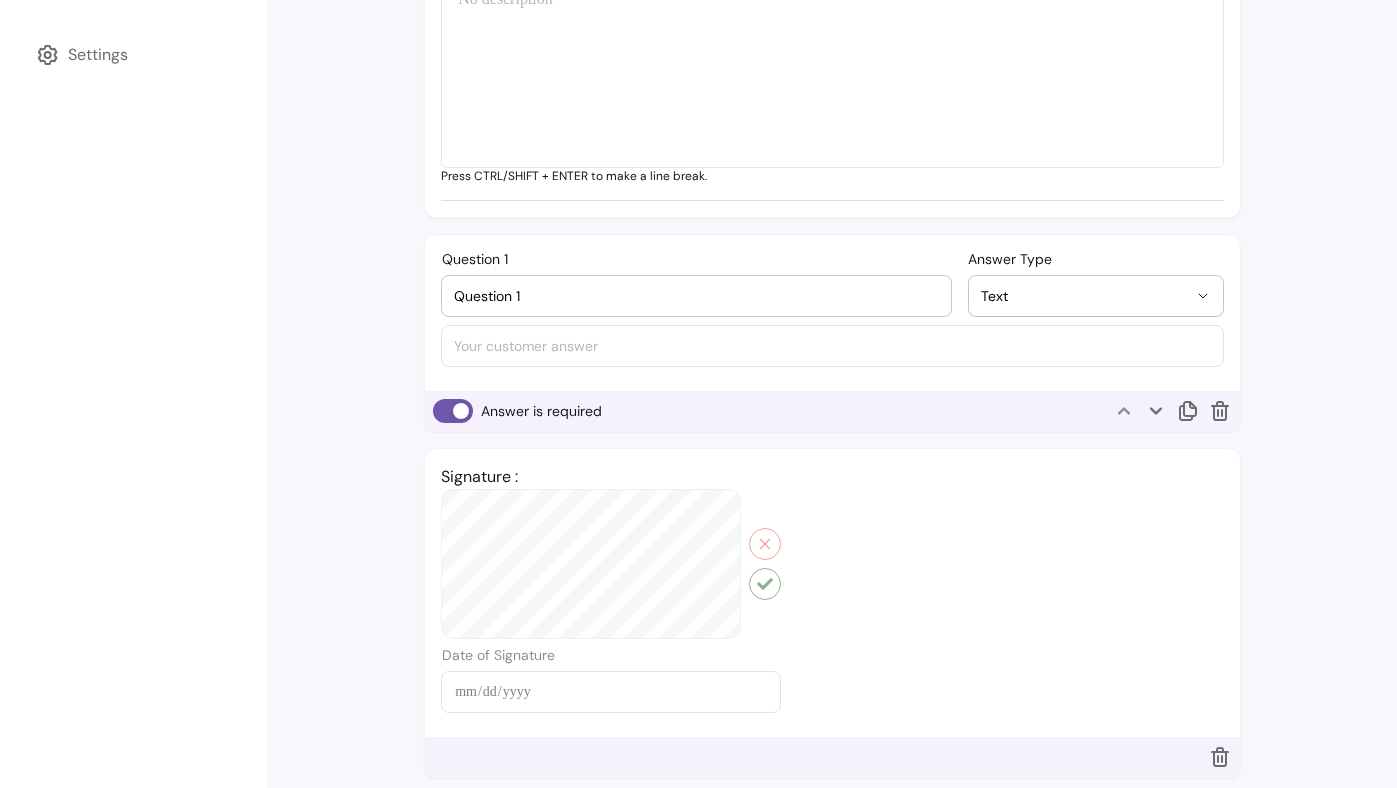 scroll, scrollTop: 586, scrollLeft: 0, axis: vertical 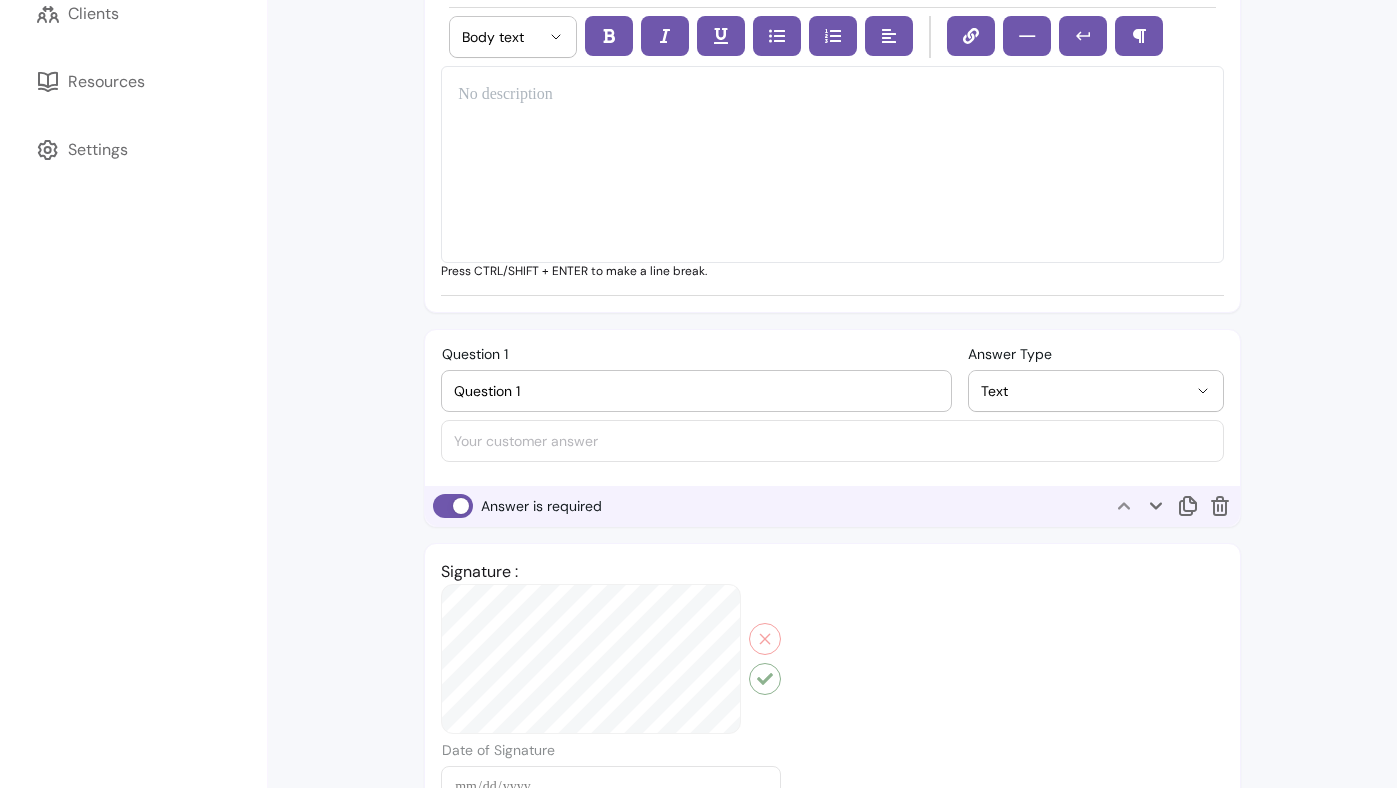 click on "Question 1" at bounding box center (696, 391) 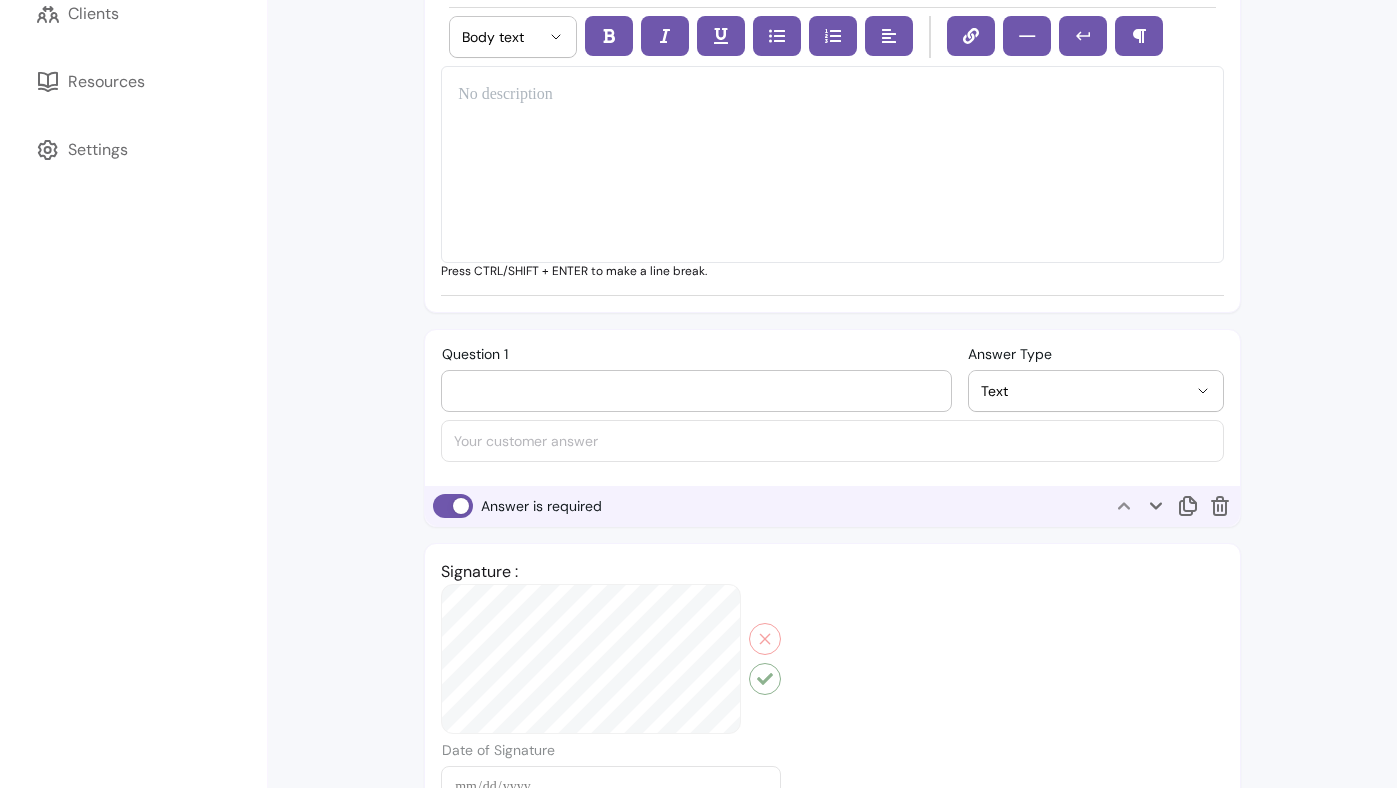 type on "Question 1" 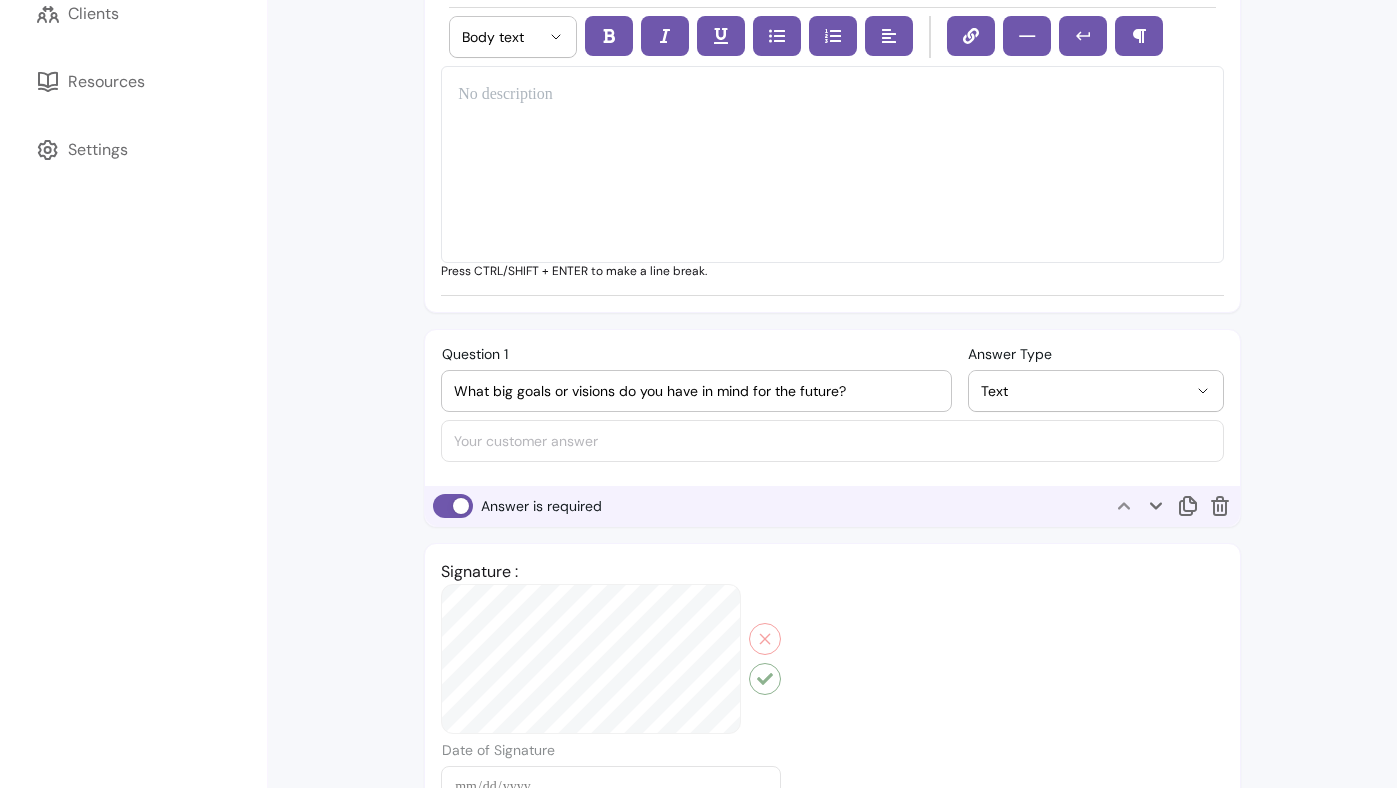 type on "What big goals or visions do you have in mind for the future?" 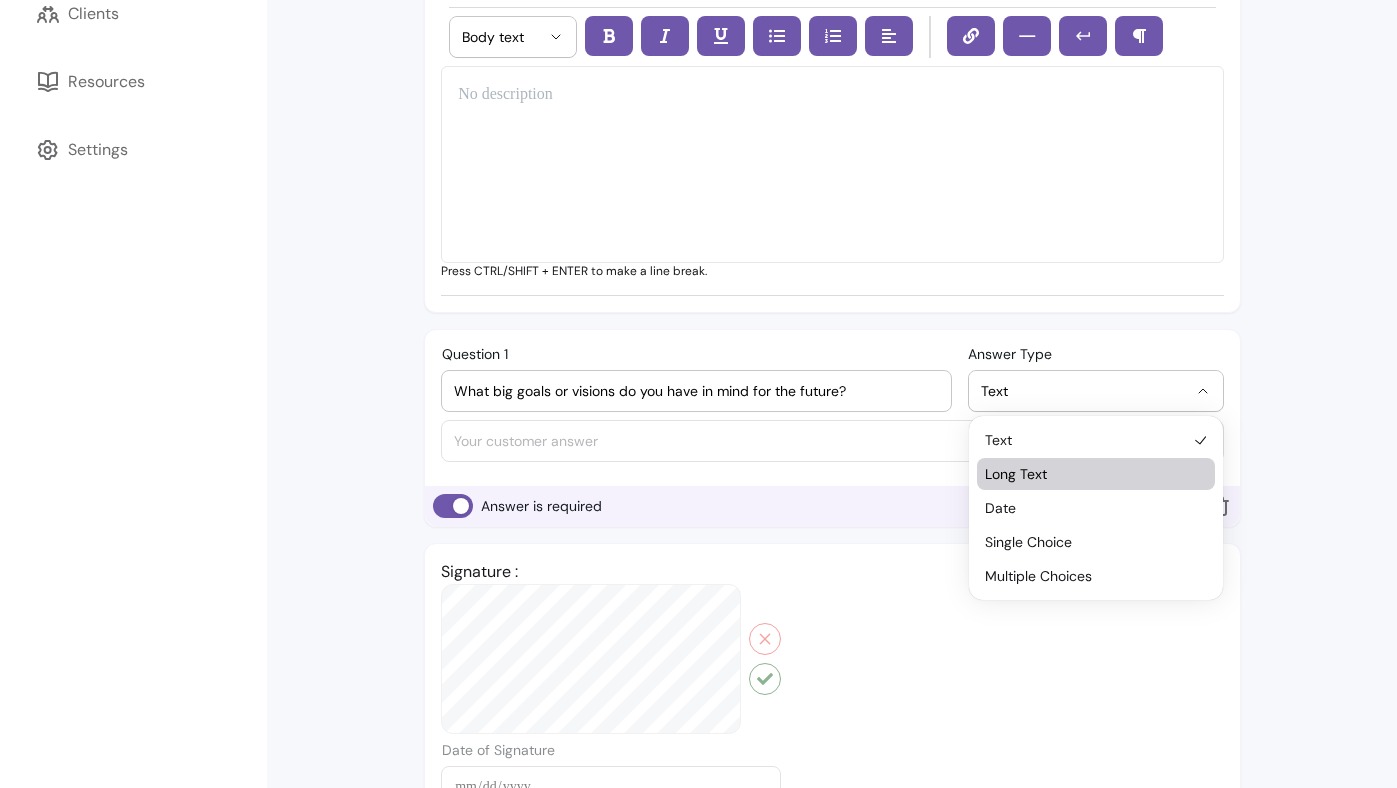 select on "********" 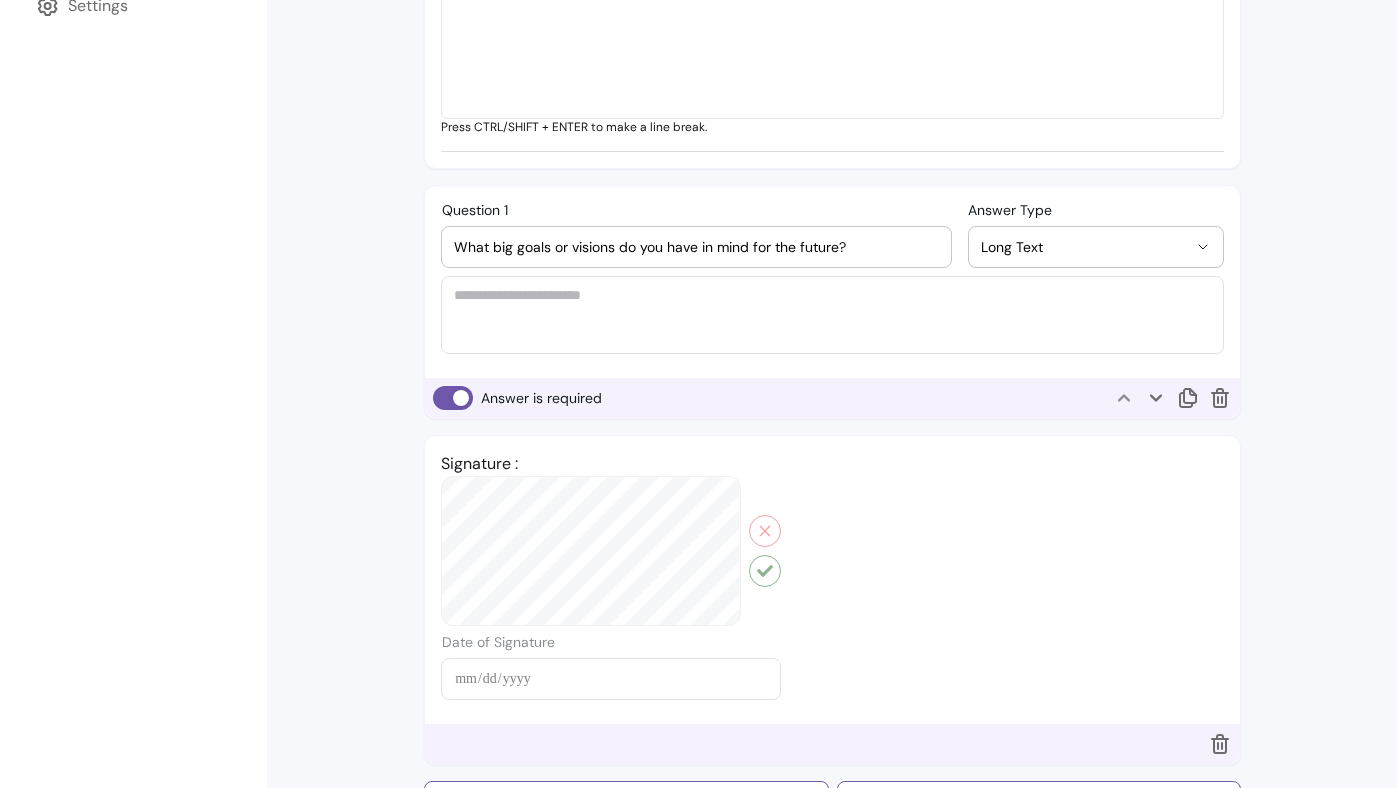 scroll, scrollTop: 734, scrollLeft: 0, axis: vertical 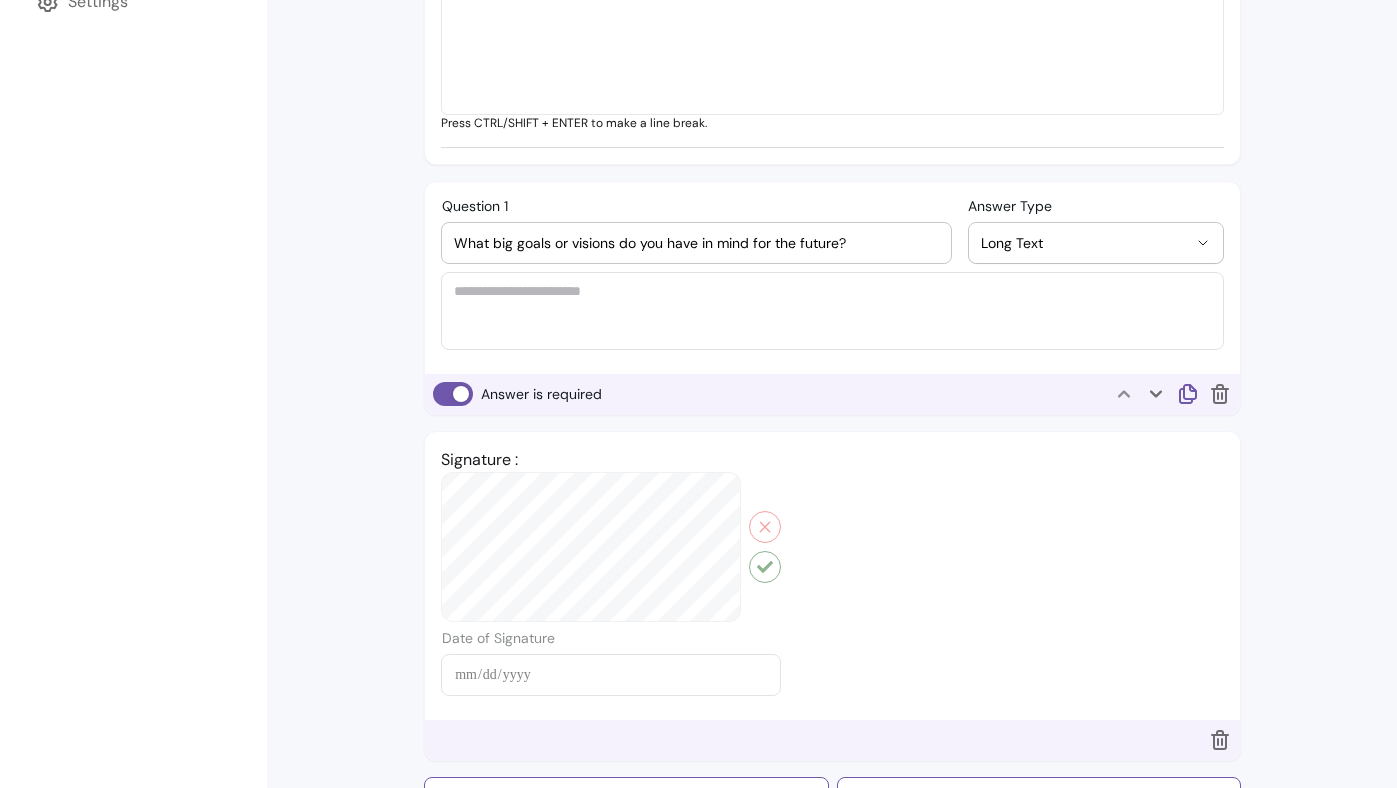 click 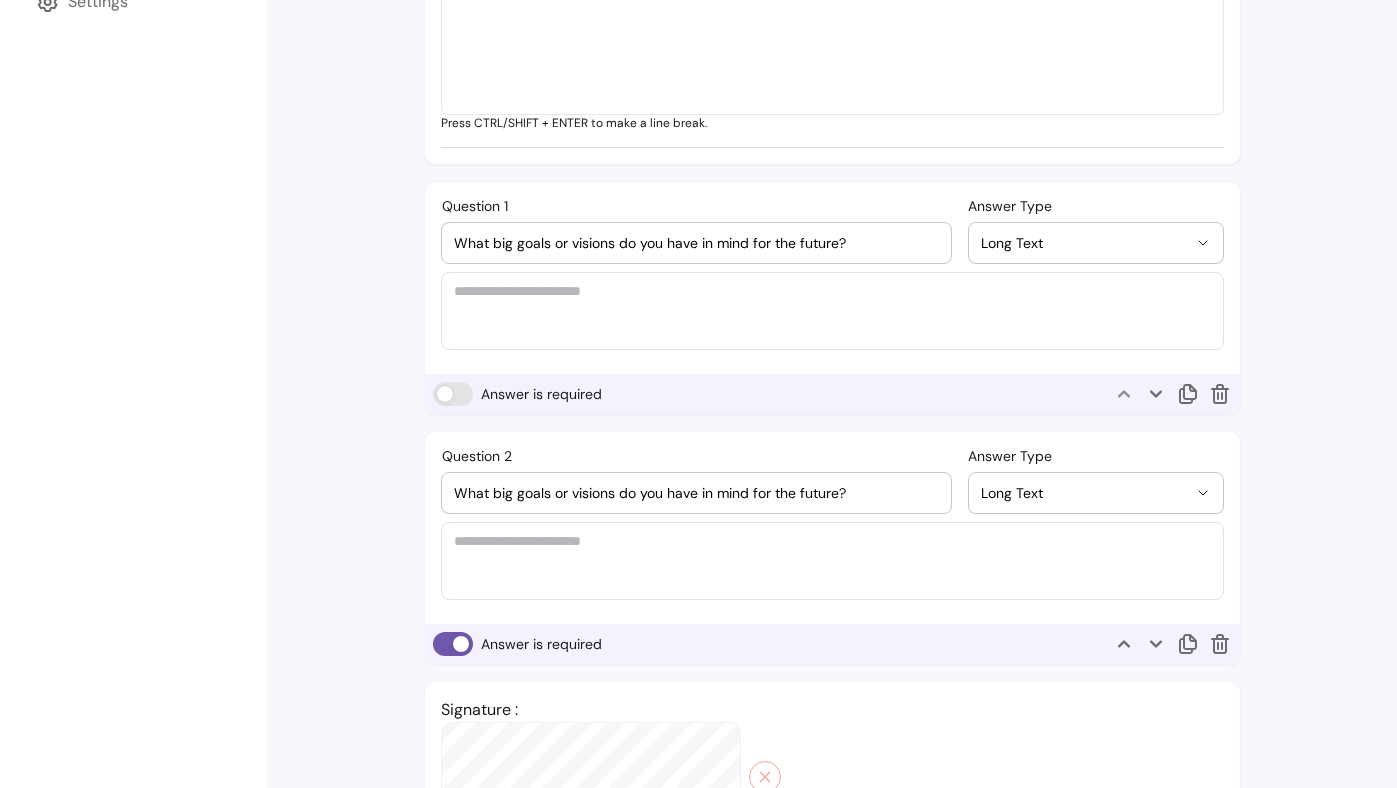 drag, startPoint x: 868, startPoint y: 487, endPoint x: 487, endPoint y: 450, distance: 382.79236 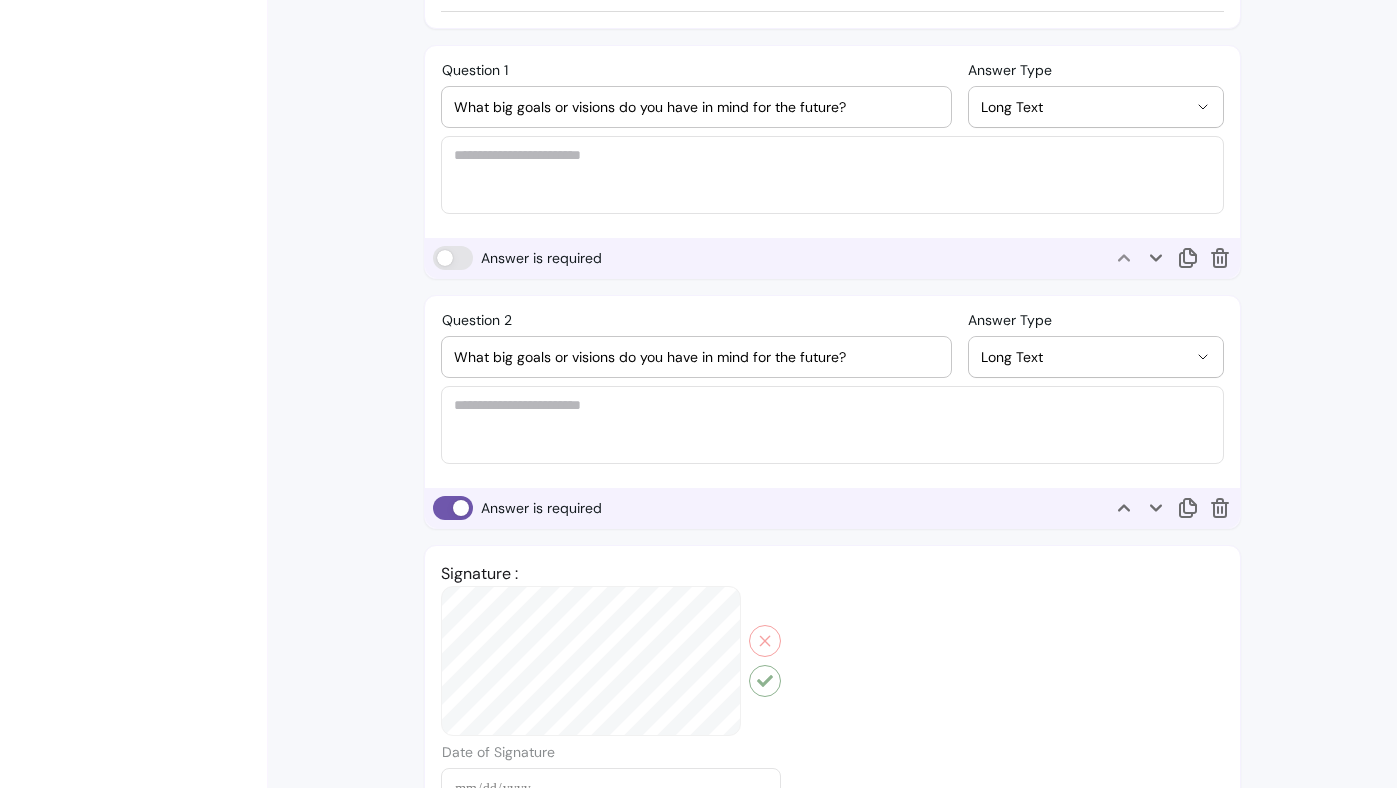 scroll, scrollTop: 903, scrollLeft: 0, axis: vertical 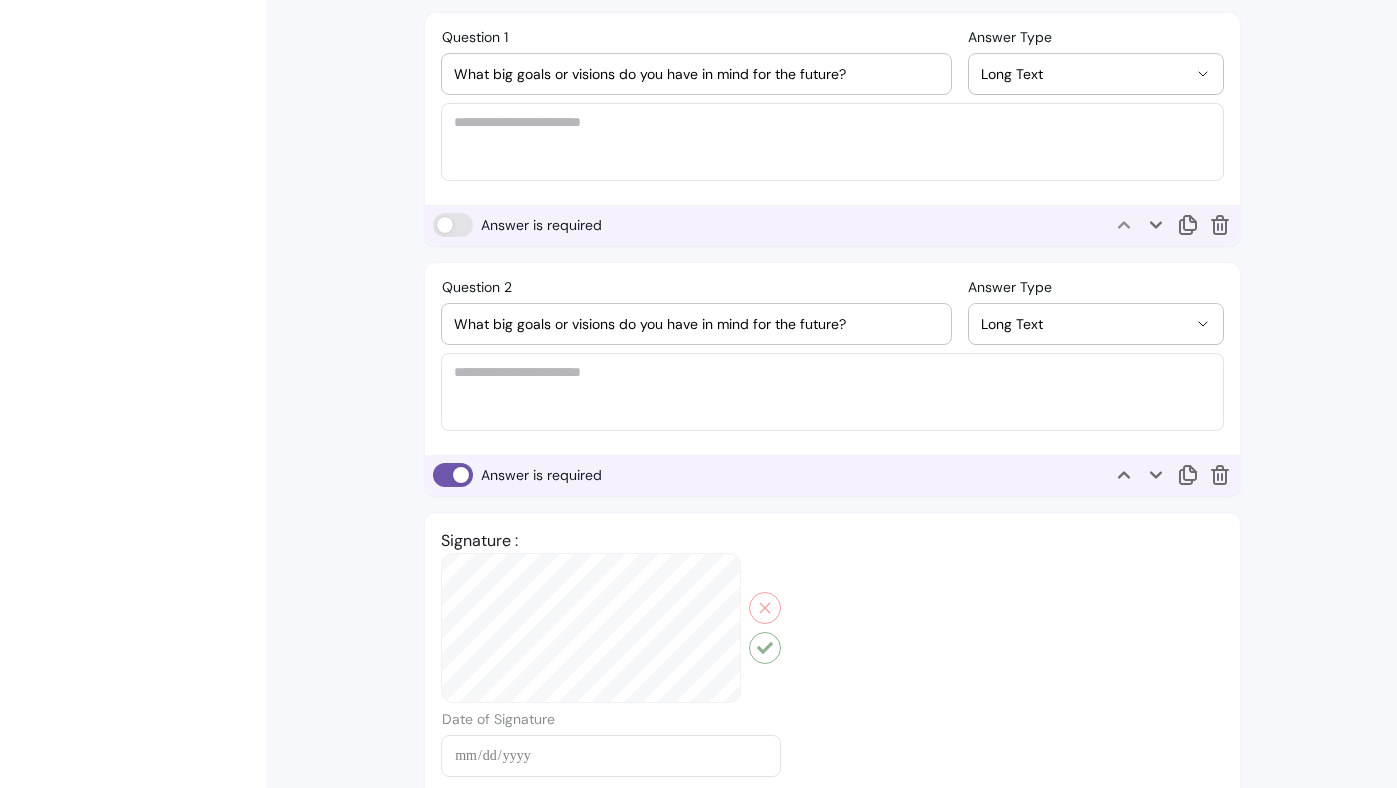 click on "What big goals or visions do you have in mind for the future?" at bounding box center [696, 324] 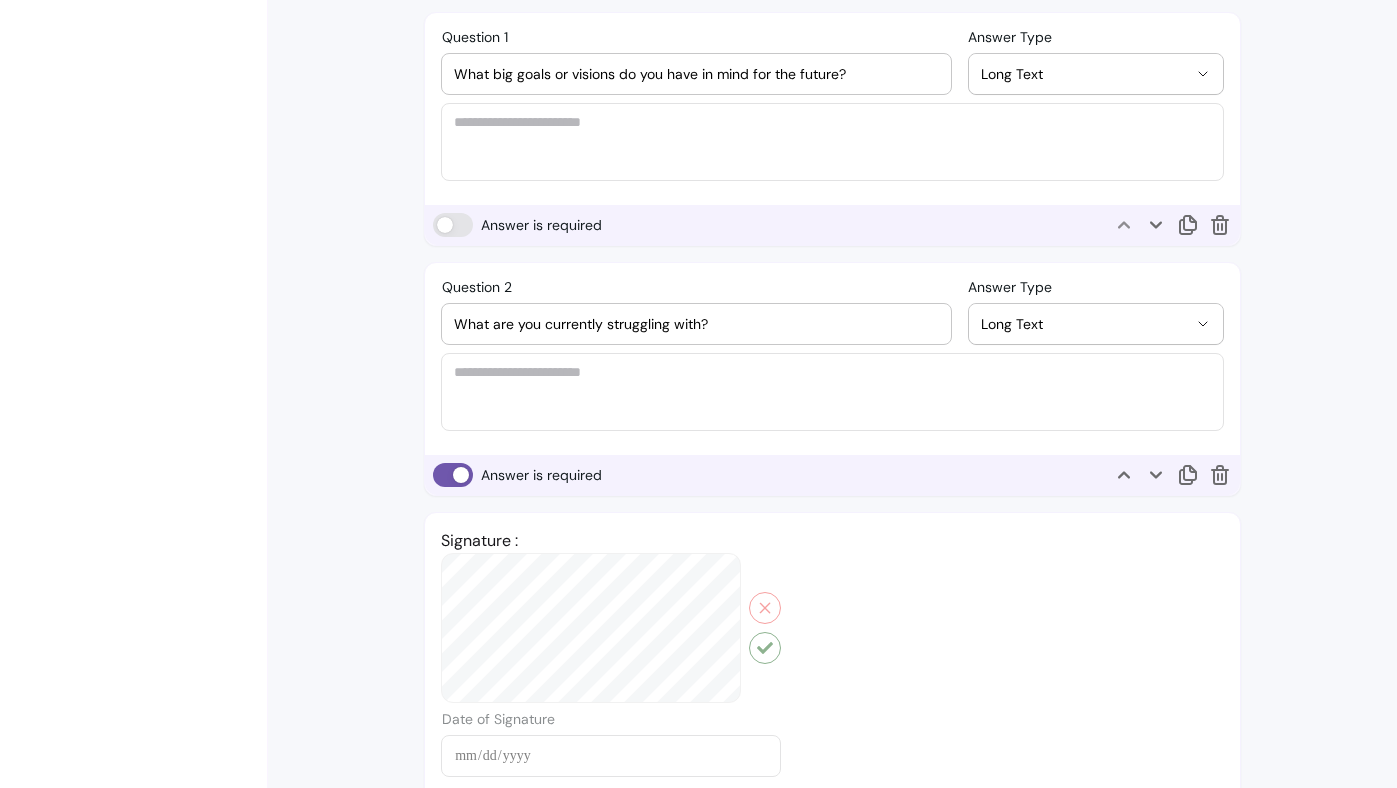type on "What are you currently struggling with?" 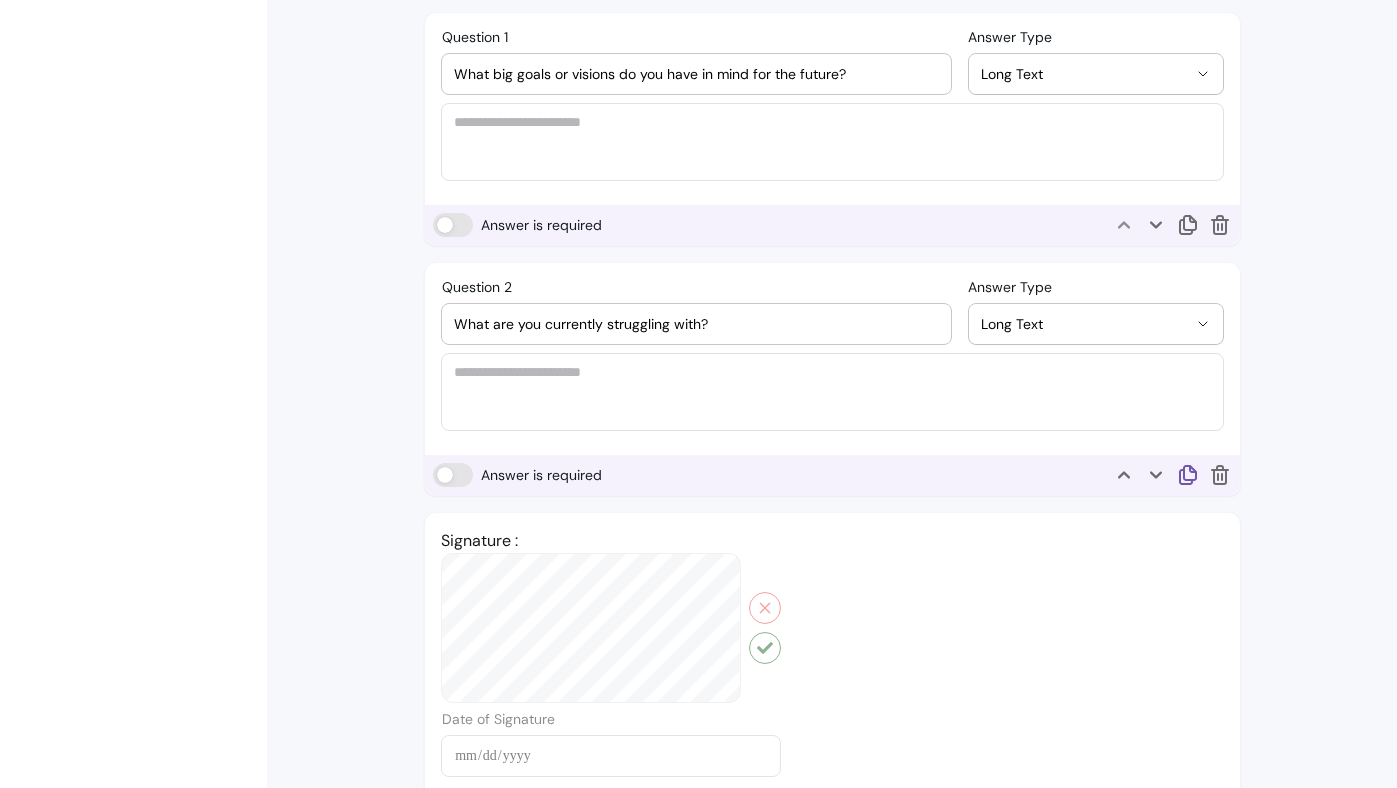 click 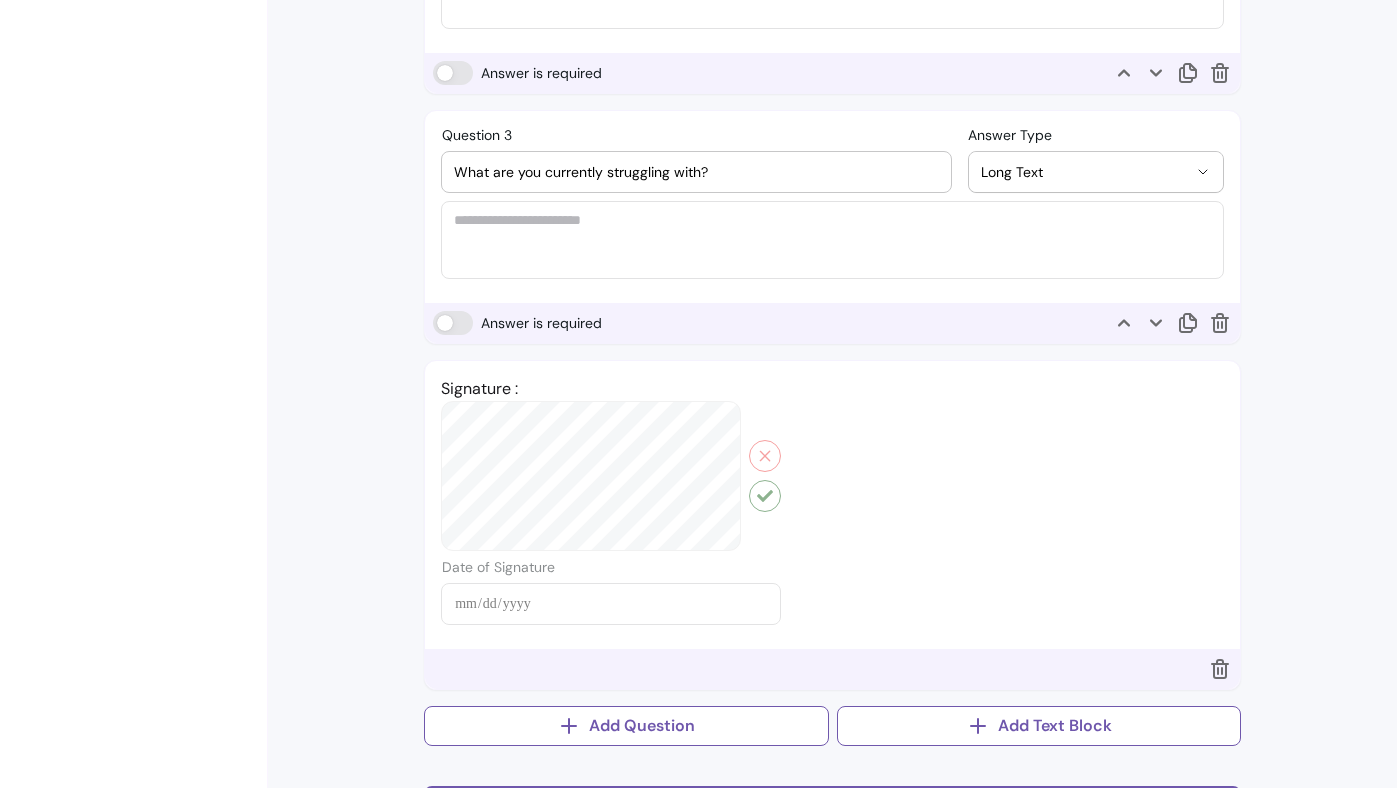 scroll, scrollTop: 1303, scrollLeft: 0, axis: vertical 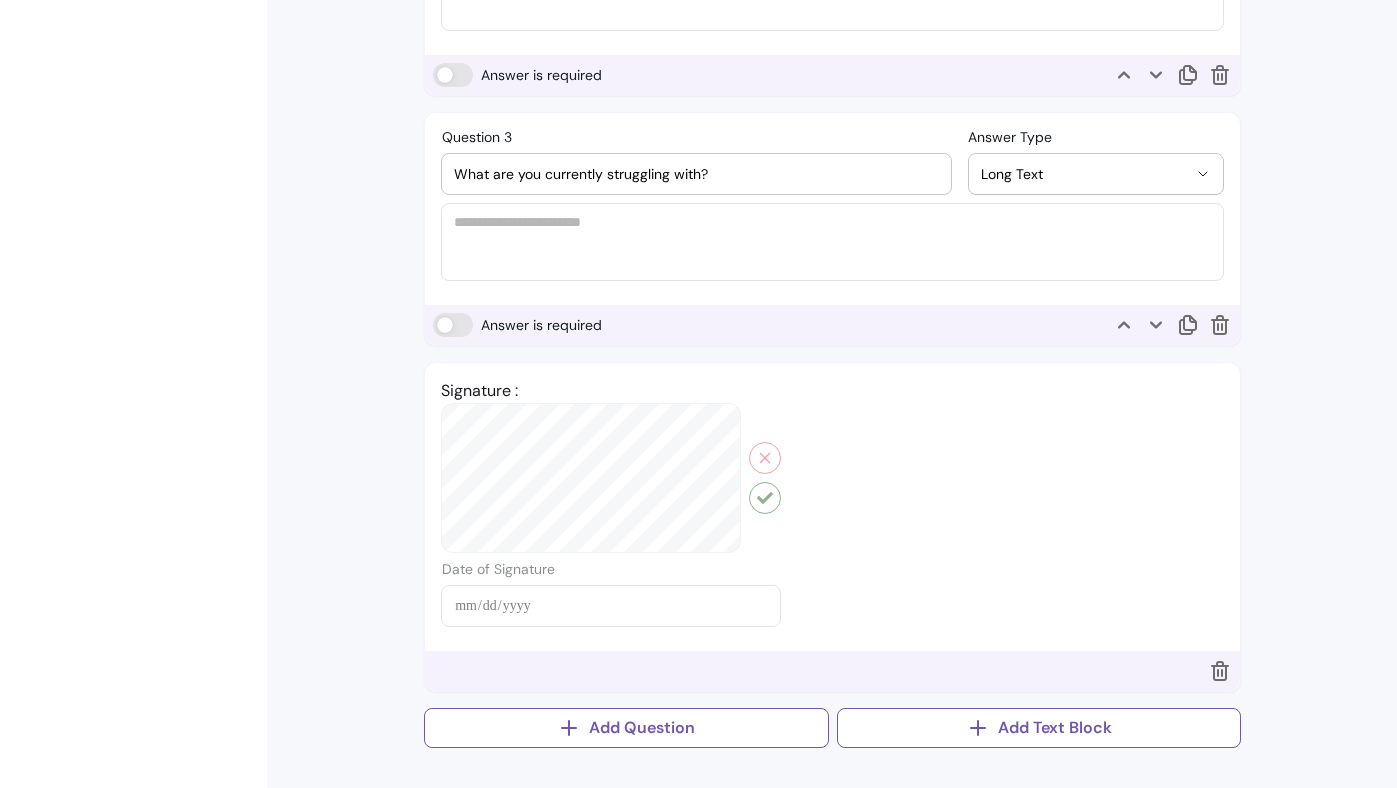 drag, startPoint x: 733, startPoint y: 173, endPoint x: 489, endPoint y: 173, distance: 244 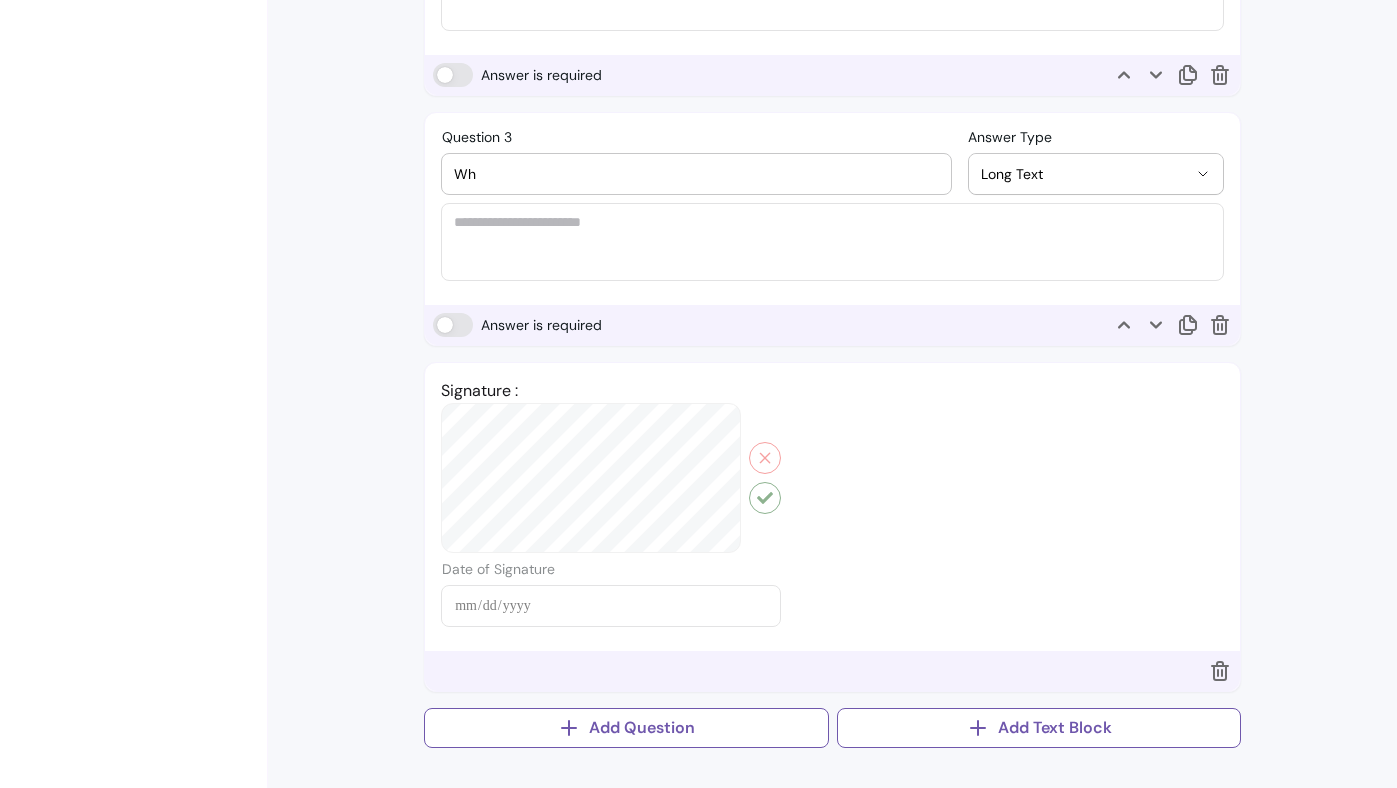 type on "W" 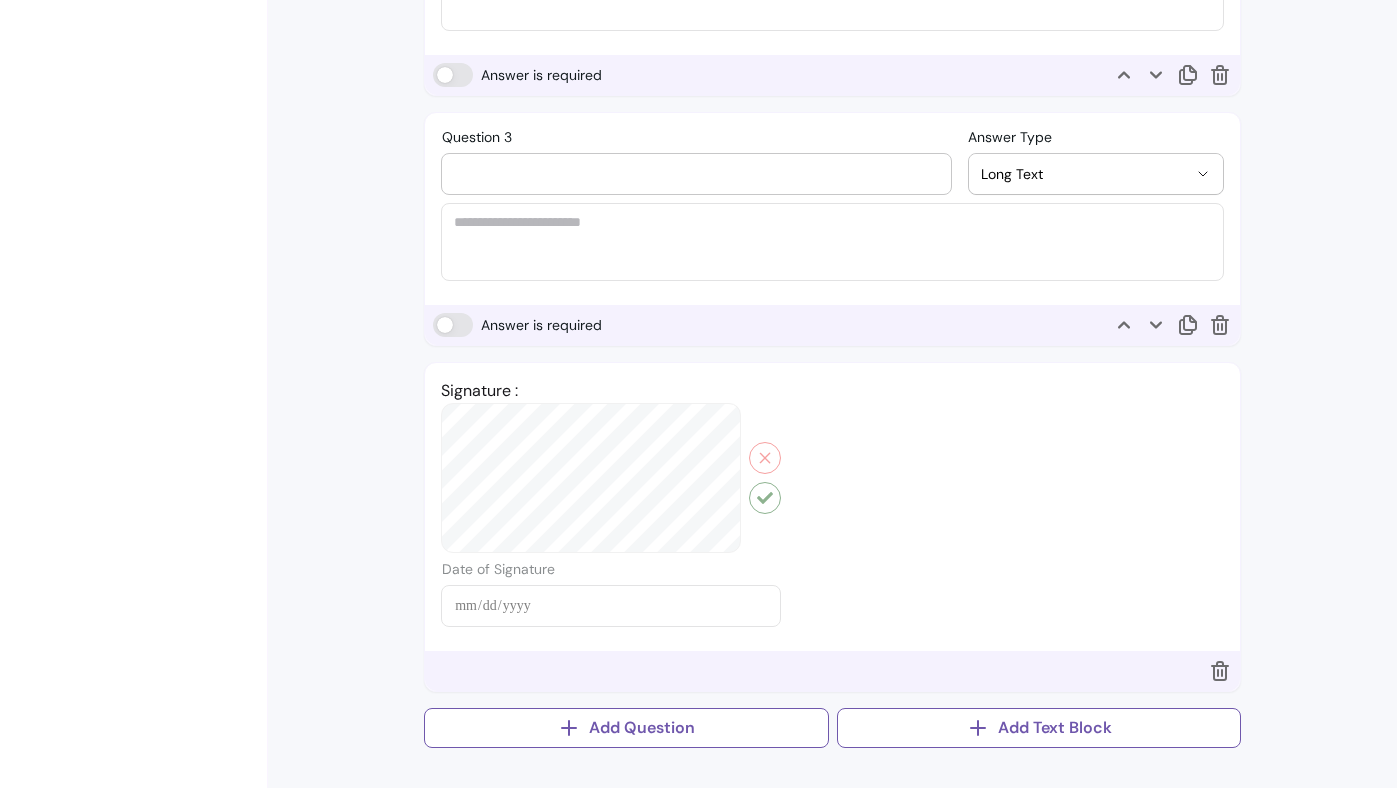 paste on "How can I support you?" 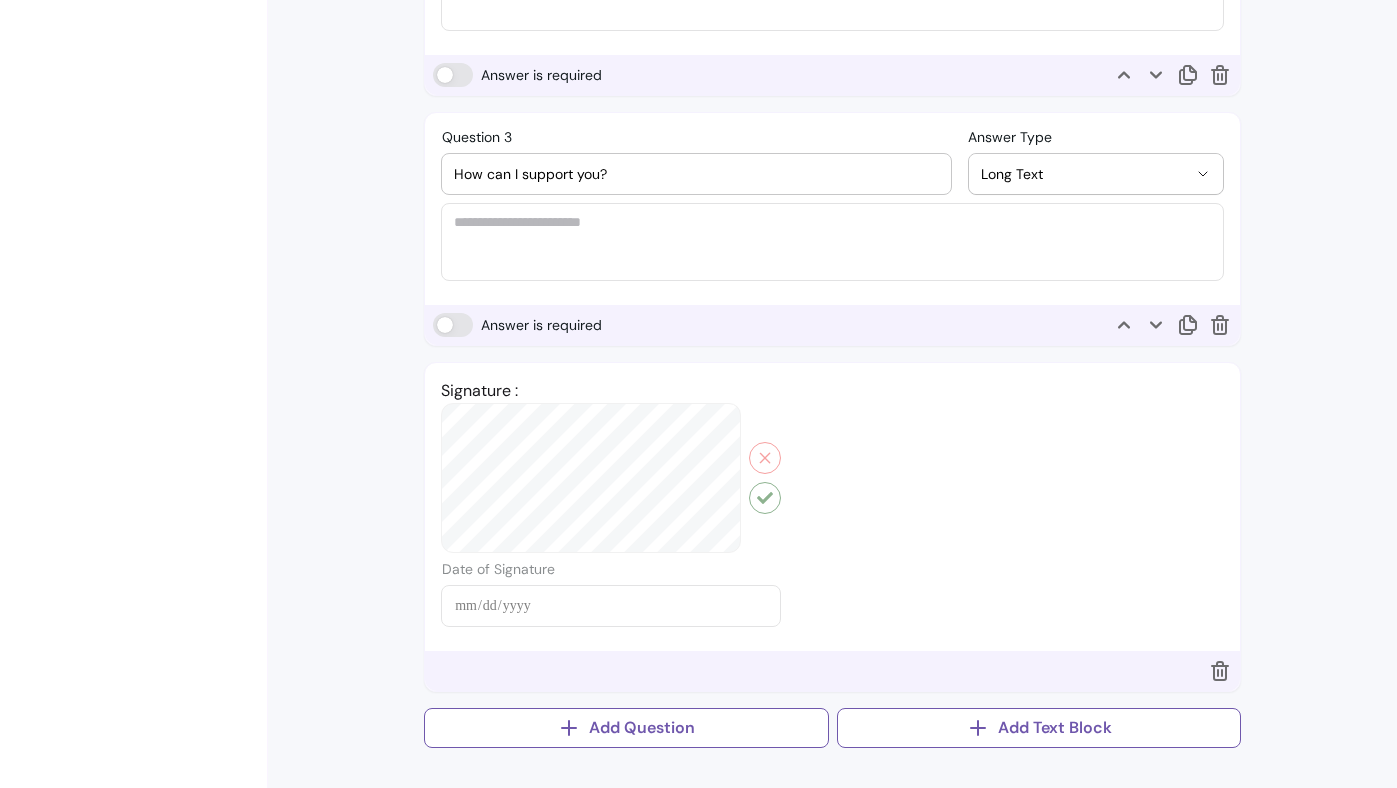 type on "How can I support you?" 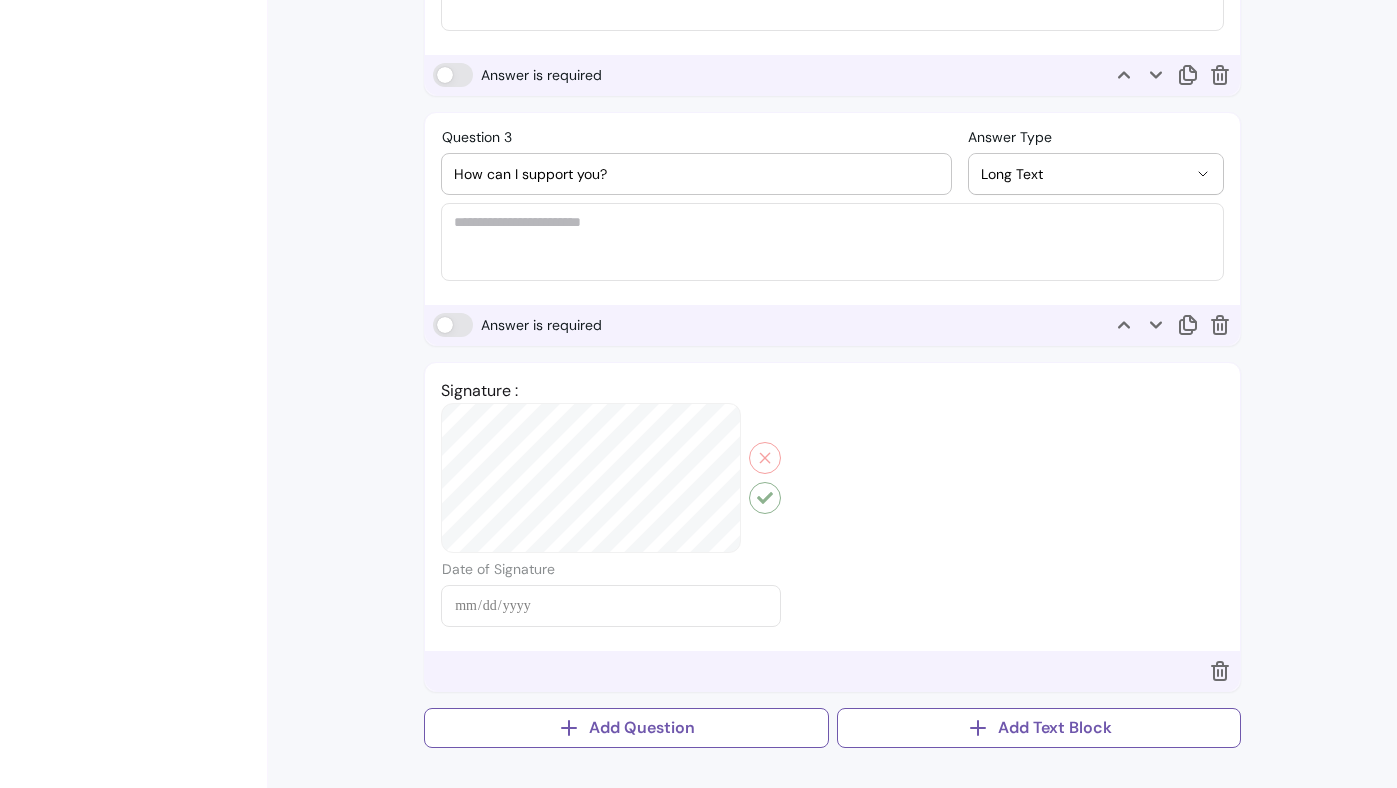 scroll, scrollTop: 1345, scrollLeft: 0, axis: vertical 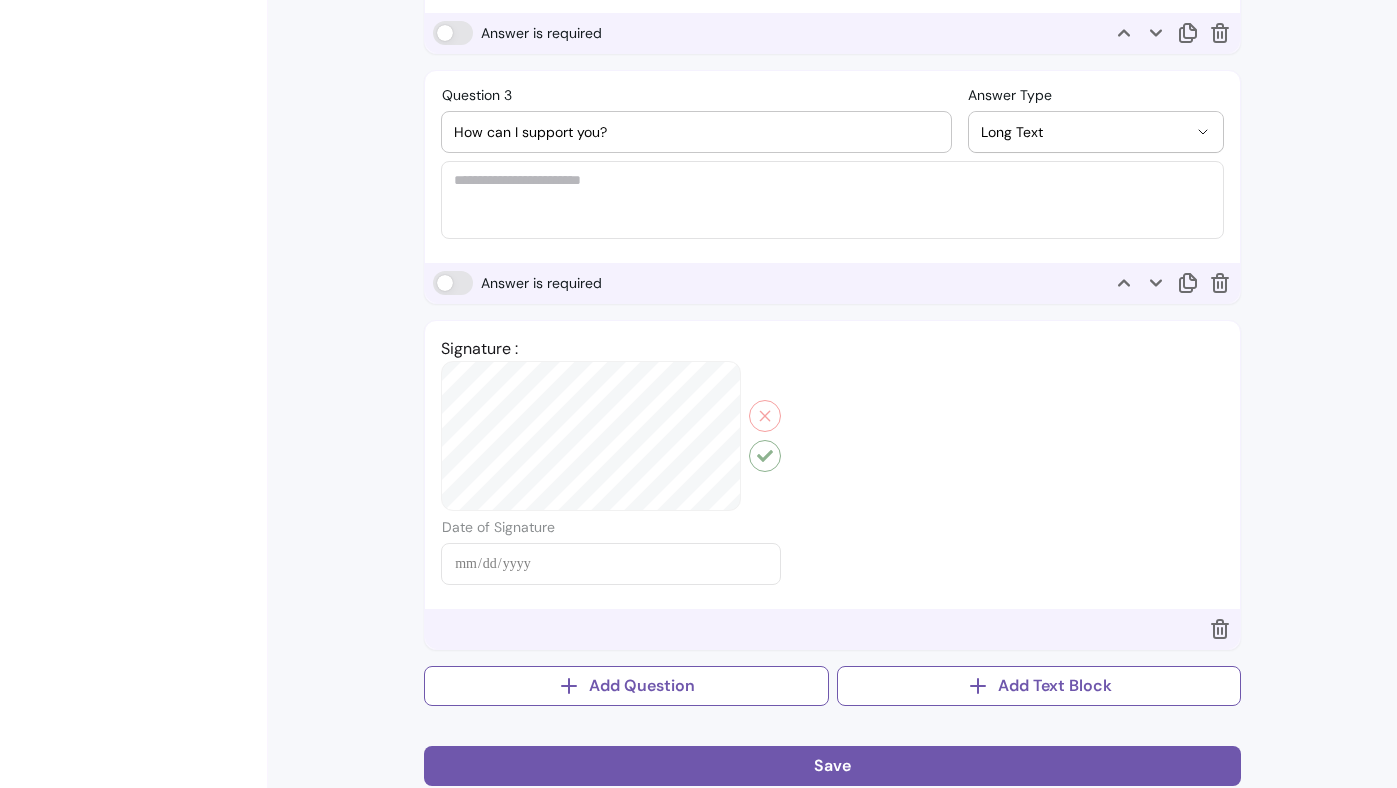 click on "**********" at bounding box center [832, 461] 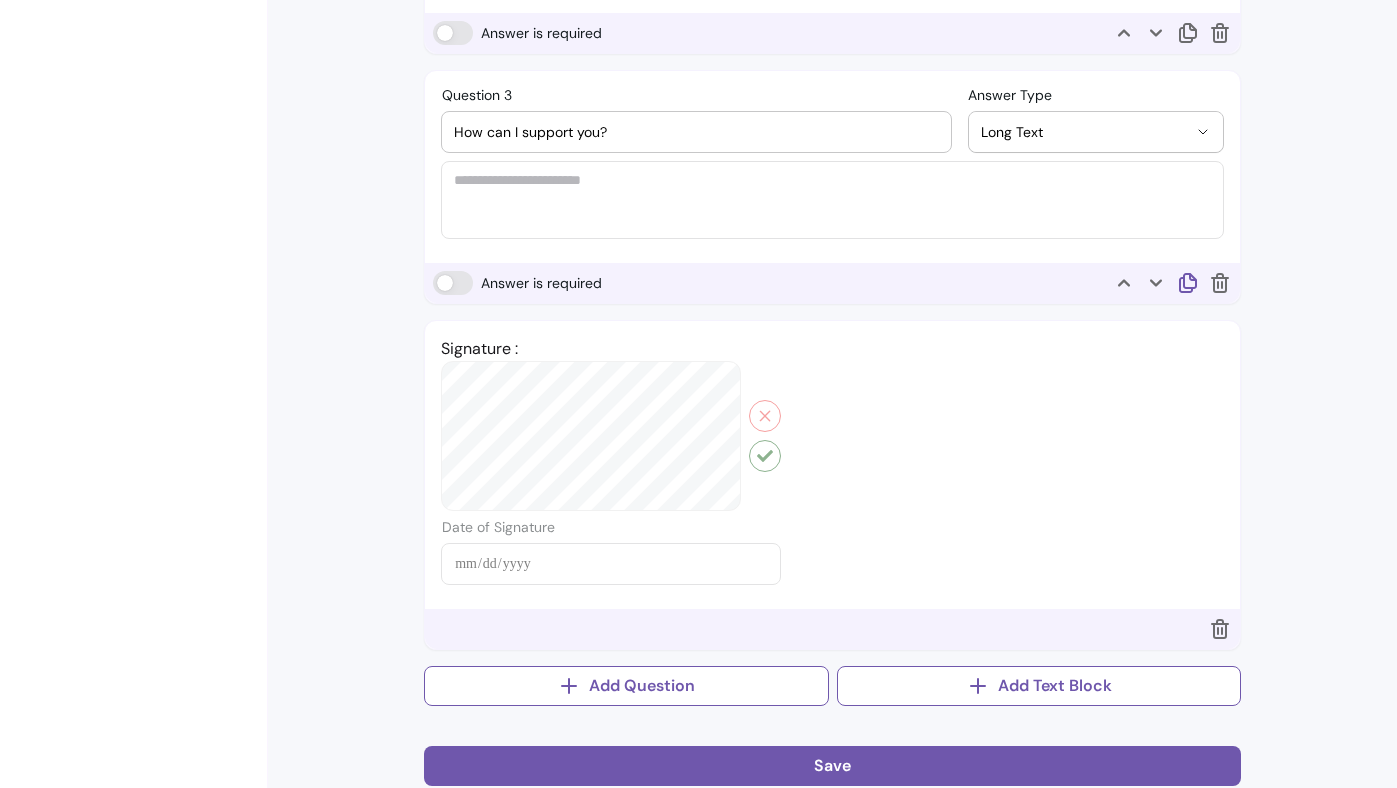 click 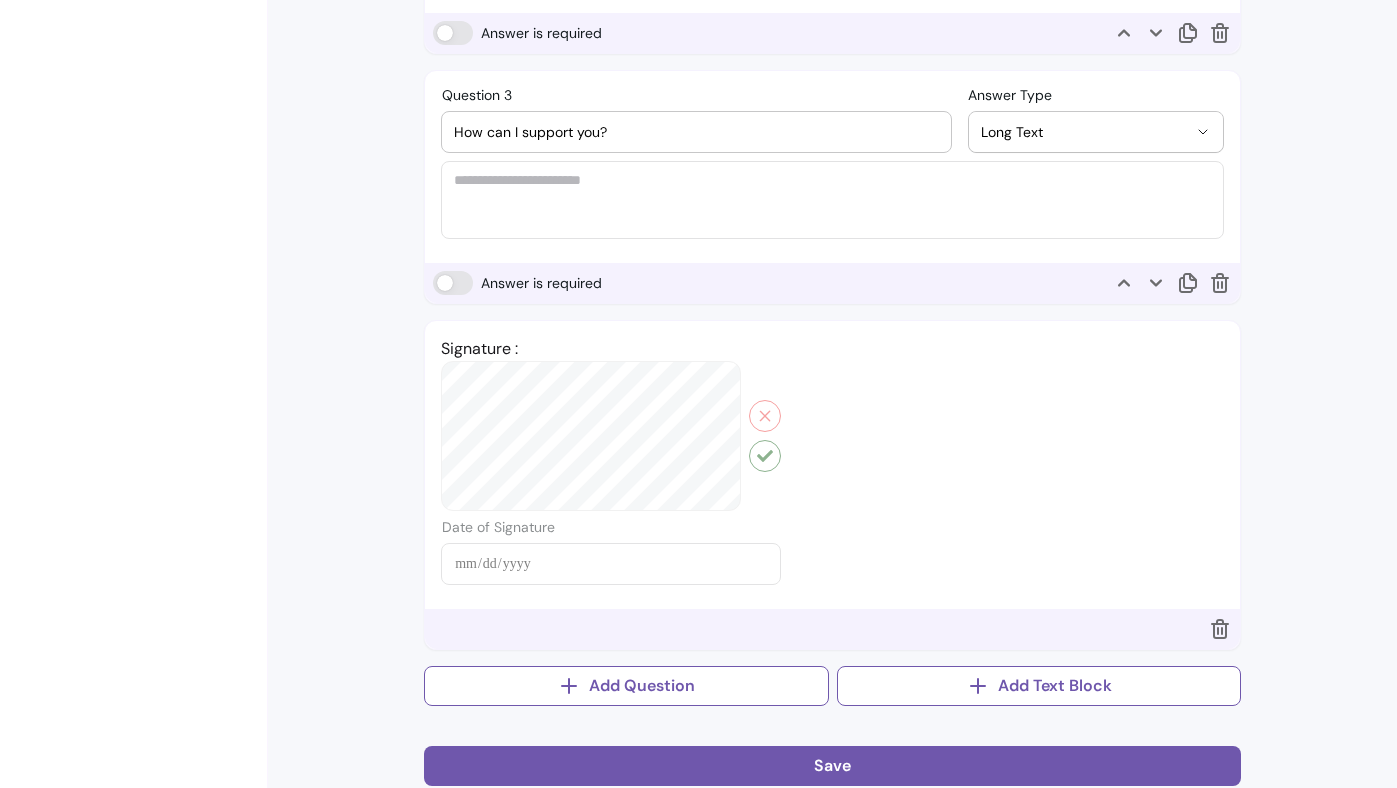 select on "********" 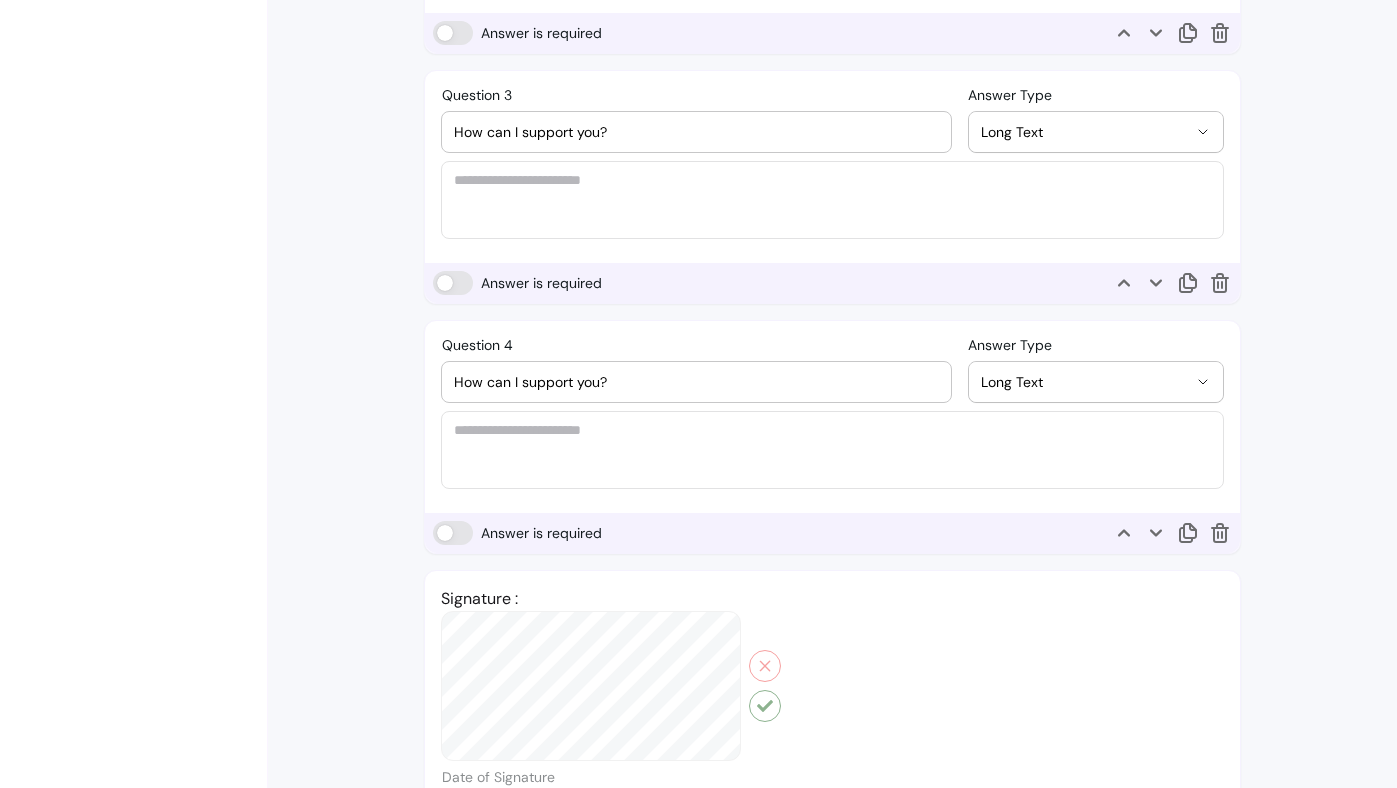 drag, startPoint x: 636, startPoint y: 386, endPoint x: 389, endPoint y: 382, distance: 247.03238 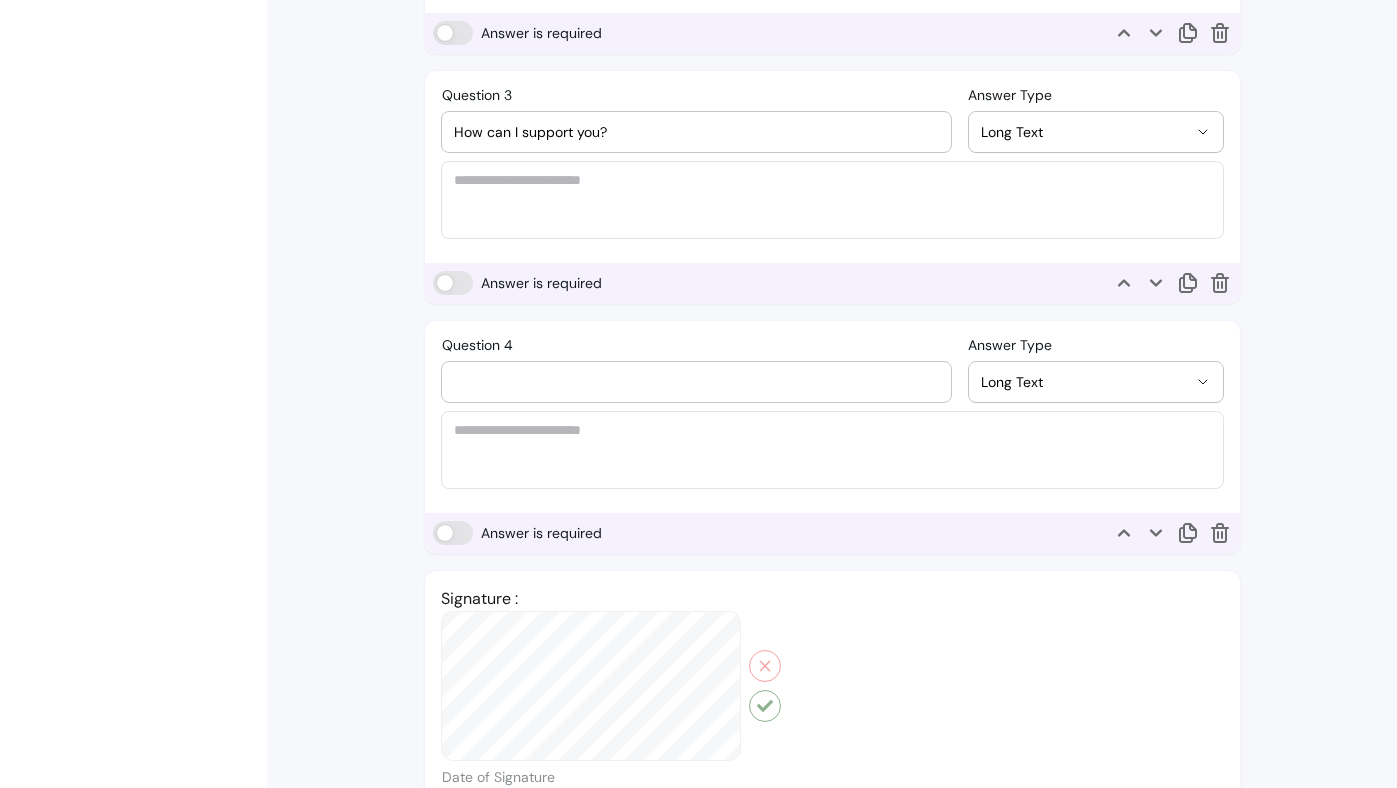 paste on "What would you love to achieve over the next 6 months?" 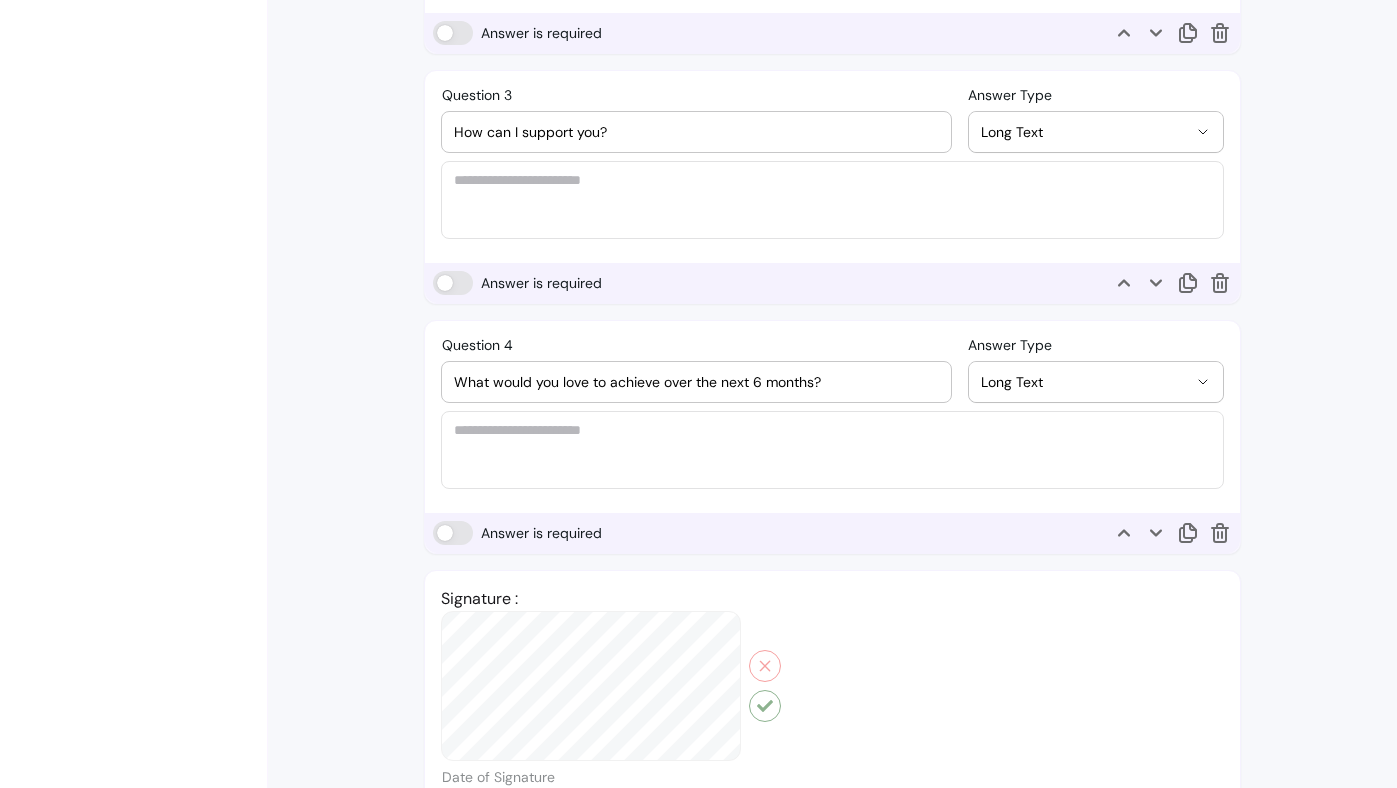 type on "What would you love to achieve over the next 6 months?" 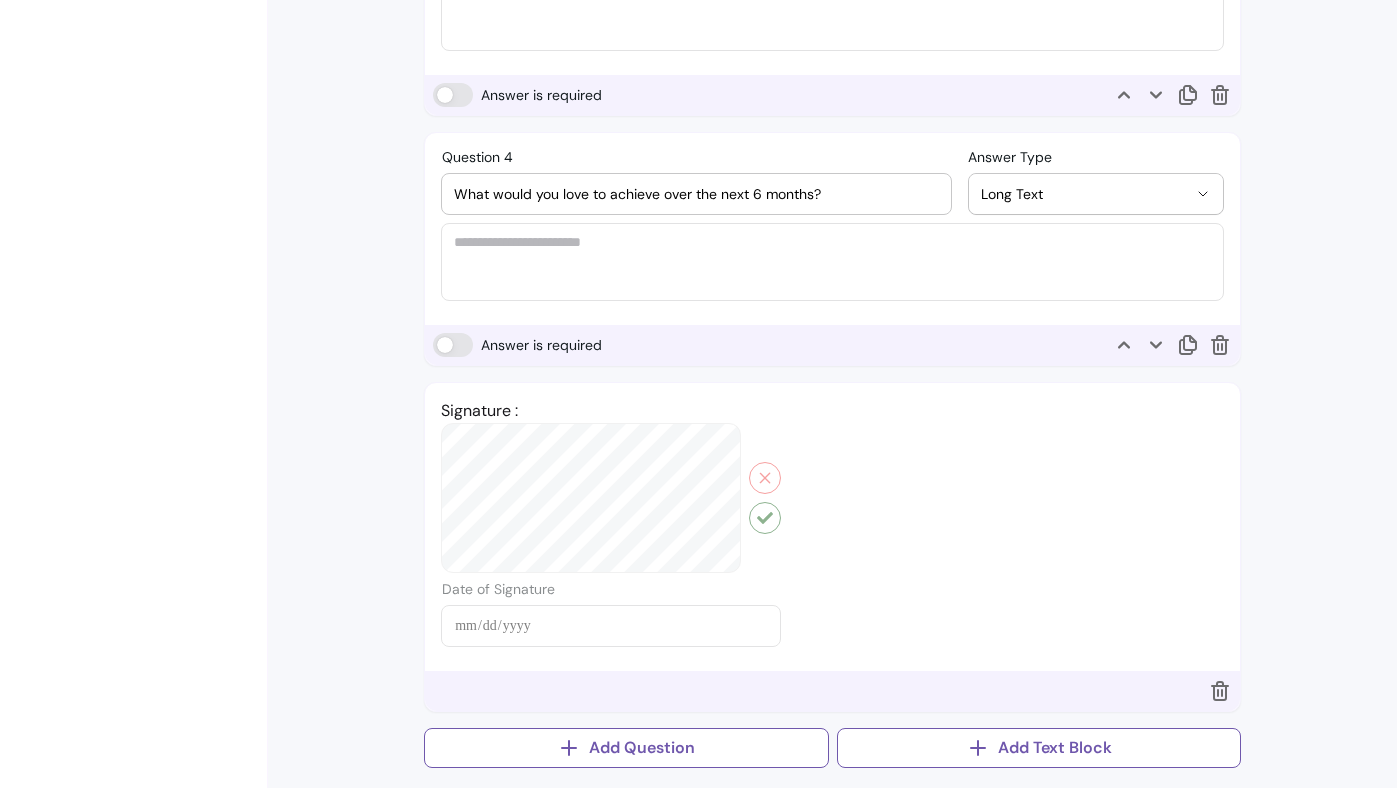 scroll, scrollTop: 1552, scrollLeft: 0, axis: vertical 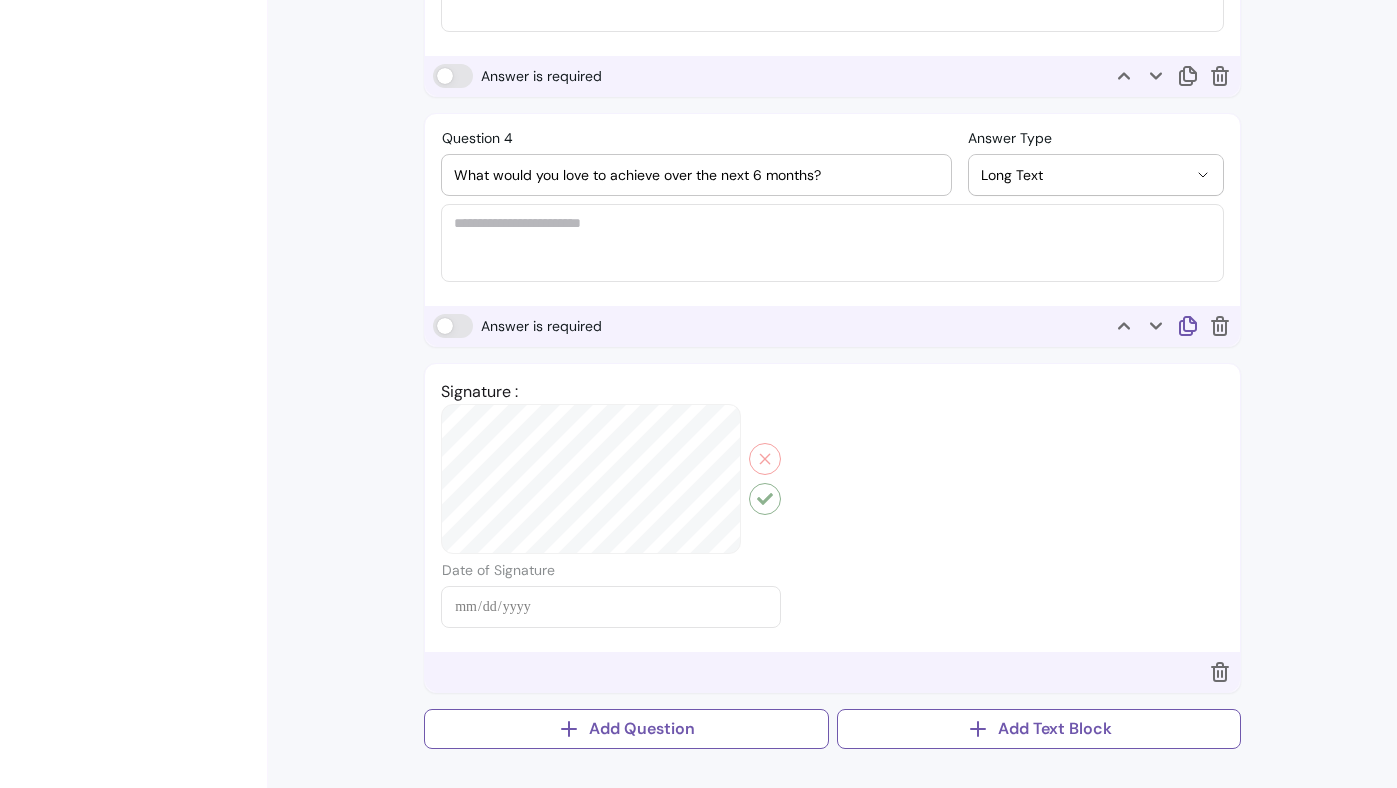 click 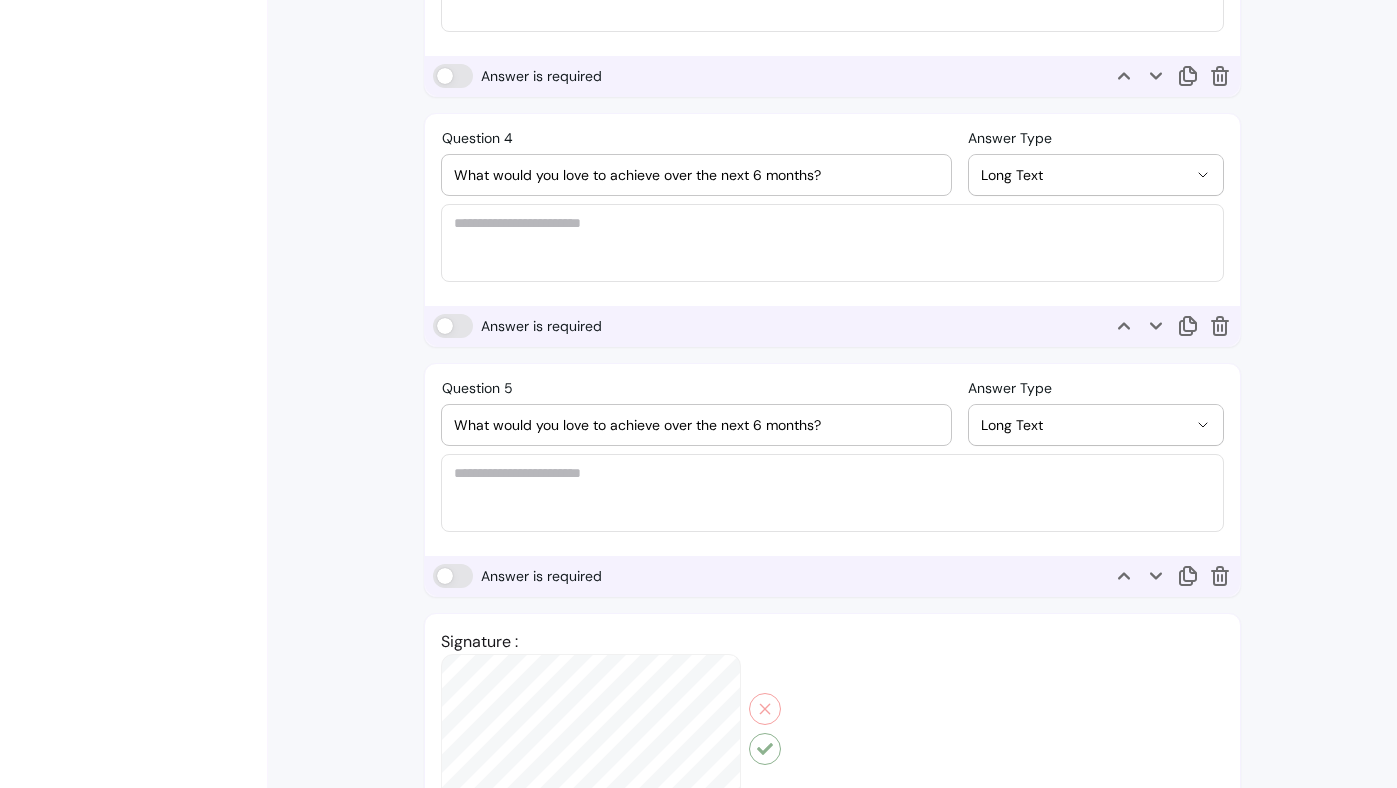 drag, startPoint x: 850, startPoint y: 416, endPoint x: 399, endPoint y: 408, distance: 451.07095 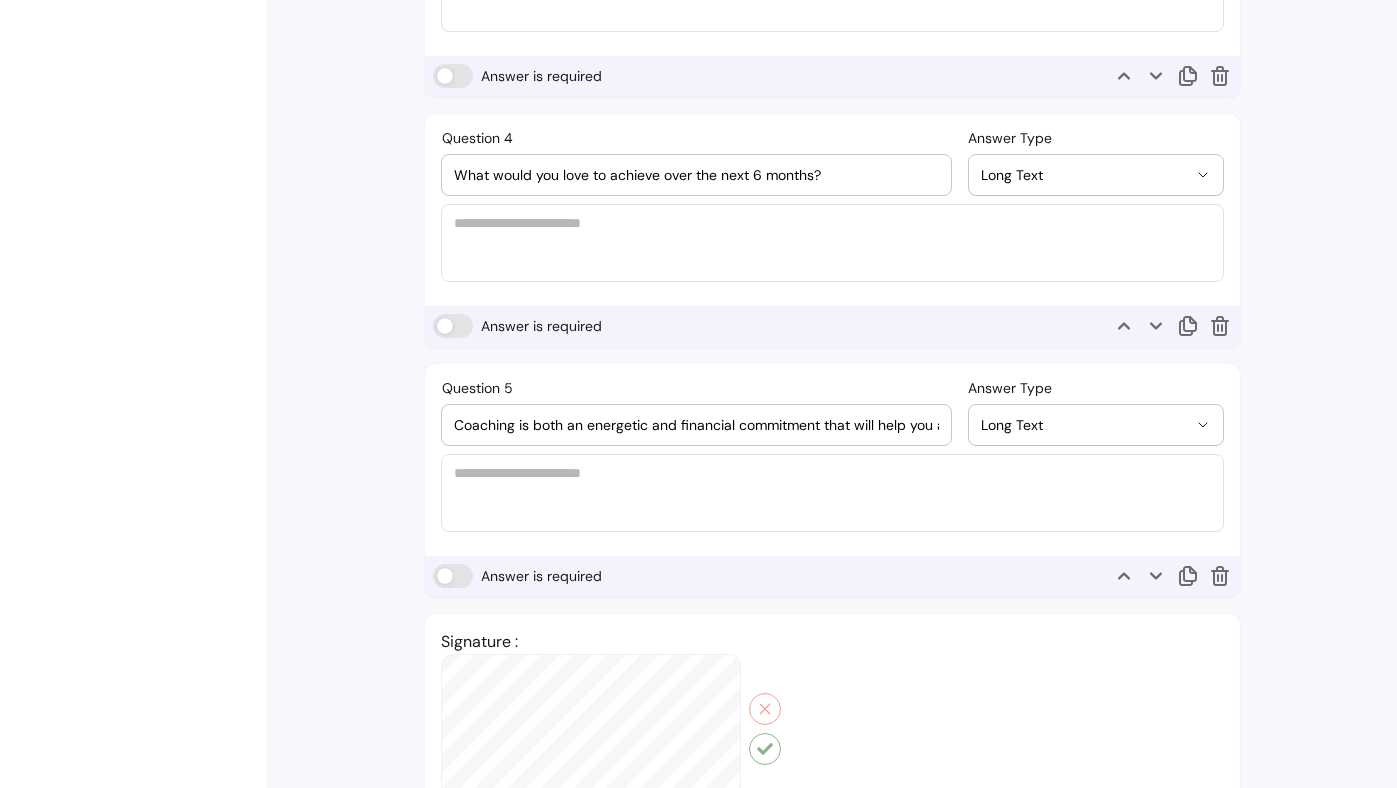 scroll, scrollTop: 0, scrollLeft: 526, axis: horizontal 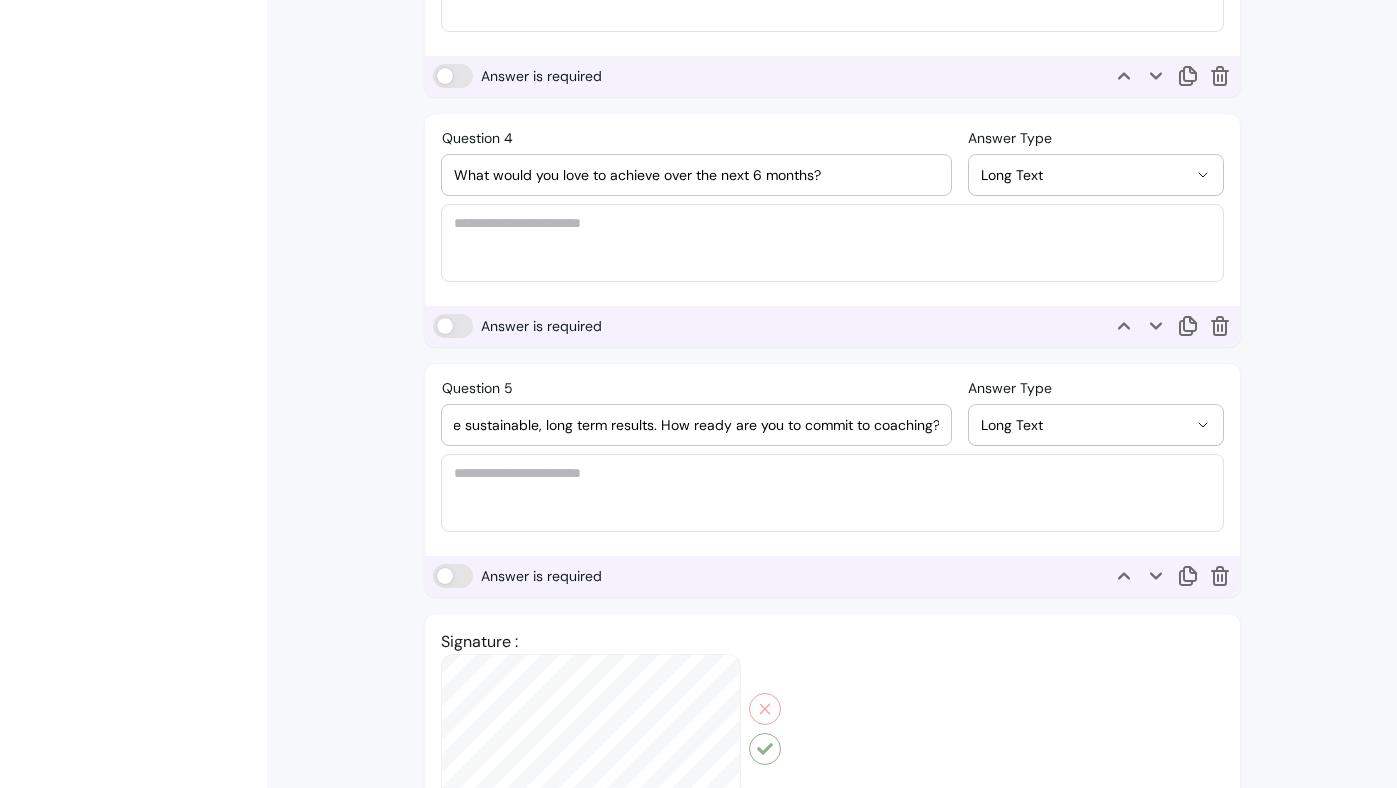 type on "Coaching is both an energetic and financial commitment that will help you achieve sustainable, long term results. How ready are you to commit to coaching?" 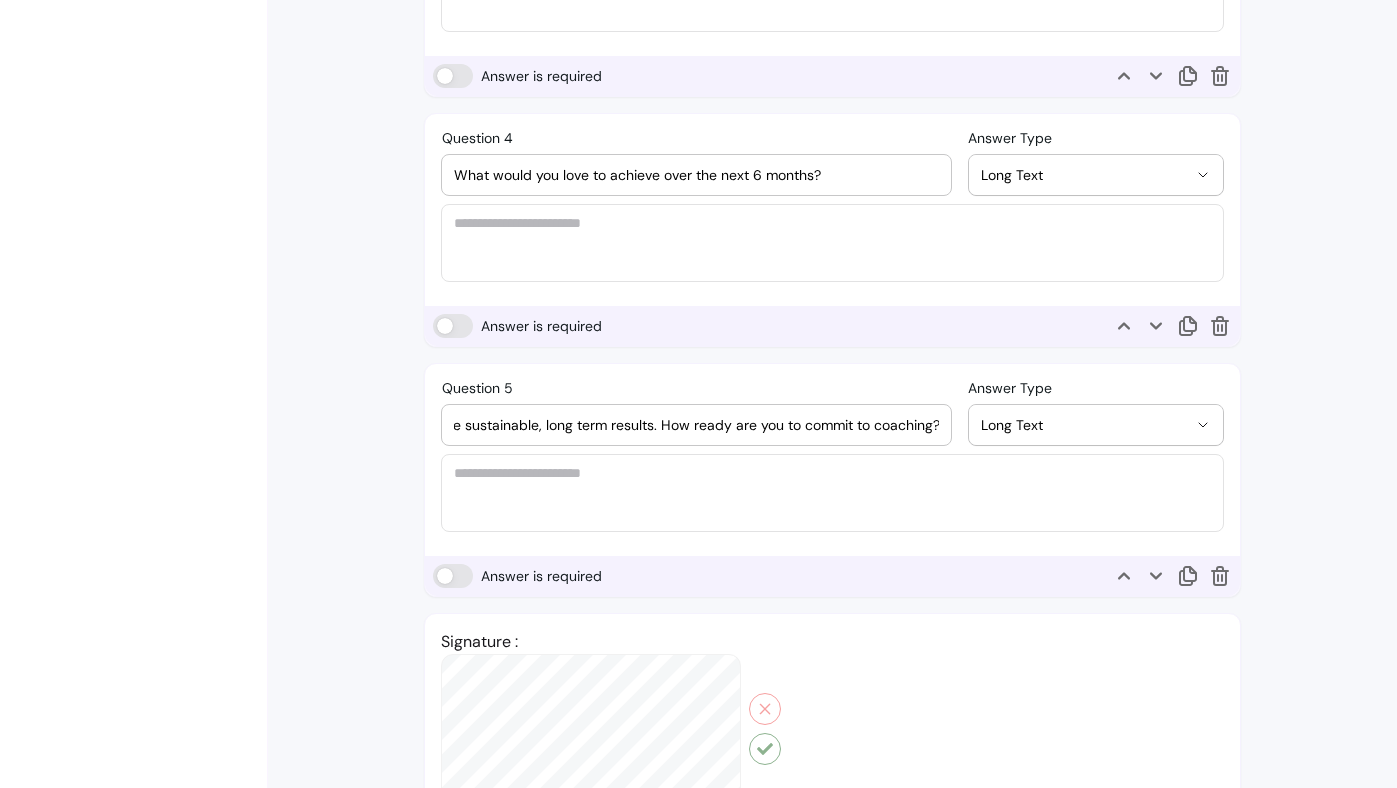 click on "Long Text" at bounding box center [1084, 425] 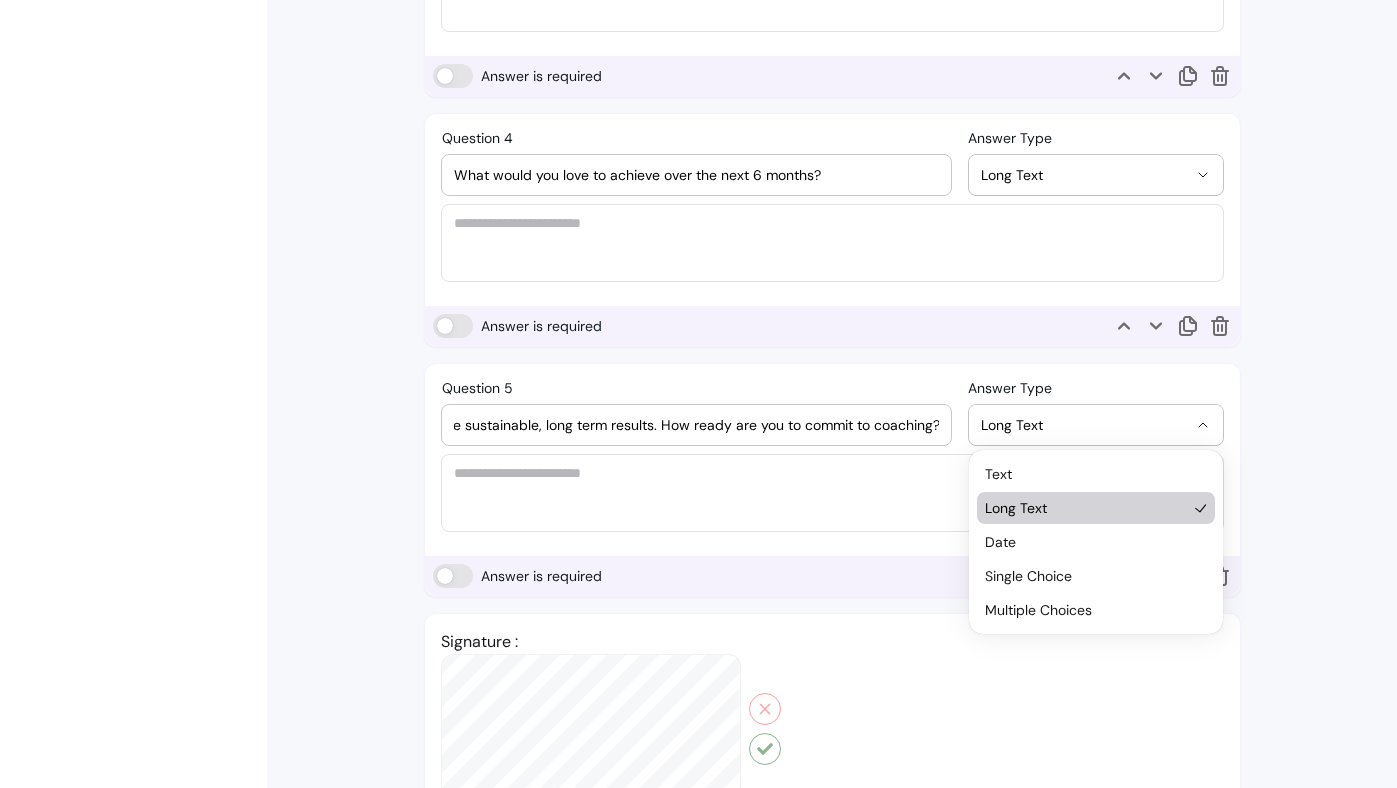 scroll, scrollTop: 0, scrollLeft: 0, axis: both 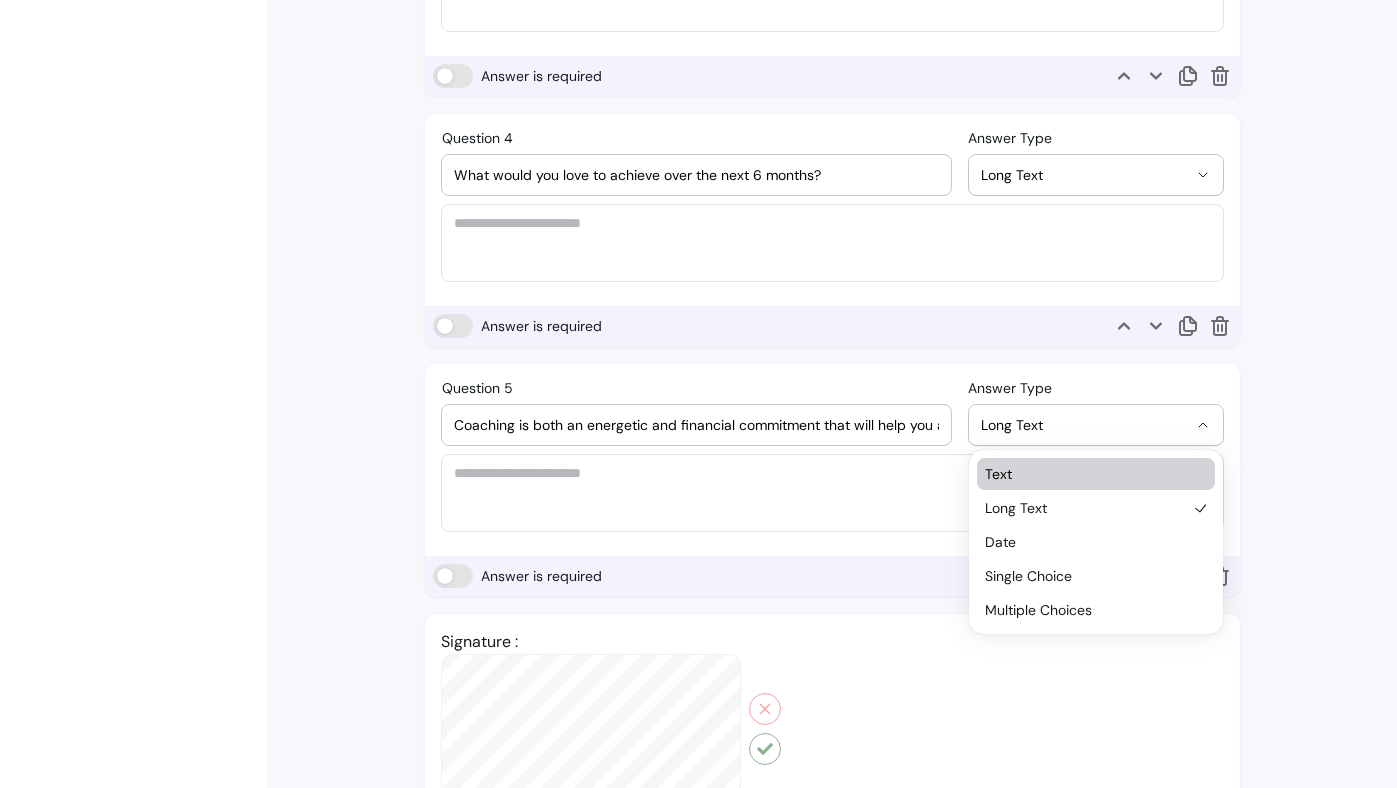 select on "****" 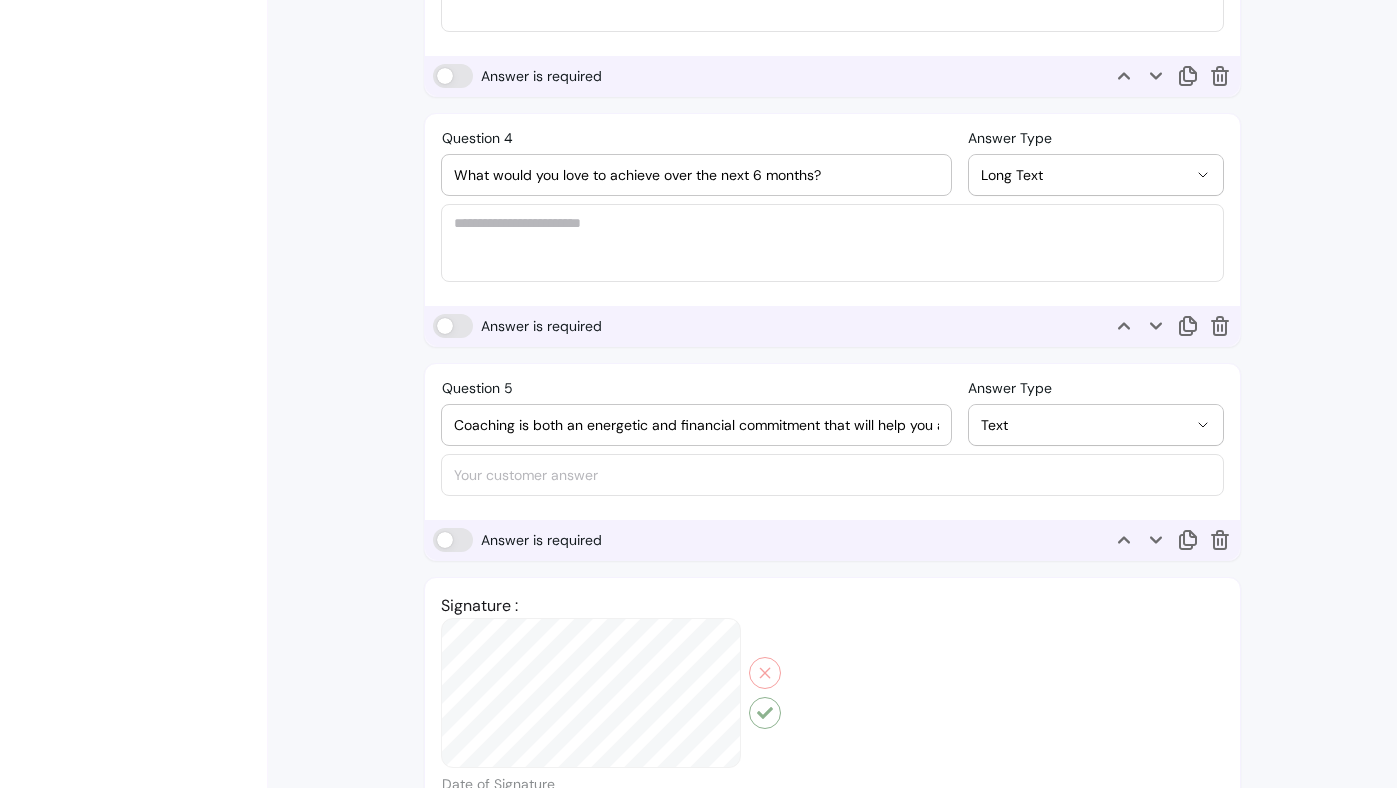 click on "**********" at bounding box center [832, 438] 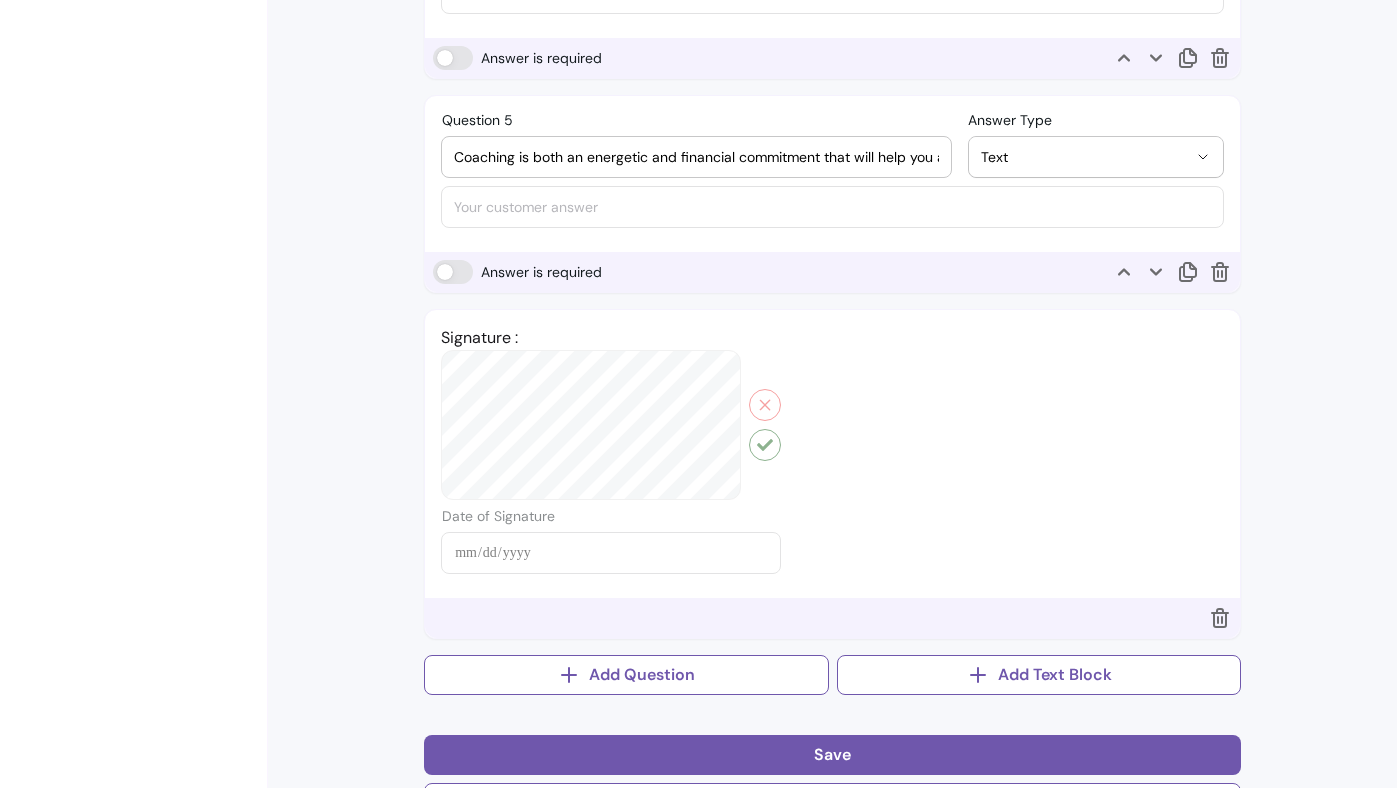 scroll, scrollTop: 1821, scrollLeft: 0, axis: vertical 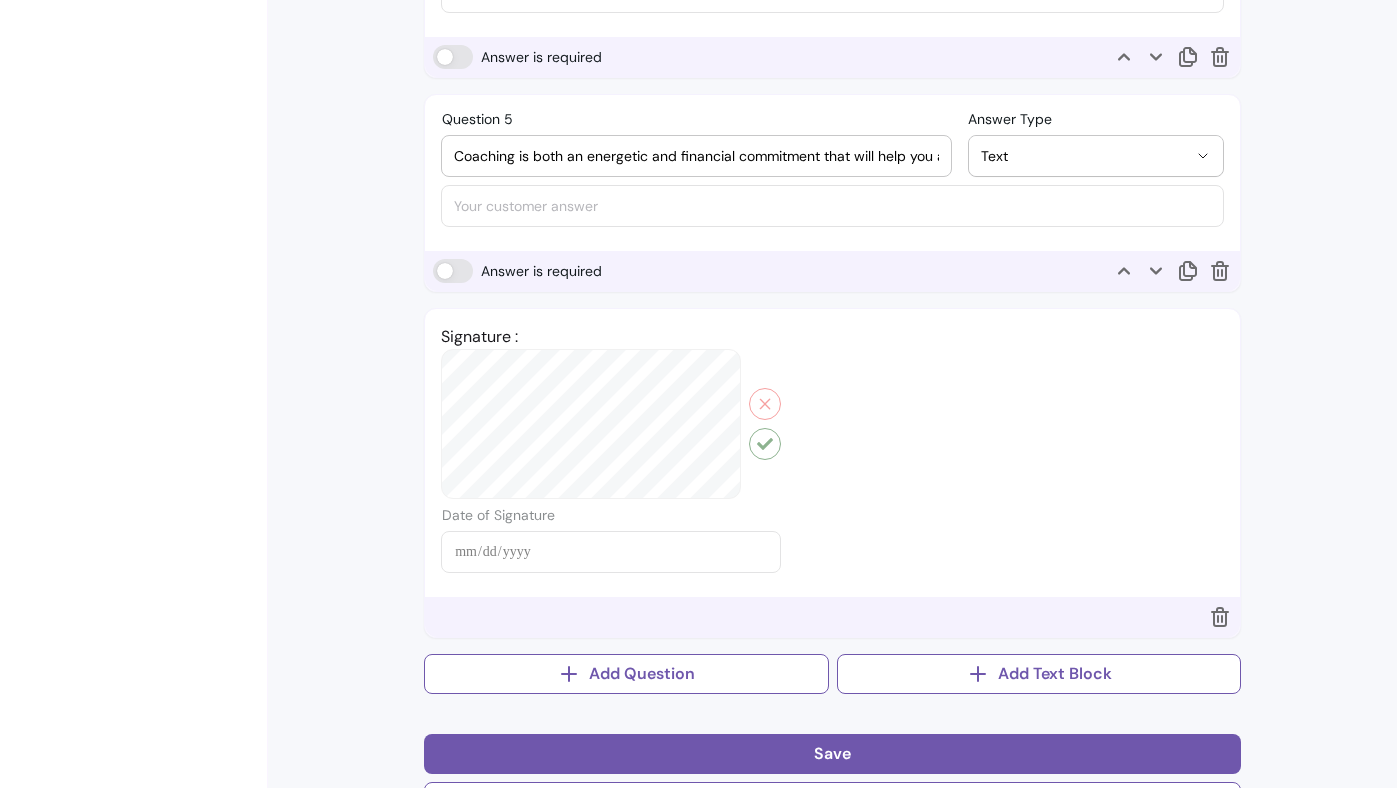 click on "Answer is required" at bounding box center [832, 271] 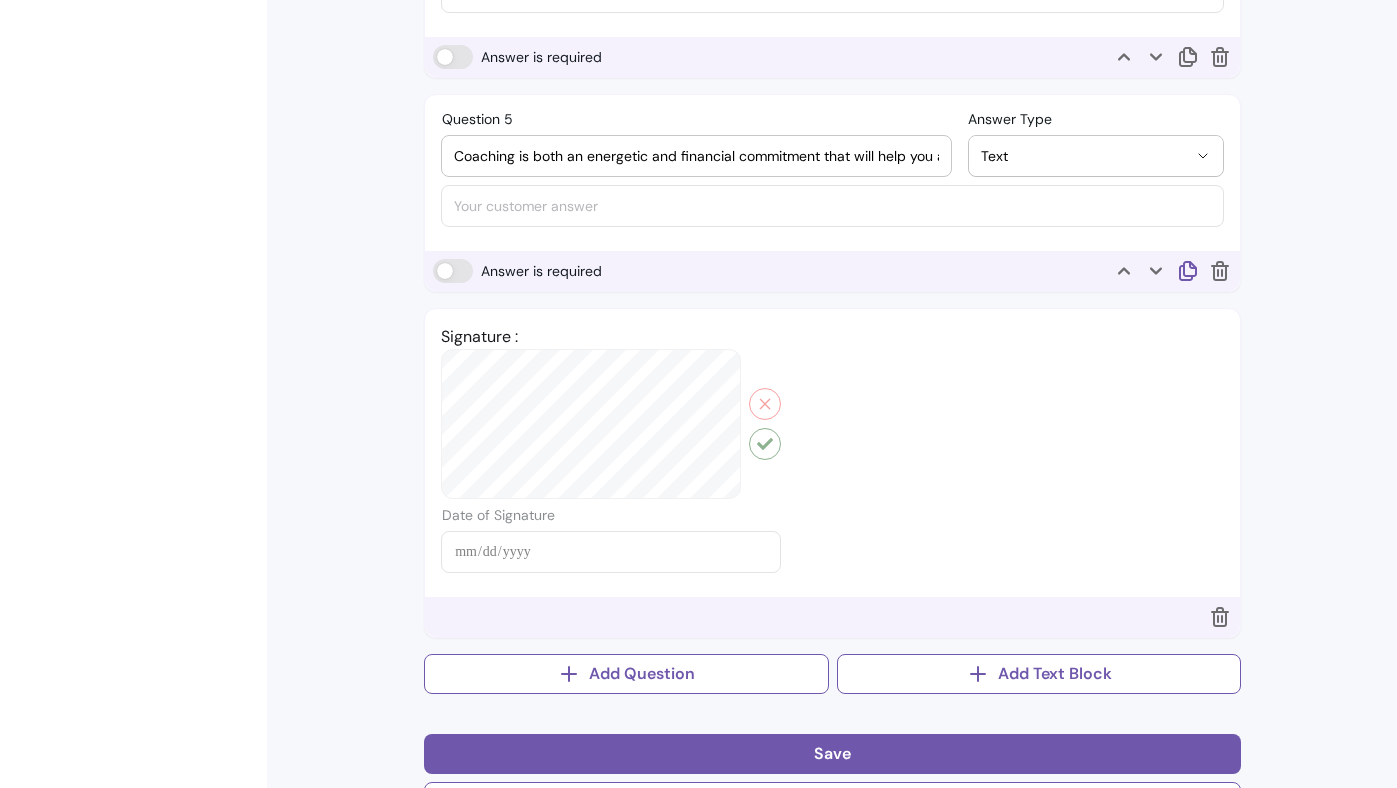 click 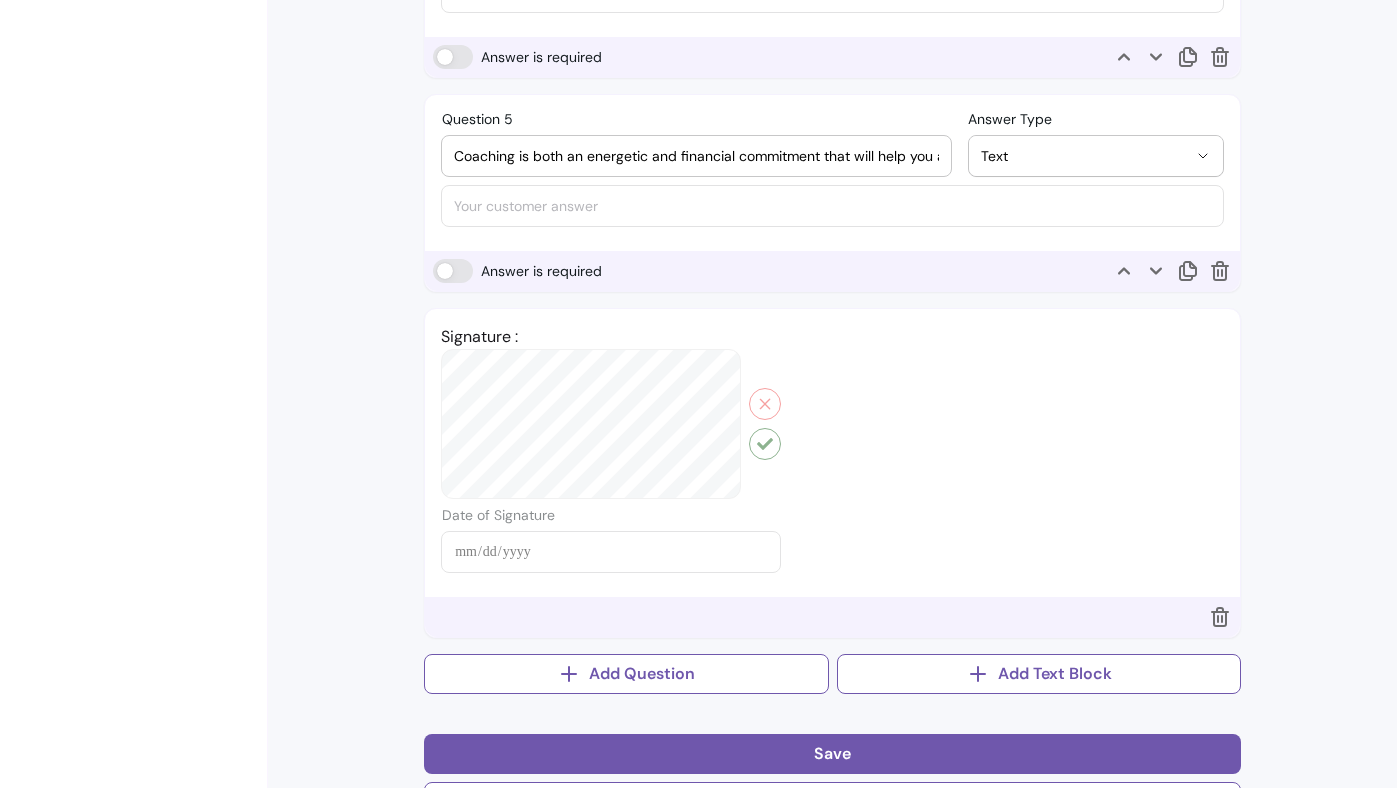 select on "****" 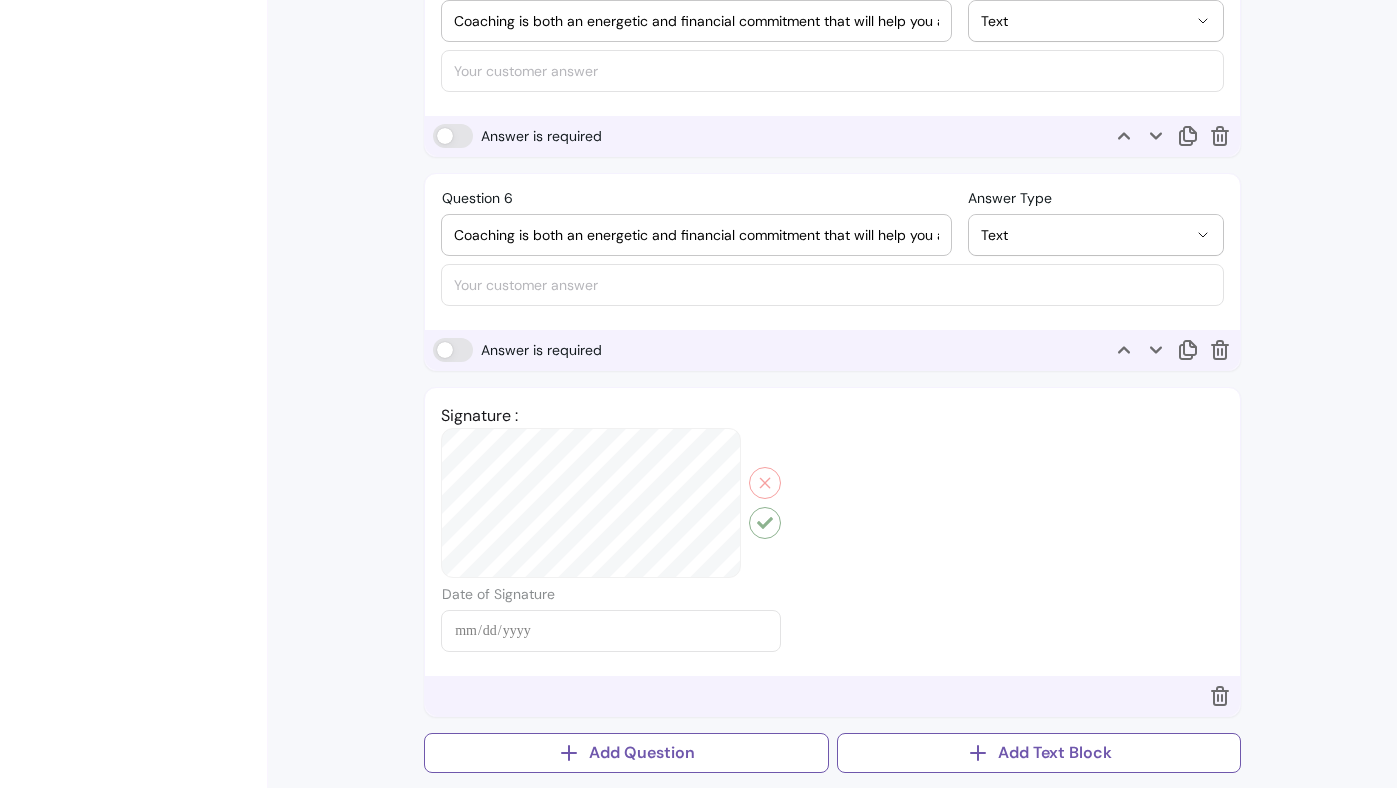 scroll, scrollTop: 1960, scrollLeft: 0, axis: vertical 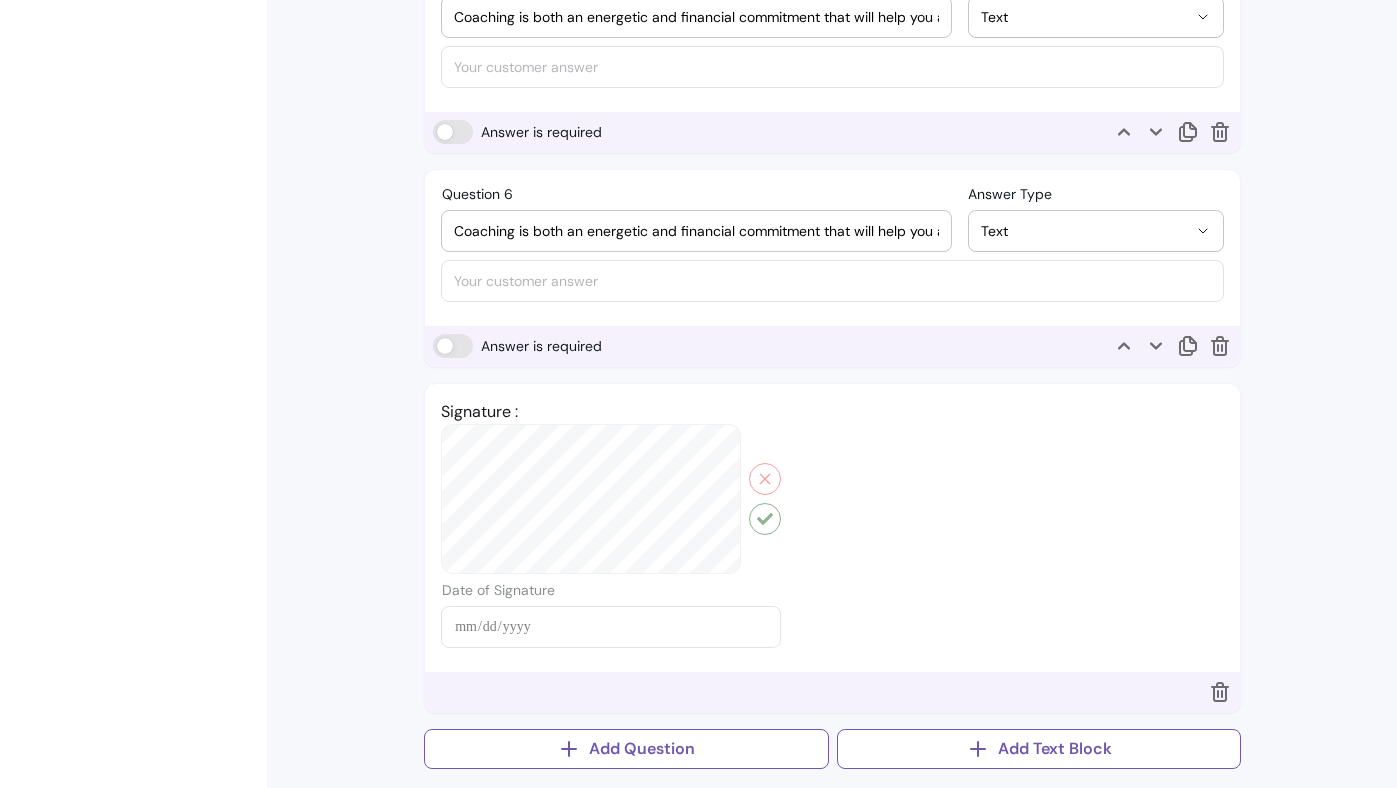 click on "Coaching is both an energetic and financial commitment that will help you achieve sustainable, long term results. How ready are you to commit to coaching?" at bounding box center (696, 231) 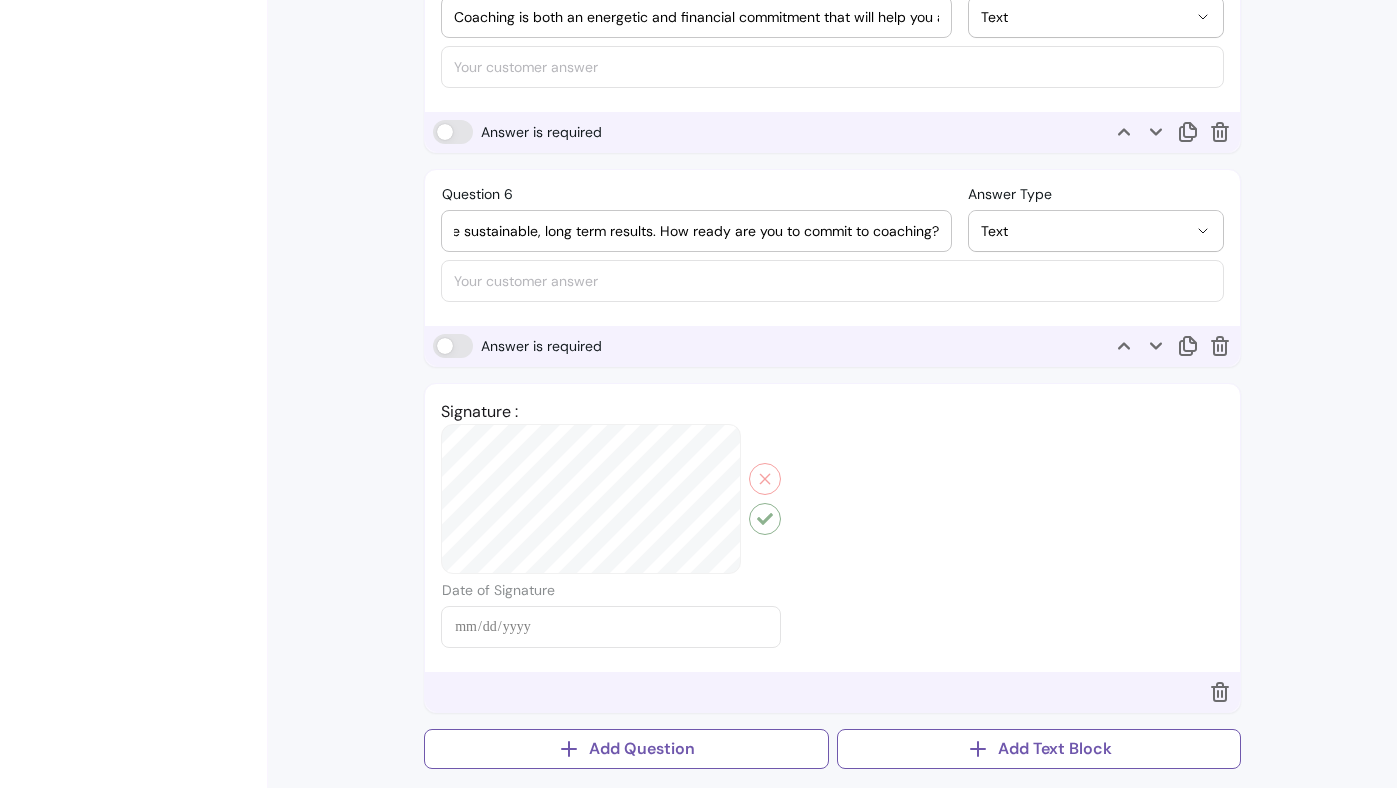 click on "Coaching is both an energetic and financial commitment that will help you achieve sustainable, long term results. How ready are you to commit to coaching?" at bounding box center [696, 231] 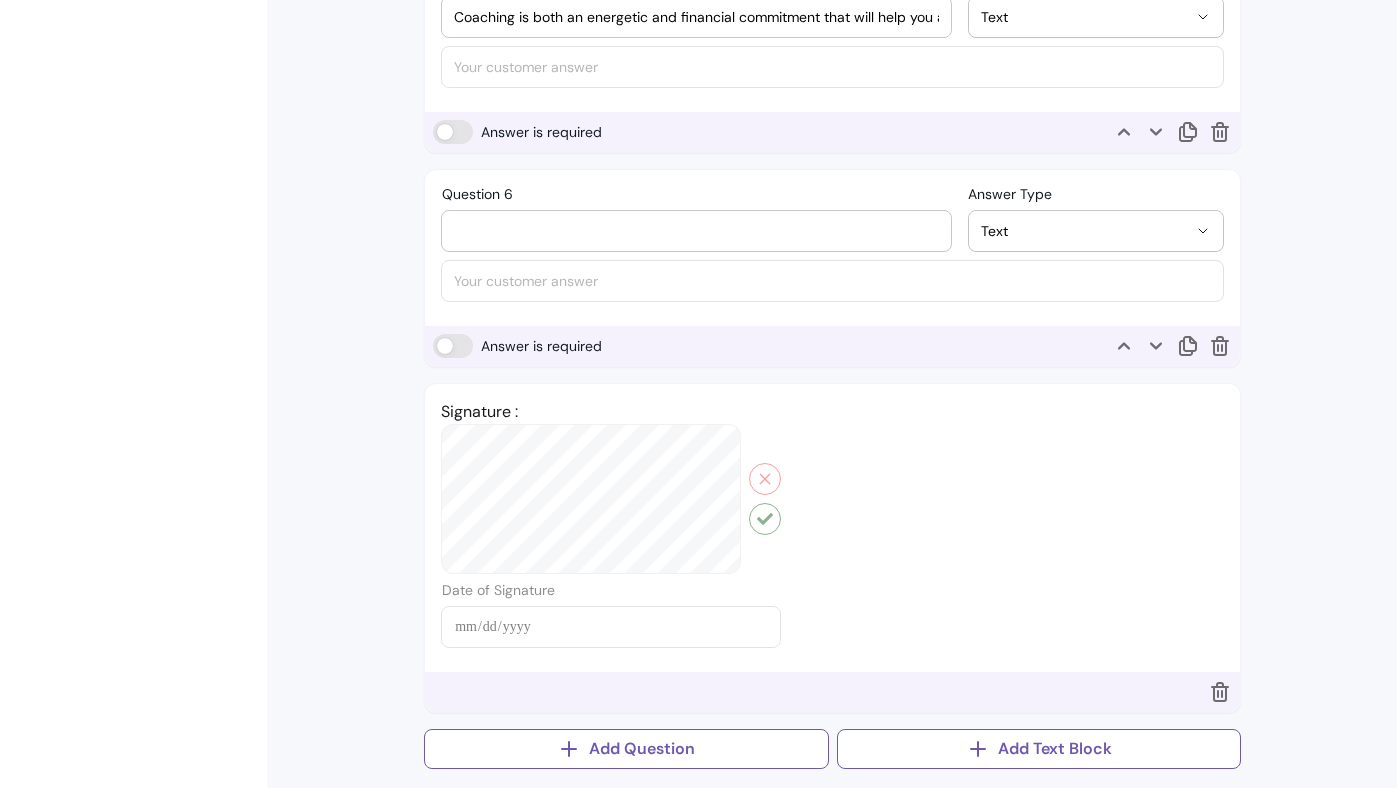scroll, scrollTop: 0, scrollLeft: 0, axis: both 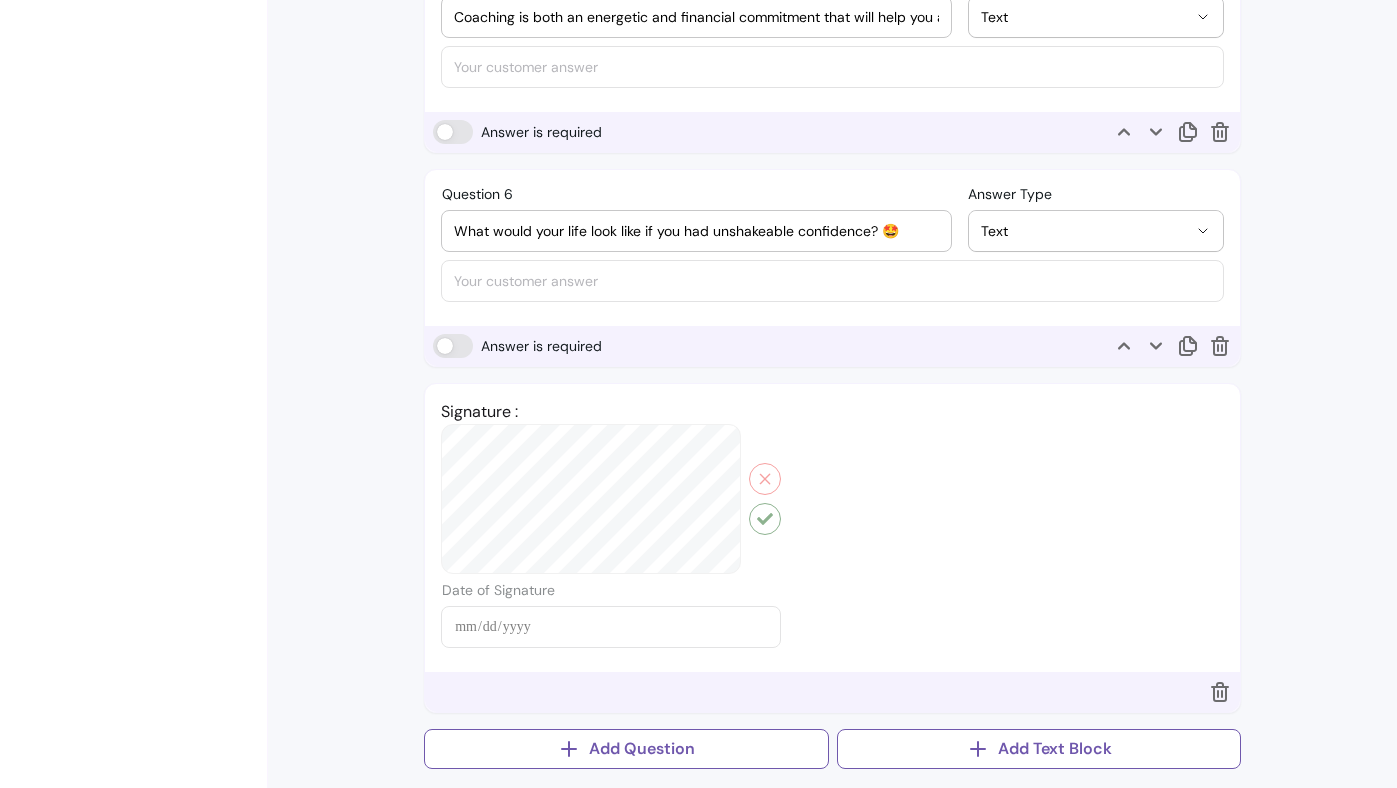 type on "What would your life look like if you had unshakeable confidence? 🤩" 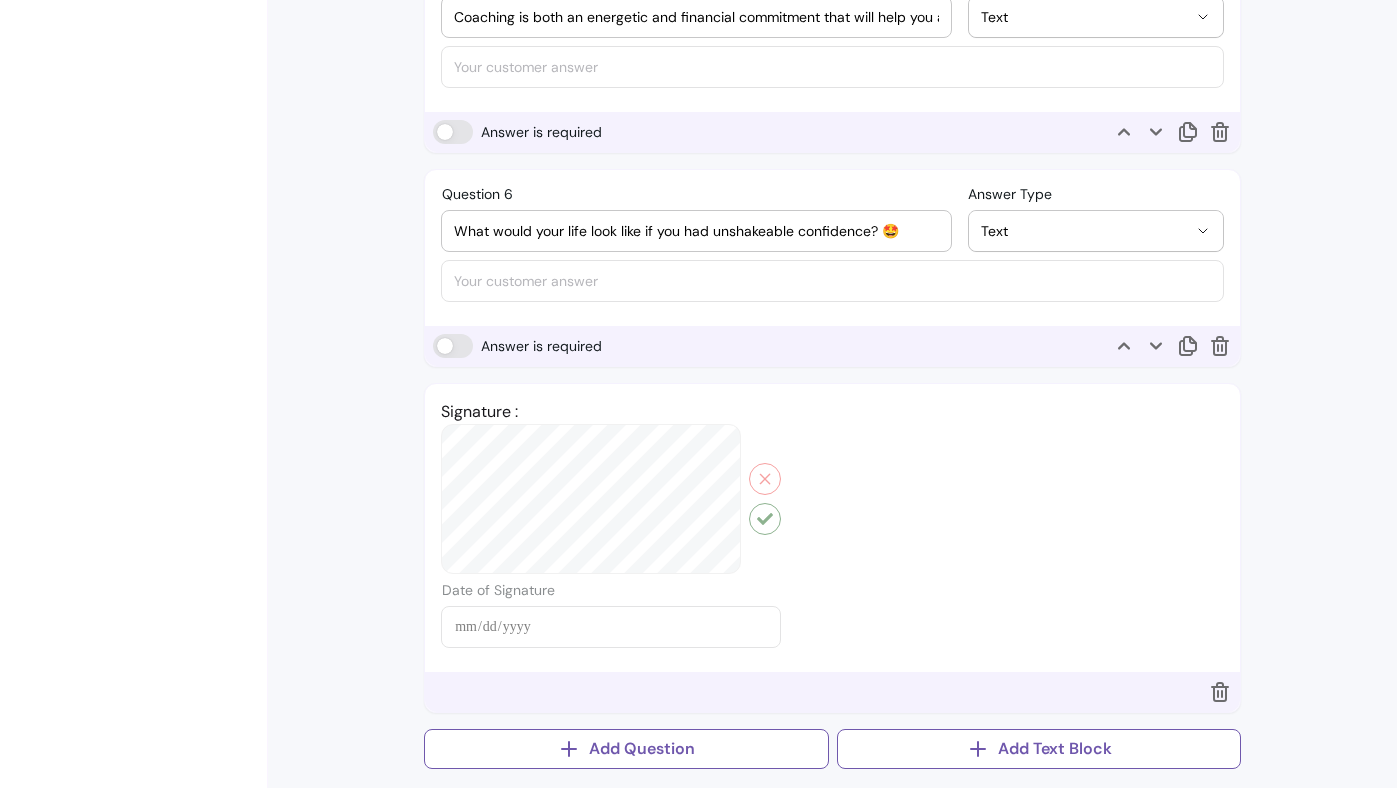 click on "Text" at bounding box center (1084, 231) 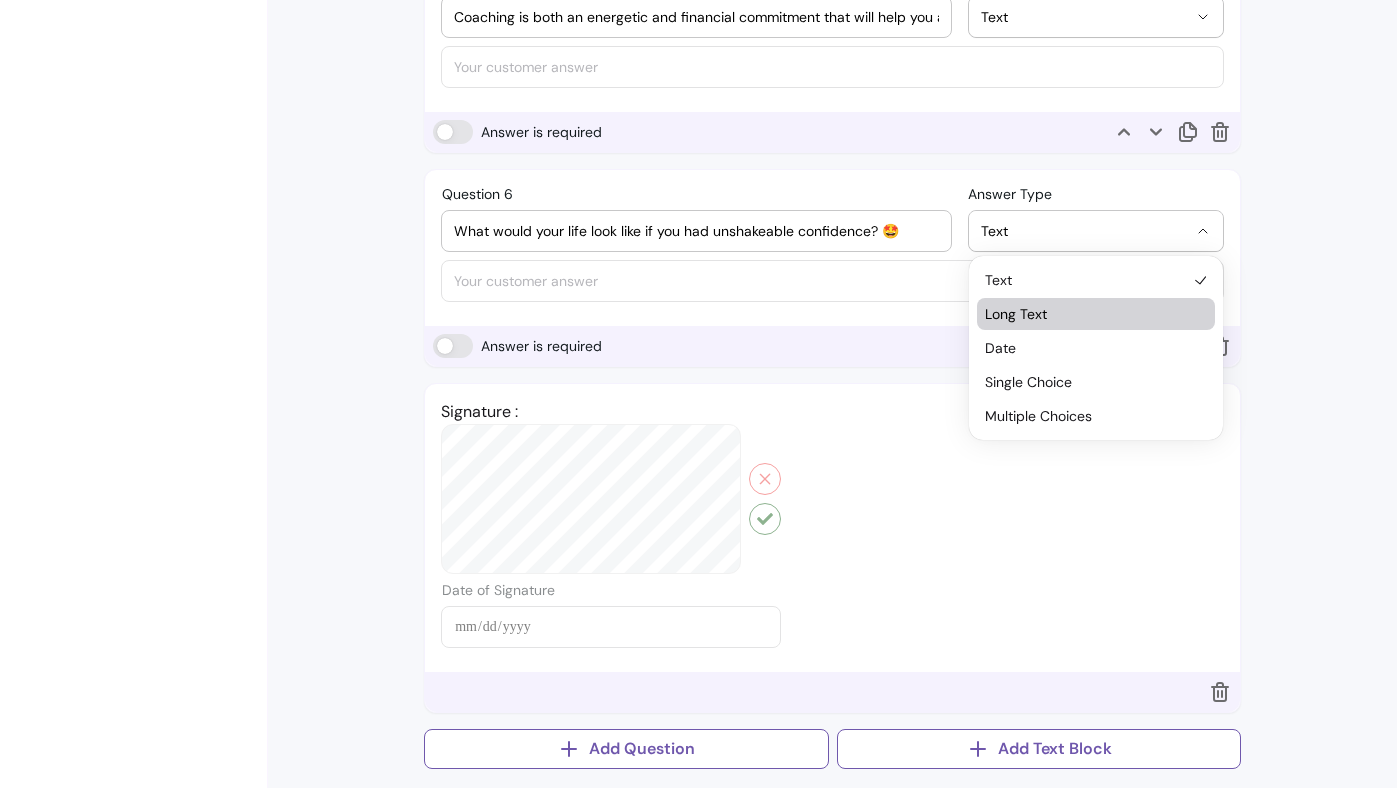 select on "********" 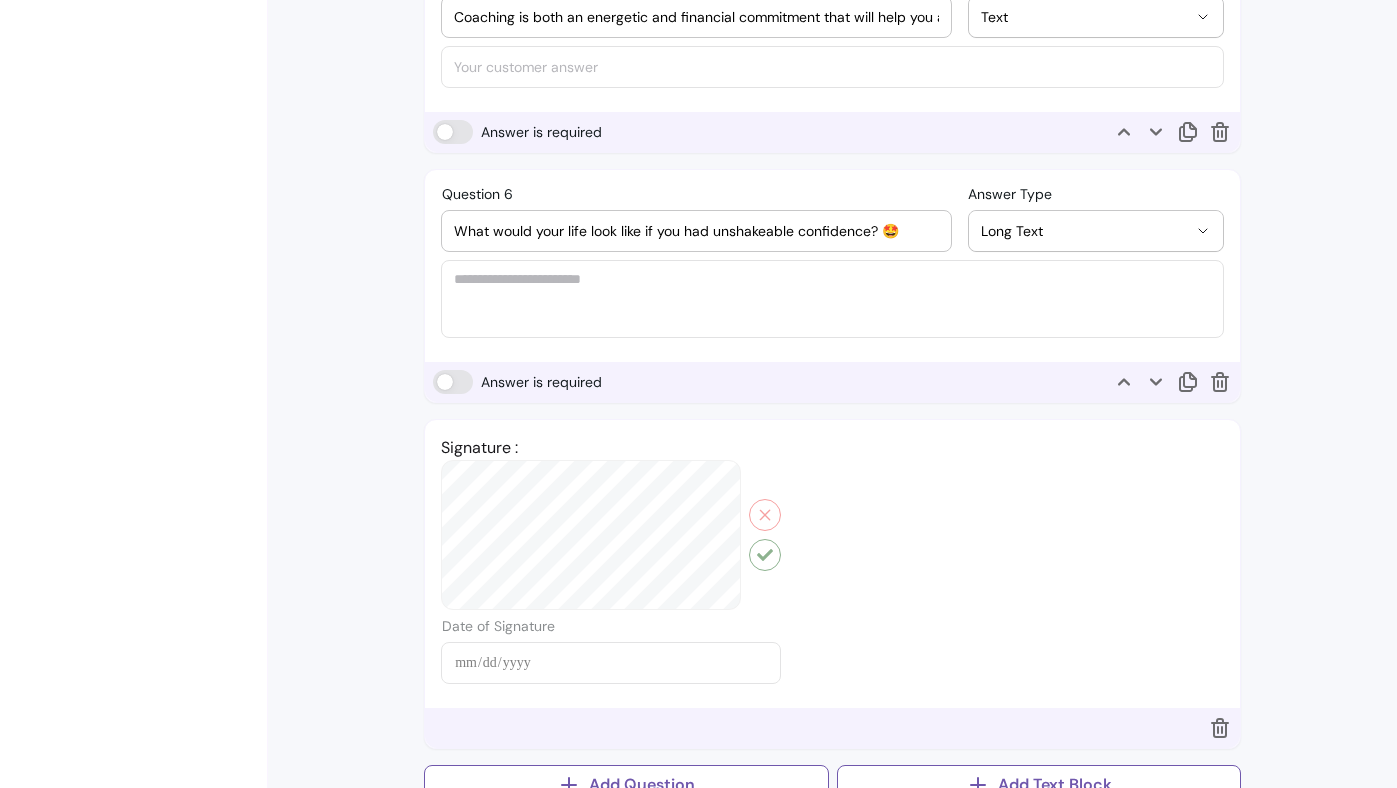 click on "**********" at bounding box center [832, -460] 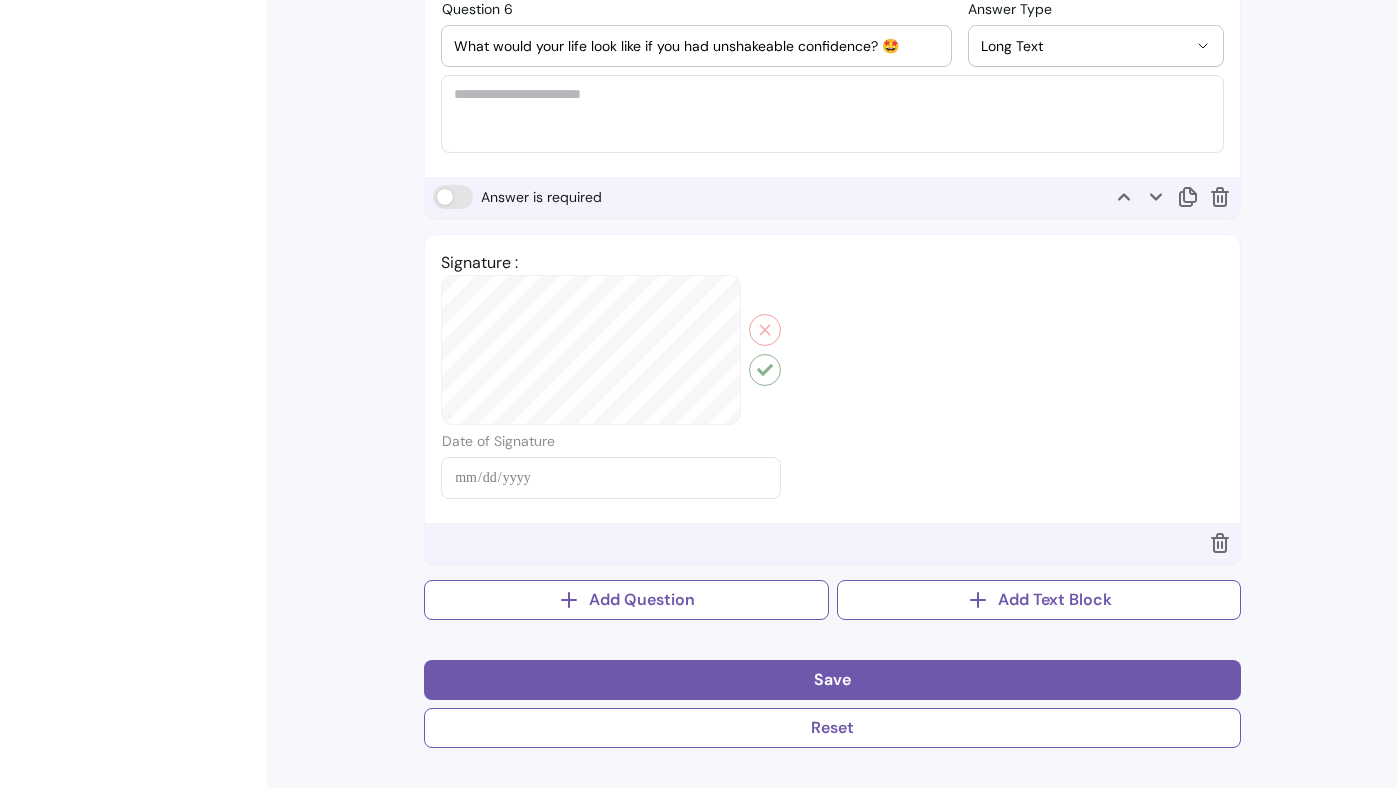 click at bounding box center (611, 387) 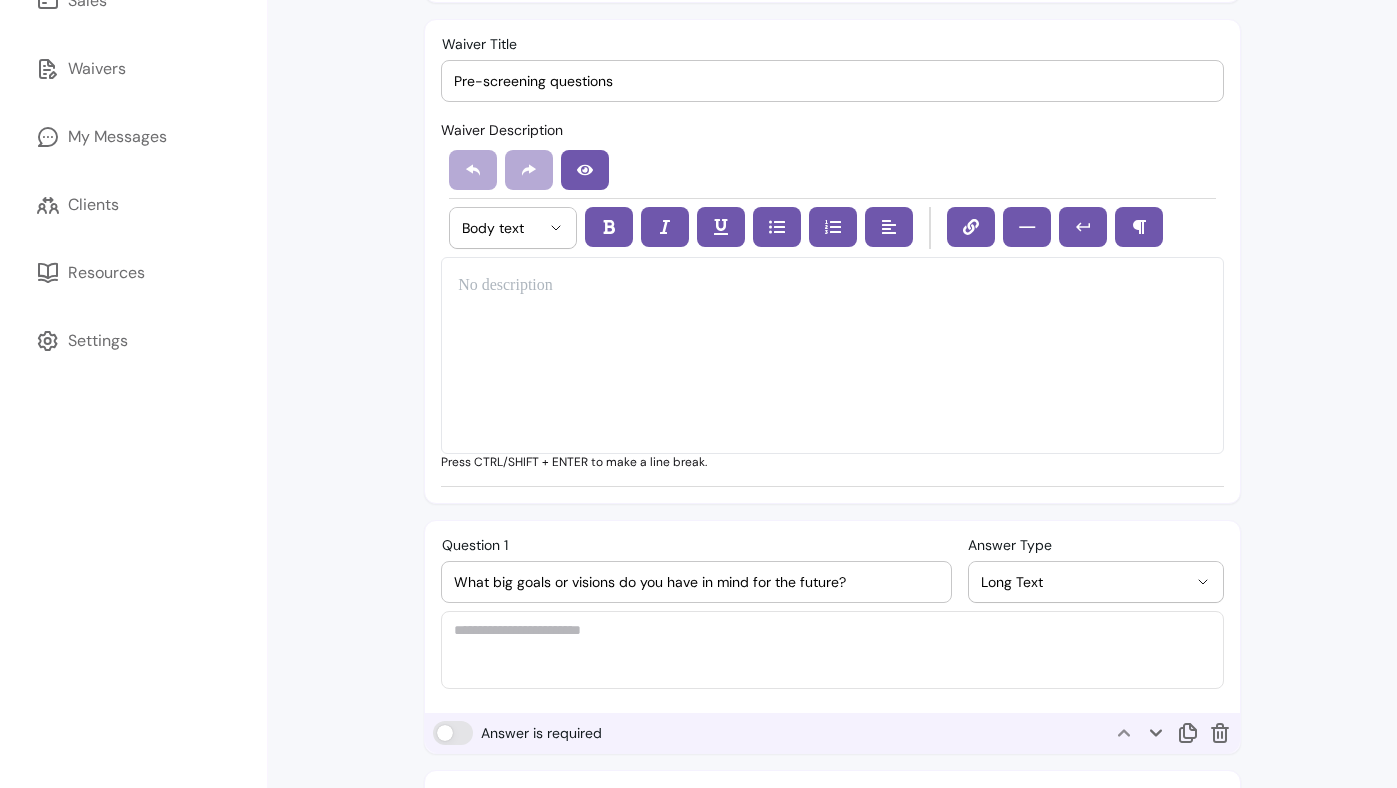 scroll, scrollTop: 32, scrollLeft: 0, axis: vertical 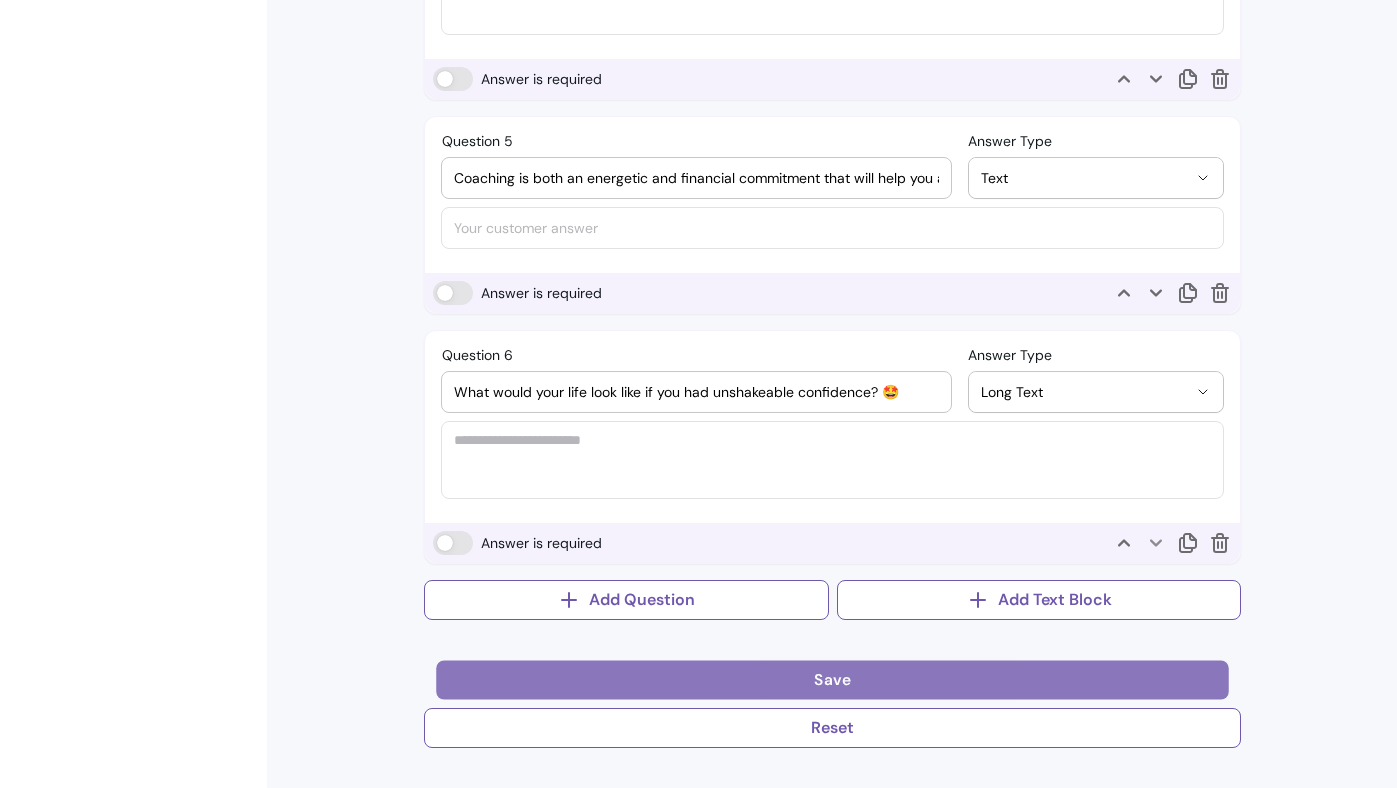 click on "Save" at bounding box center (832, 680) 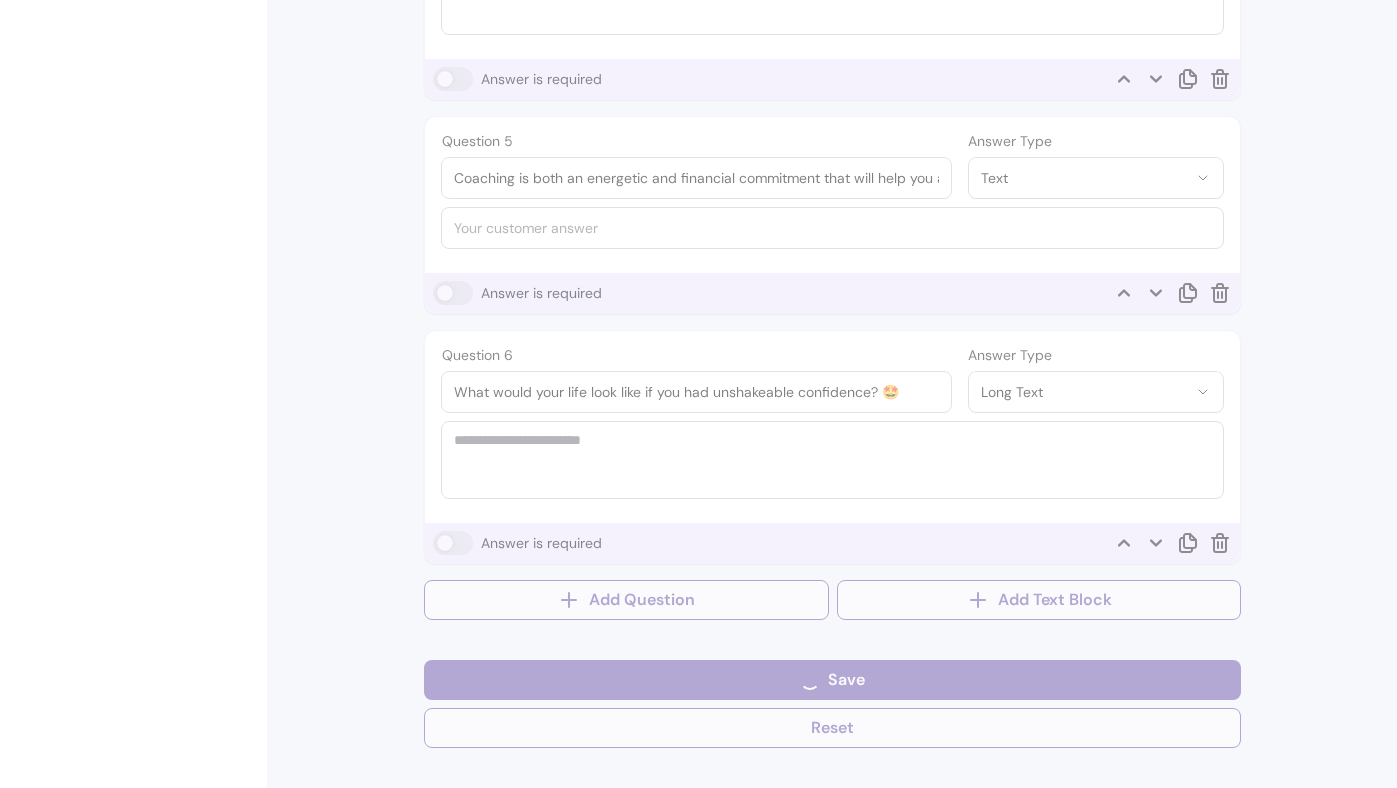 select on "*" 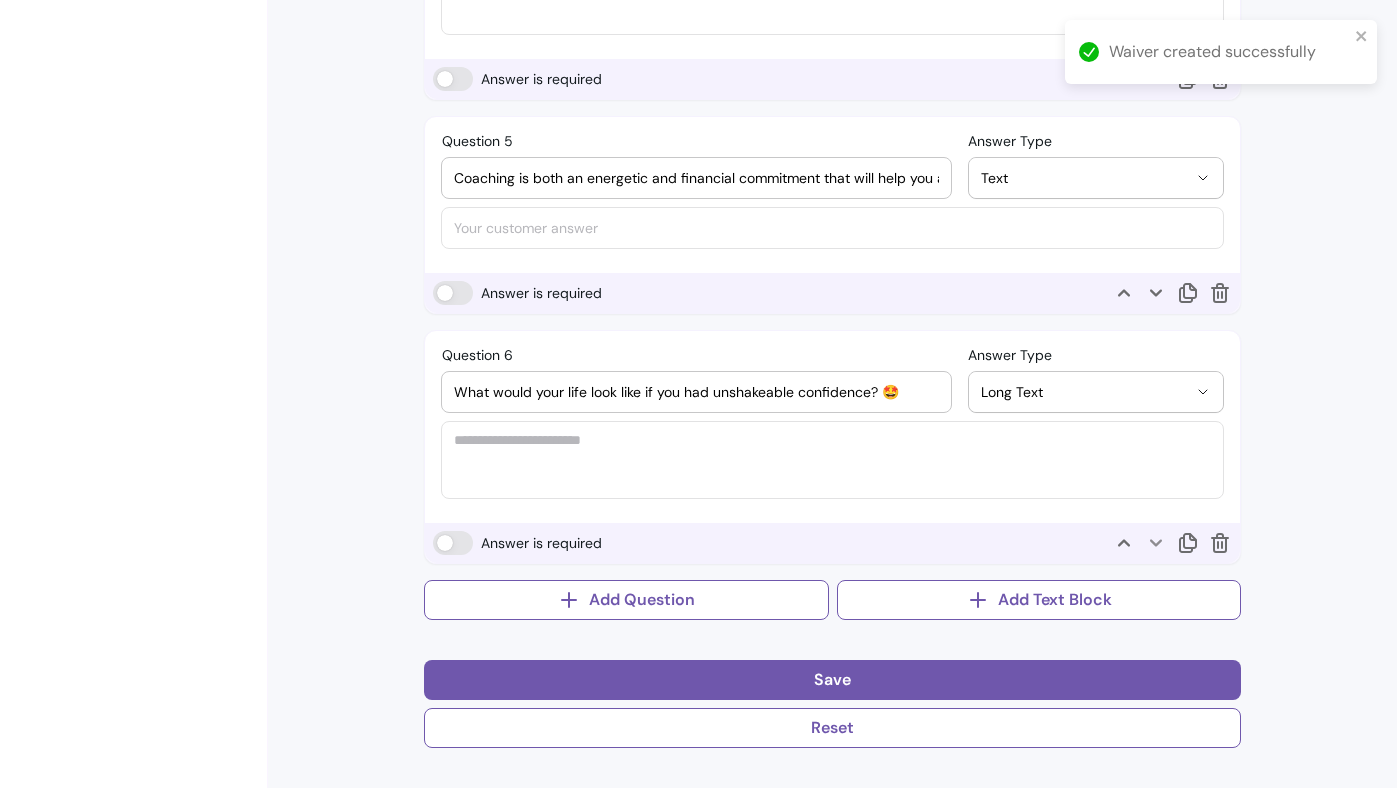 scroll, scrollTop: 1587, scrollLeft: 0, axis: vertical 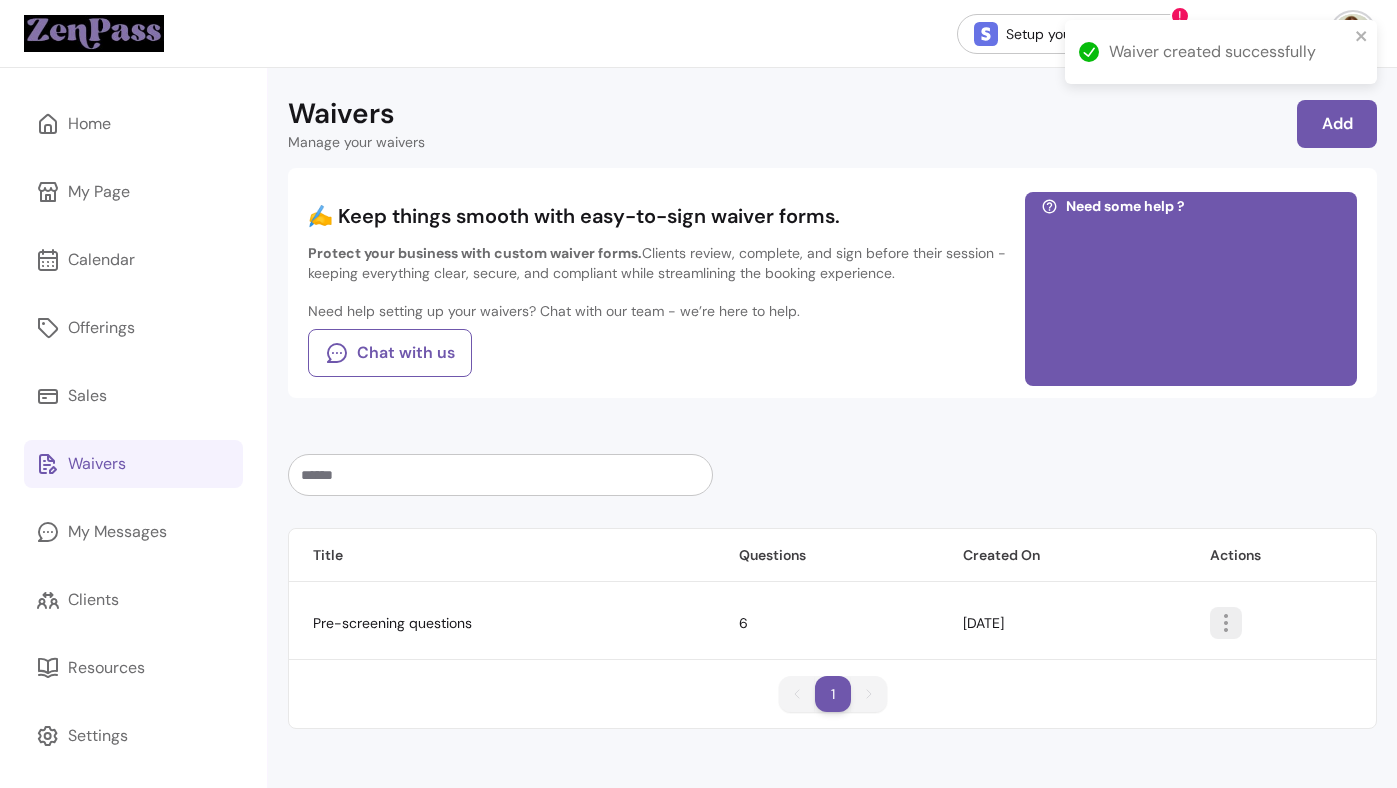 click 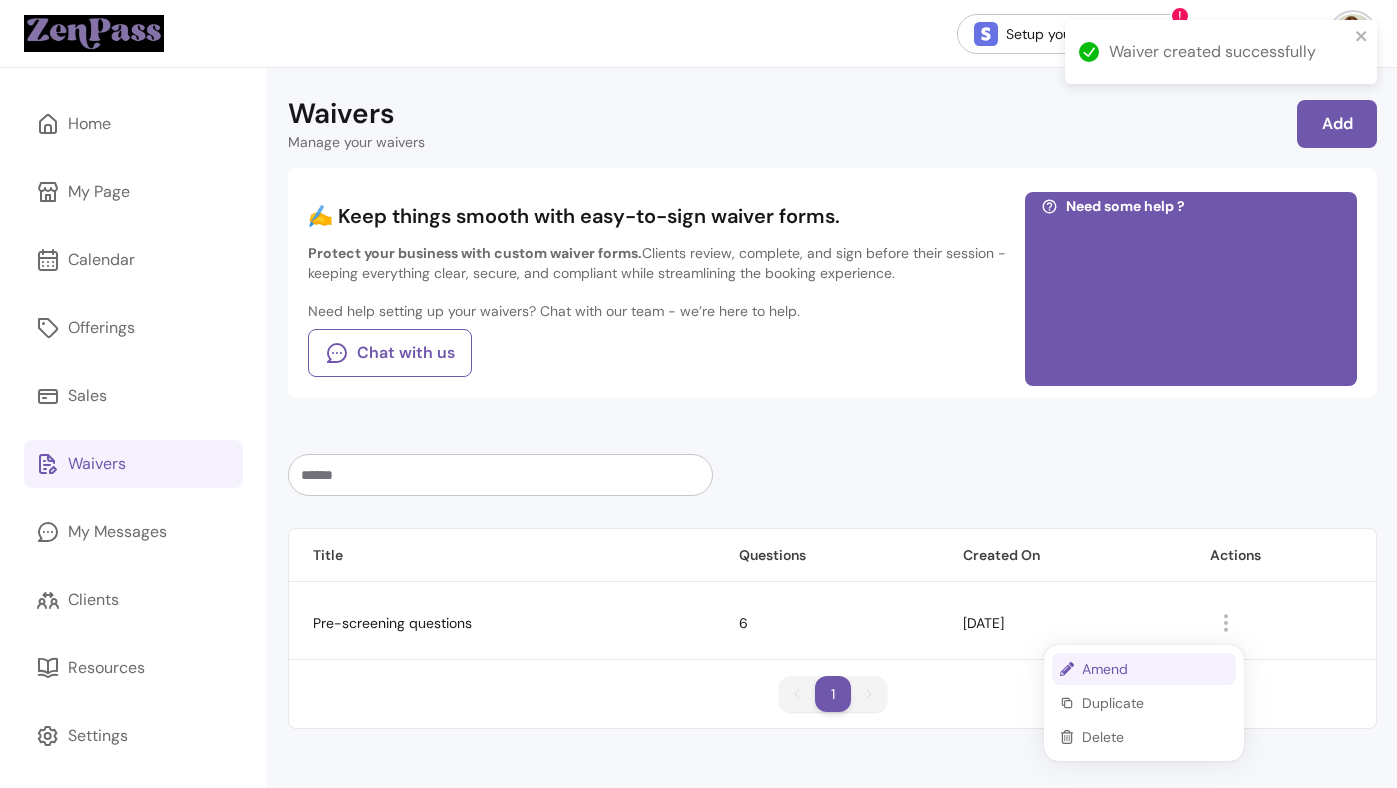 click on "Amend" at bounding box center (1155, 669) 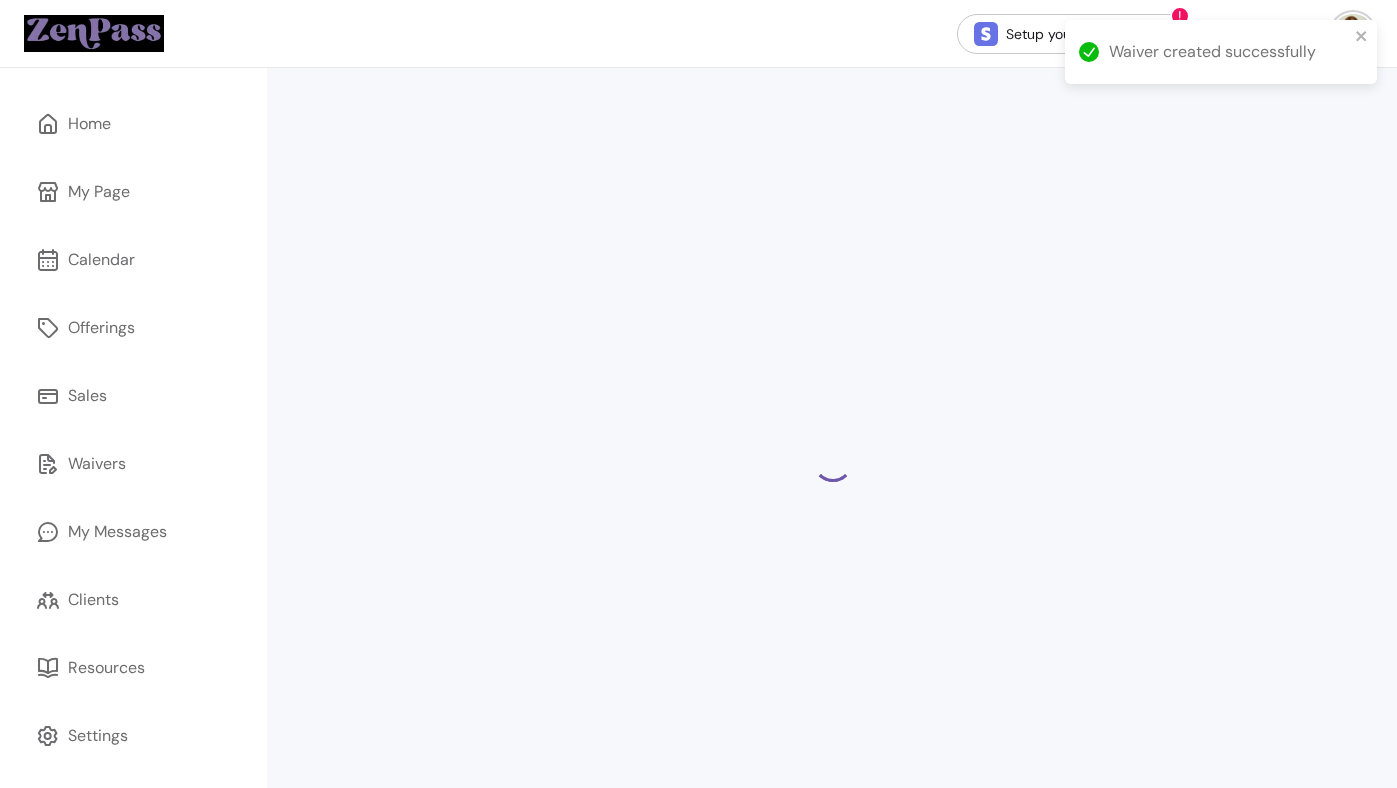 select on "*" 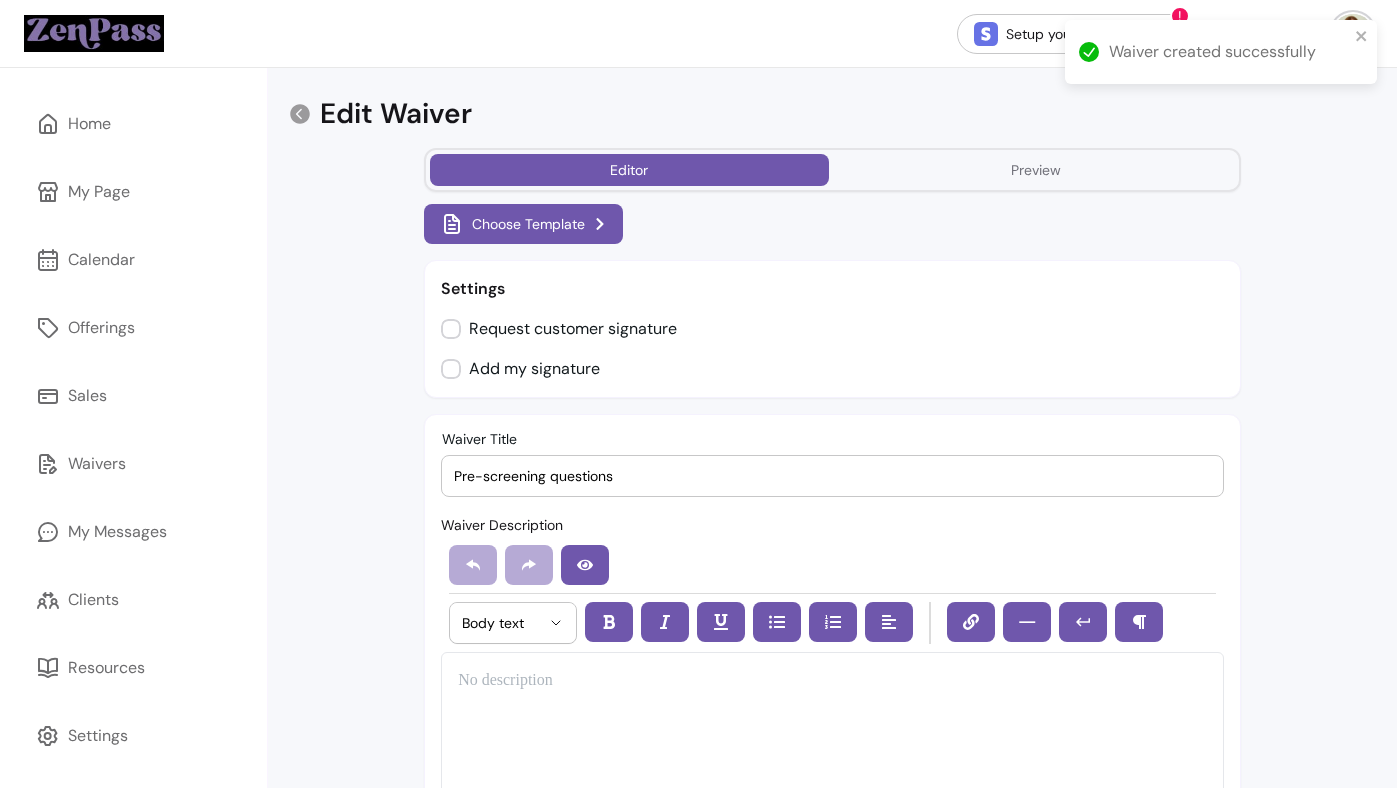 click on "Preview" at bounding box center (1036, 170) 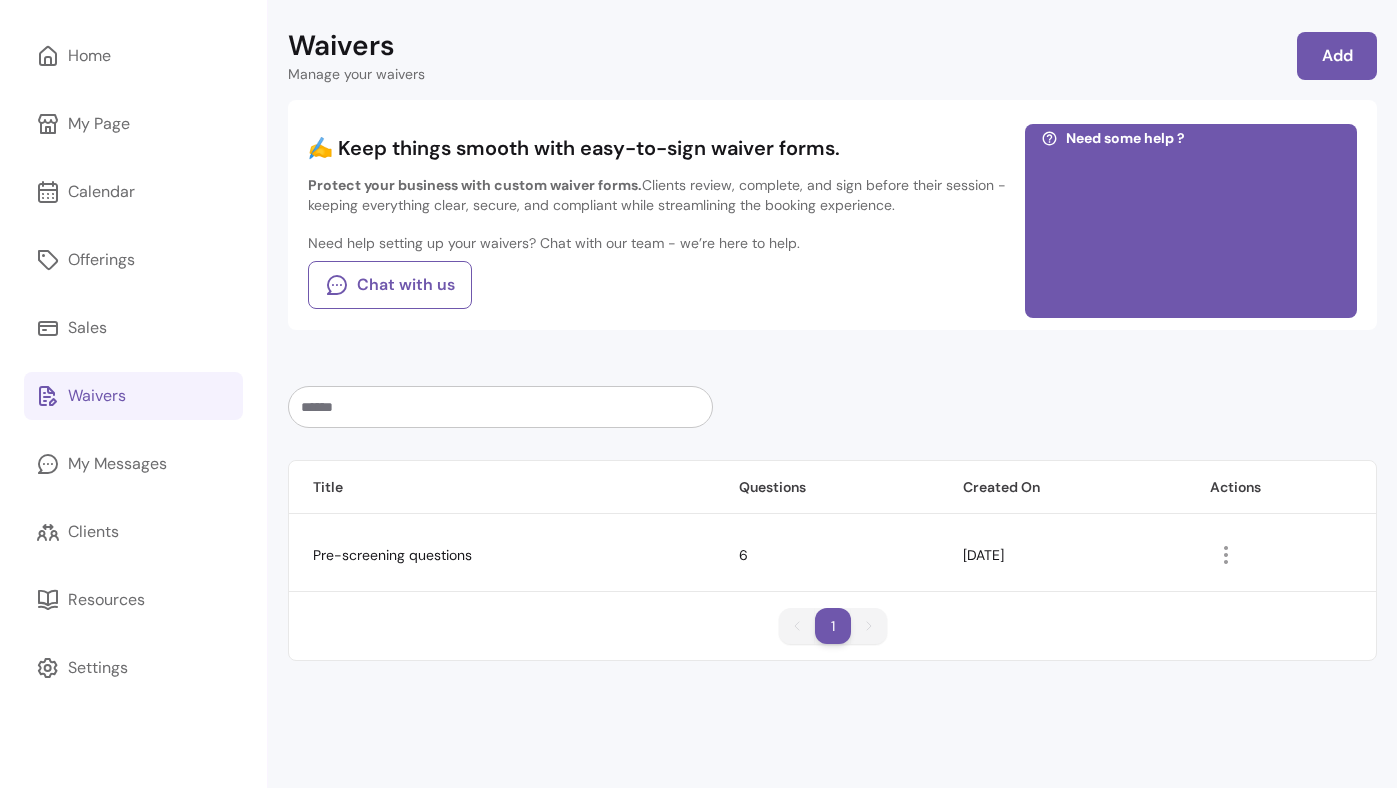 scroll, scrollTop: 68, scrollLeft: 0, axis: vertical 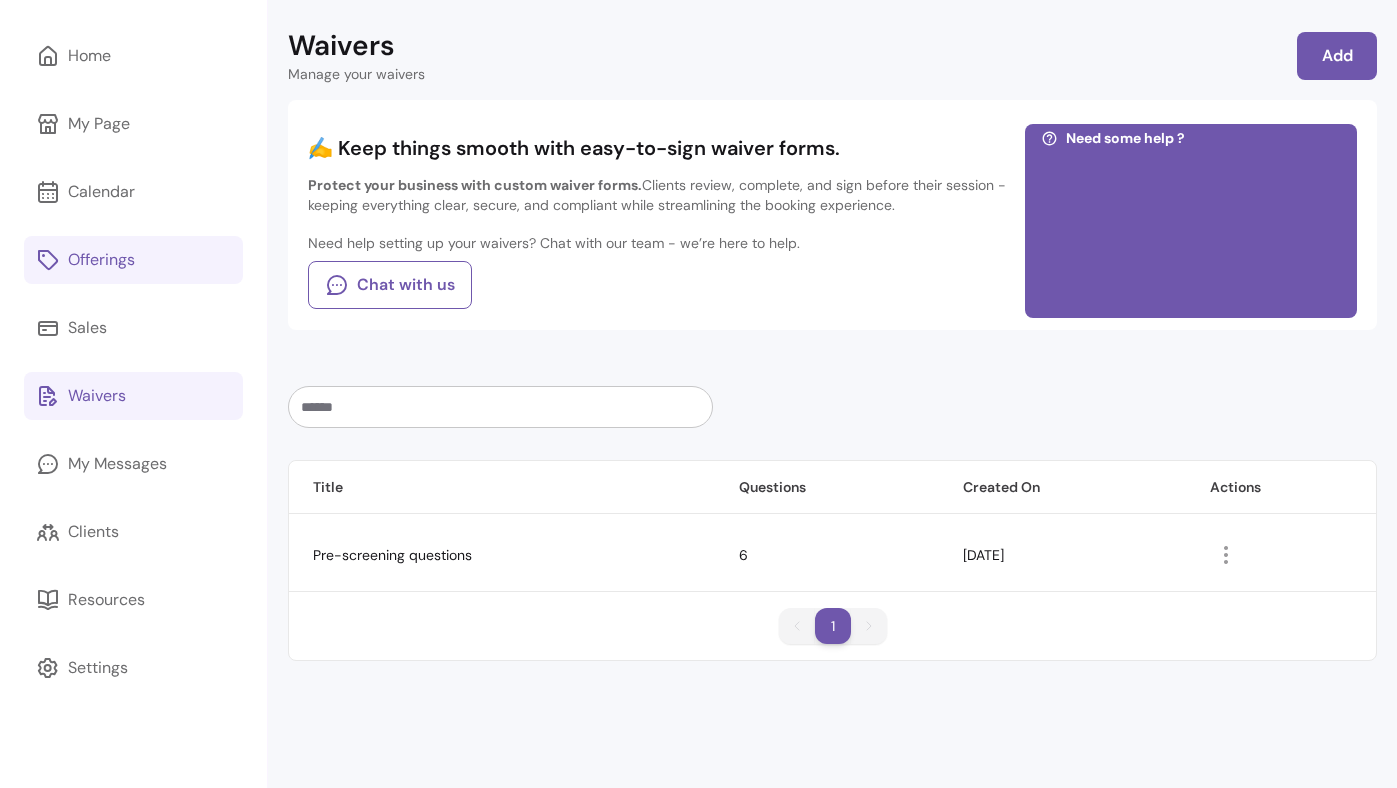 click on "Offerings" at bounding box center [133, 260] 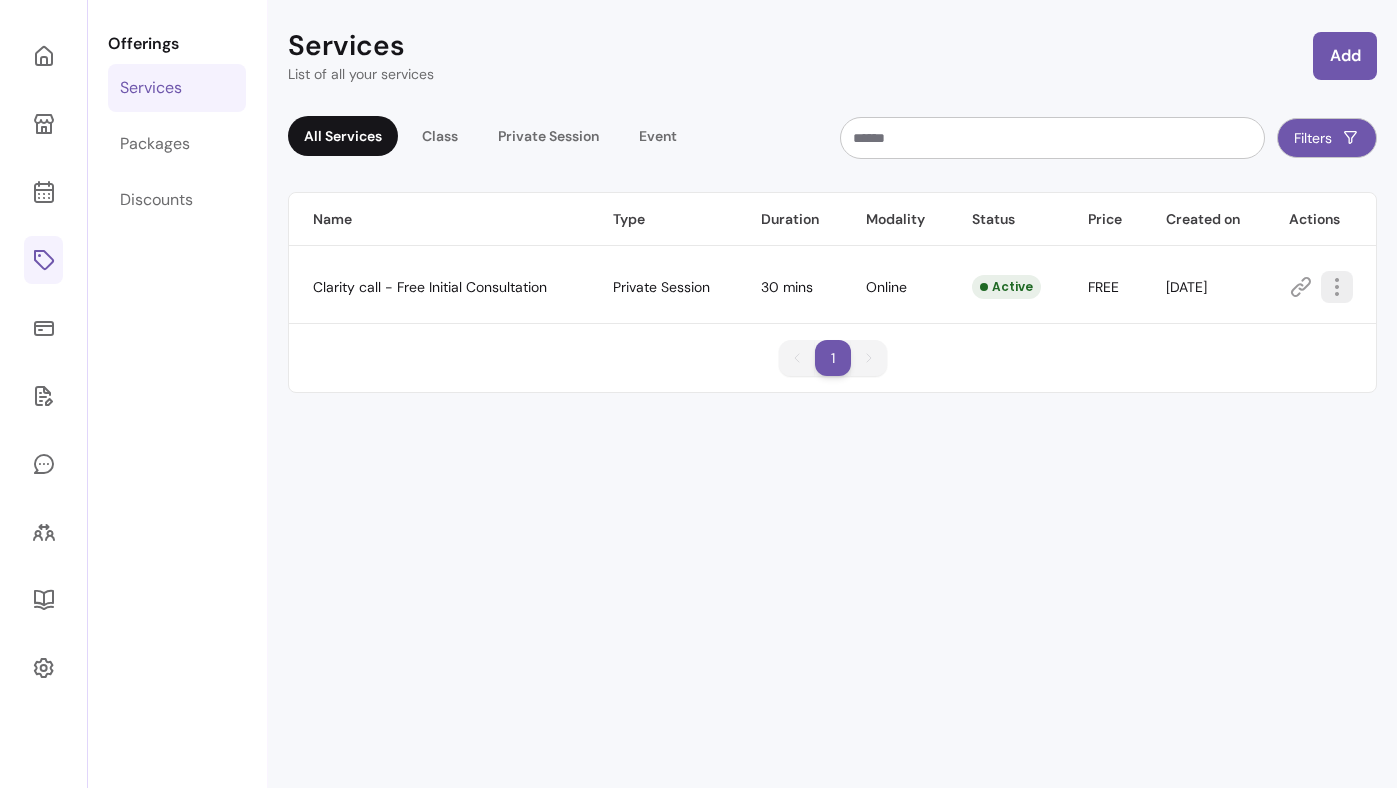 click 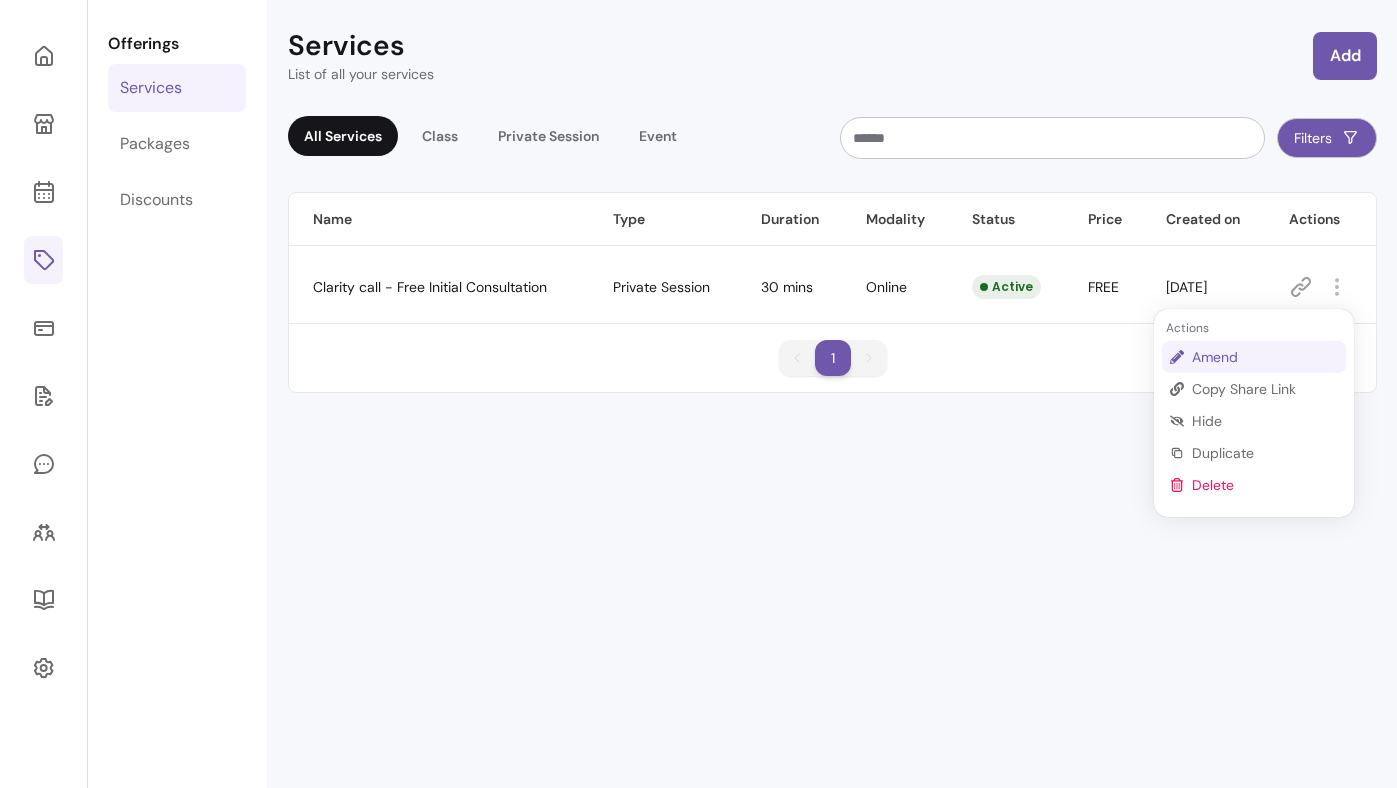 click on "Amend" at bounding box center [1265, 357] 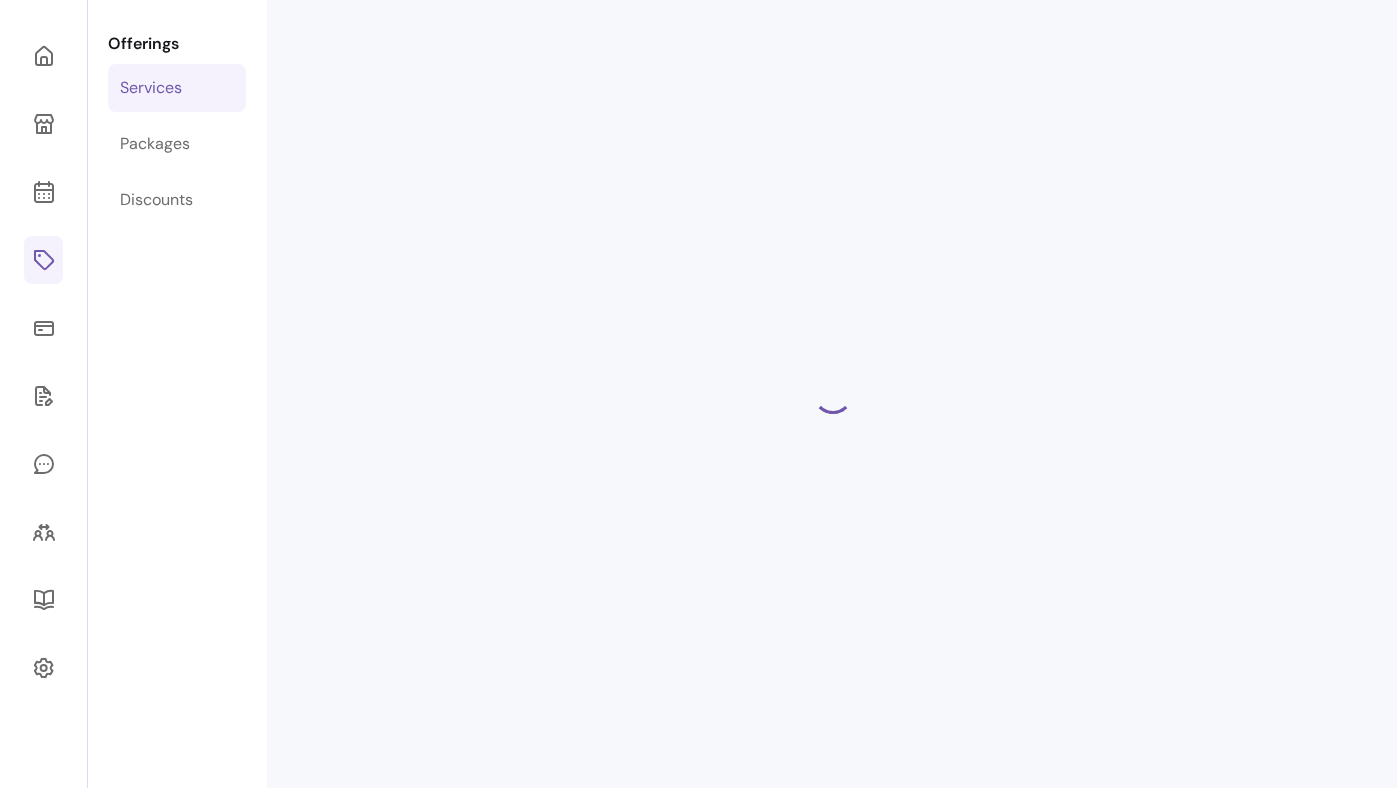 select on "**" 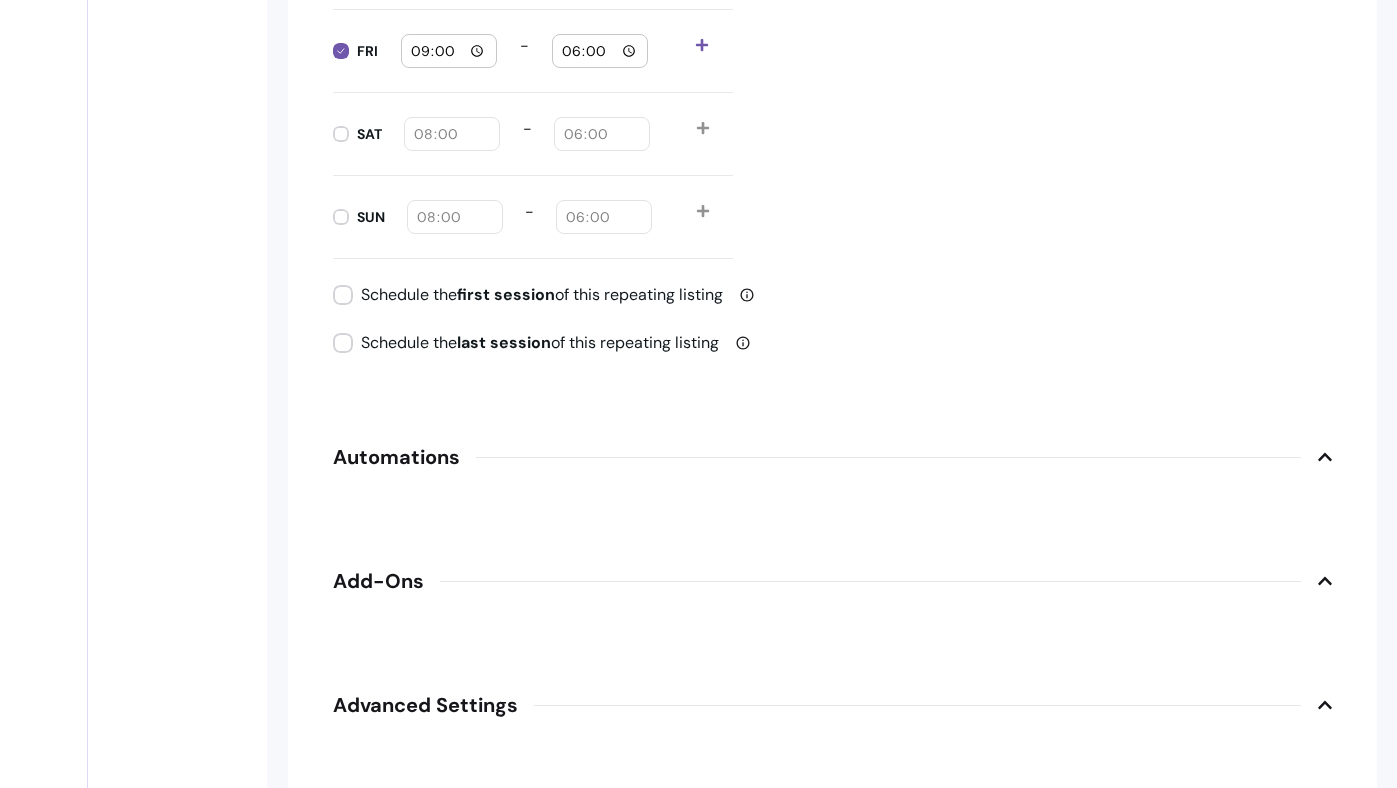 scroll, scrollTop: 2820, scrollLeft: 0, axis: vertical 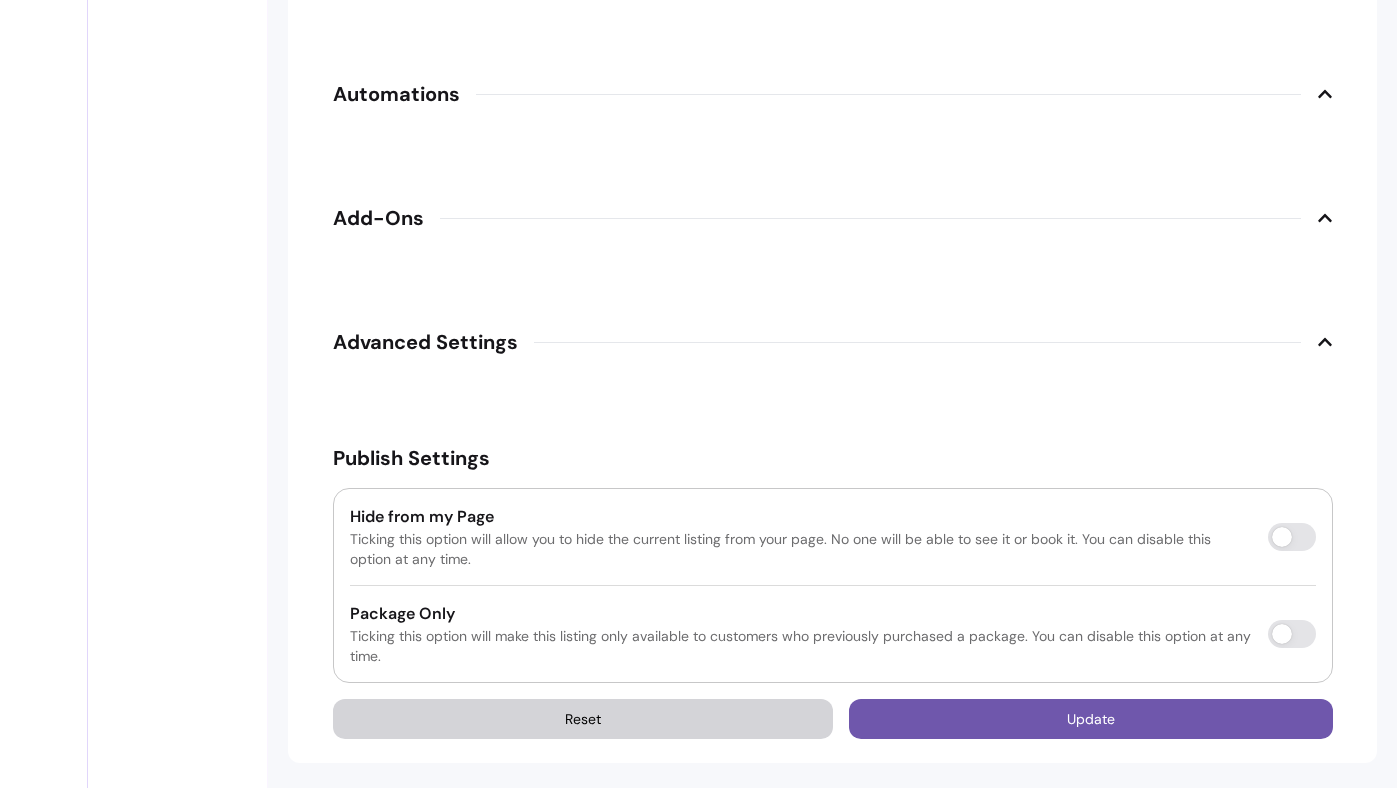 click on "Add-Ons" at bounding box center (833, 218) 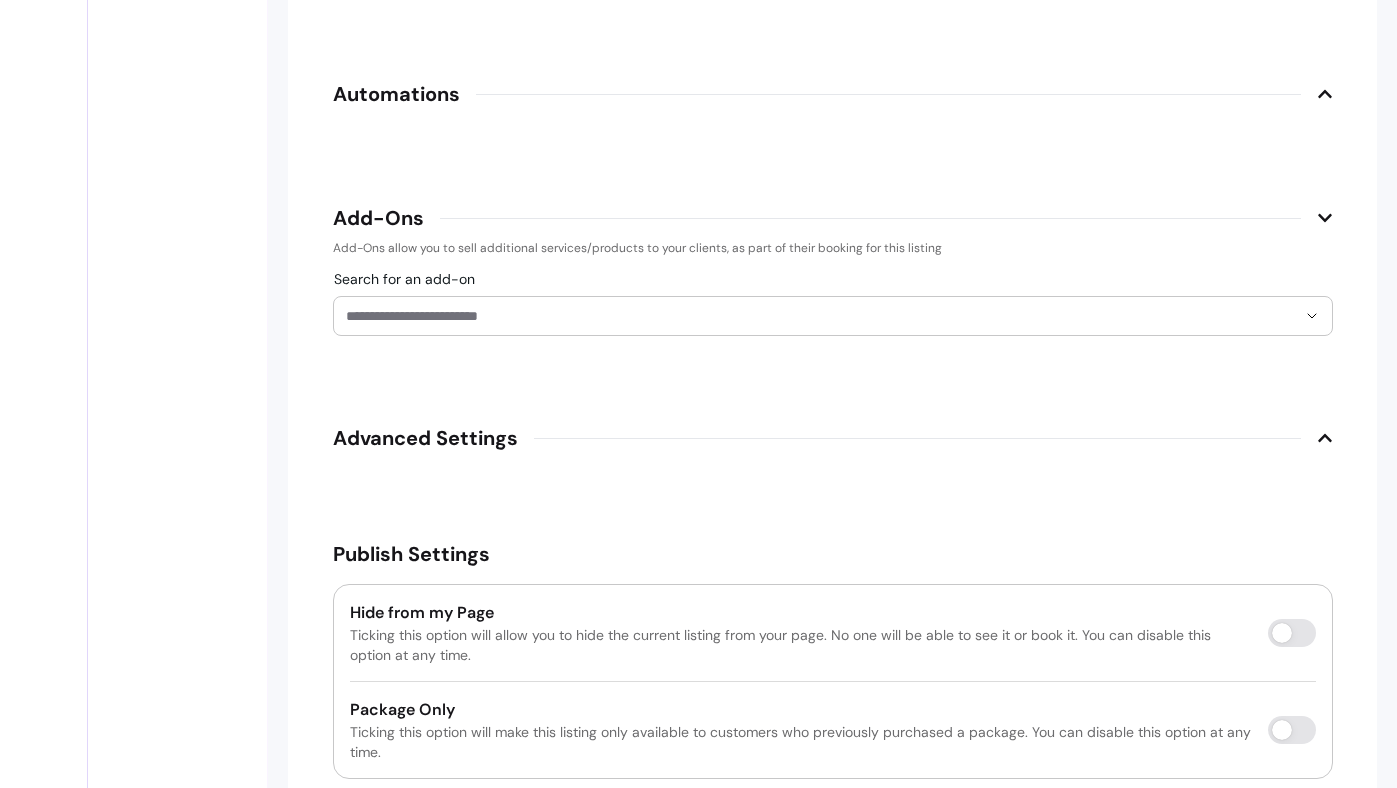 click on "Search for an add-on" at bounding box center [821, 316] 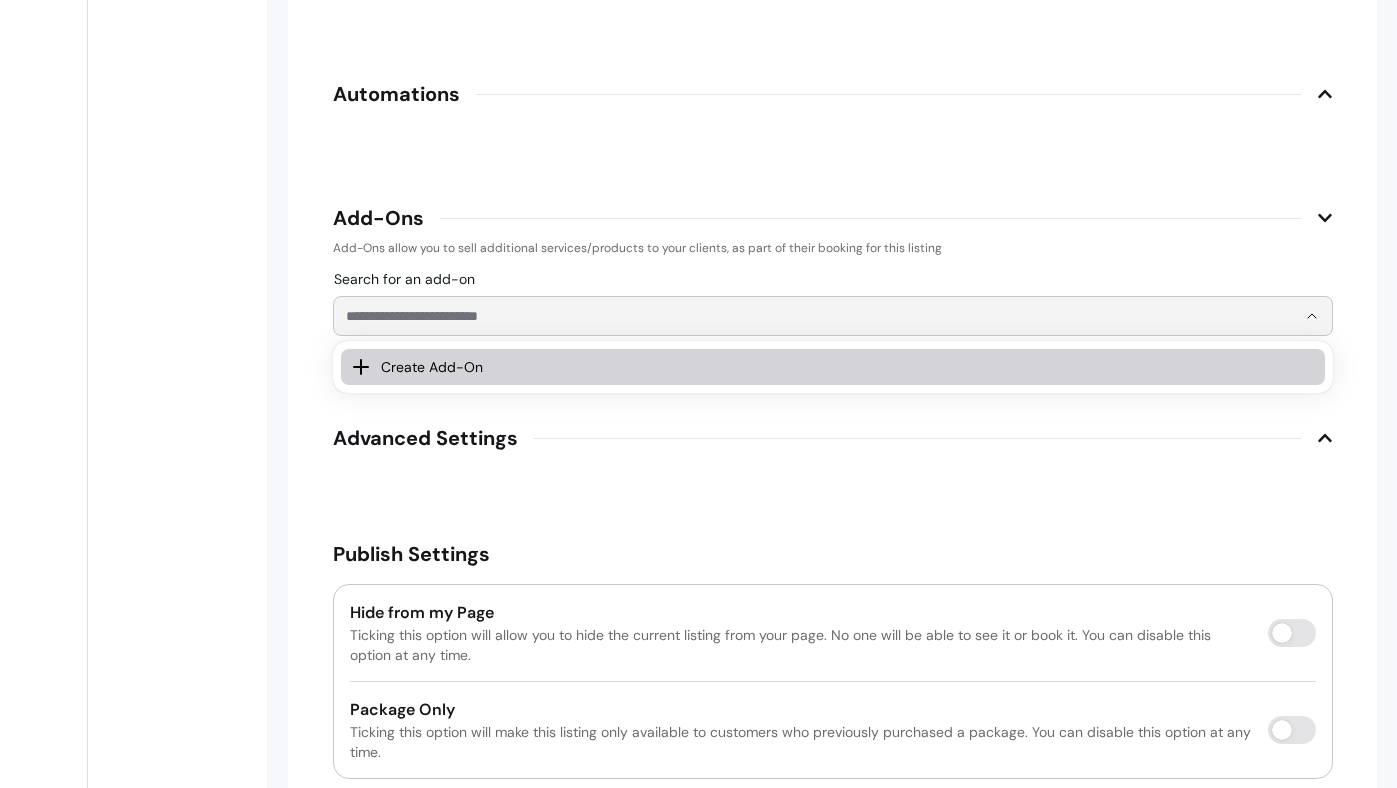 click at bounding box center [870, 218] 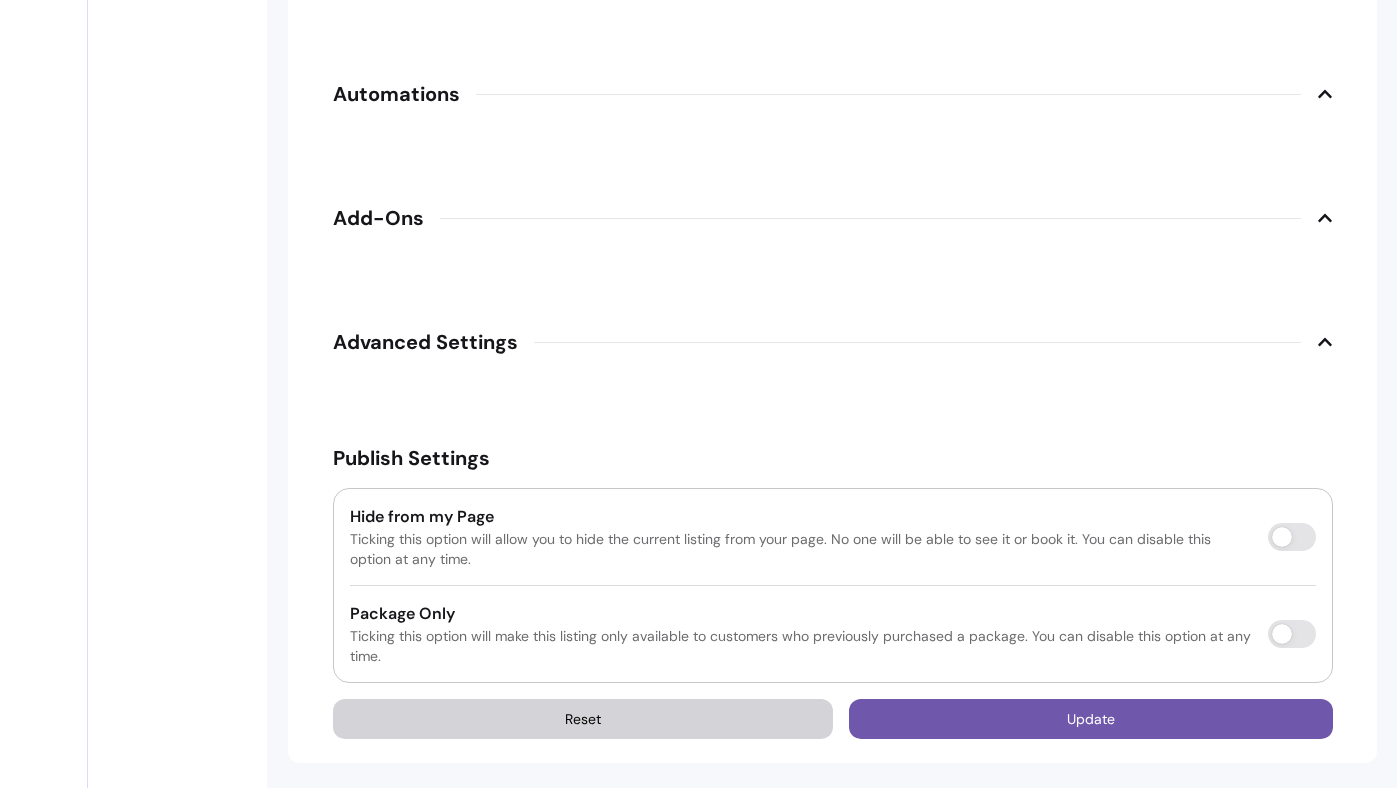 click on "Advanced Settings" at bounding box center [833, 342] 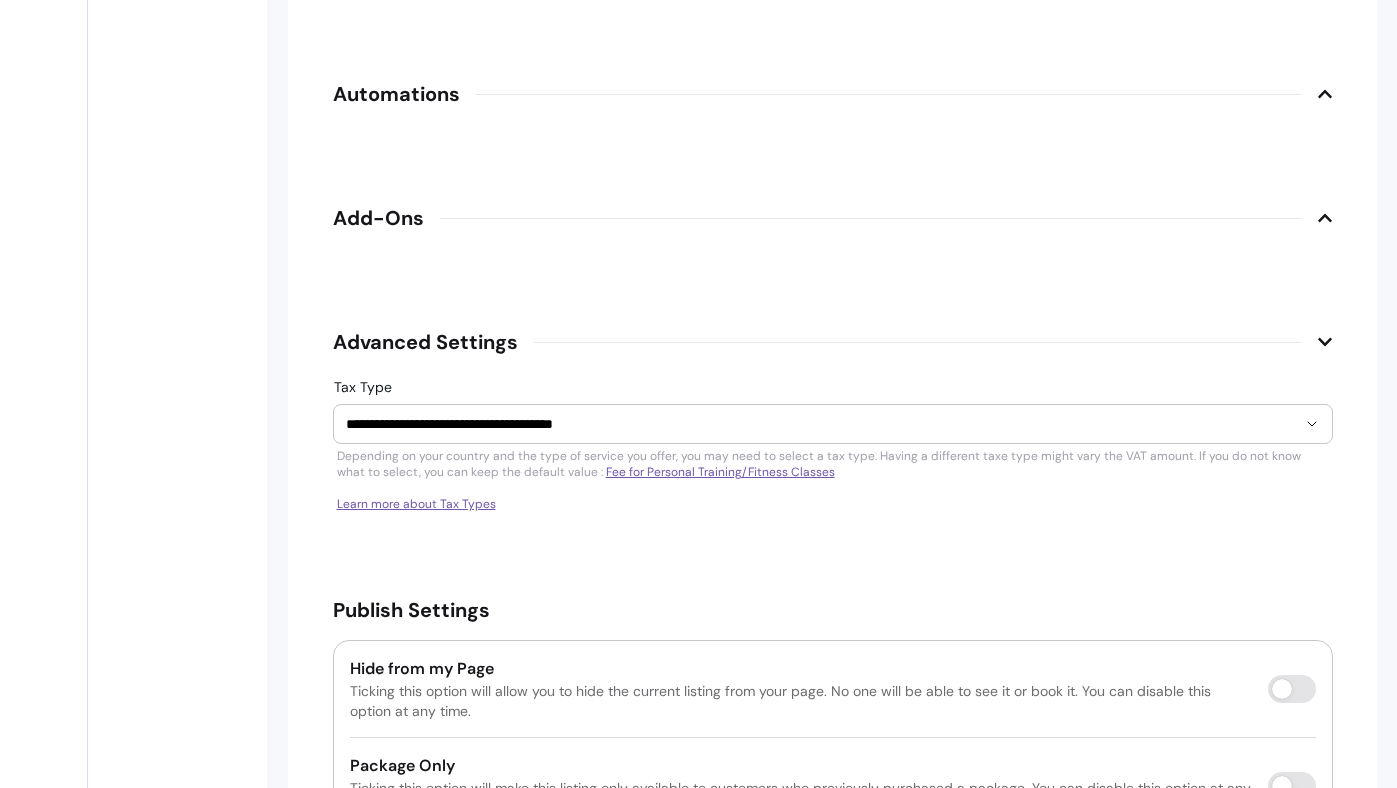 click on "Automations" at bounding box center [833, 94] 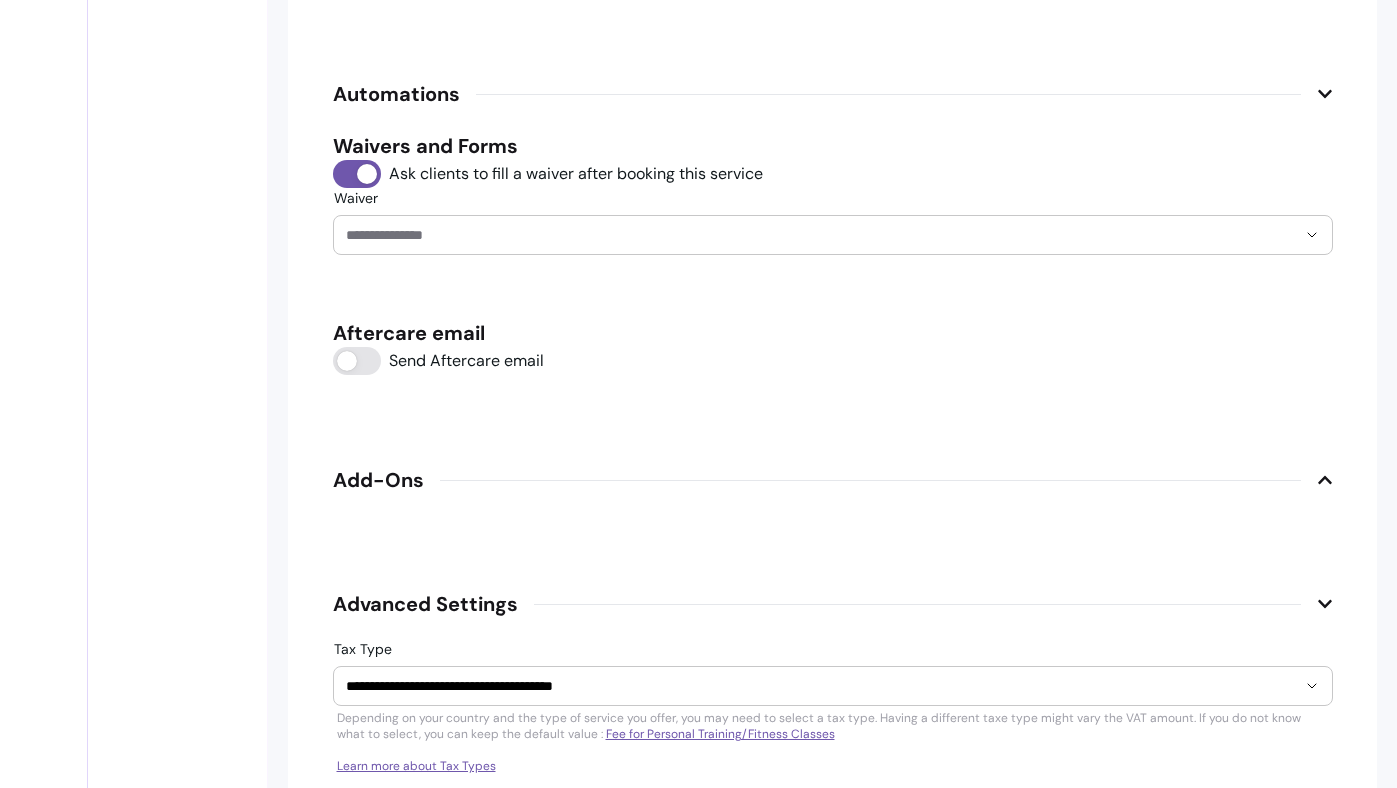click on "Waiver" at bounding box center [805, 235] 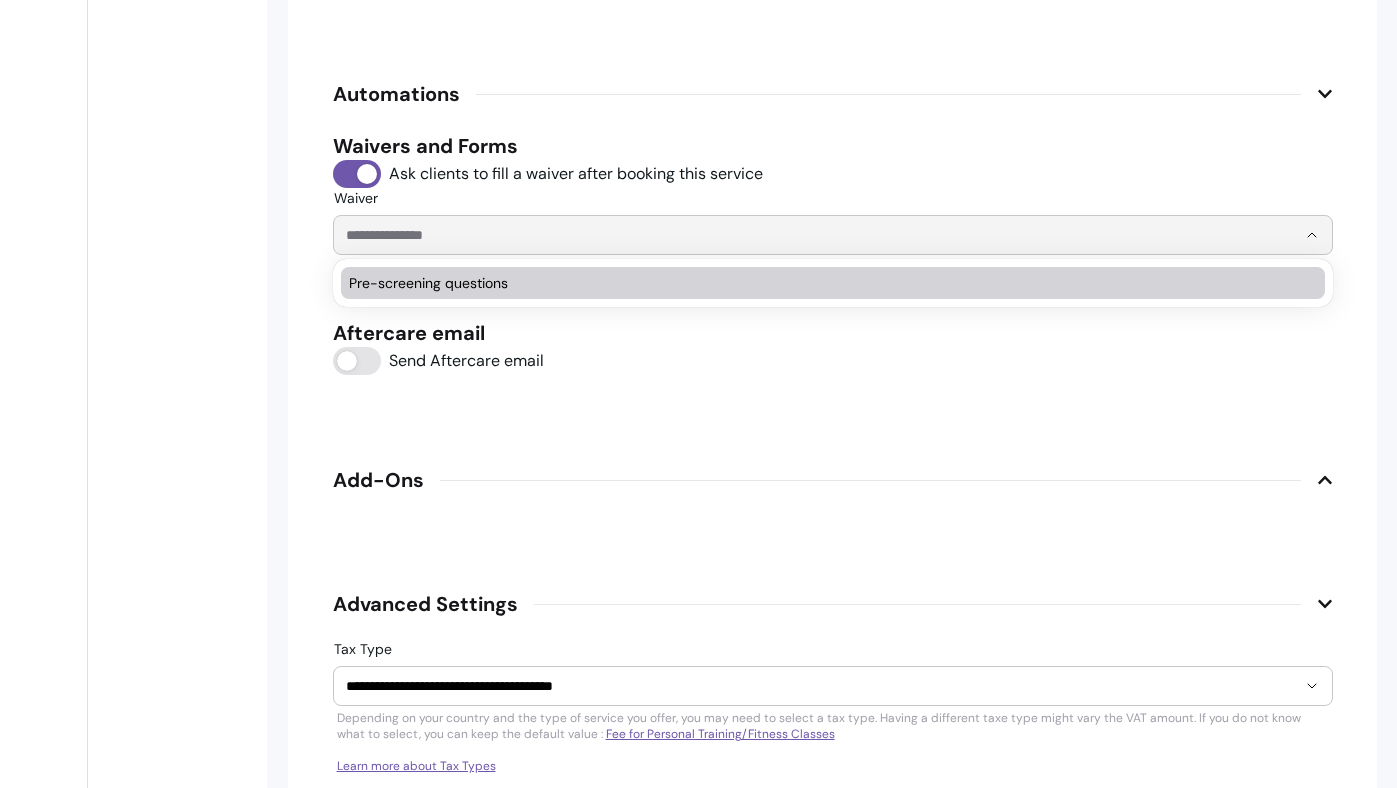 click on "Pre-screening questions" at bounding box center [833, 283] 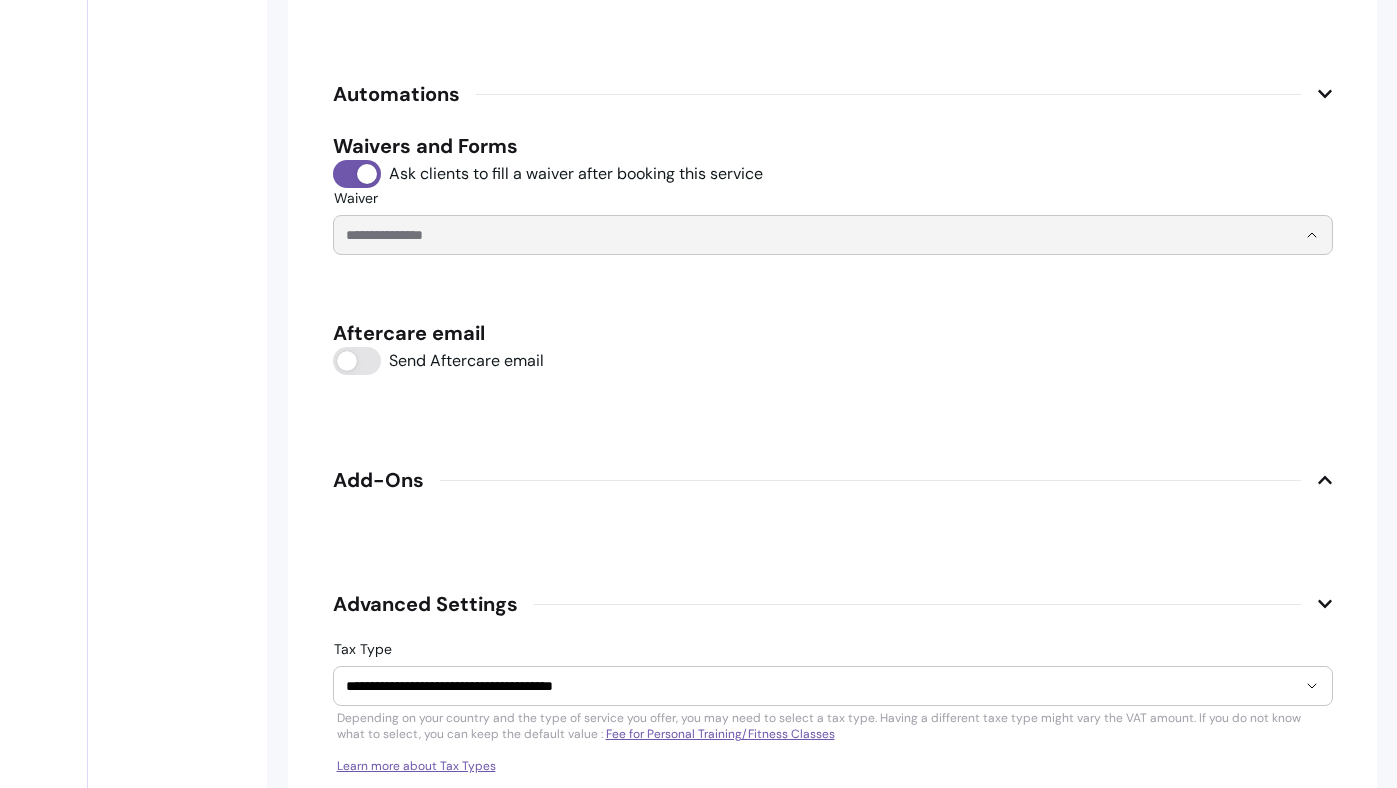 type on "**********" 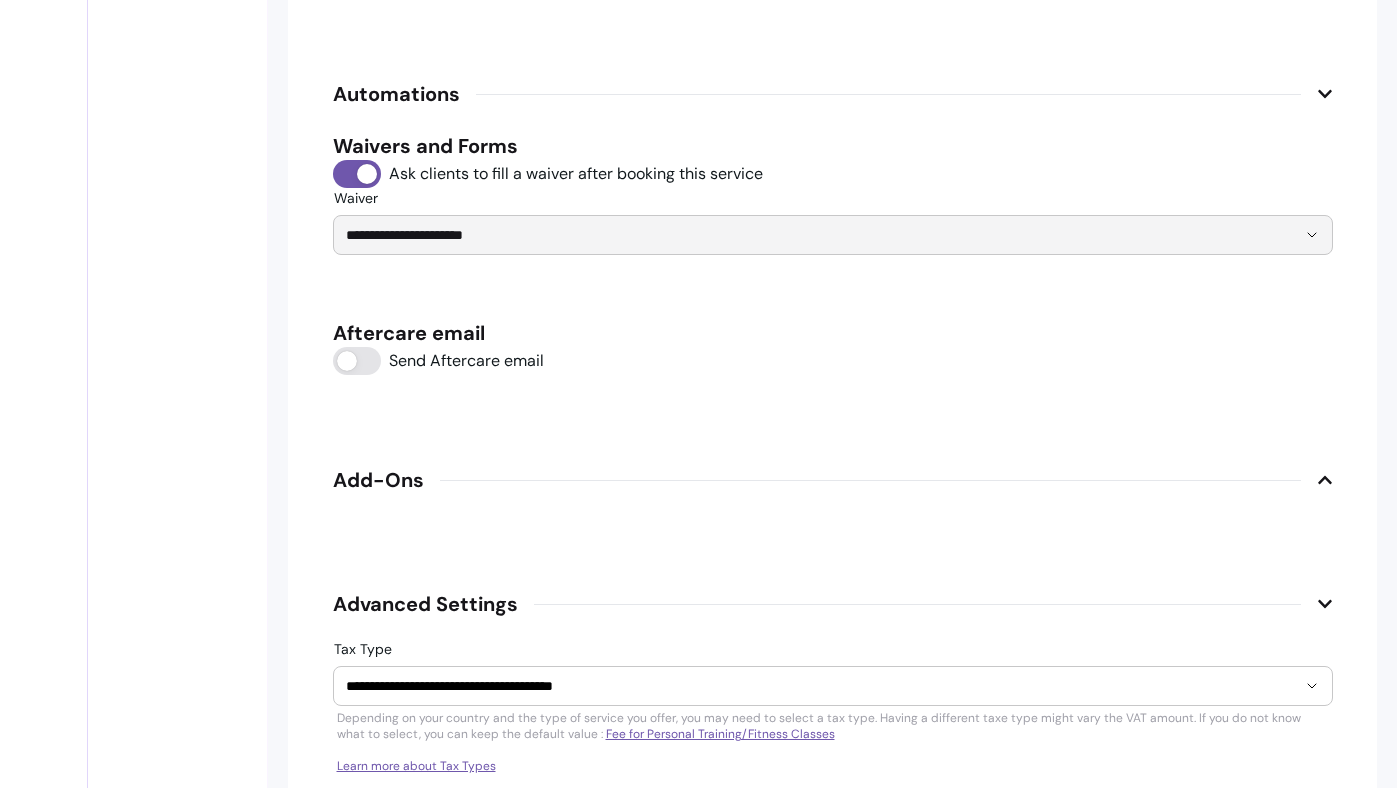 click on "**********" at bounding box center [832, -748] 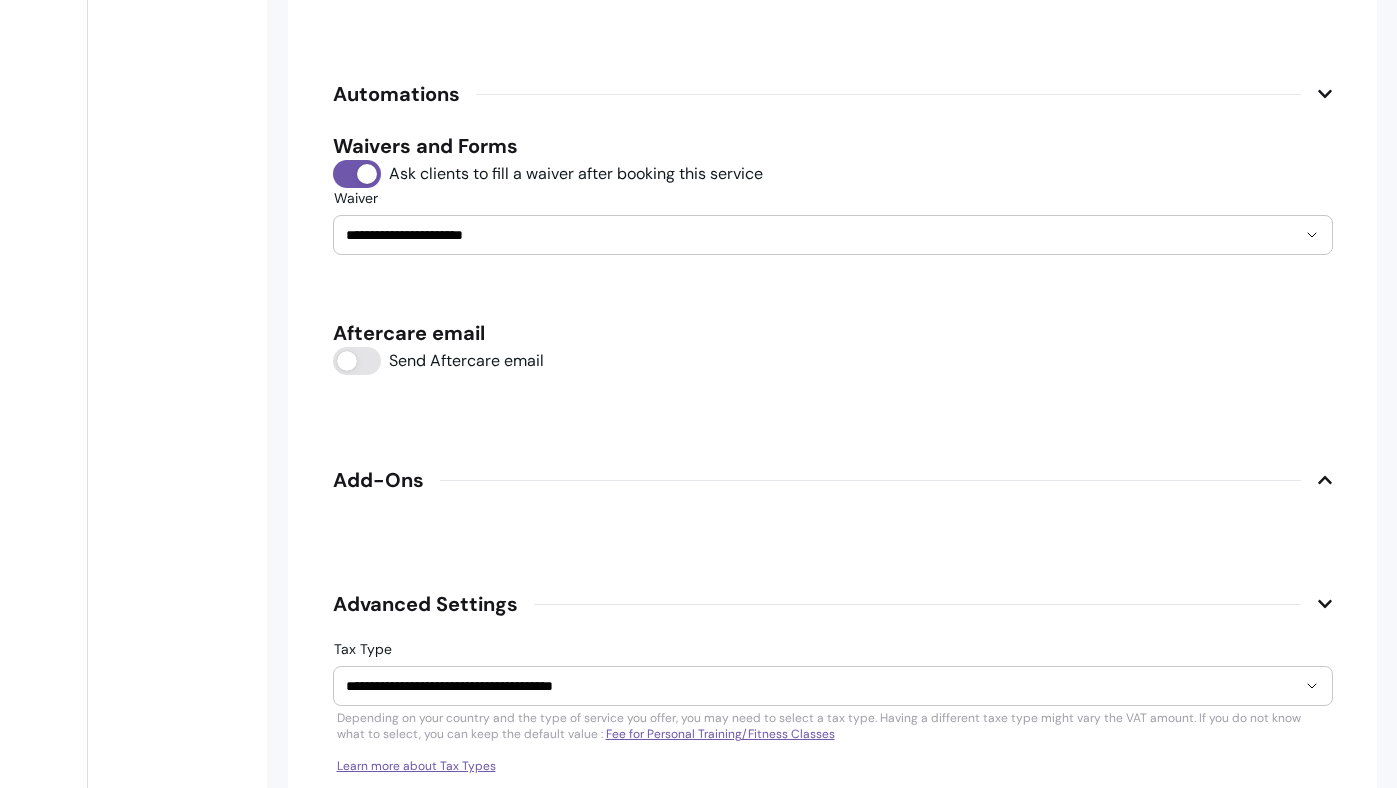 click on "**********" at bounding box center (832, -774) 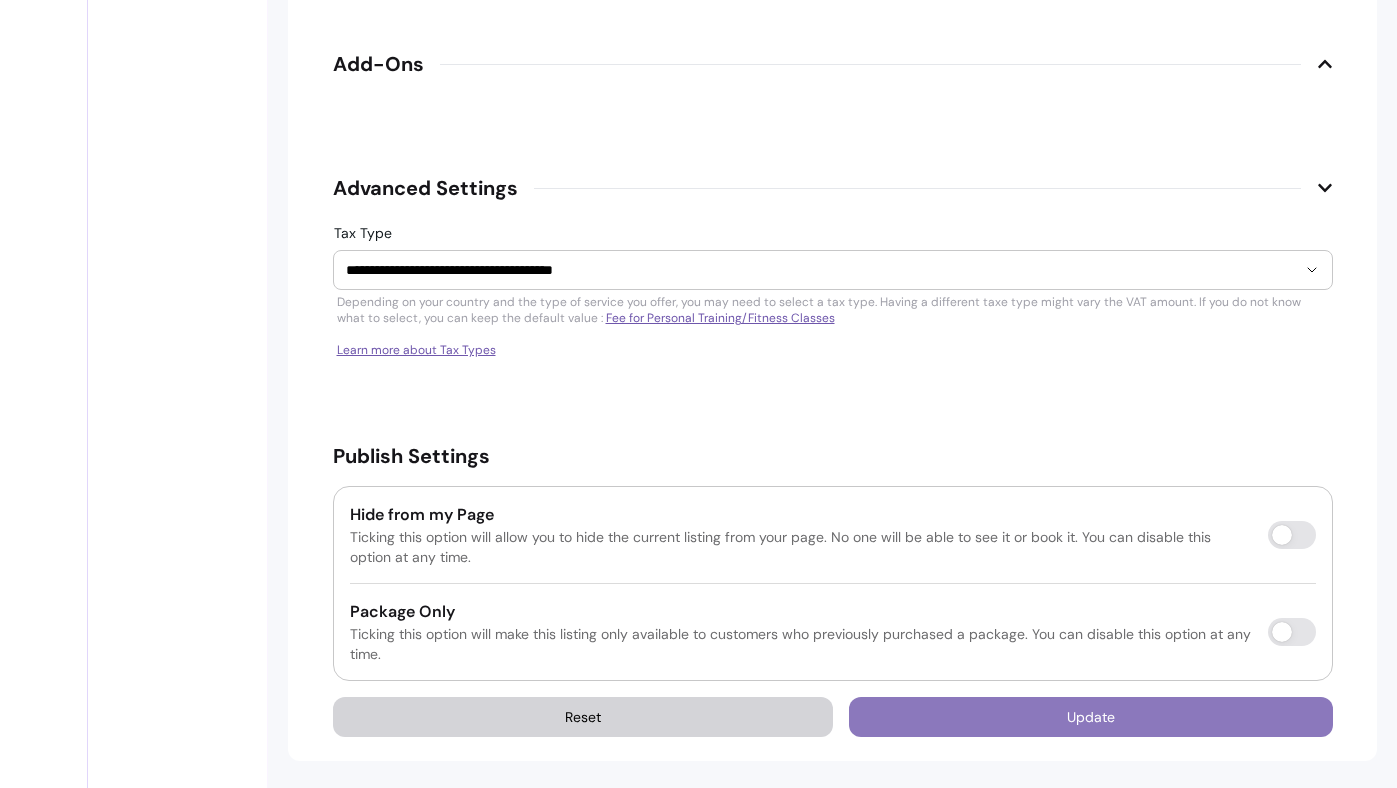 click on "Update" at bounding box center (1091, 717) 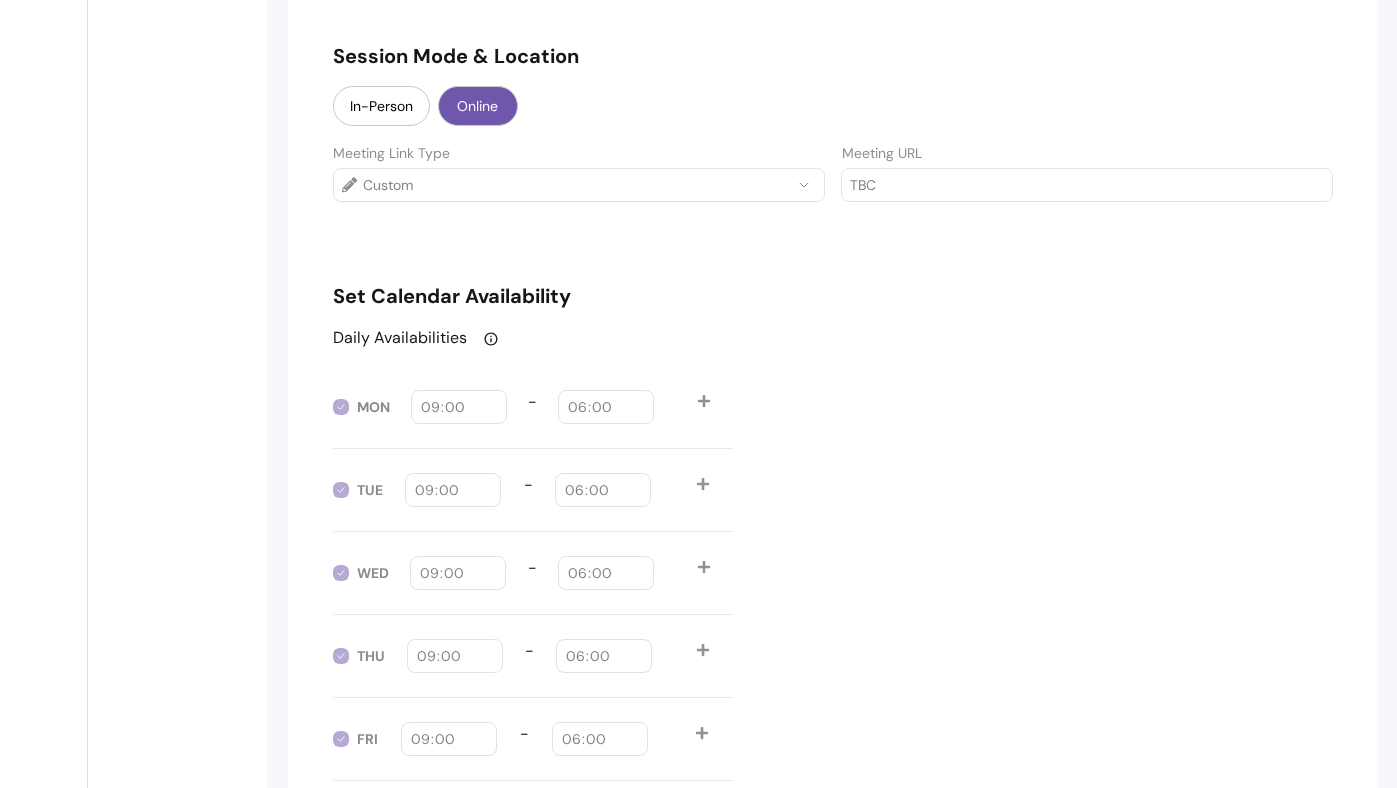 scroll, scrollTop: 1652, scrollLeft: 0, axis: vertical 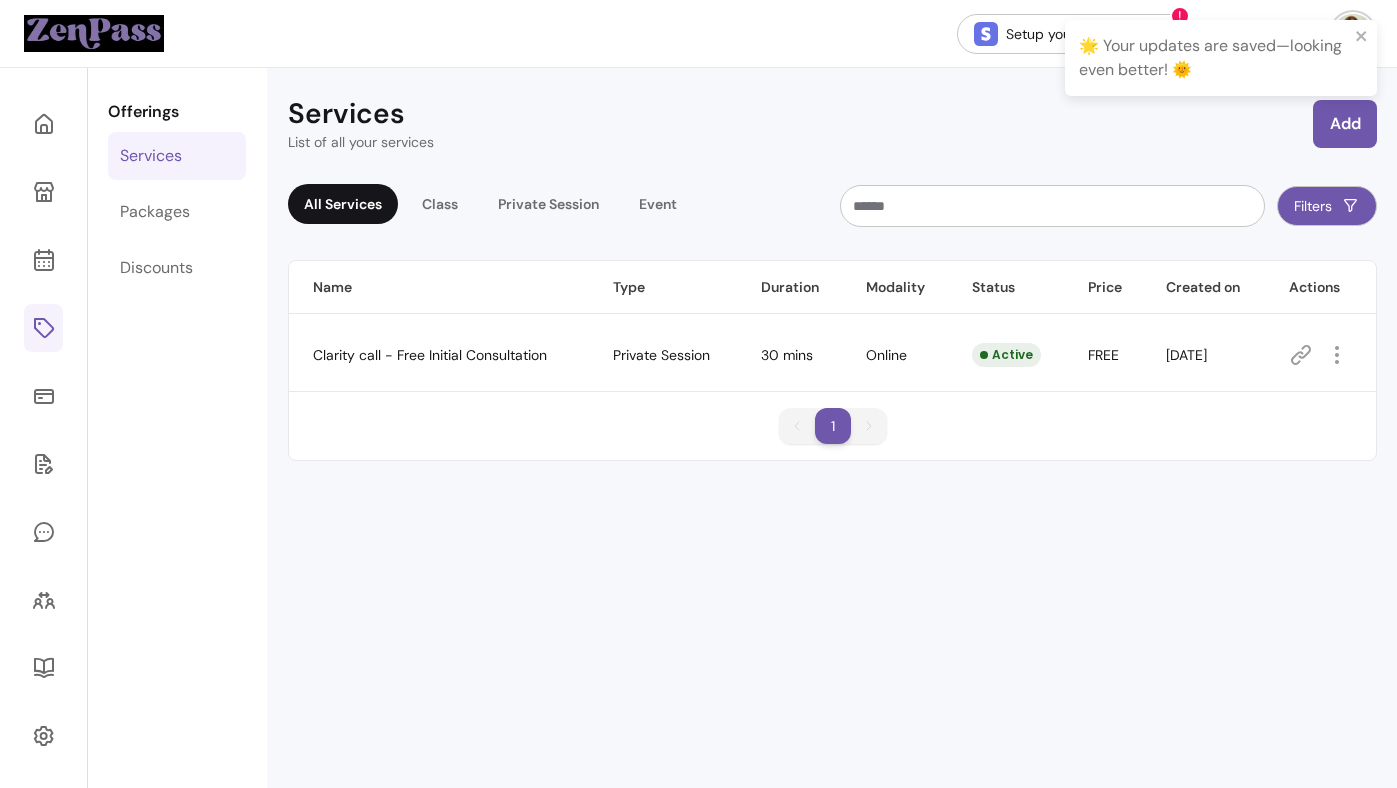 click on "Services List of all your services Add All Services Class Private Session Event Filters Name Type Duration Modality Status Price Created on Actions Clarity call - Free Initial Consultation Private Session 30 mins Online Active FREE [DATE] 1 1" at bounding box center [832, 462] 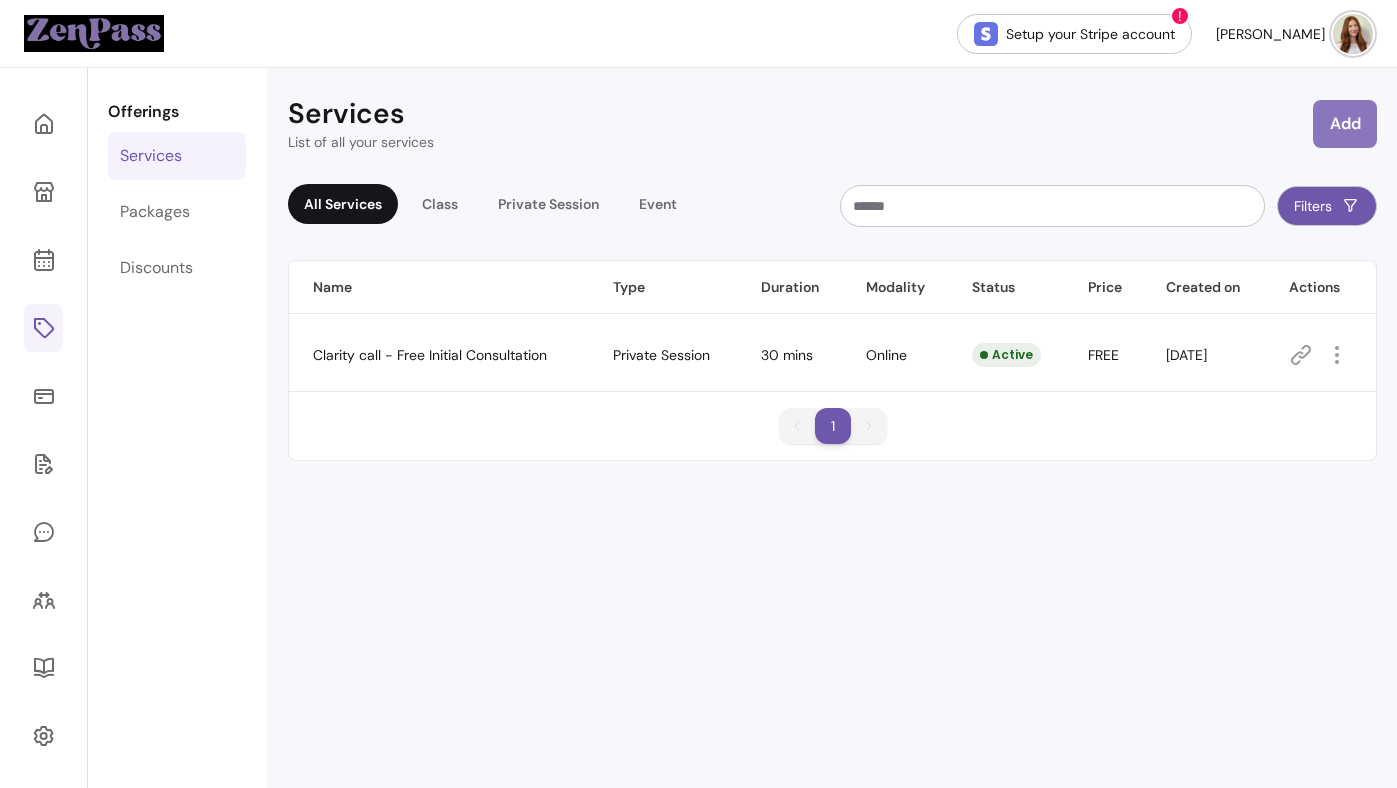 click on "Add" at bounding box center (1345, 124) 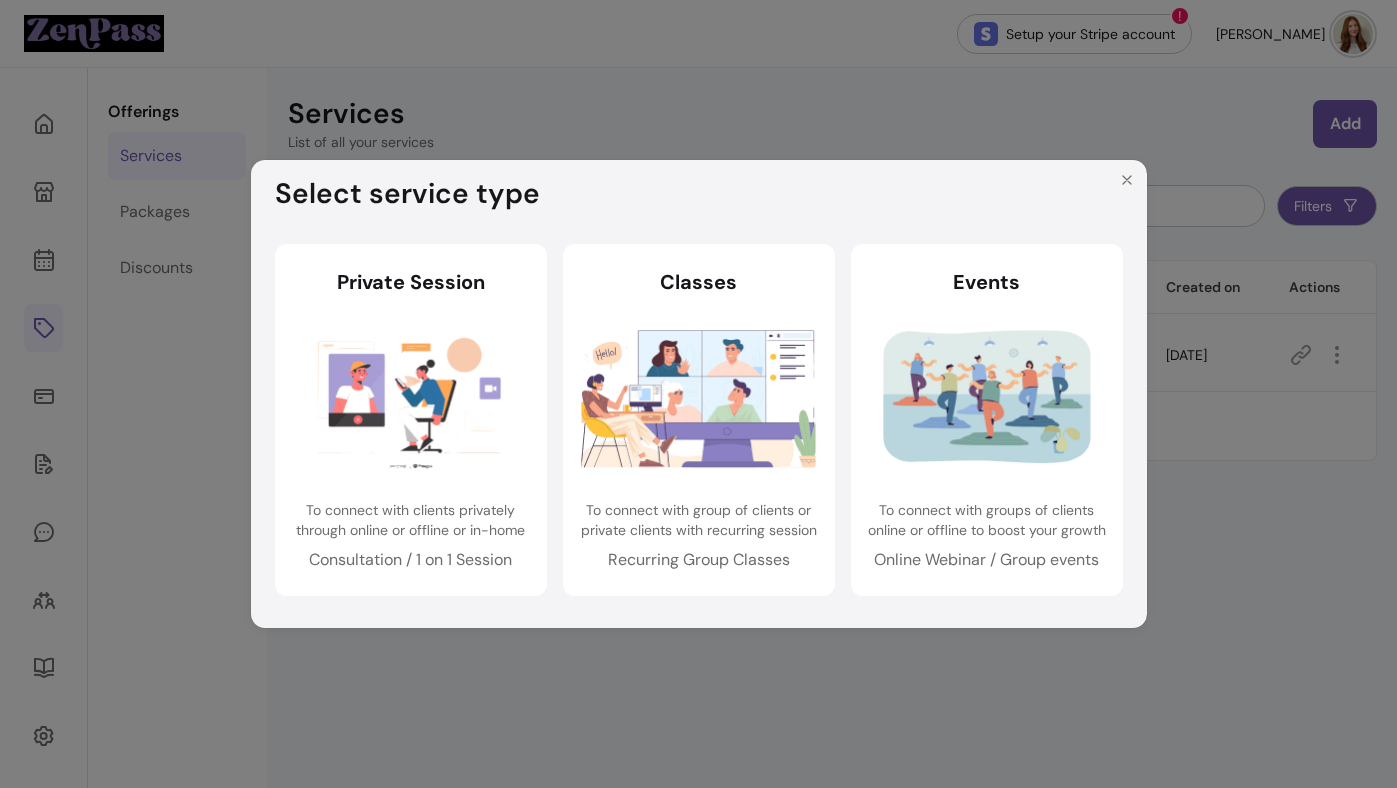 click 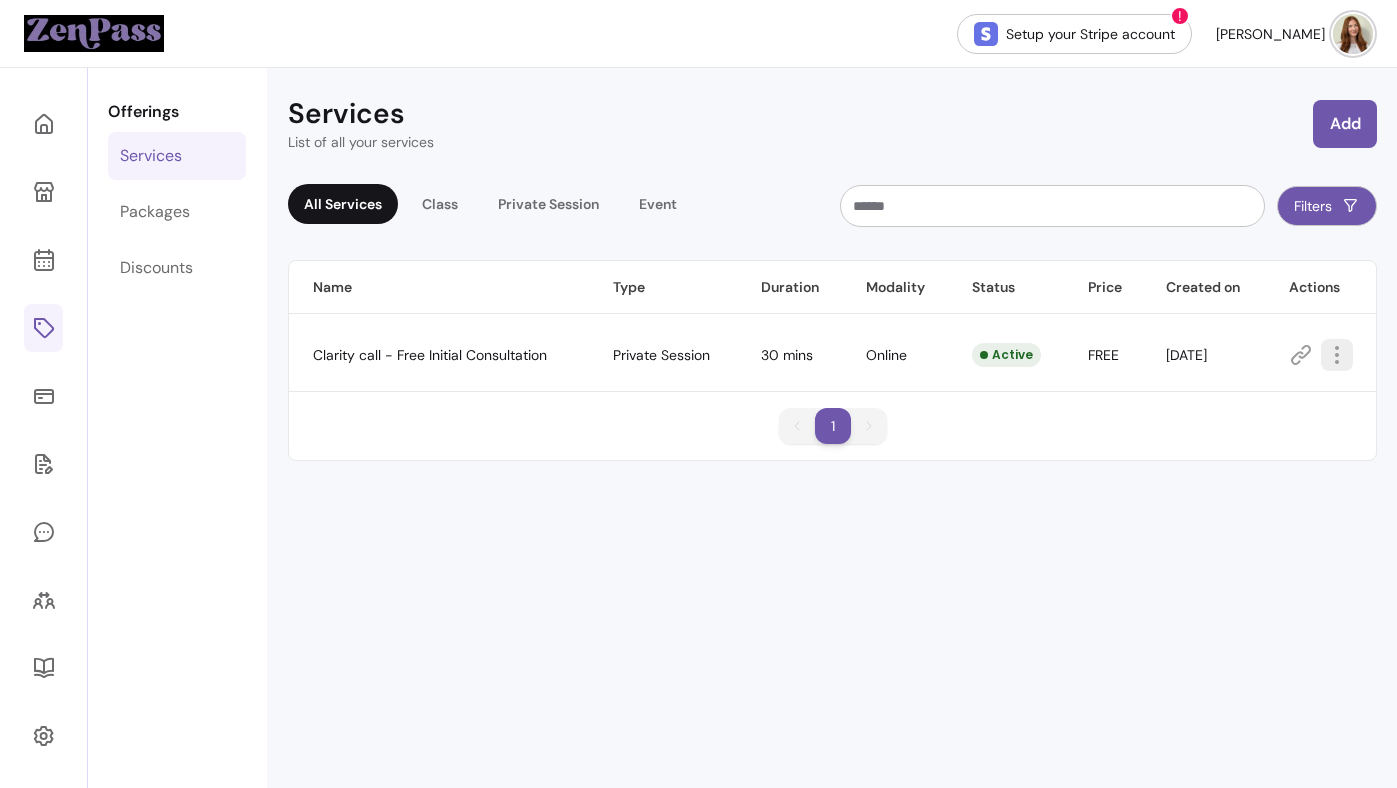 click 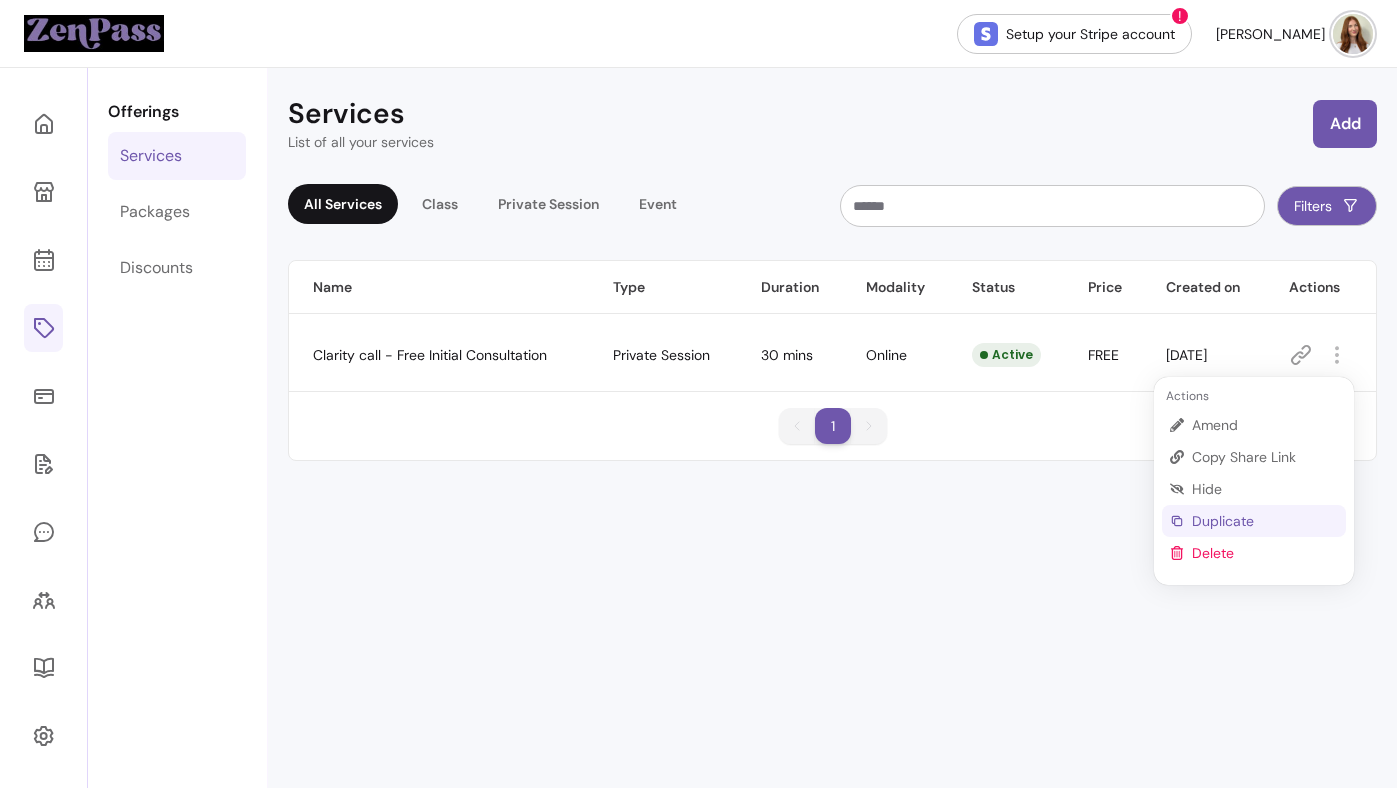 click on "Duplicate" at bounding box center [1265, 521] 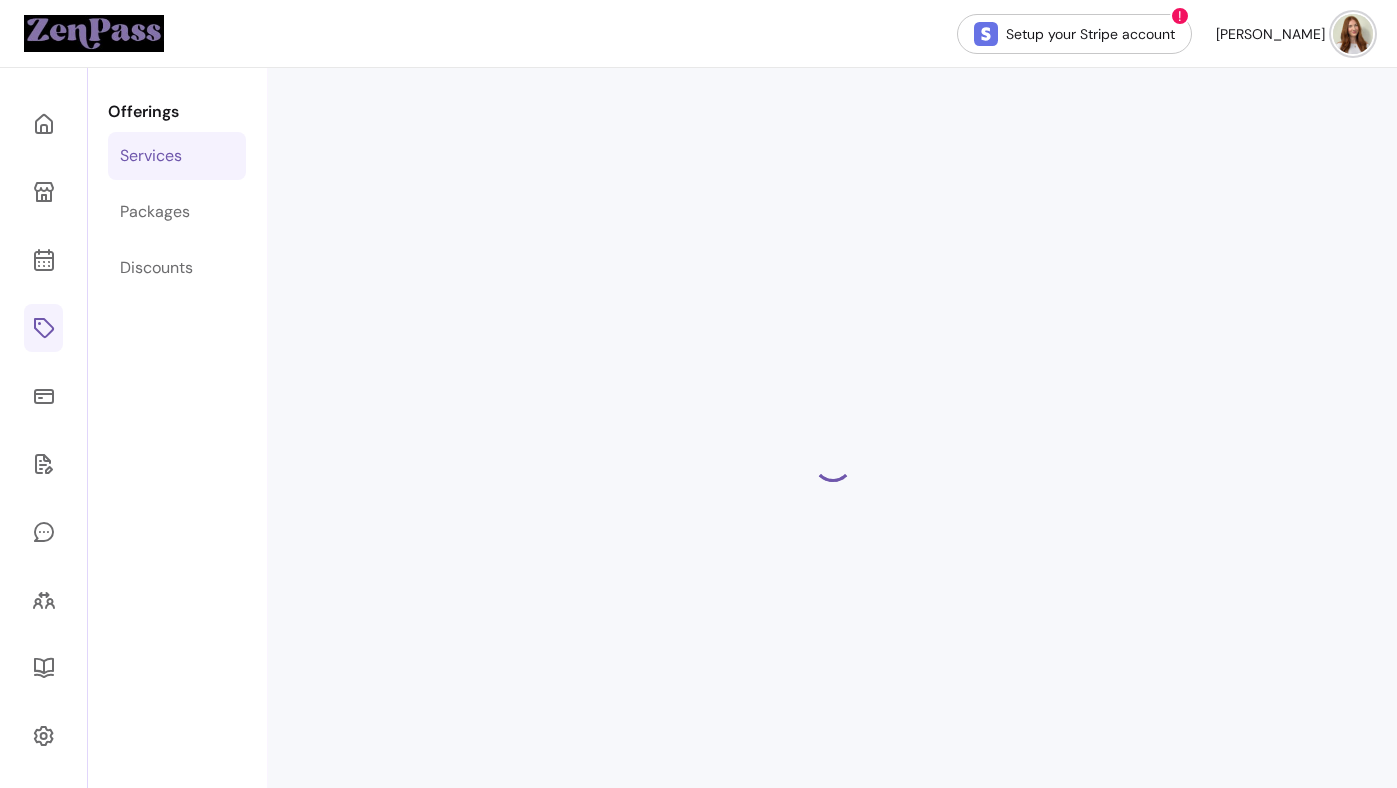 select on "**" 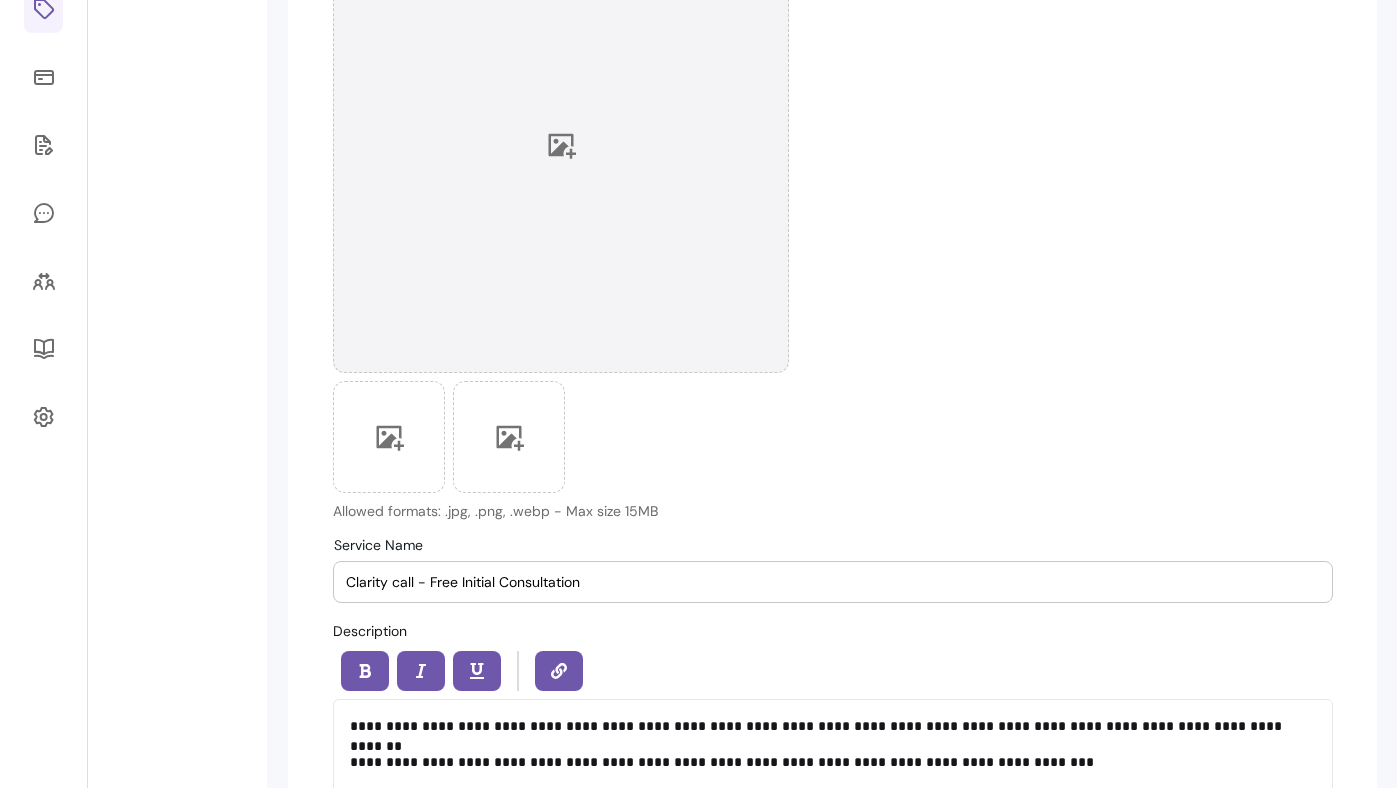 scroll, scrollTop: 563, scrollLeft: 0, axis: vertical 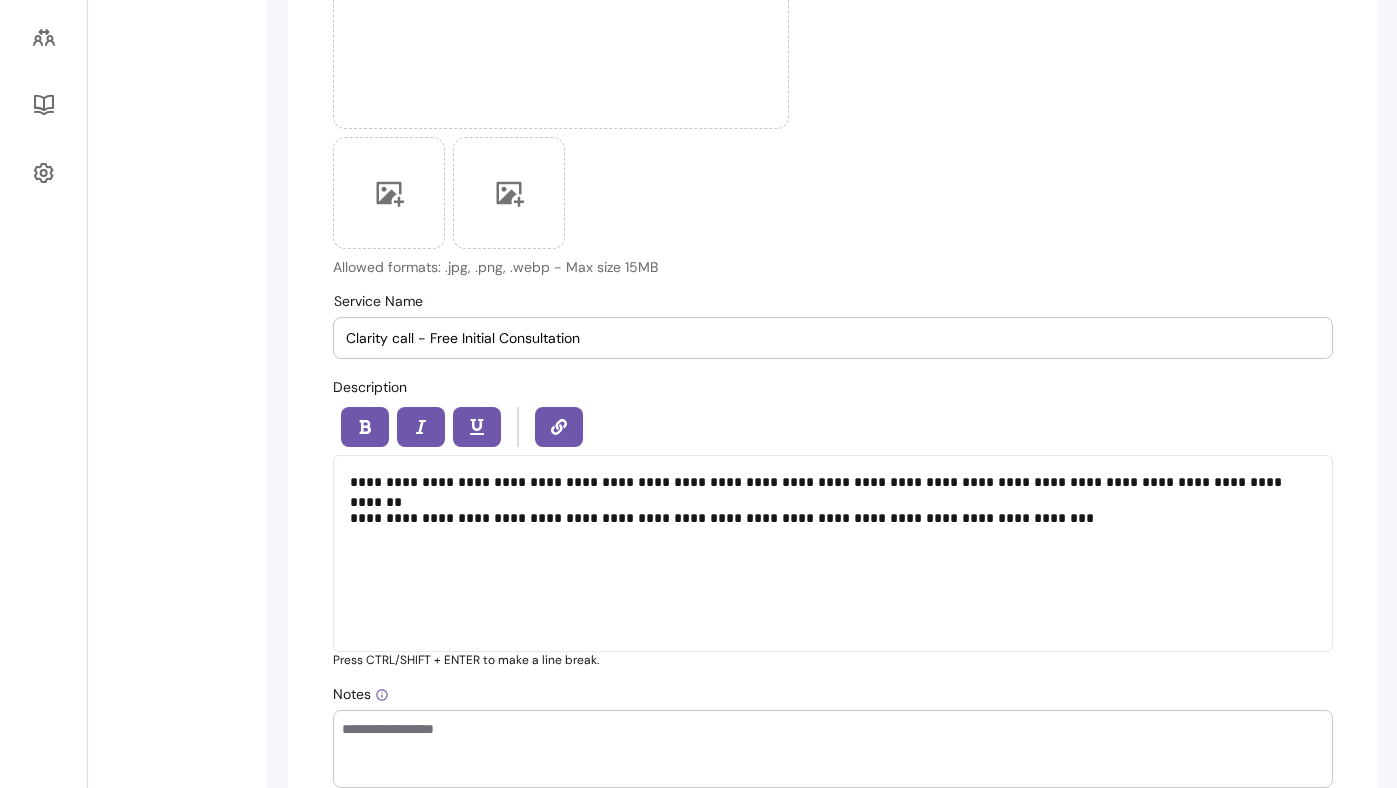 drag, startPoint x: 605, startPoint y: 350, endPoint x: 338, endPoint y: 331, distance: 267.67517 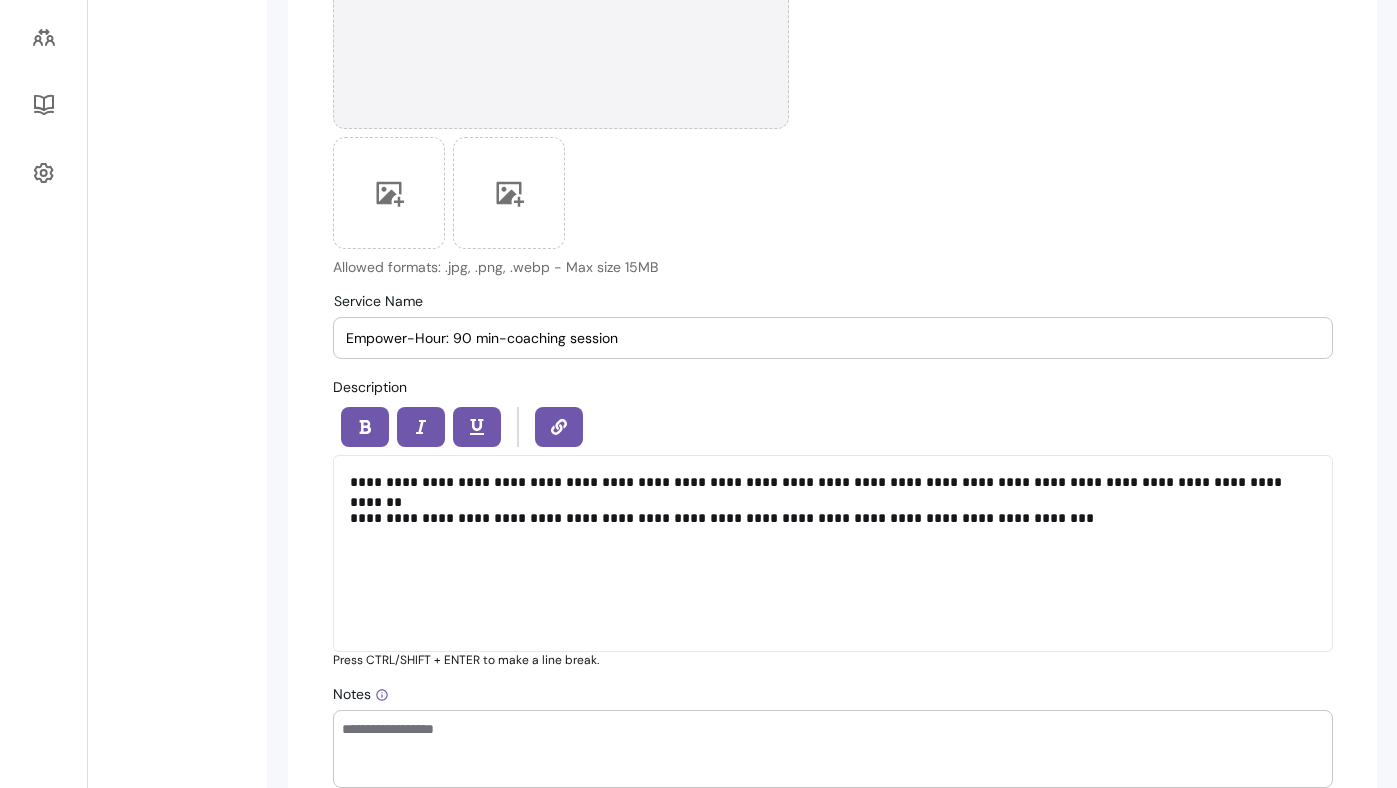 type on "Empower-Hour: 90 min-coaching session" 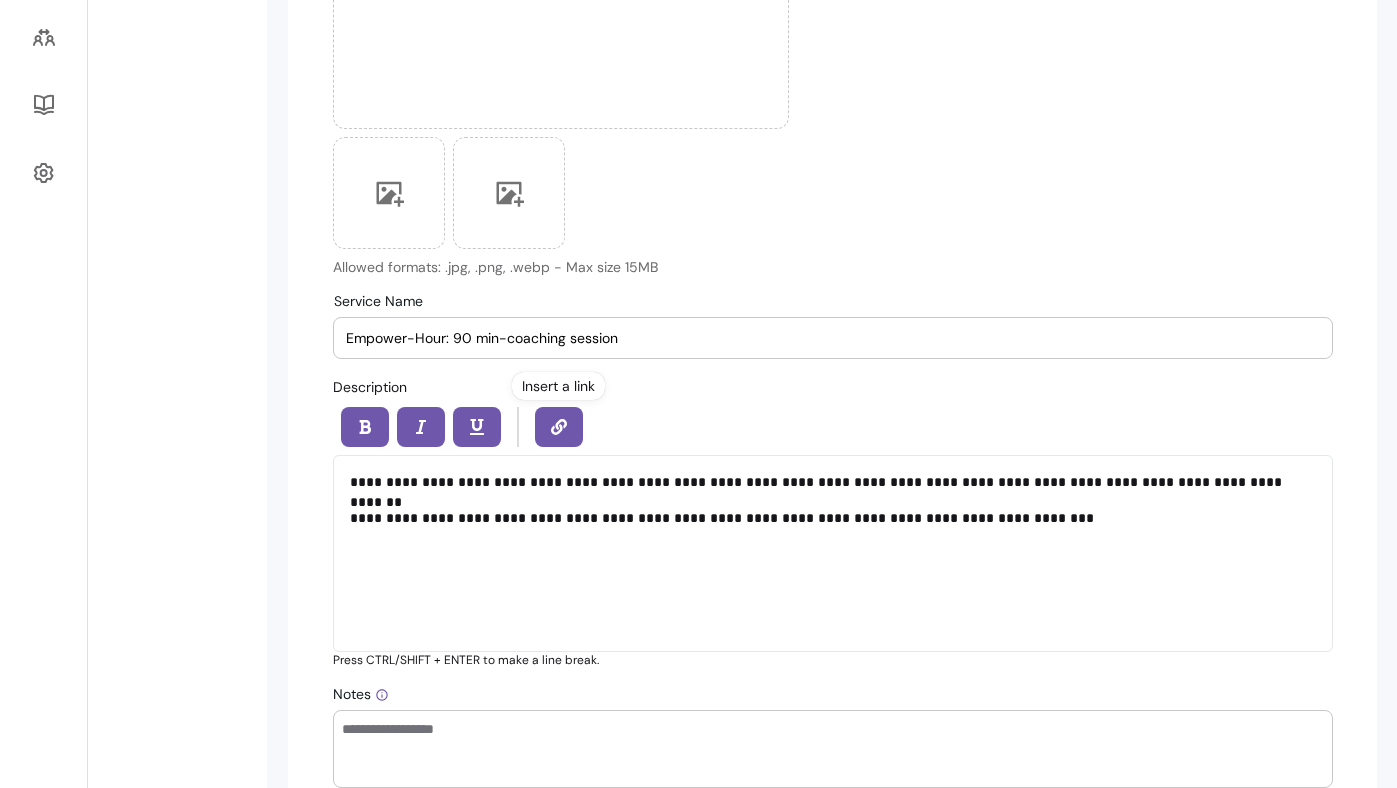 scroll, scrollTop: 750, scrollLeft: 0, axis: vertical 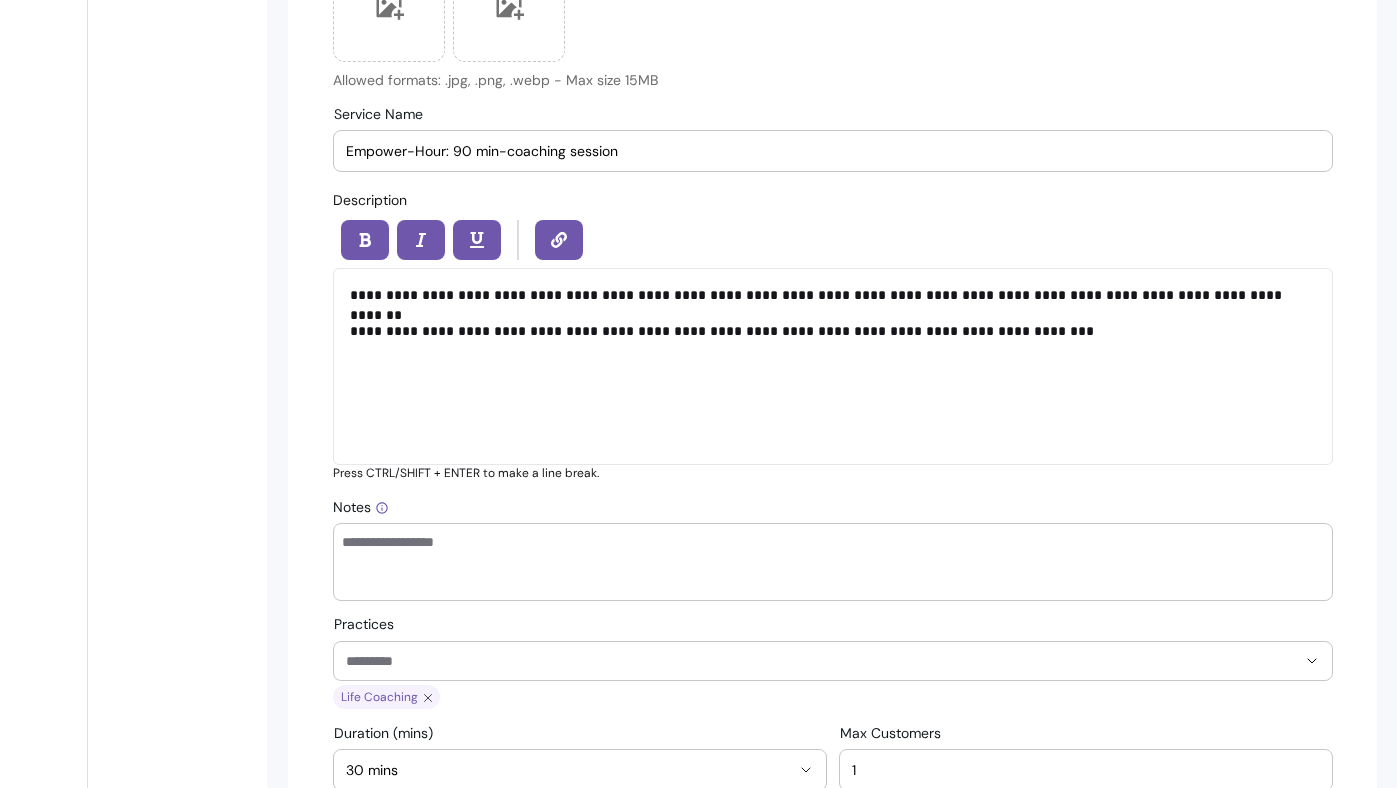 click on "**********" at bounding box center (833, 366) 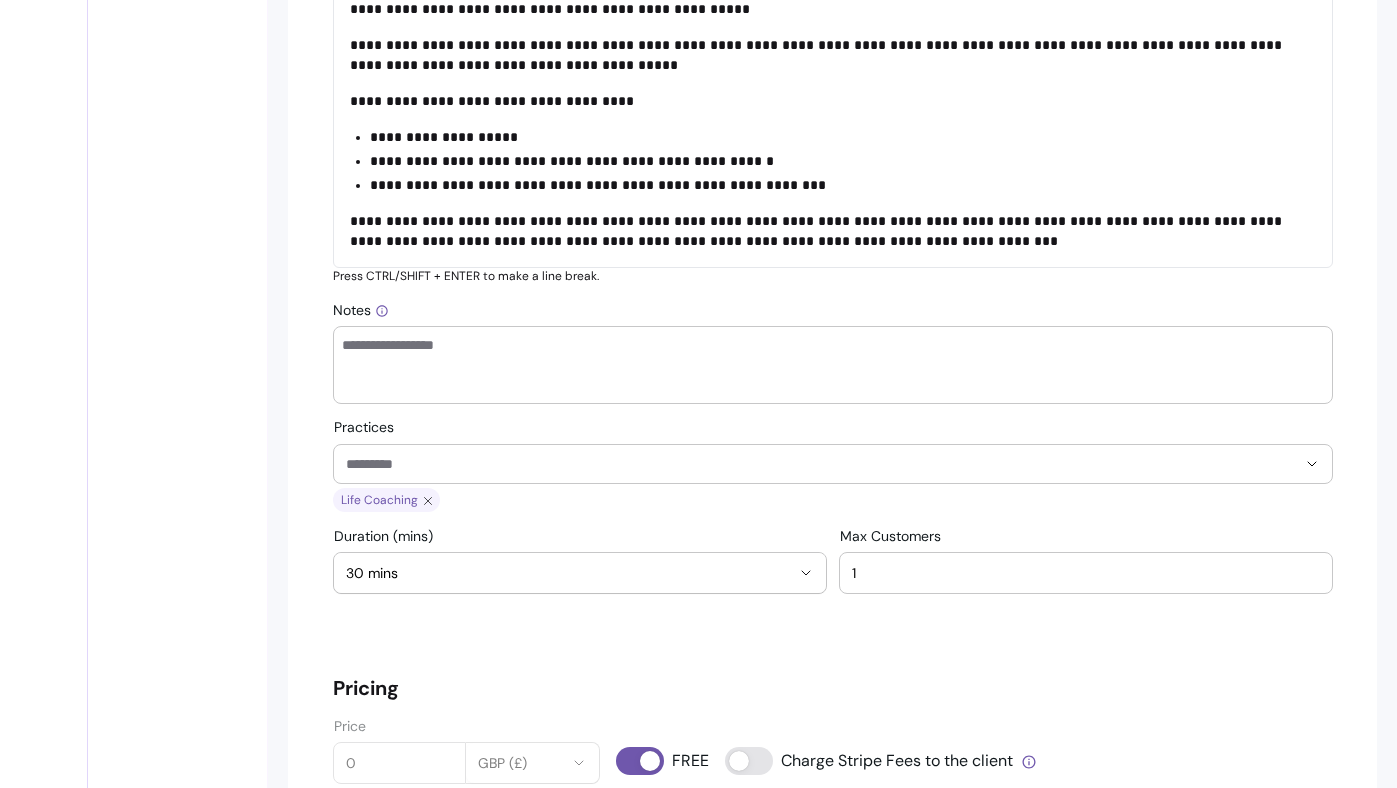 scroll, scrollTop: 1042, scrollLeft: 0, axis: vertical 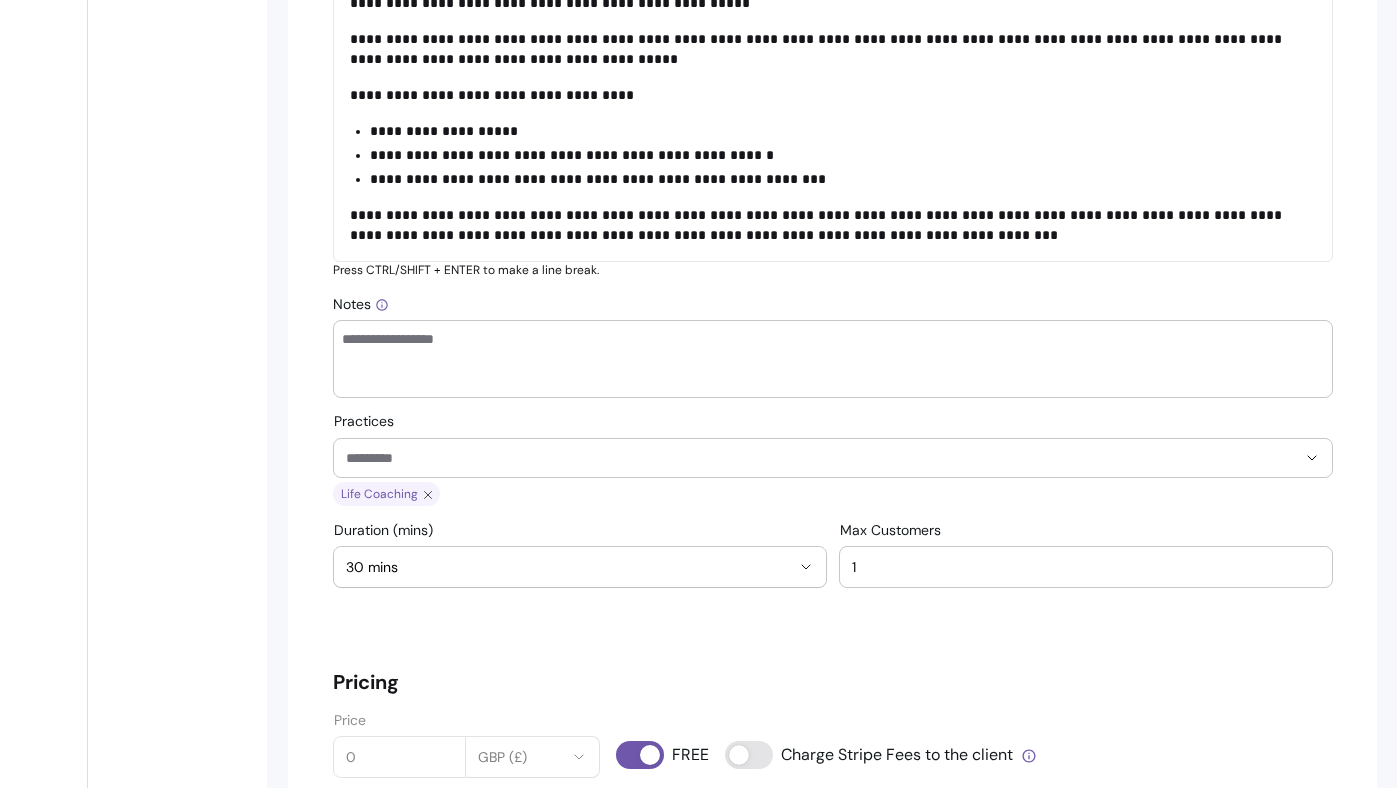 click on "Notes" at bounding box center [833, 359] 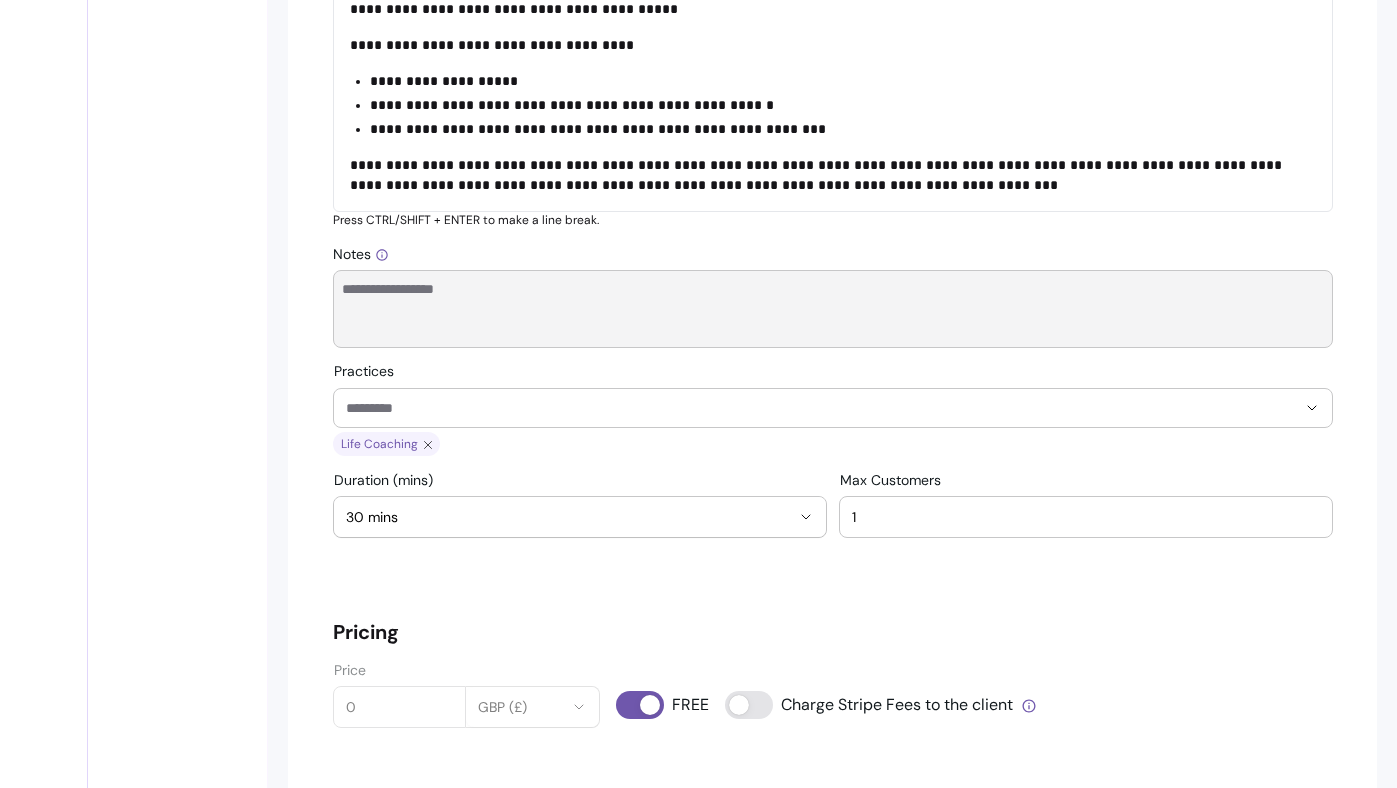 scroll, scrollTop: 1093, scrollLeft: 0, axis: vertical 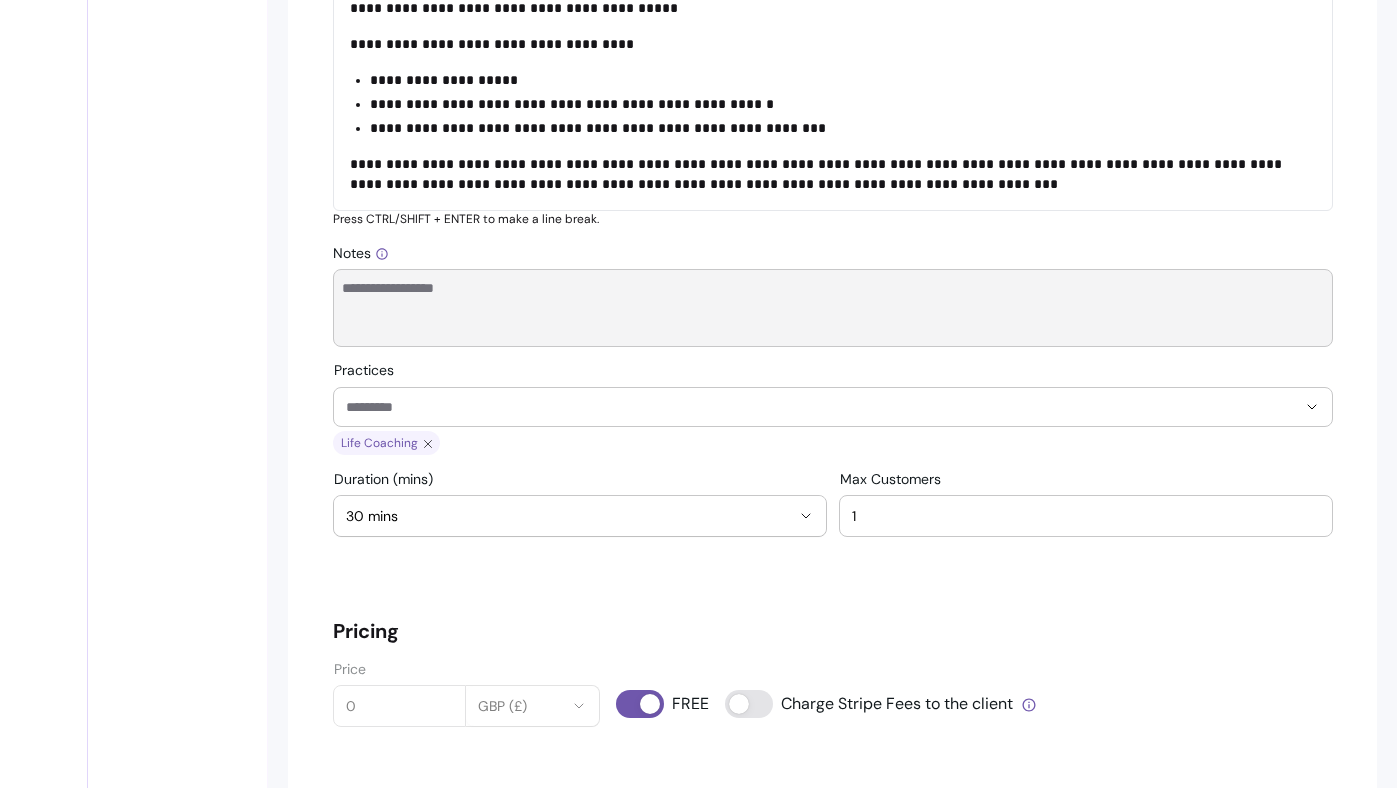 click on "Offerings Services   Packages   Discounts" at bounding box center (177, 791) 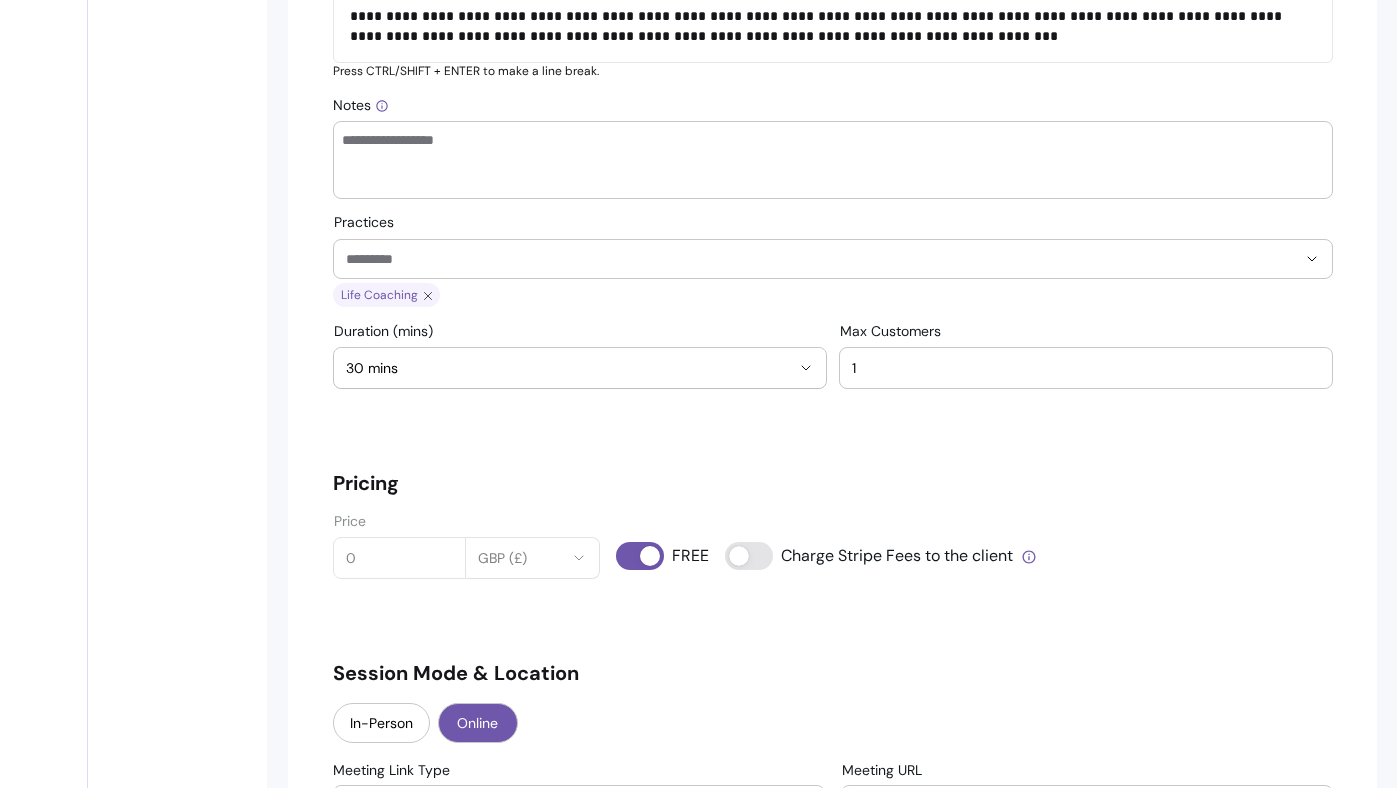 scroll, scrollTop: 1268, scrollLeft: 0, axis: vertical 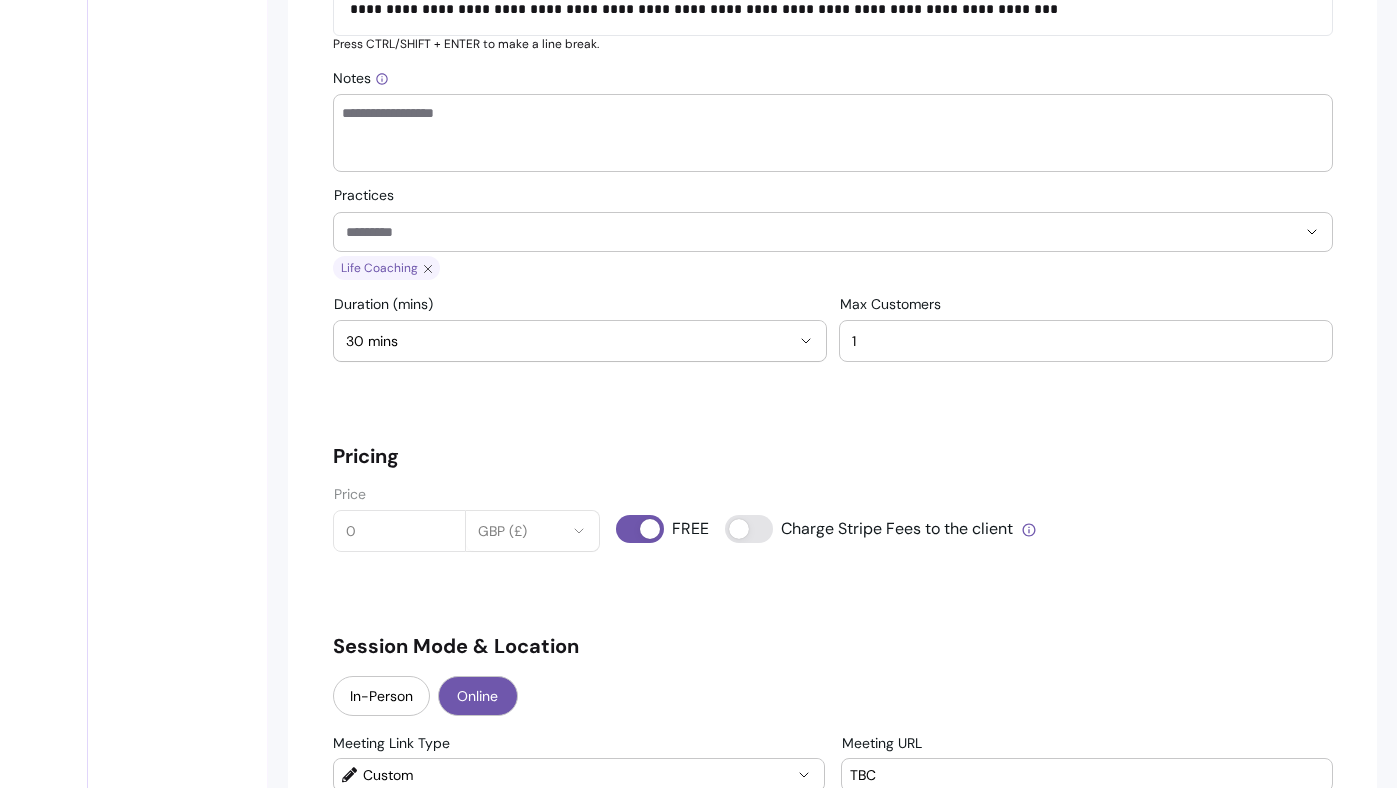 click on "30 mins" at bounding box center [568, 341] 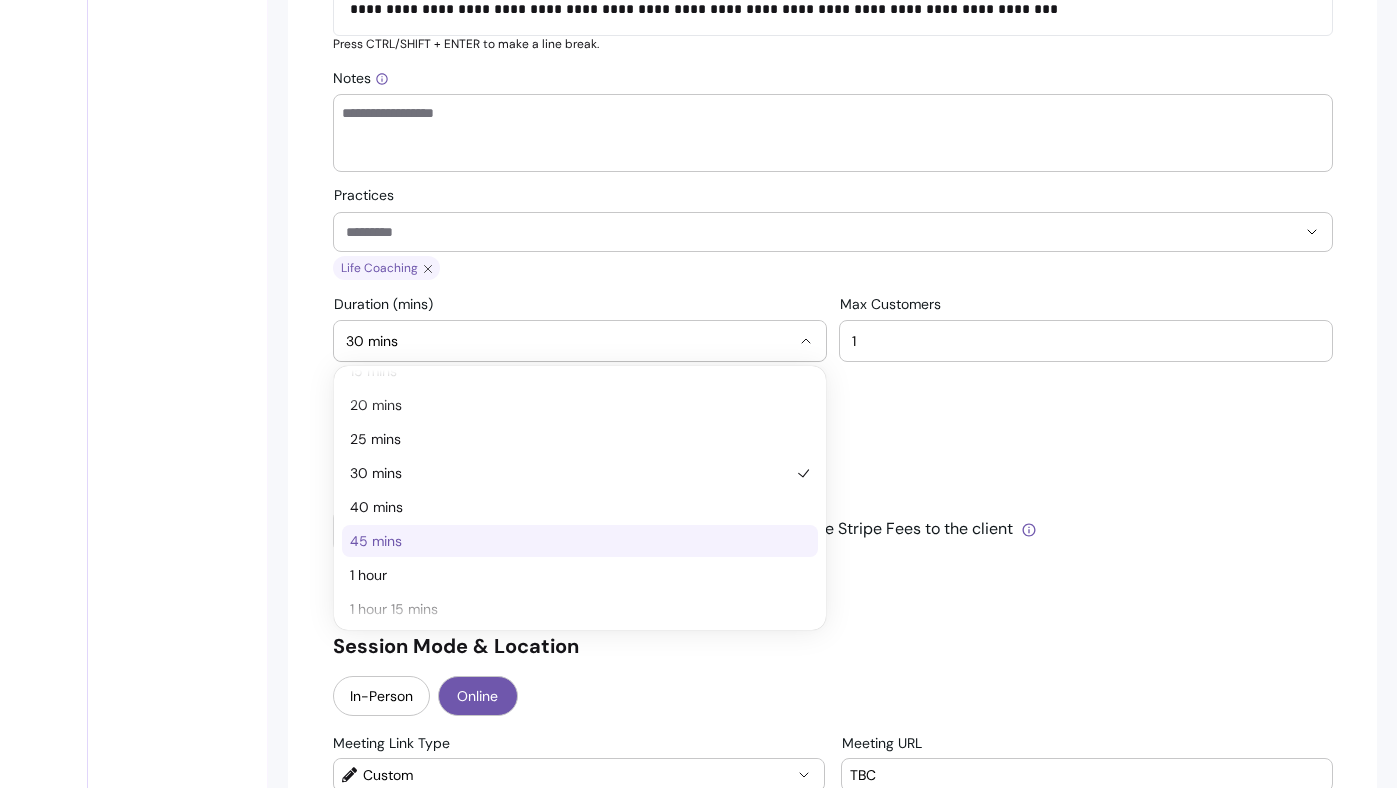 scroll, scrollTop: 218, scrollLeft: 0, axis: vertical 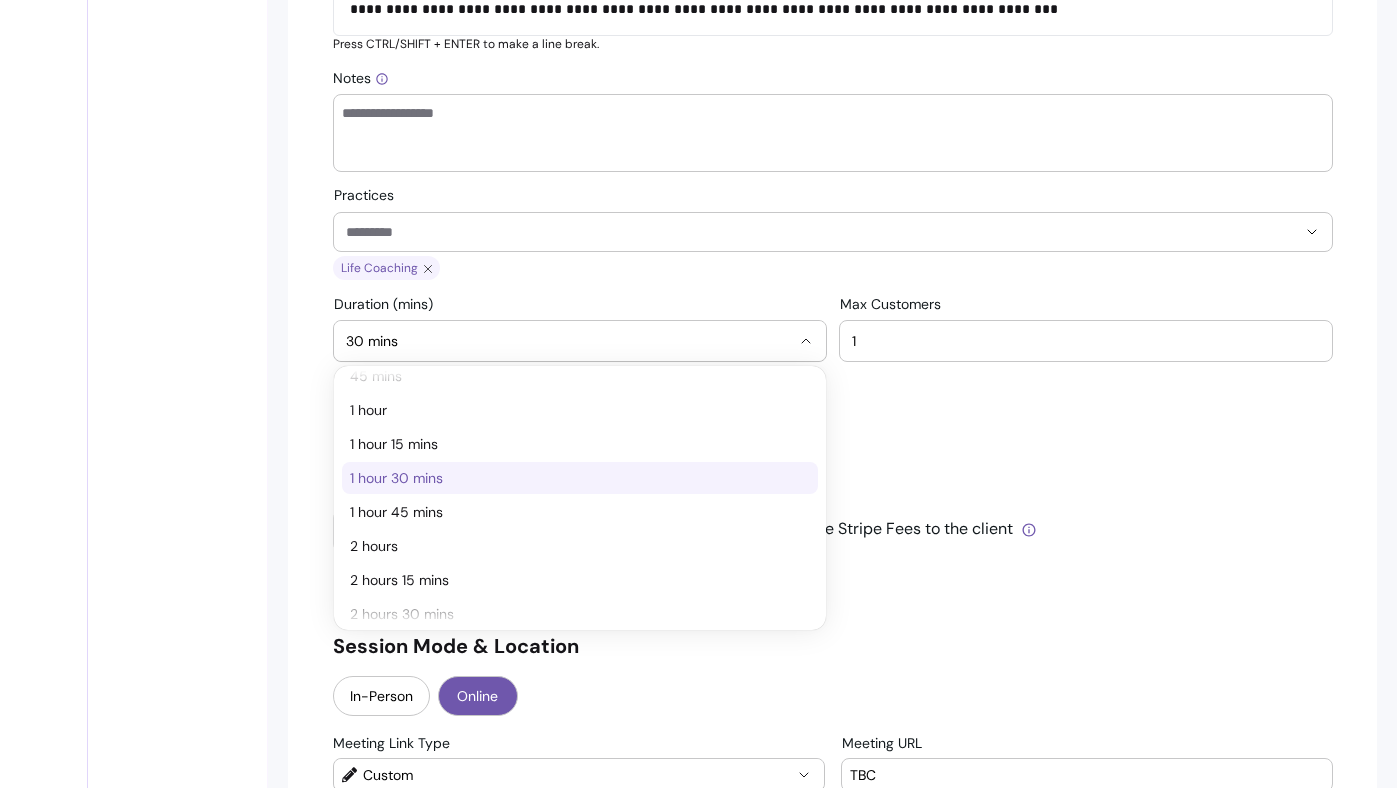 click on "1 hour 30 mins" at bounding box center [570, 478] 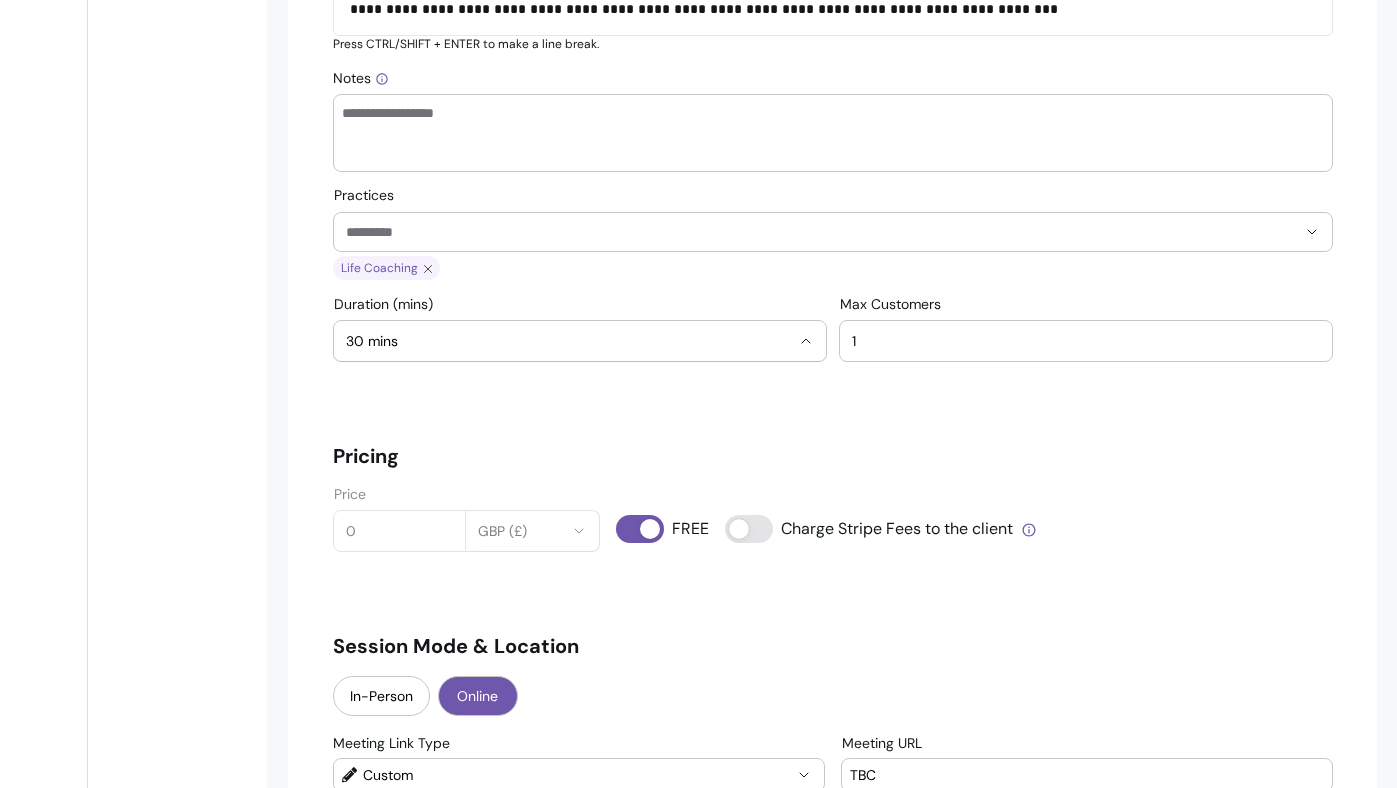 select on "**" 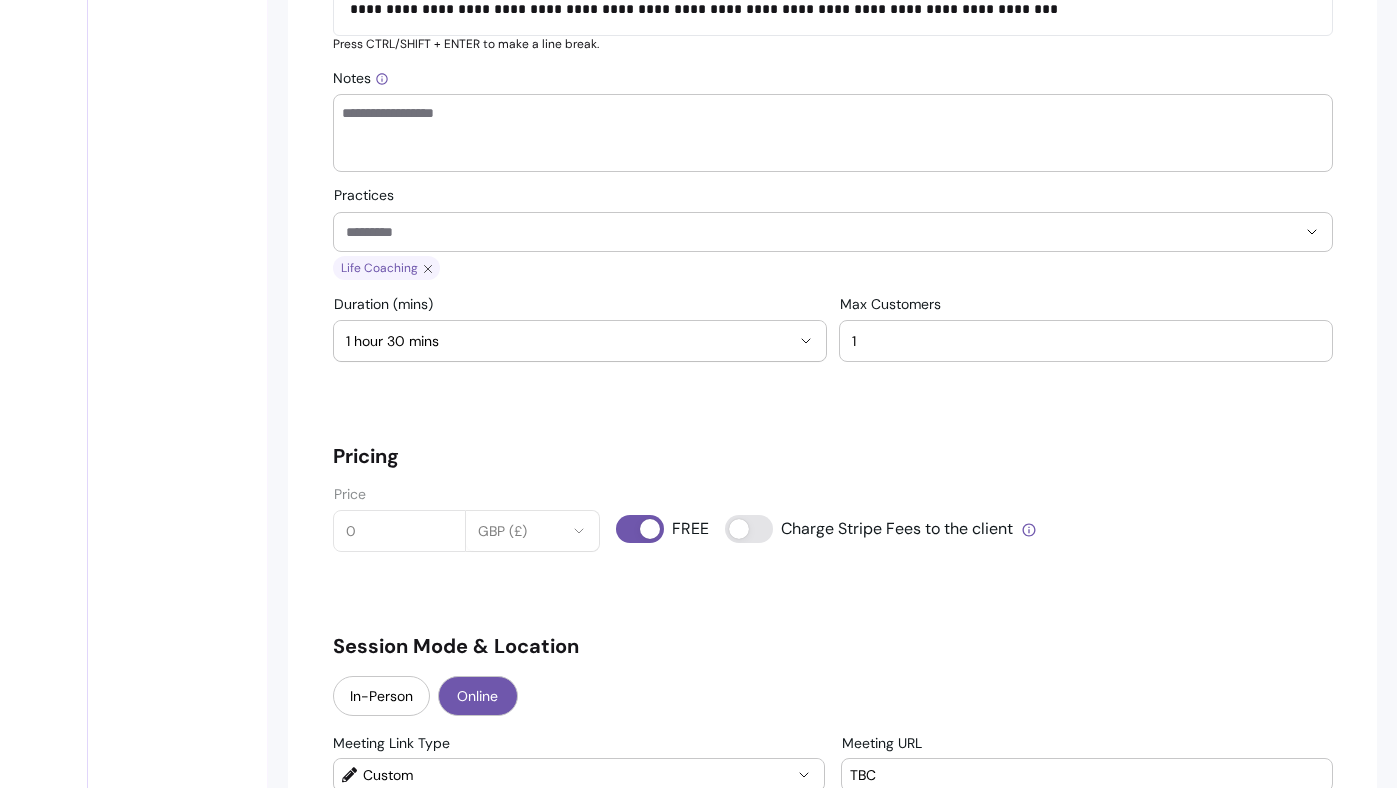 drag, startPoint x: 967, startPoint y: 342, endPoint x: 784, endPoint y: 338, distance: 183.04372 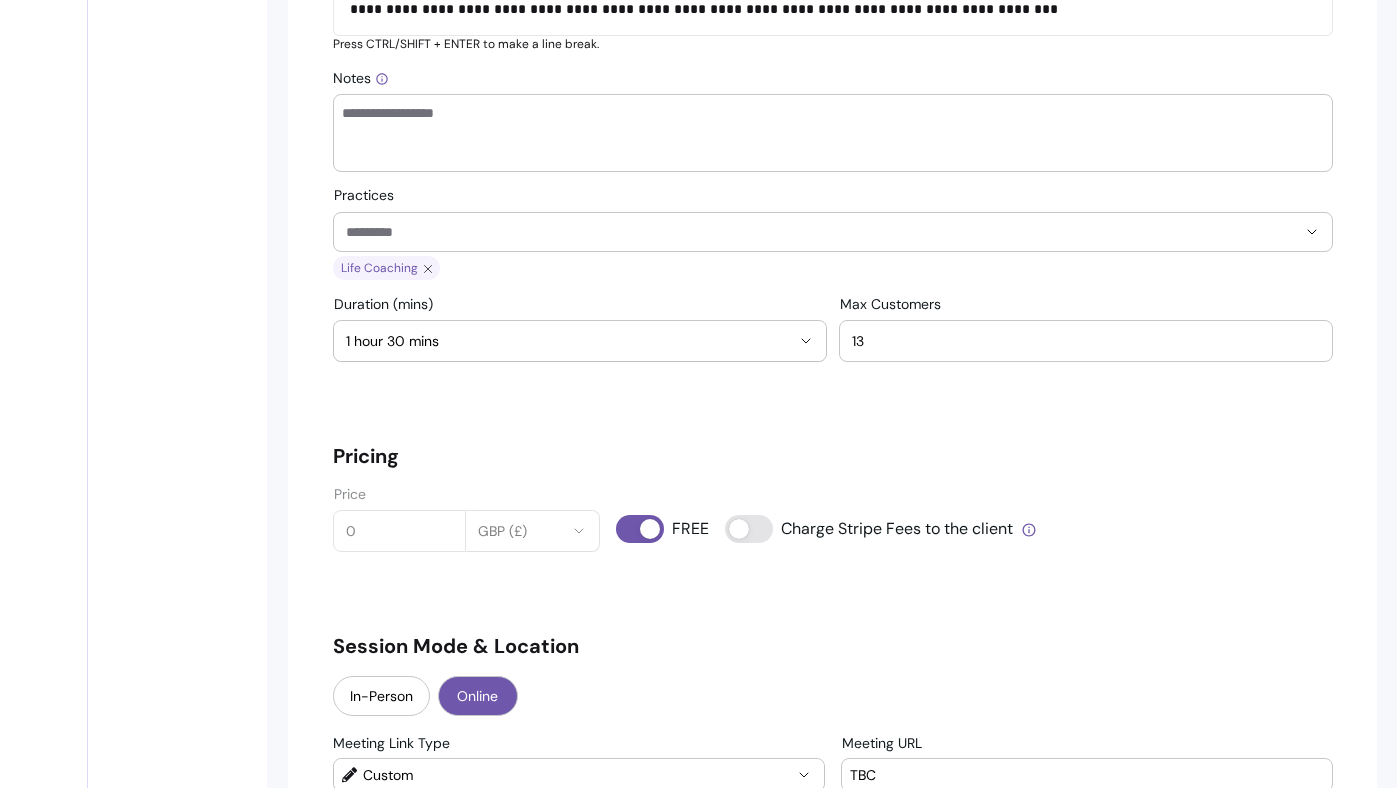 type on "1" 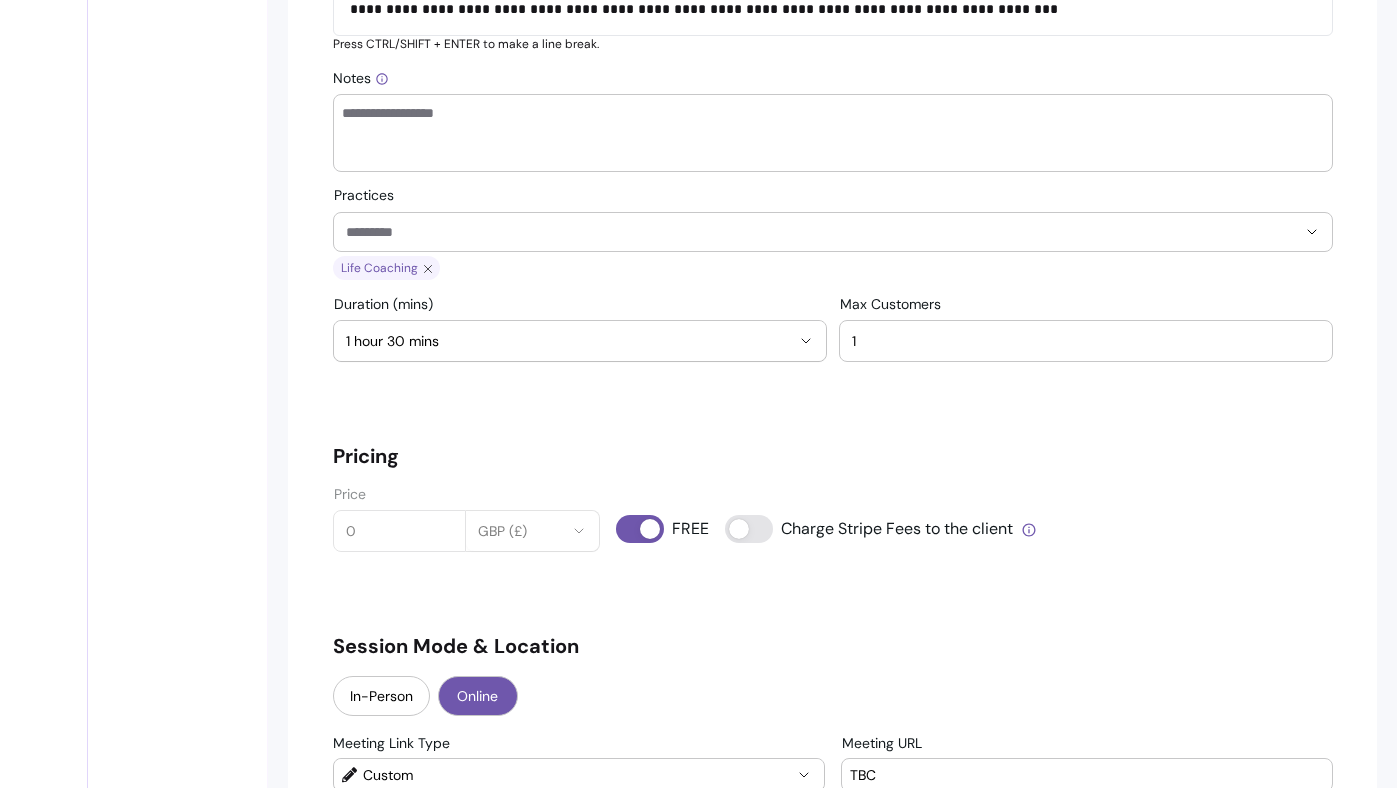 click on "**********" at bounding box center [833, 642] 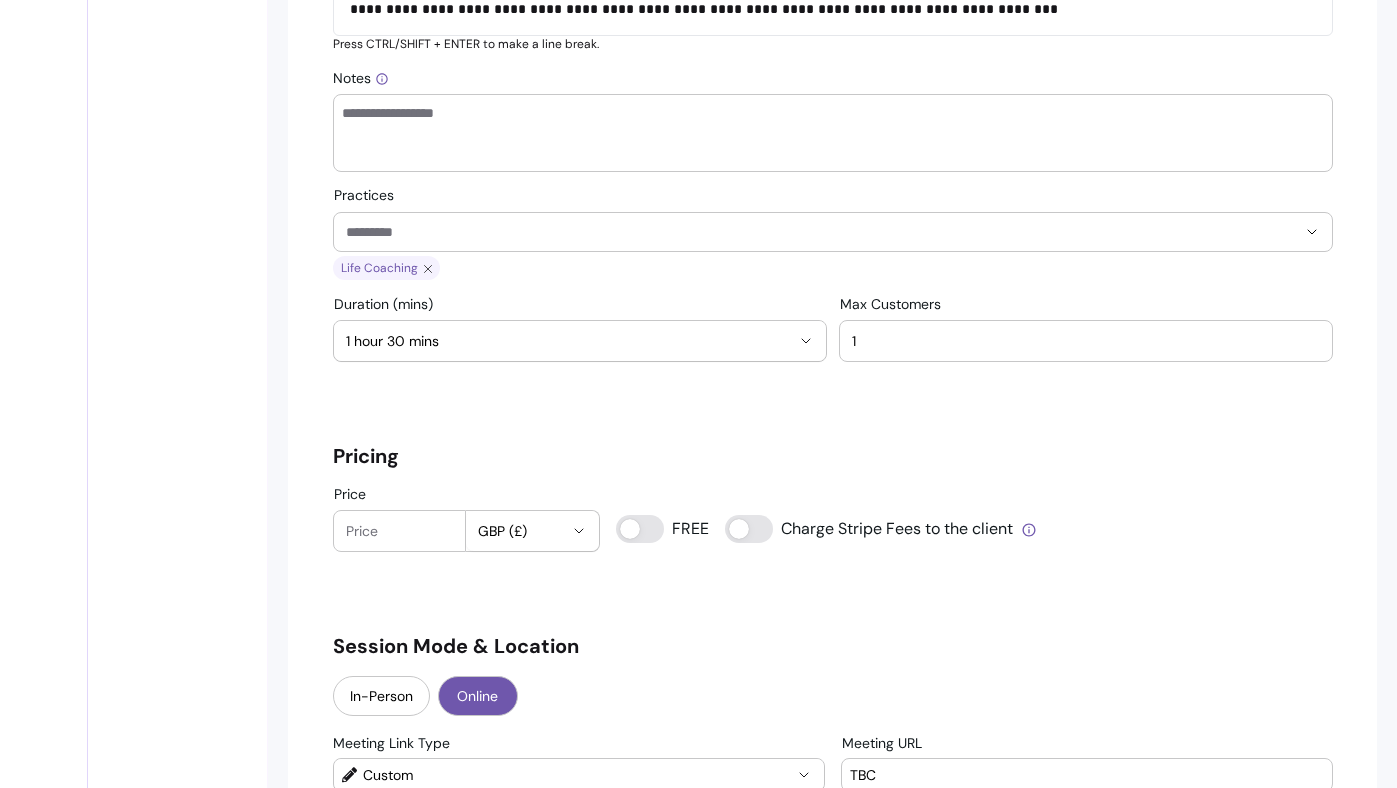 click on "Price" at bounding box center (400, 531) 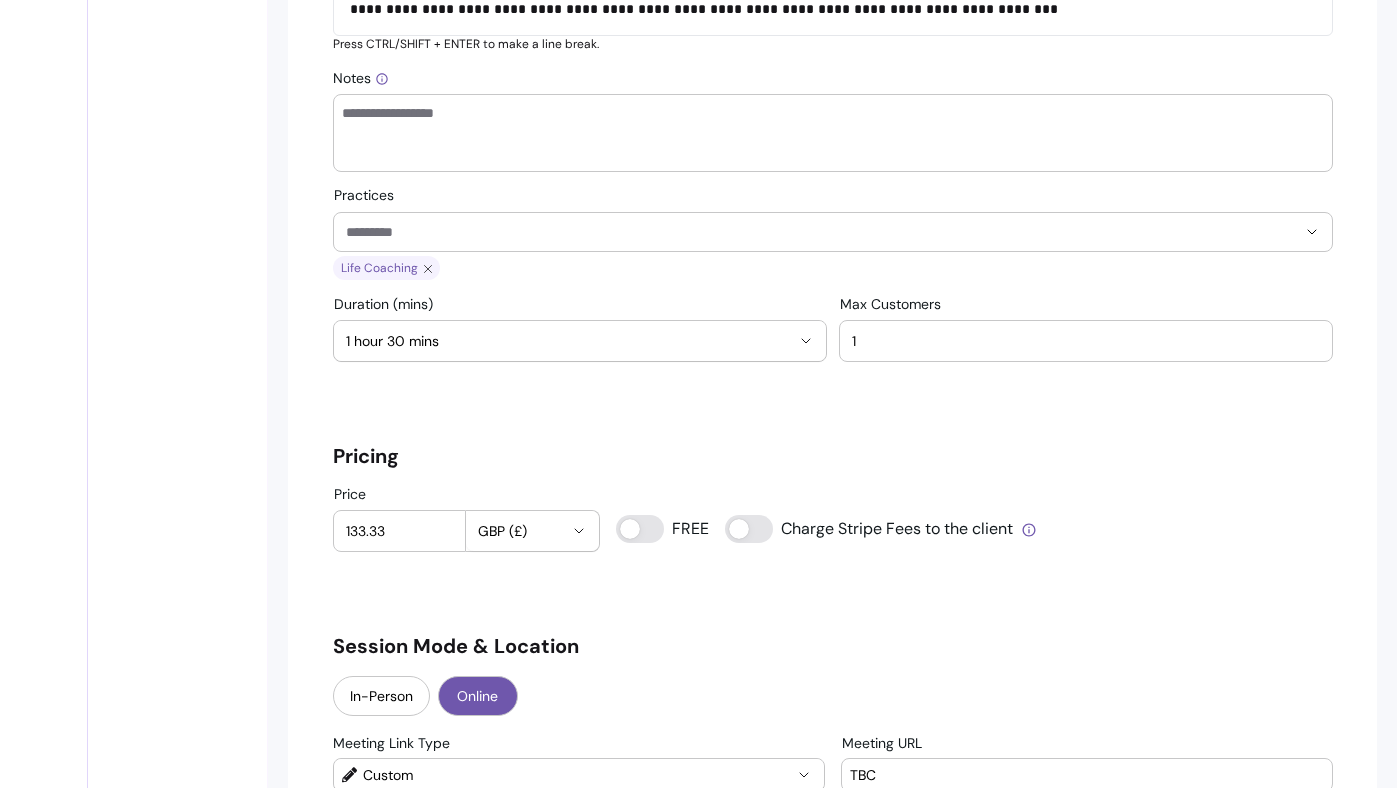type on "133.33" 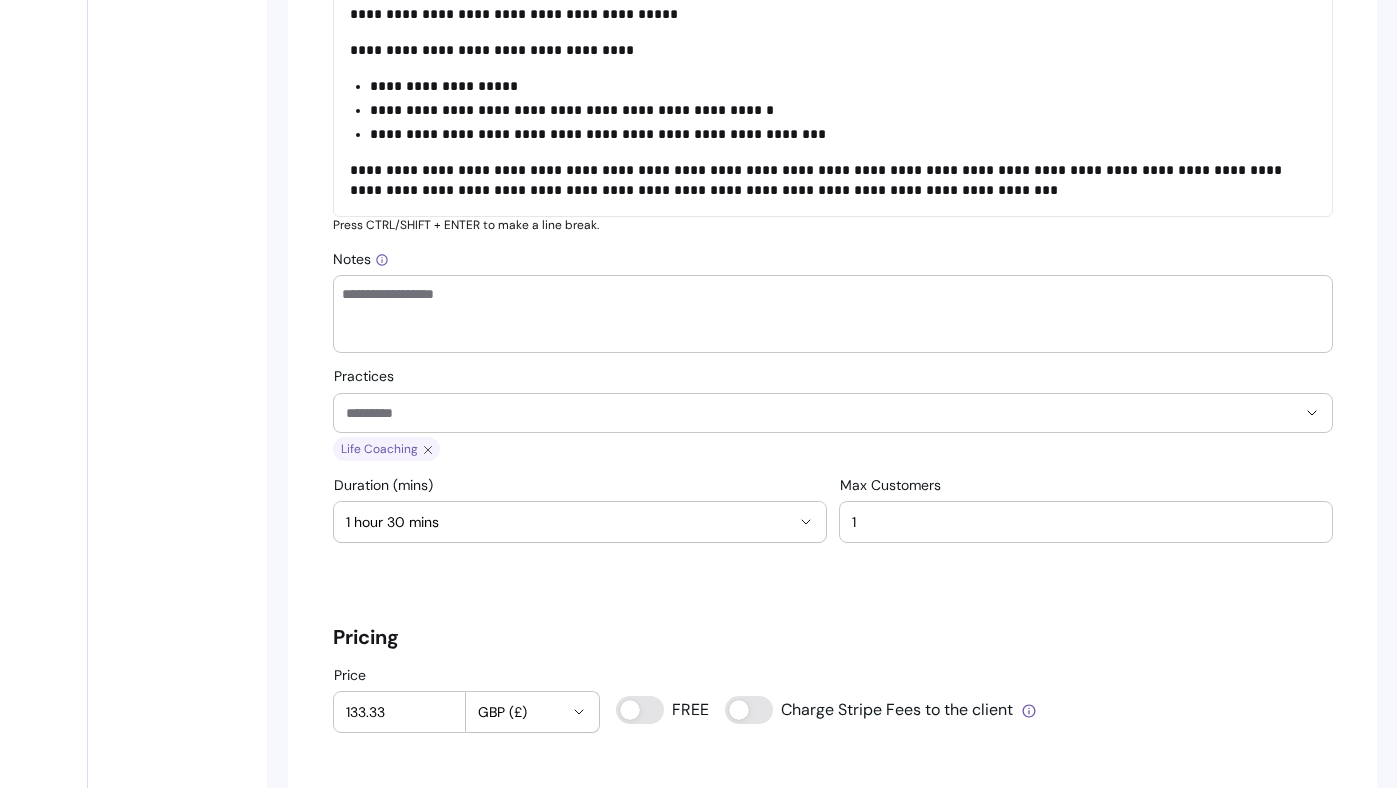 scroll, scrollTop: 1053, scrollLeft: 0, axis: vertical 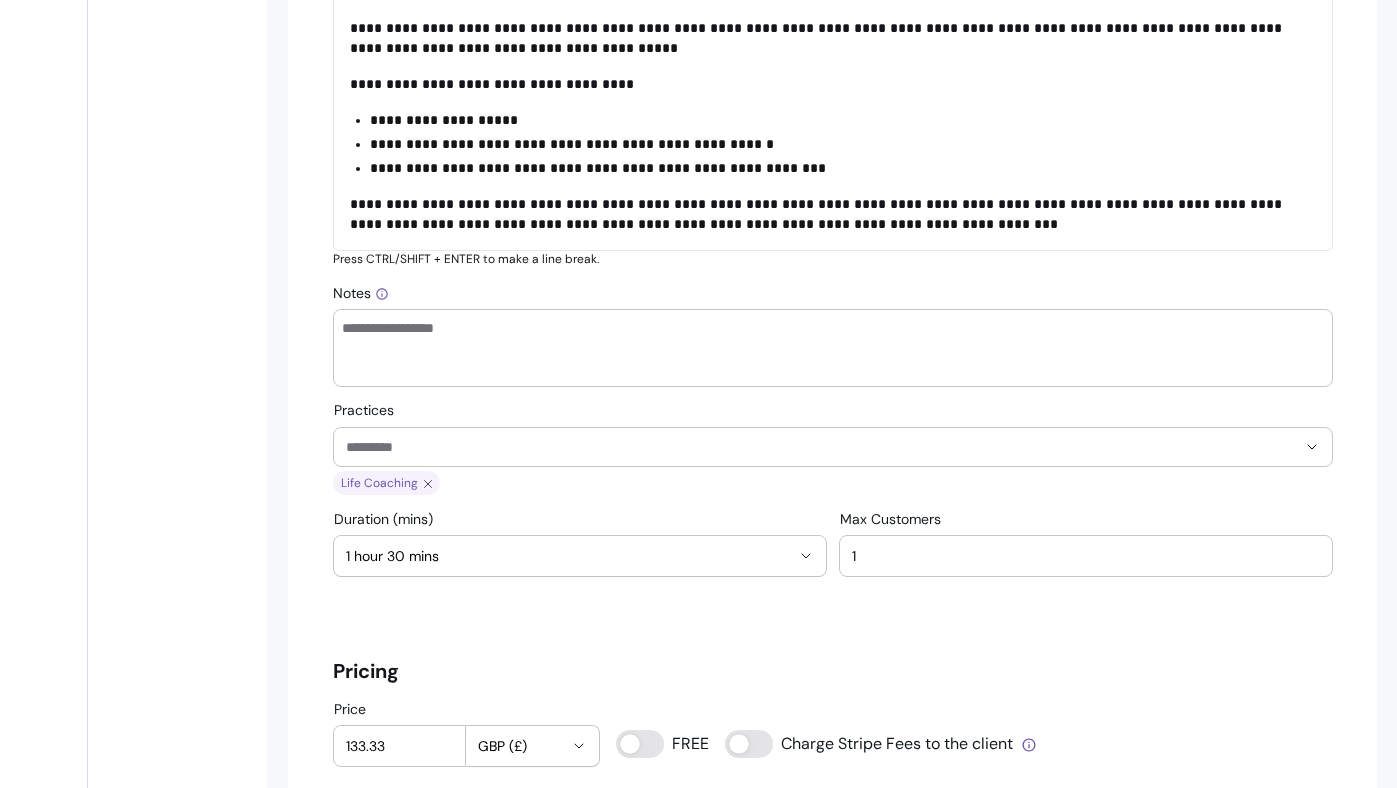 click on "Notes" at bounding box center [833, 348] 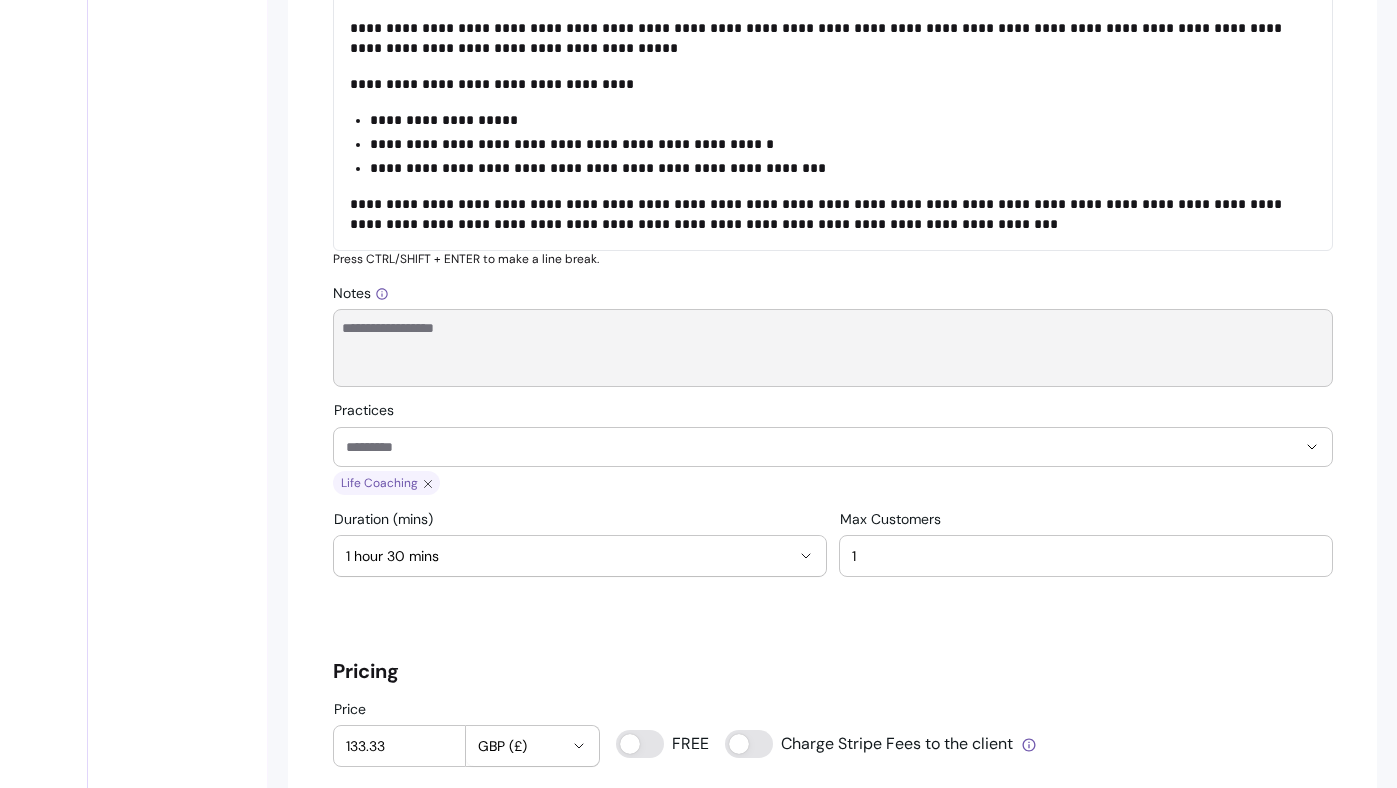 click on "Notes" at bounding box center (833, 348) 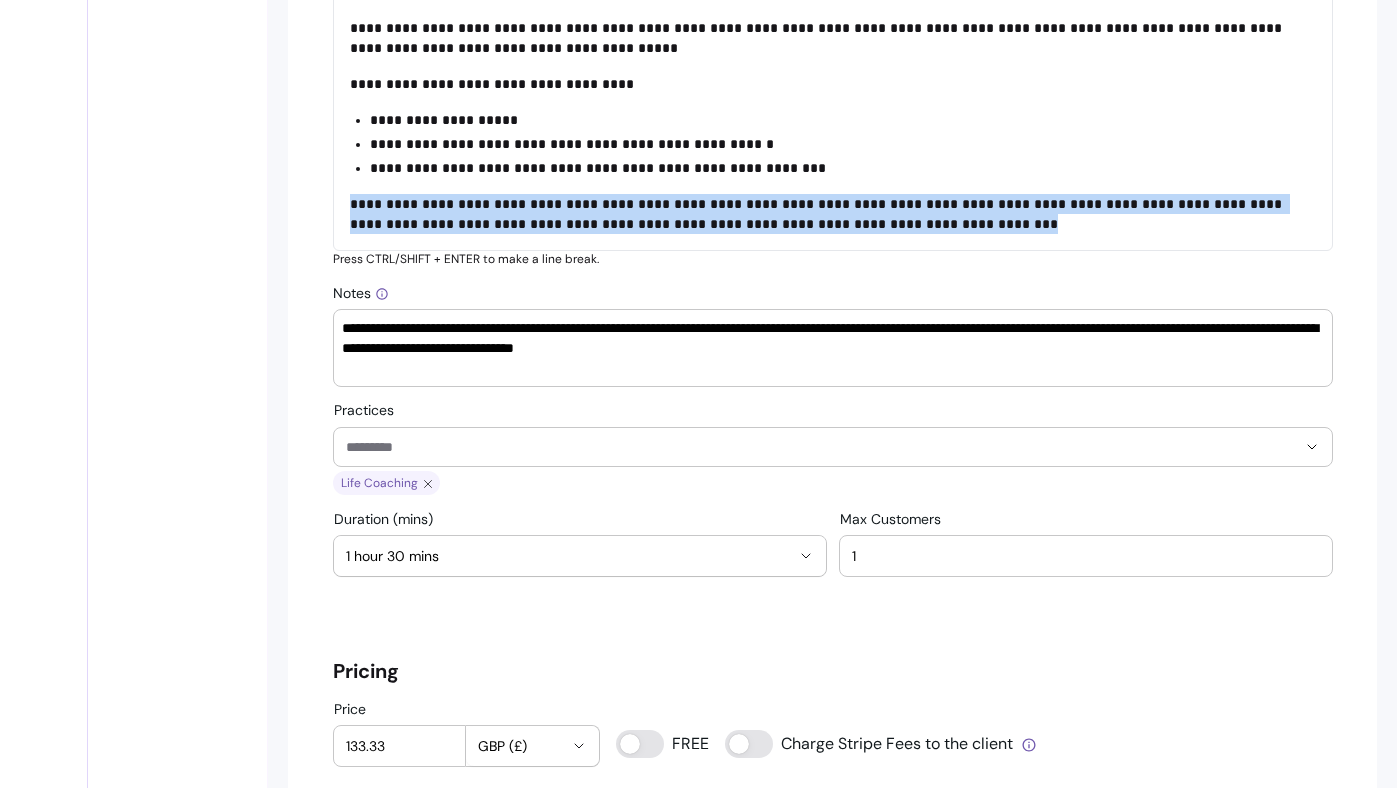 drag, startPoint x: 898, startPoint y: 219, endPoint x: 333, endPoint y: 198, distance: 565.39014 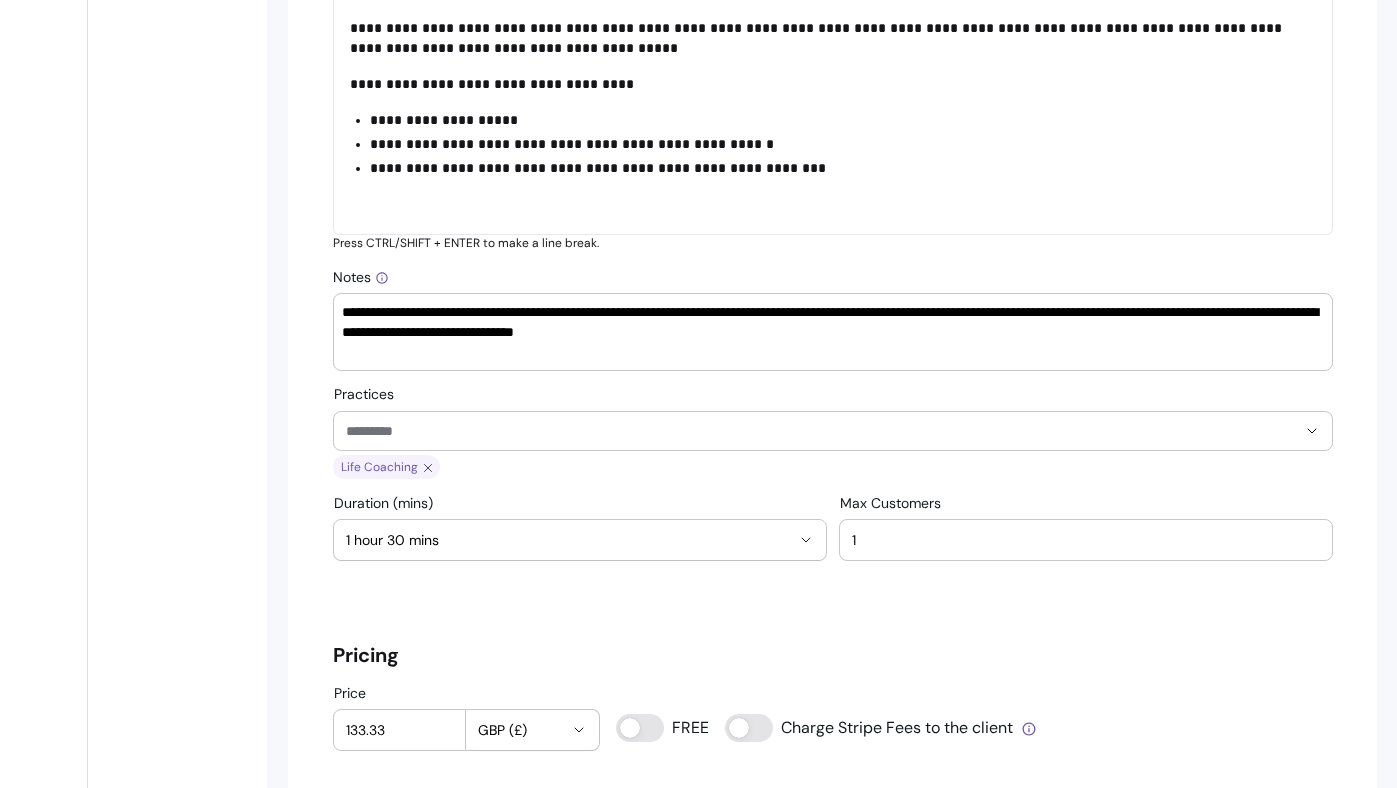 click on "**********" at bounding box center (833, 332) 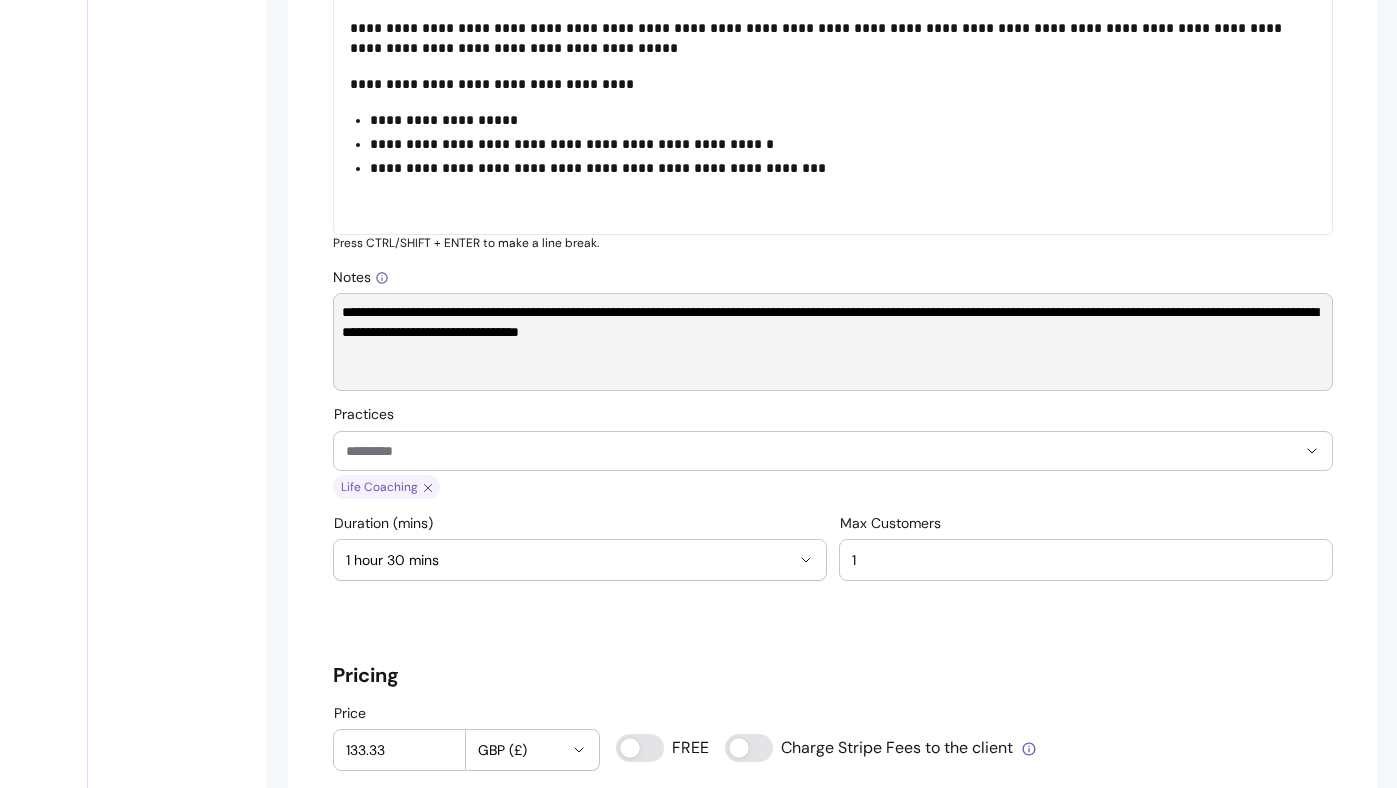 scroll, scrollTop: 0, scrollLeft: 0, axis: both 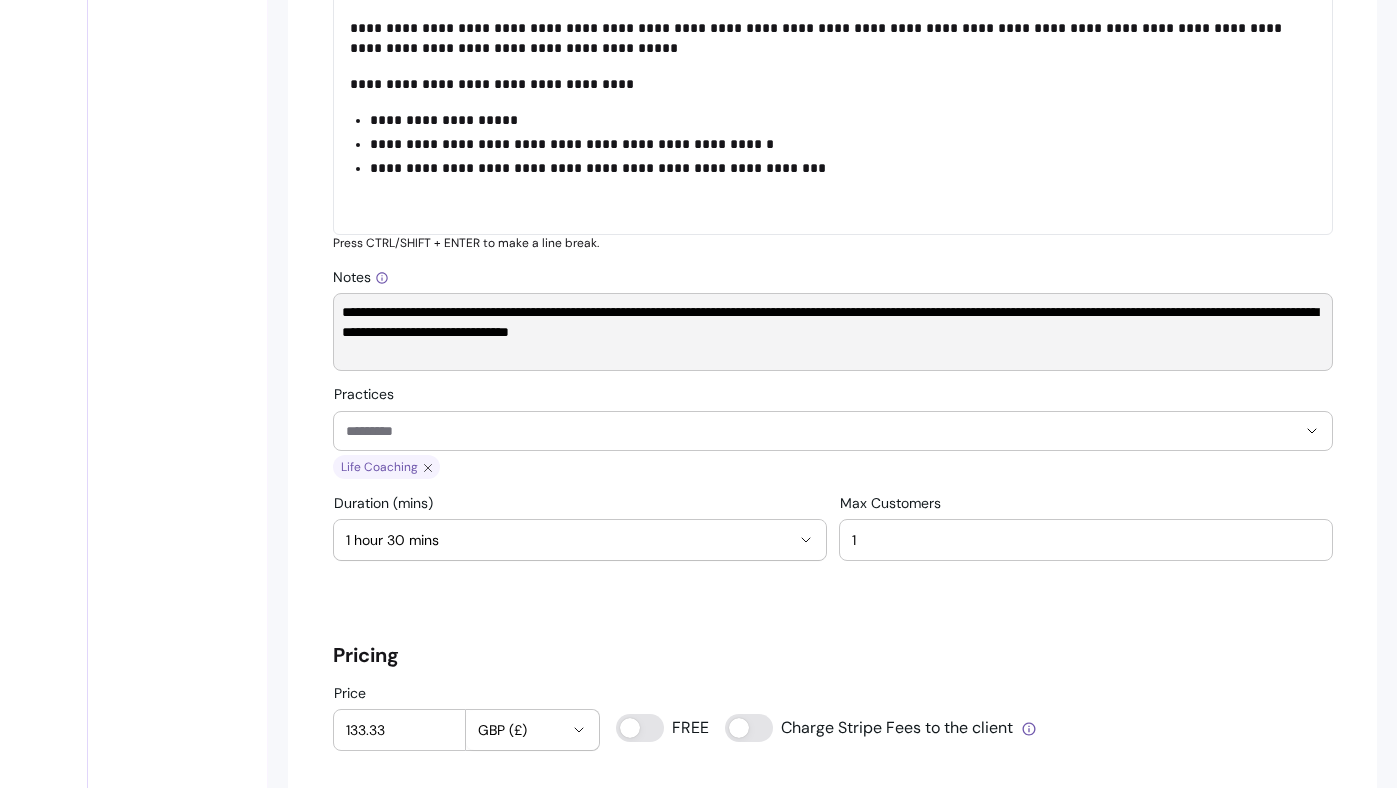 type on "**********" 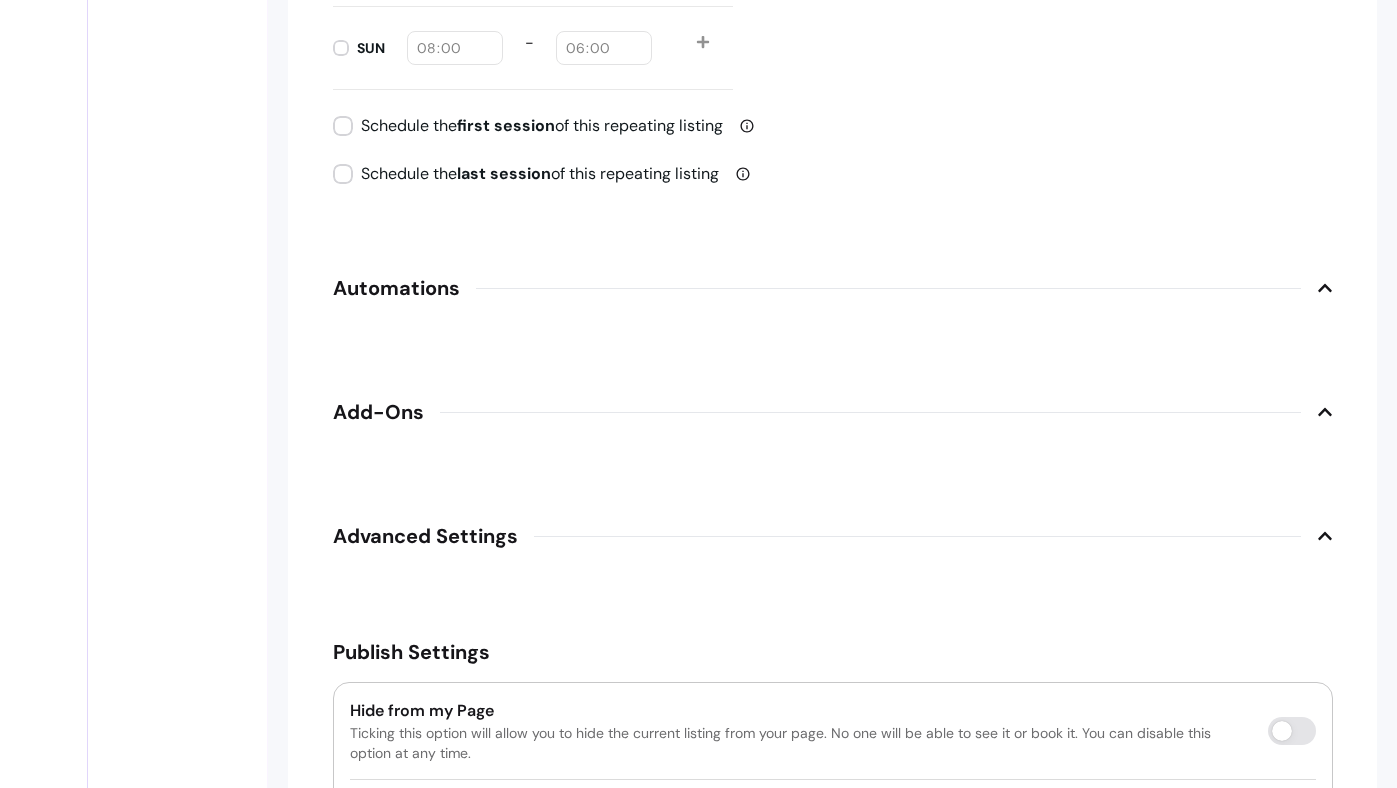scroll, scrollTop: 2896, scrollLeft: 0, axis: vertical 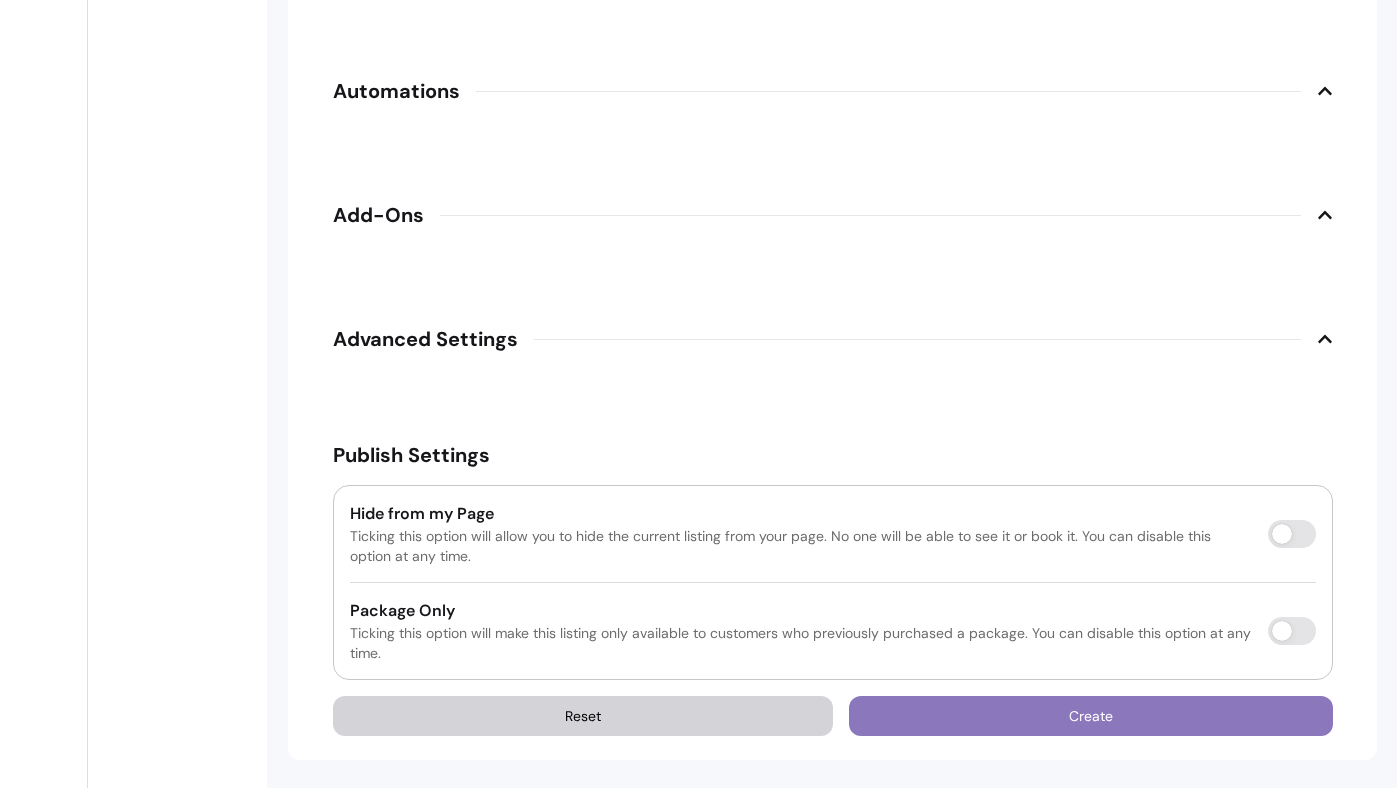 click on "Create" at bounding box center [1091, 716] 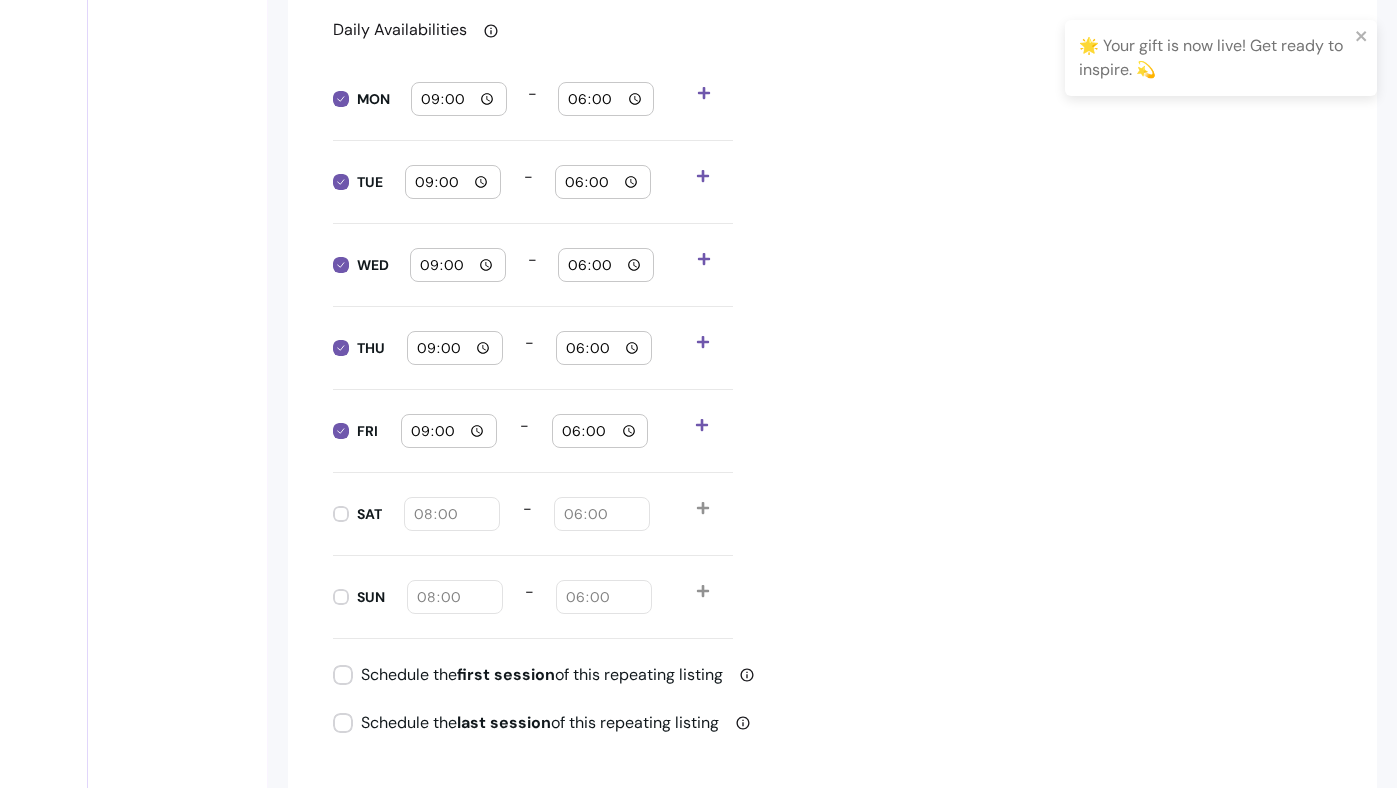 scroll, scrollTop: 1824, scrollLeft: 0, axis: vertical 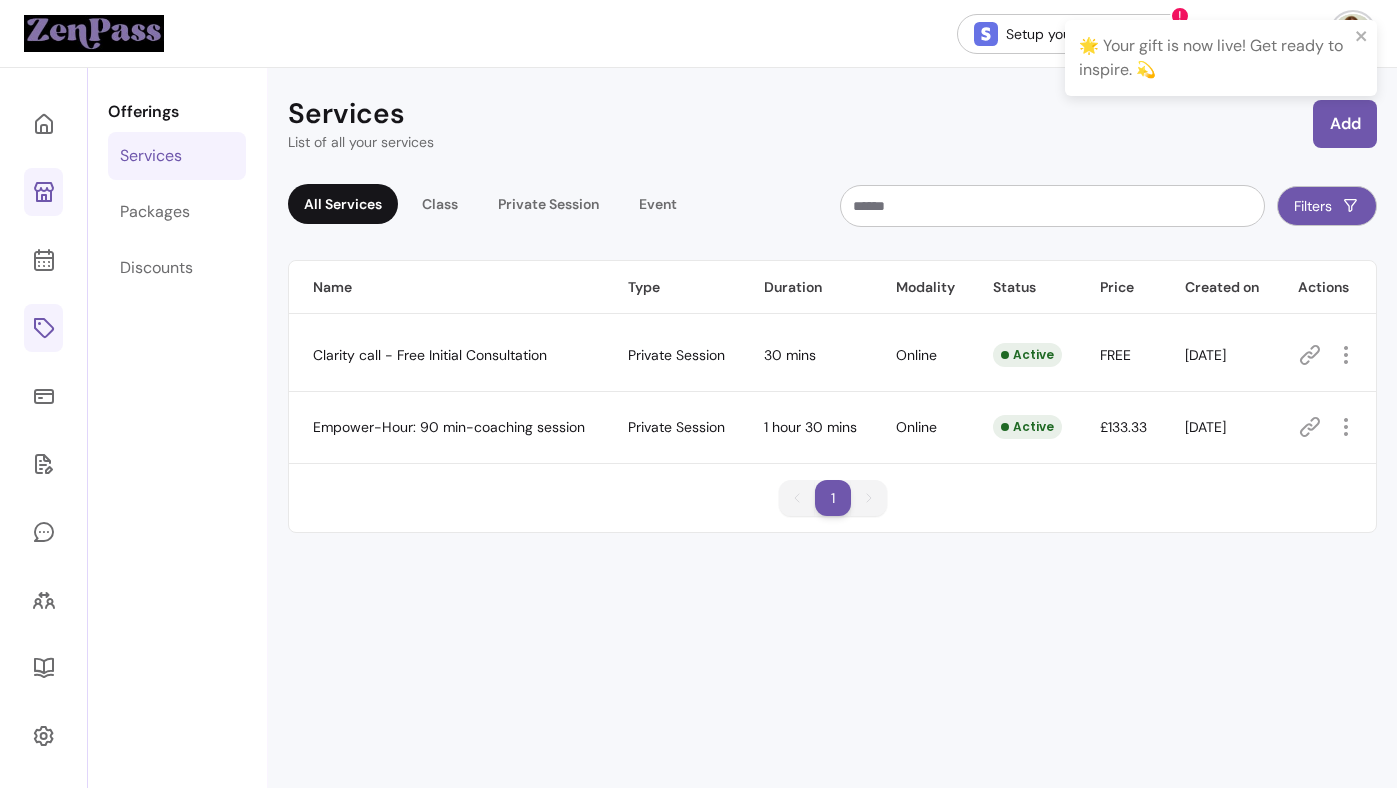 click at bounding box center (43, 192) 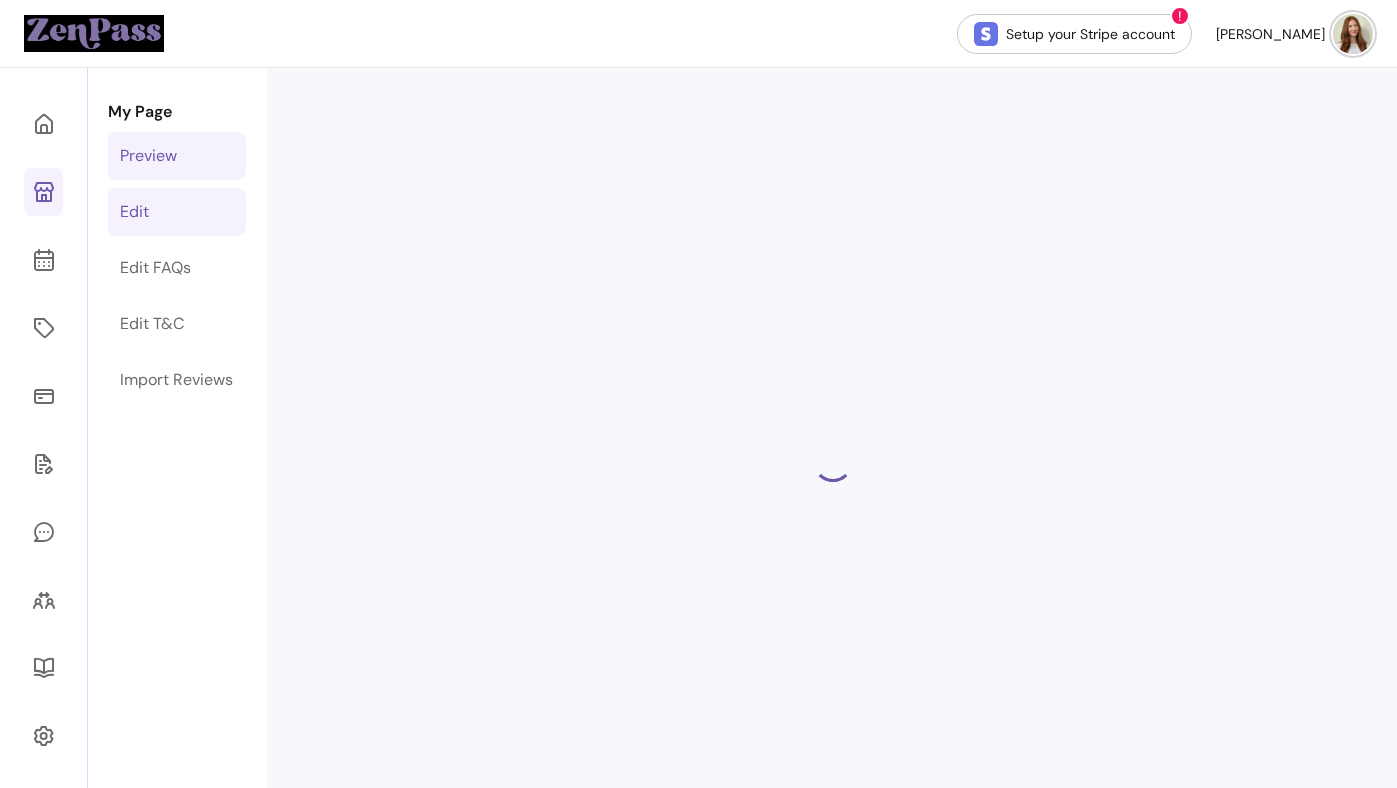click on "Edit" at bounding box center [177, 212] 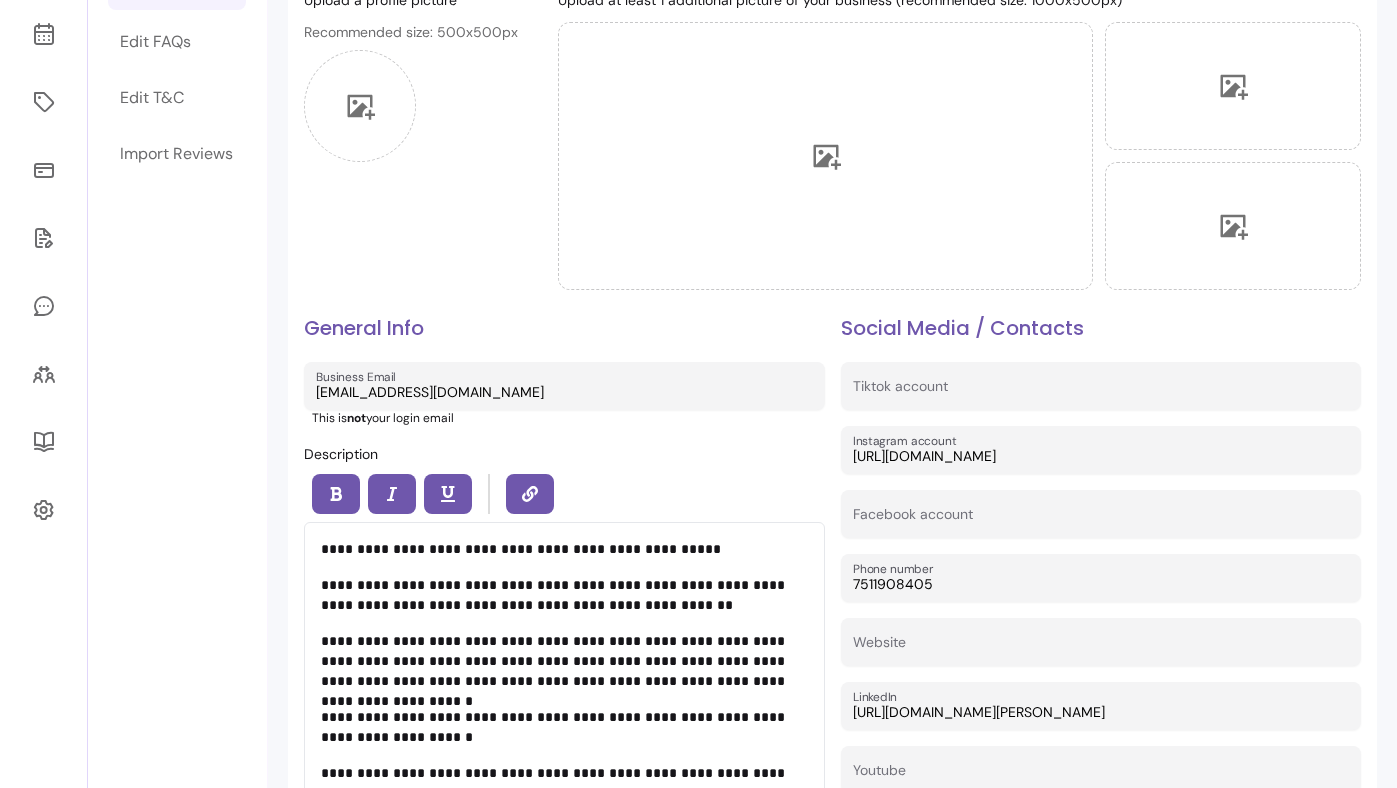 scroll, scrollTop: 235, scrollLeft: 0, axis: vertical 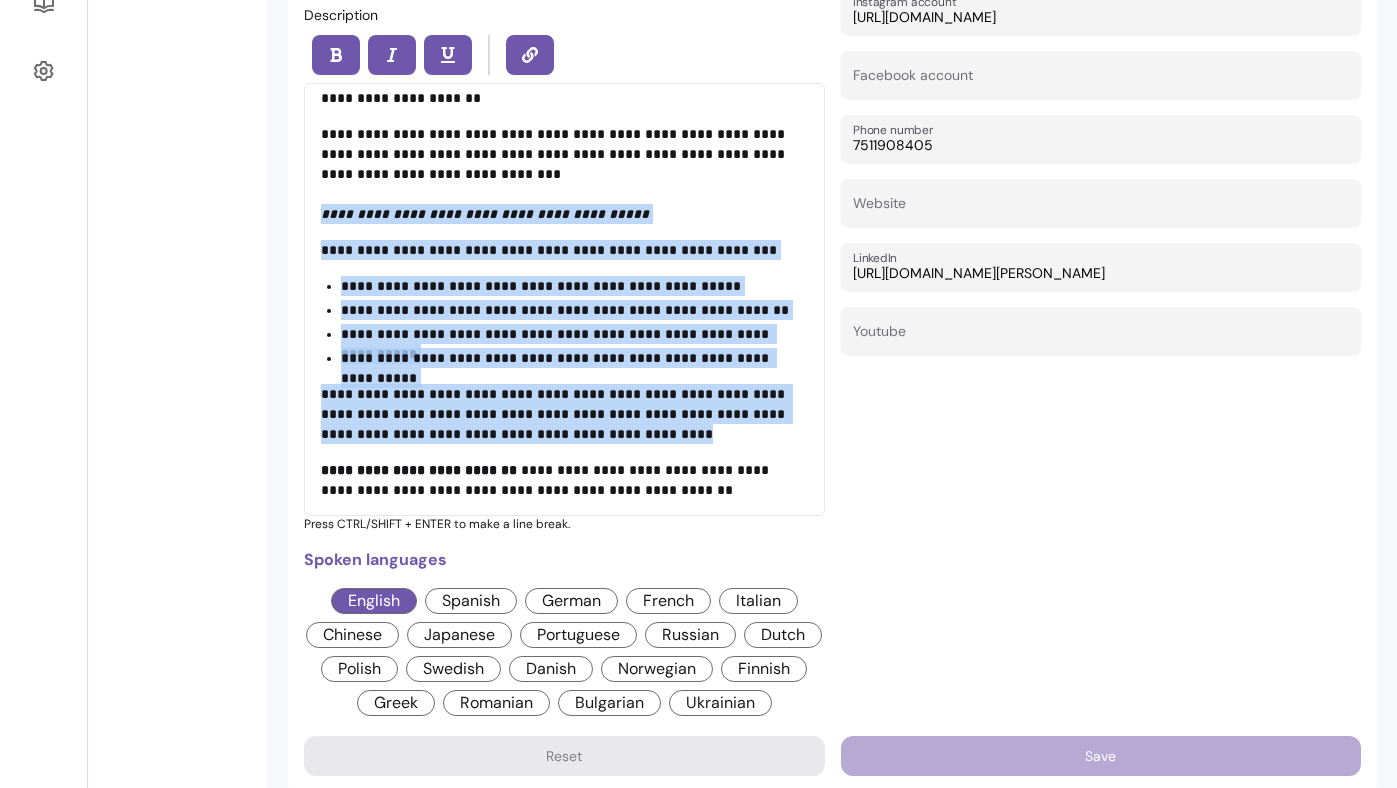 drag, startPoint x: 600, startPoint y: 439, endPoint x: 312, endPoint y: 219, distance: 362.41412 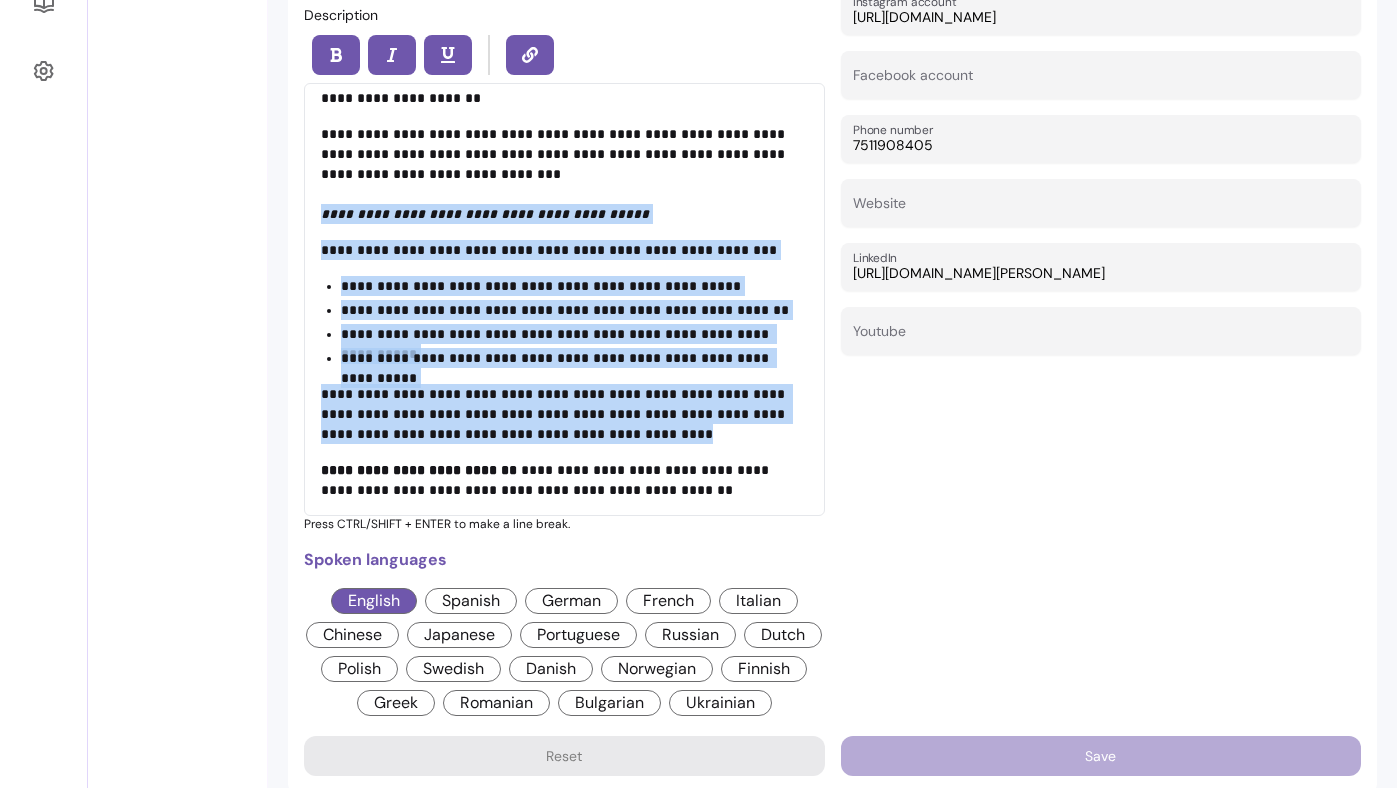 click on "**********" at bounding box center (564, 299) 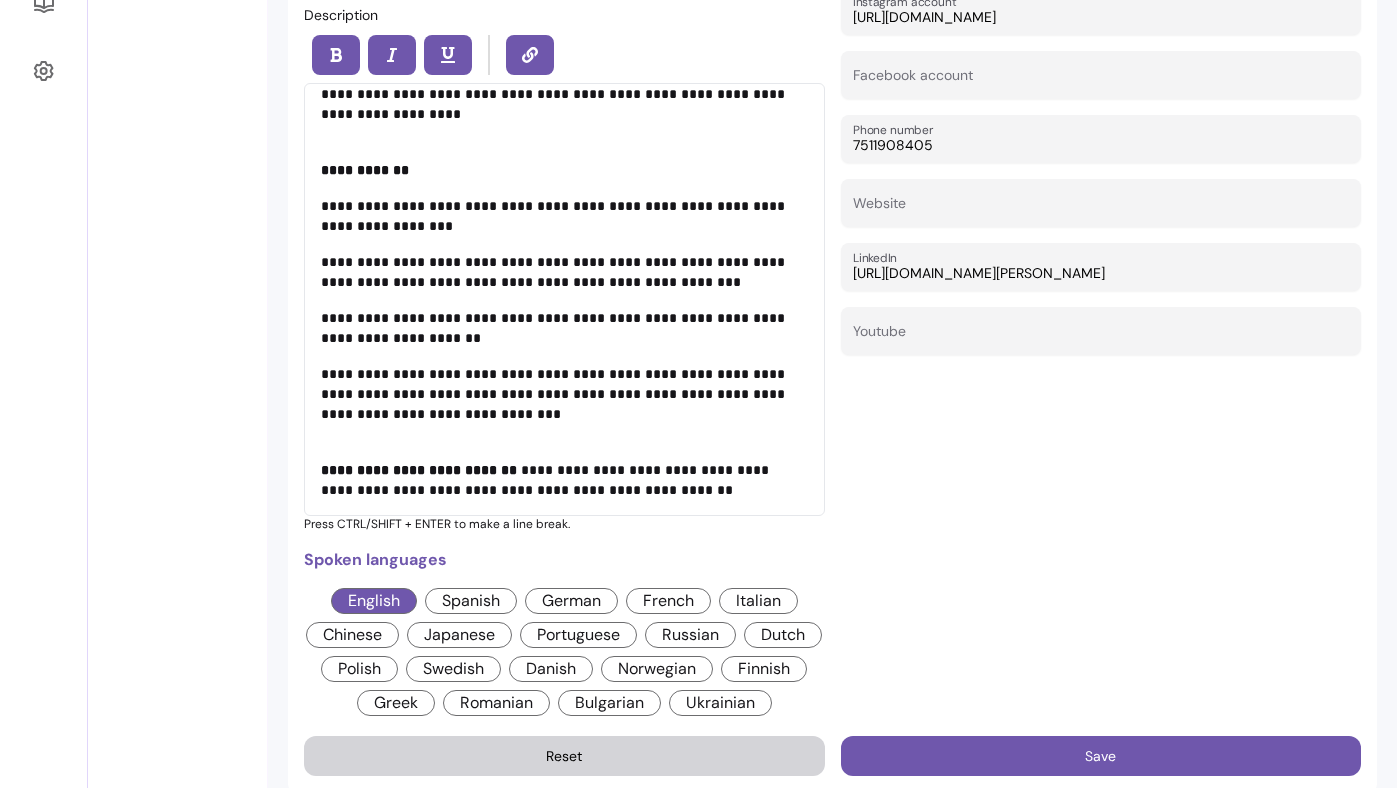 scroll, scrollTop: 428, scrollLeft: 0, axis: vertical 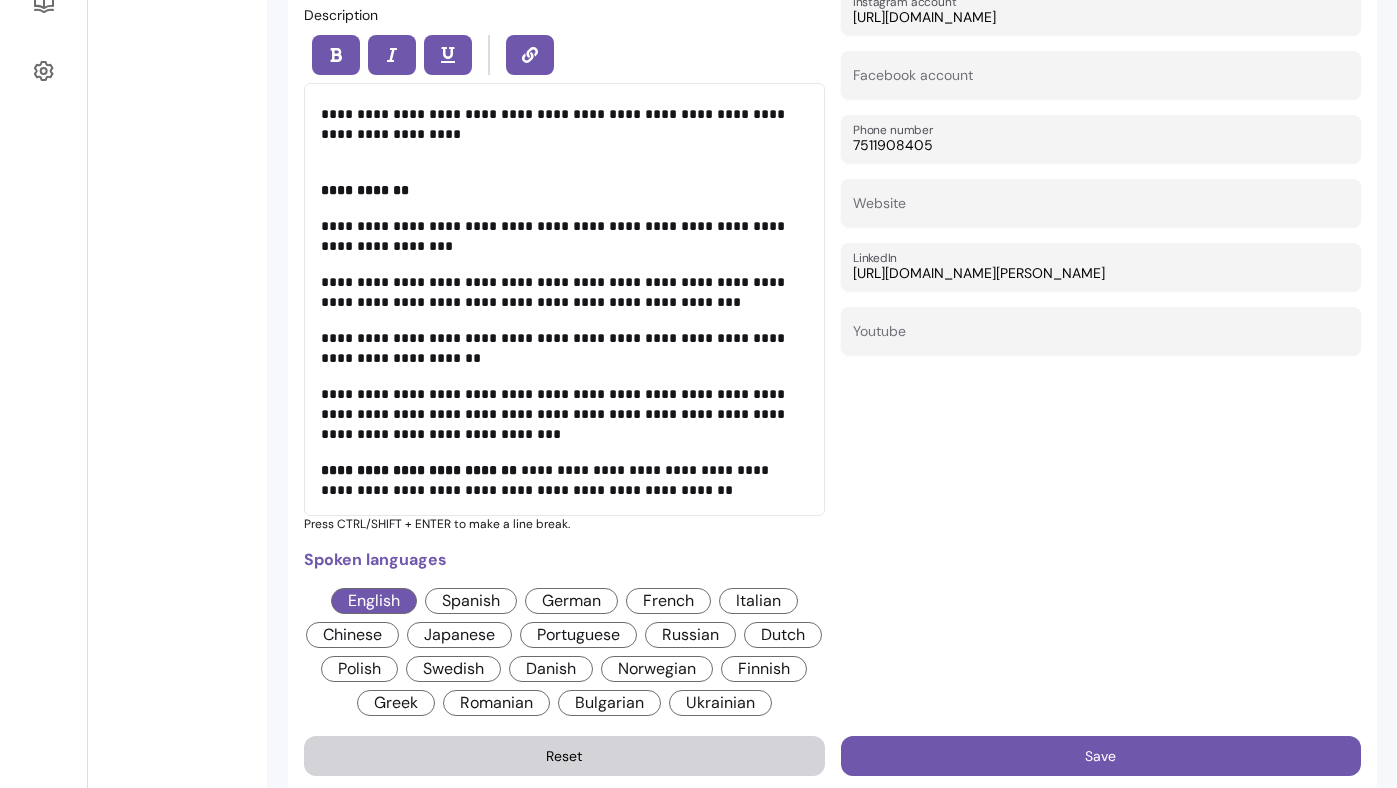 click on "**********" at bounding box center (832, 147) 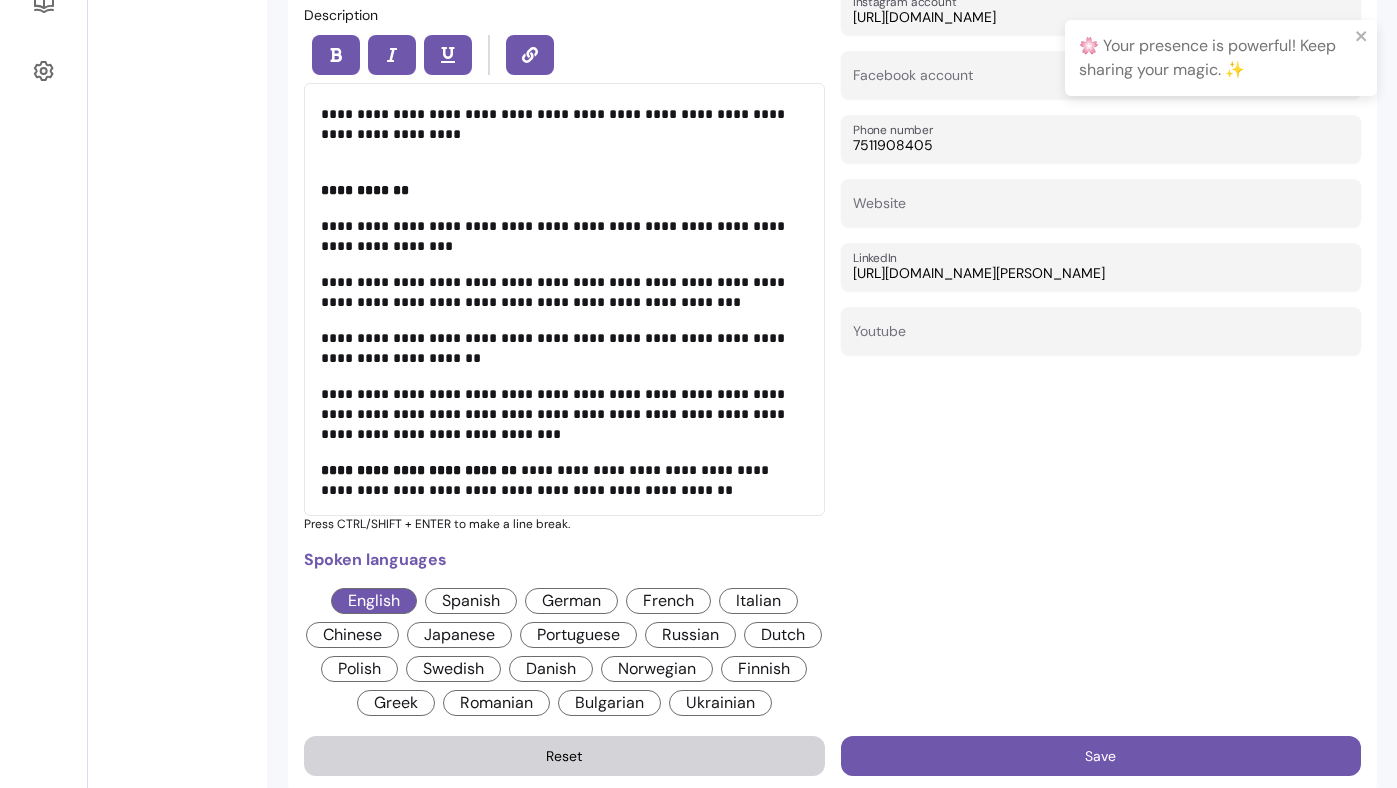 click on "My Page Preview   Edit   Edit FAQs   Edit T&C   Import Reviews" at bounding box center [177, 497] 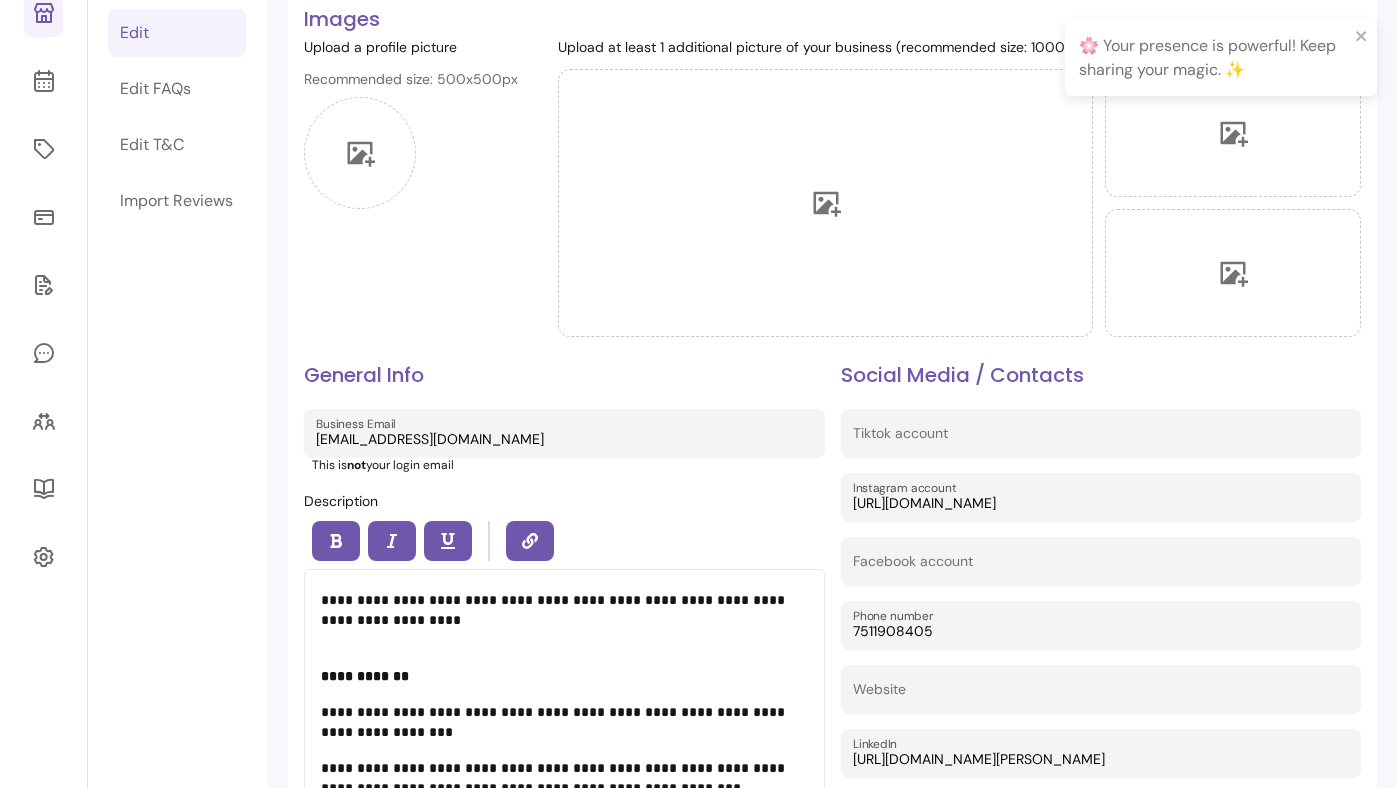 scroll, scrollTop: 164, scrollLeft: 0, axis: vertical 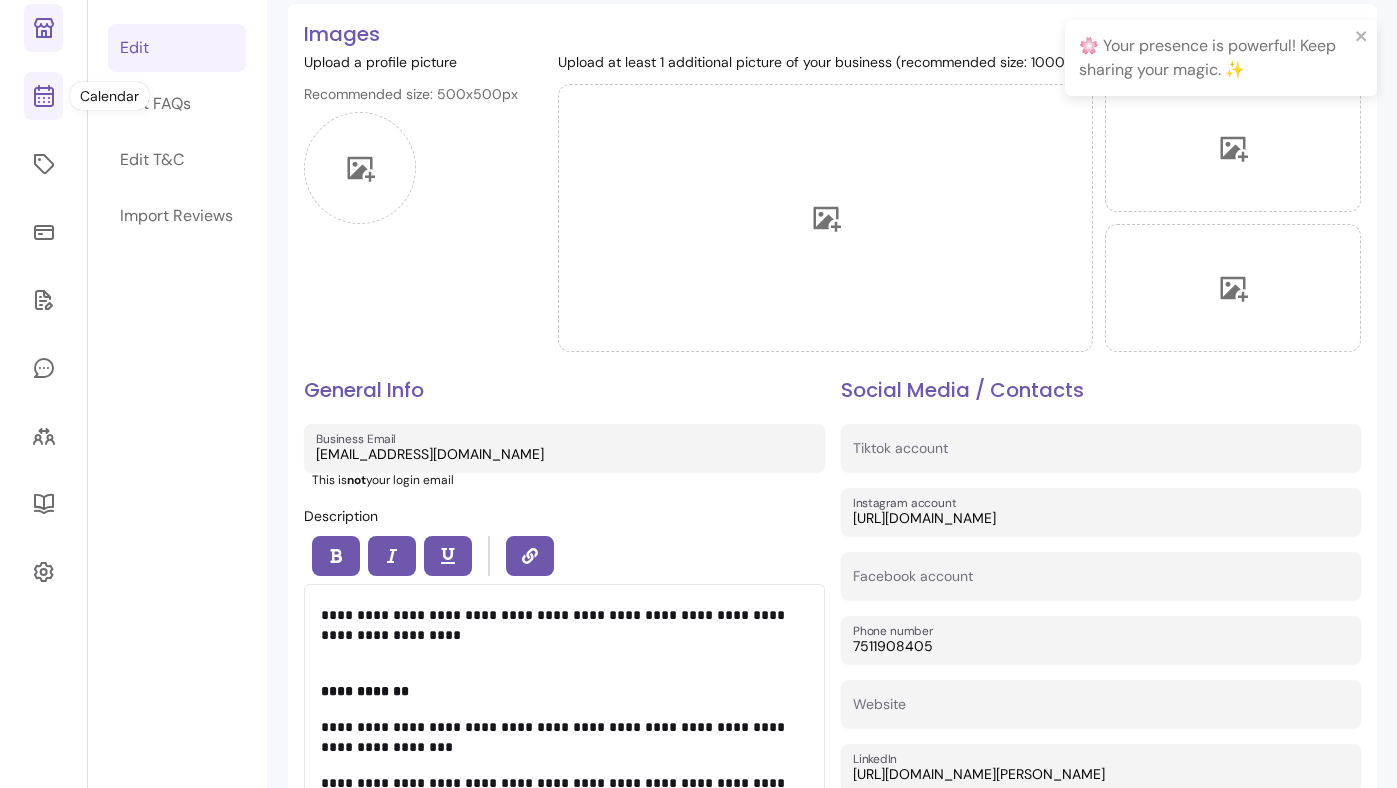 click 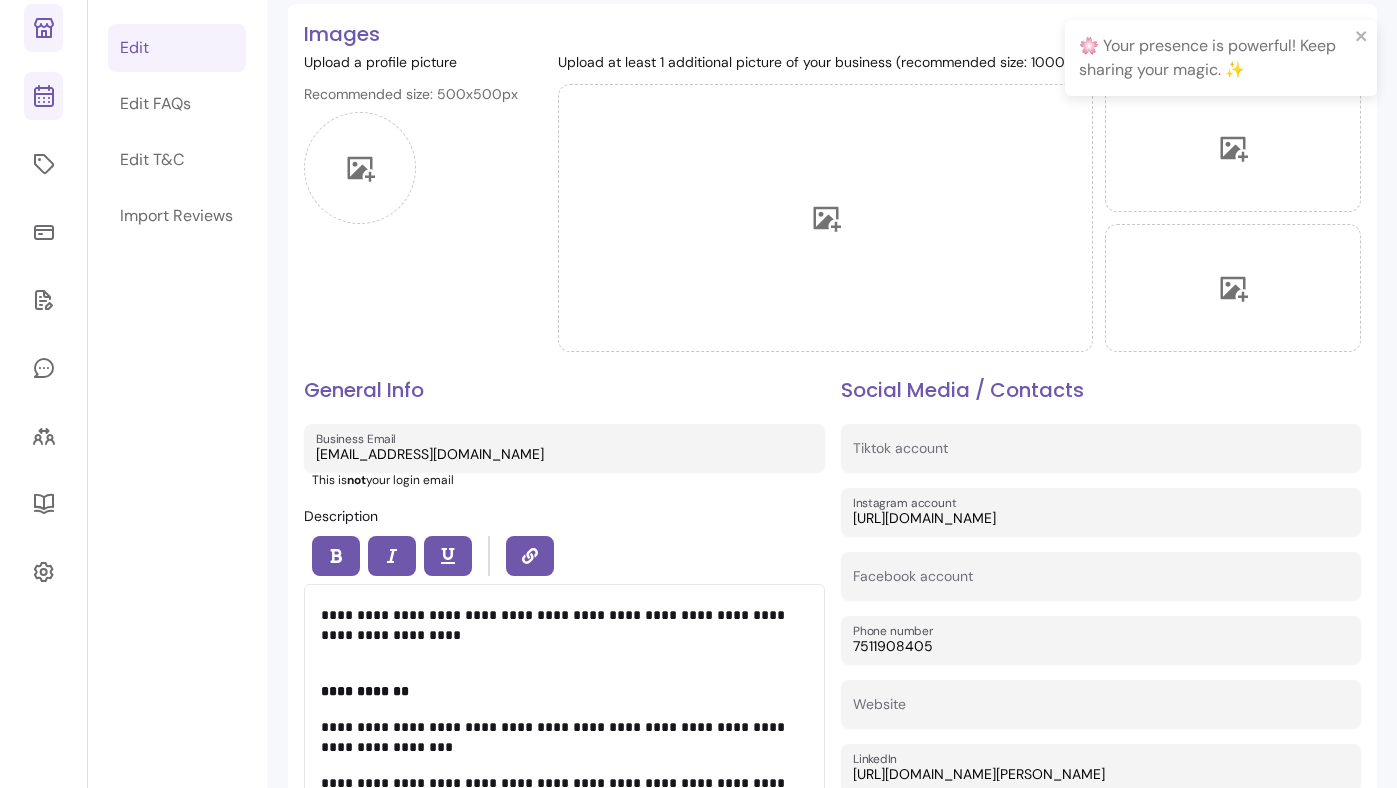 scroll, scrollTop: 68, scrollLeft: 0, axis: vertical 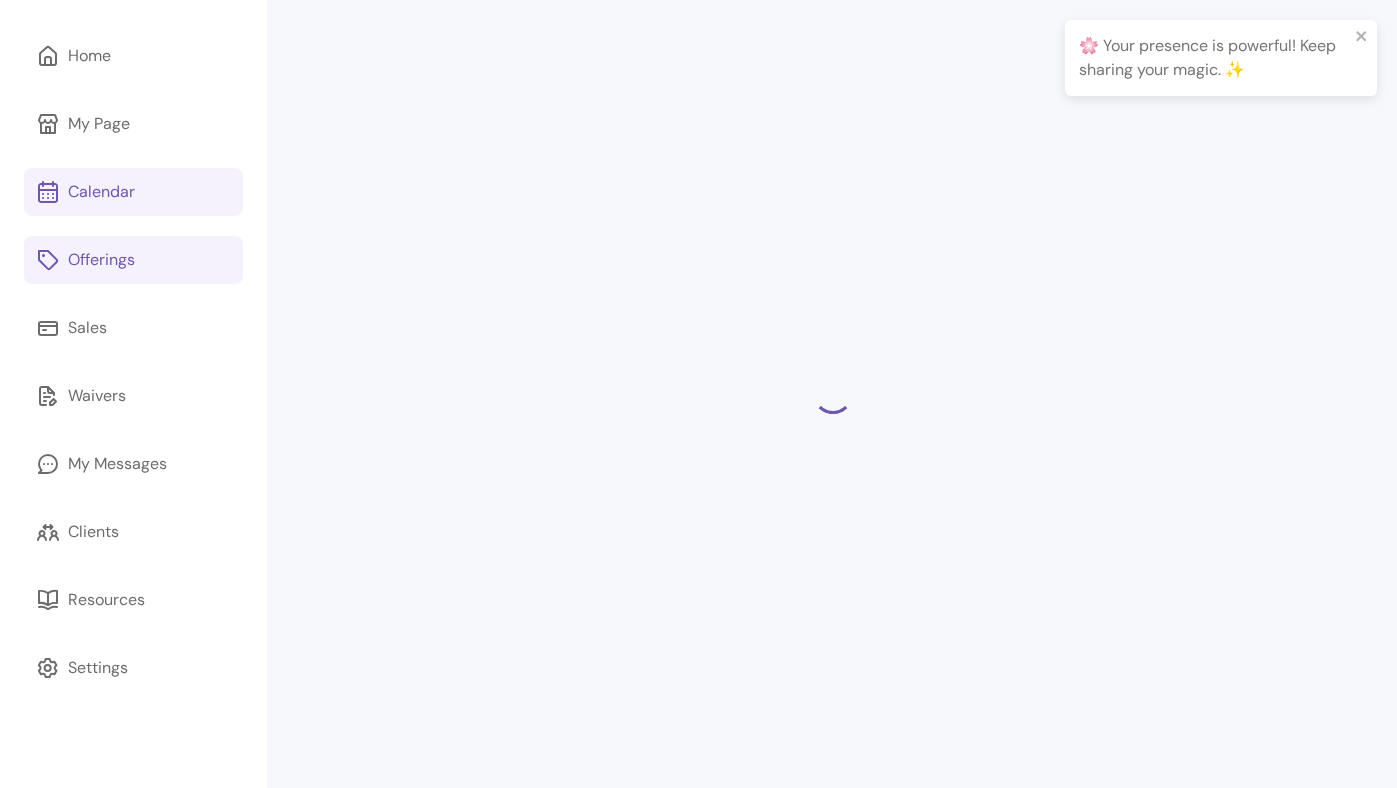 click on "Offerings" at bounding box center (101, 260) 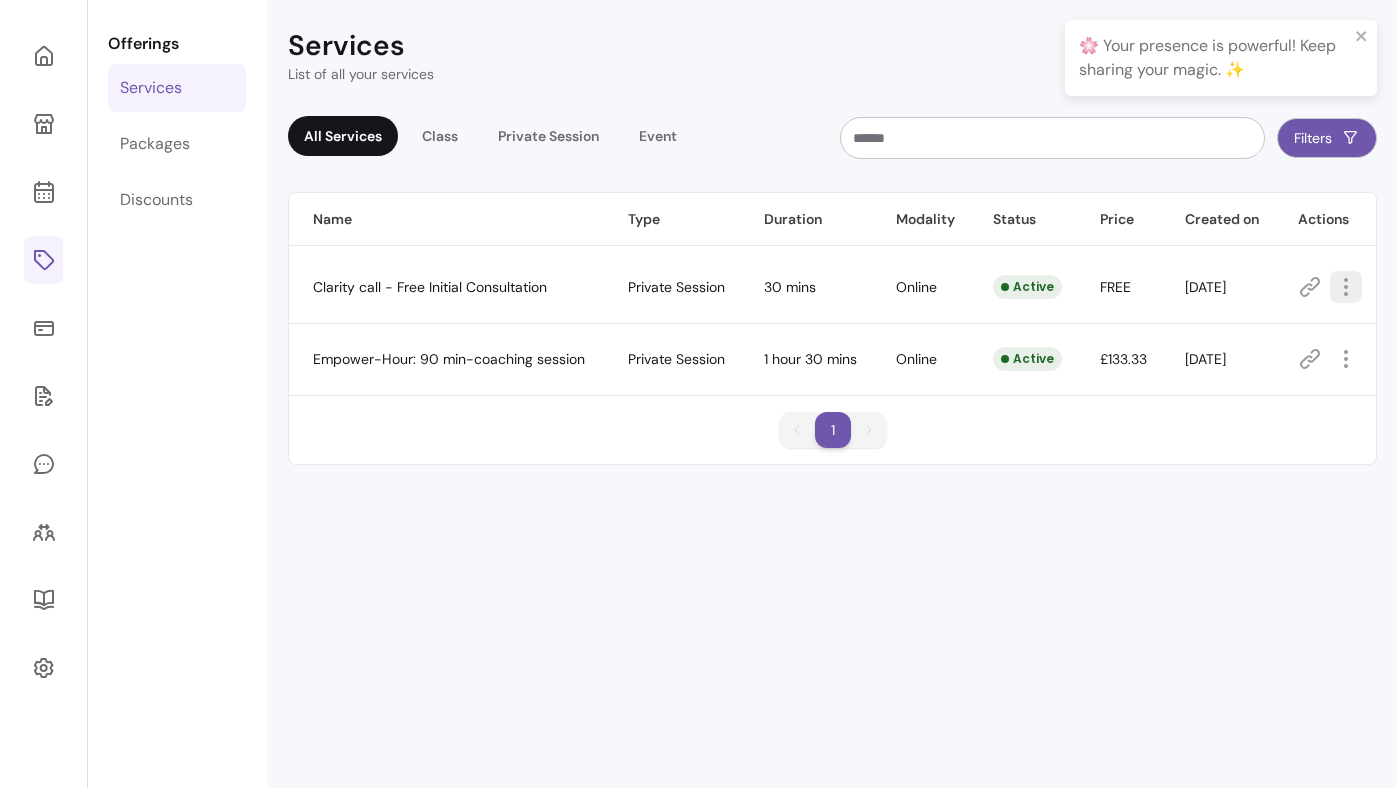click 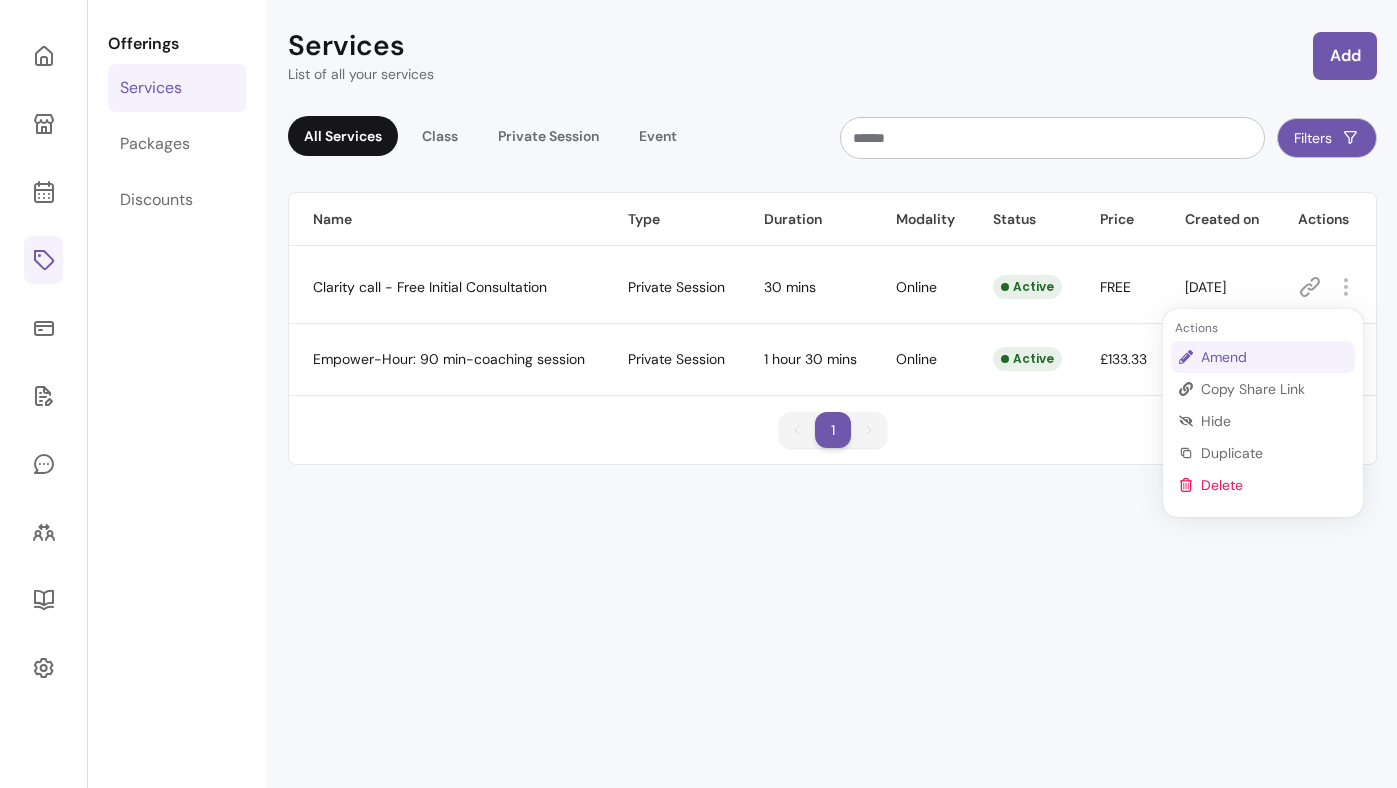 click on "Amend" at bounding box center [1274, 357] 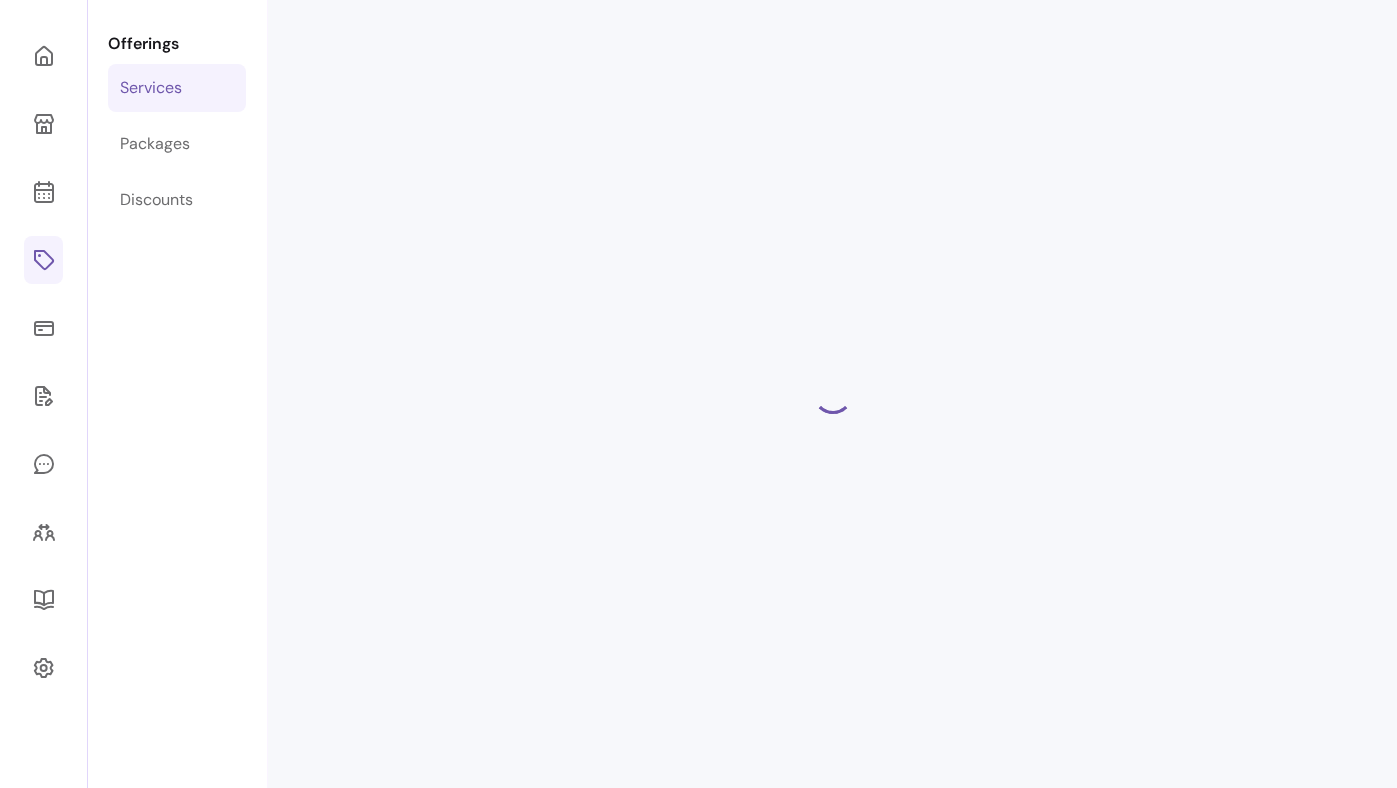 select on "**" 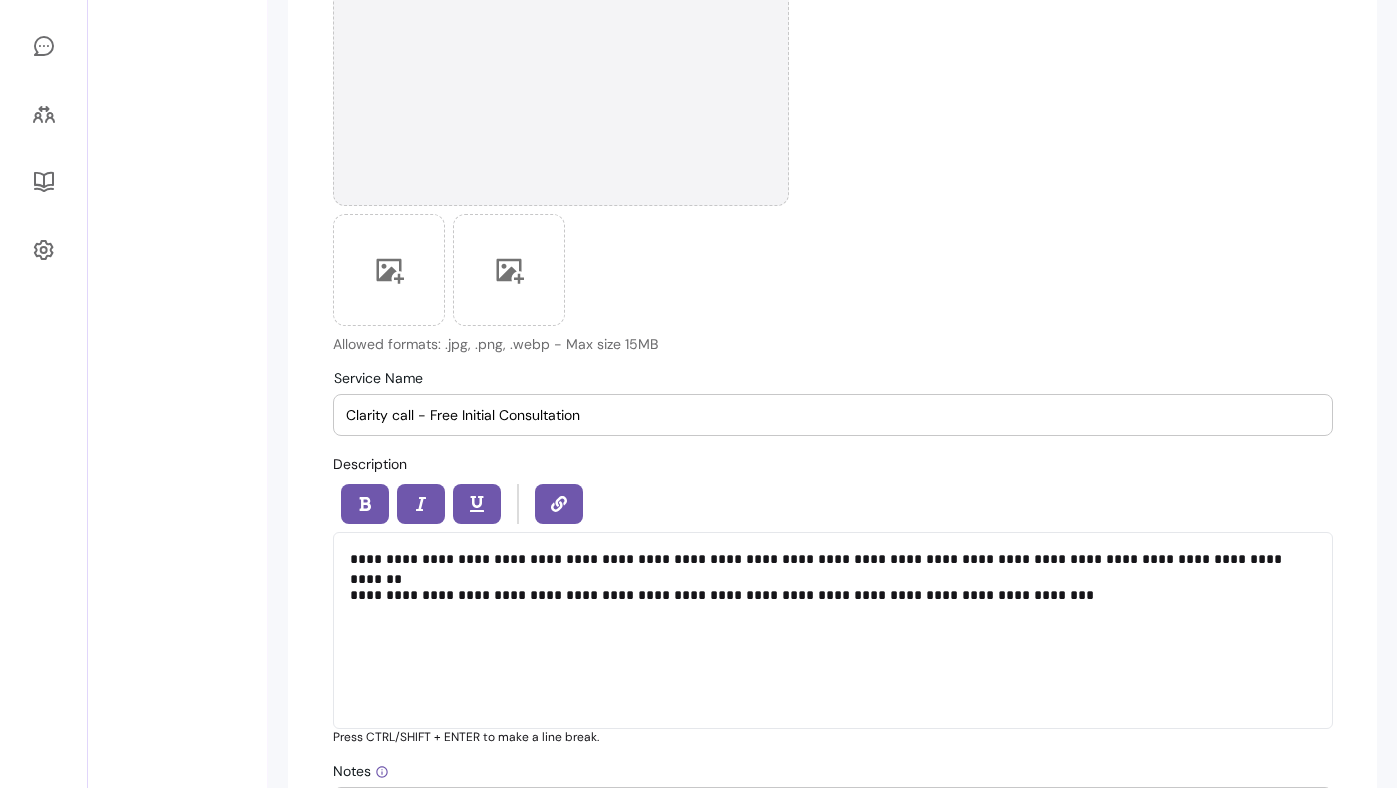 scroll, scrollTop: 632, scrollLeft: 0, axis: vertical 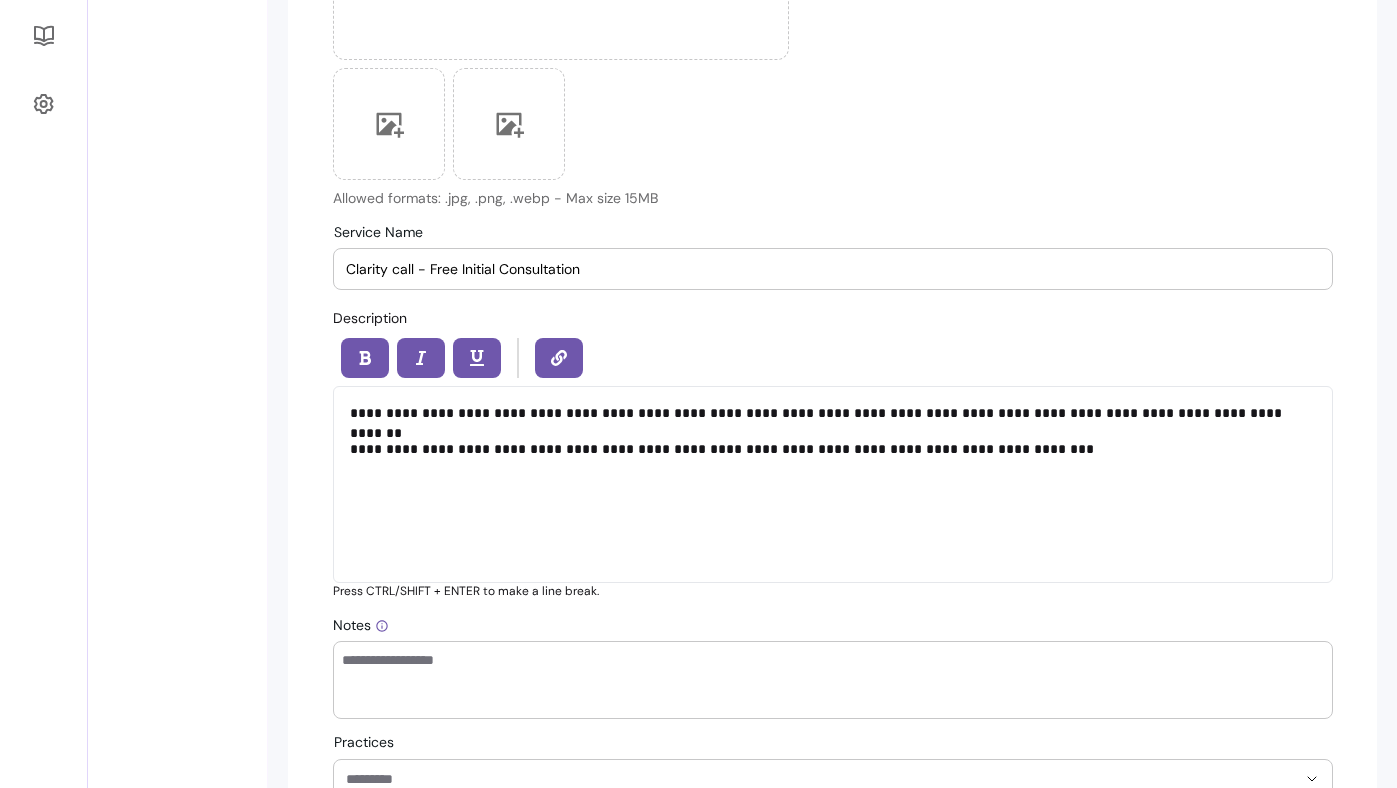 click on "**********" at bounding box center (833, 484) 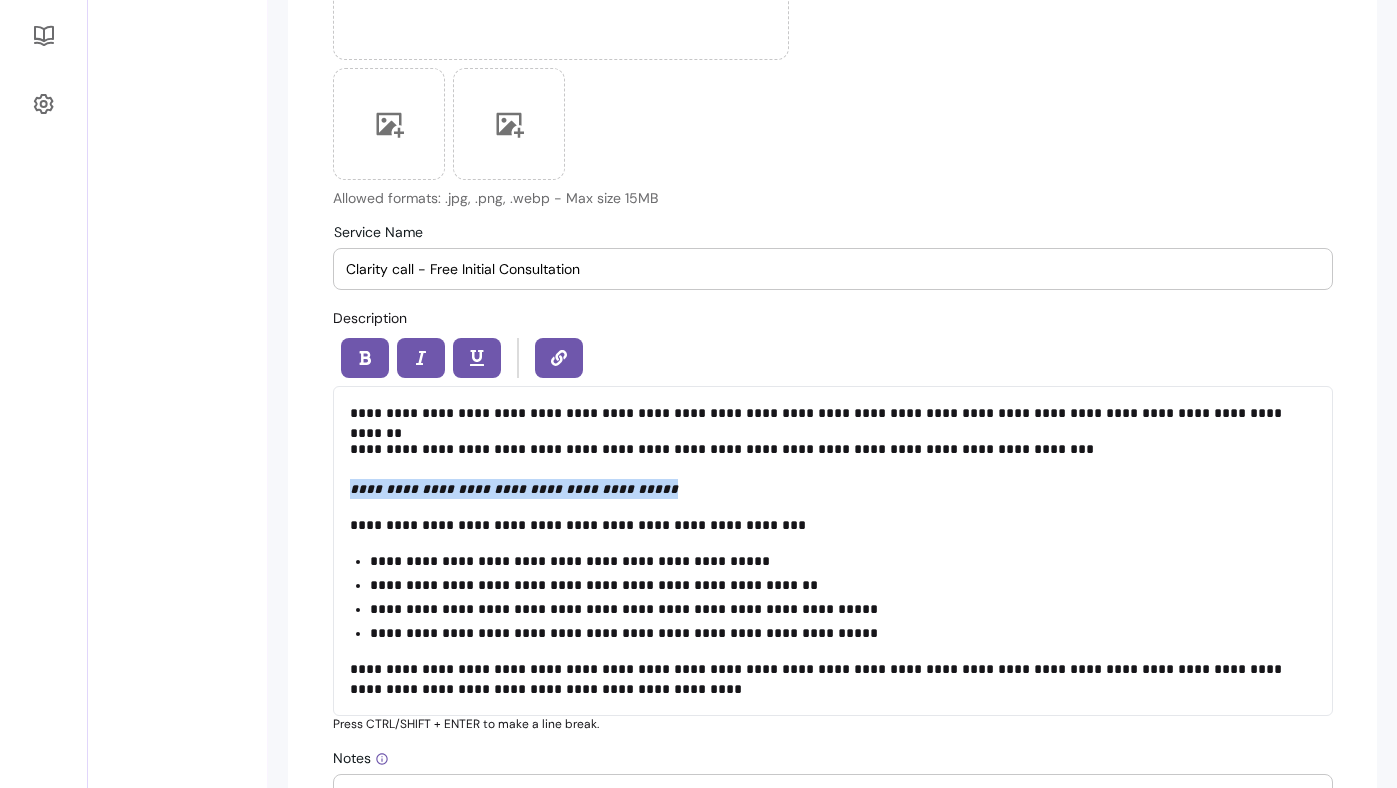 drag, startPoint x: 740, startPoint y: 481, endPoint x: 317, endPoint y: 489, distance: 423.07565 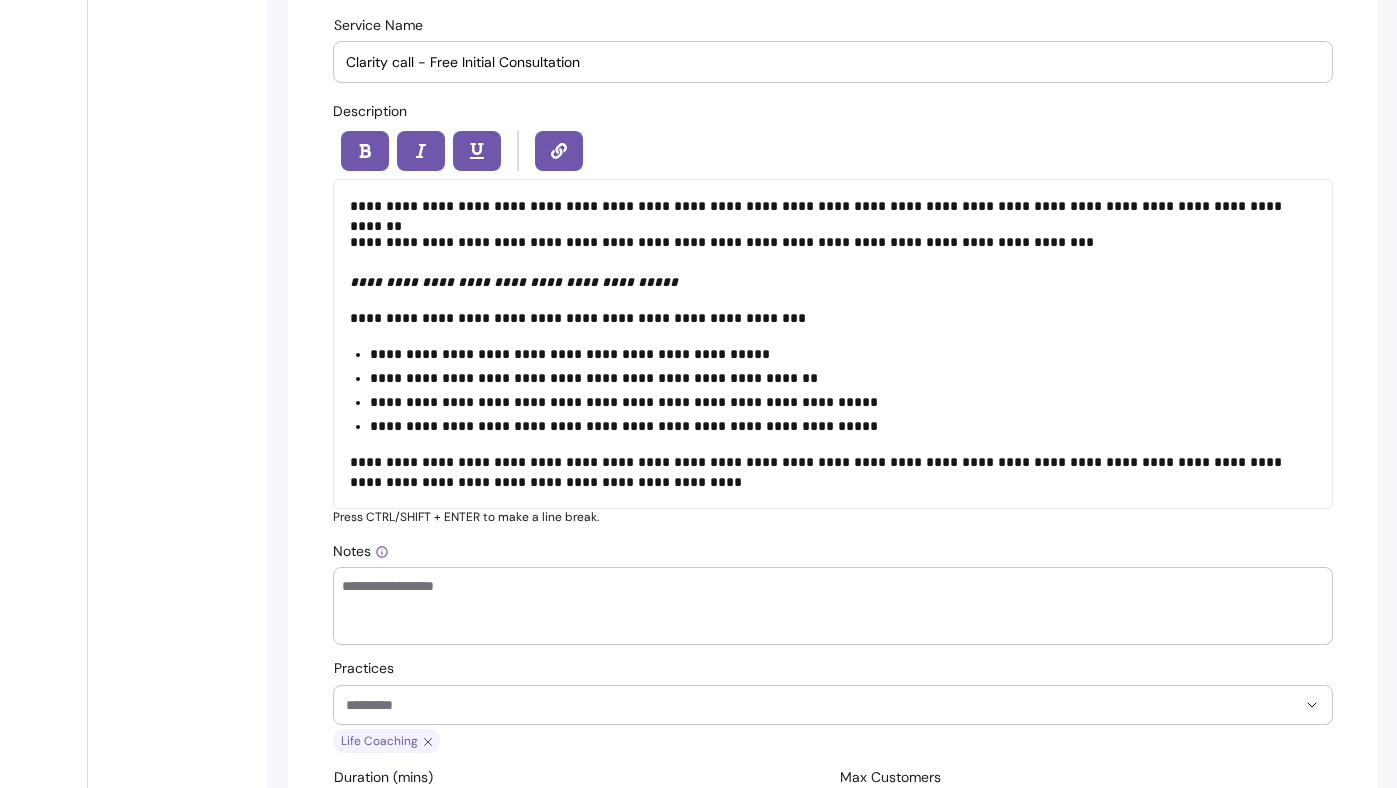 scroll, scrollTop: 842, scrollLeft: 0, axis: vertical 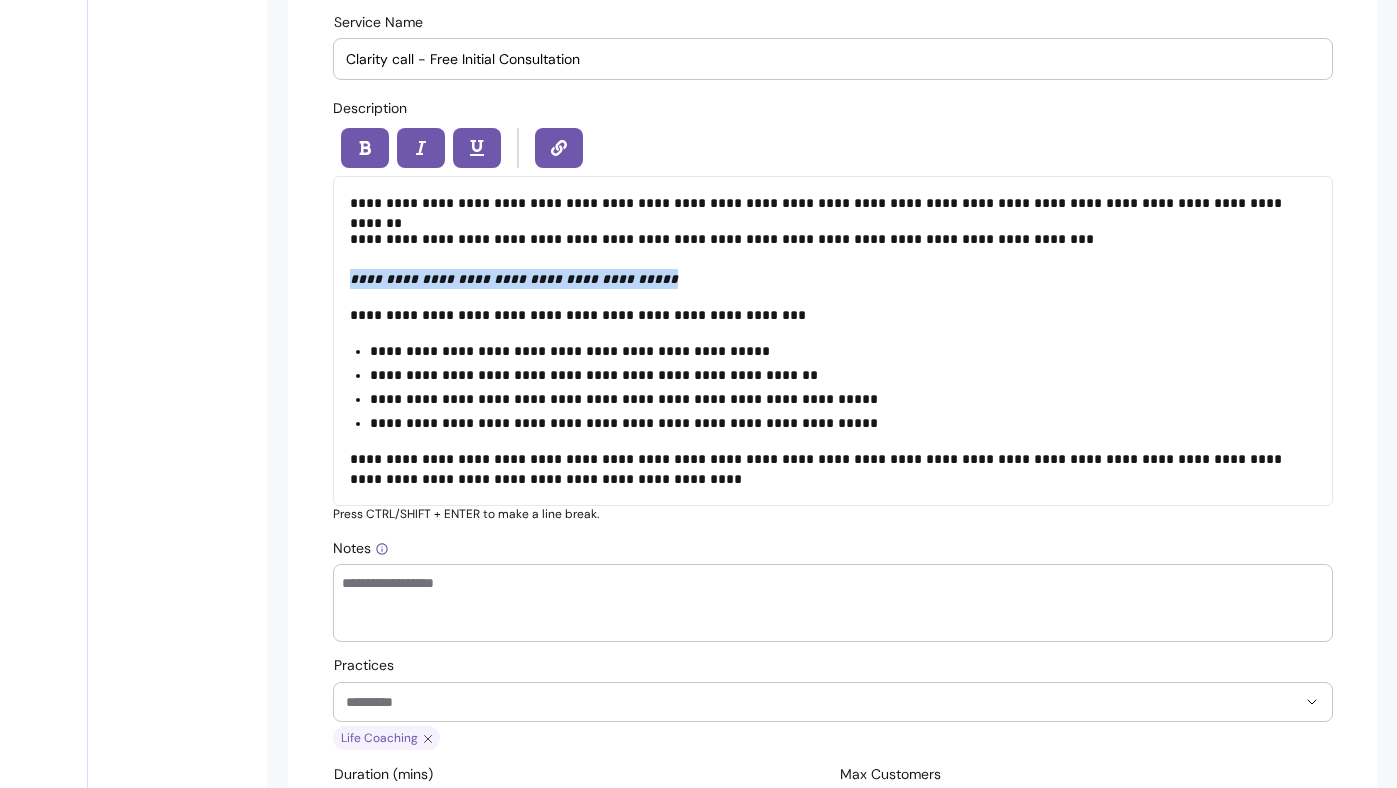 drag, startPoint x: 653, startPoint y: 273, endPoint x: 299, endPoint y: 270, distance: 354.01273 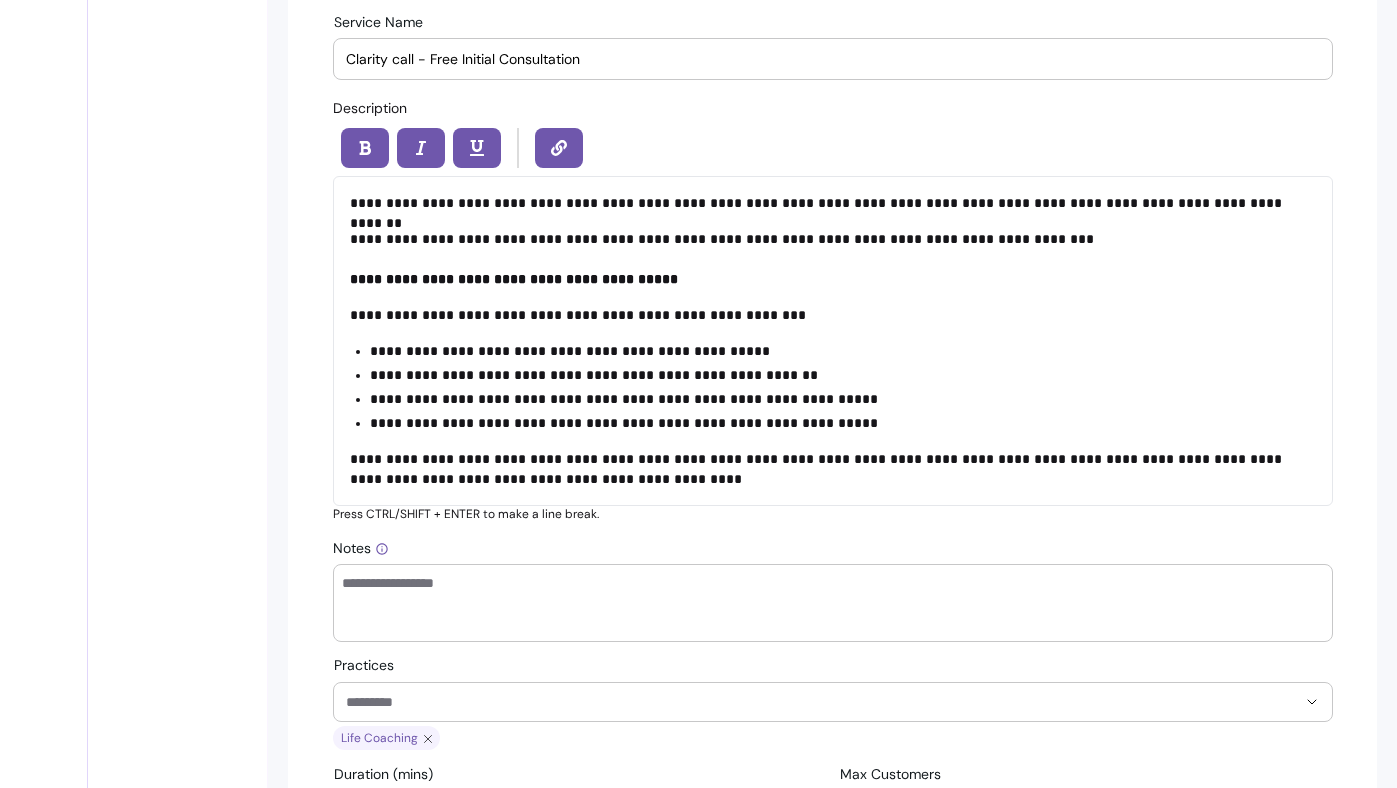 click on "**********" at bounding box center [832, 1090] 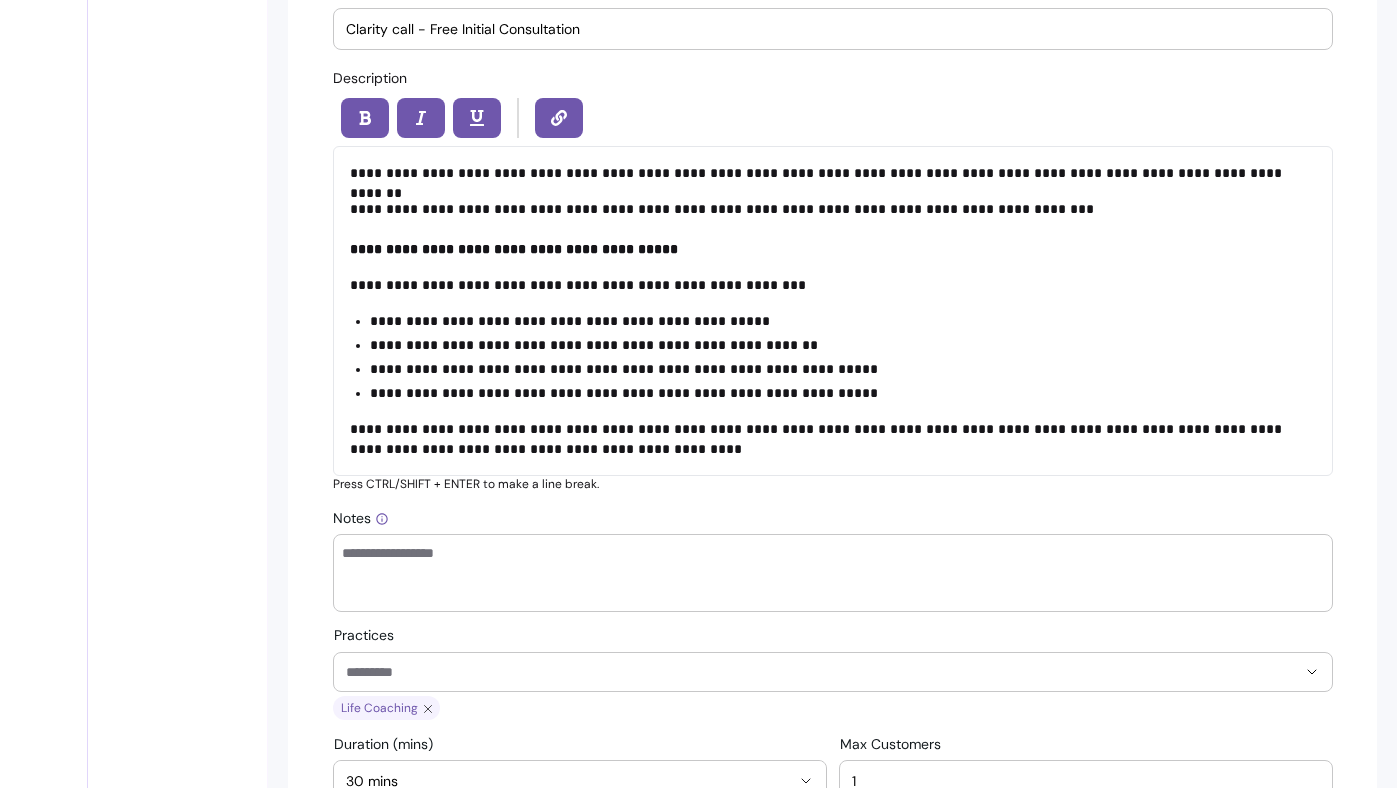 scroll, scrollTop: 873, scrollLeft: 0, axis: vertical 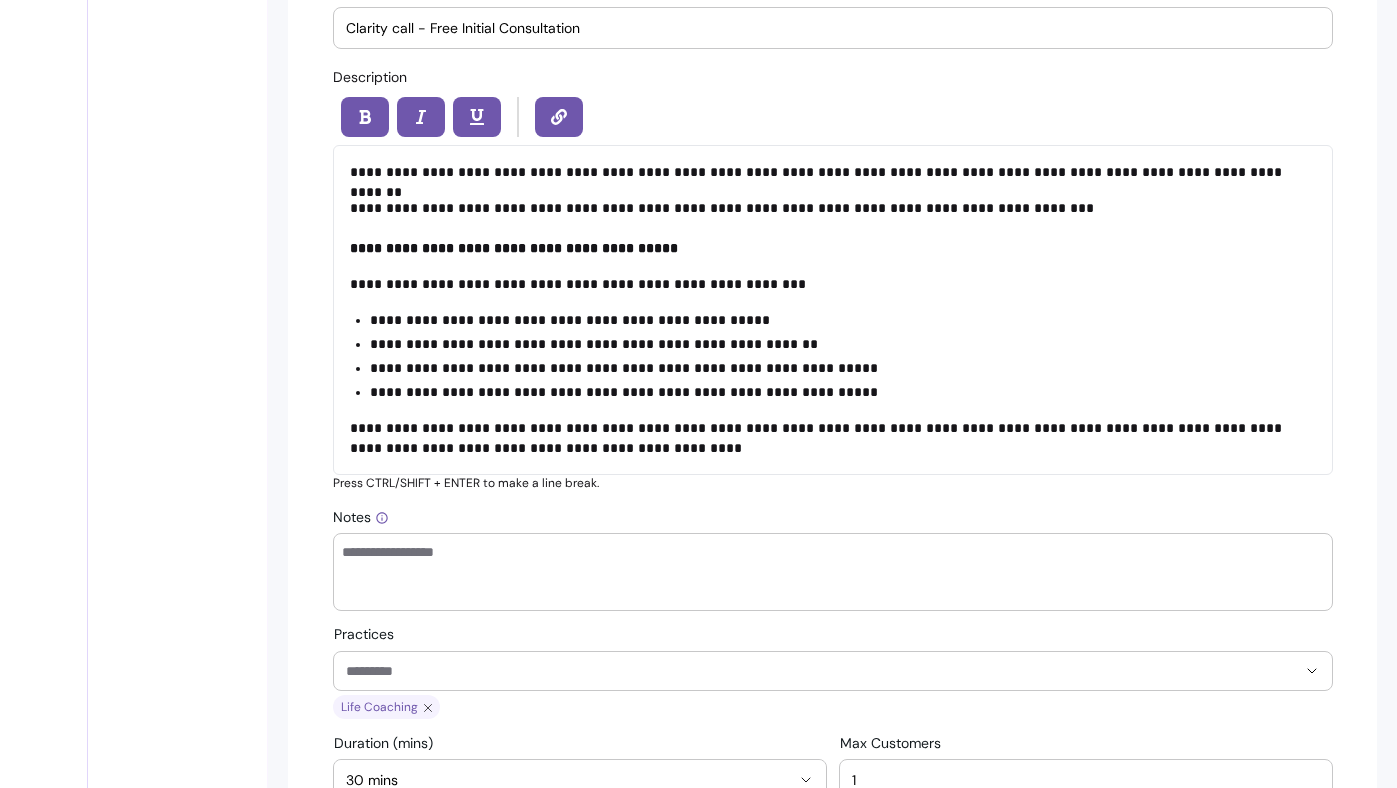 click on "**********" at bounding box center (833, 438) 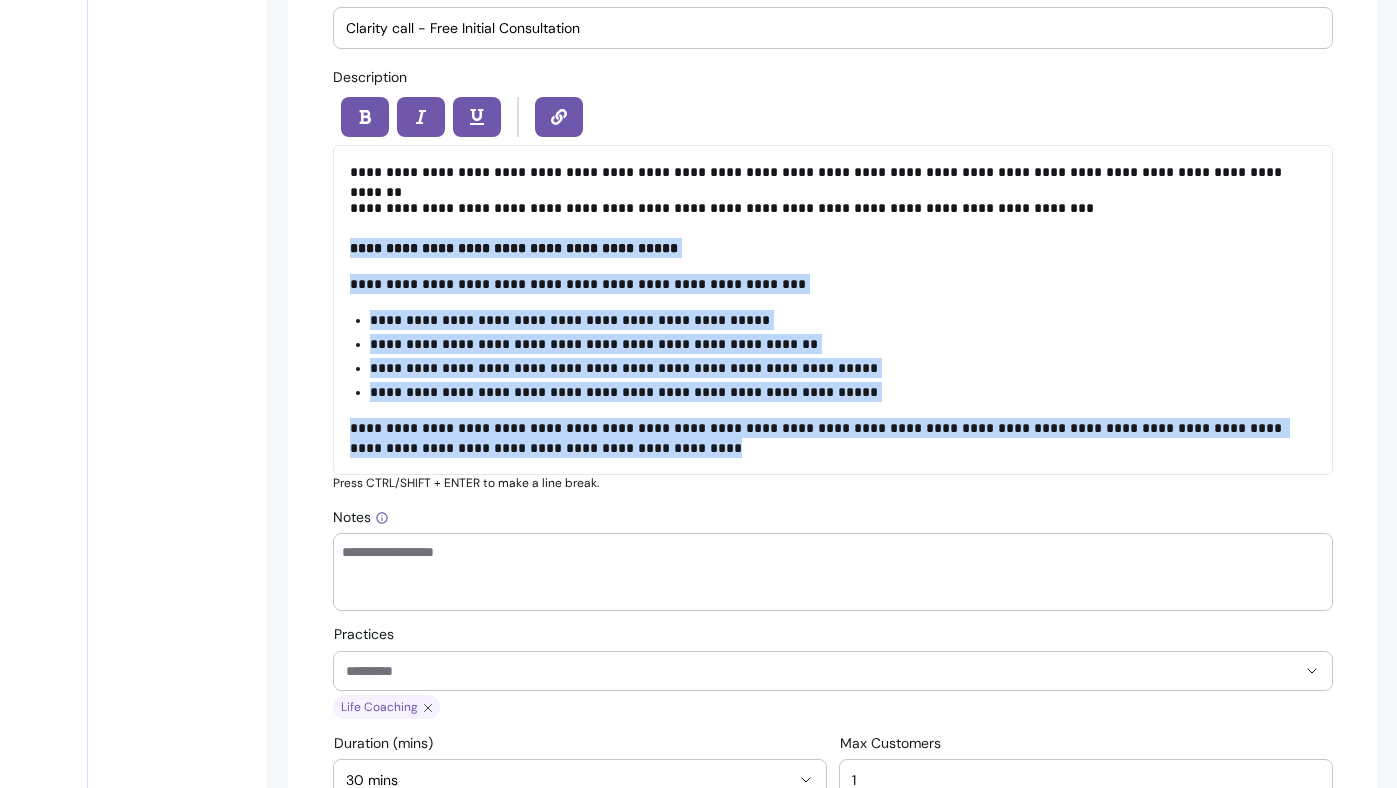drag, startPoint x: 617, startPoint y: 449, endPoint x: 337, endPoint y: 246, distance: 345.84534 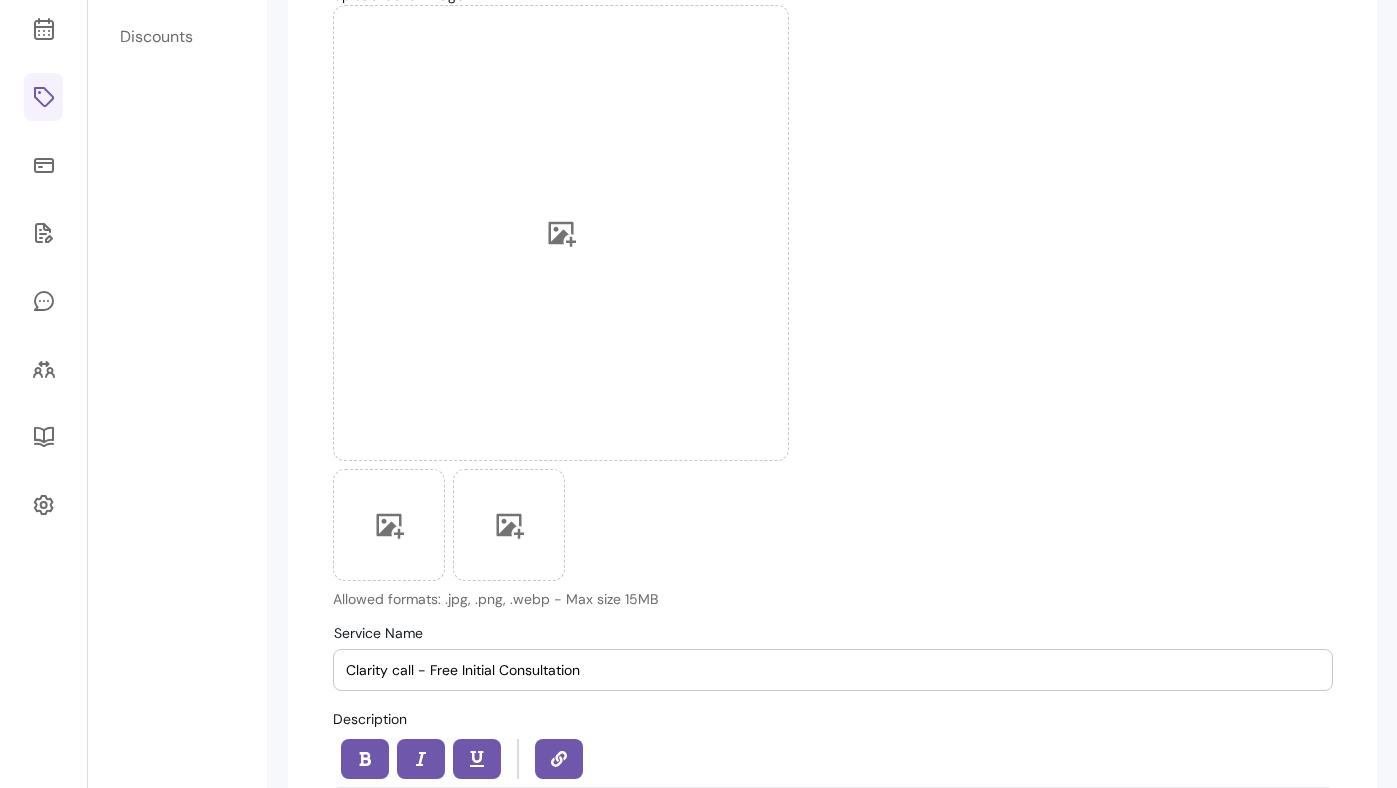 click 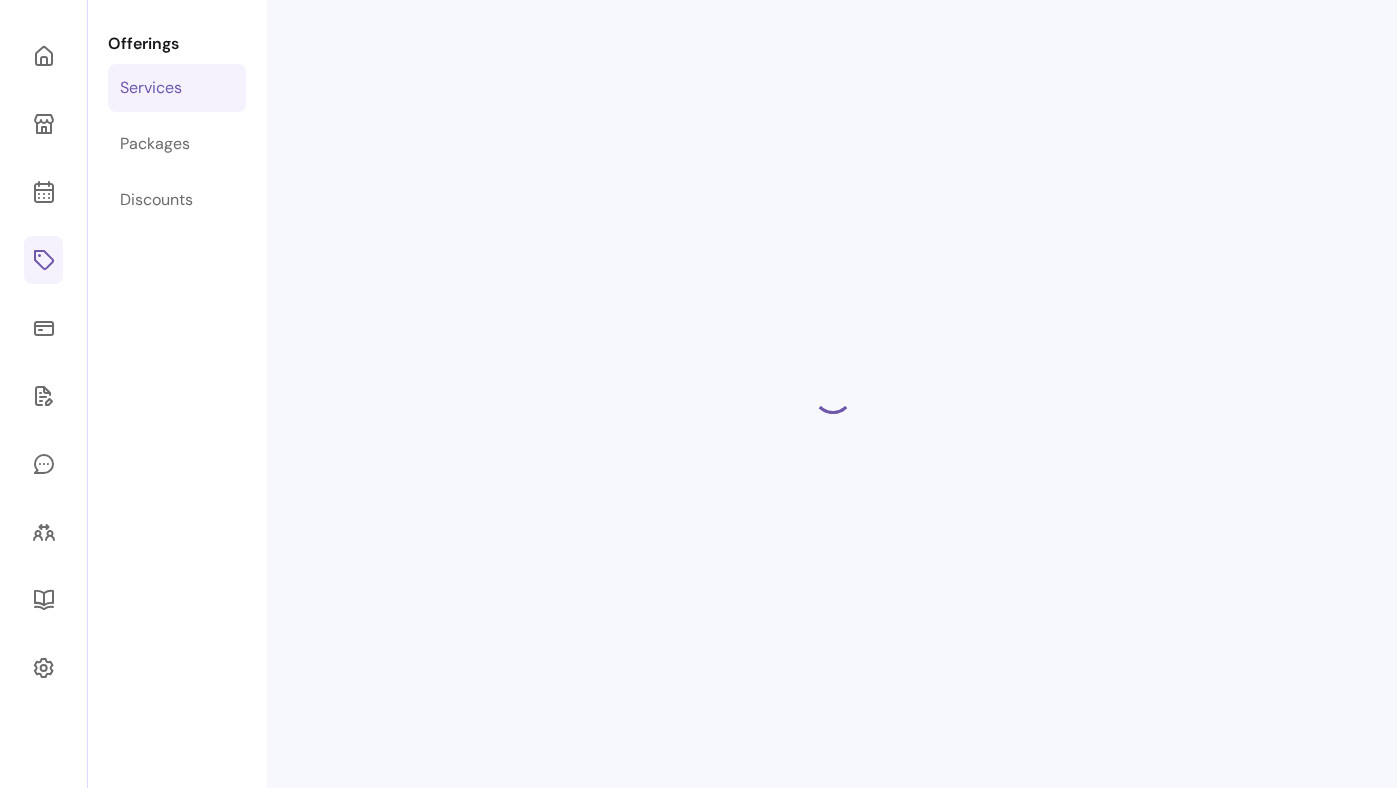 scroll, scrollTop: 68, scrollLeft: 0, axis: vertical 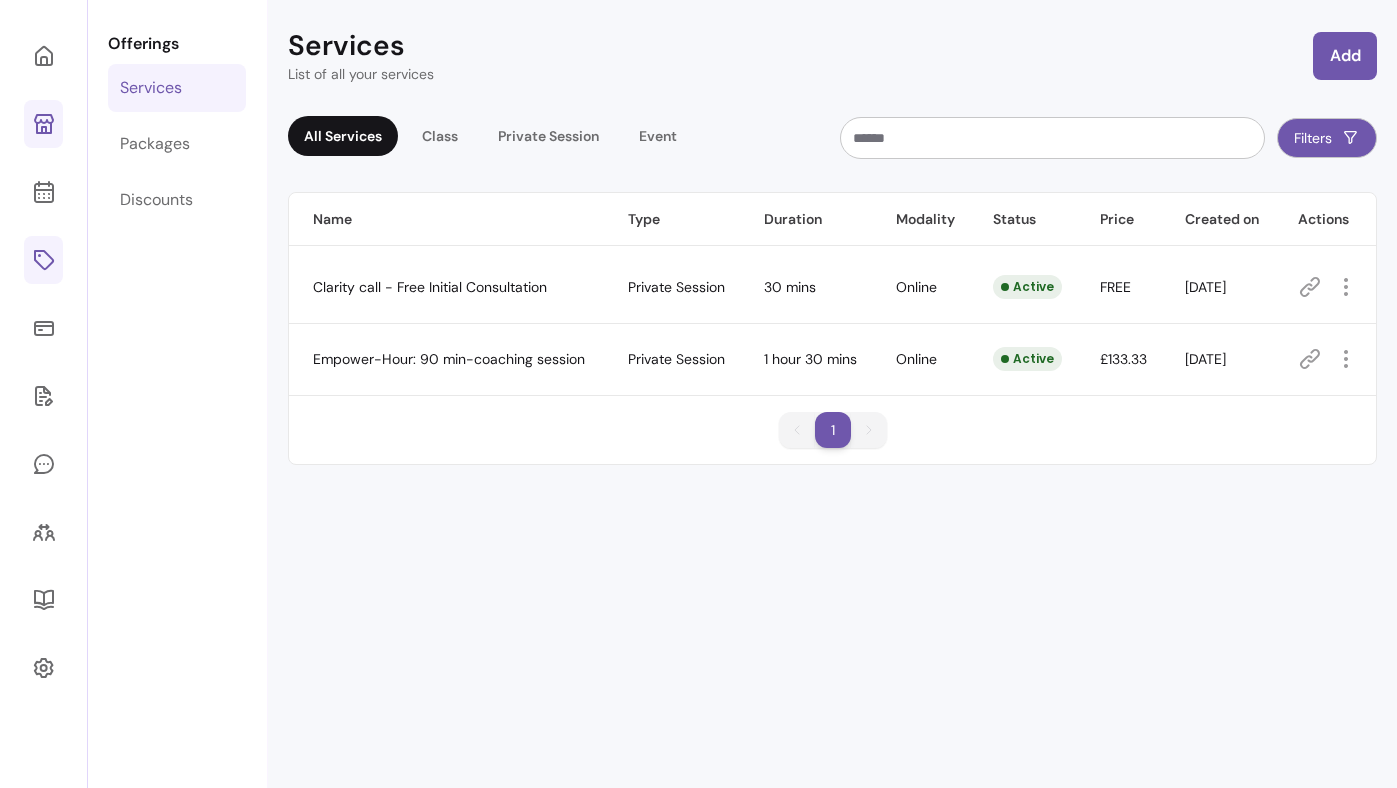 click at bounding box center [43, 124] 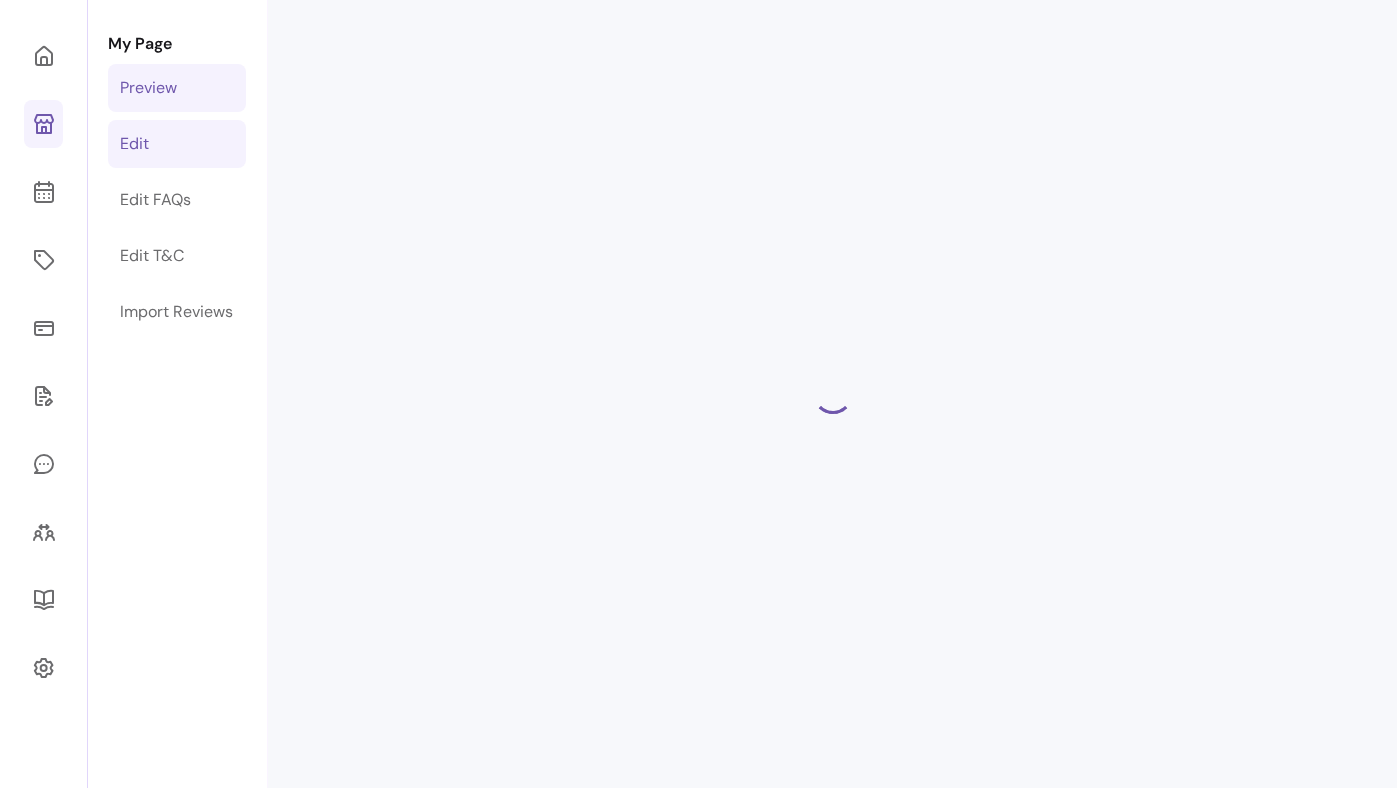 click on "Edit" at bounding box center (177, 144) 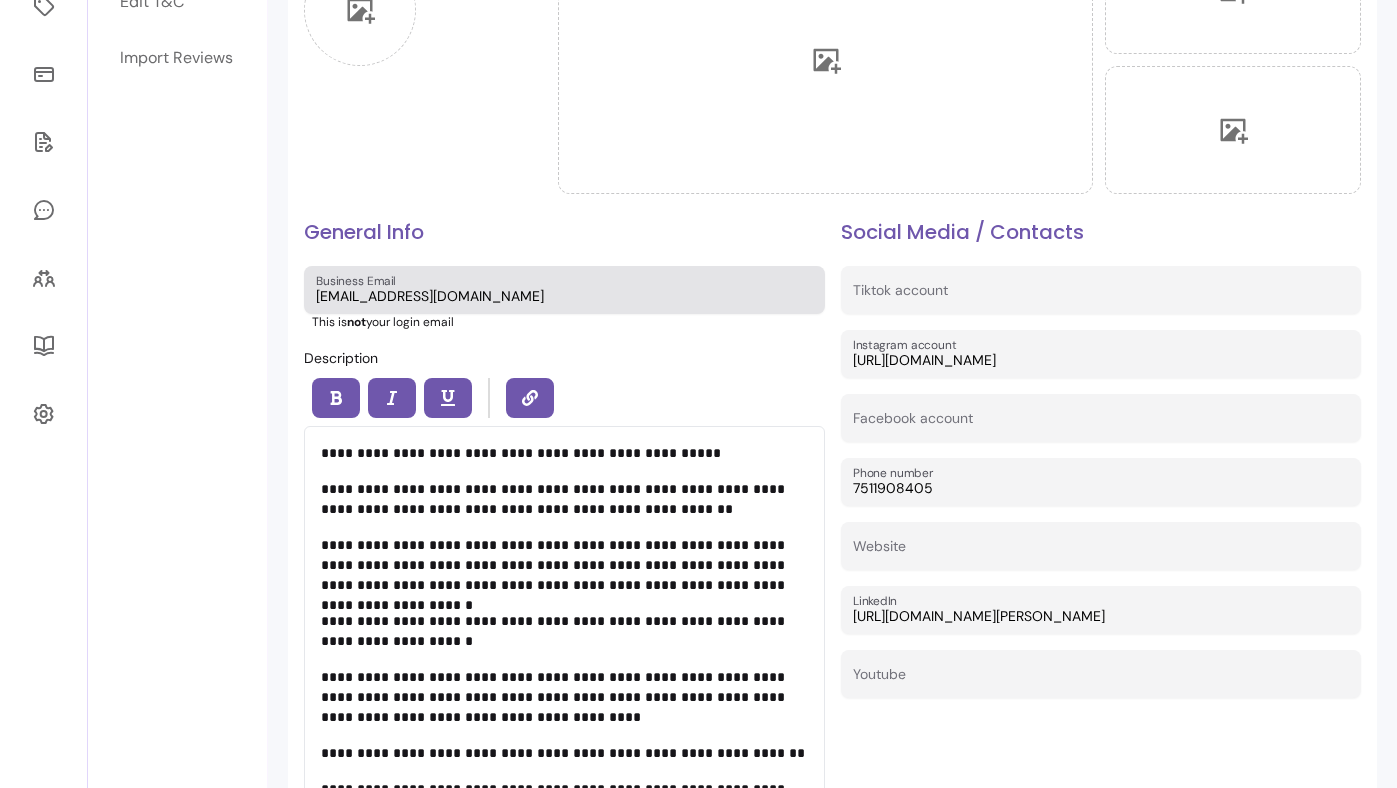 scroll, scrollTop: 543, scrollLeft: 0, axis: vertical 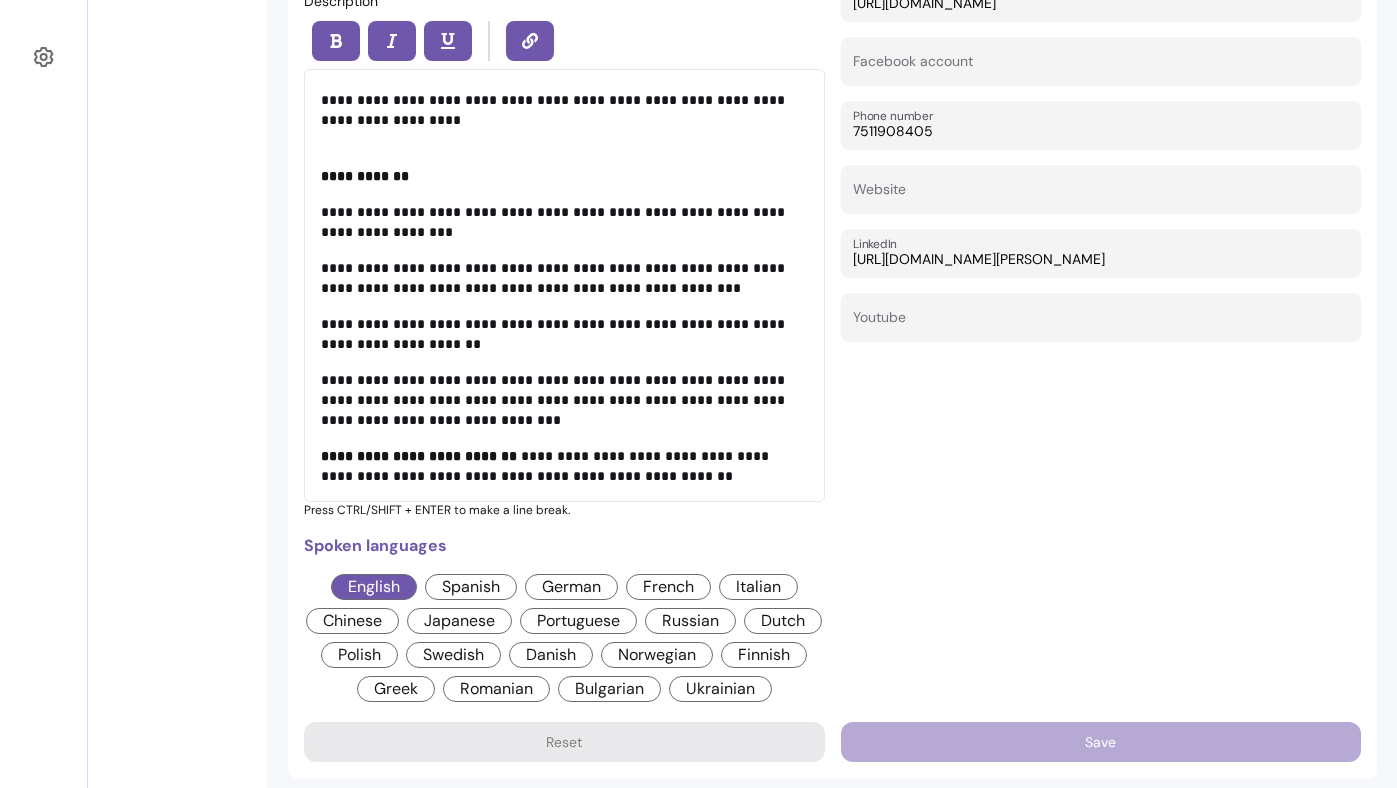 click on "**********" at bounding box center (564, 400) 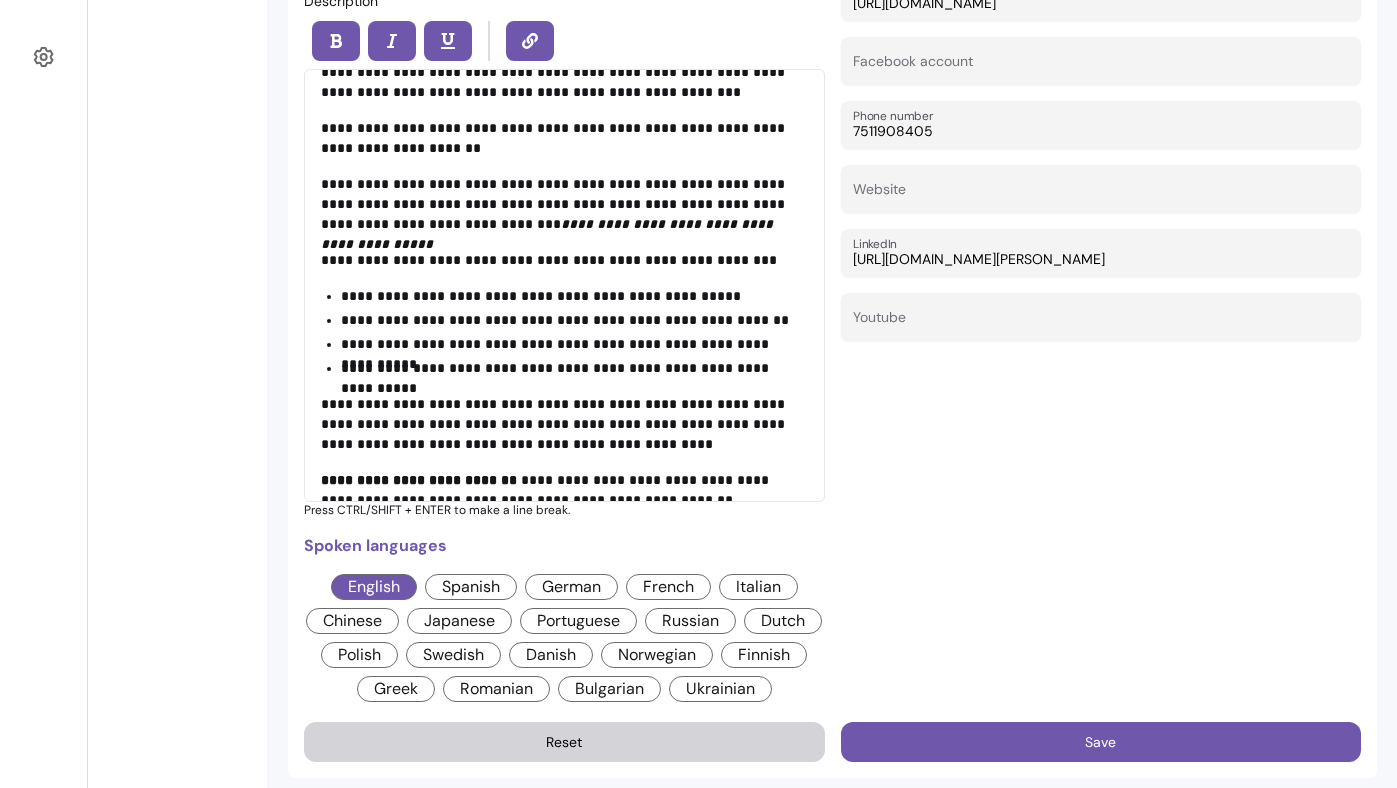 scroll, scrollTop: 622, scrollLeft: 0, axis: vertical 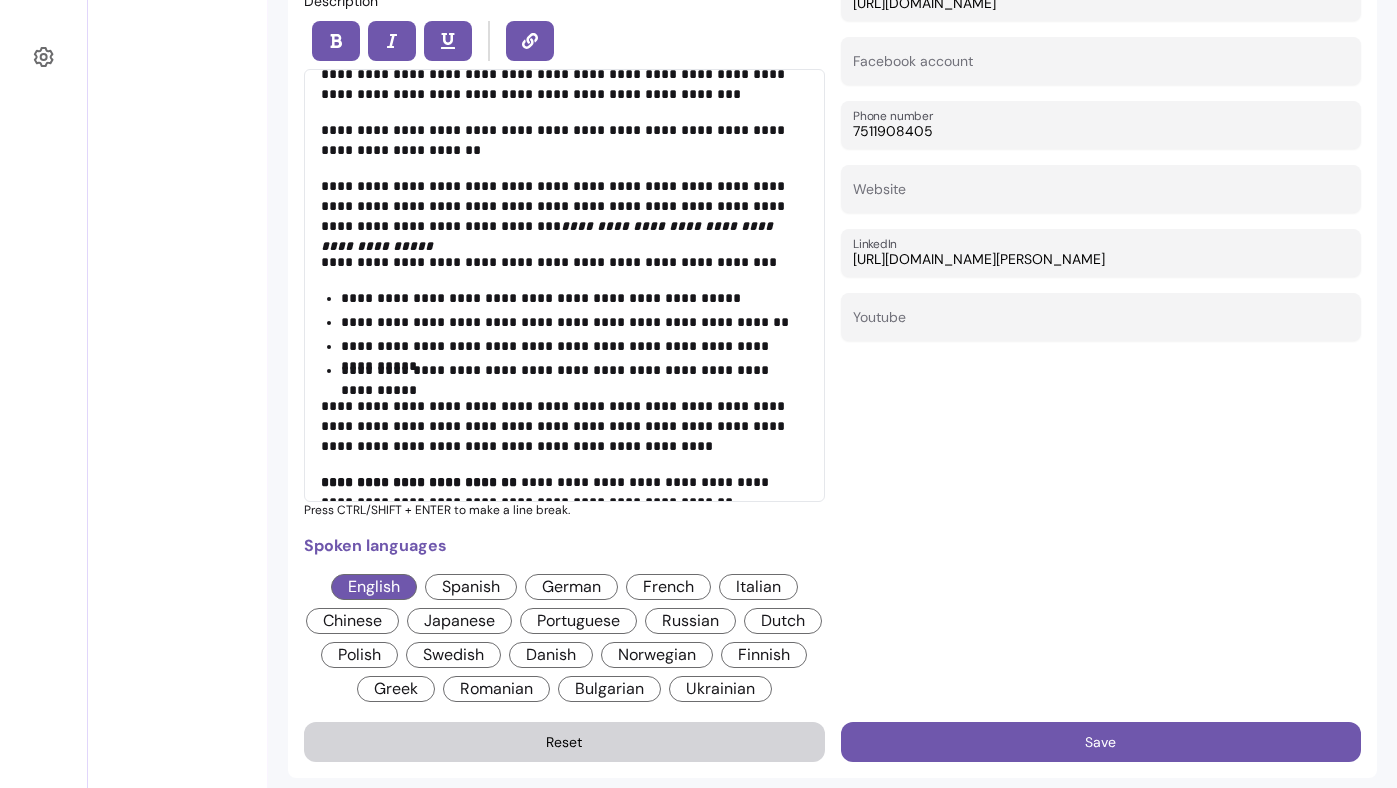click on "**********" at bounding box center (549, 236) 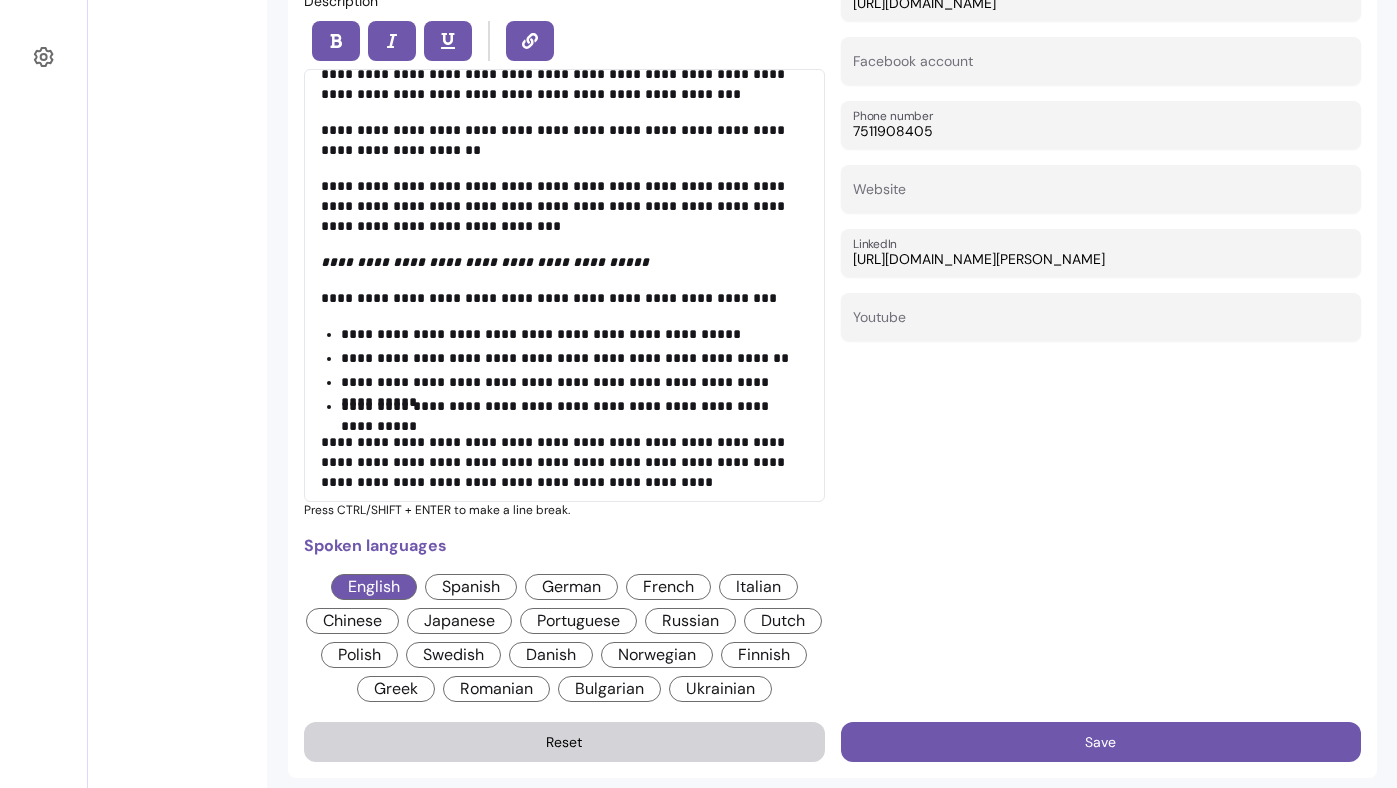 scroll, scrollTop: 684, scrollLeft: 0, axis: vertical 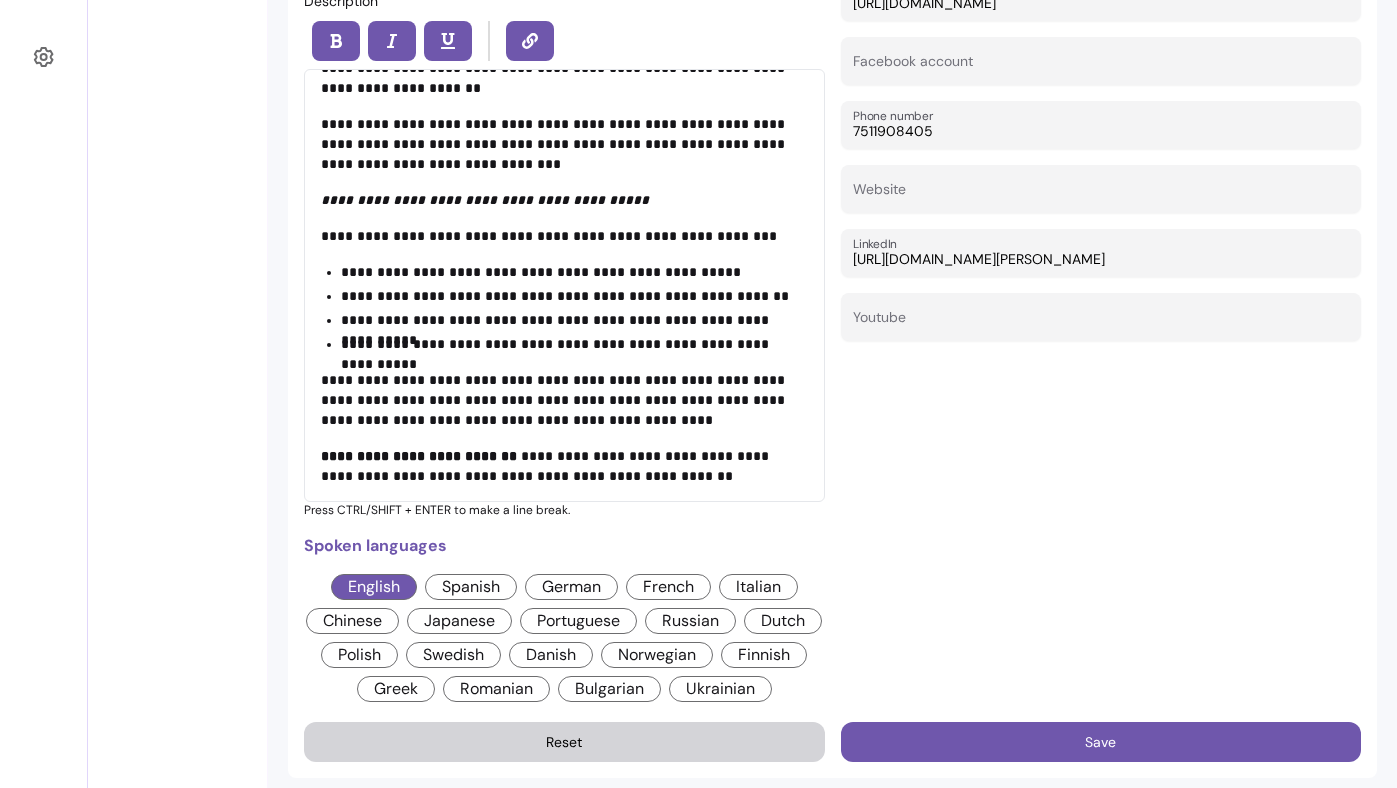 click on "**********" at bounding box center [564, 466] 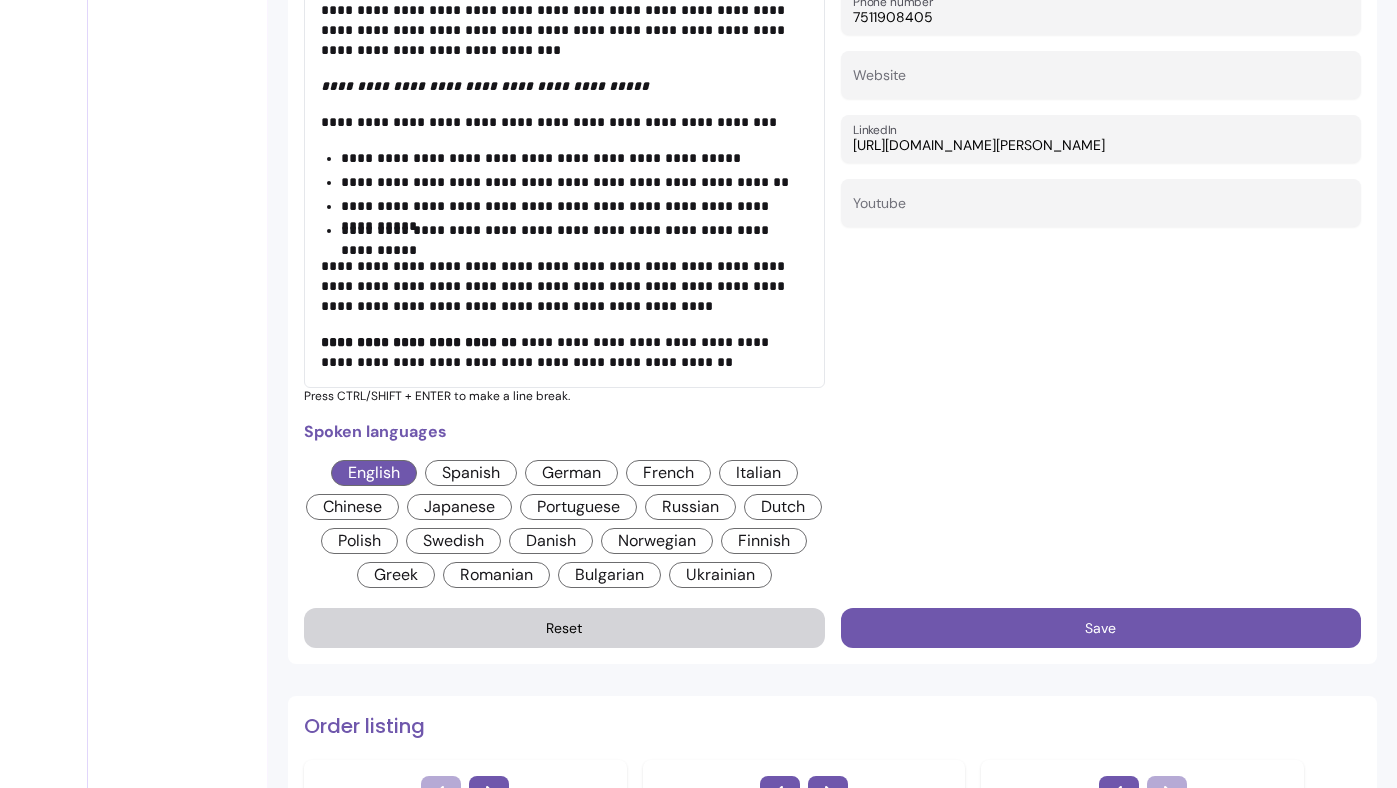 scroll, scrollTop: 815, scrollLeft: 0, axis: vertical 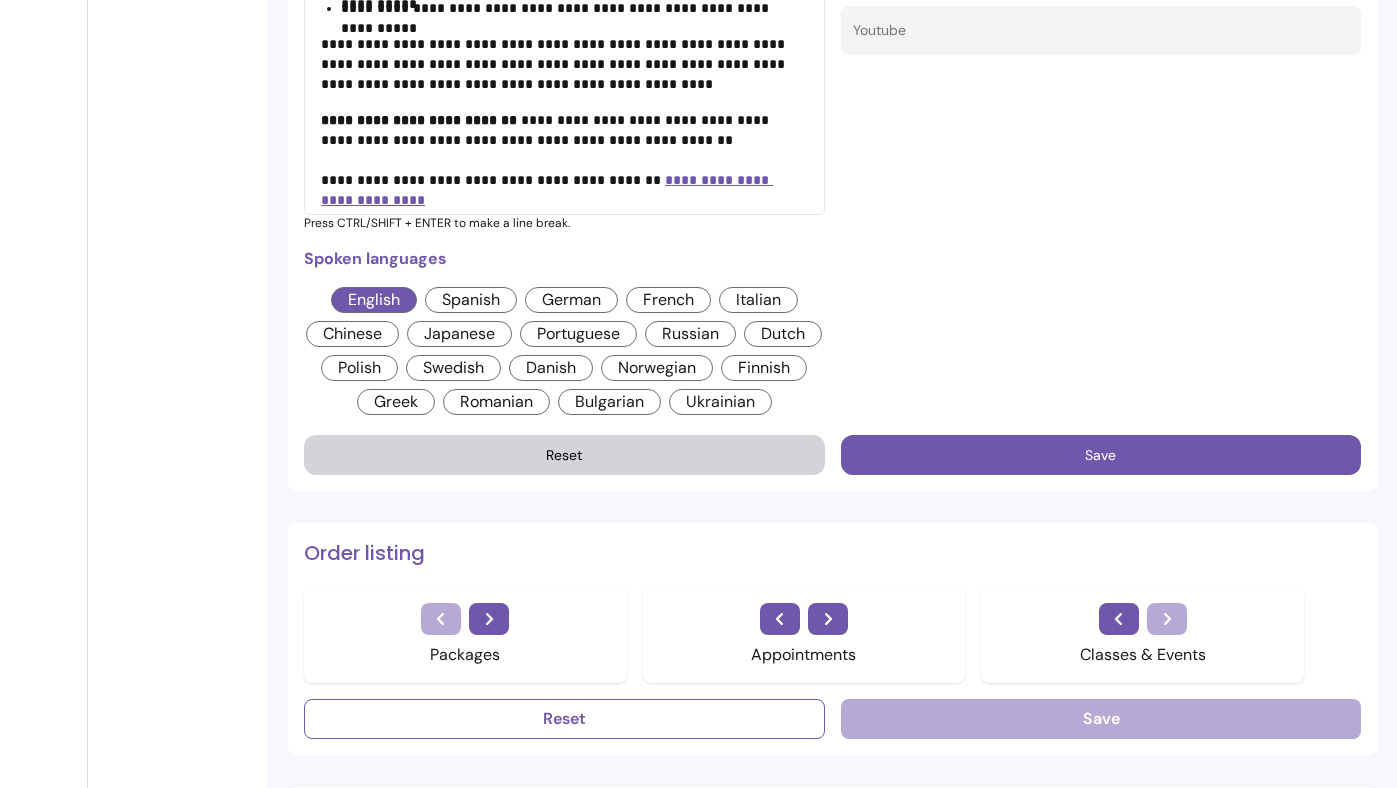 click on "Social Media / Contacts Tiktok account Instagram account [URL][DOMAIN_NAME] Facebook account Phone number [PHONE_NUMBER] Website LinkedIn [URL][DOMAIN_NAME][PERSON_NAME] Youtube" at bounding box center (1101, -4) 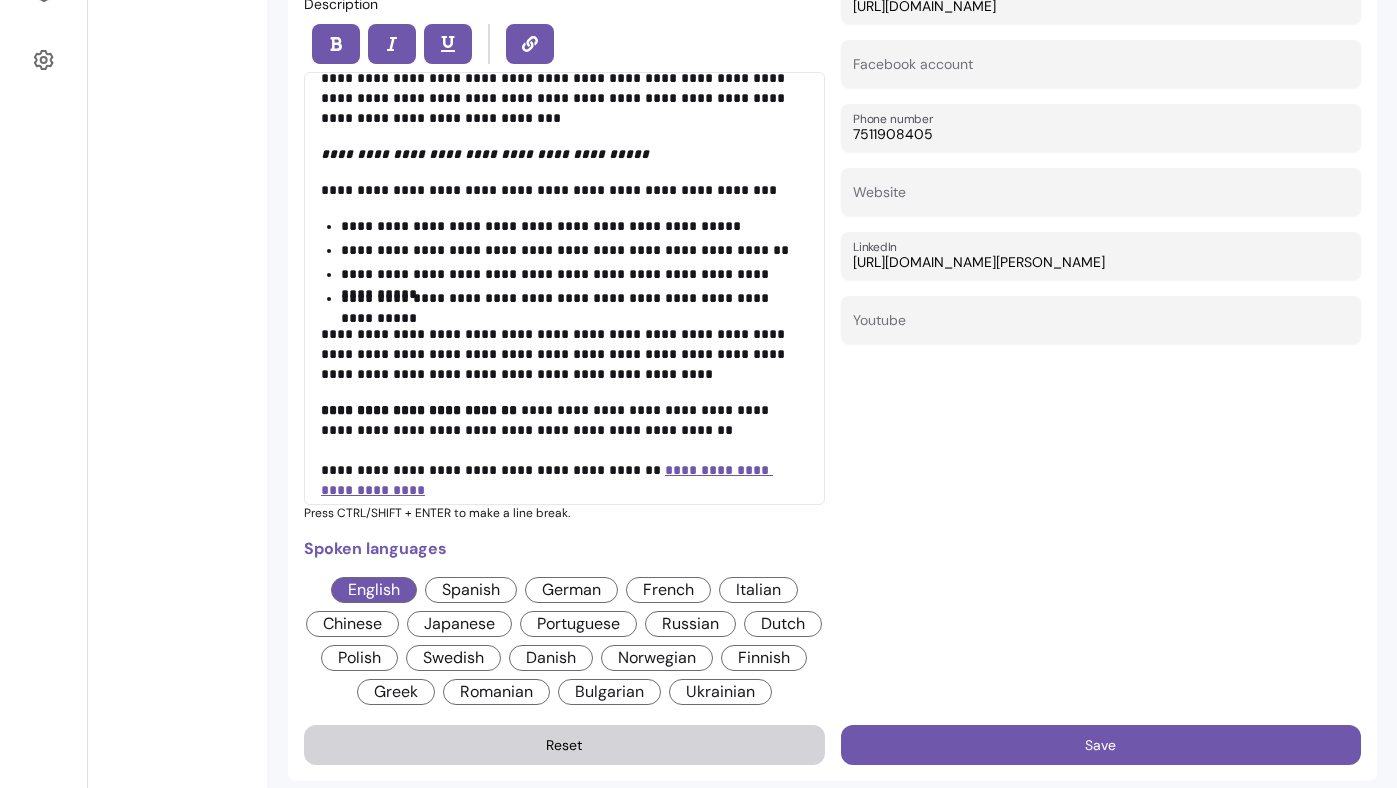 click on "Press CTRL/SHIFT + ENTER to make a line break." at bounding box center (564, 513) 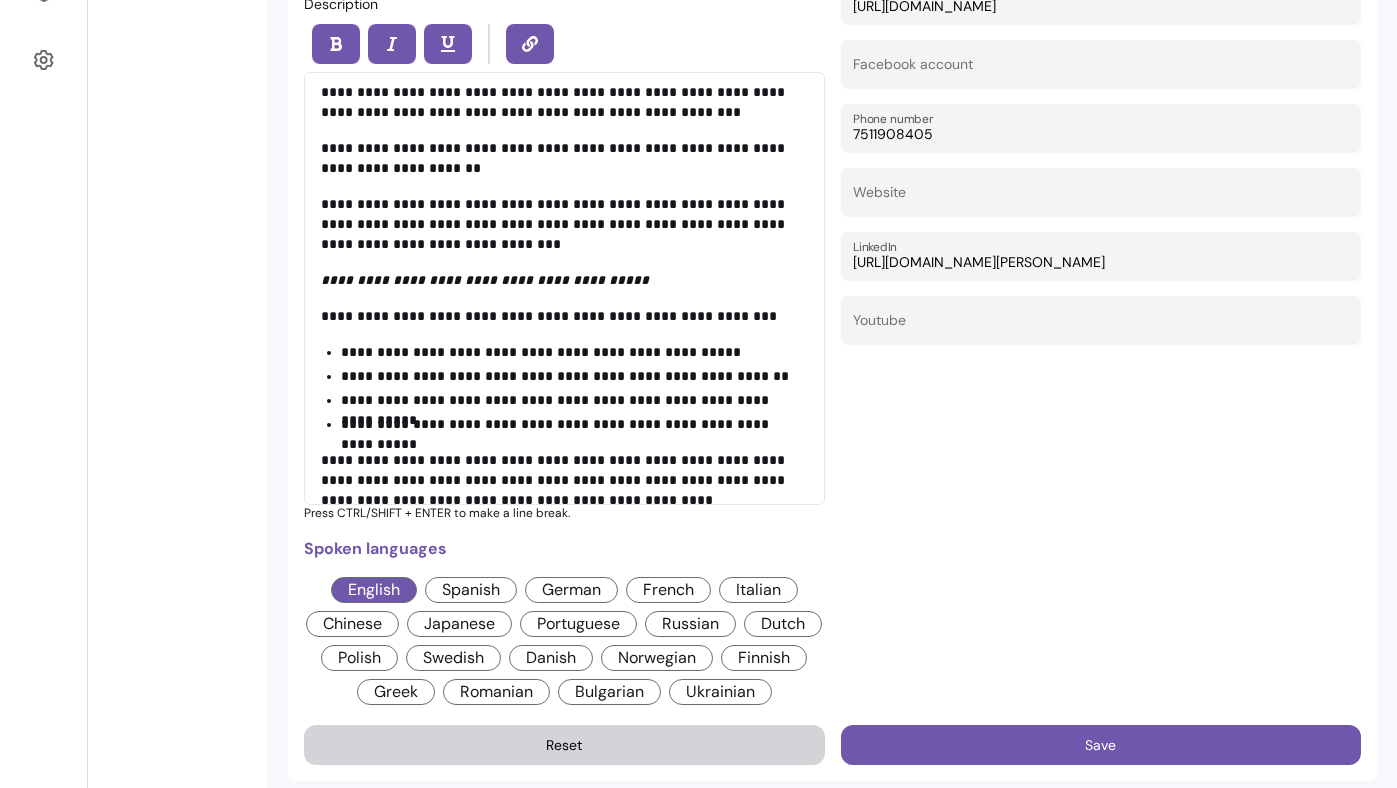 scroll, scrollTop: 744, scrollLeft: 0, axis: vertical 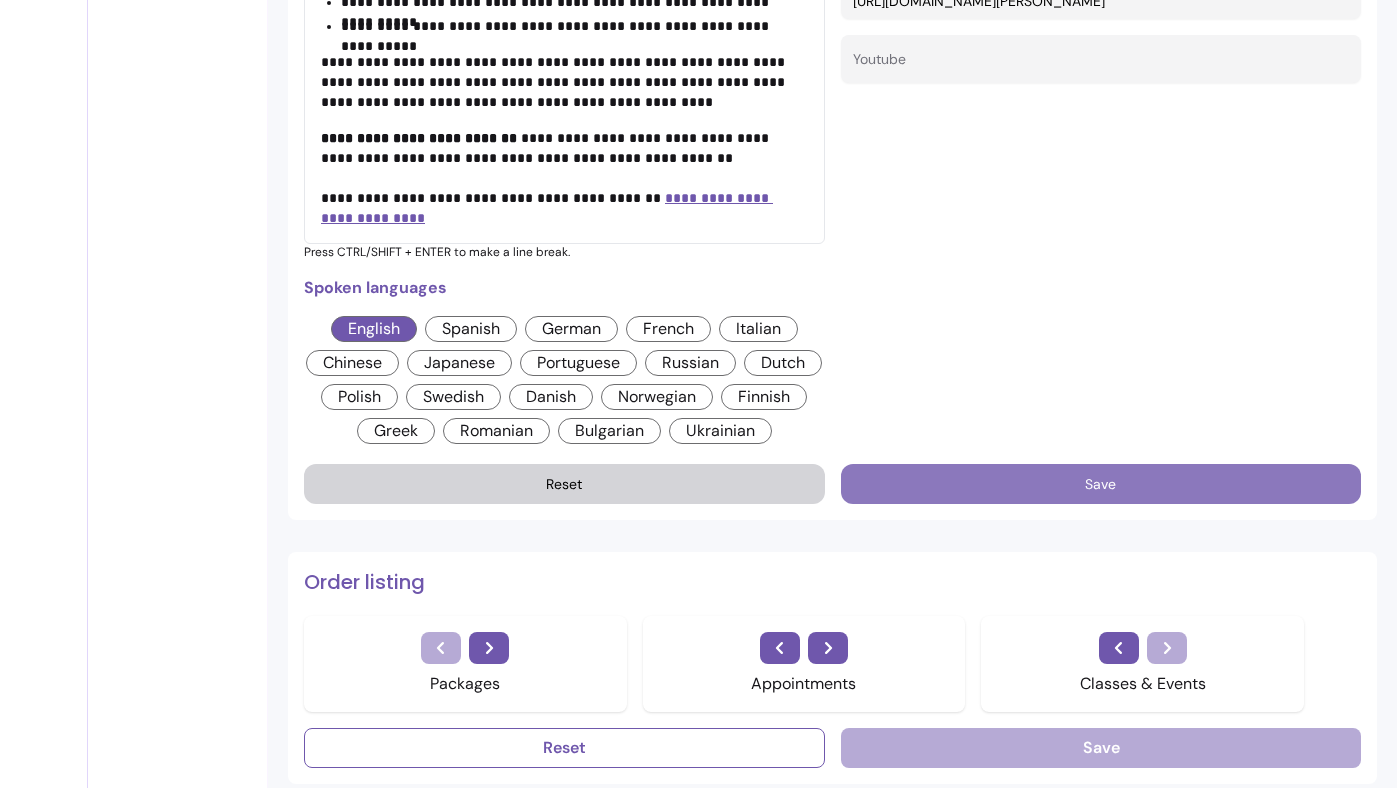 click on "Save" at bounding box center [1101, 484] 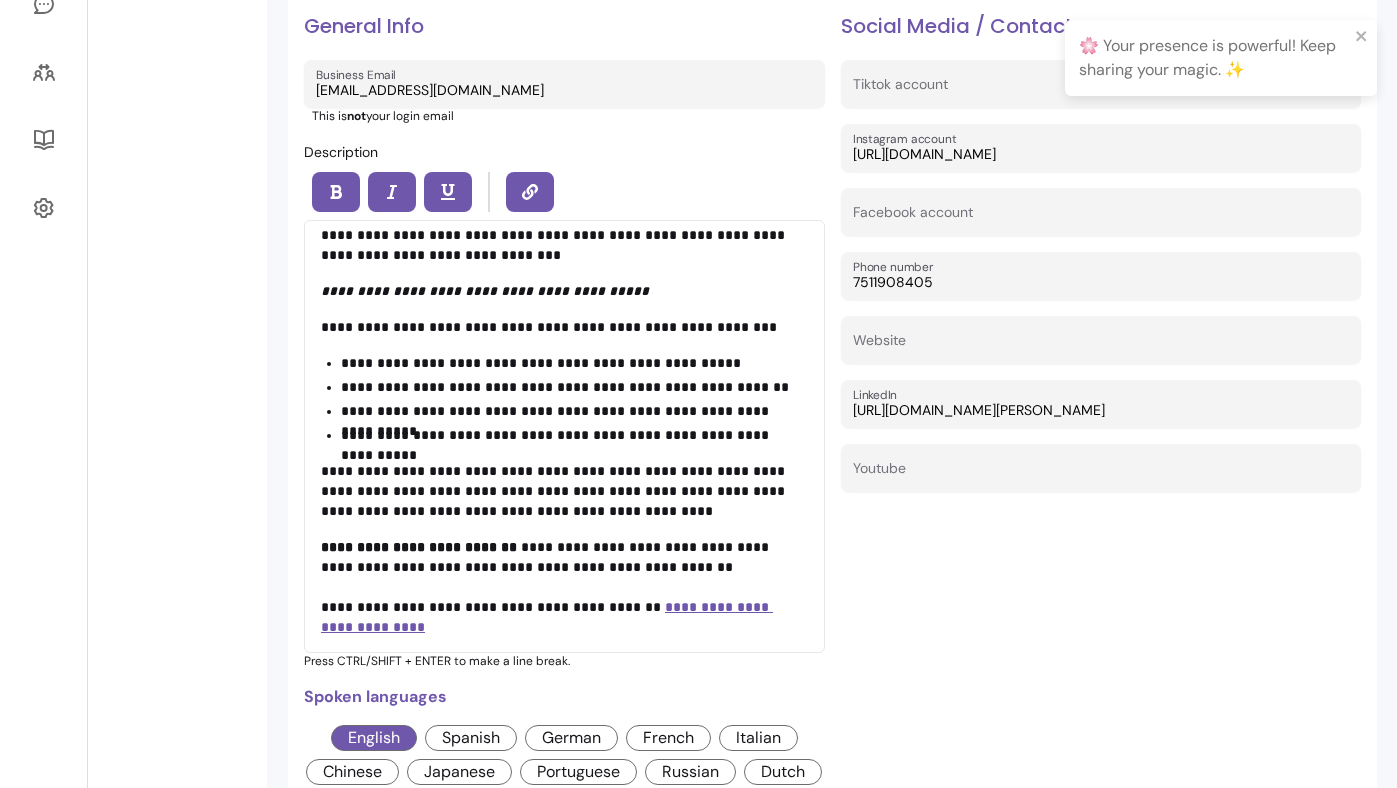scroll, scrollTop: 145, scrollLeft: 0, axis: vertical 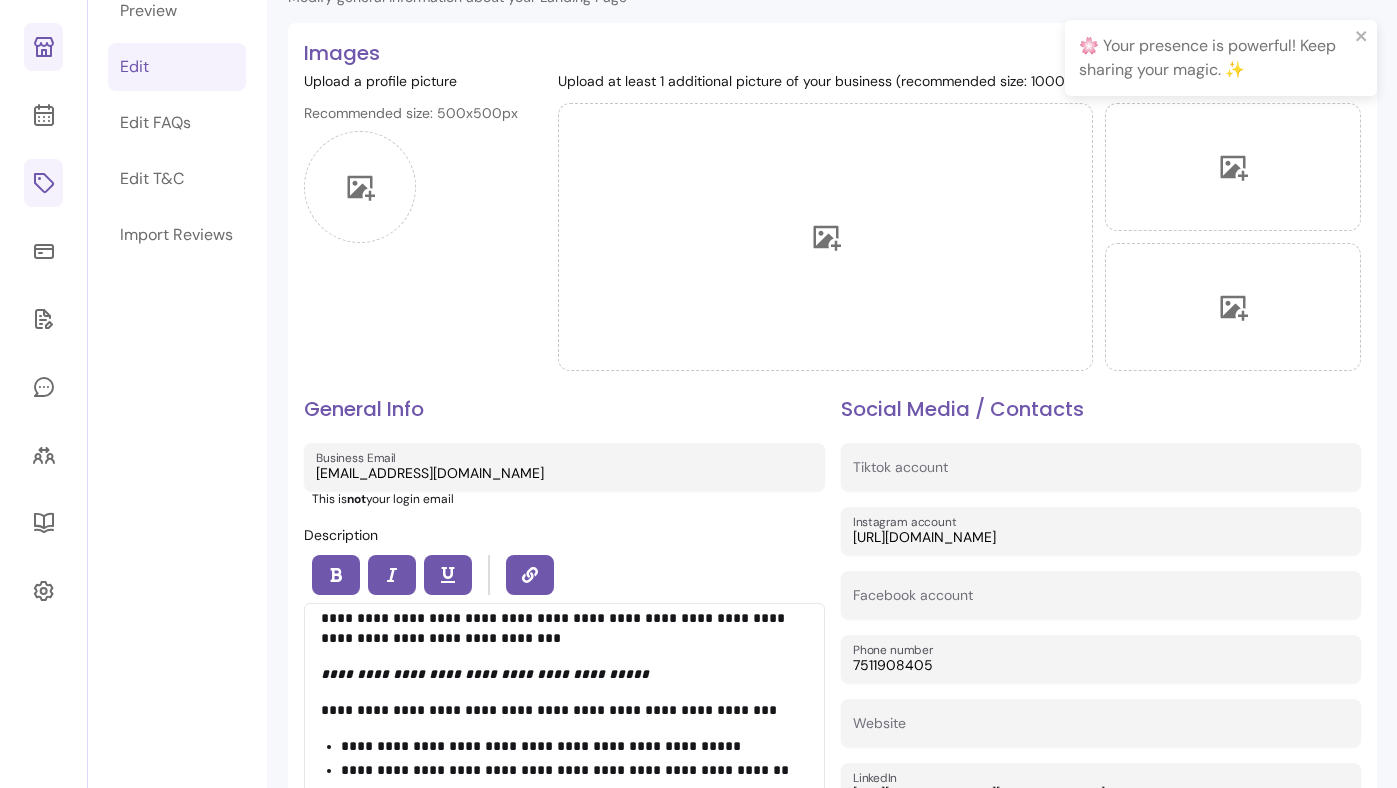 click at bounding box center (43, 183) 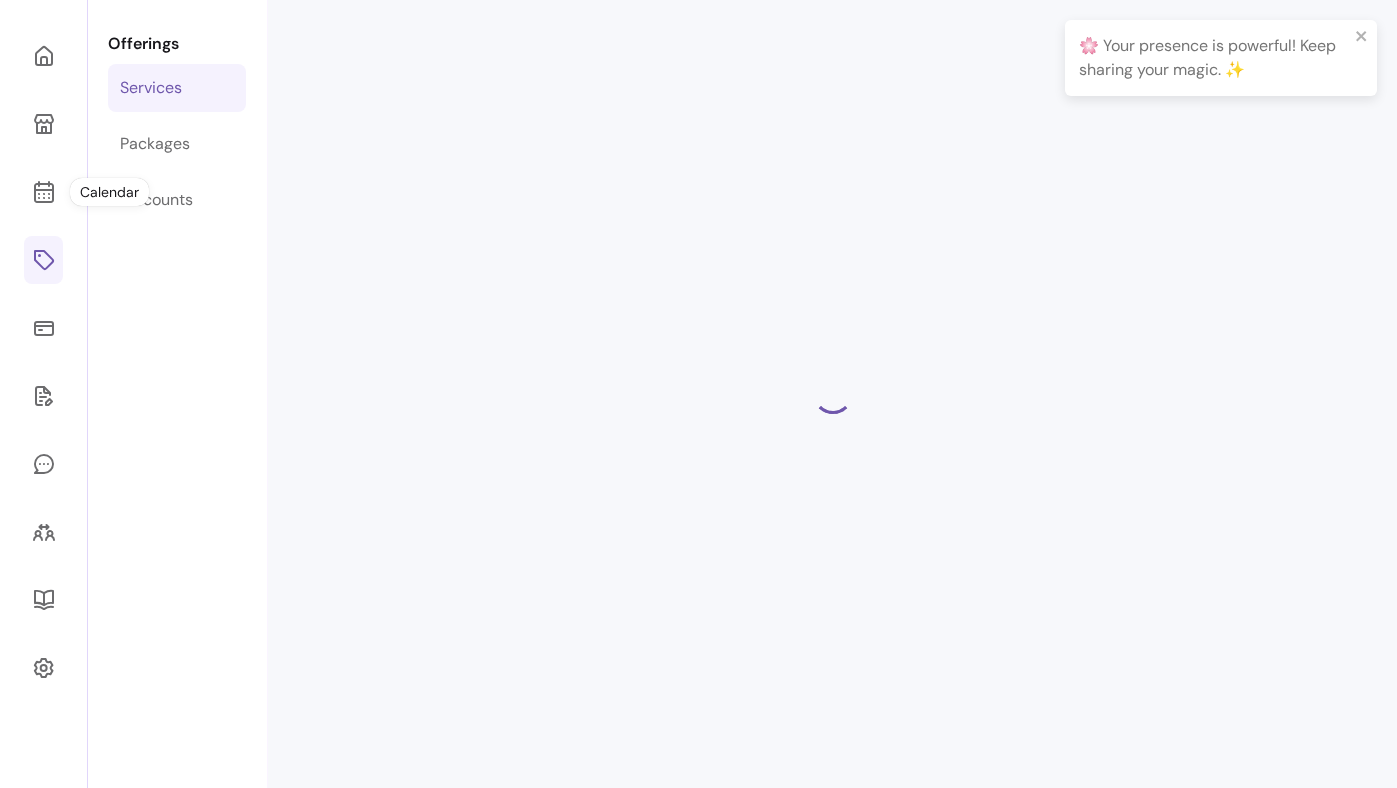 scroll, scrollTop: 68, scrollLeft: 0, axis: vertical 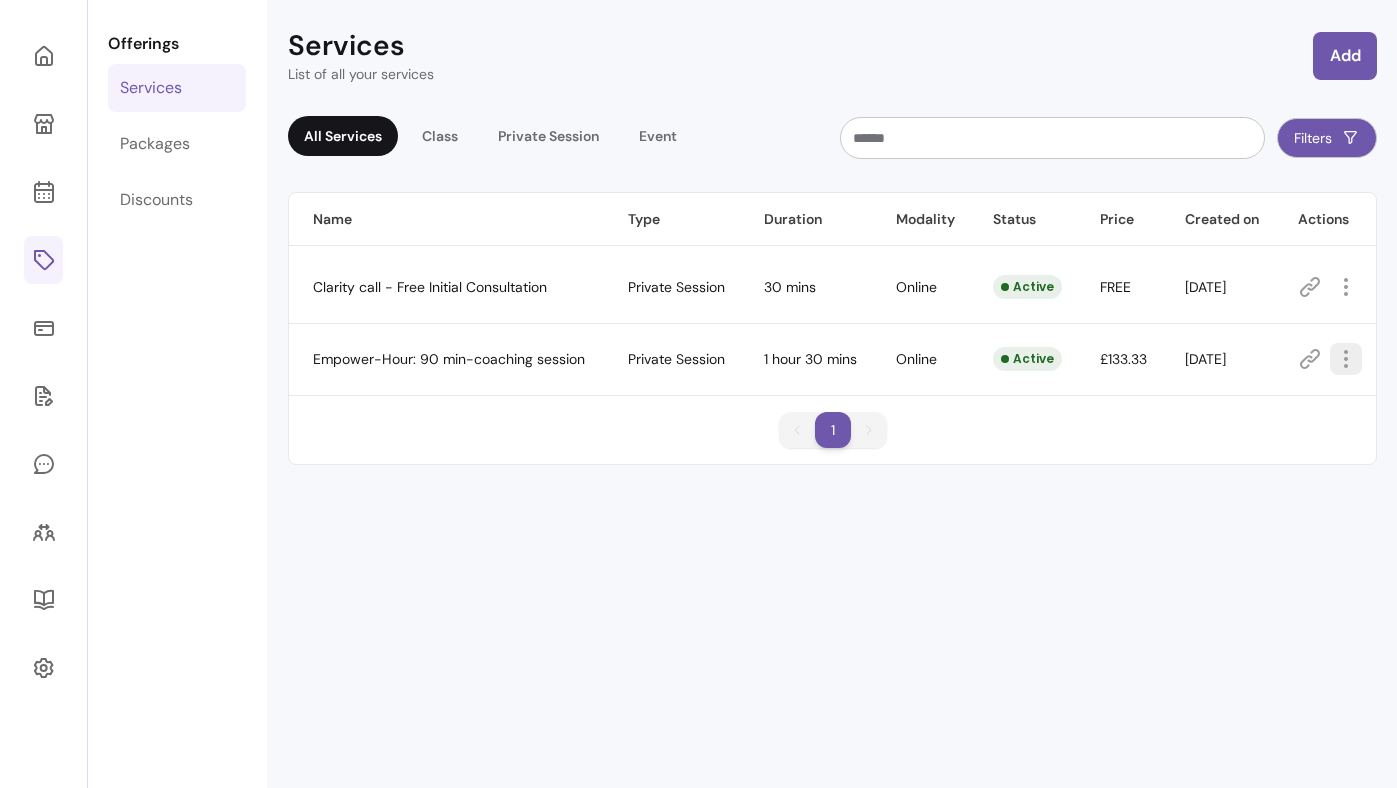 click 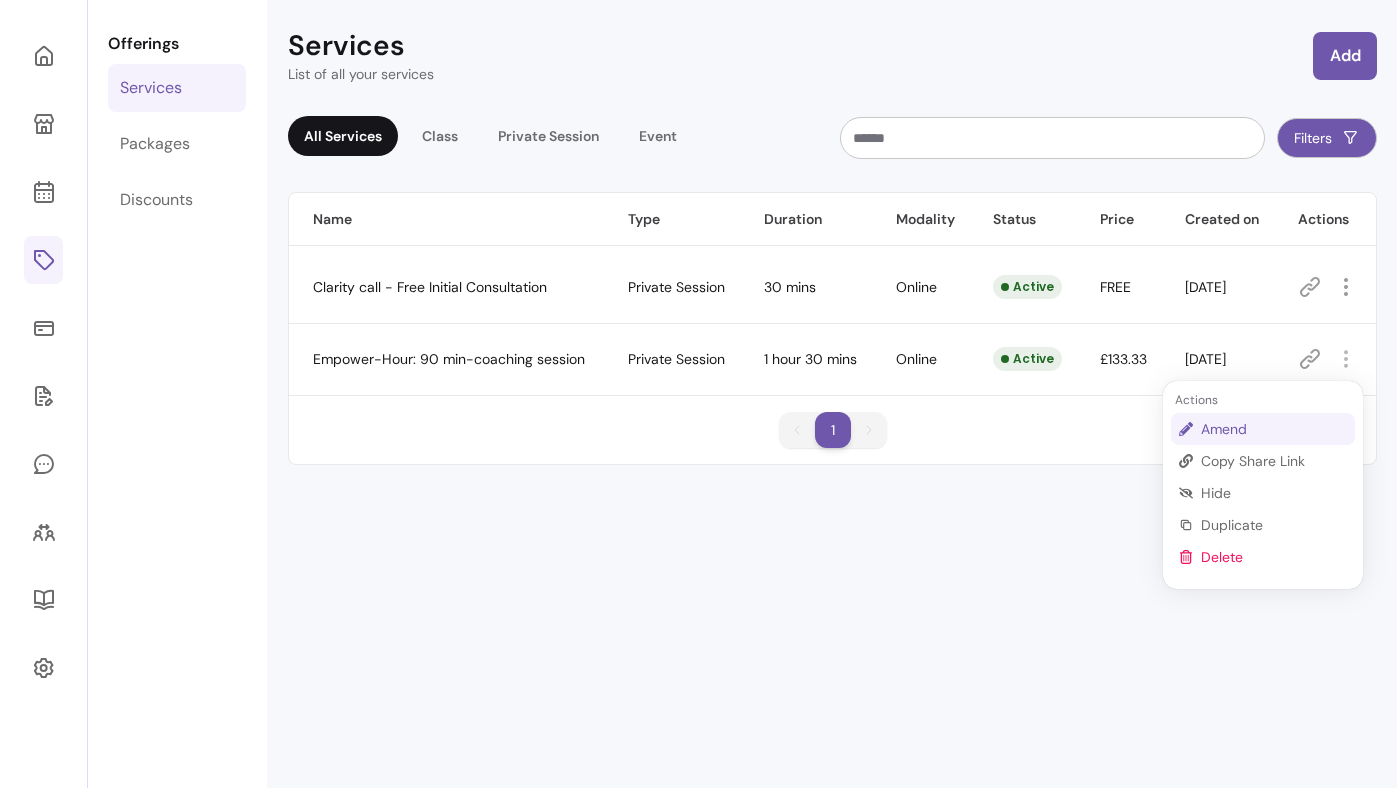 click on "Amend" at bounding box center [1274, 429] 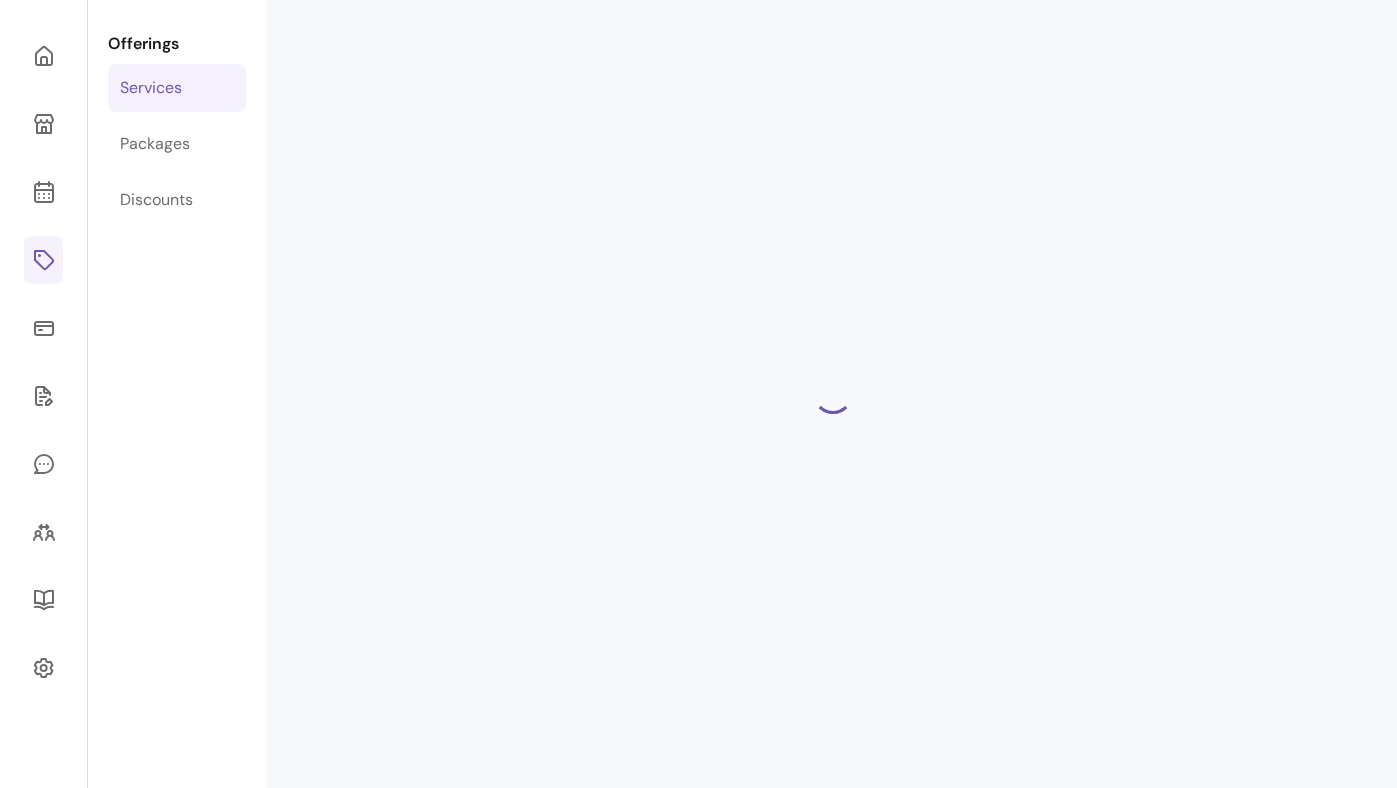 select on "**" 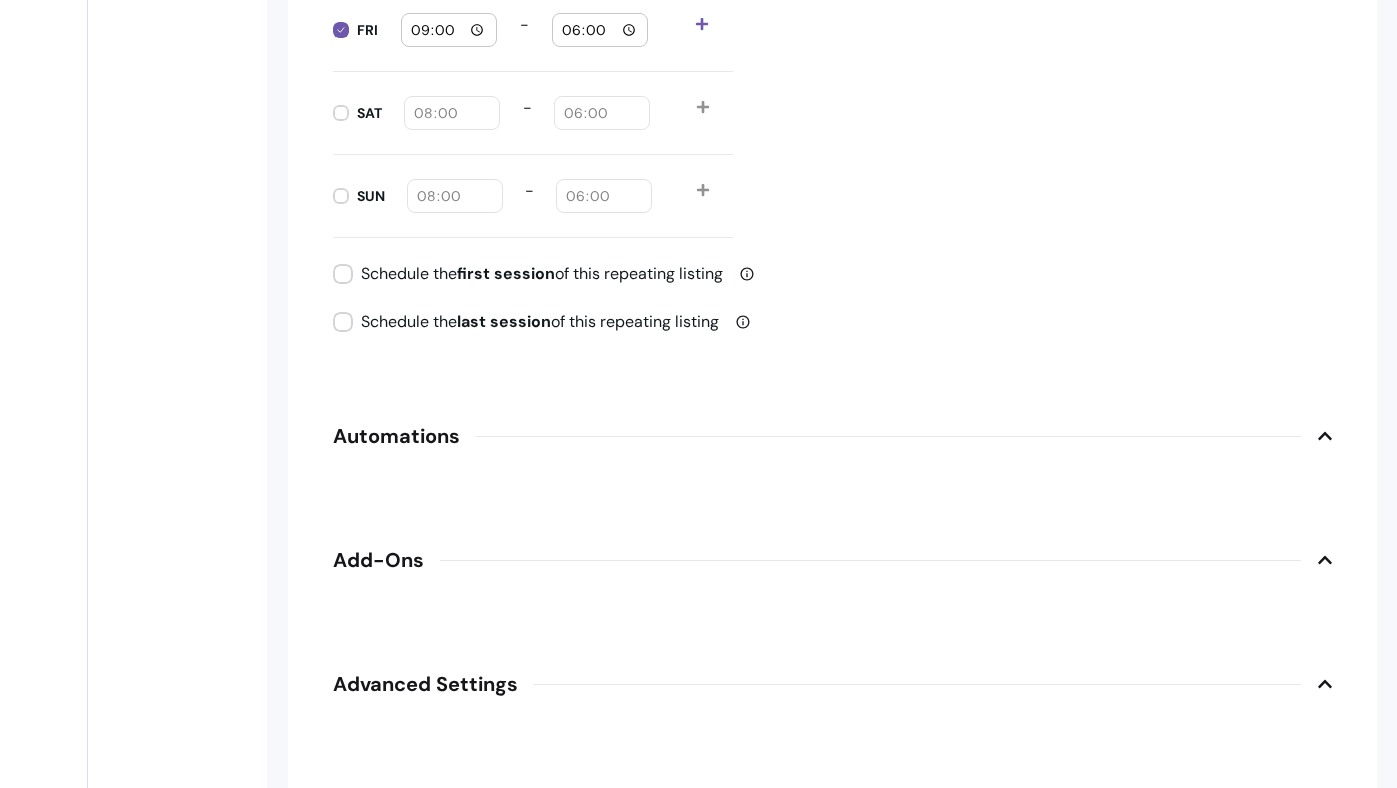 click on "Add-Ons" at bounding box center (833, 560) 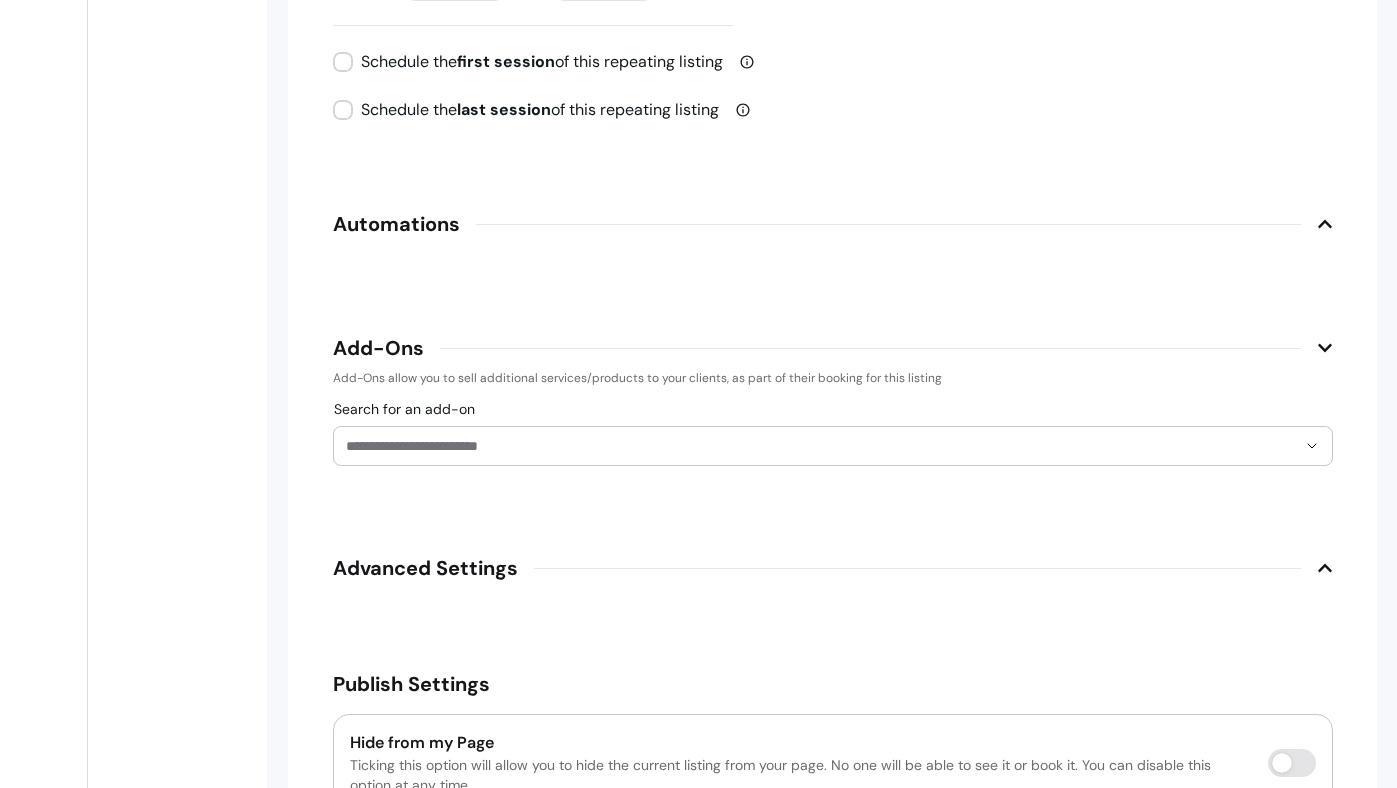 scroll, scrollTop: 2813, scrollLeft: 0, axis: vertical 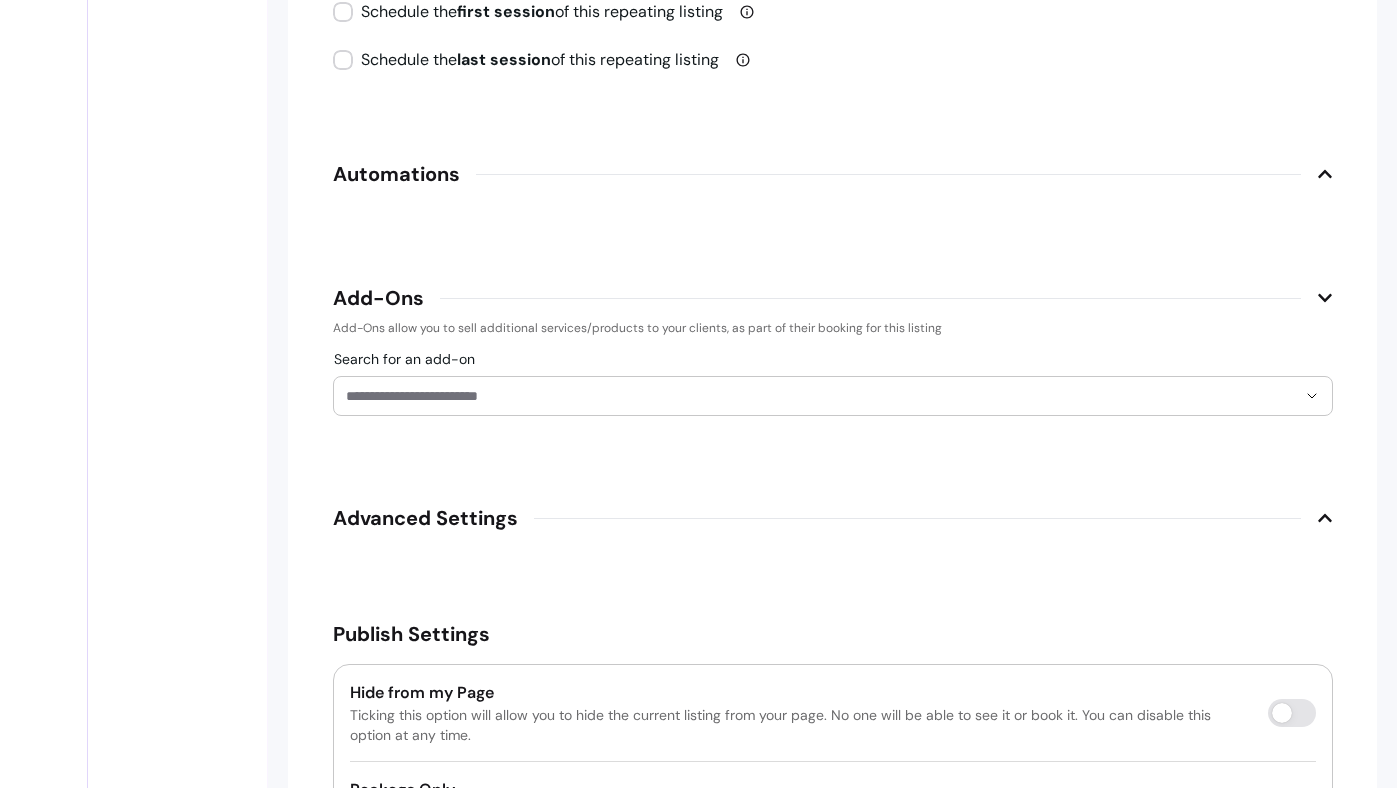click on "Search for an add-on" at bounding box center [821, 396] 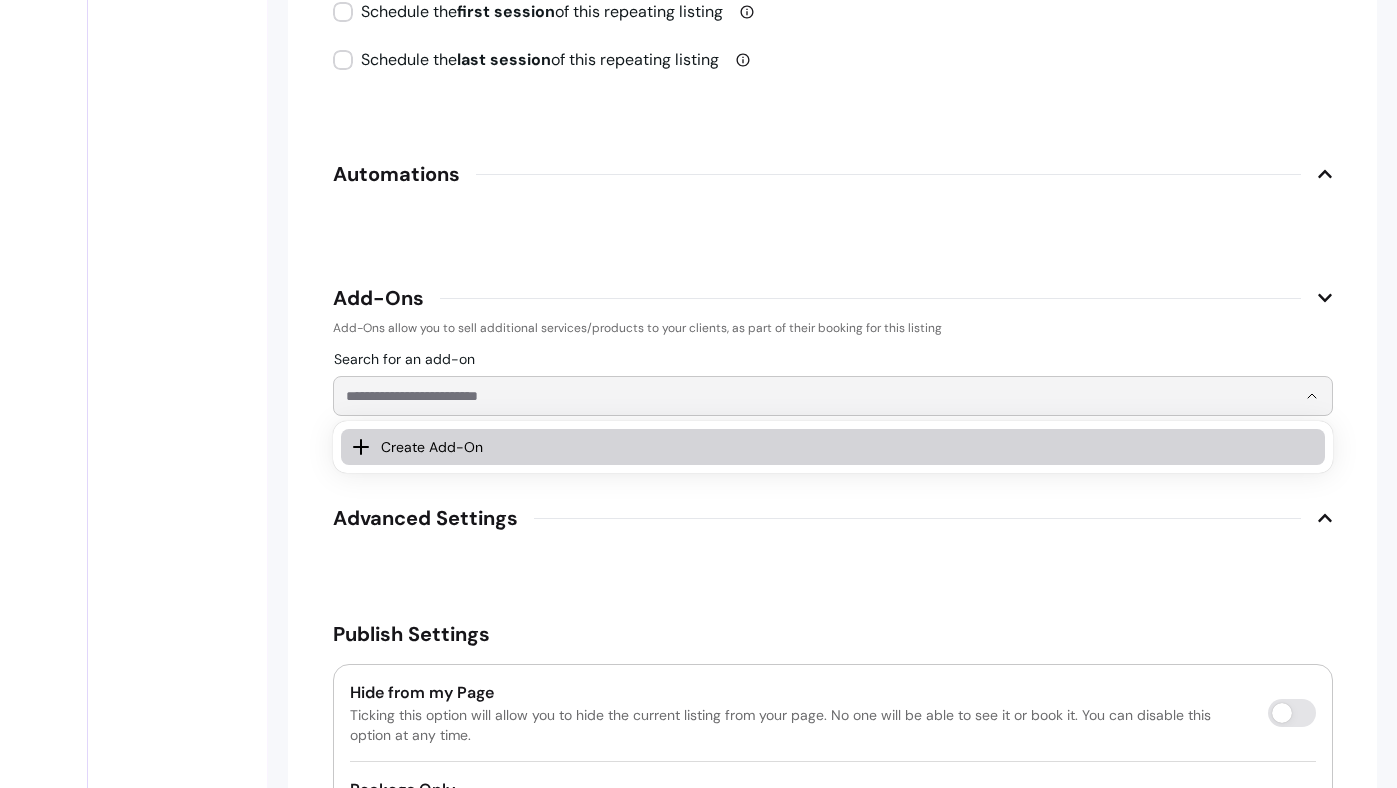 click on "Create Add-On" at bounding box center [839, 447] 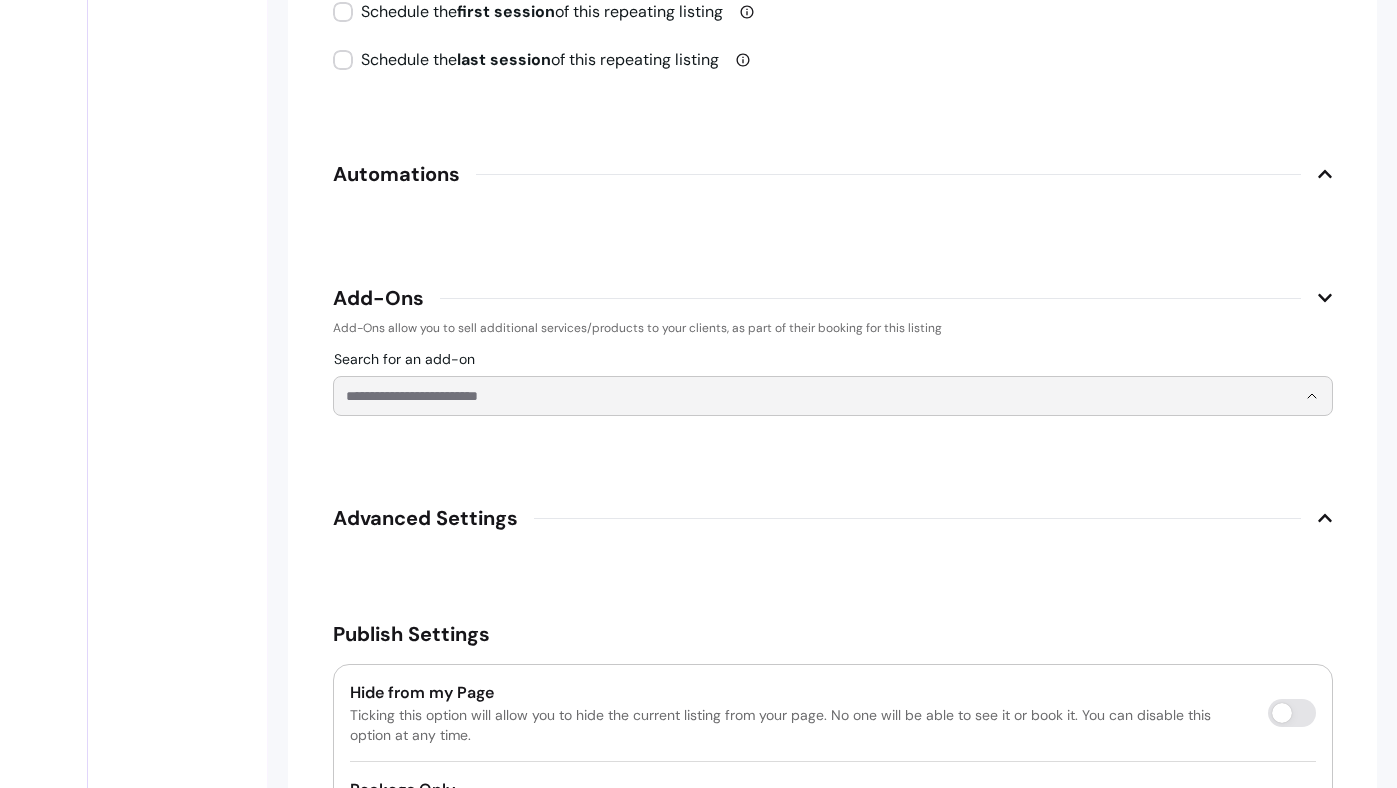 select on "***" 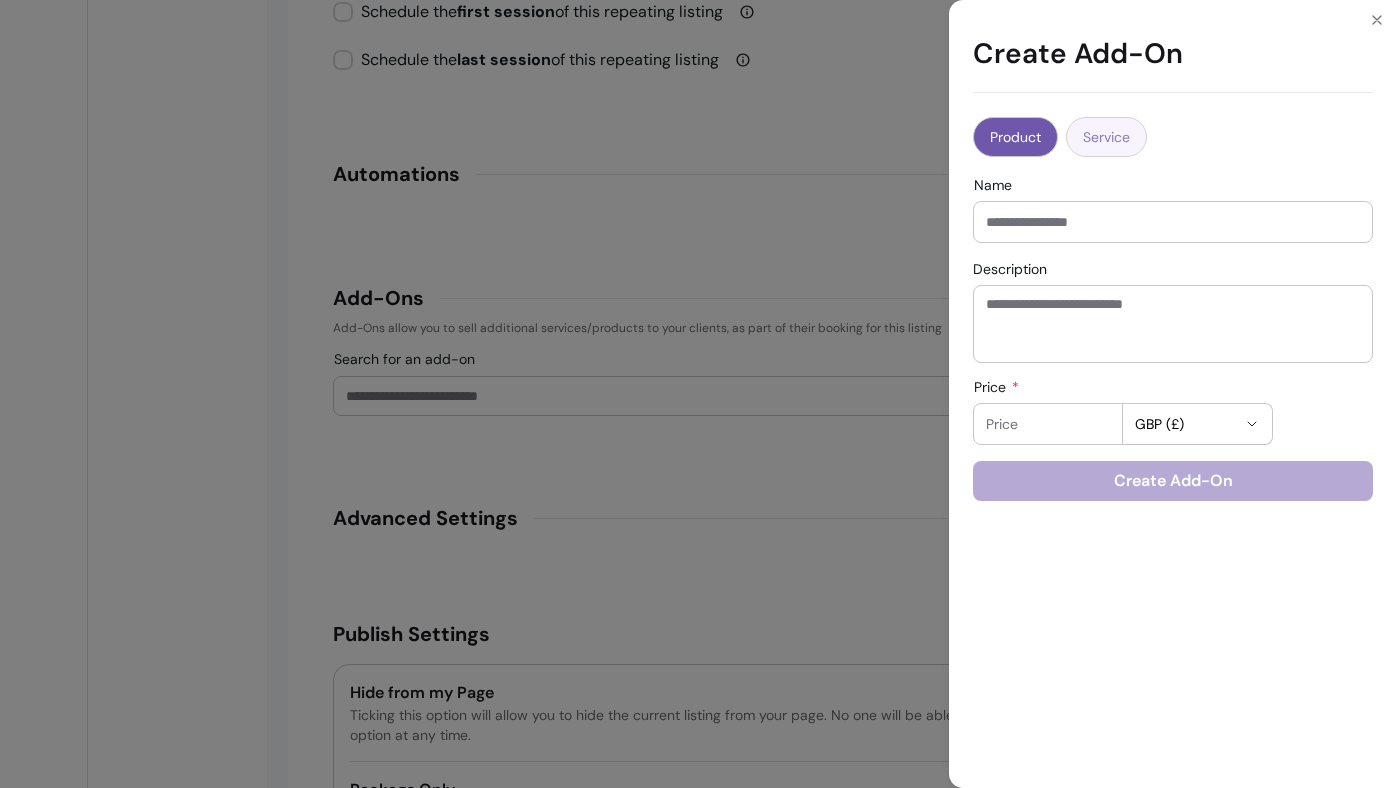 click on "Service" at bounding box center (1106, 137) 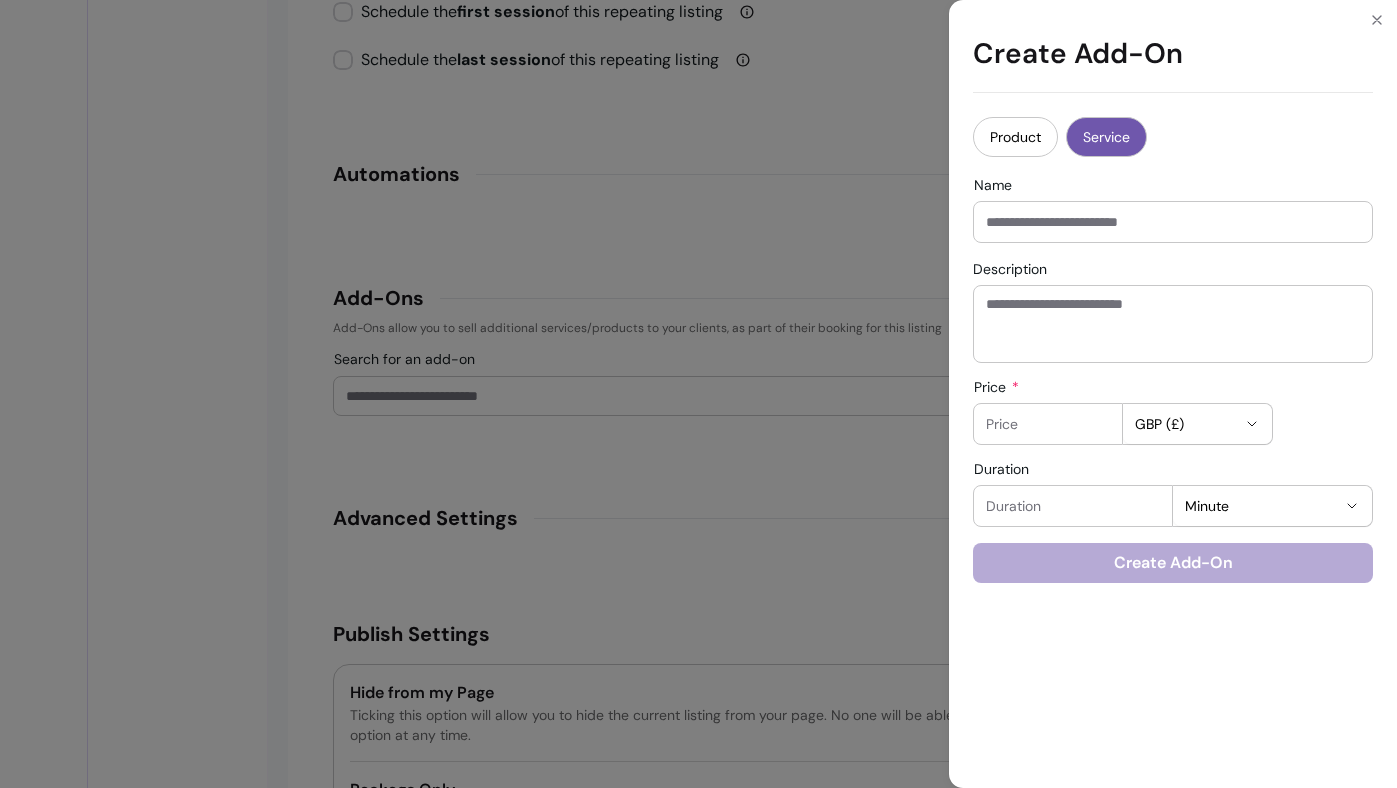 click on "Name" at bounding box center [1173, 222] 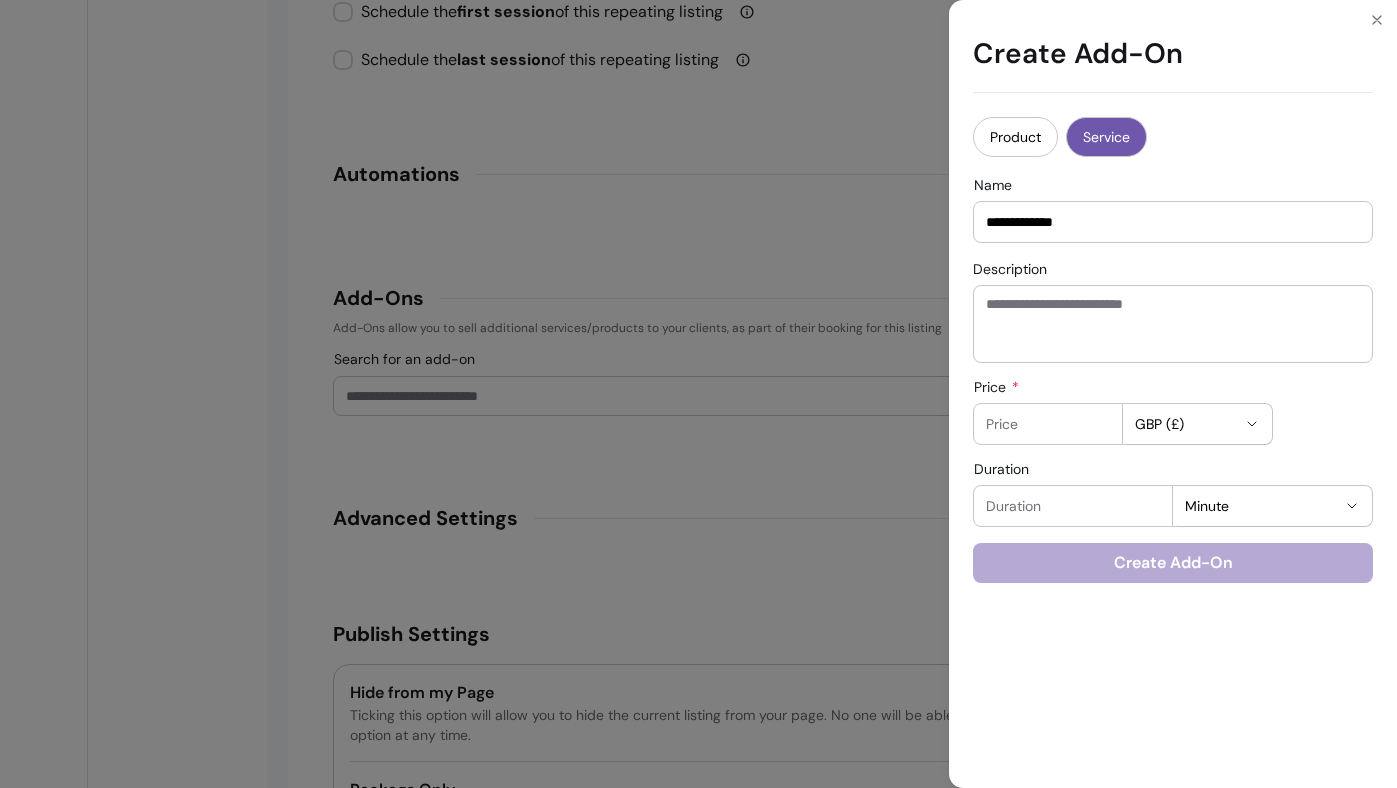 click on "**********" at bounding box center [1173, 222] 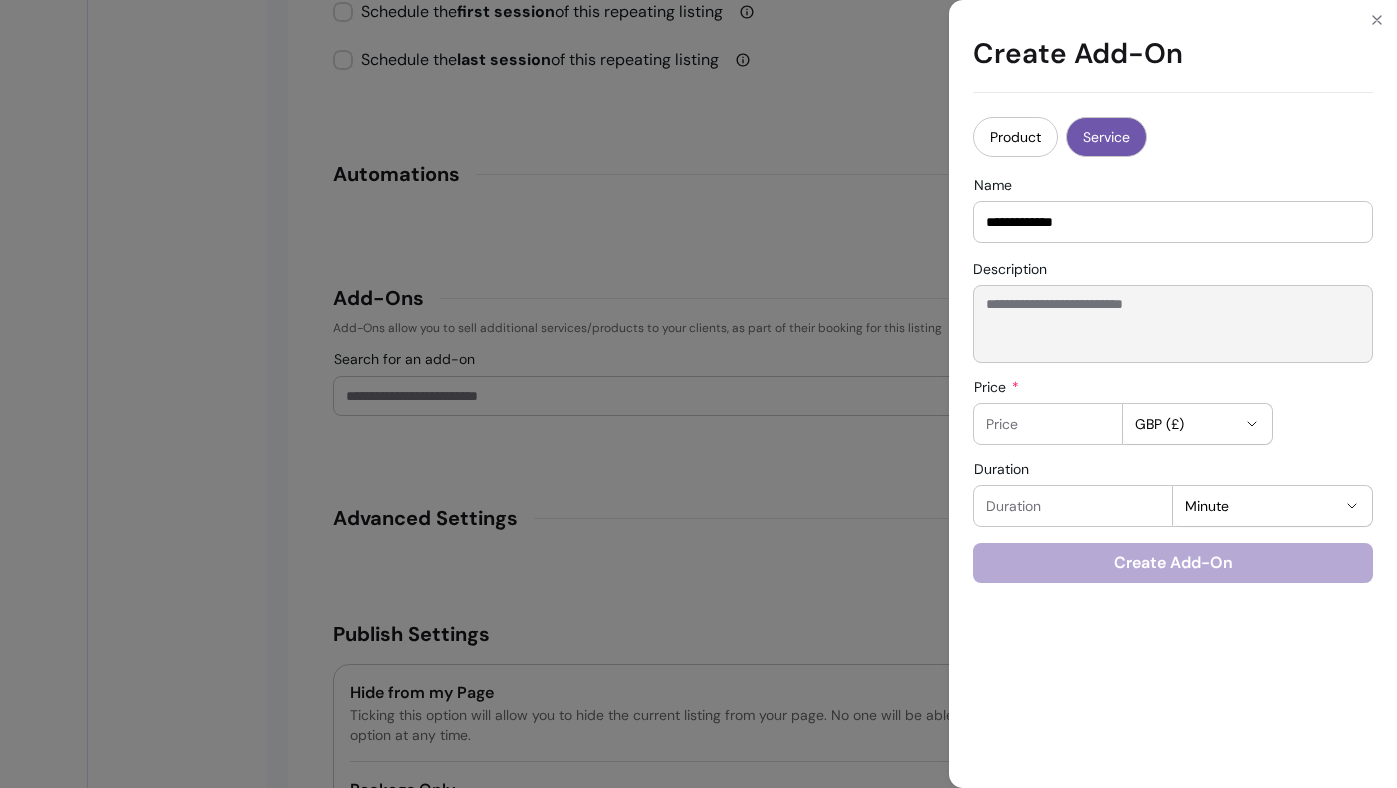 click on "Description" at bounding box center (1173, 324) 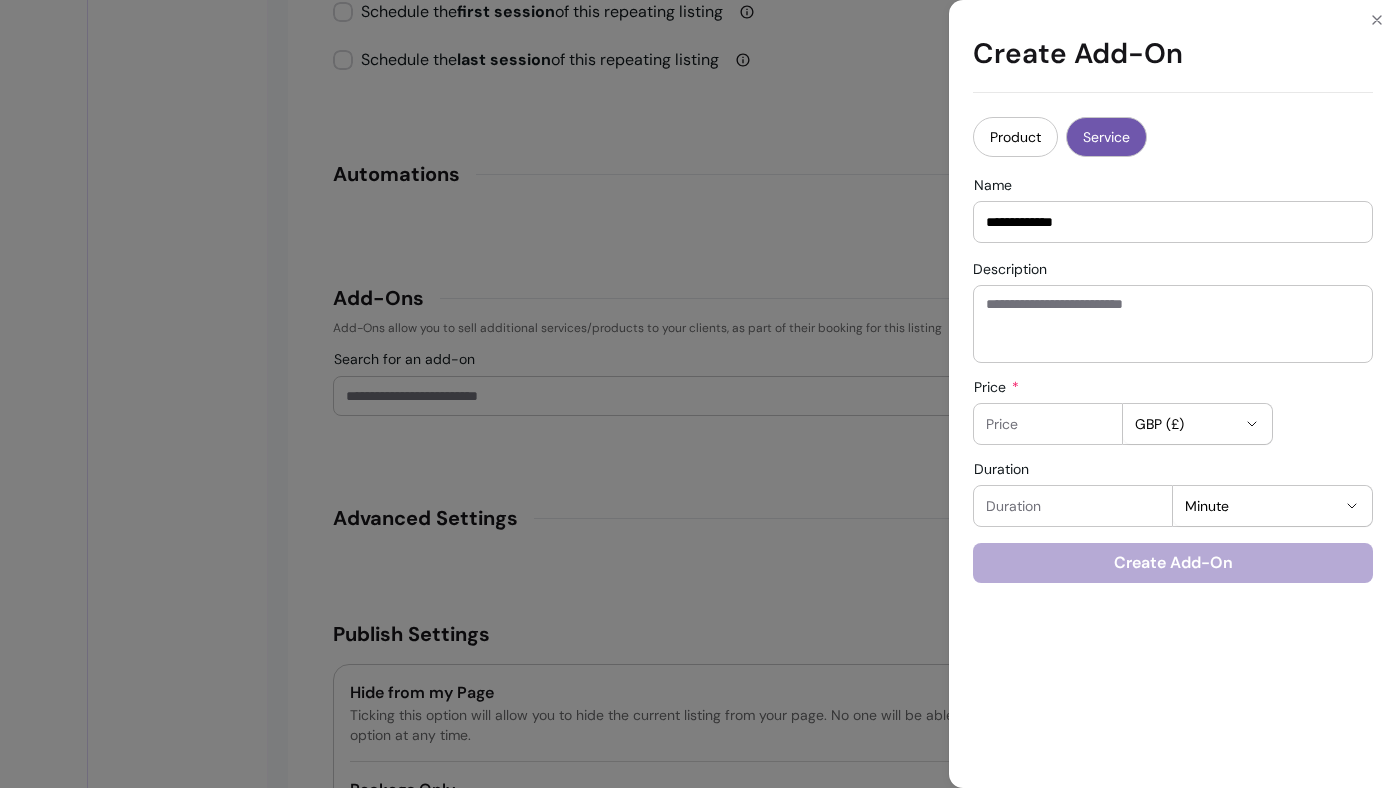 click on "**********" at bounding box center [1173, 222] 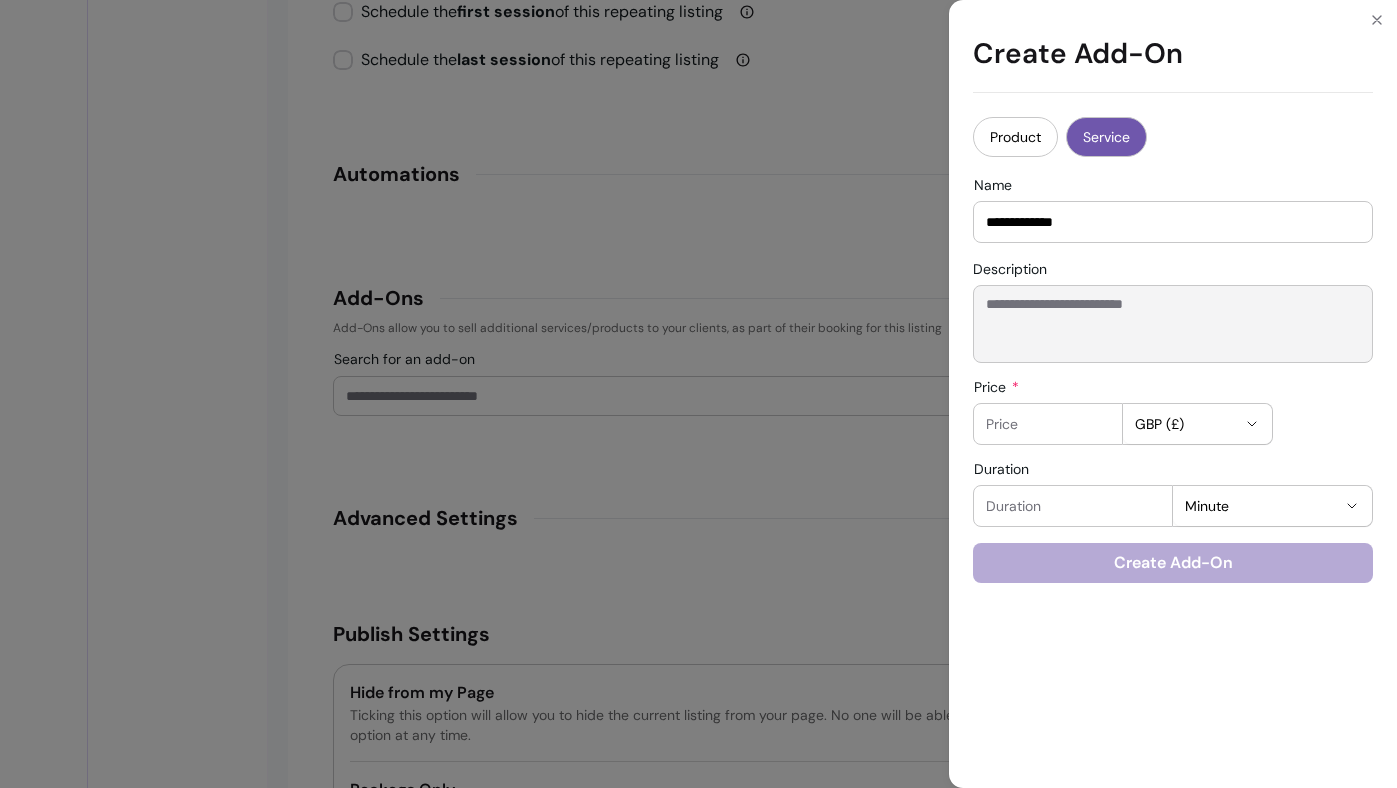 paste on "**********" 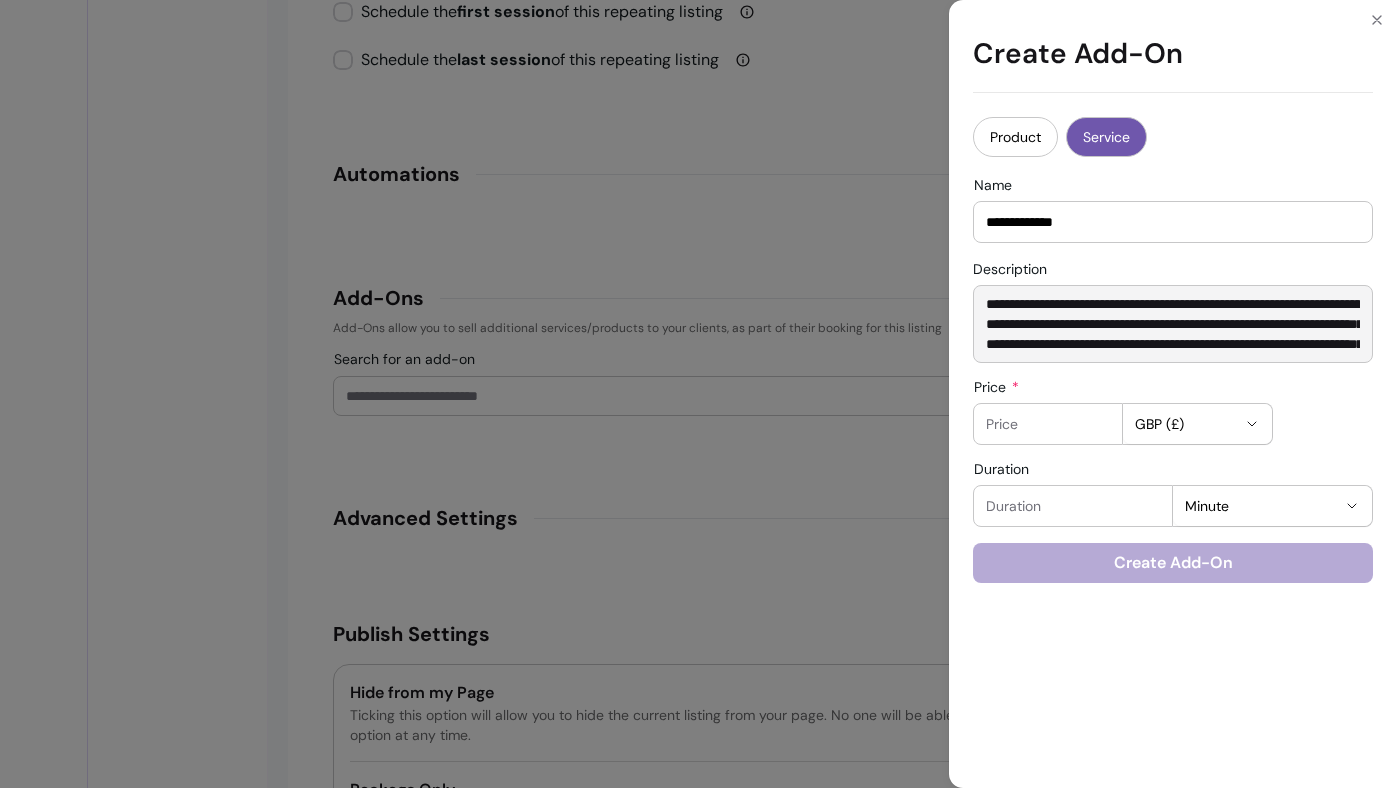 scroll, scrollTop: 0, scrollLeft: 0, axis: both 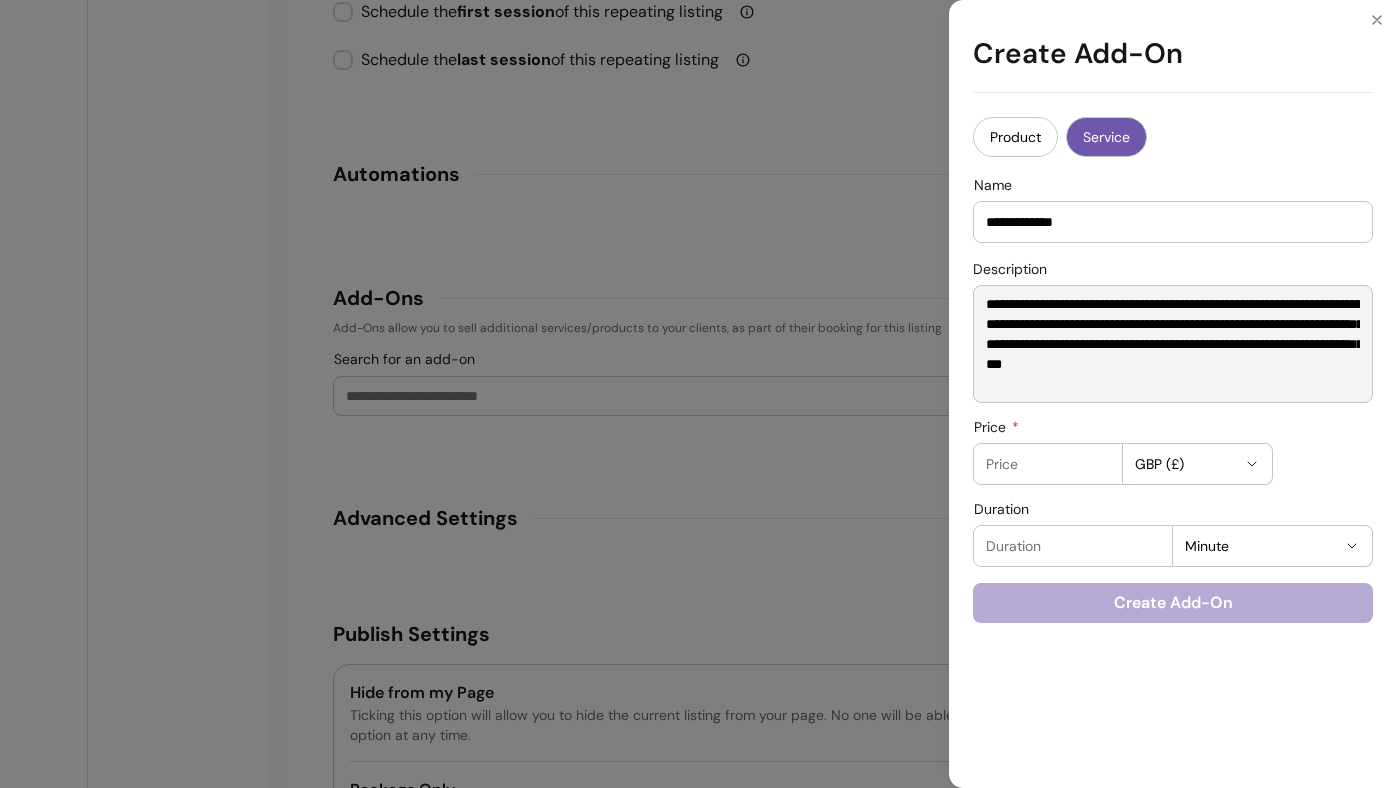 type on "**********" 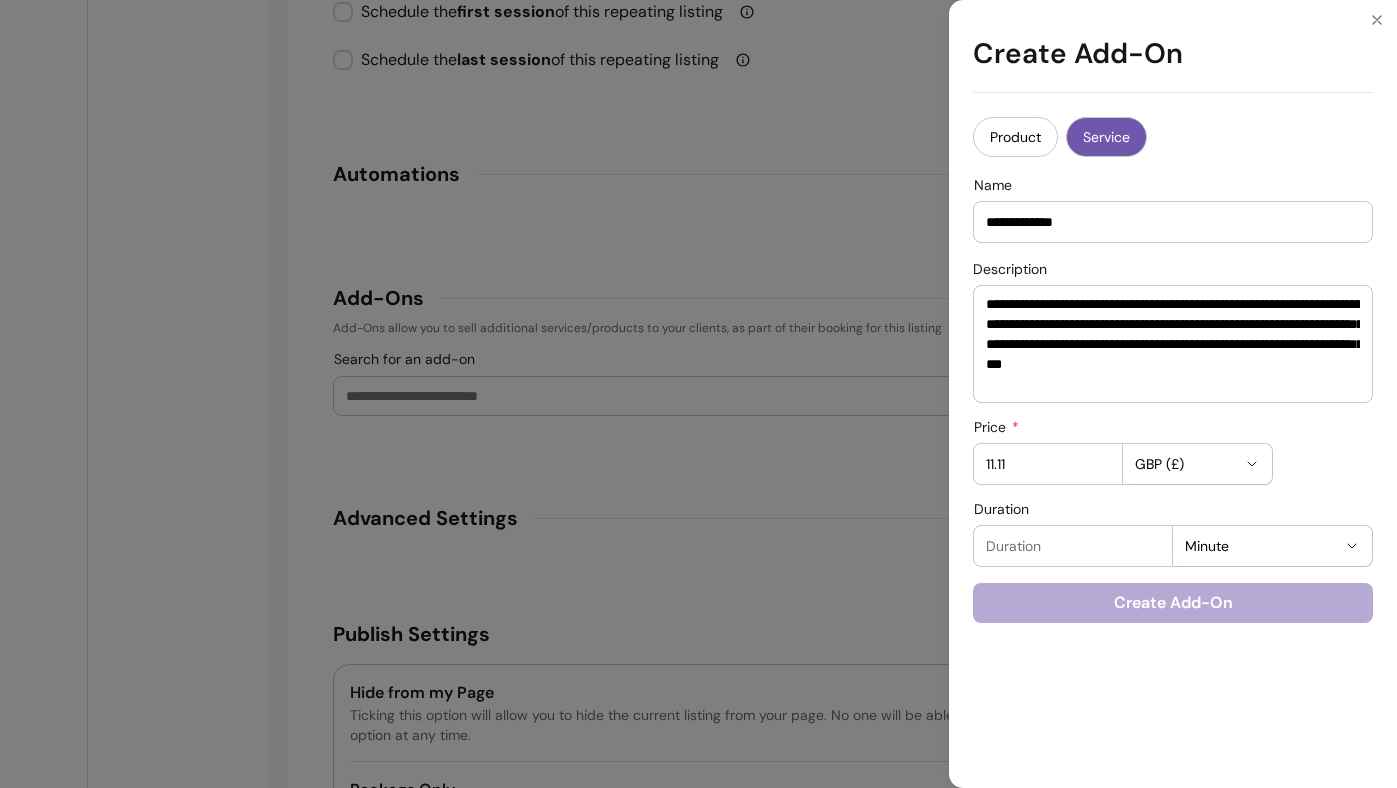 type on "11.11" 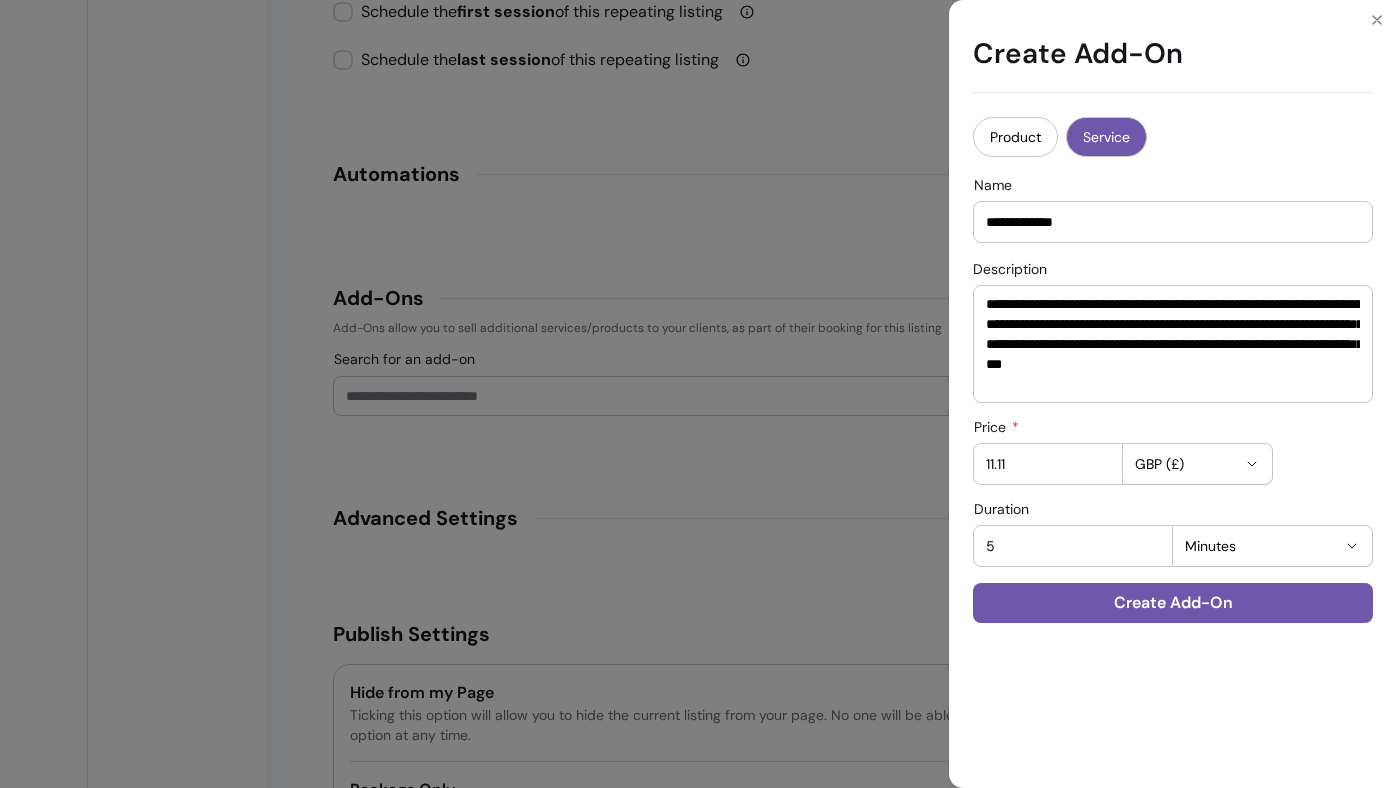 click on "Minutes" at bounding box center (1260, 546) 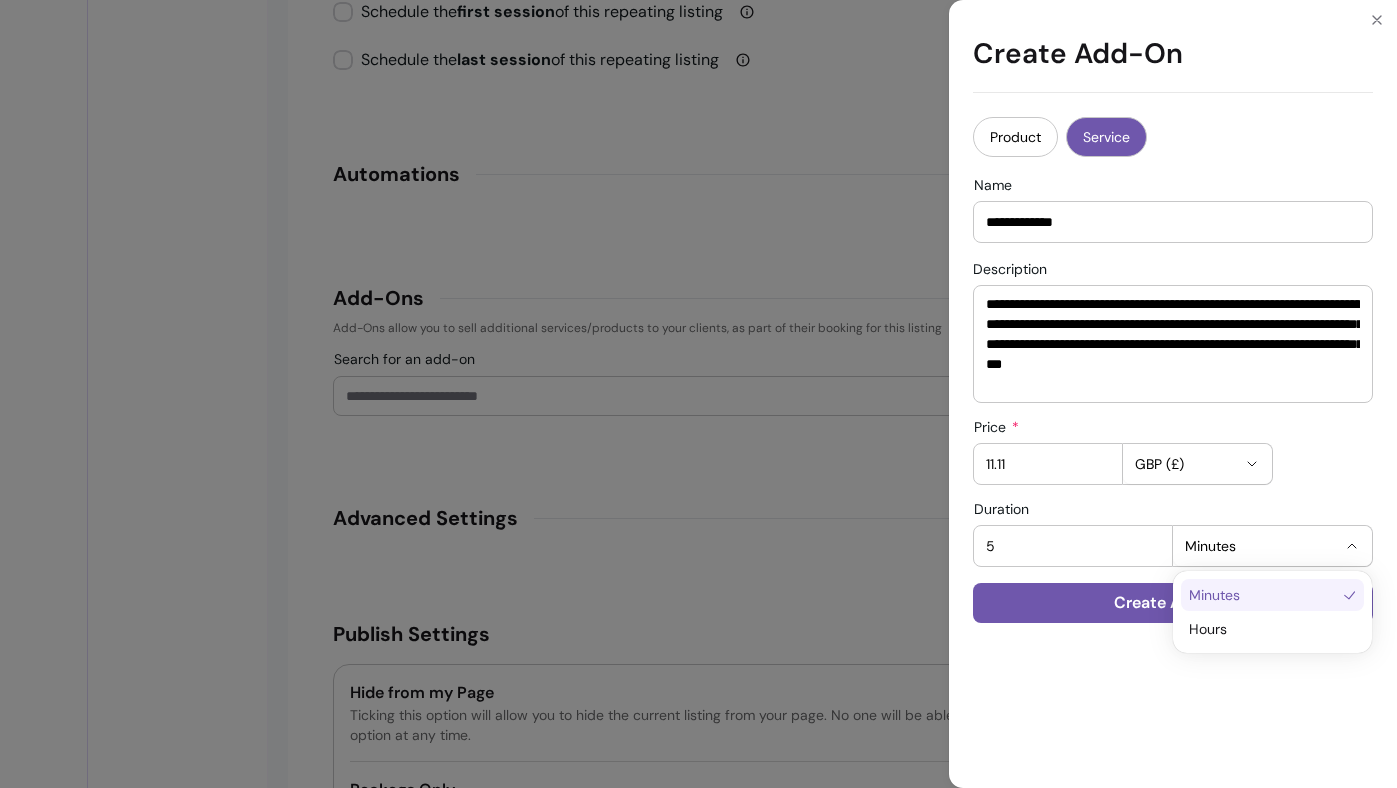 click on "Duration   5 ******* ***** Minutes" at bounding box center [1173, 534] 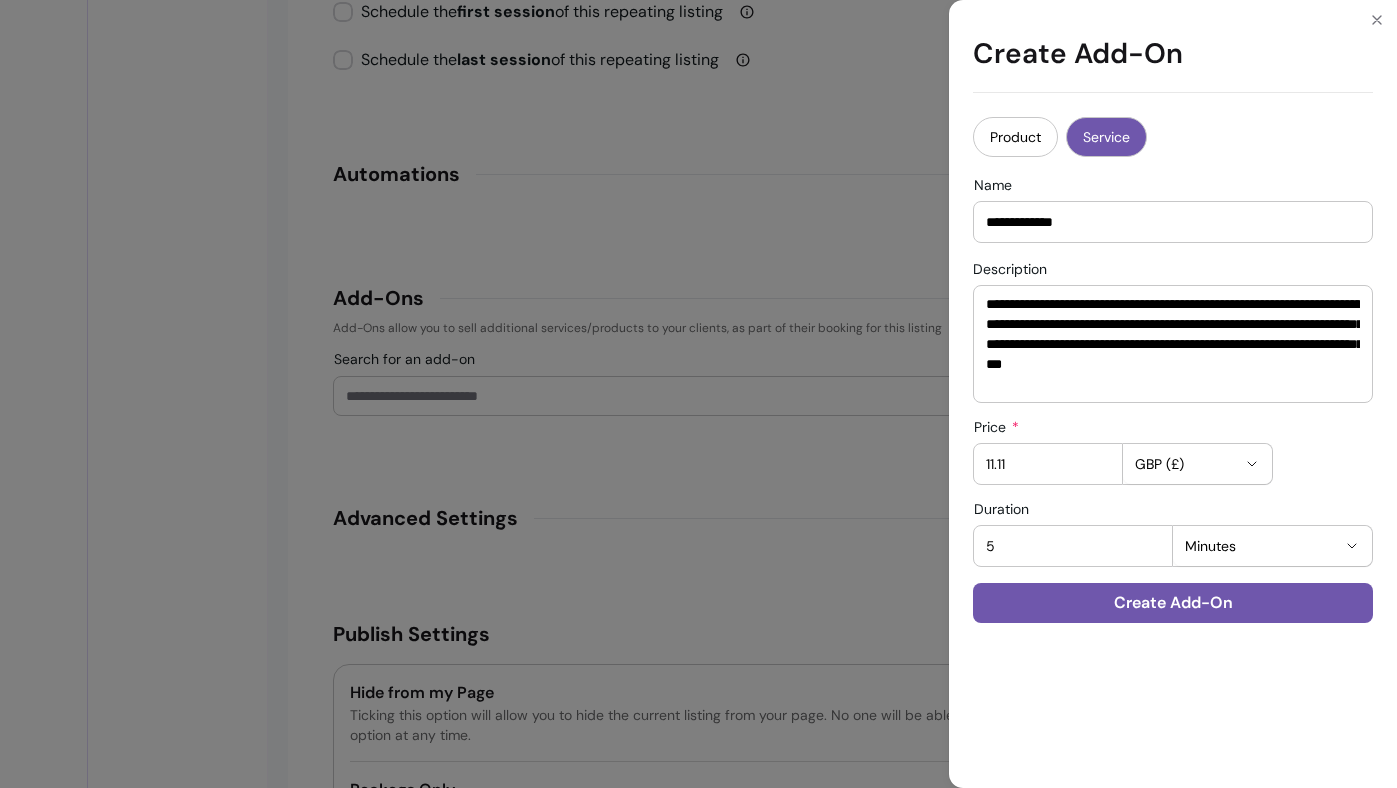click on "Minutes" at bounding box center (1260, 546) 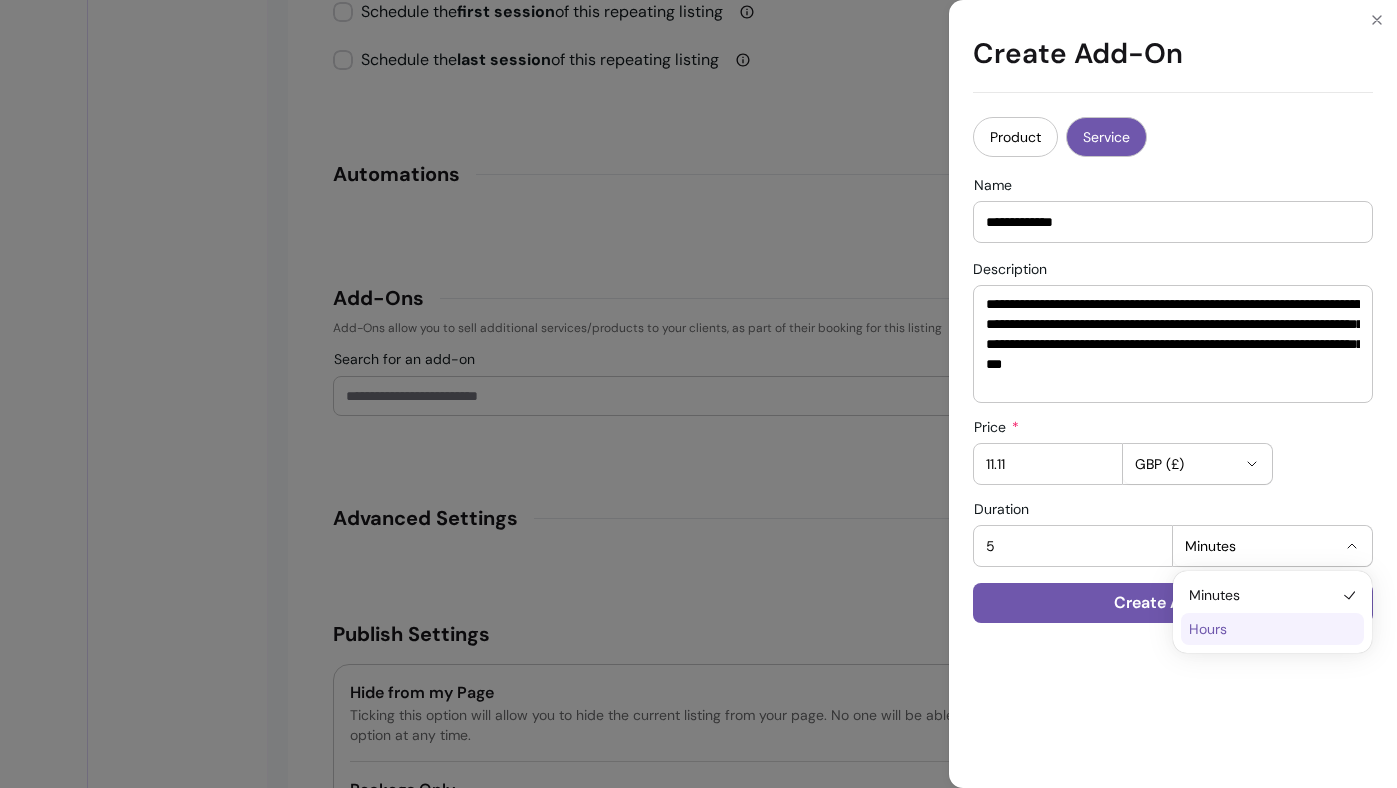 click on "Hours" at bounding box center [1262, 629] 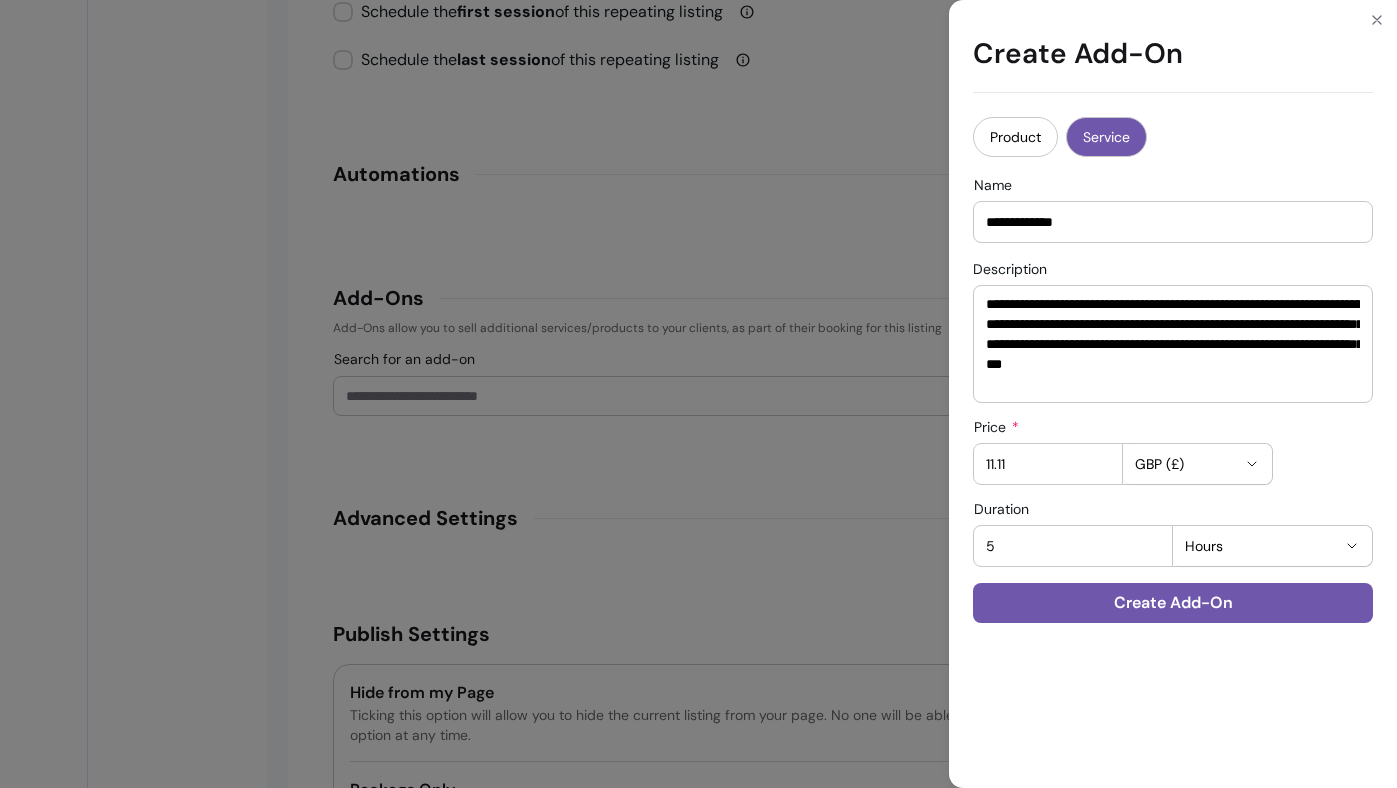 drag, startPoint x: 1023, startPoint y: 555, endPoint x: 959, endPoint y: 553, distance: 64.03124 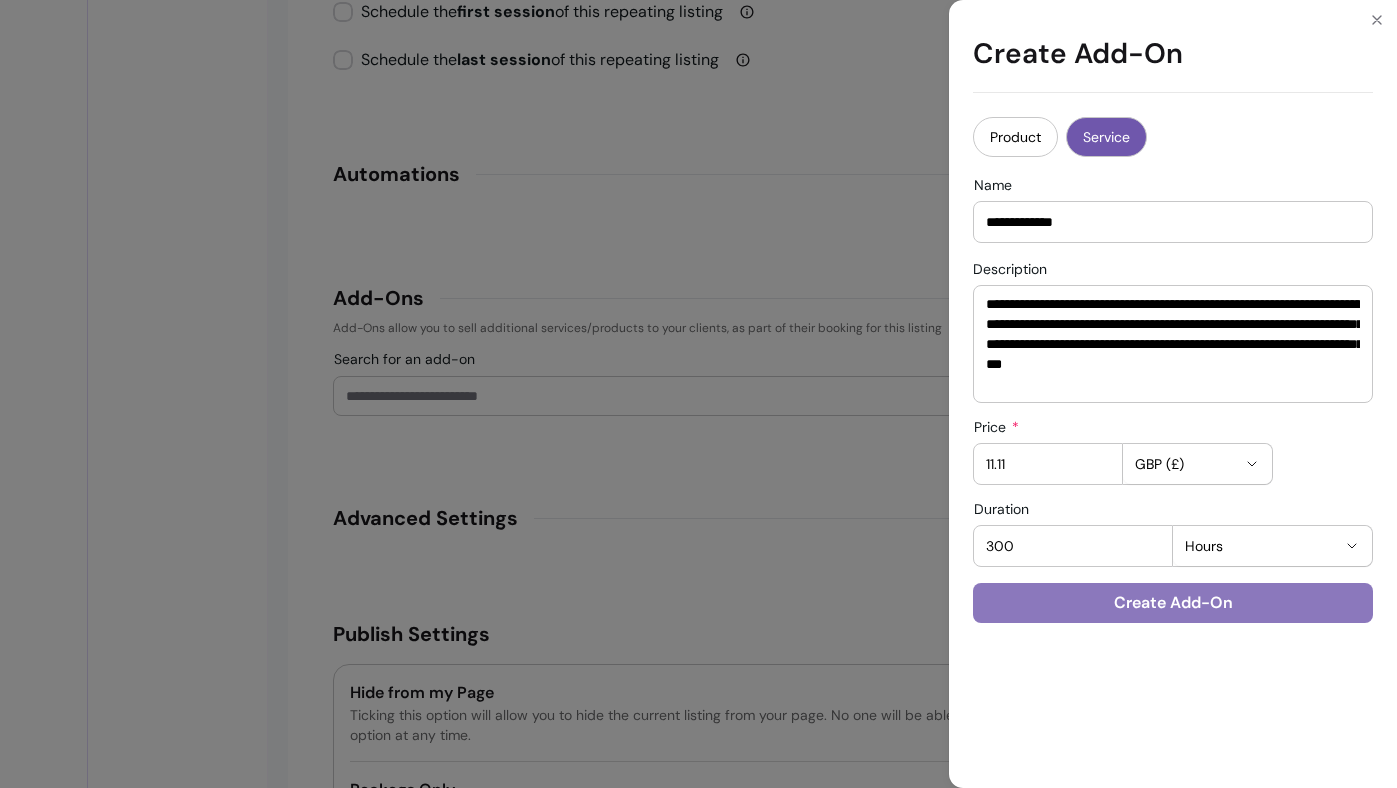 type on "300" 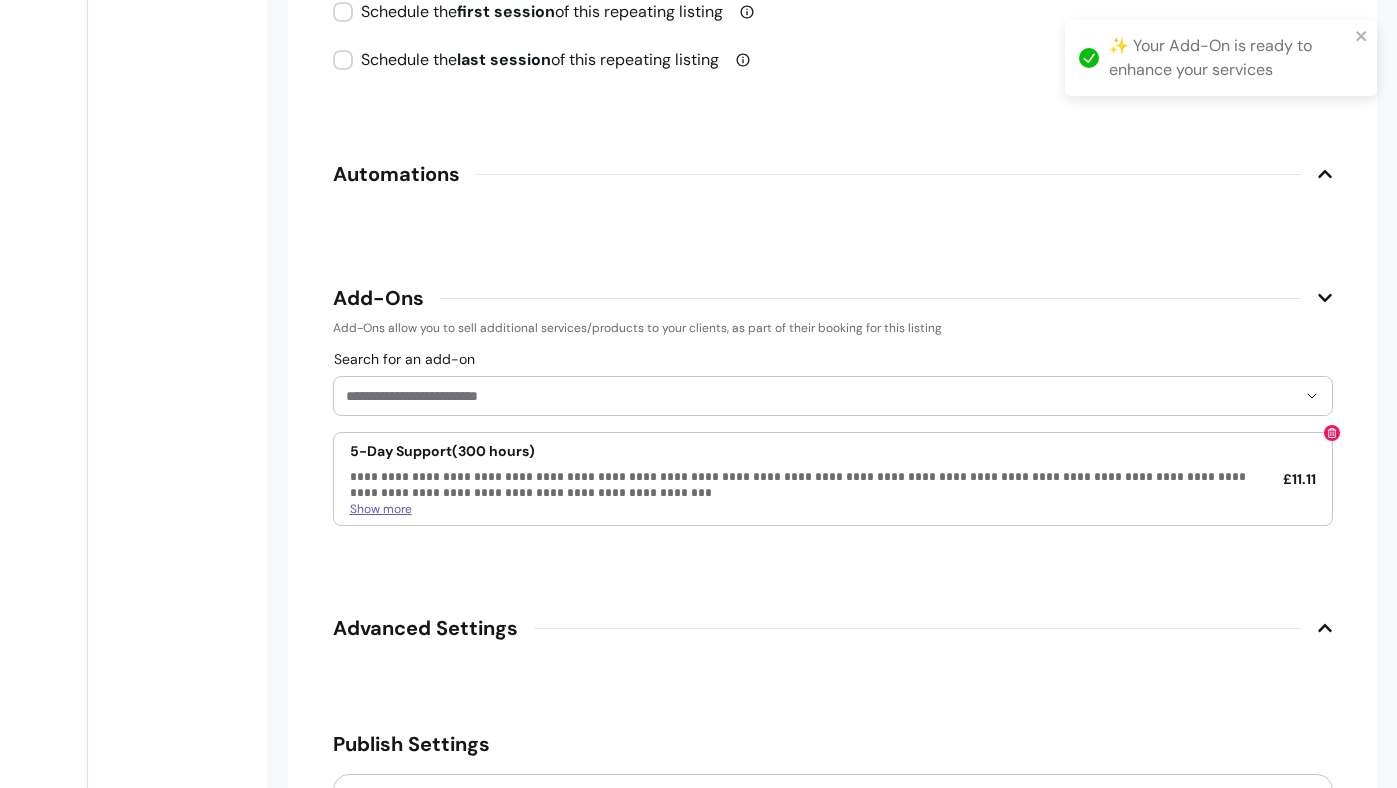 click on "Search for an add-on" at bounding box center [821, 396] 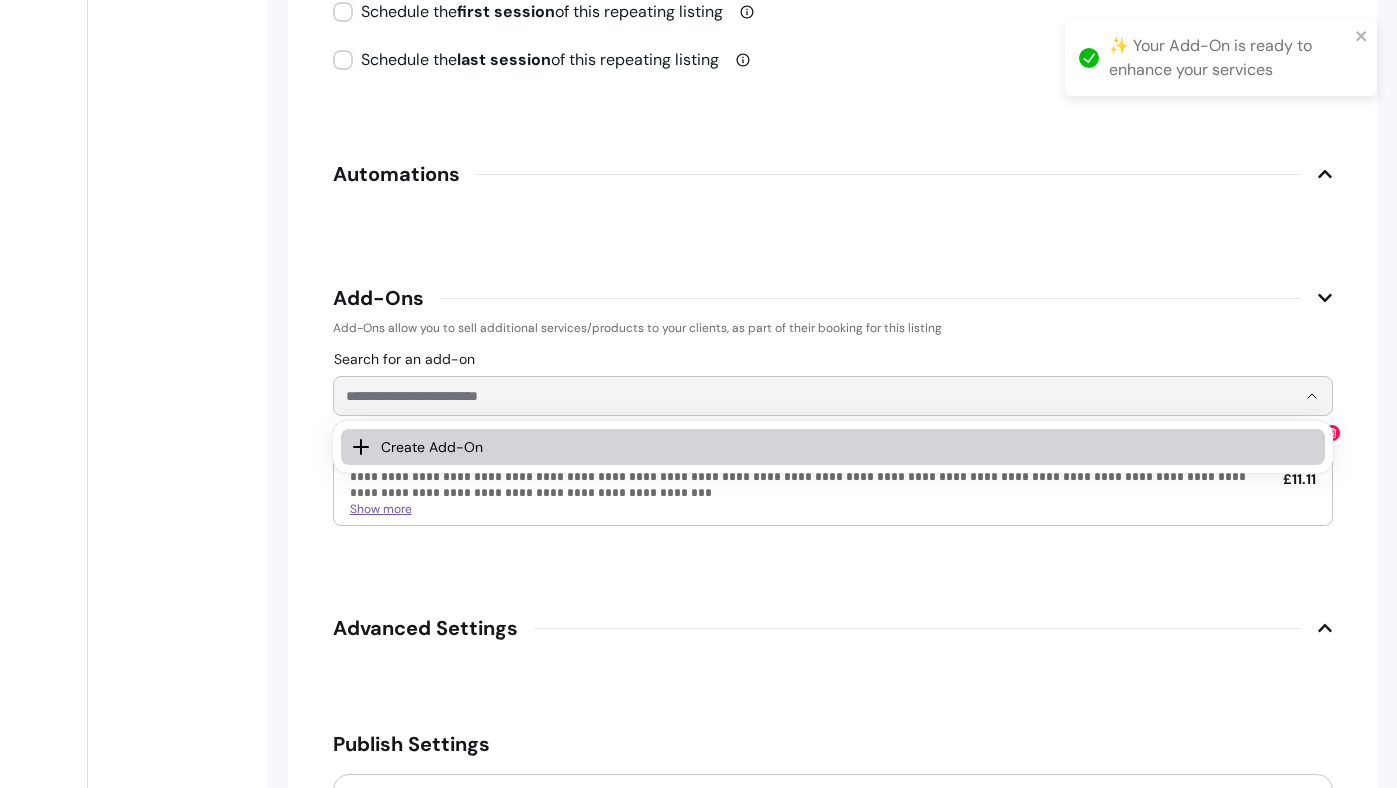 click on "Create Add-On" at bounding box center (839, 447) 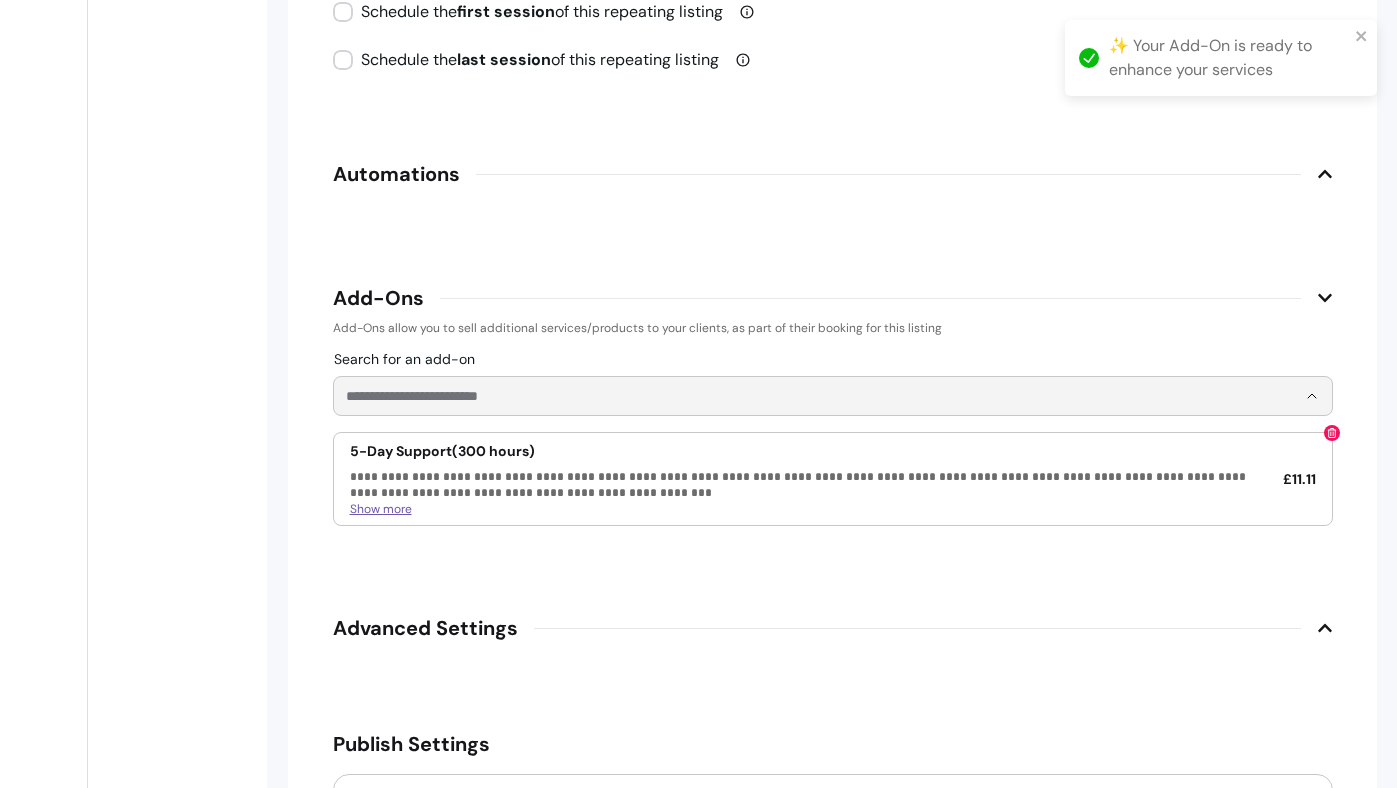 select on "***" 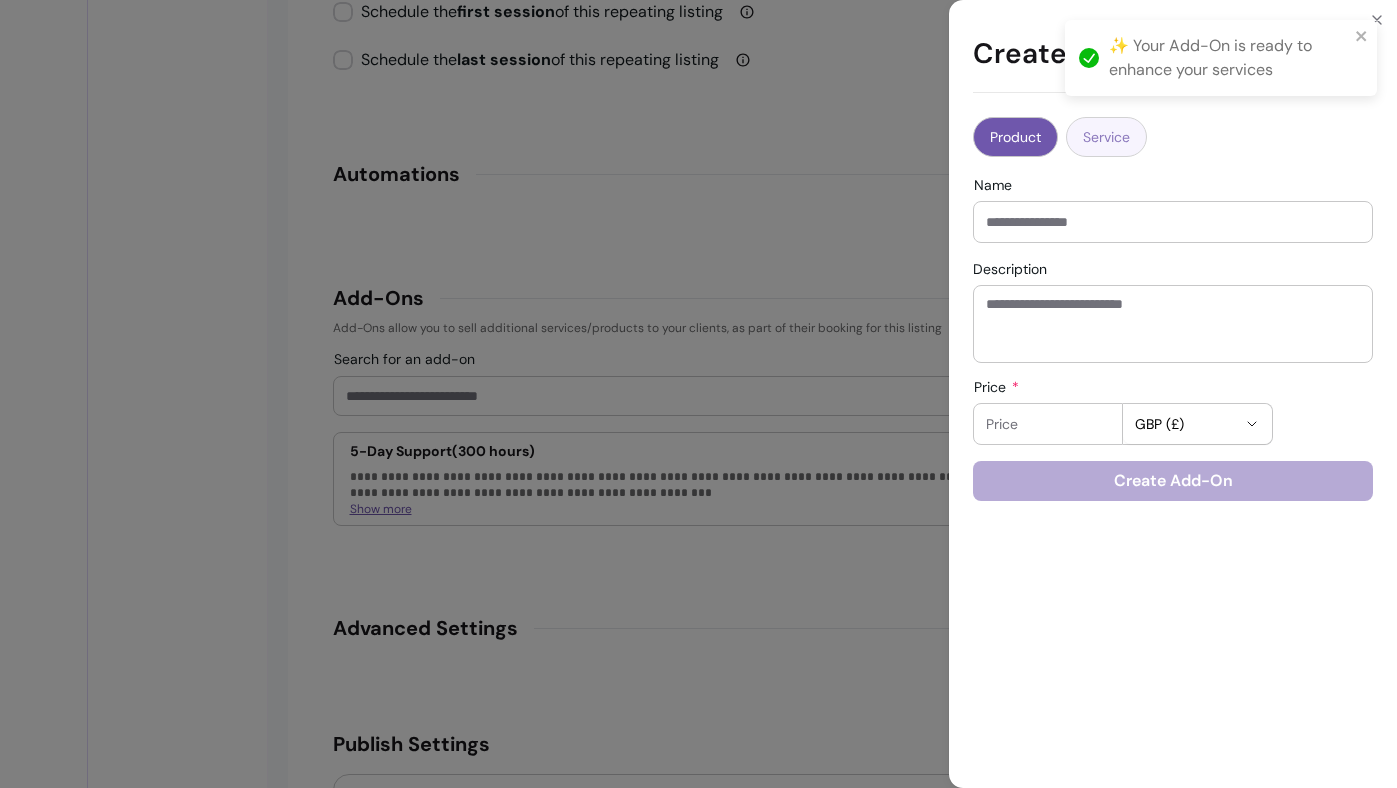 click on "Service" at bounding box center [1106, 137] 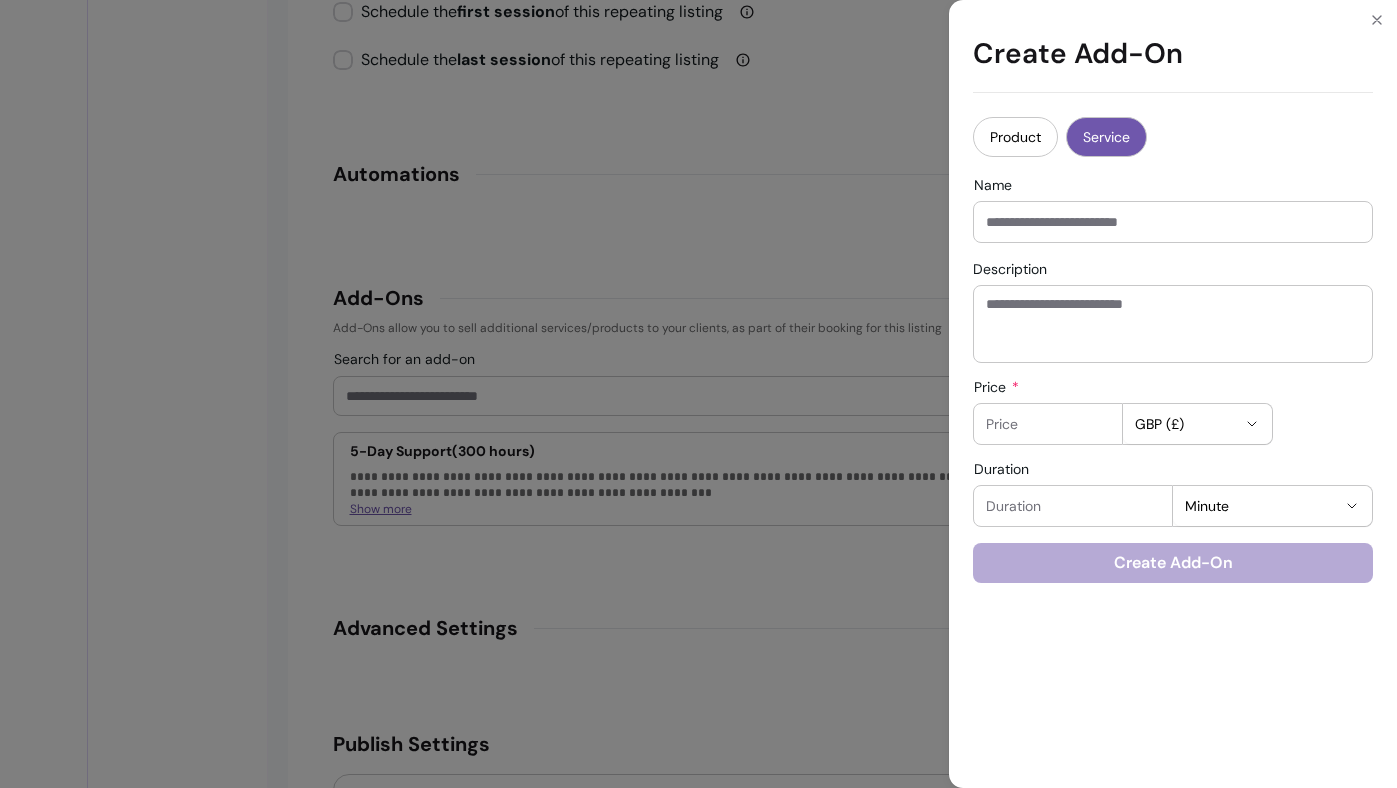 click on "Name" at bounding box center [1173, 222] 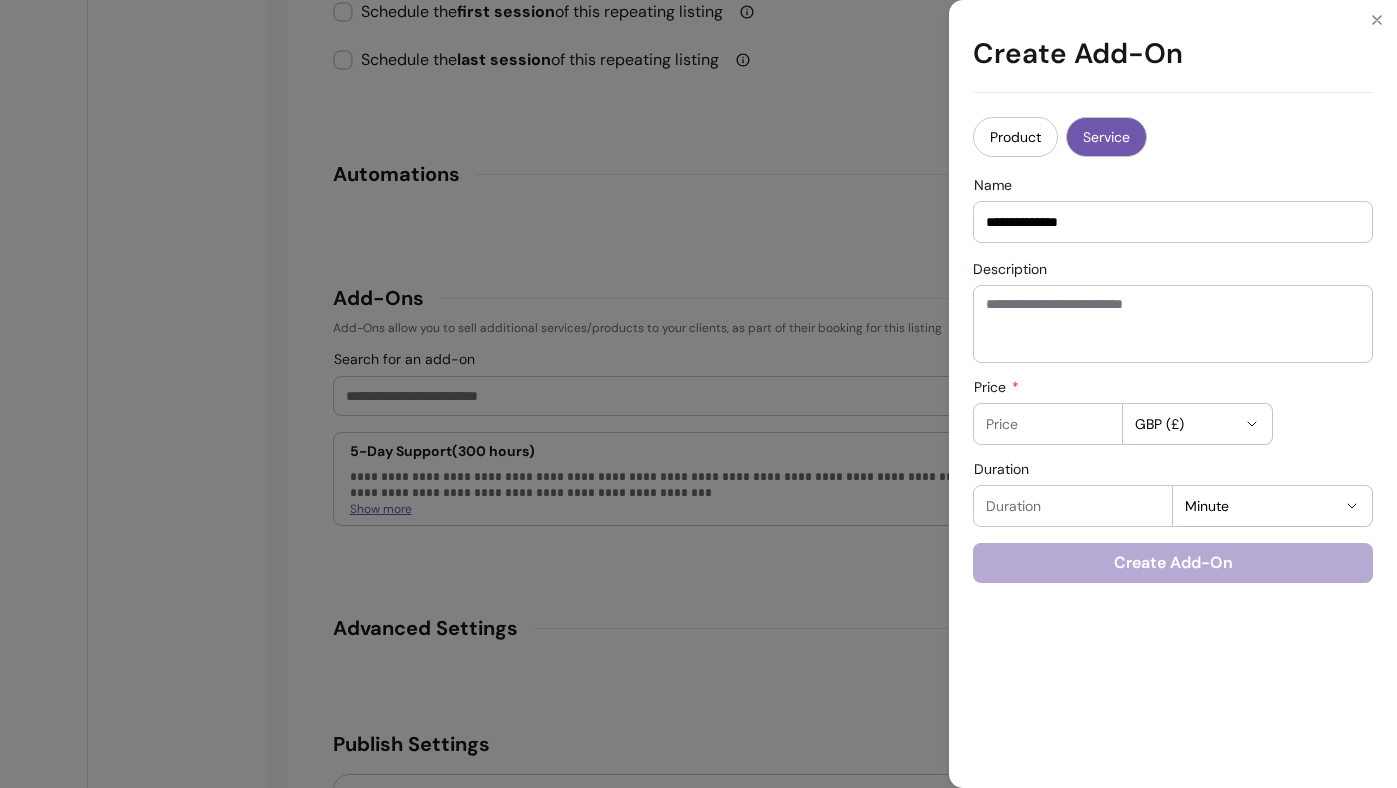 type on "**********" 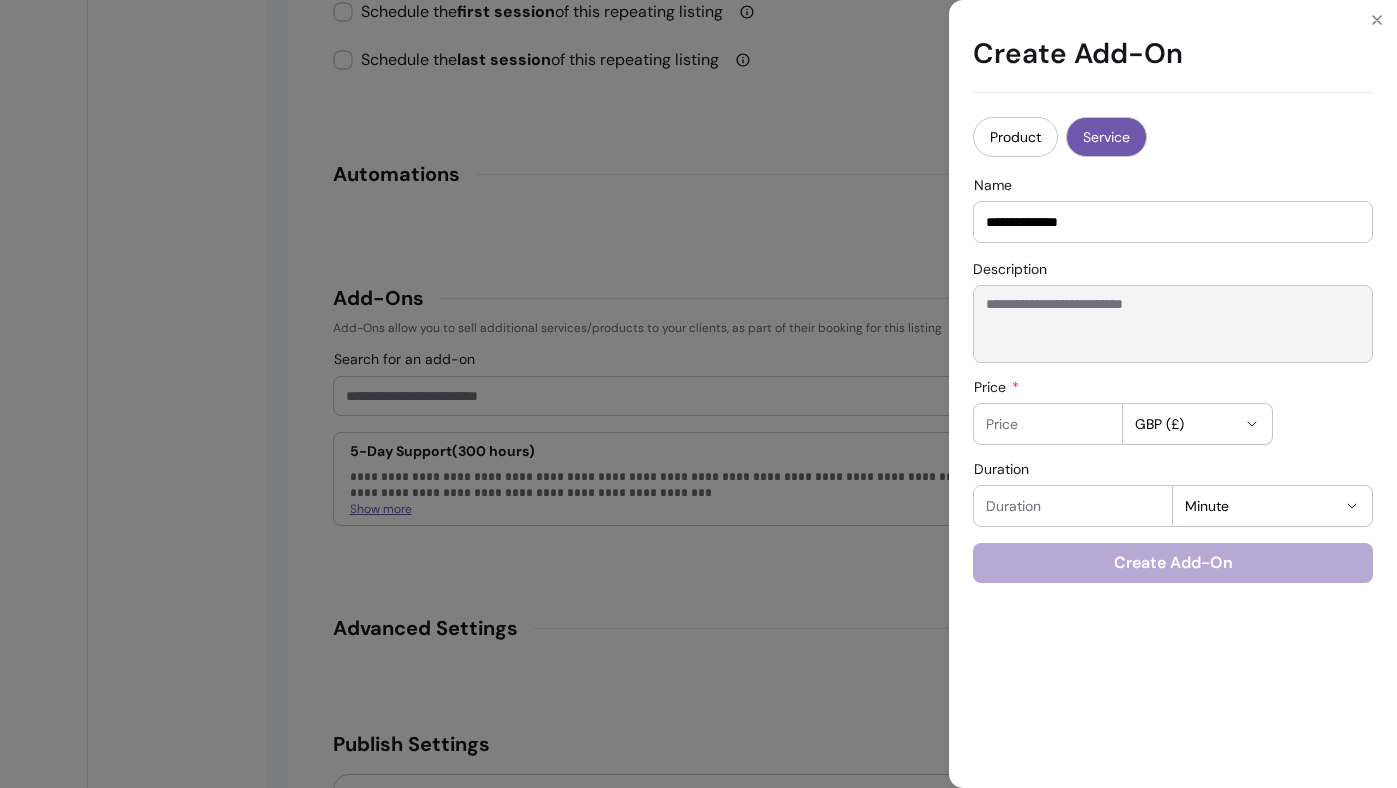 paste on "**********" 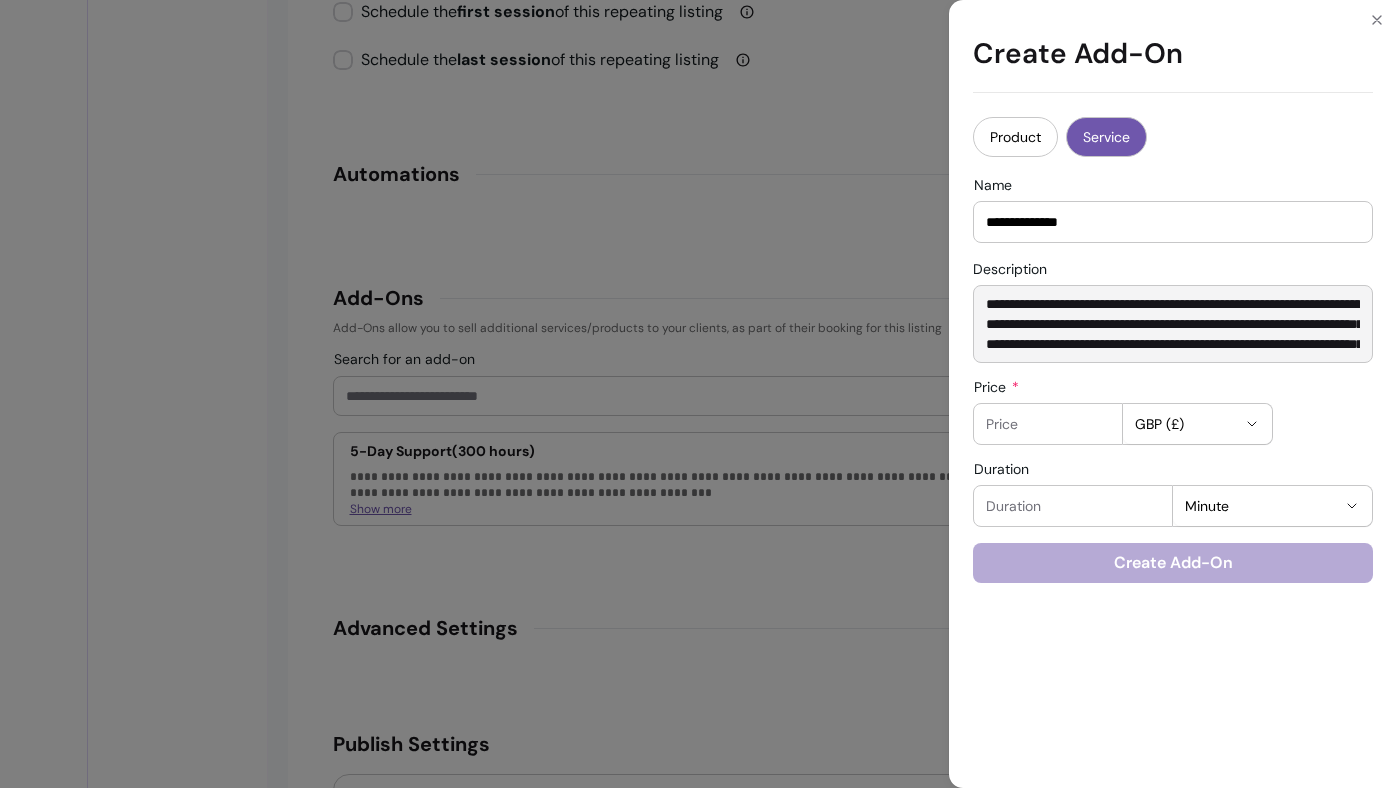 scroll, scrollTop: 0, scrollLeft: 0, axis: both 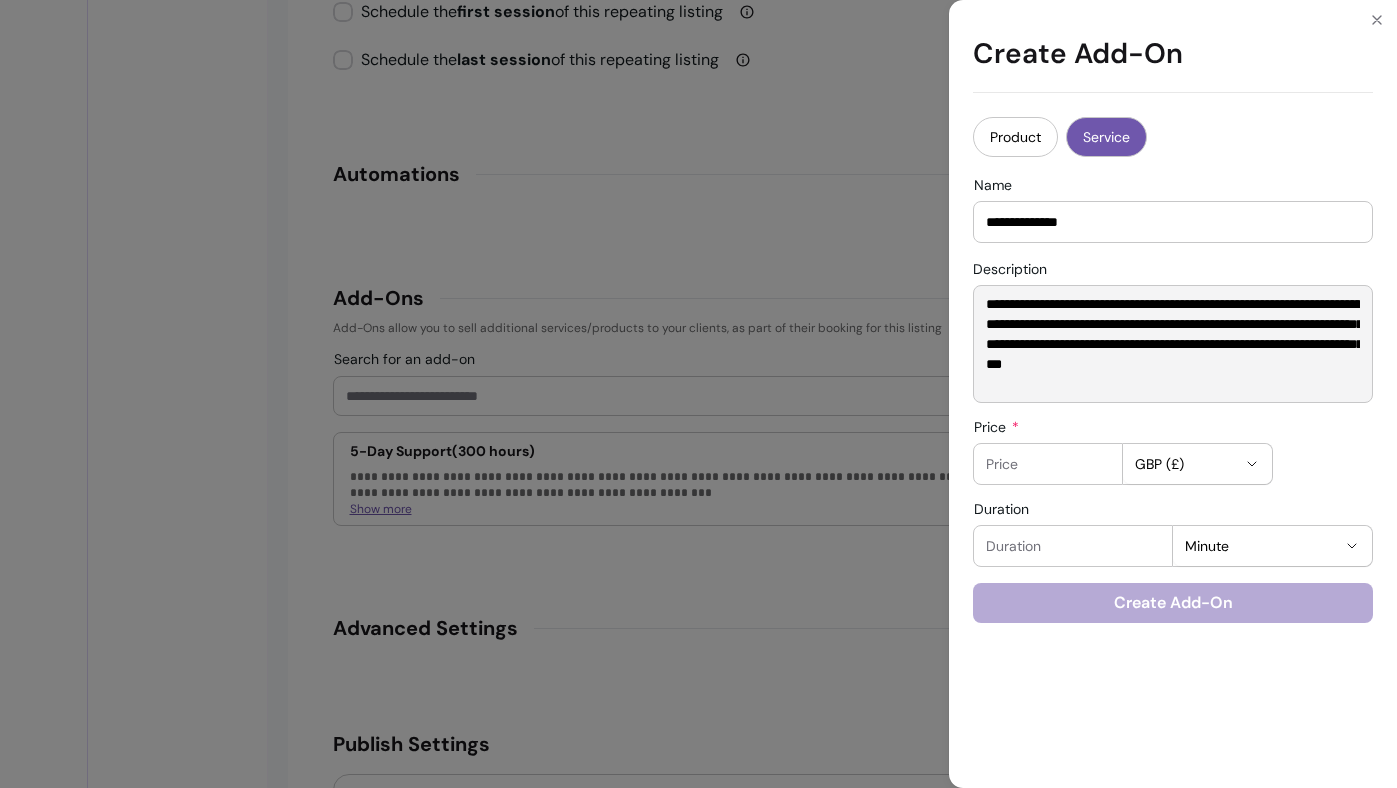type on "**********" 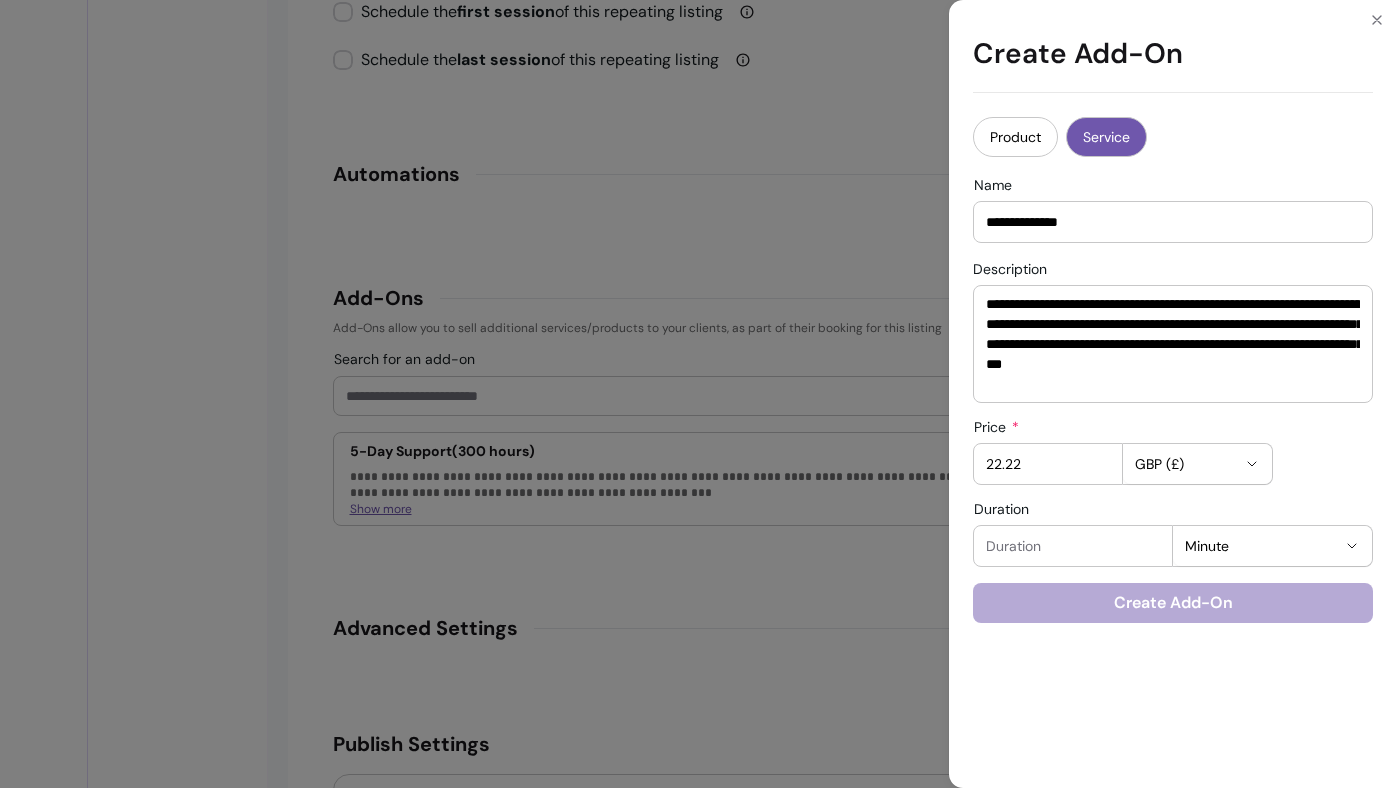 type on "22.22" 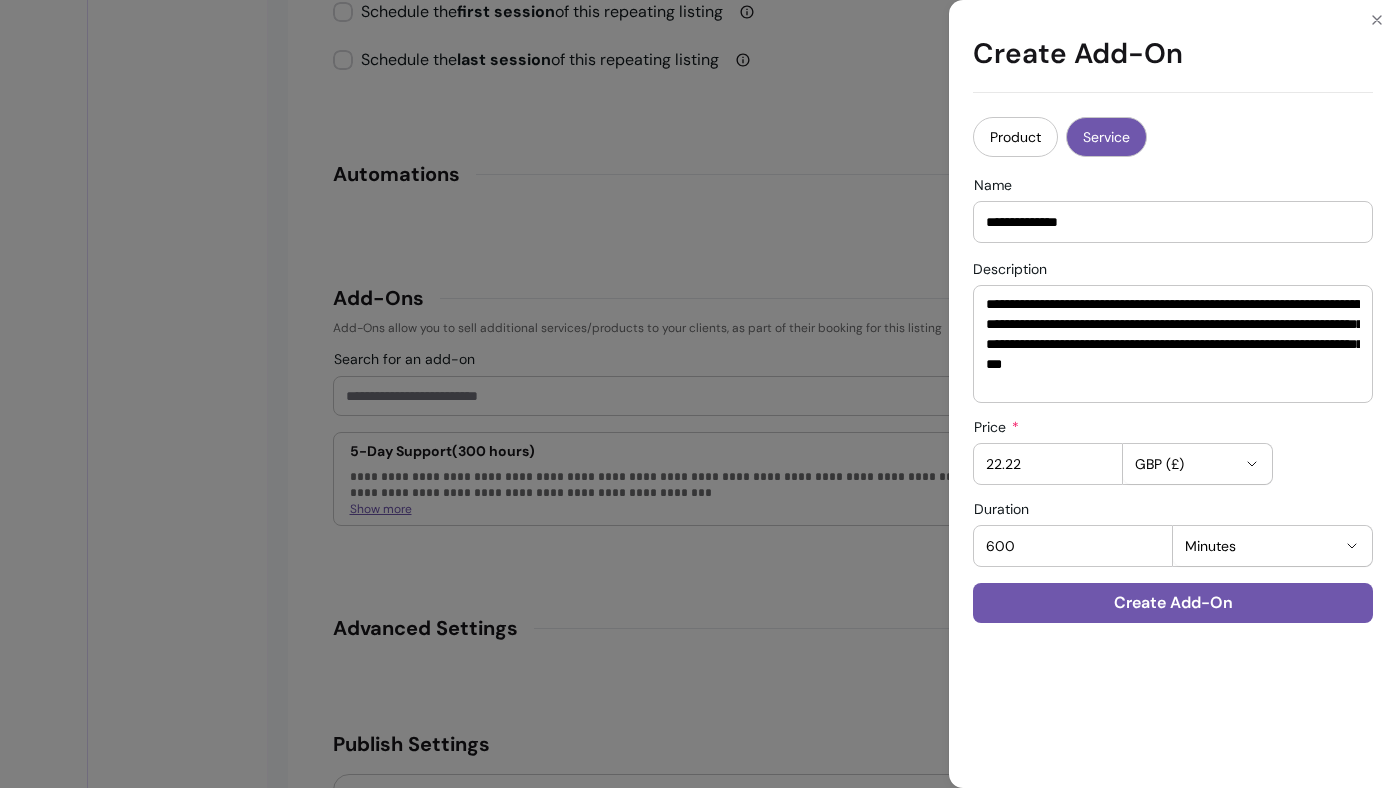 type on "600" 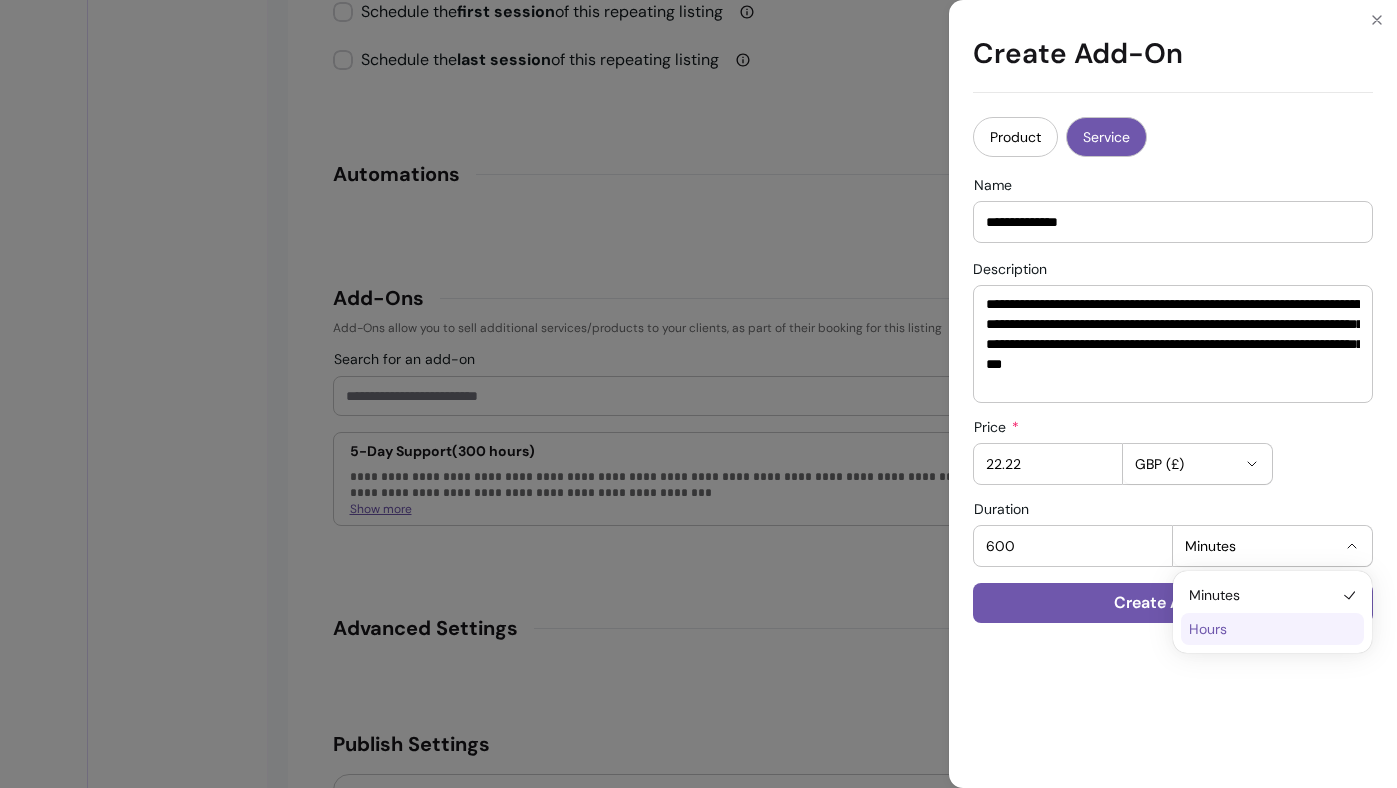 click on "Hours" at bounding box center [1262, 629] 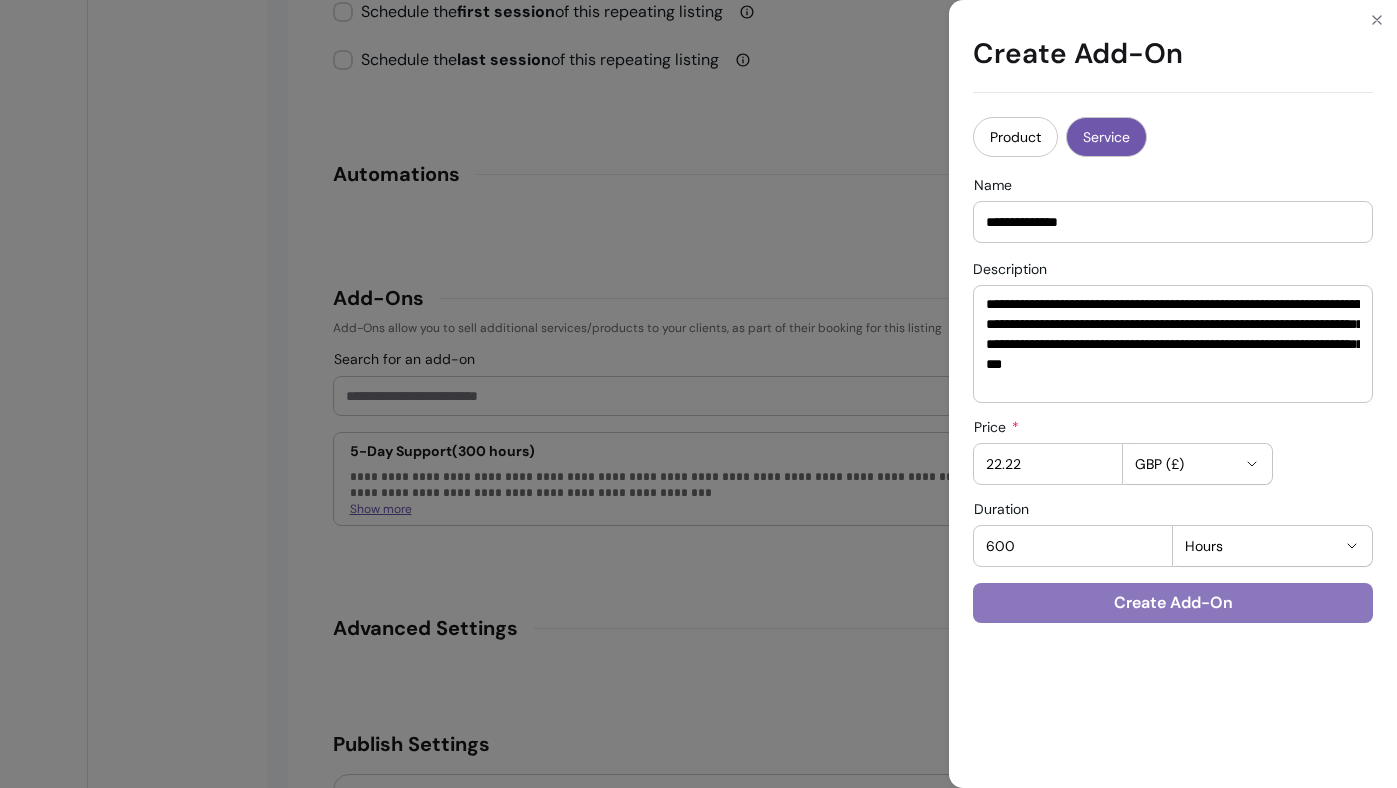 click on "Create Add-On" at bounding box center [1173, 603] 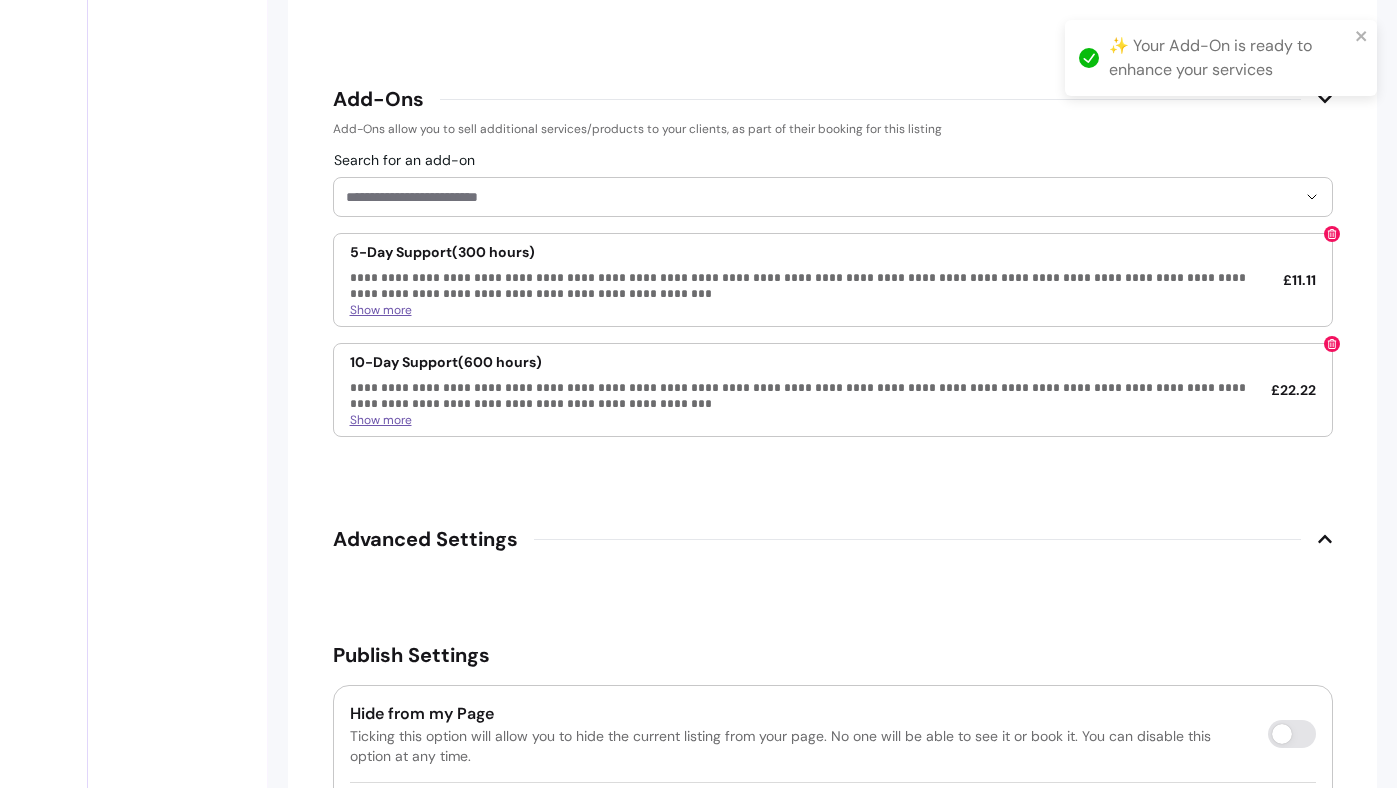 scroll, scrollTop: 3032, scrollLeft: 0, axis: vertical 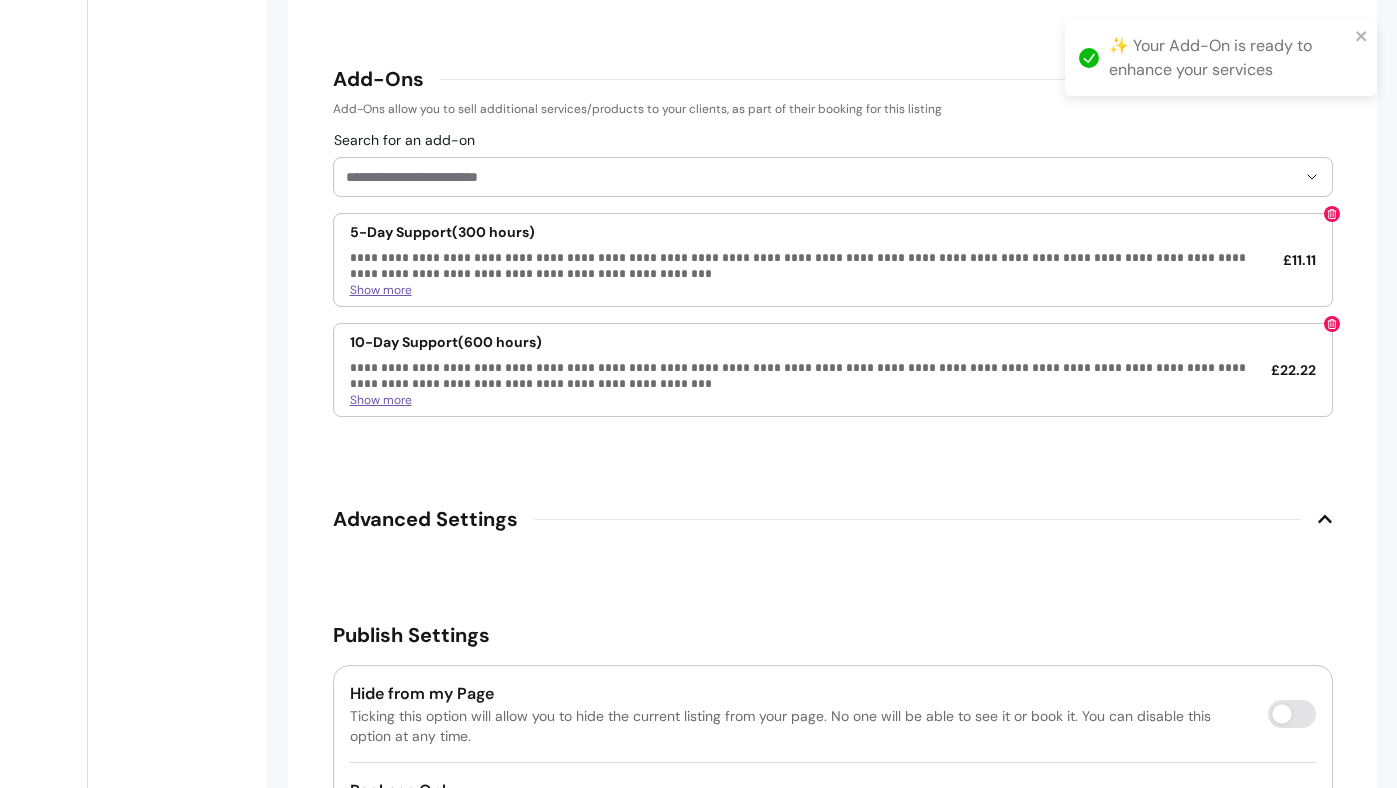 click on "**********" at bounding box center [832, -972] 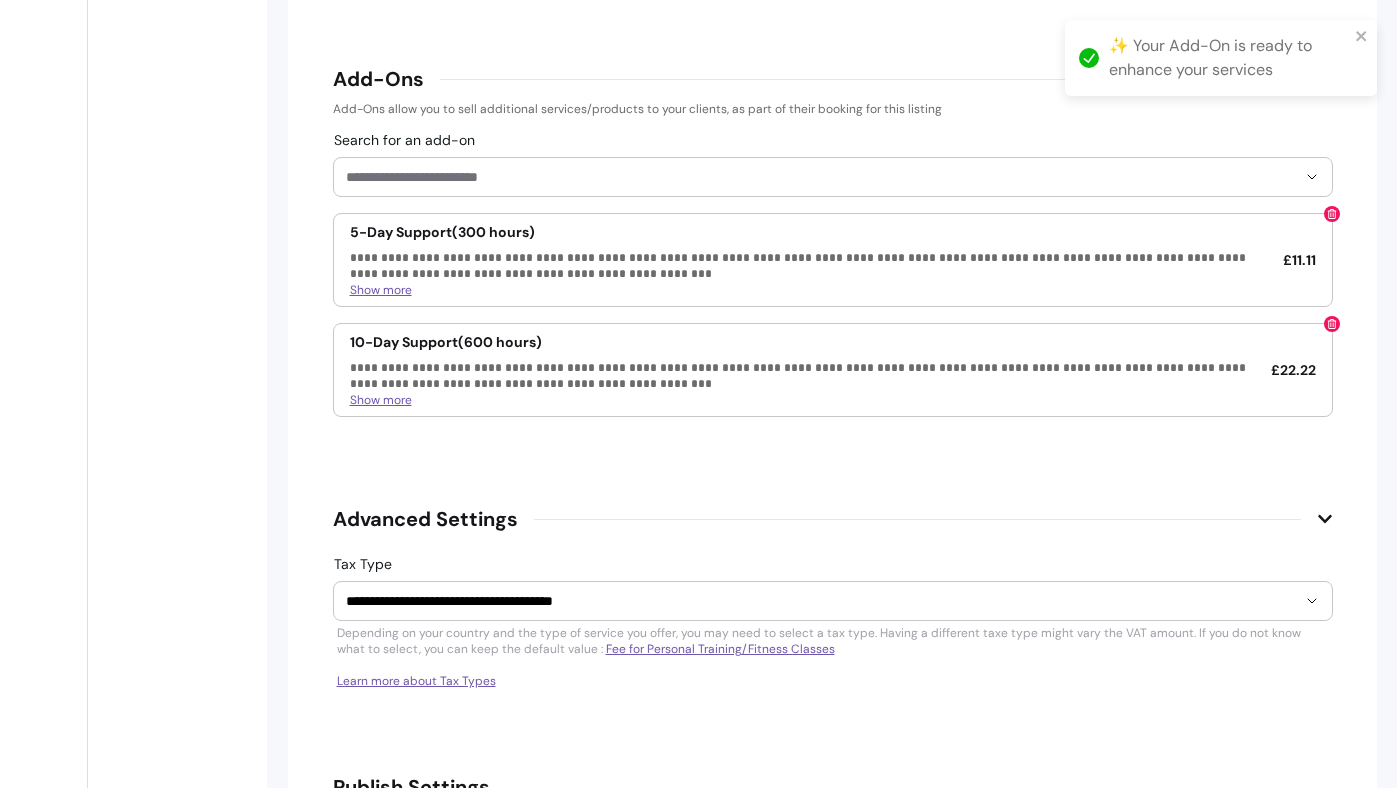 click on "**********" at bounding box center (832, -922) 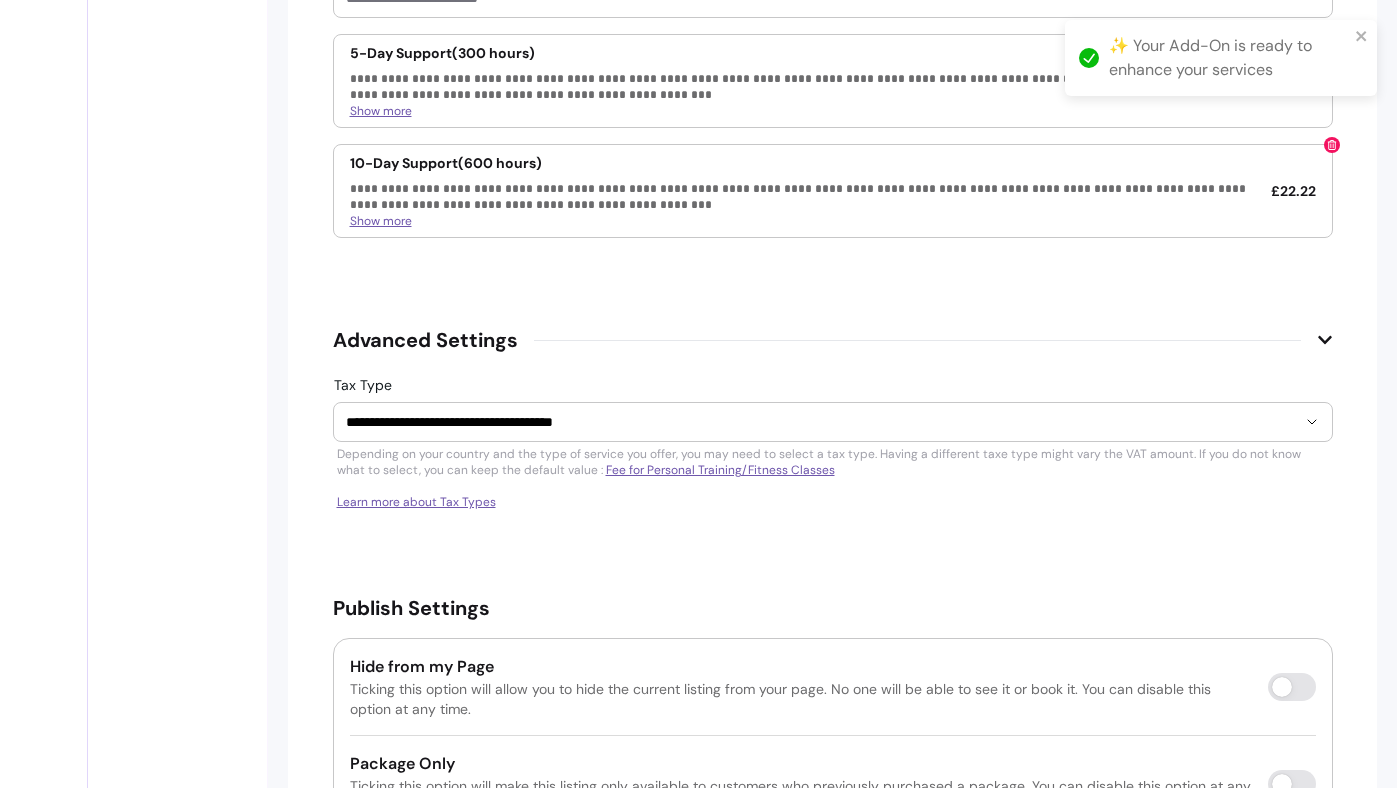 scroll, scrollTop: 3364, scrollLeft: 0, axis: vertical 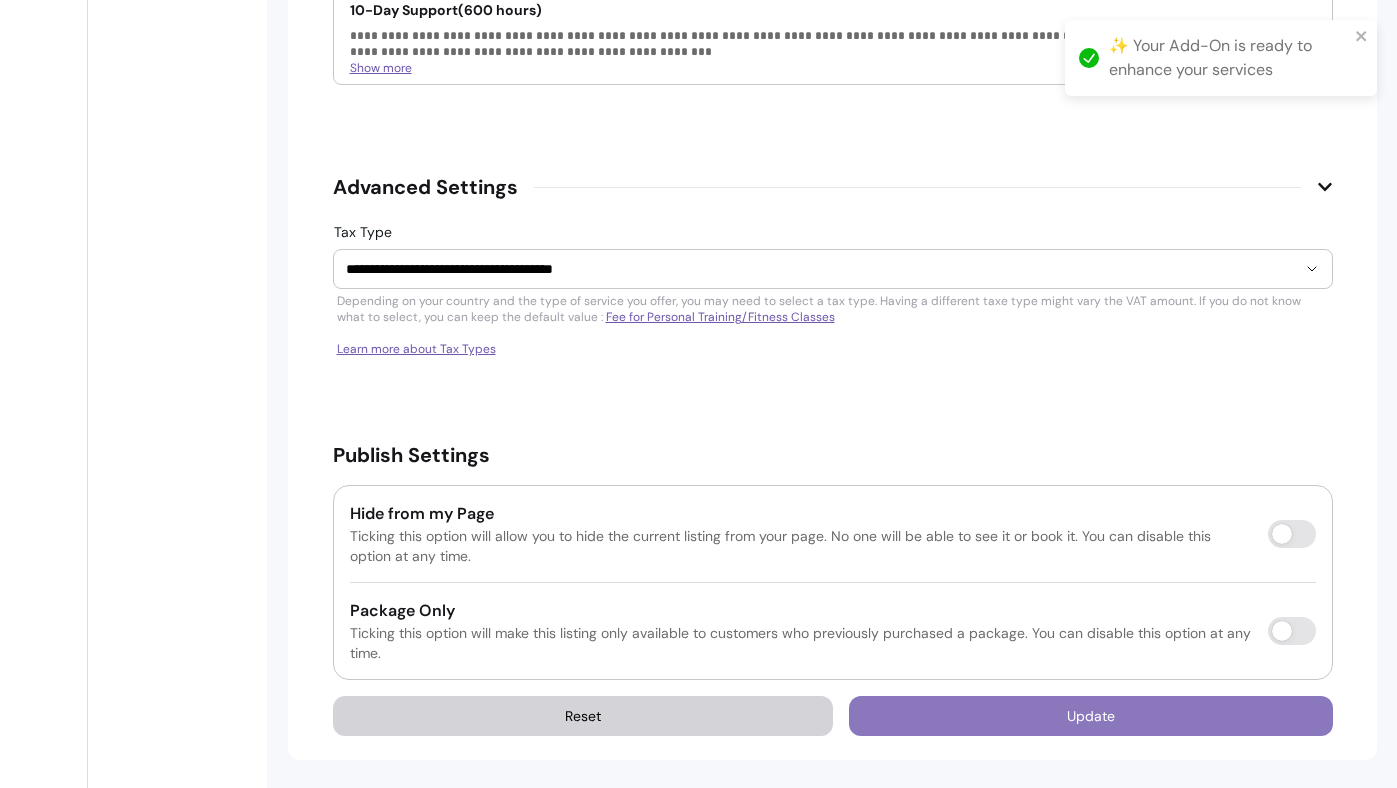 click on "Update" at bounding box center (1091, 716) 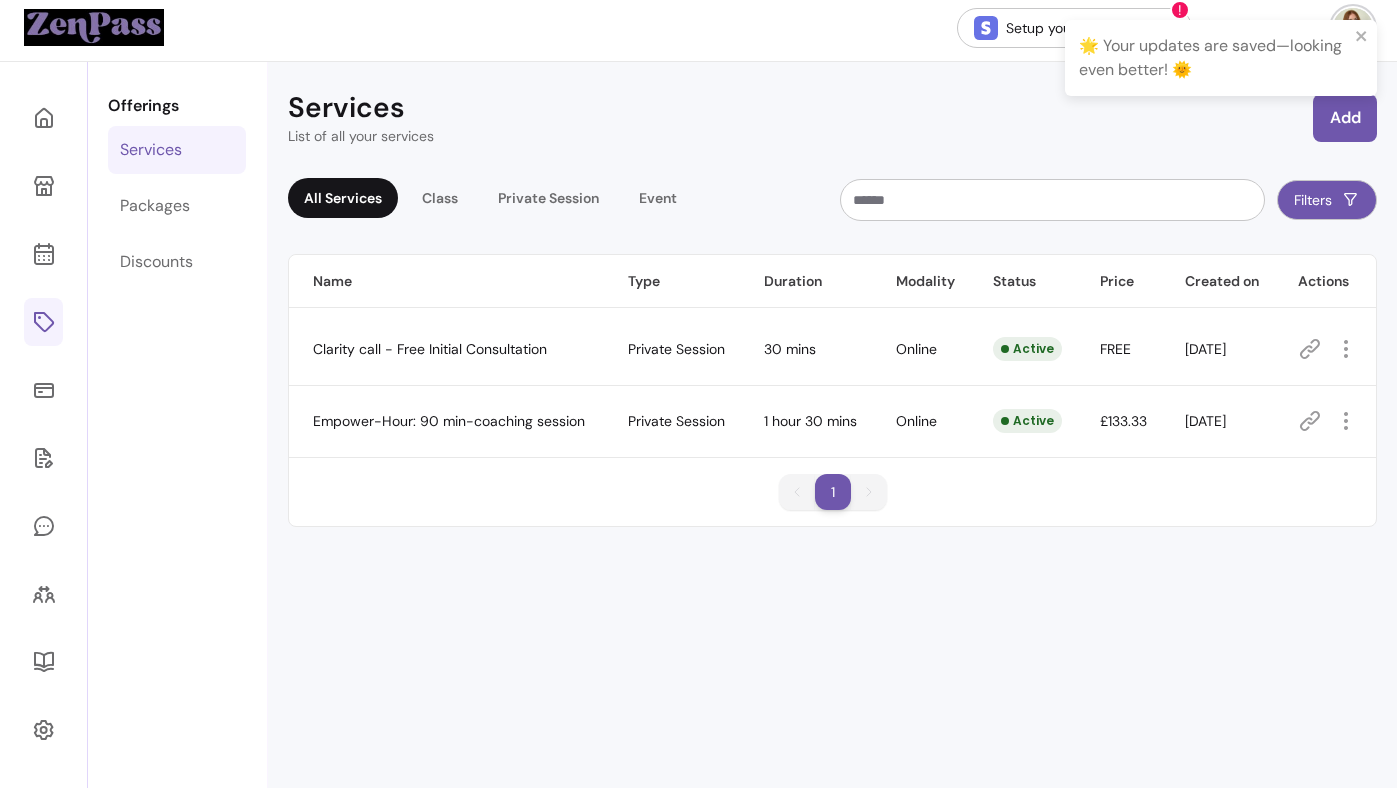 scroll, scrollTop: 0, scrollLeft: 0, axis: both 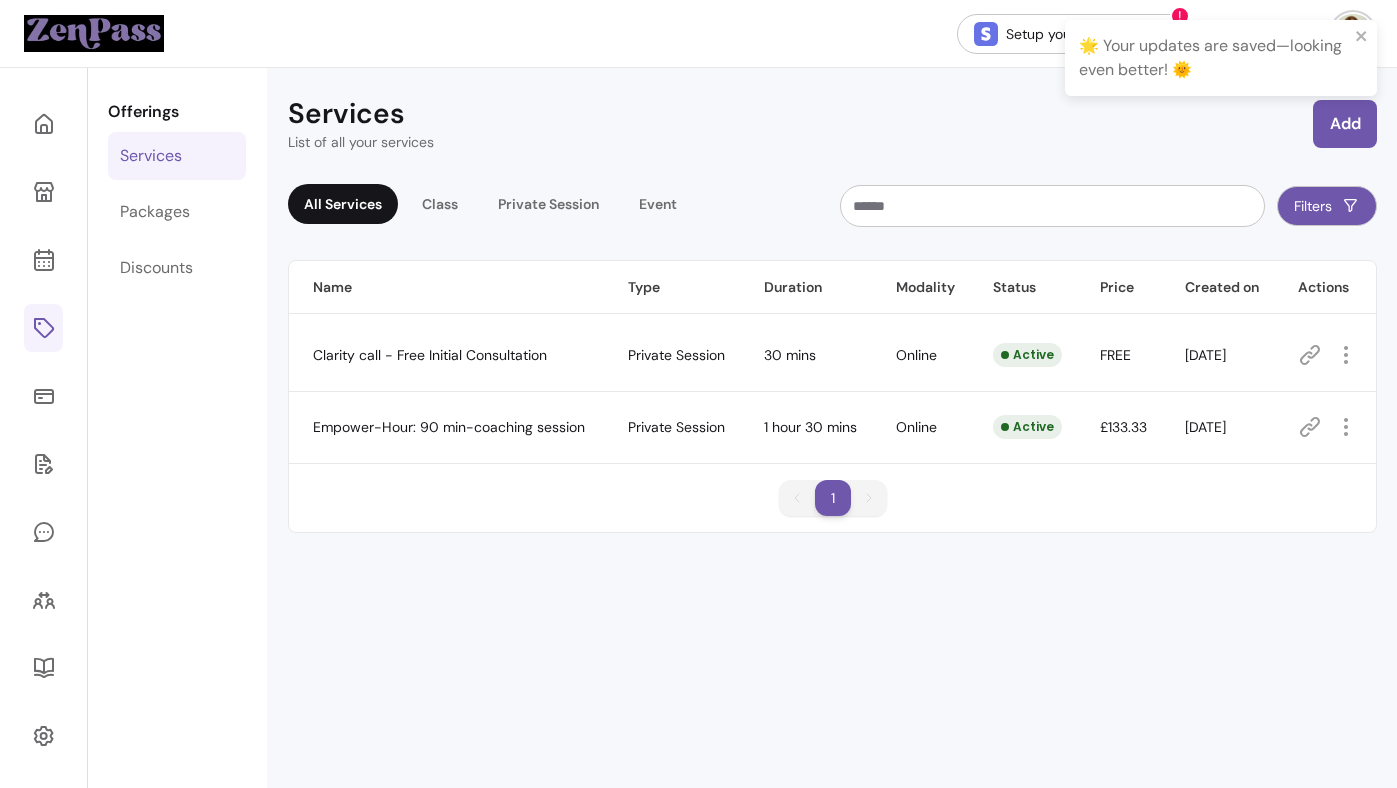 click on "Offerings Services   Packages   Discounts" at bounding box center [177, 462] 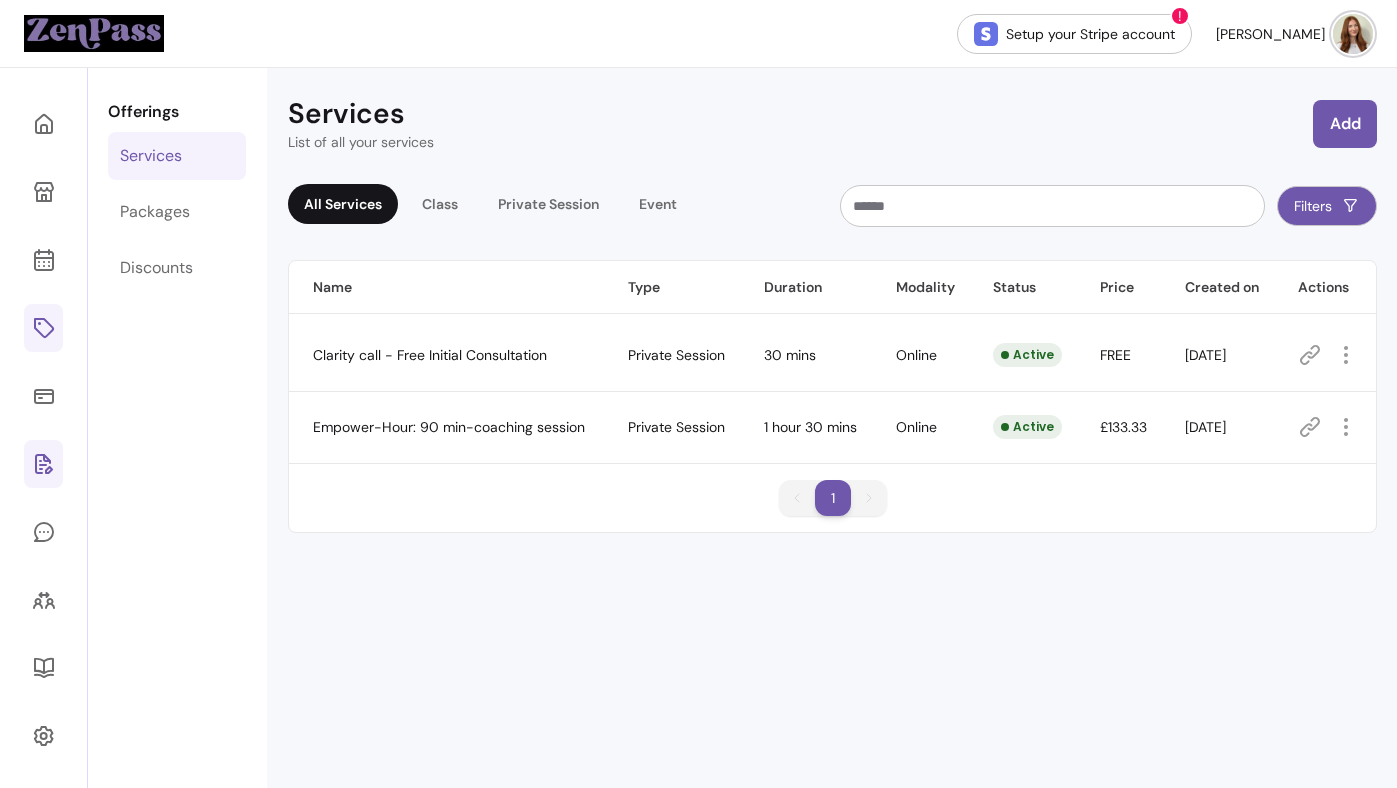 click 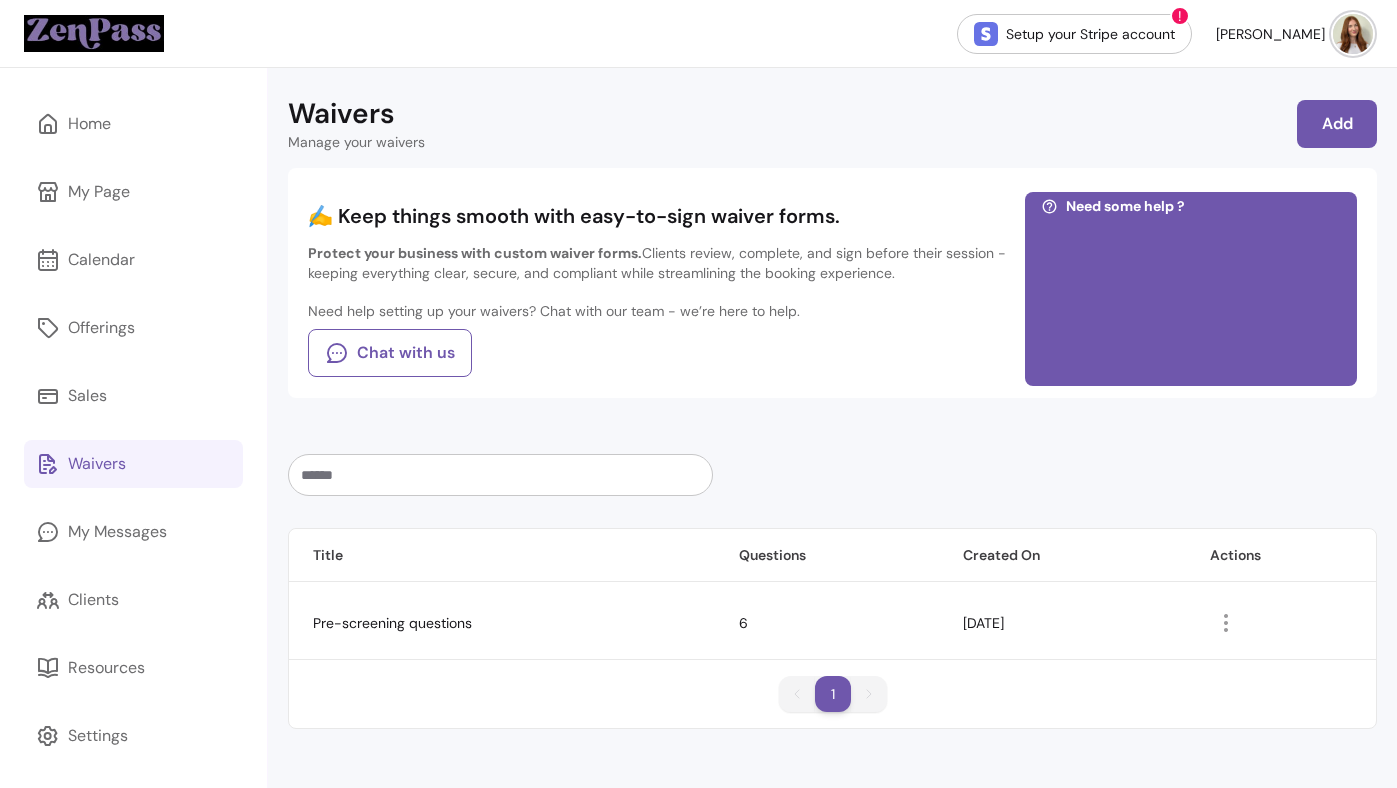 scroll, scrollTop: 68, scrollLeft: 0, axis: vertical 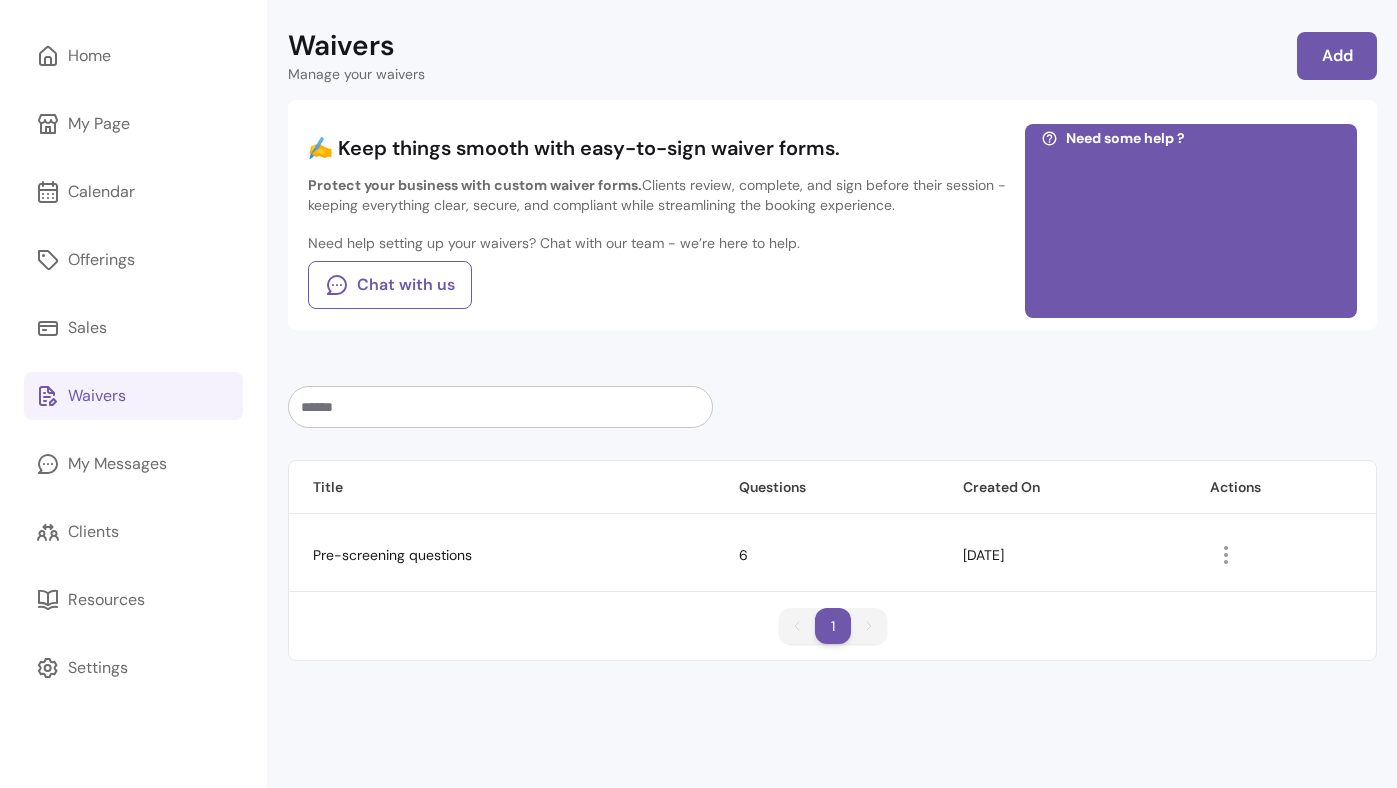 click at bounding box center (1287, 555) 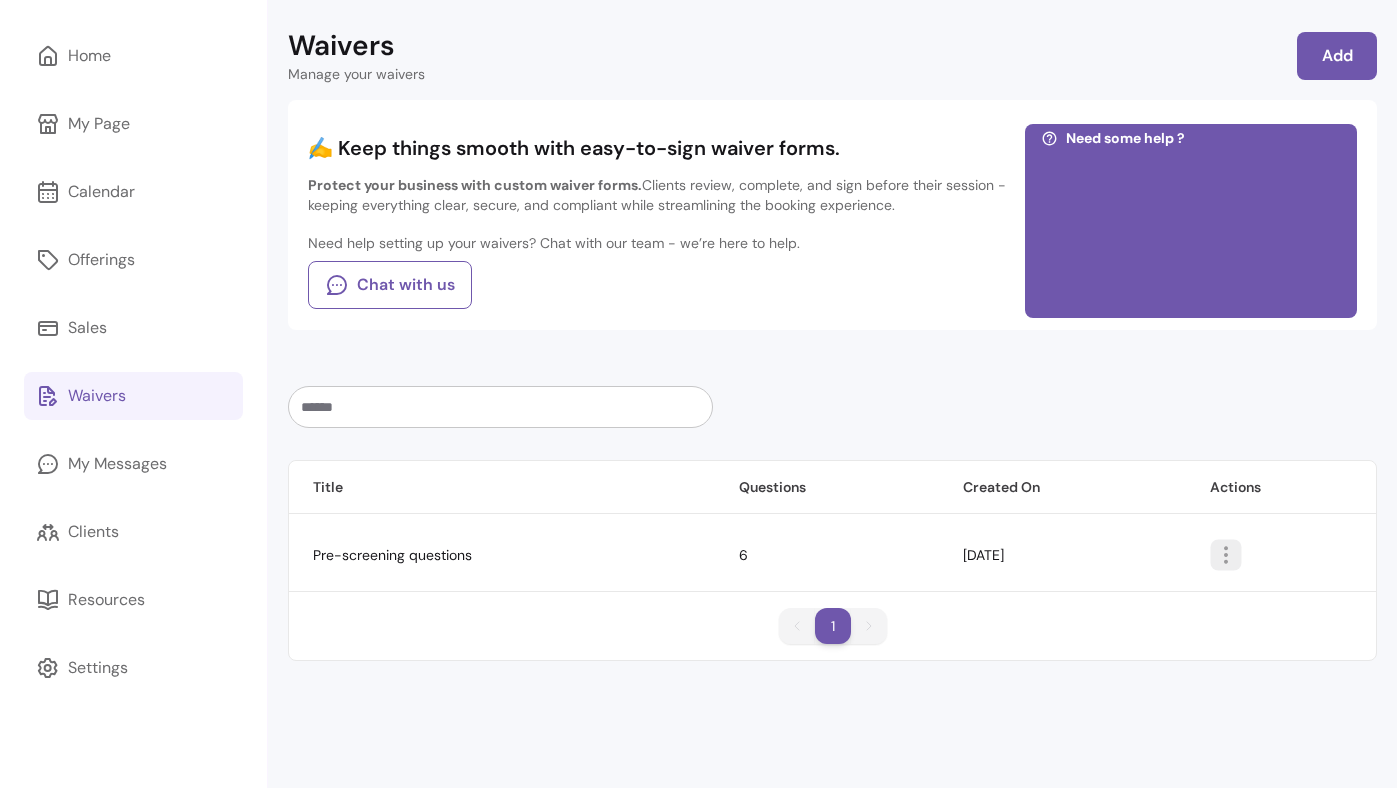 click 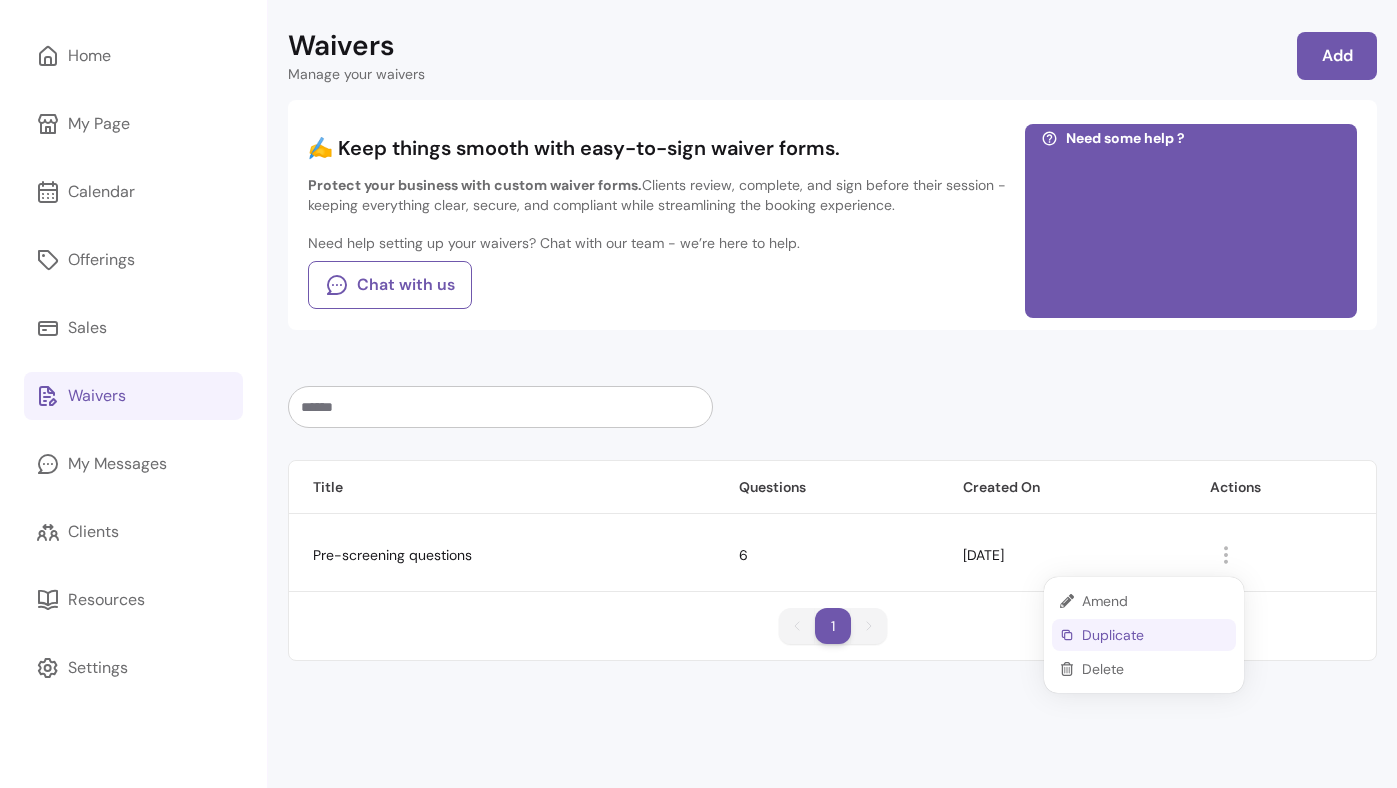 click on "Duplicate" at bounding box center [1155, 635] 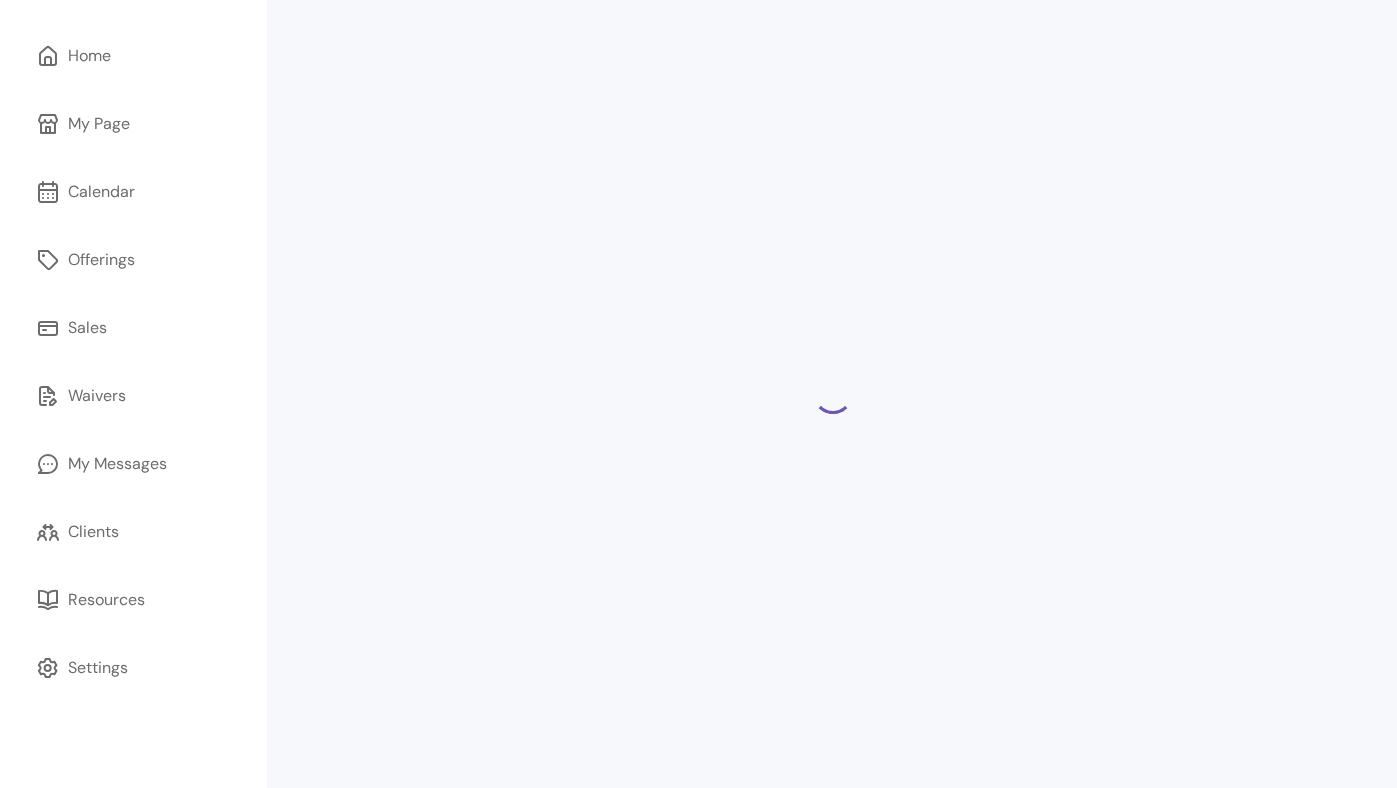 select on "*" 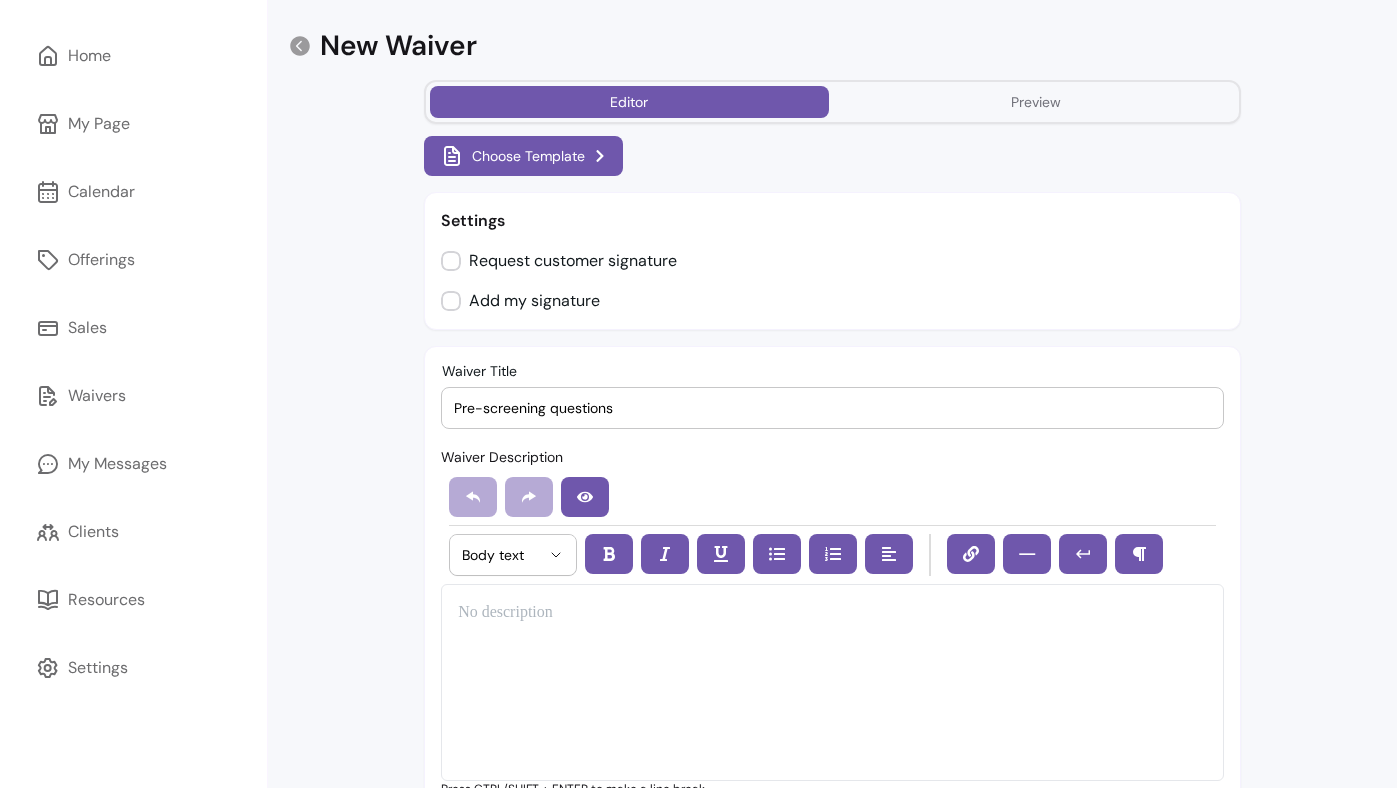 click on "Pre-screening questions" at bounding box center [832, 408] 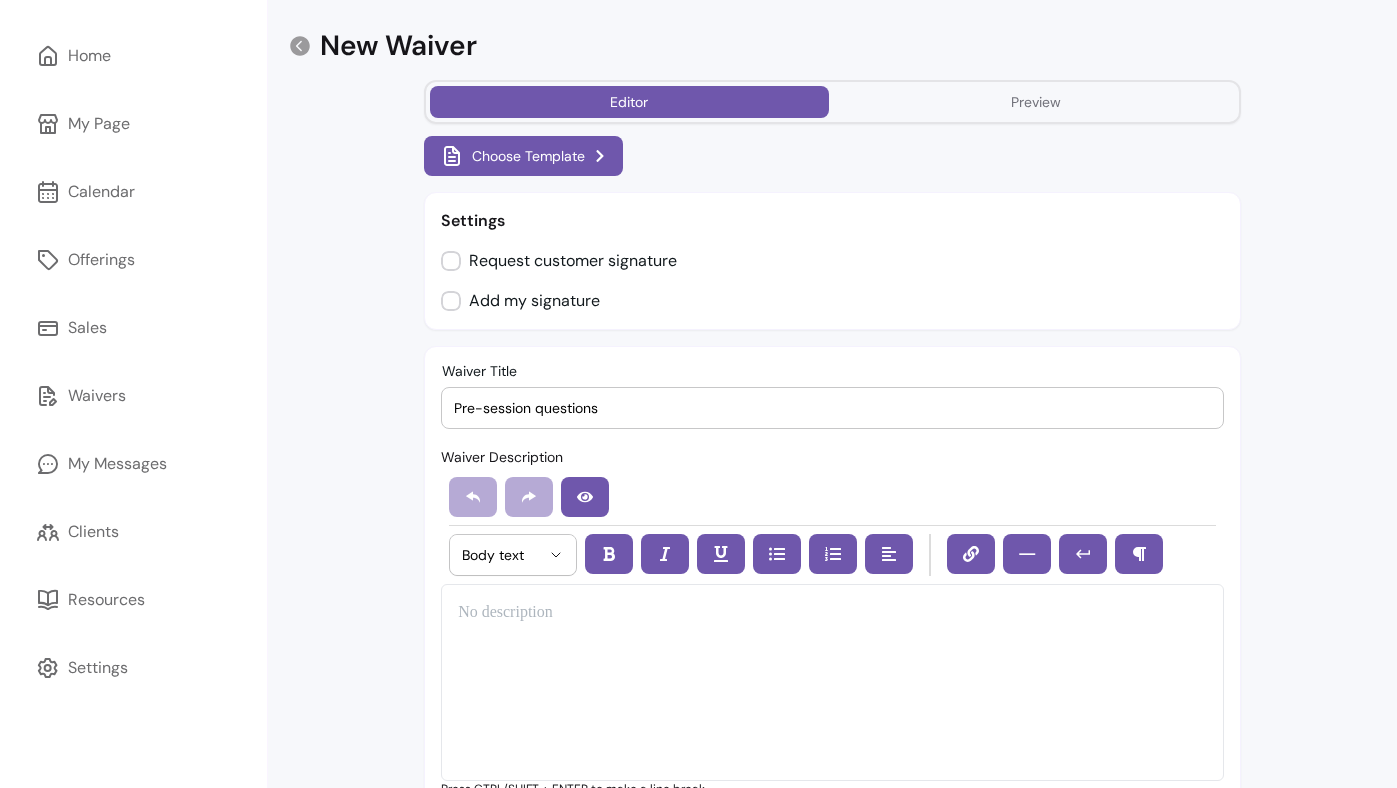 click on "Pre-session questions" at bounding box center [832, 408] 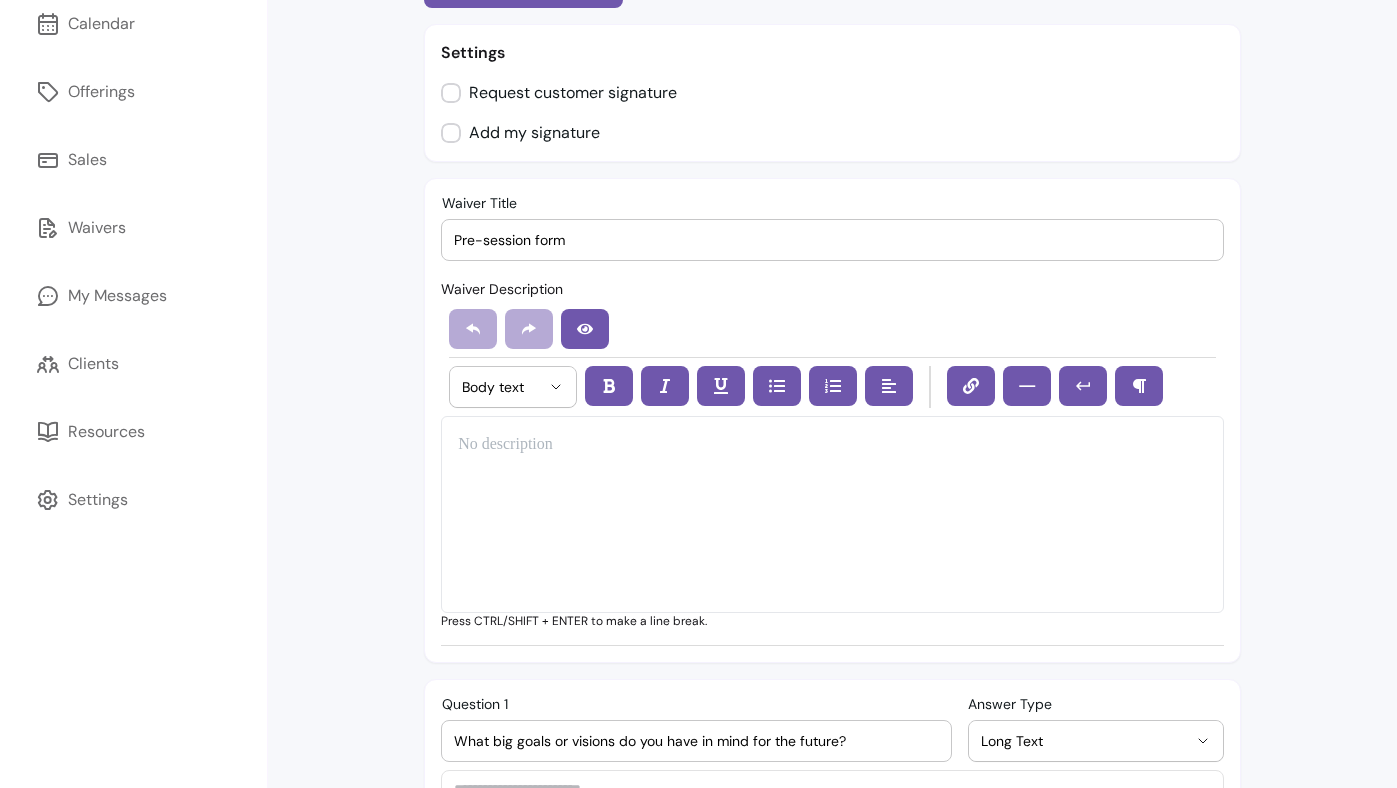 scroll, scrollTop: 265, scrollLeft: 0, axis: vertical 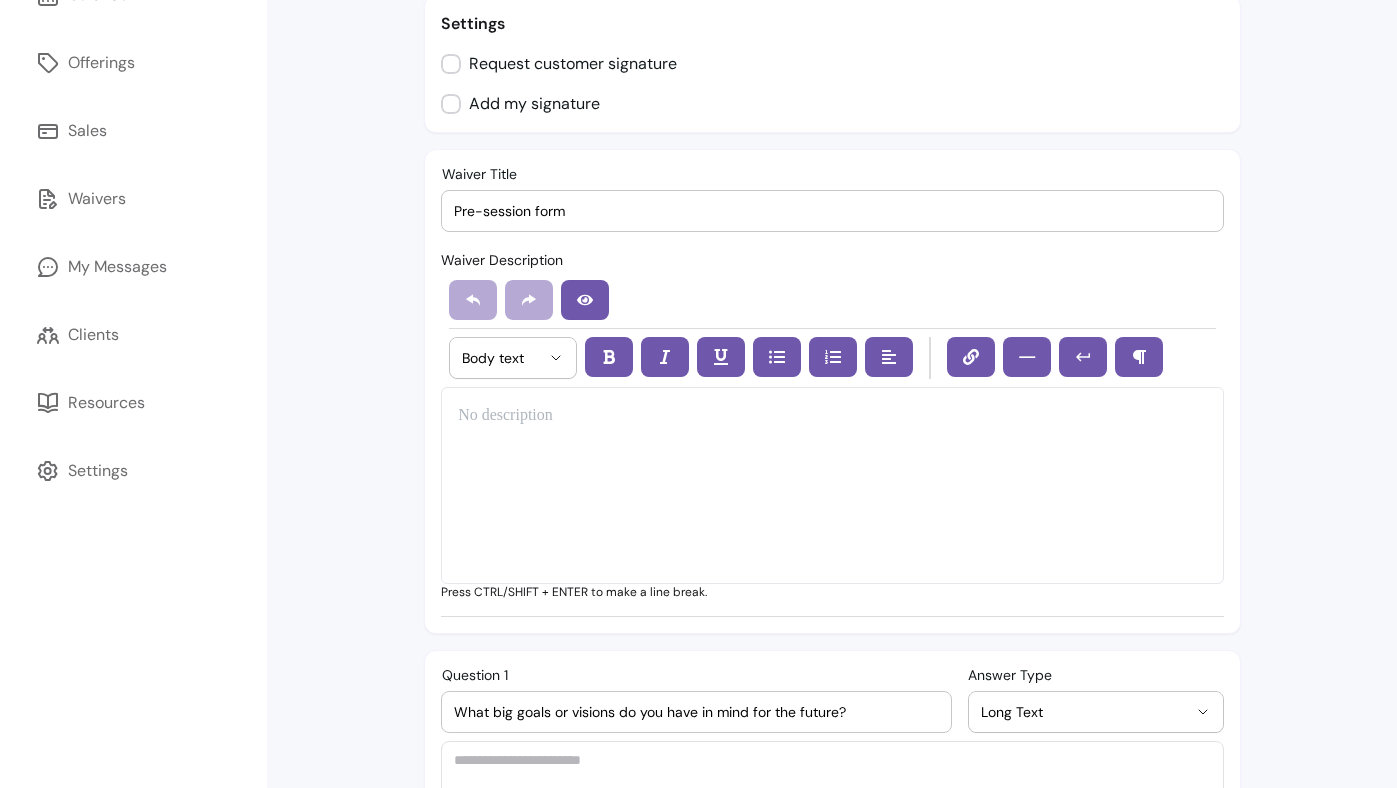type on "Pre-session form" 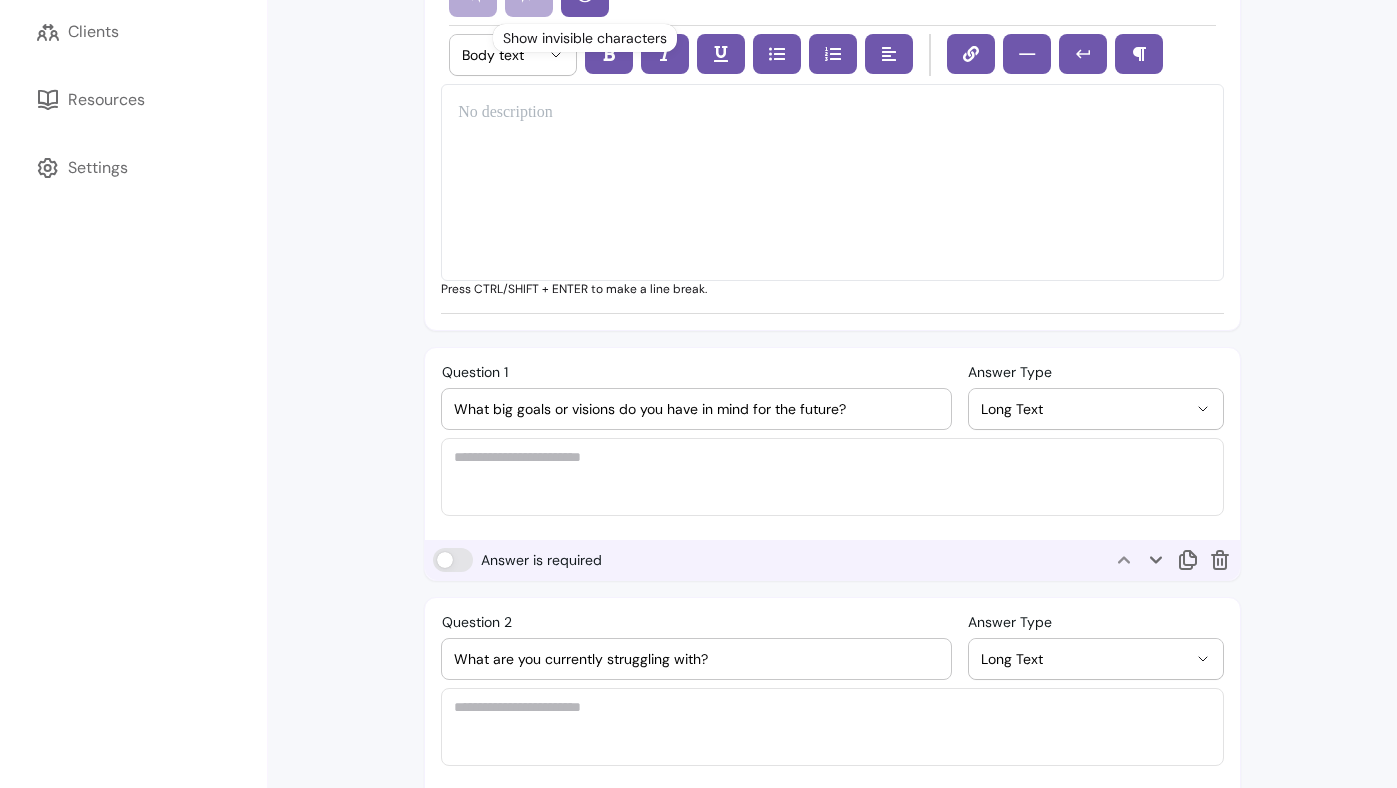 scroll, scrollTop: 665, scrollLeft: 0, axis: vertical 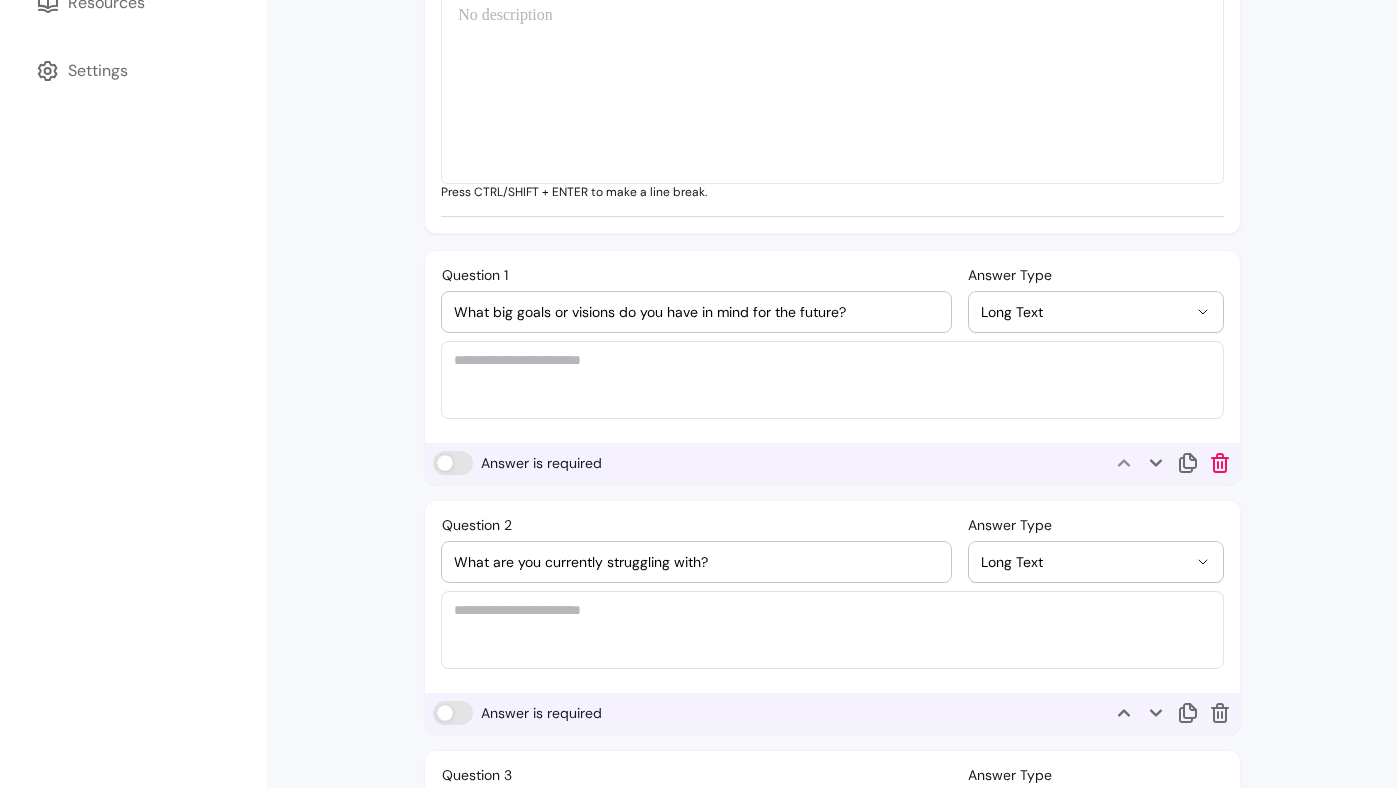 click 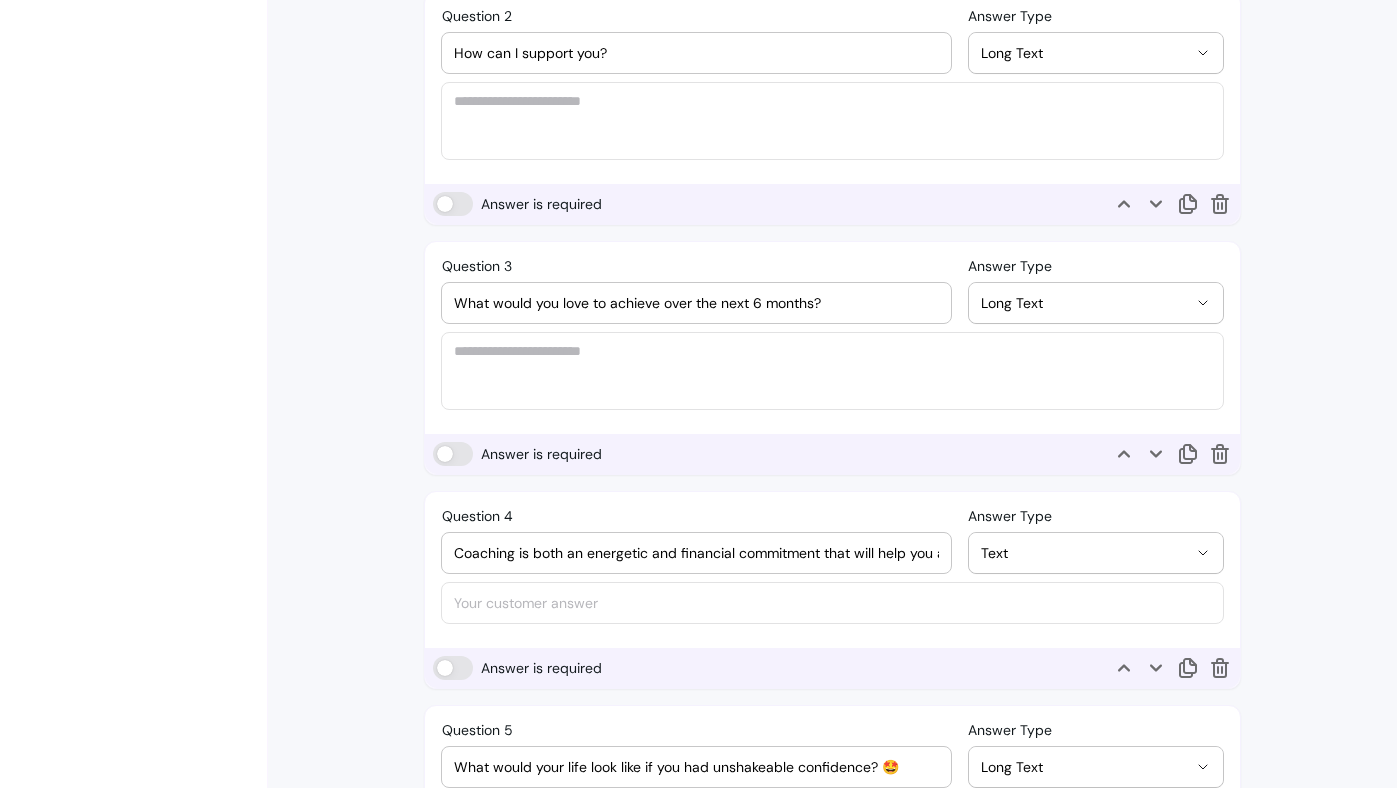 scroll, scrollTop: 1240, scrollLeft: 0, axis: vertical 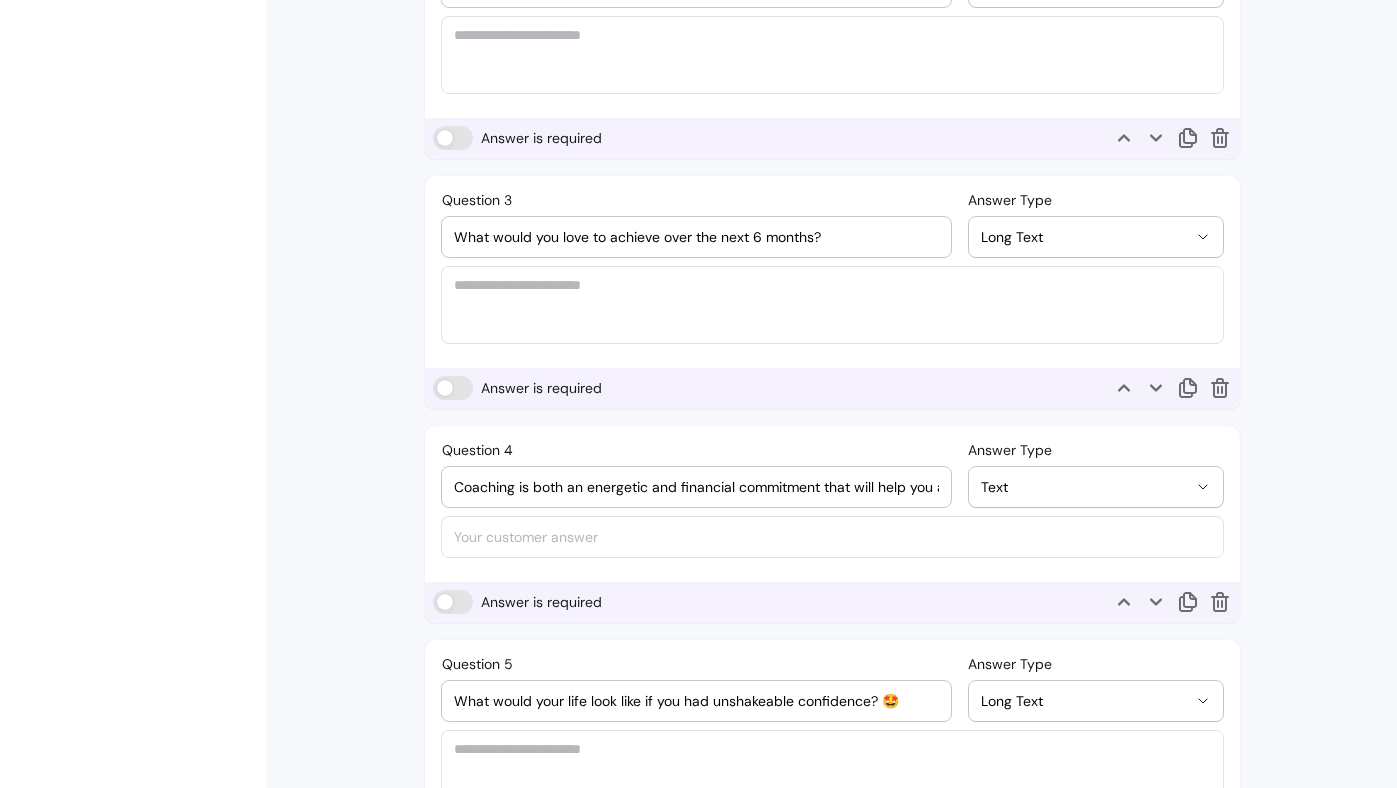 click on "Coaching is both an energetic and financial commitment that will help you achieve sustainable, long term results. How ready are you to commit to coaching?" at bounding box center (696, 487) 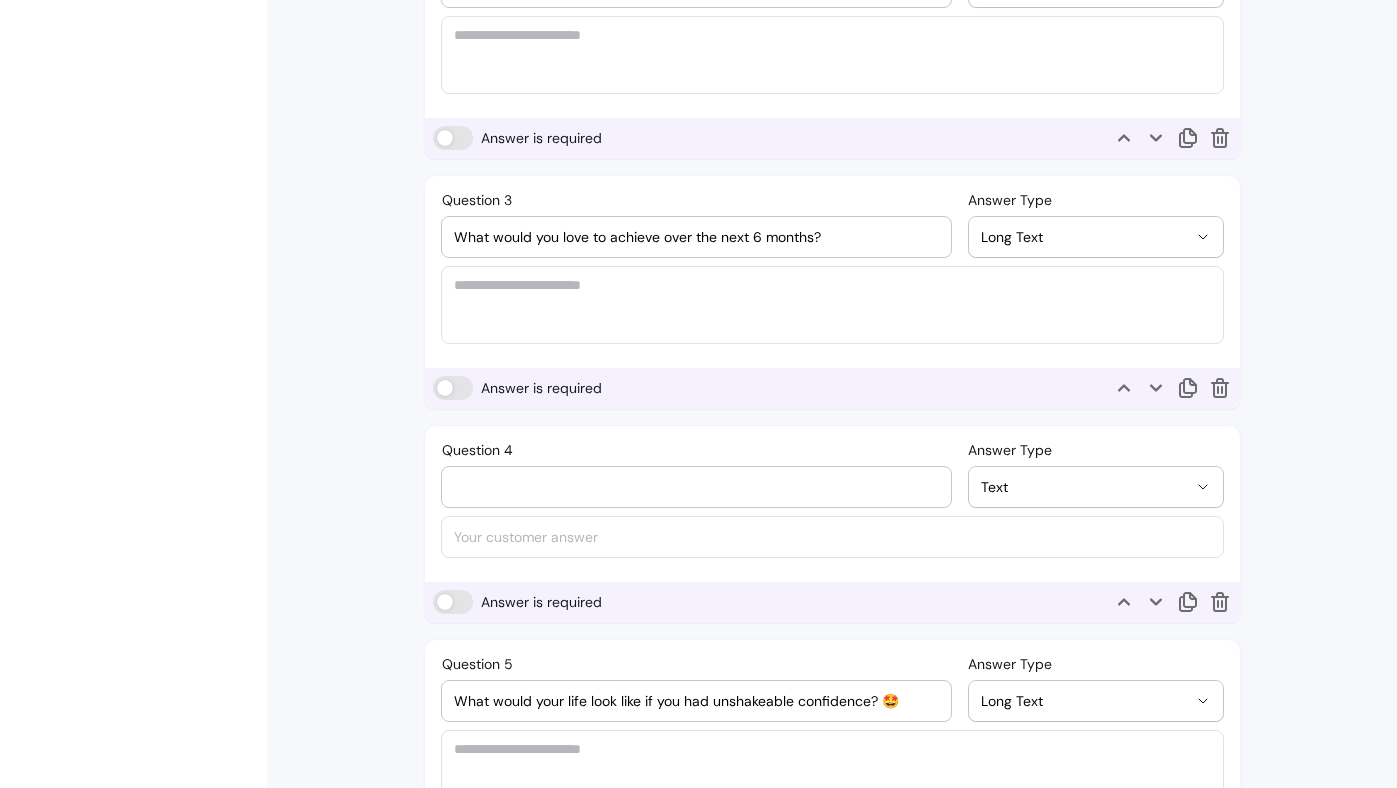 type on "Question 4" 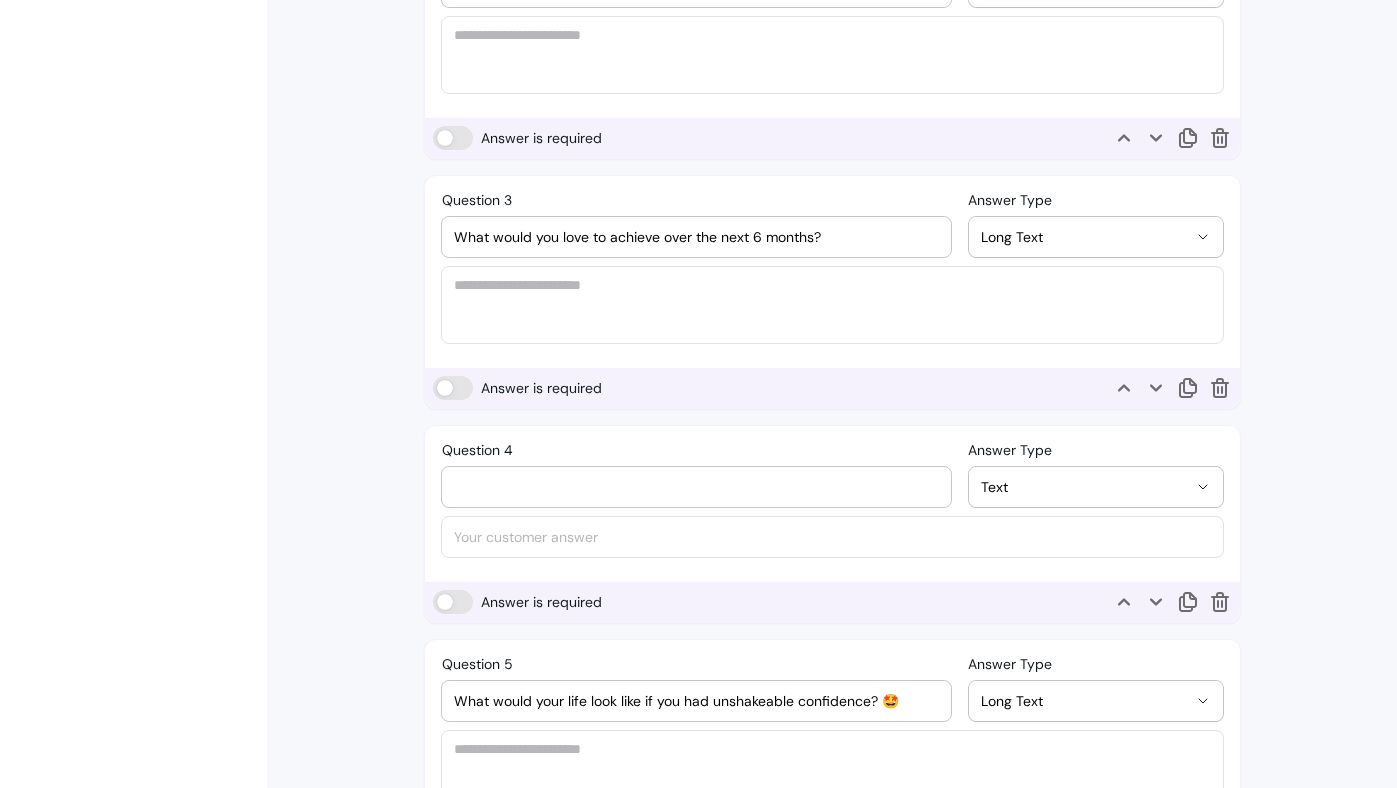 paste on "What does confidence mean to you?" 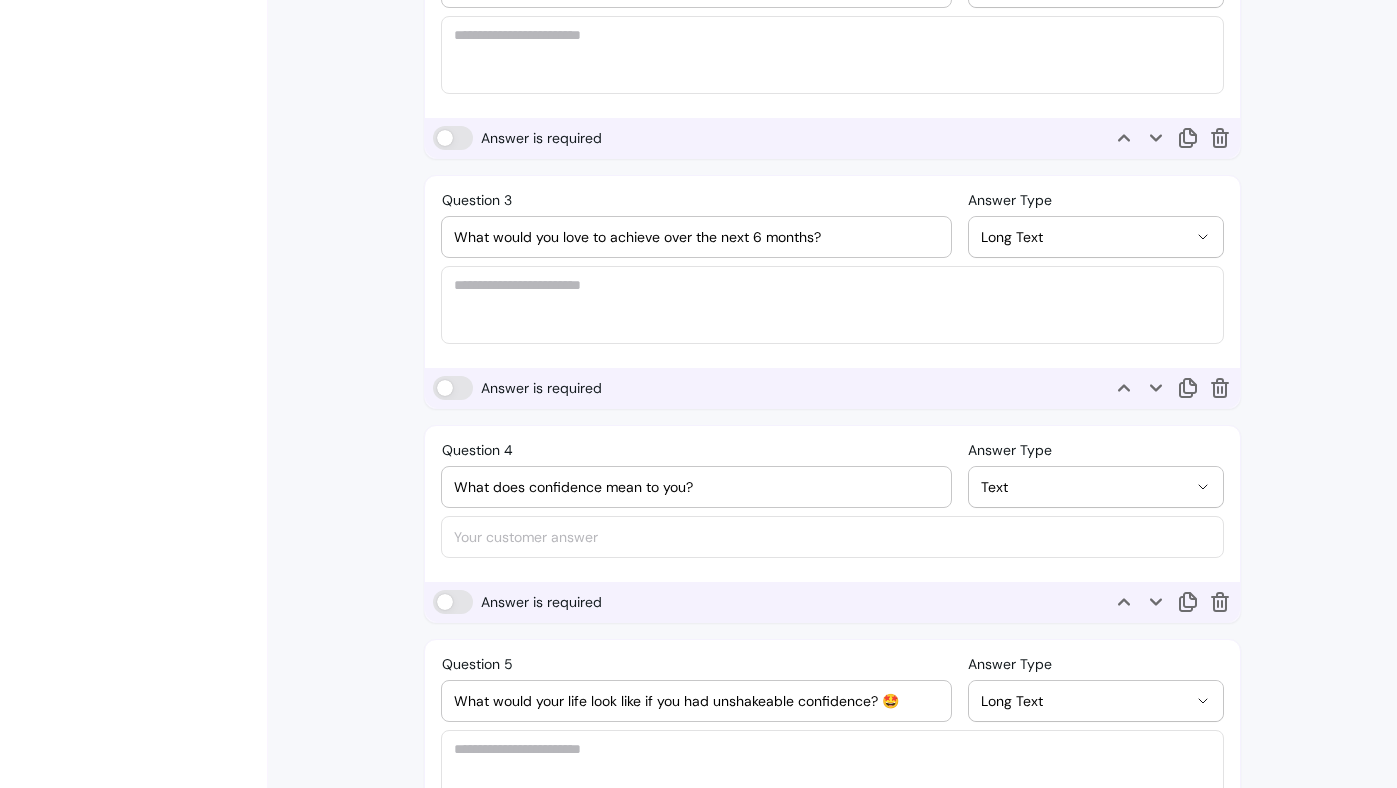 type on "What does confidence mean to you?" 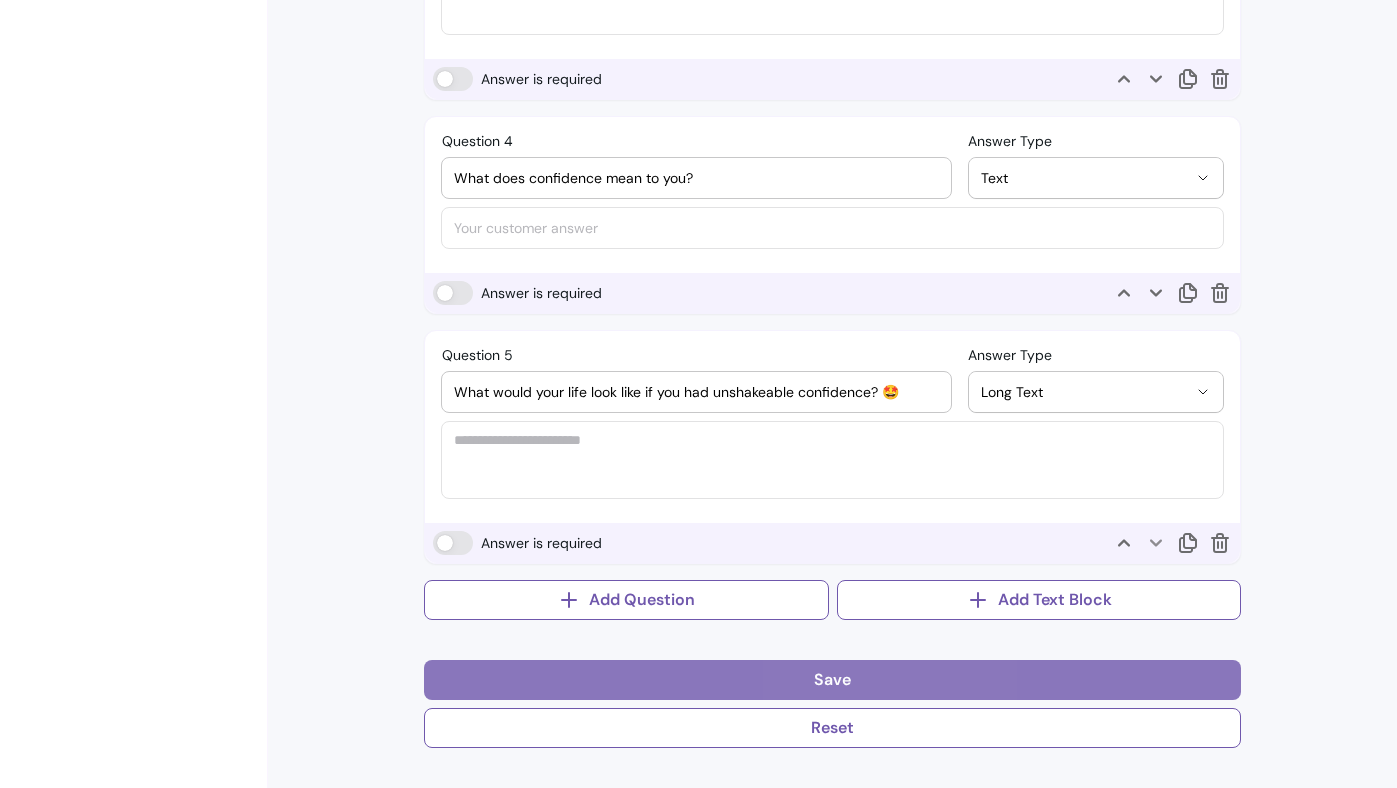click on "Save" at bounding box center (832, 680) 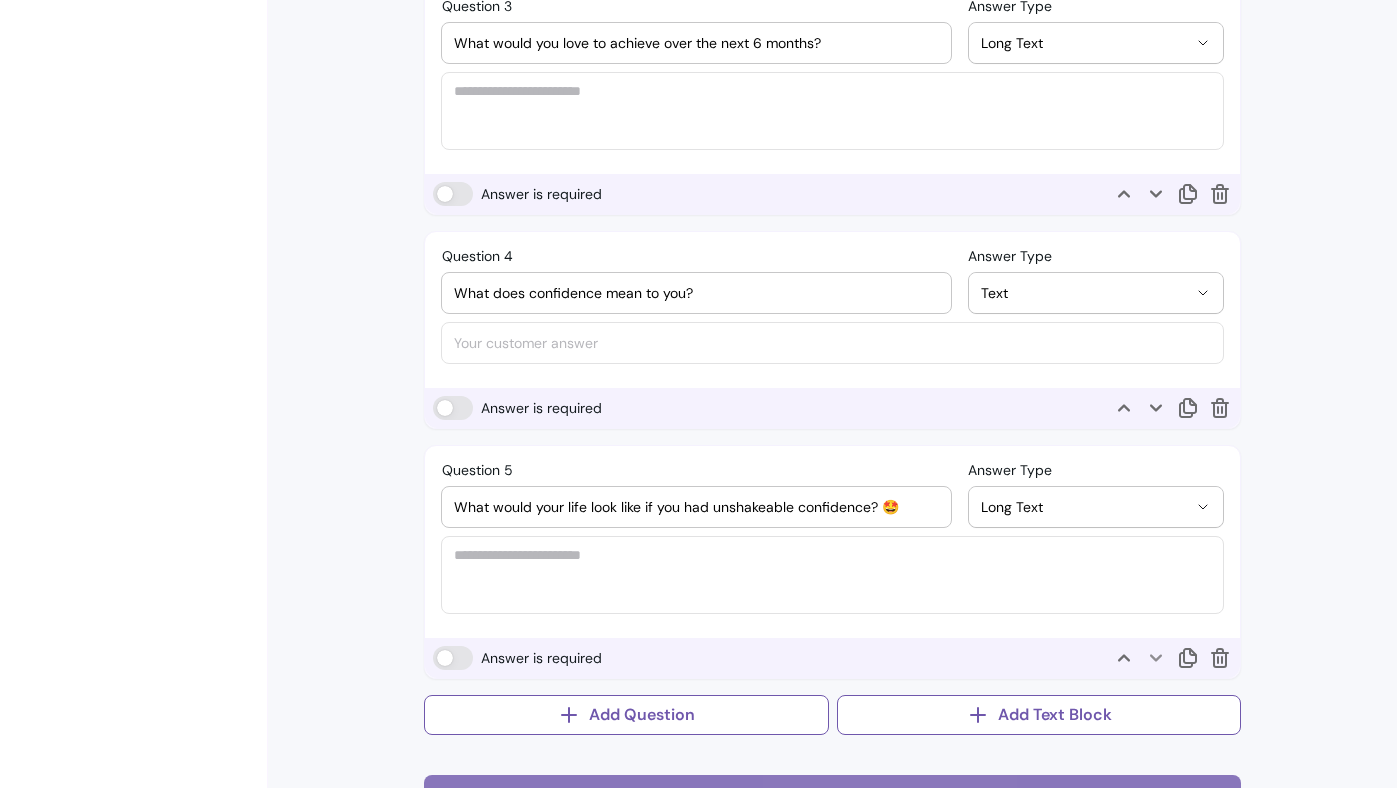 select on "*" 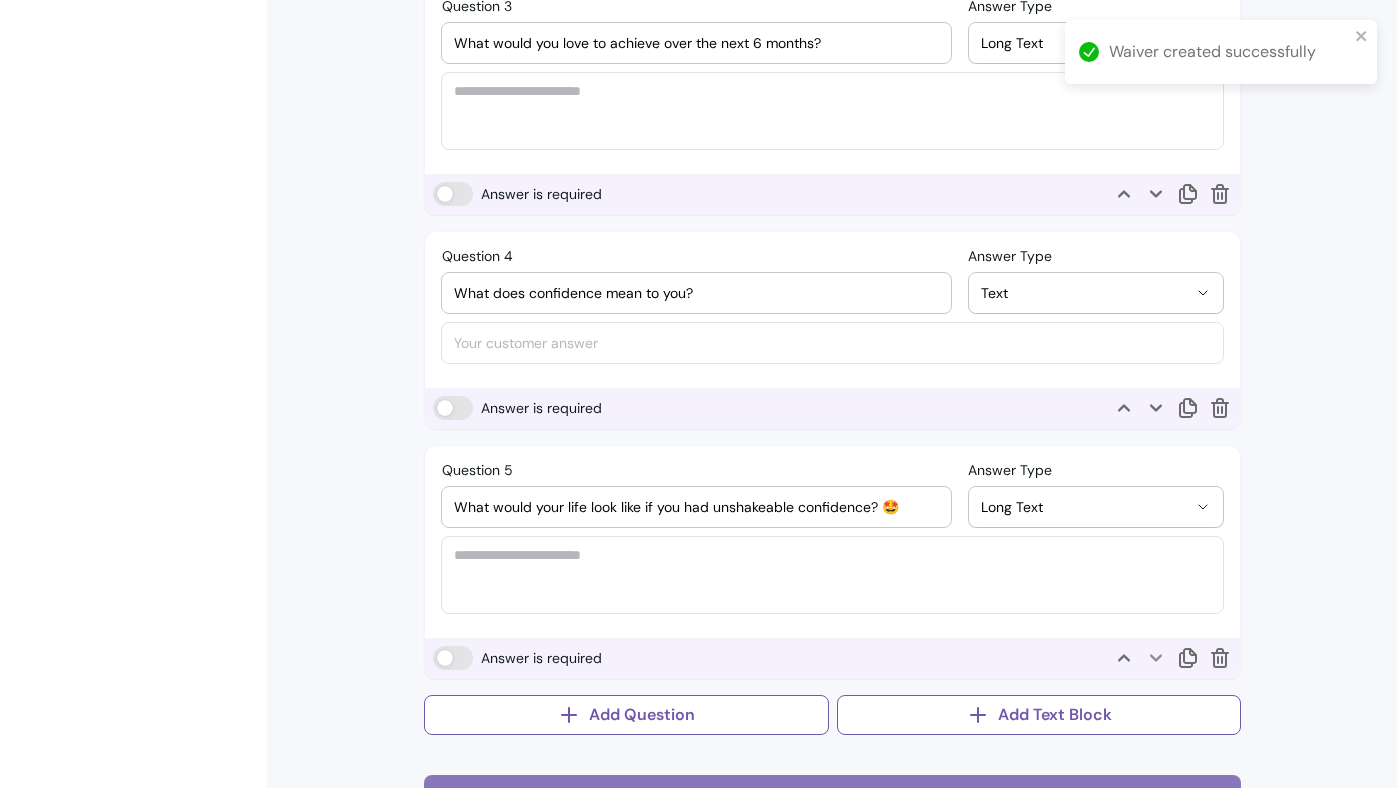scroll, scrollTop: 1549, scrollLeft: 0, axis: vertical 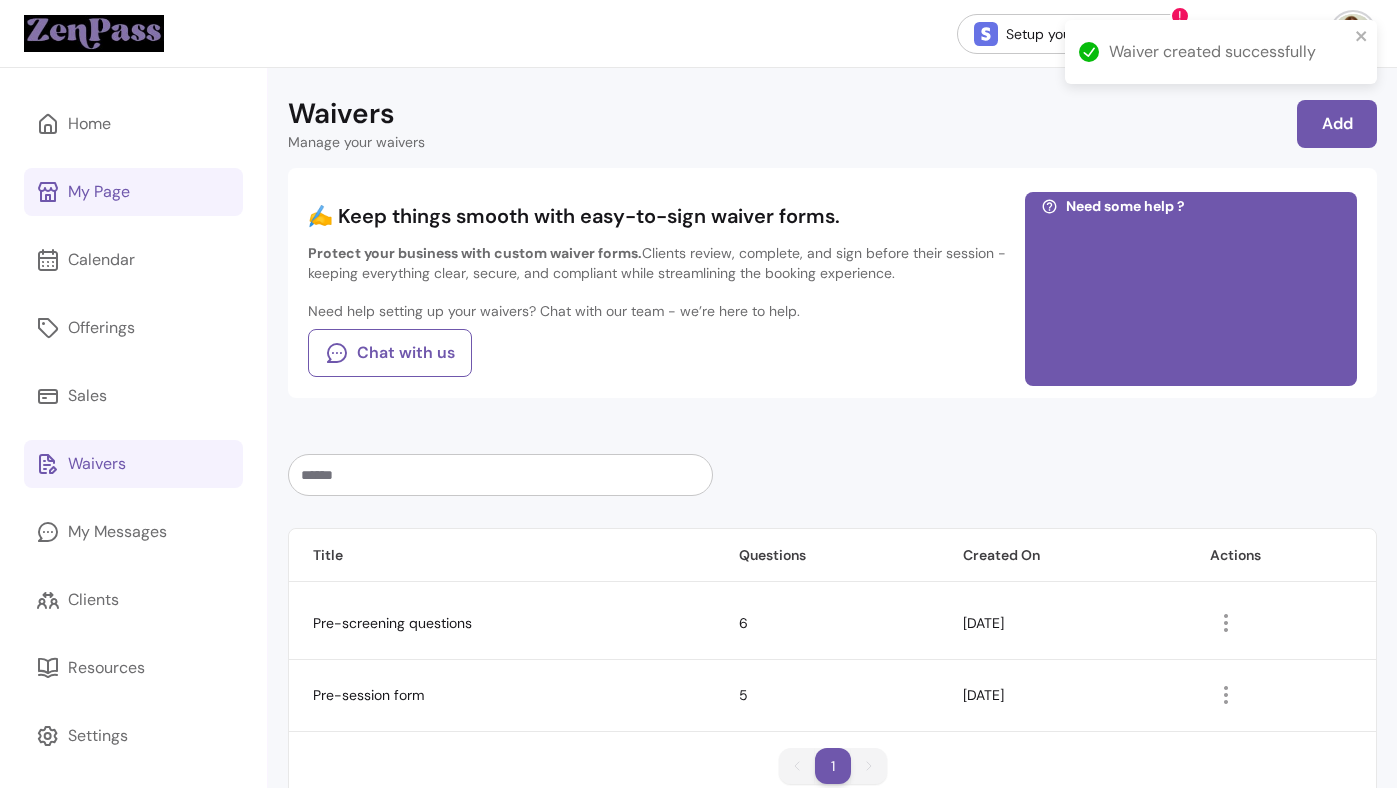 click on "My Page" at bounding box center [133, 192] 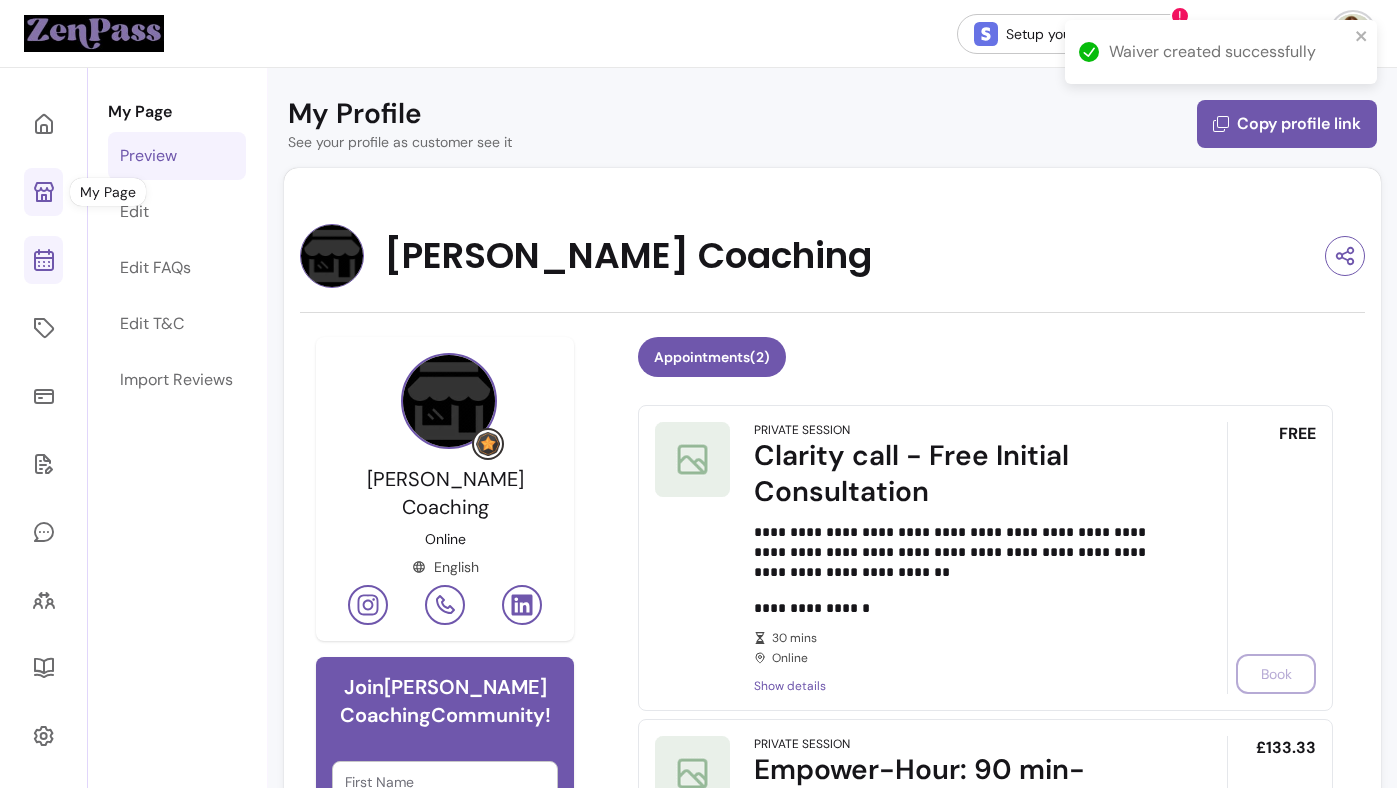 click 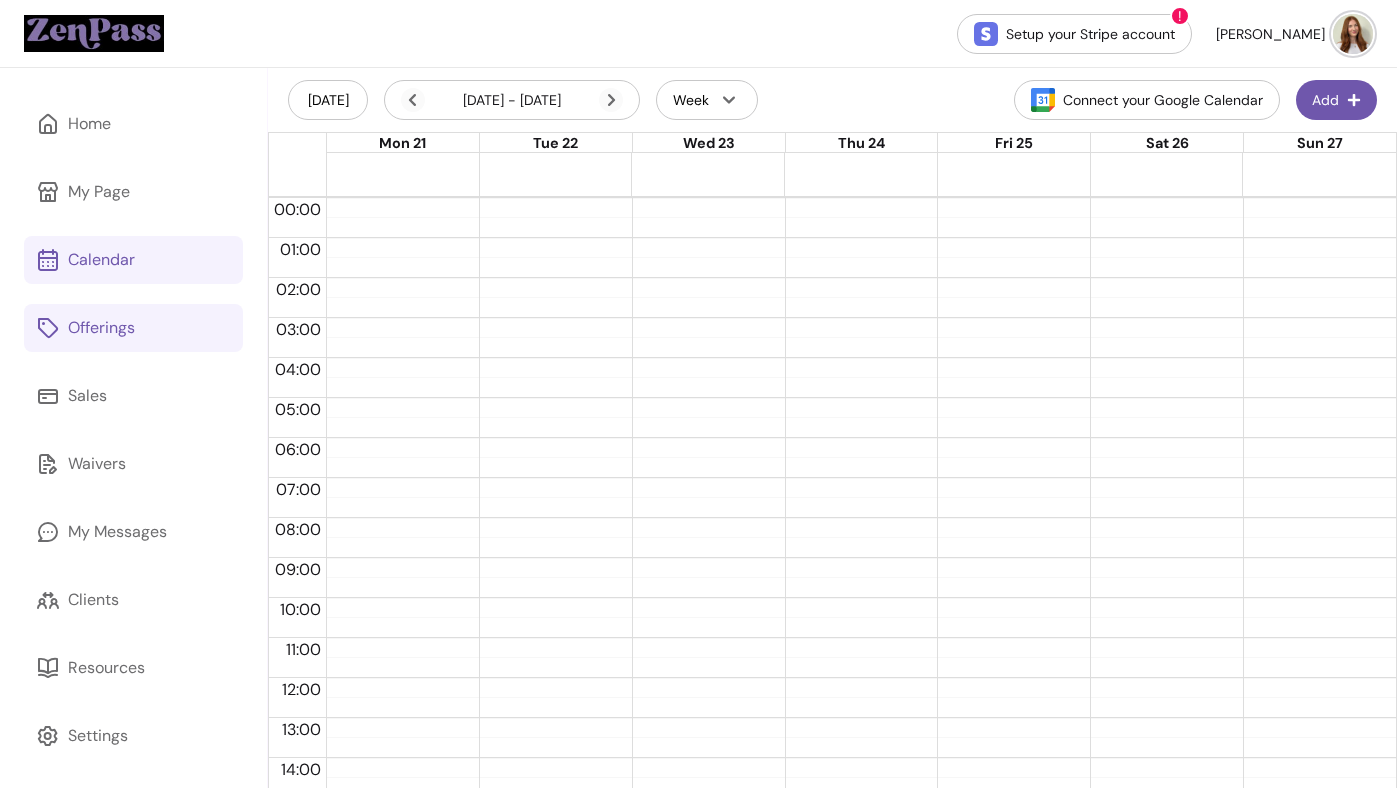 click on "Offerings" at bounding box center [133, 328] 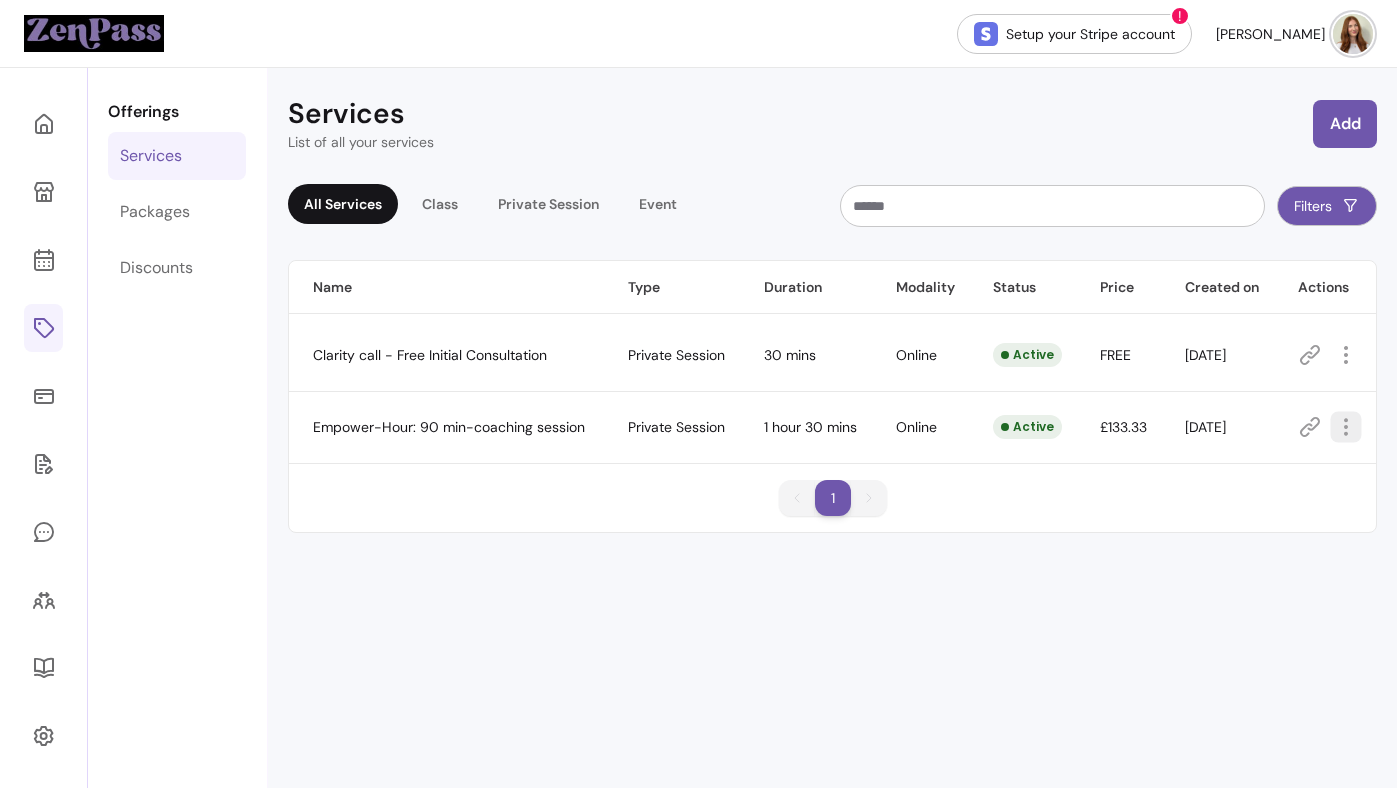 click at bounding box center [1345, 426] 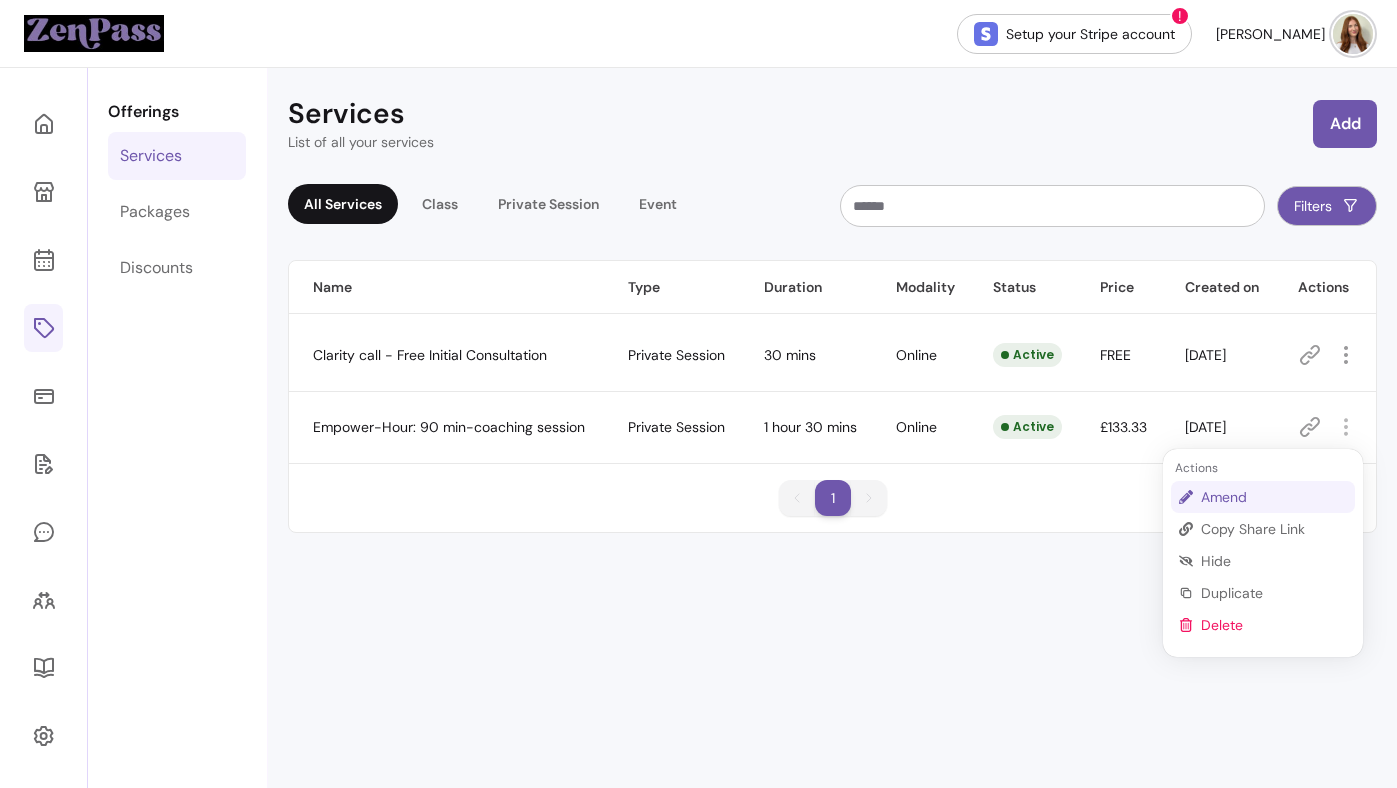 click on "Amend" at bounding box center [1274, 497] 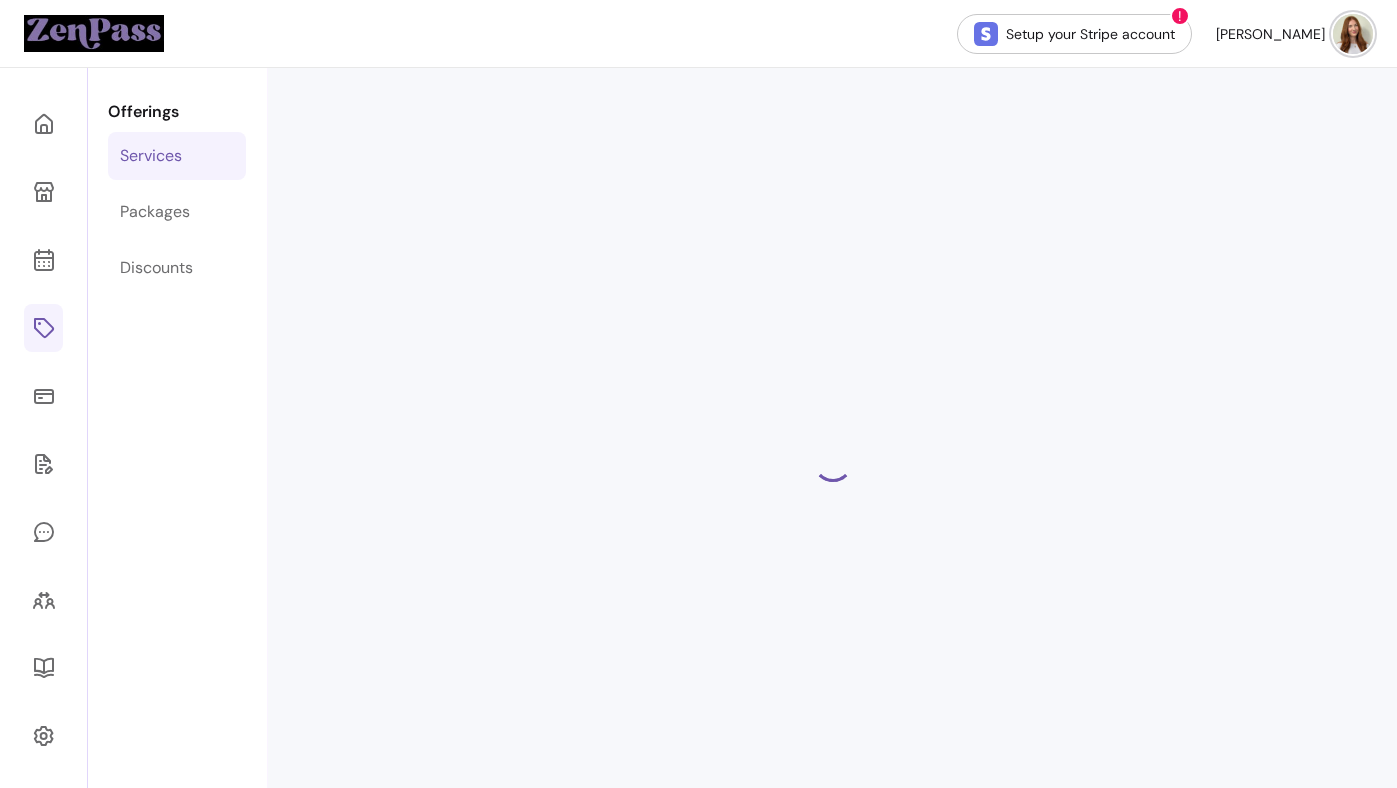 select on "**" 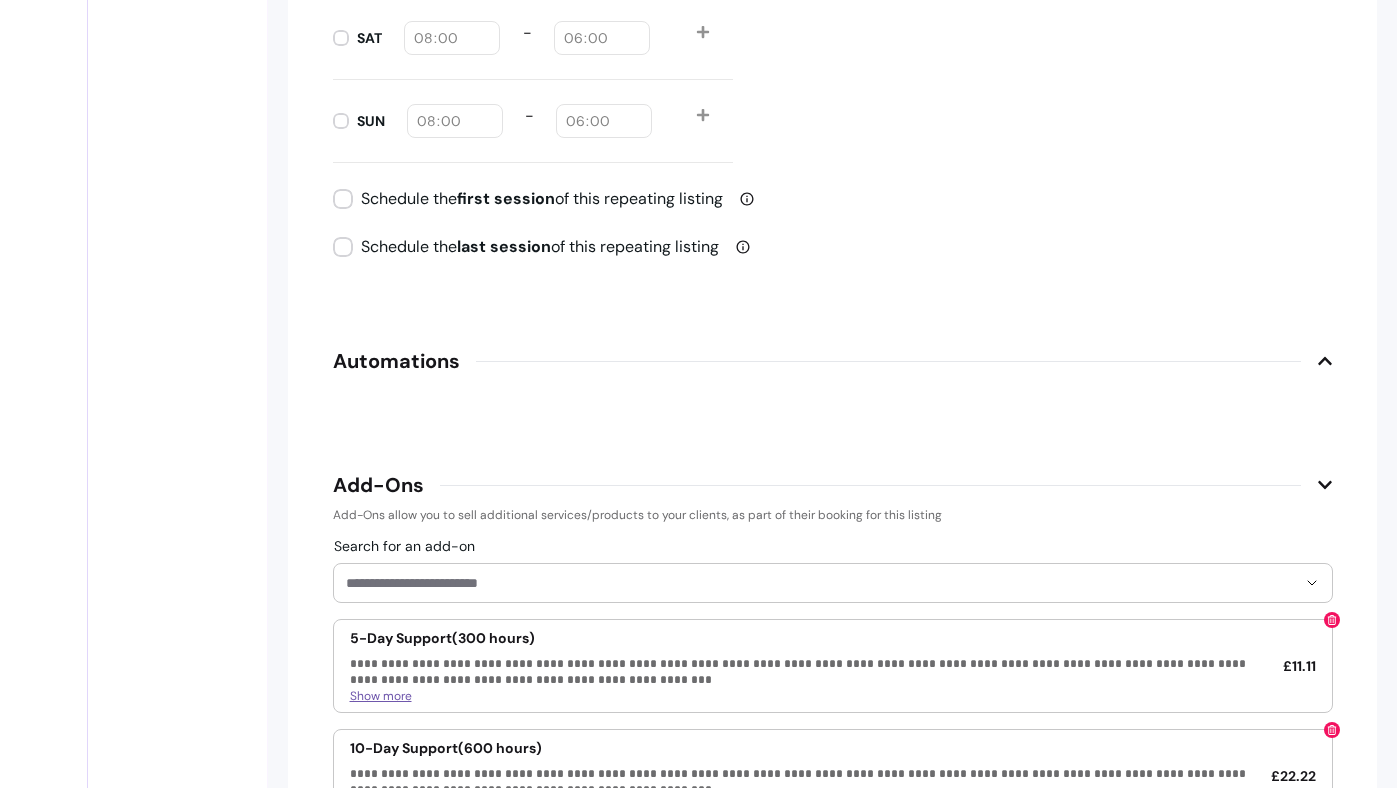scroll, scrollTop: 2625, scrollLeft: 0, axis: vertical 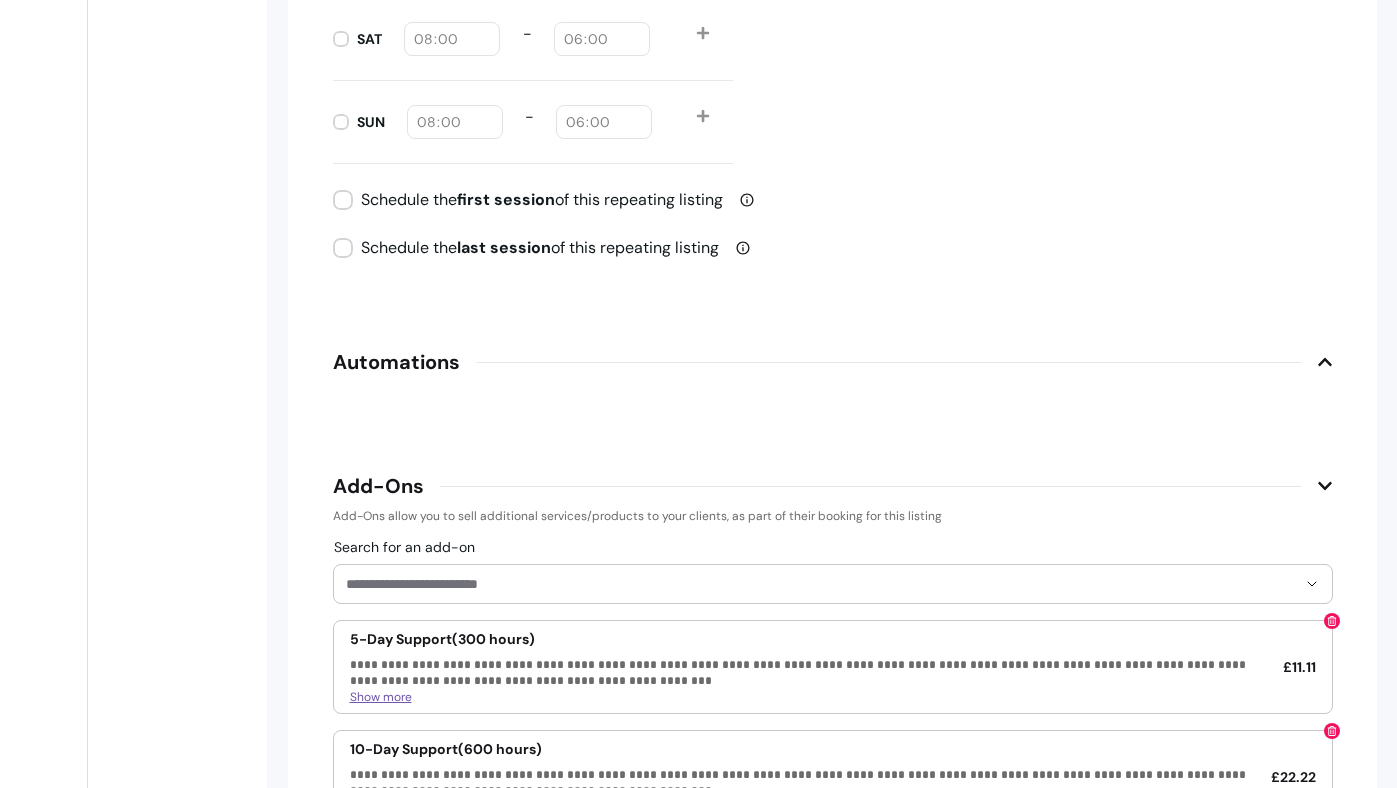 click on "Automations" at bounding box center [833, 362] 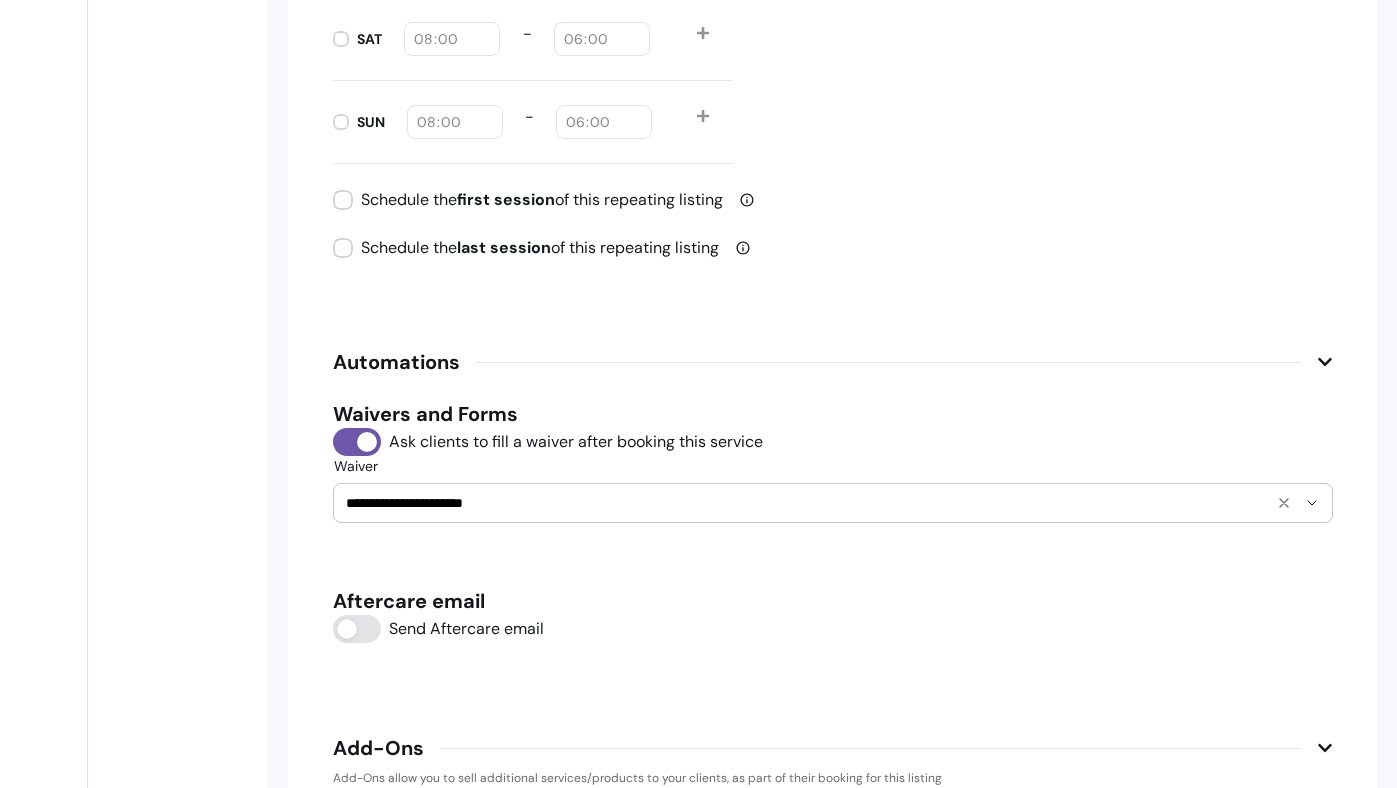 click on "**********" at bounding box center (805, 503) 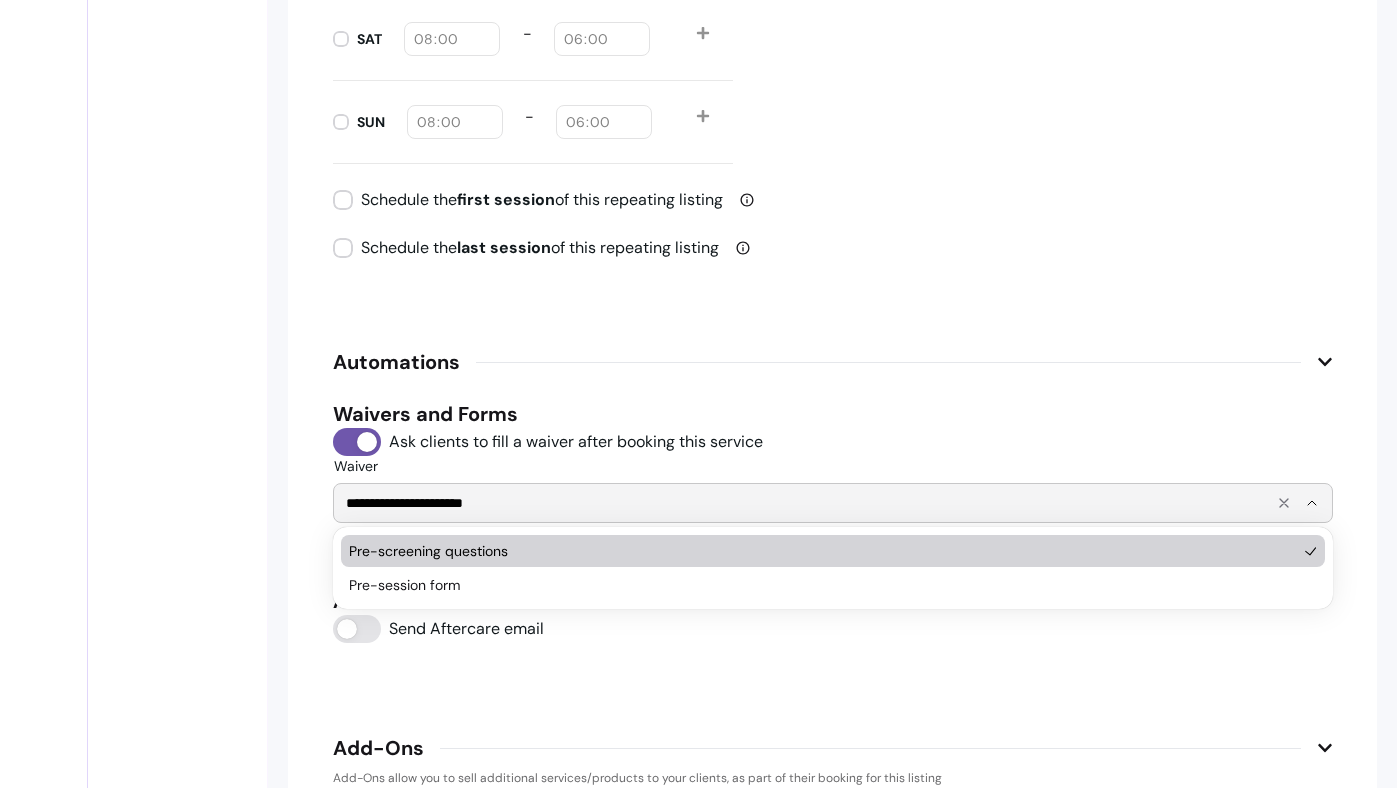 click on "**********" at bounding box center [805, 503] 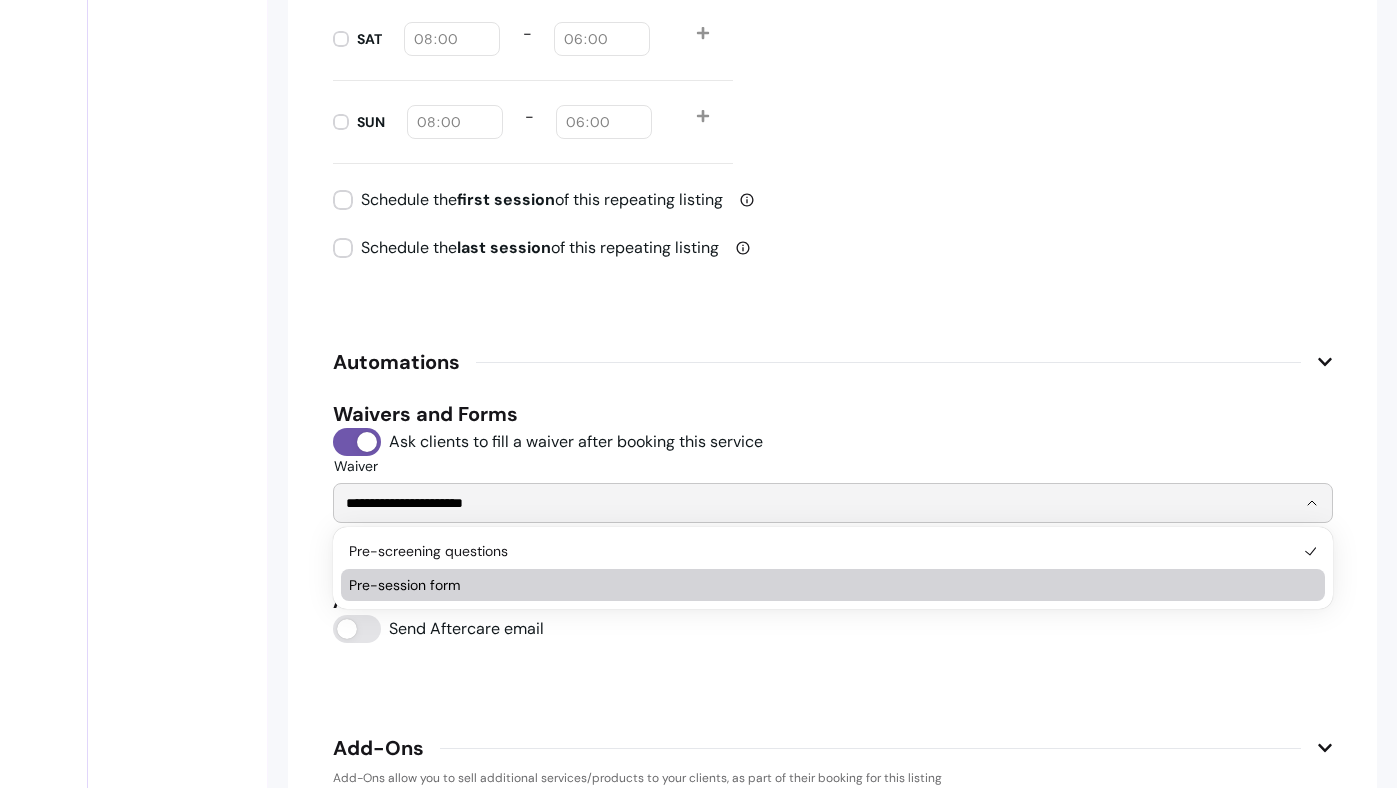 click on "Pre-session form" at bounding box center [823, 585] 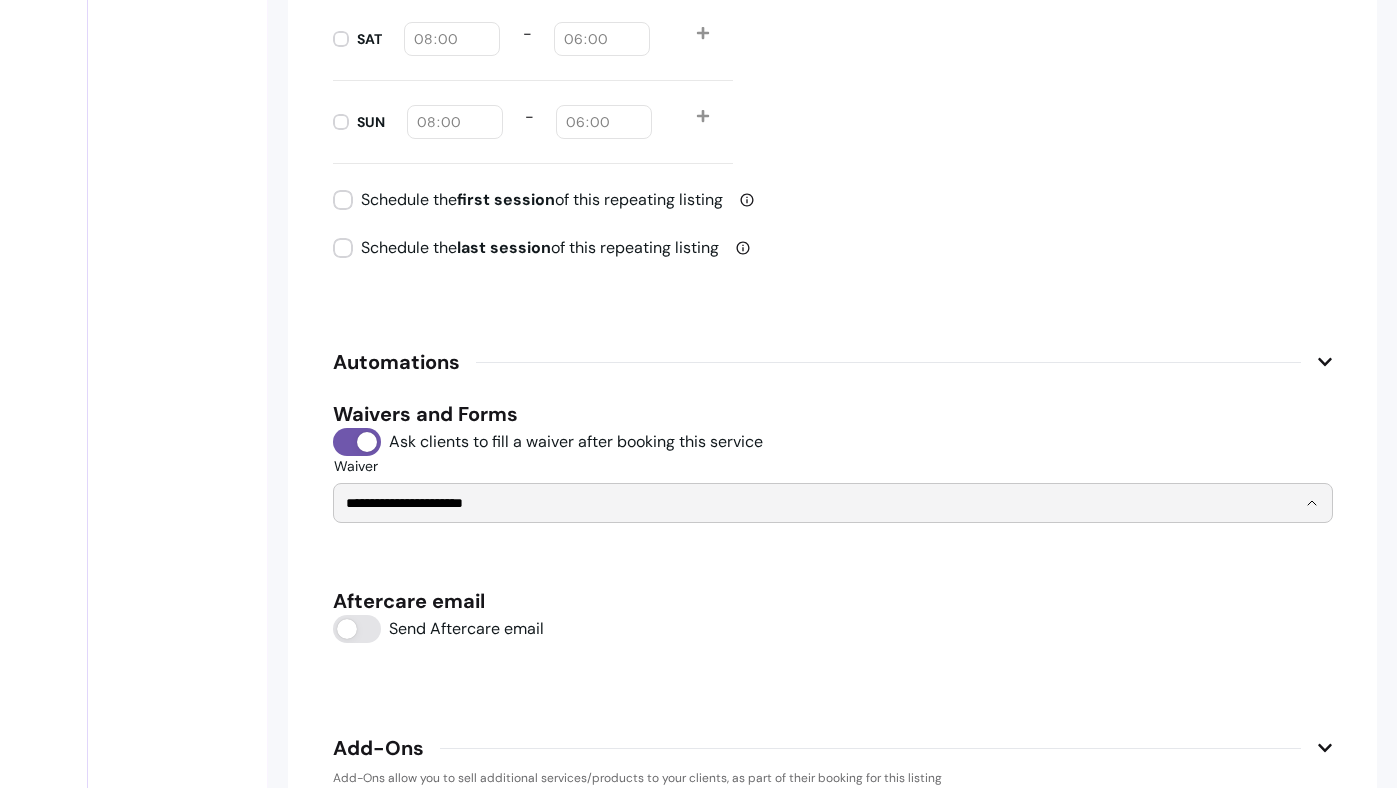 type on "**********" 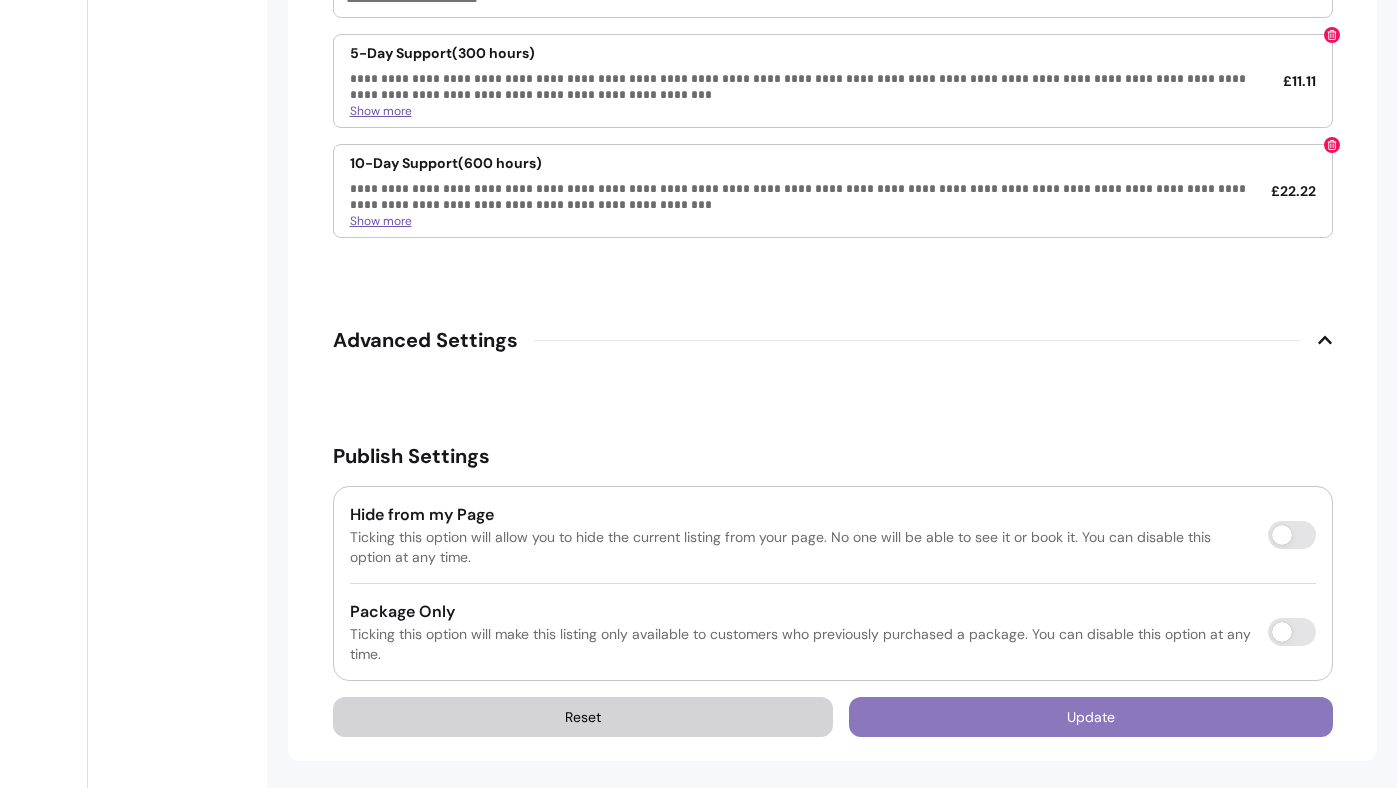 click on "Update" at bounding box center (1091, 717) 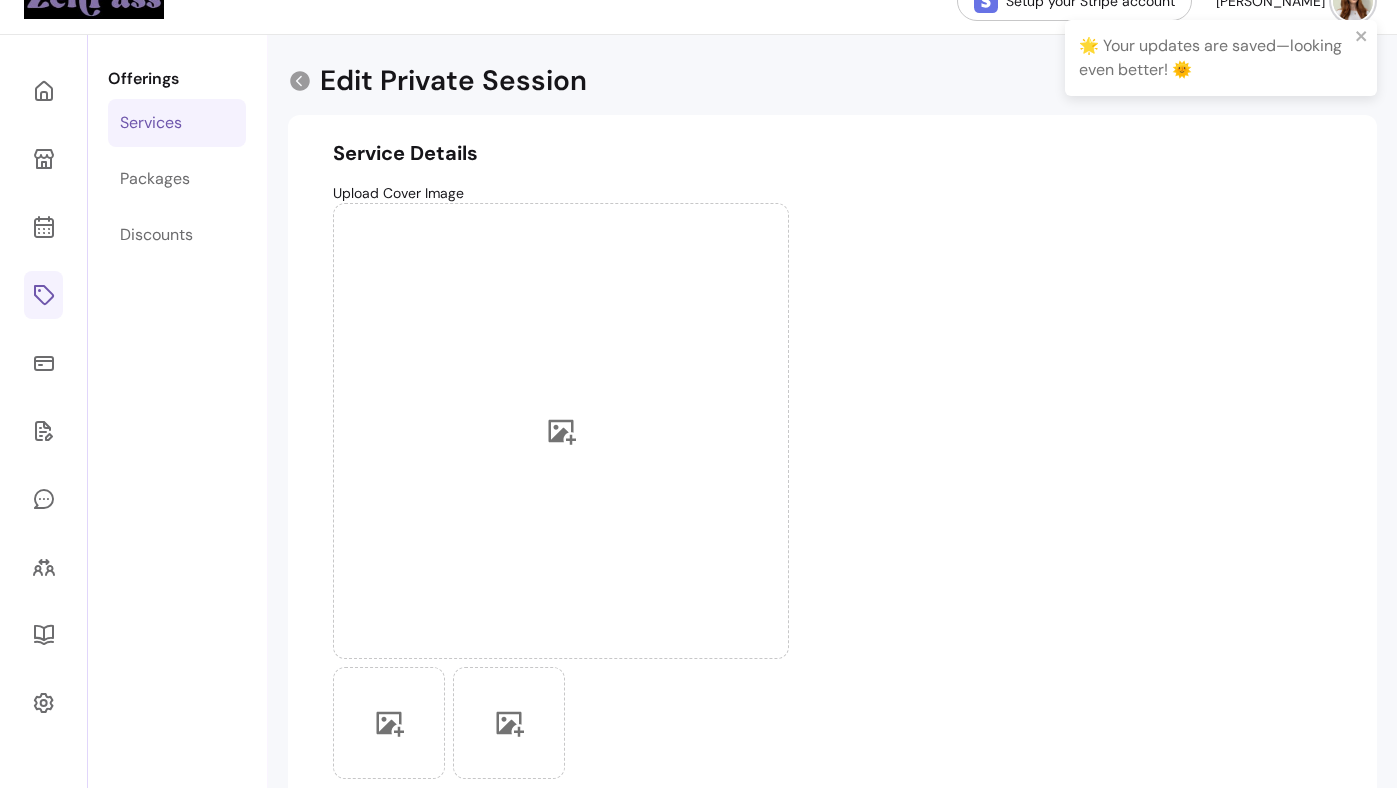 scroll, scrollTop: 13, scrollLeft: 0, axis: vertical 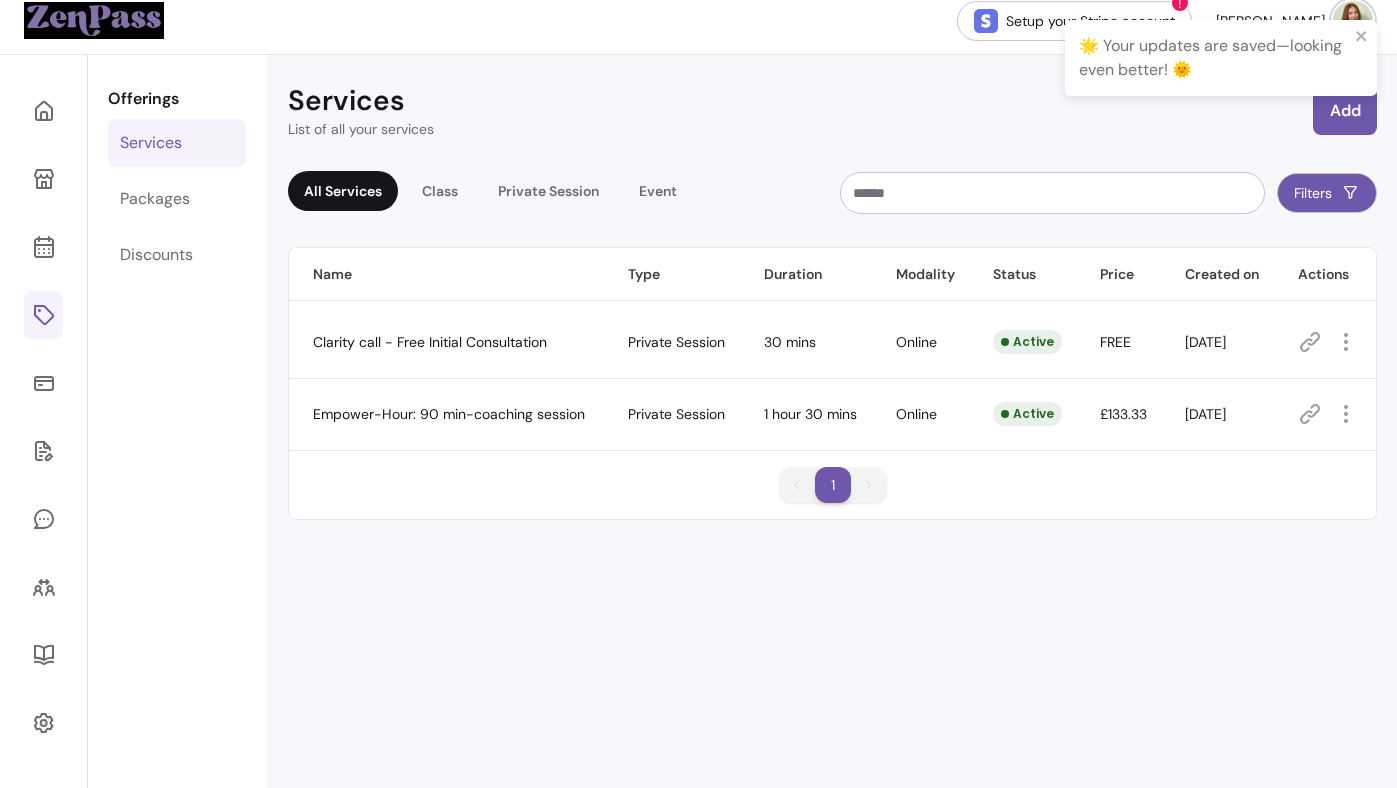 click on "Services List of all your services Add All Services Class Private Session Event Filters Name Type Duration Modality Status Price Created on Actions Clarity call - Free Initial Consultation Private Session 30 mins Online Active FREE [DATE] Empower-Hour: 90 min-coaching session Private Session 1 hour 30 mins Online Active £133.33  [DATE] 1 1" at bounding box center [832, 449] 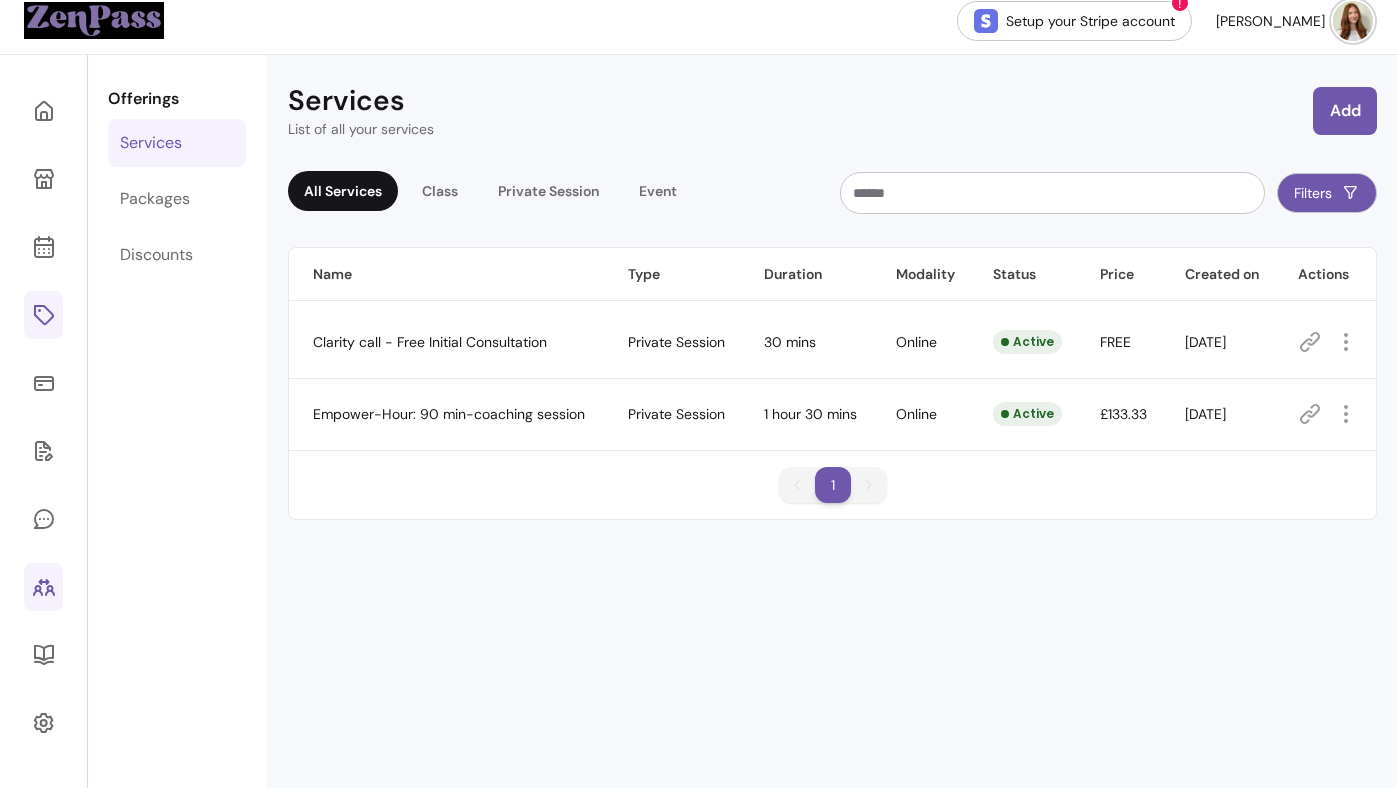 click 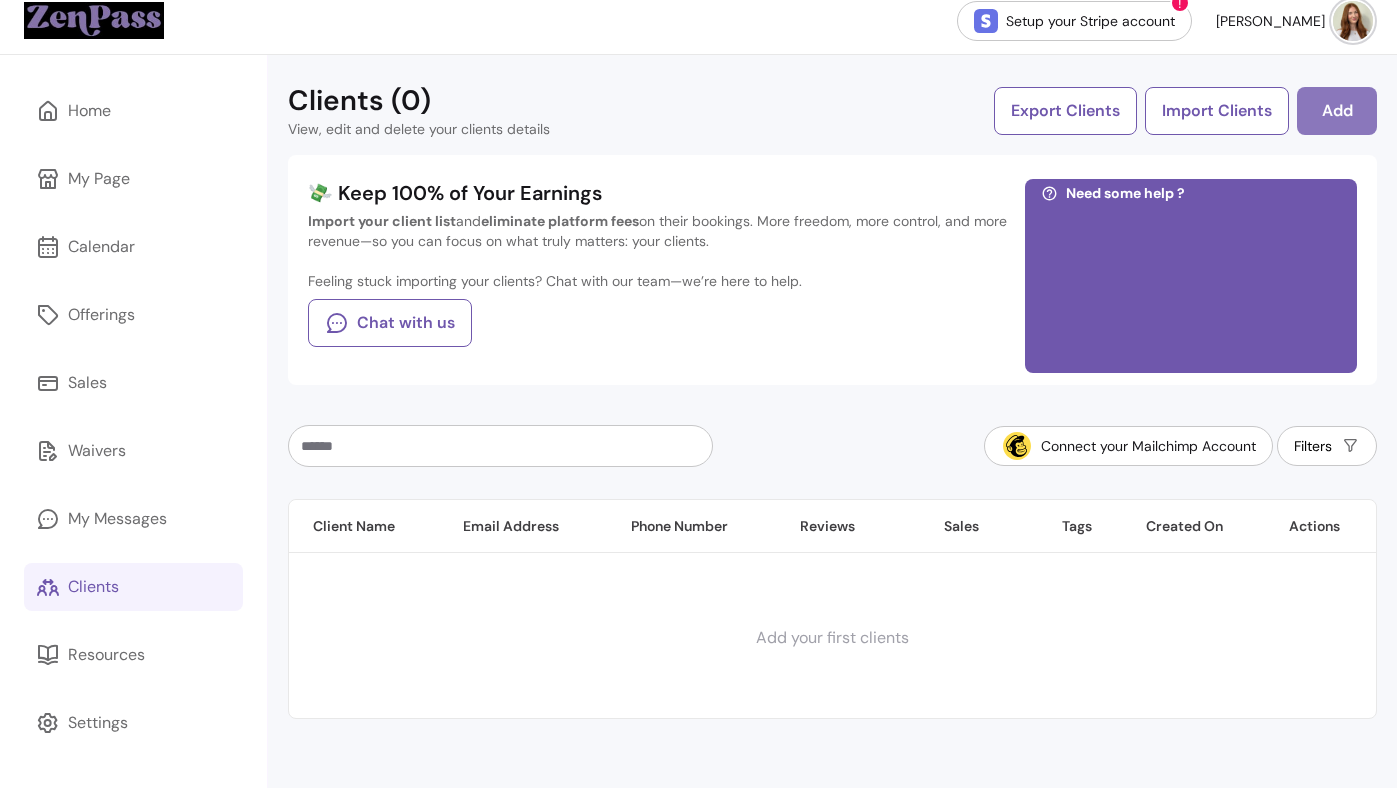 click on "Add" at bounding box center [1337, 111] 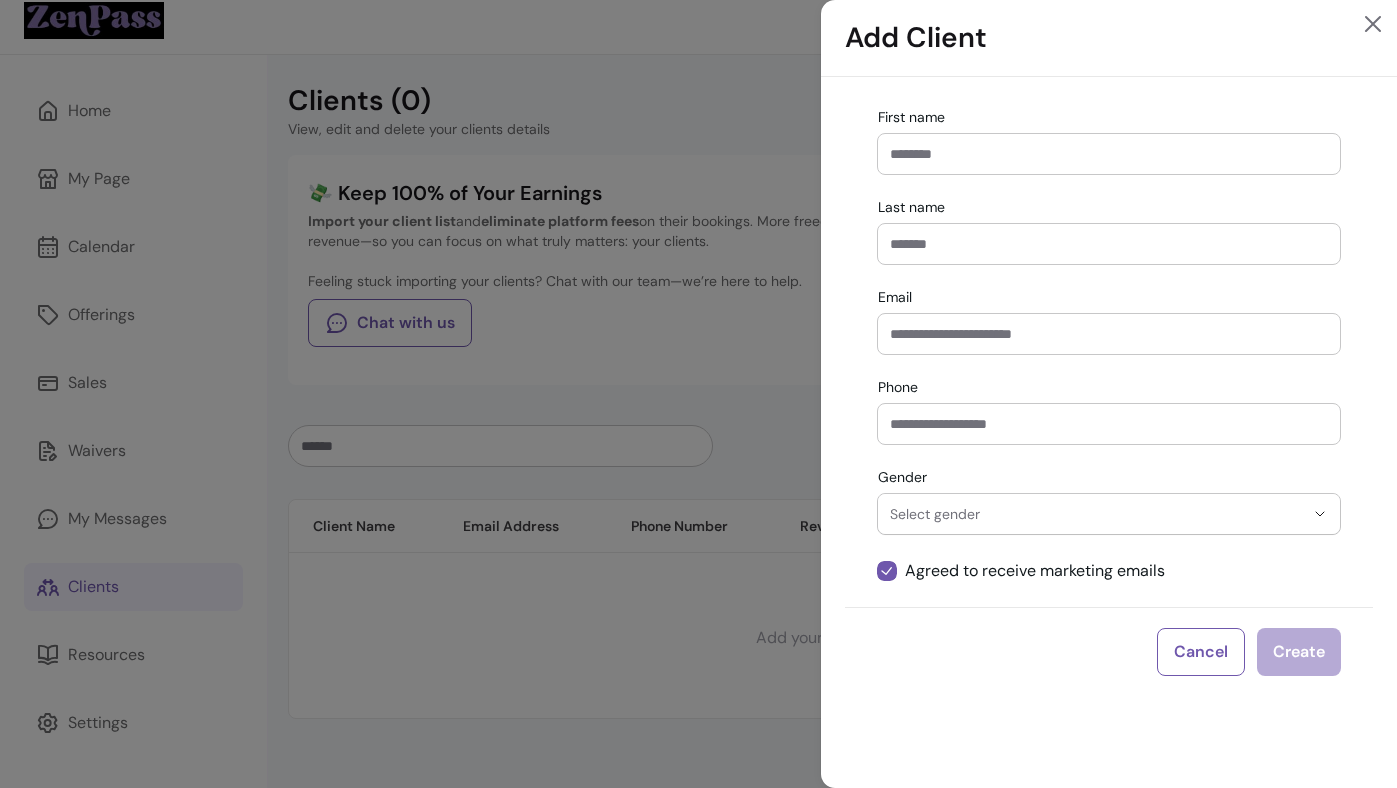 click on "First name" at bounding box center [1109, 154] 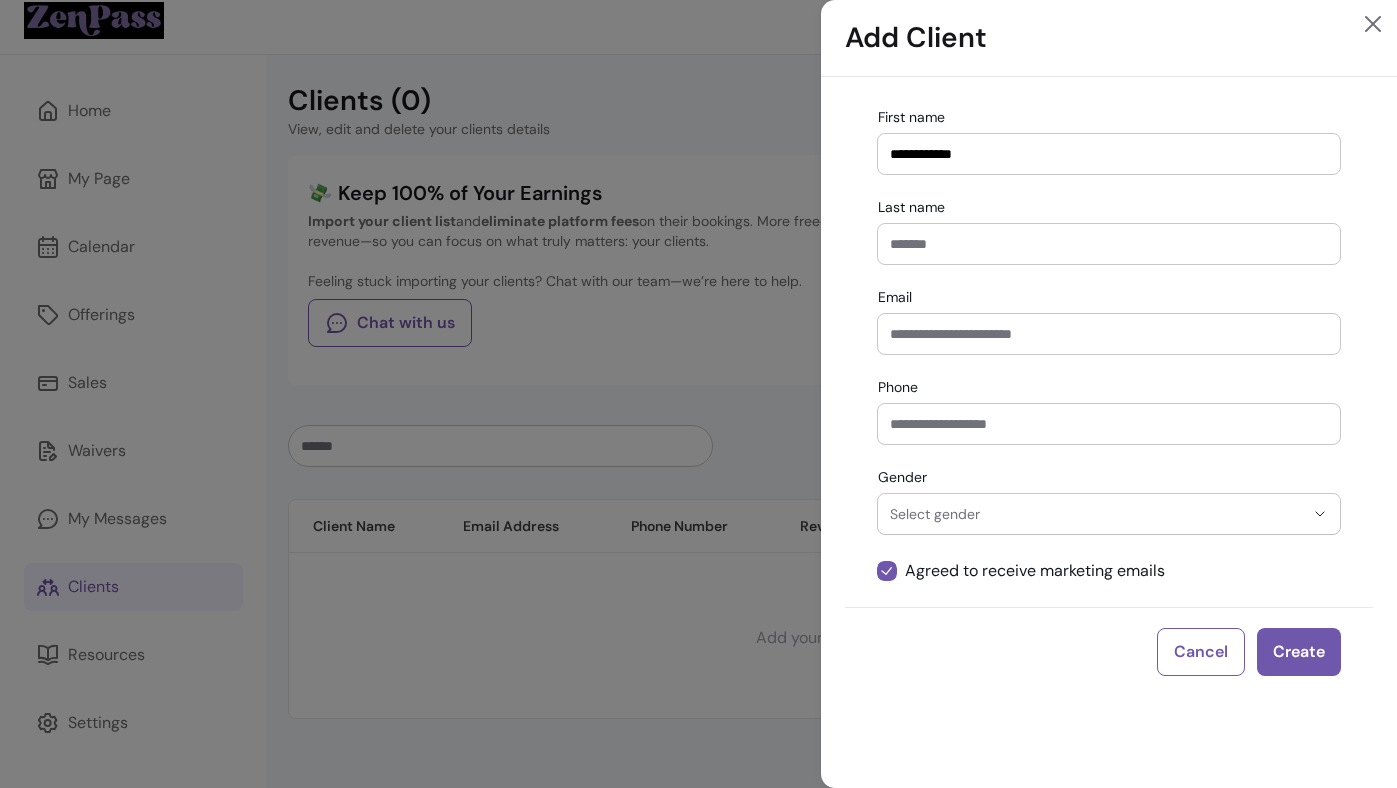 click on "**********" at bounding box center [1109, 154] 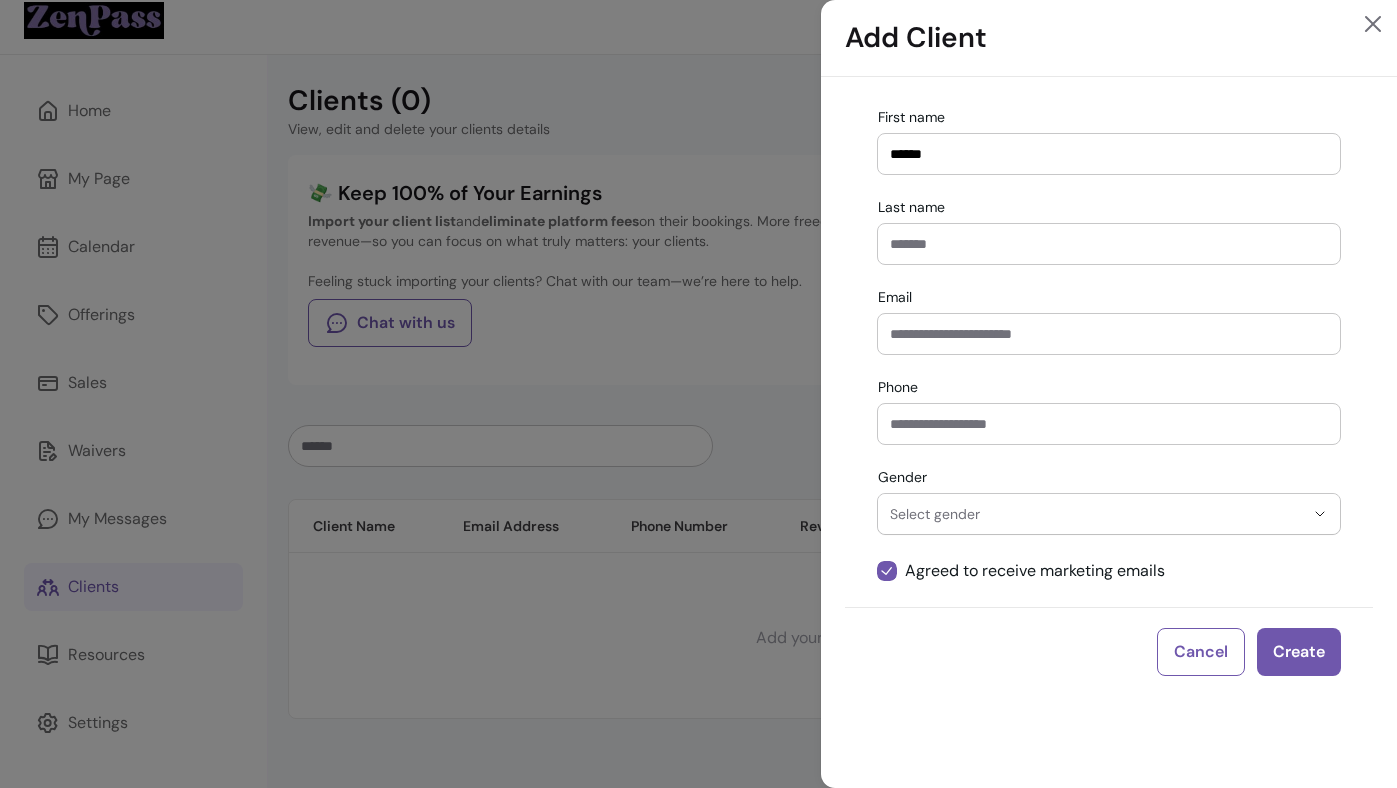 type on "******" 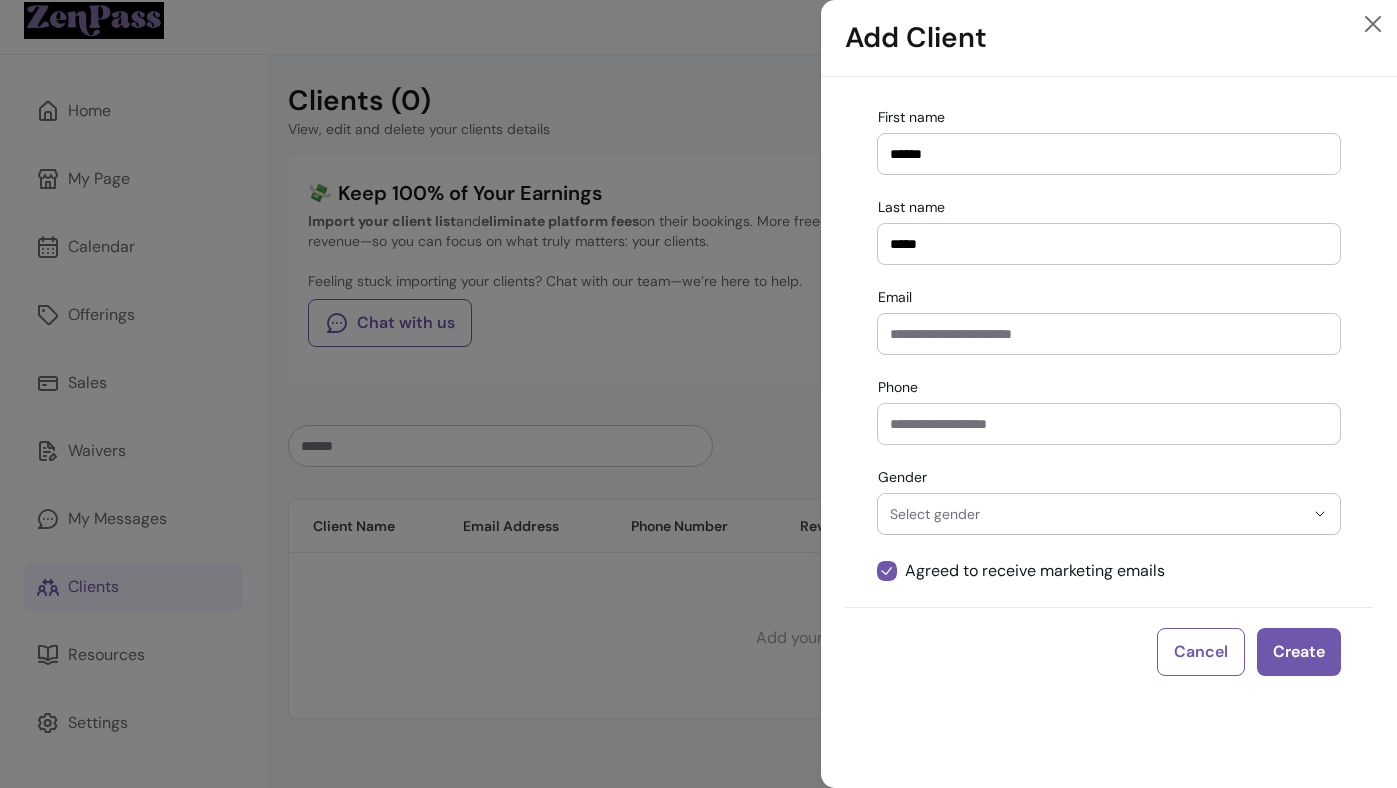 type on "*****" 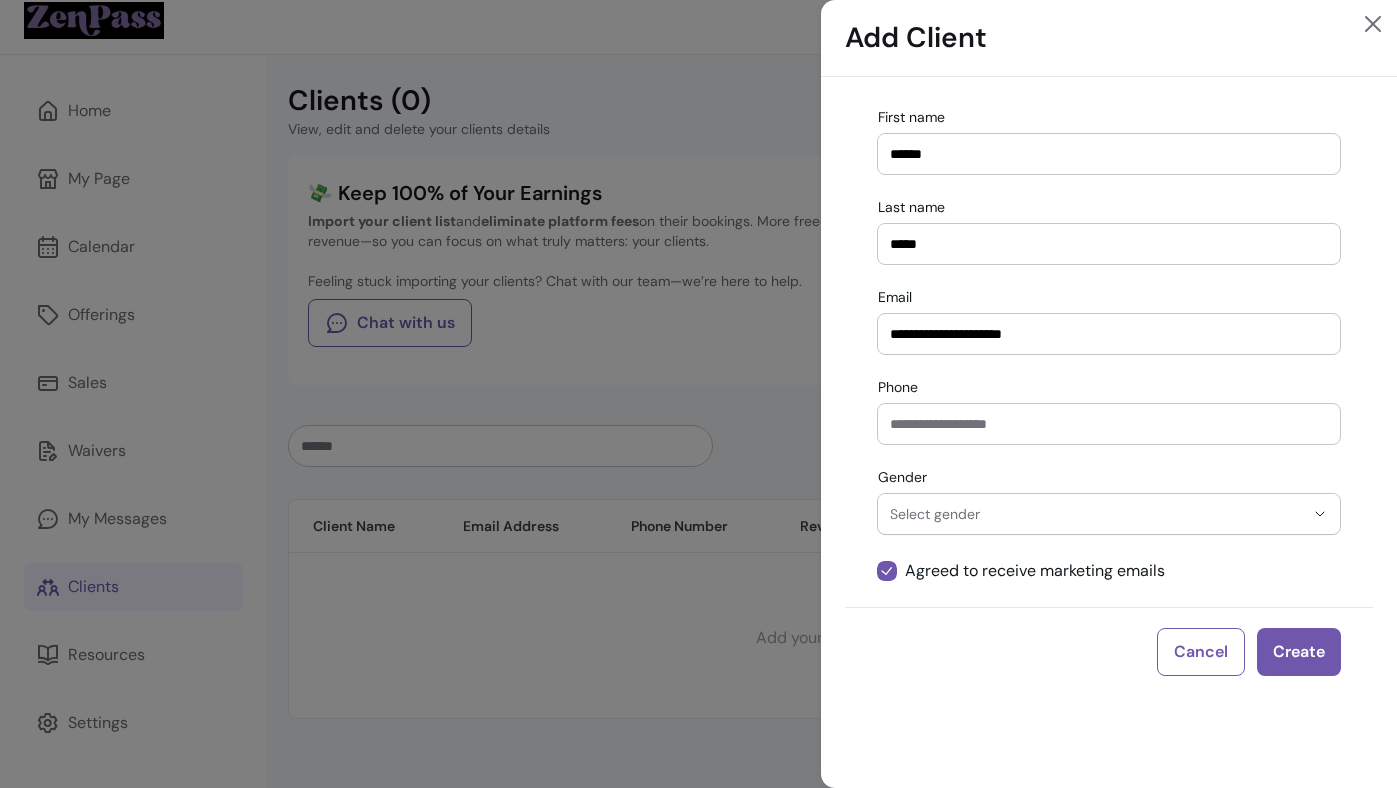 type on "**********" 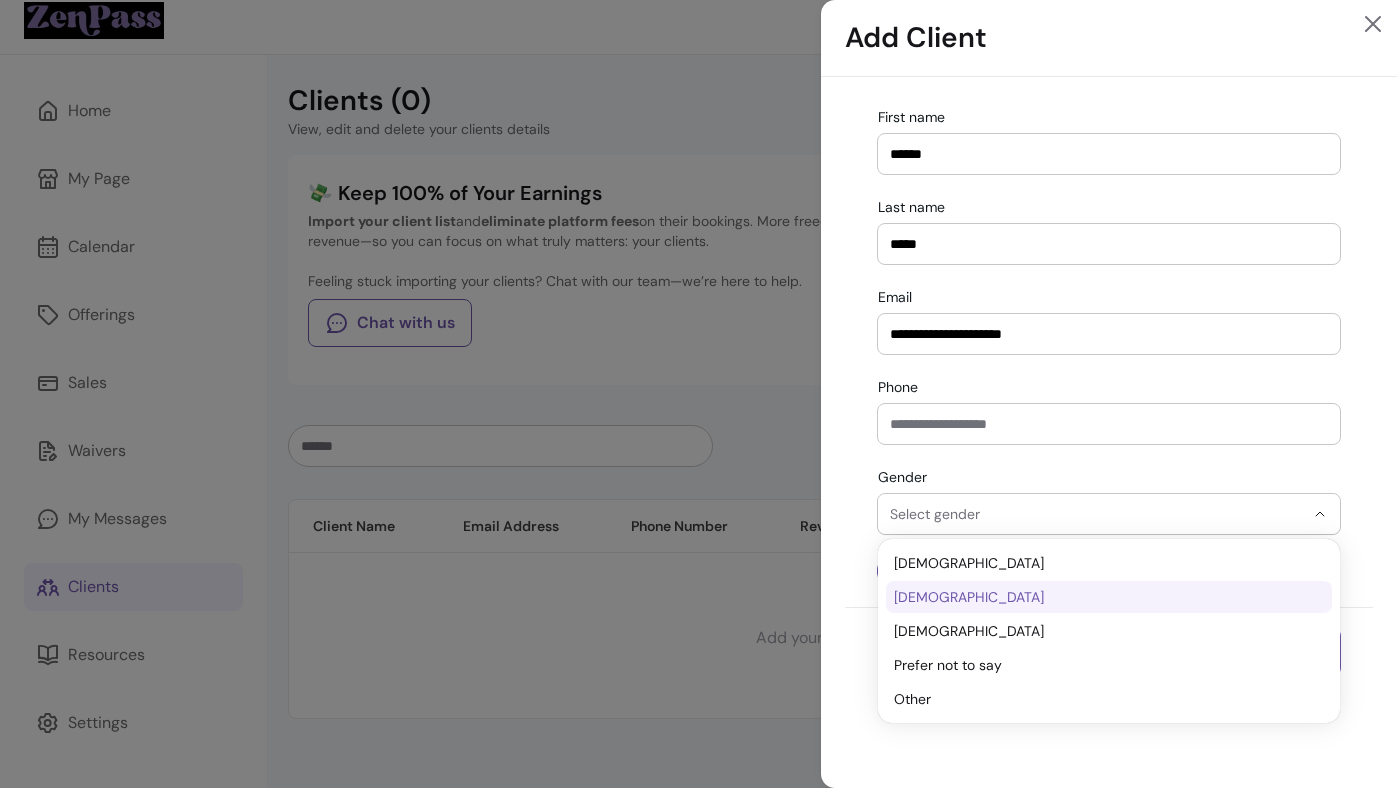 click on "[DEMOGRAPHIC_DATA]" at bounding box center (1099, 597) 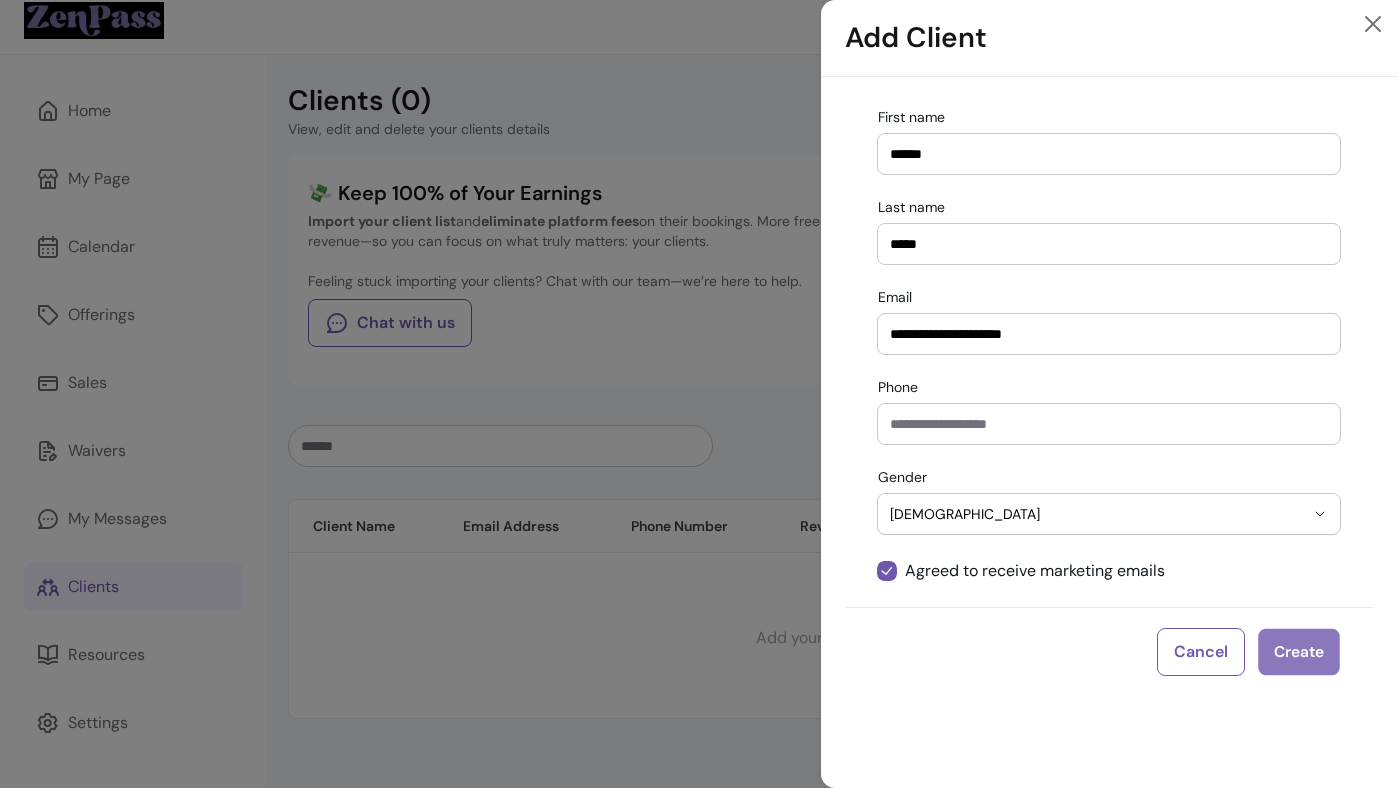 click on "Create" at bounding box center [1298, 652] 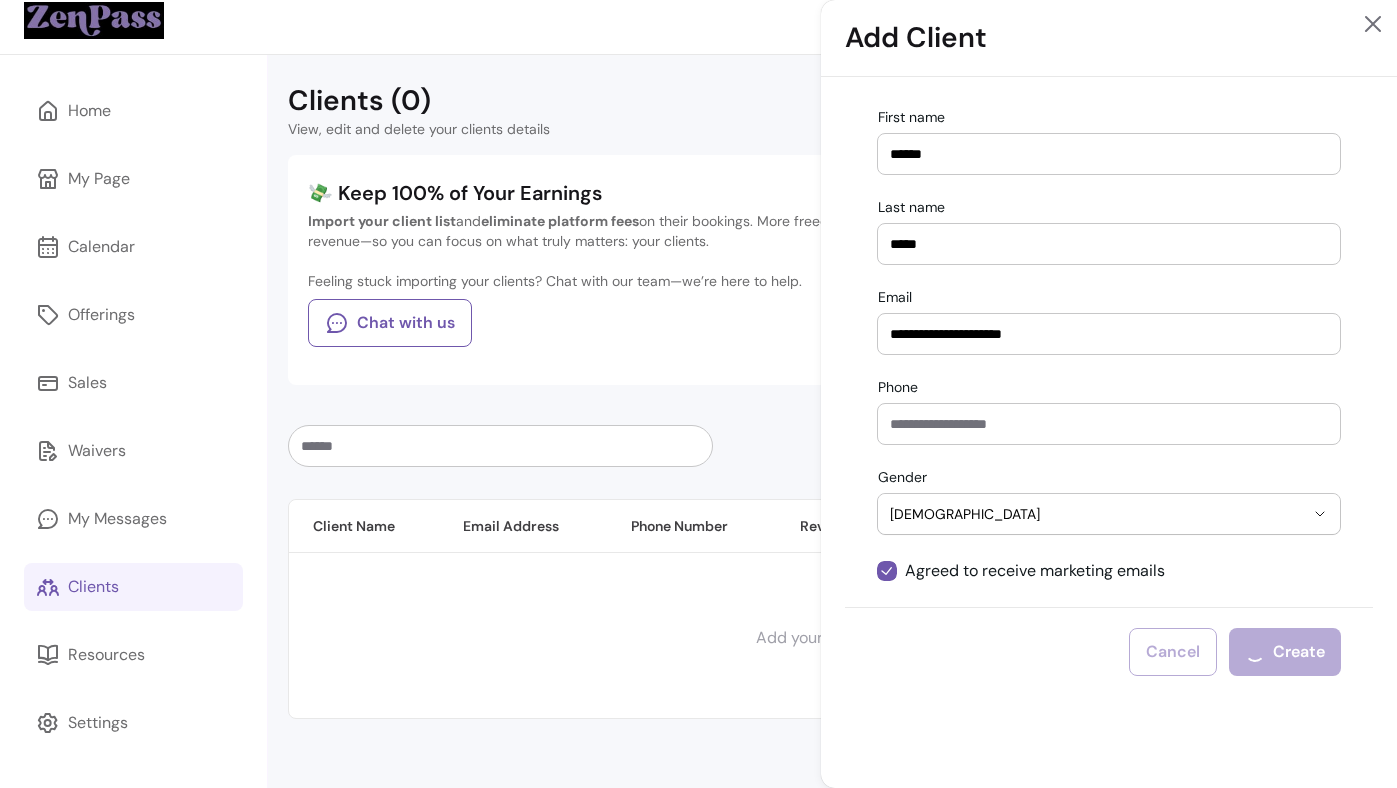 type 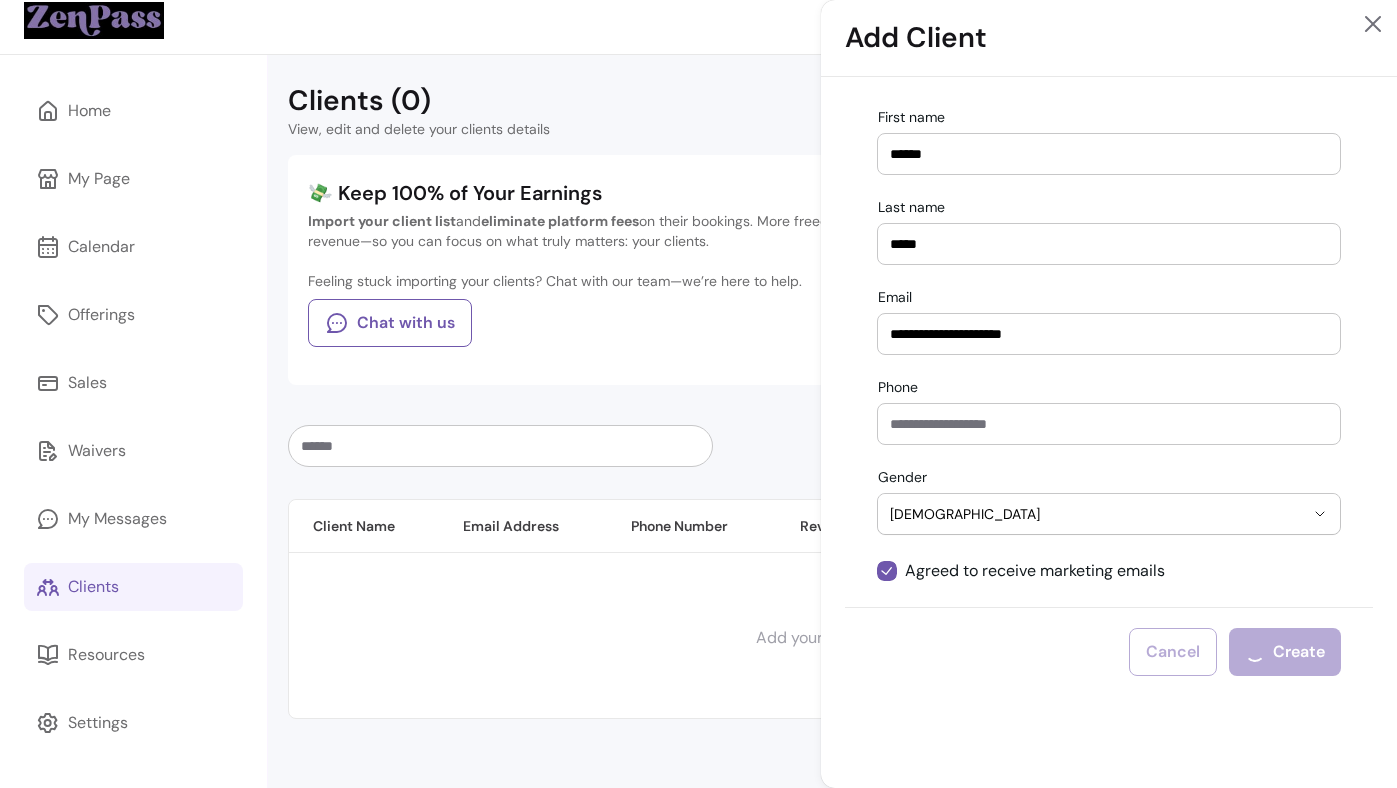 type 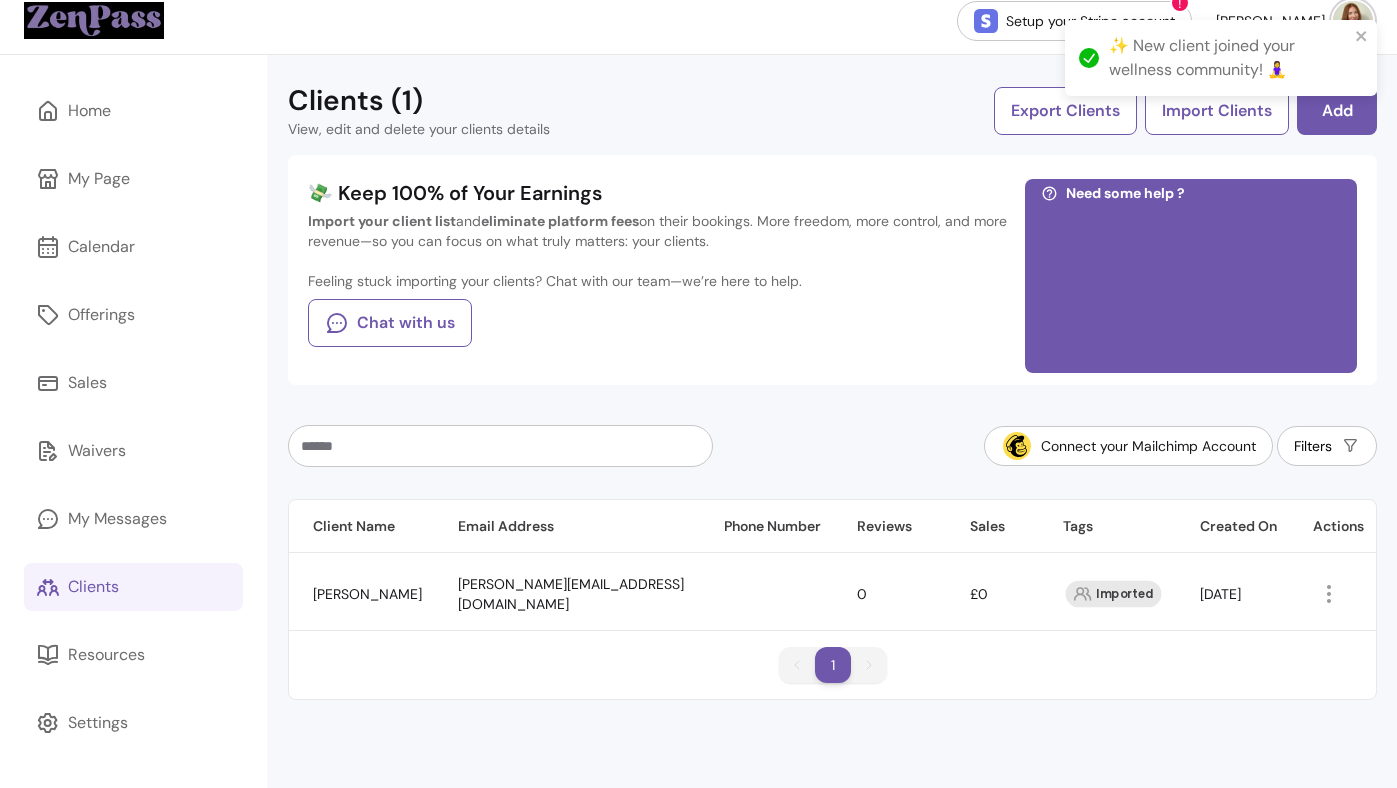 click on "✨ New client joined your wellness community! 🧘‍♀️" at bounding box center [1221, 66] 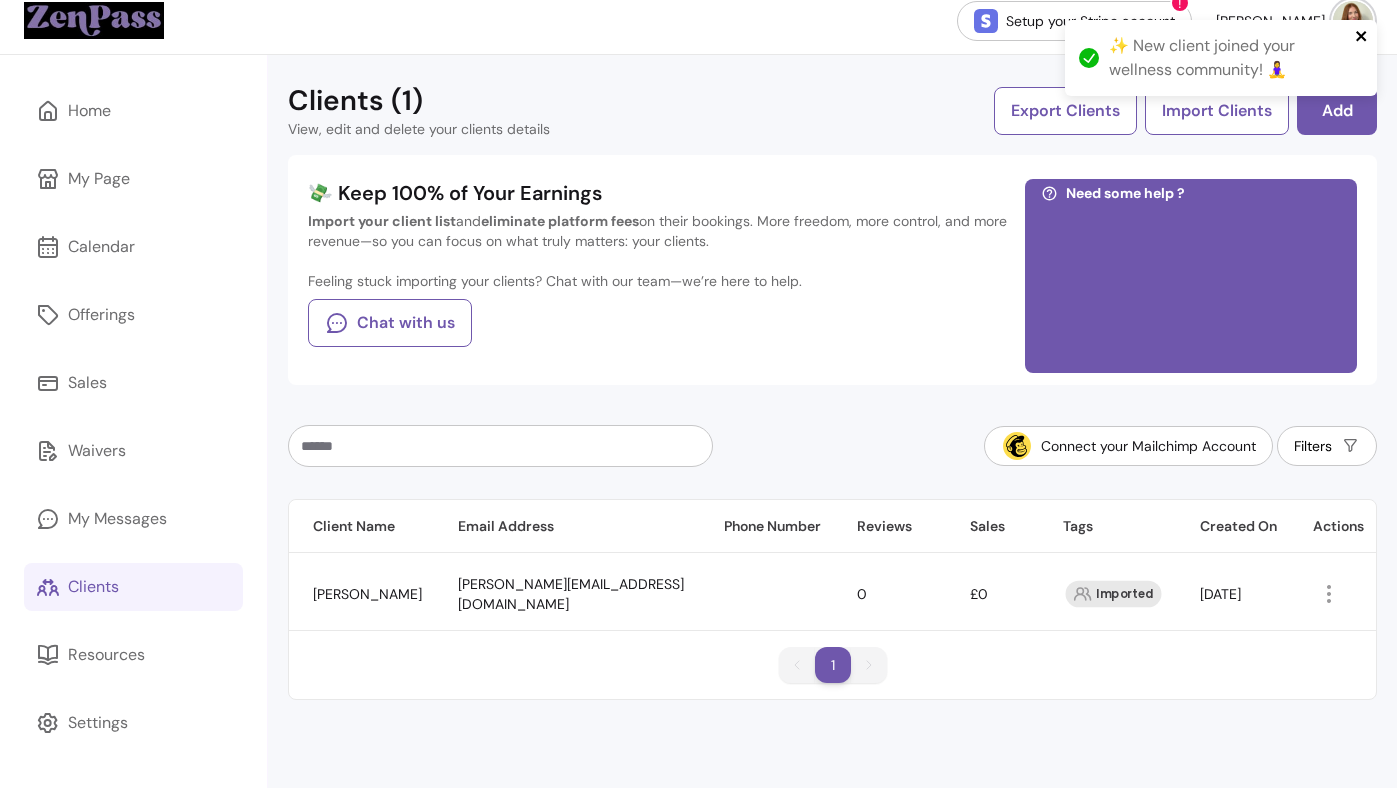click 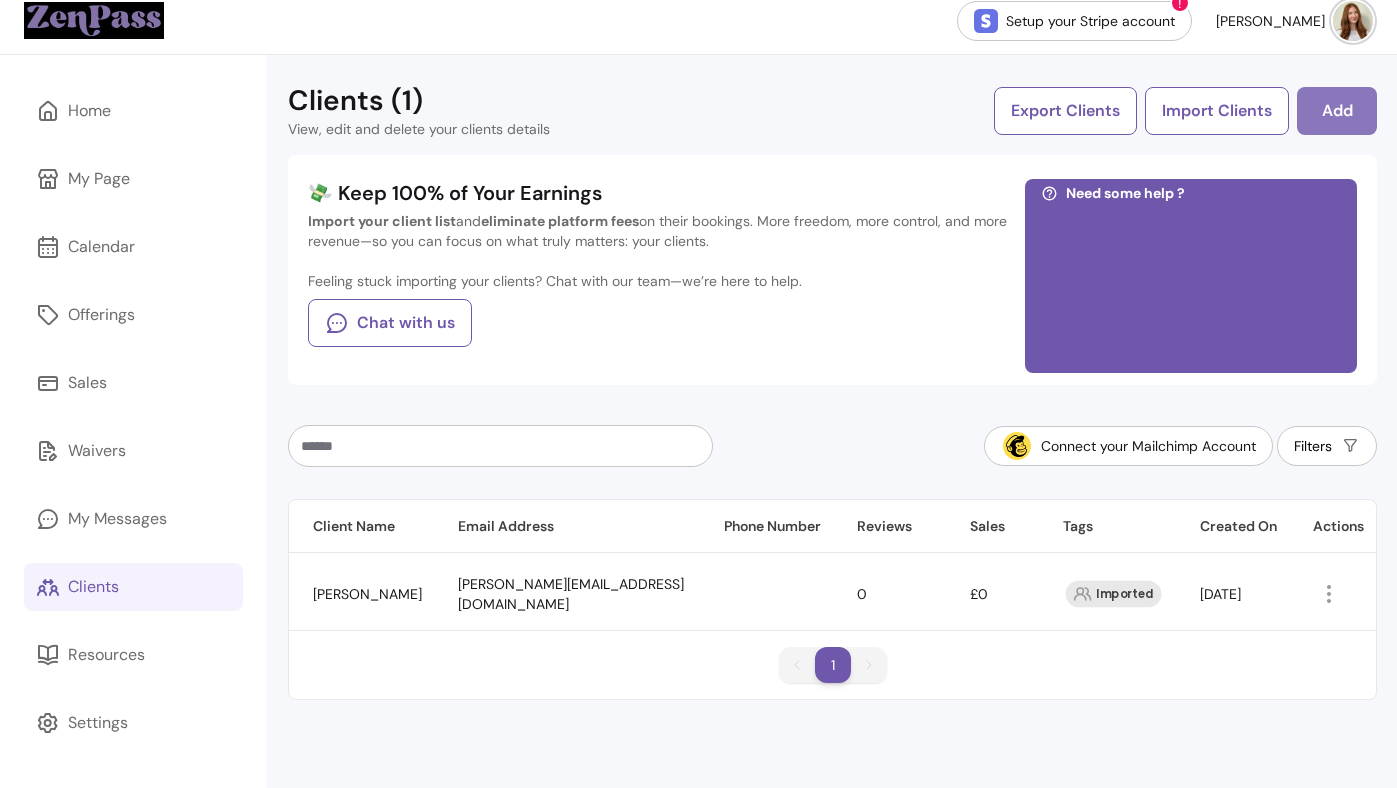 click on "Add" at bounding box center [1337, 111] 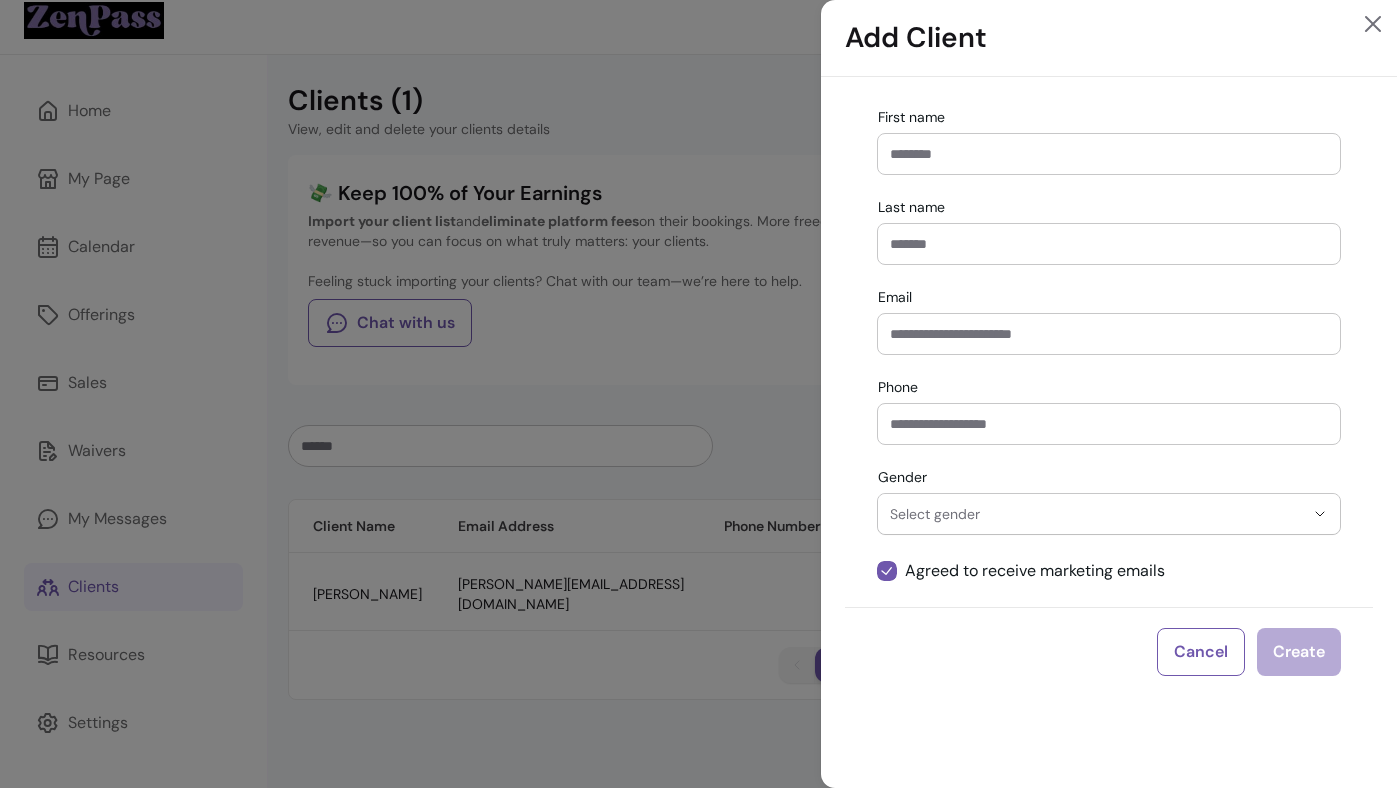 click on "Email" at bounding box center (1109, 334) 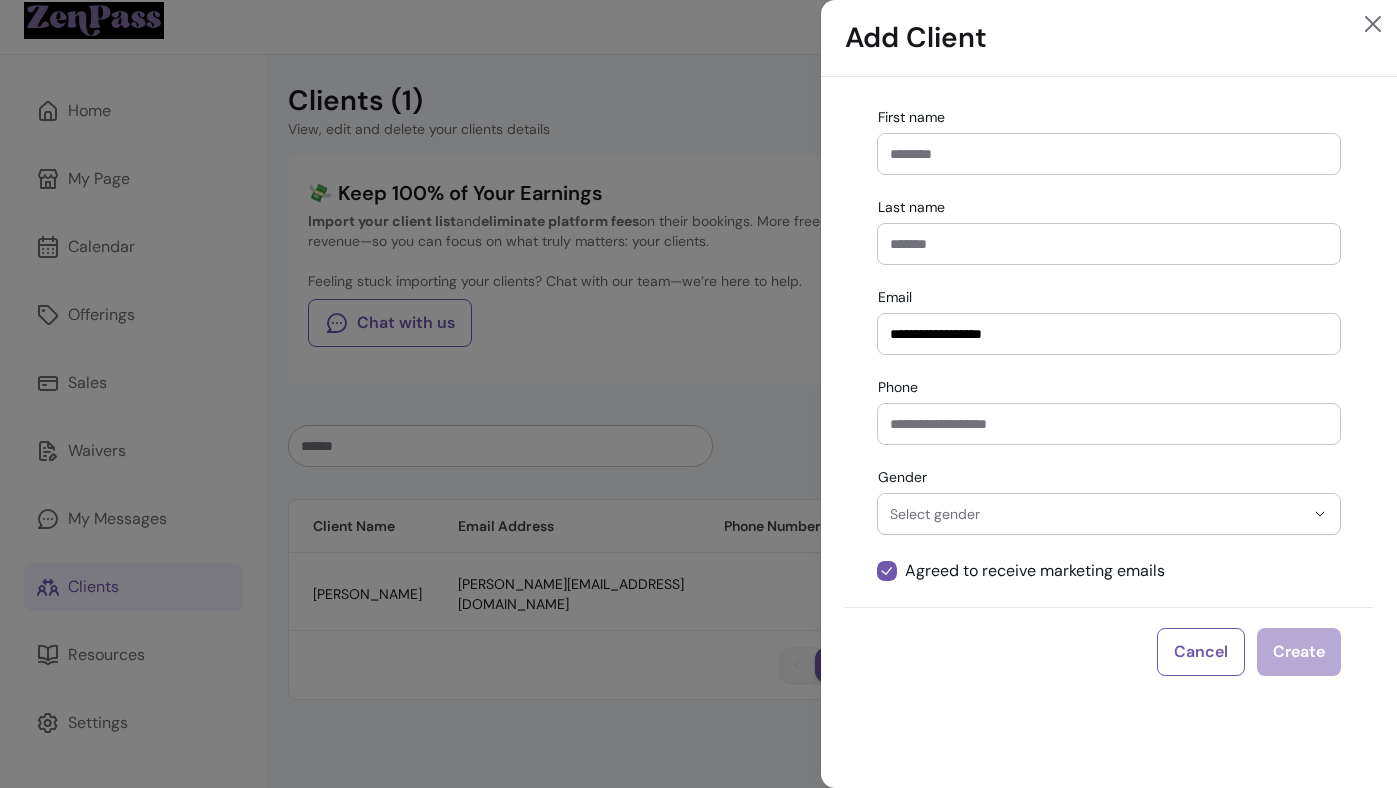 type on "**********" 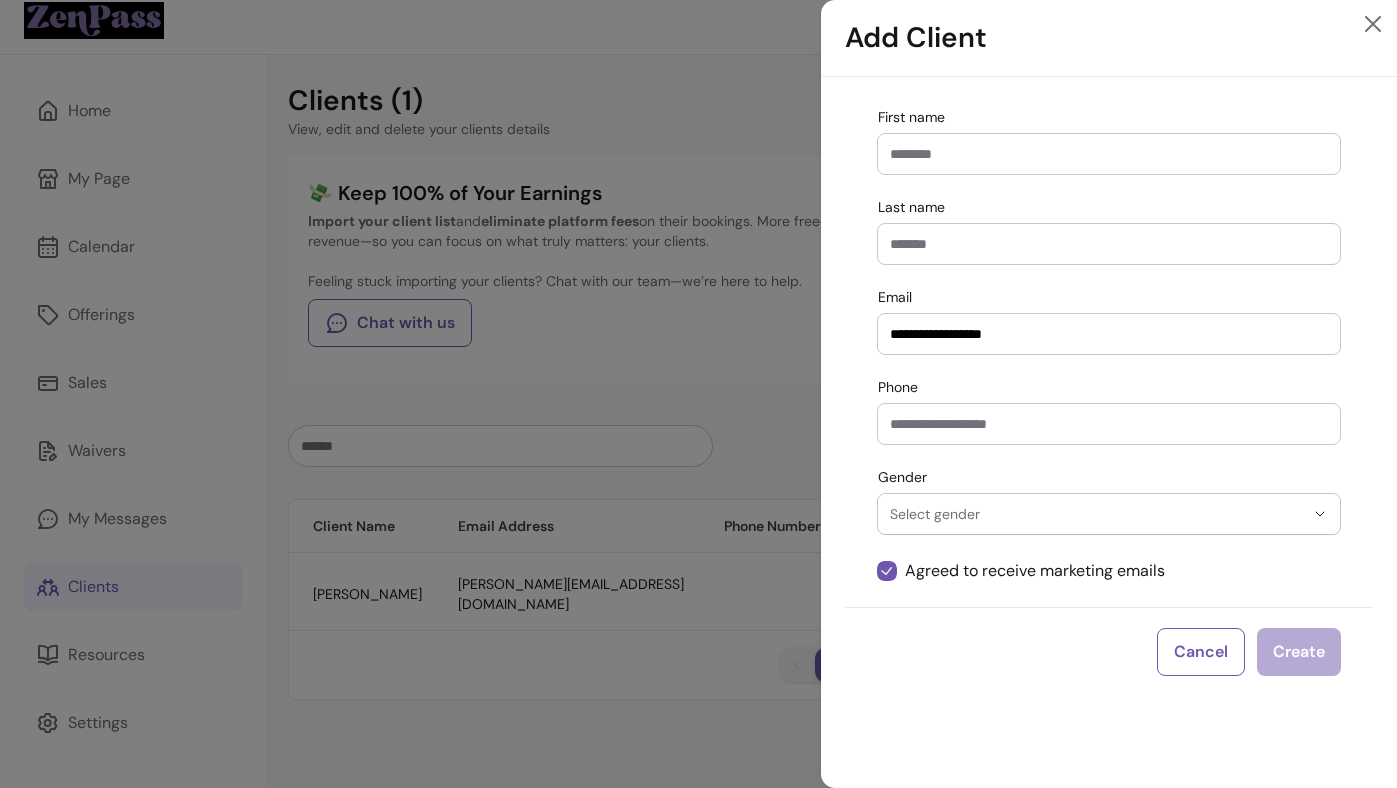 click on "First name" at bounding box center [1109, 154] 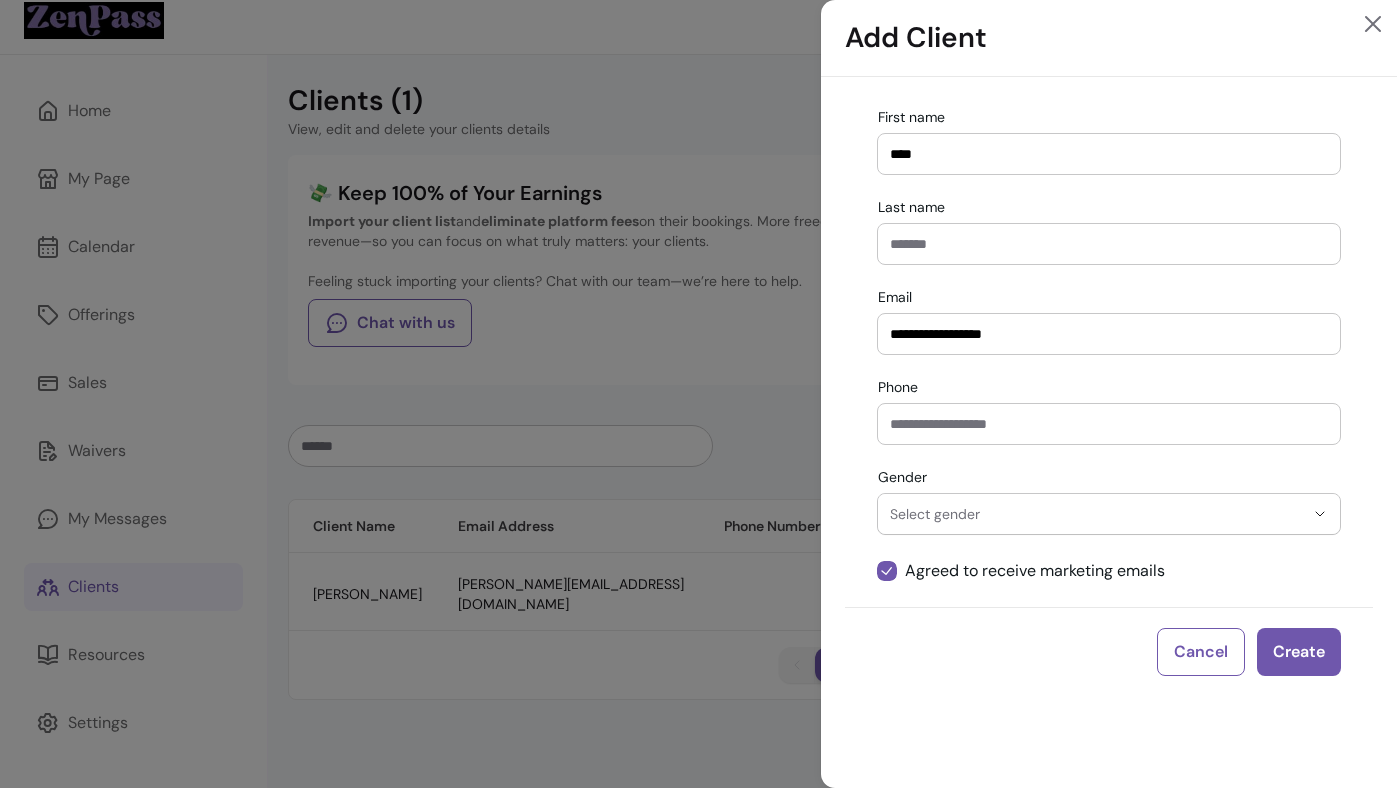 type on "****" 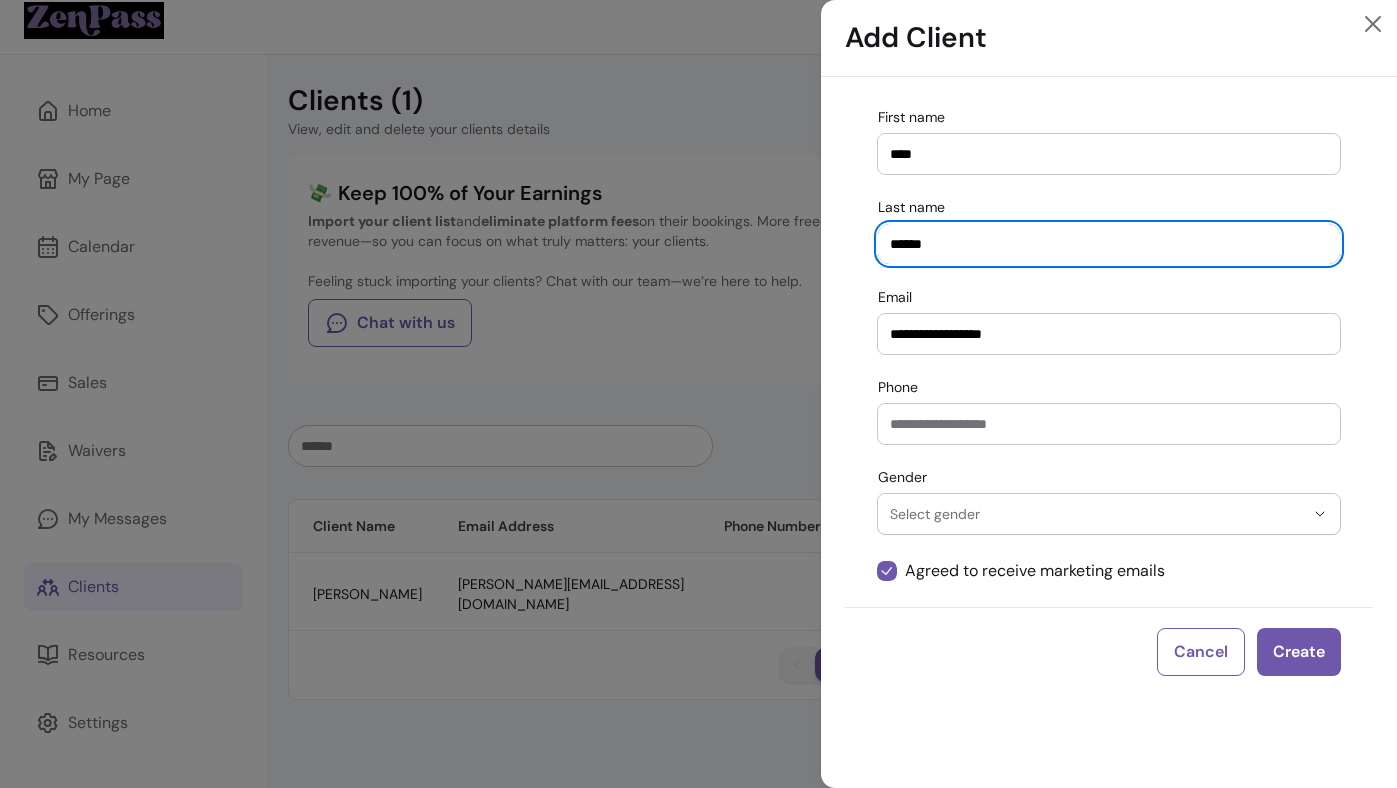 type on "******" 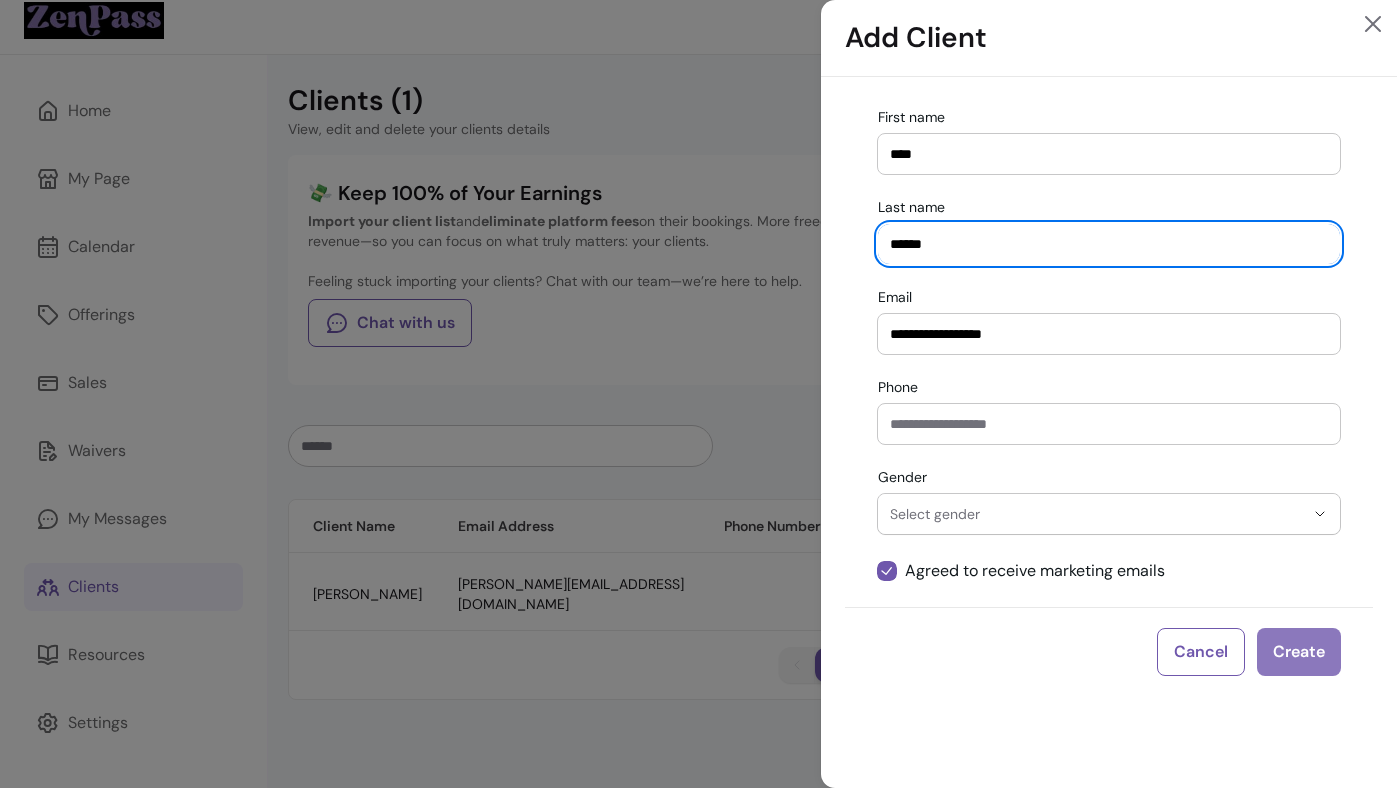 click on "Create" at bounding box center [1299, 652] 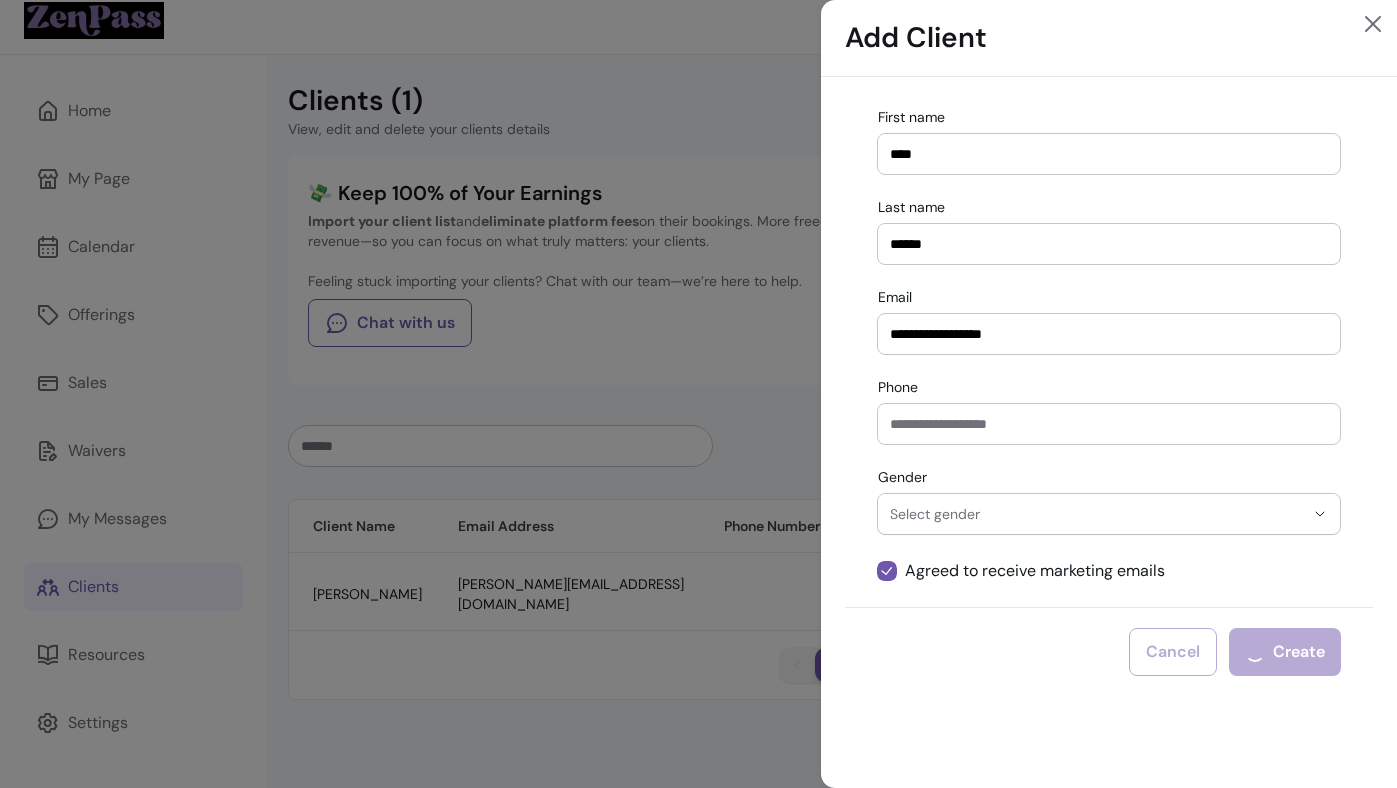 type 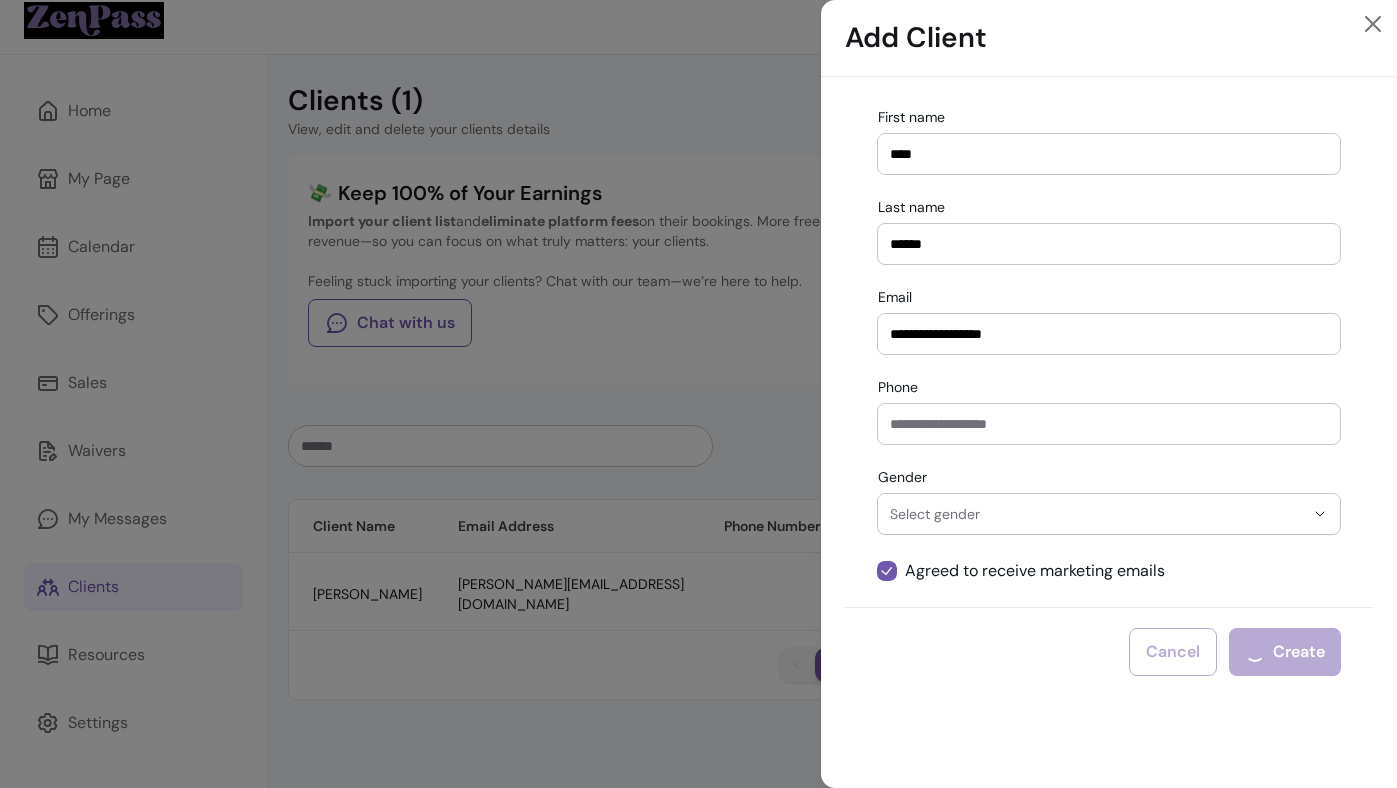 type 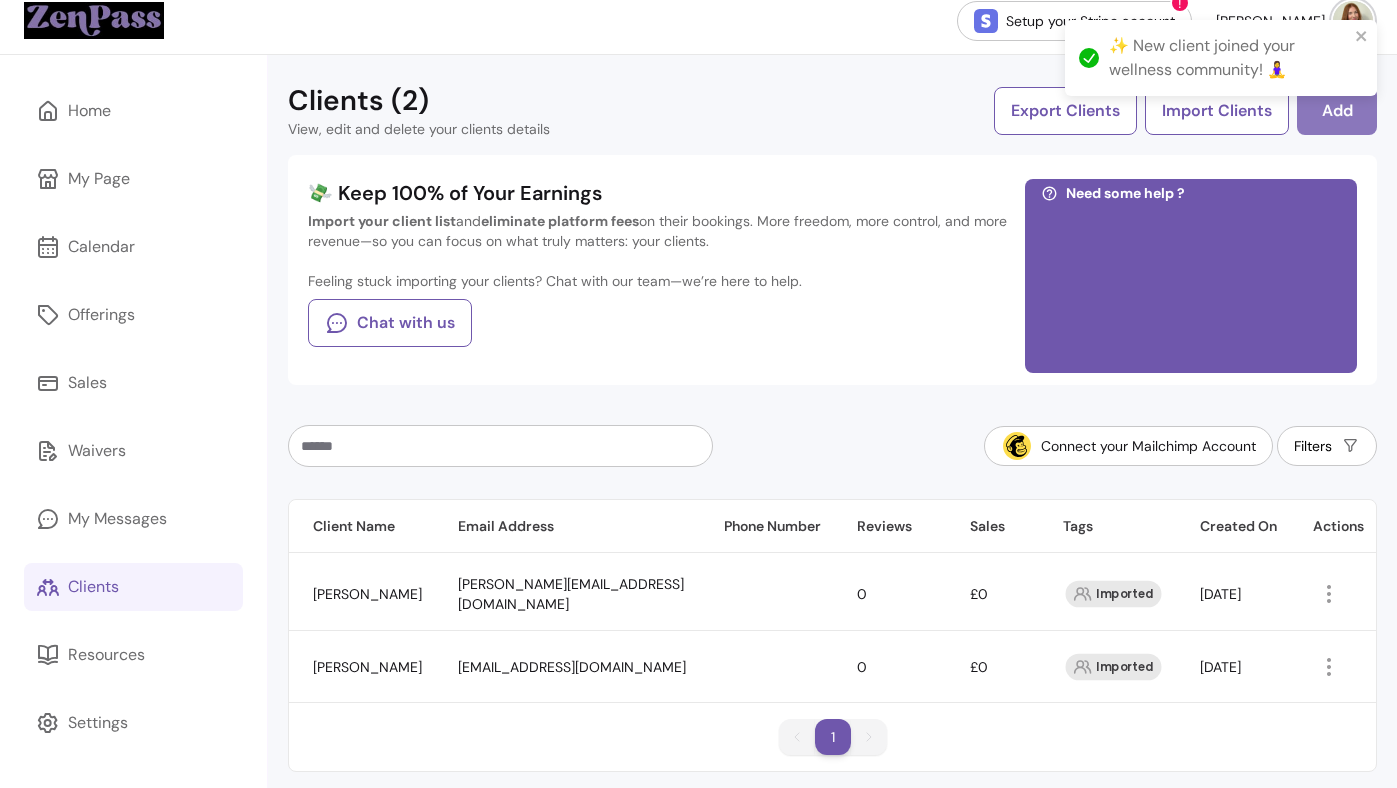 click on "✨ New client joined your wellness community! 🧘‍♀️" at bounding box center (1221, 66) 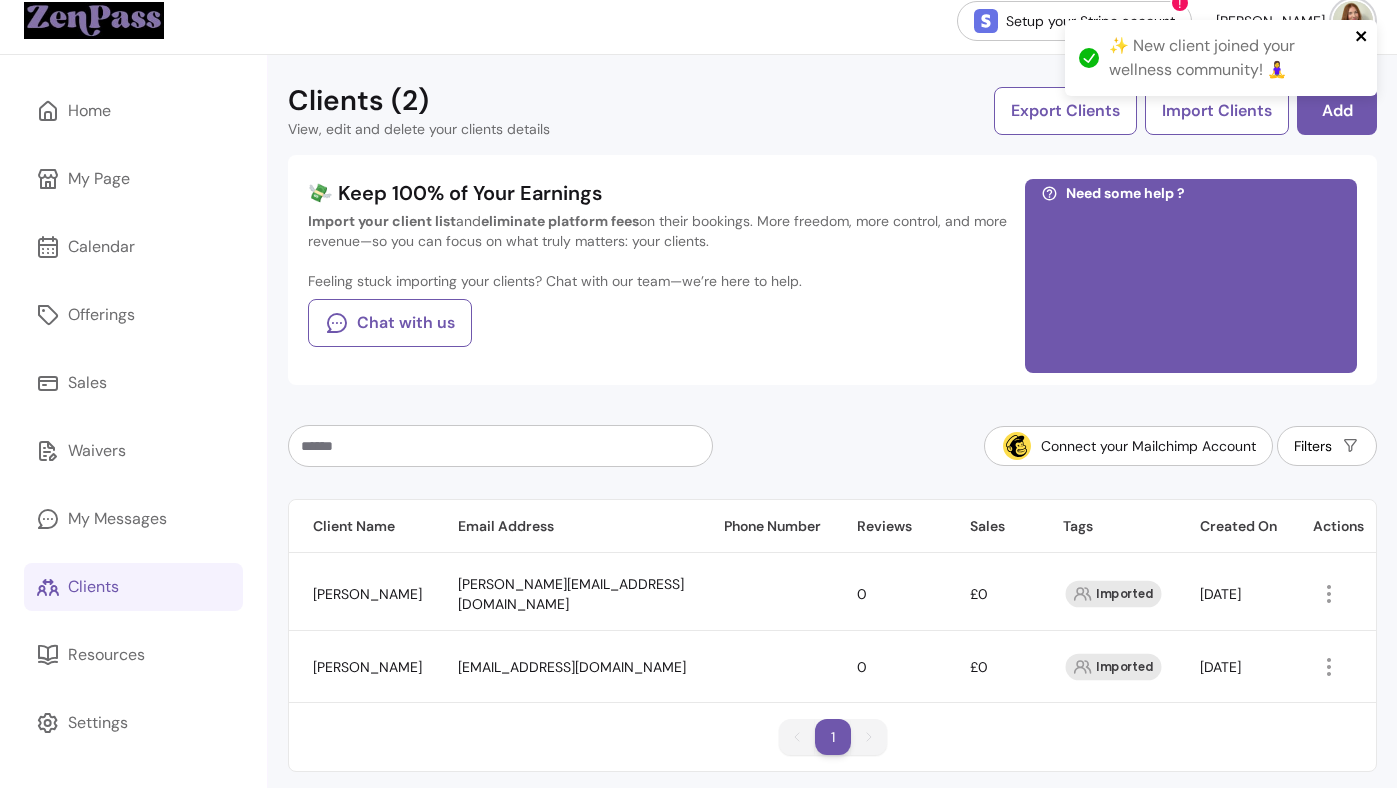 click 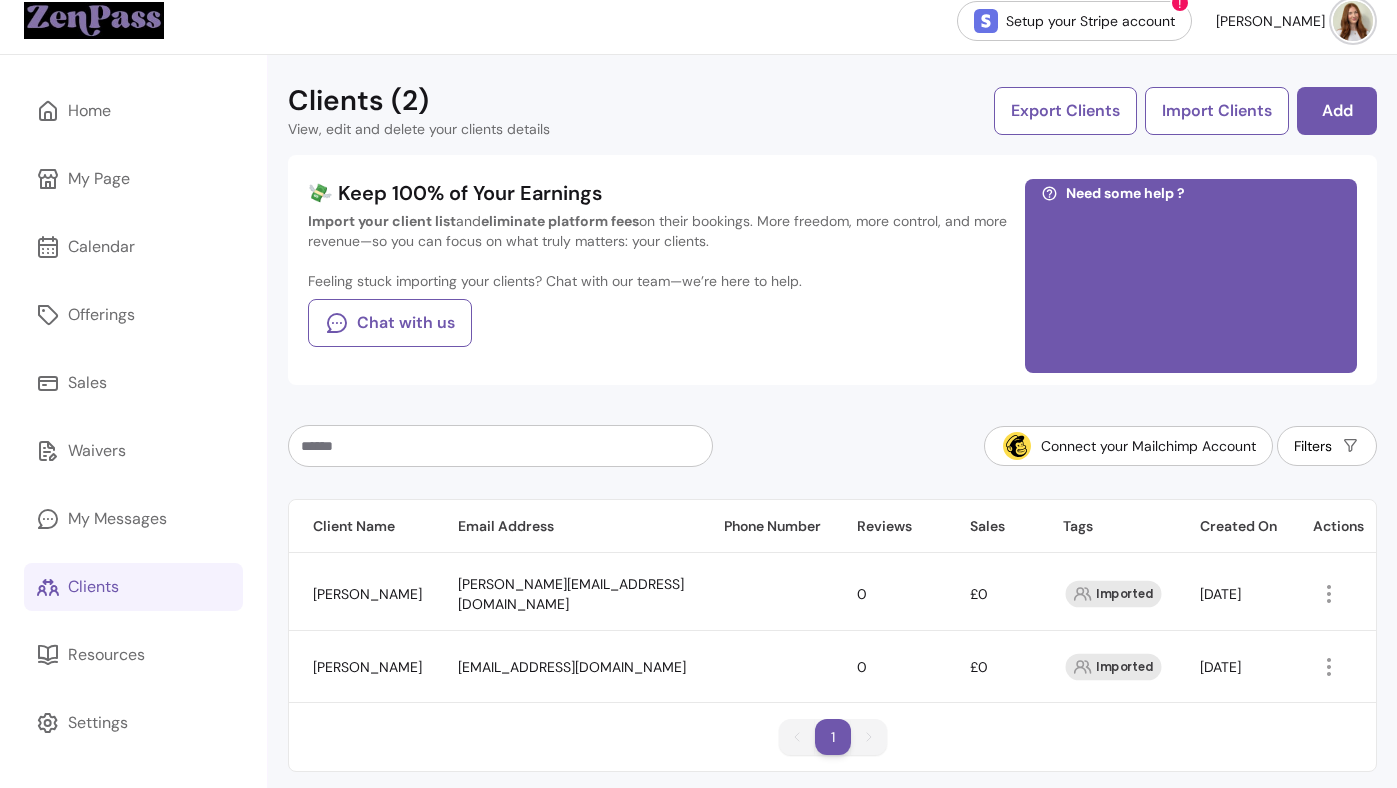 click on "✨ New client joined your wellness community! 🧘‍♀️" at bounding box center (1221, 66) 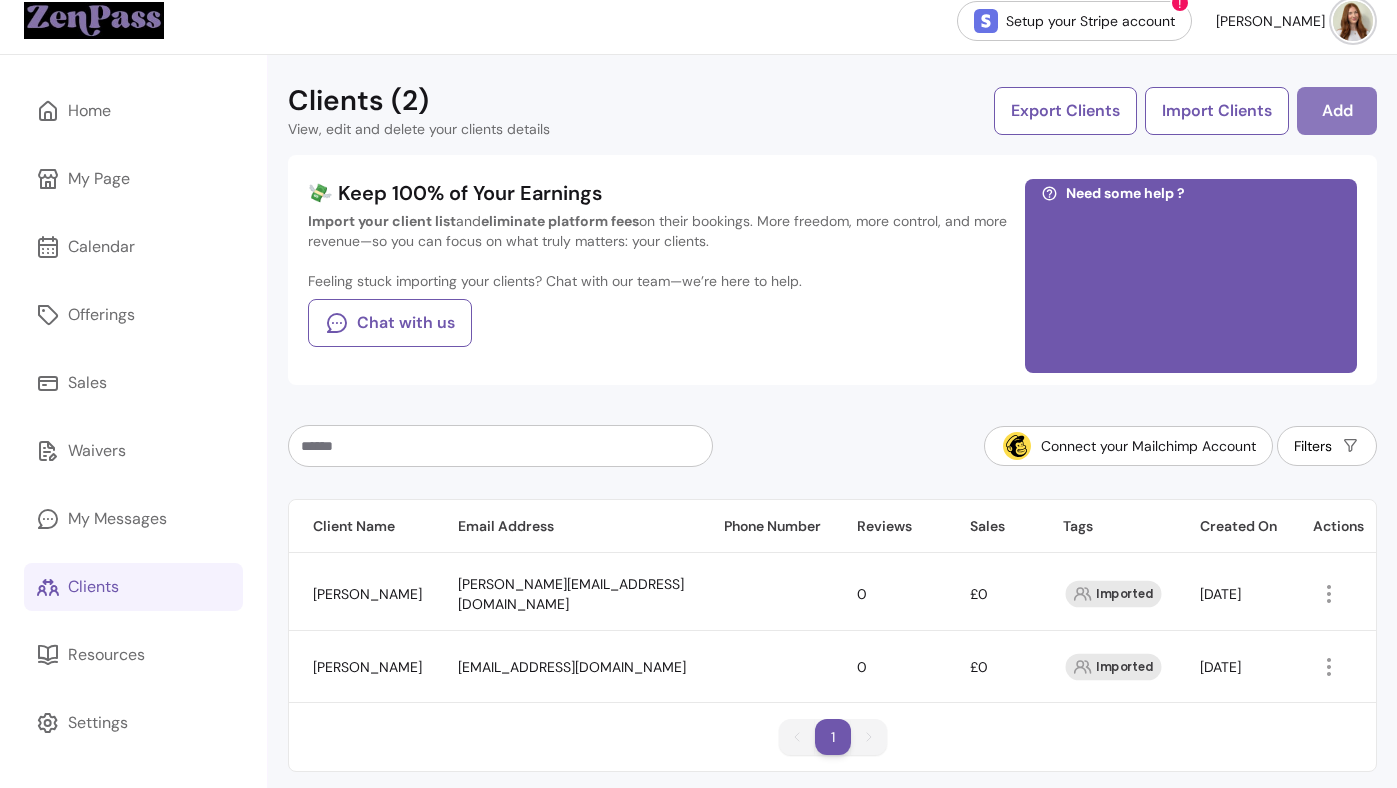 click on "Add" at bounding box center [1337, 111] 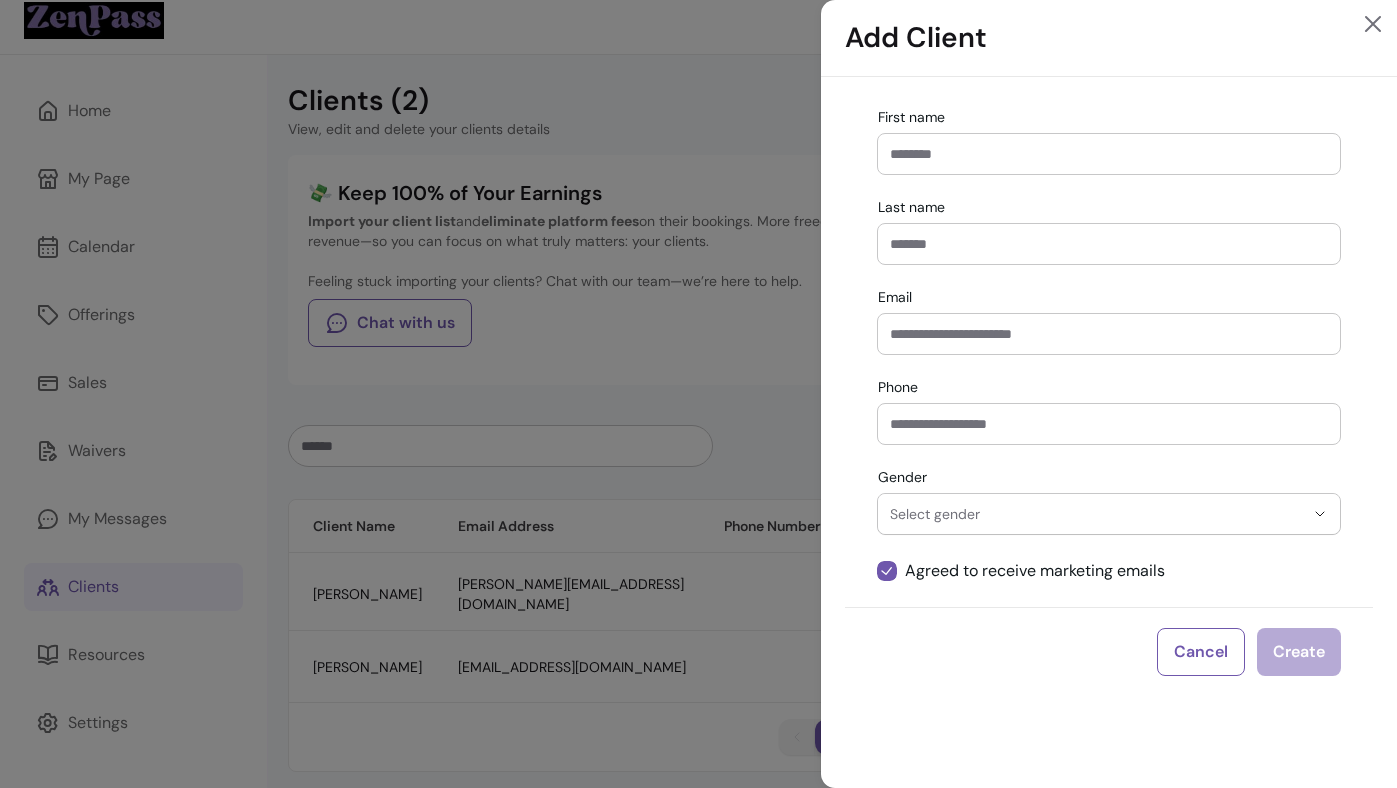 click on "First name" at bounding box center (1109, 154) 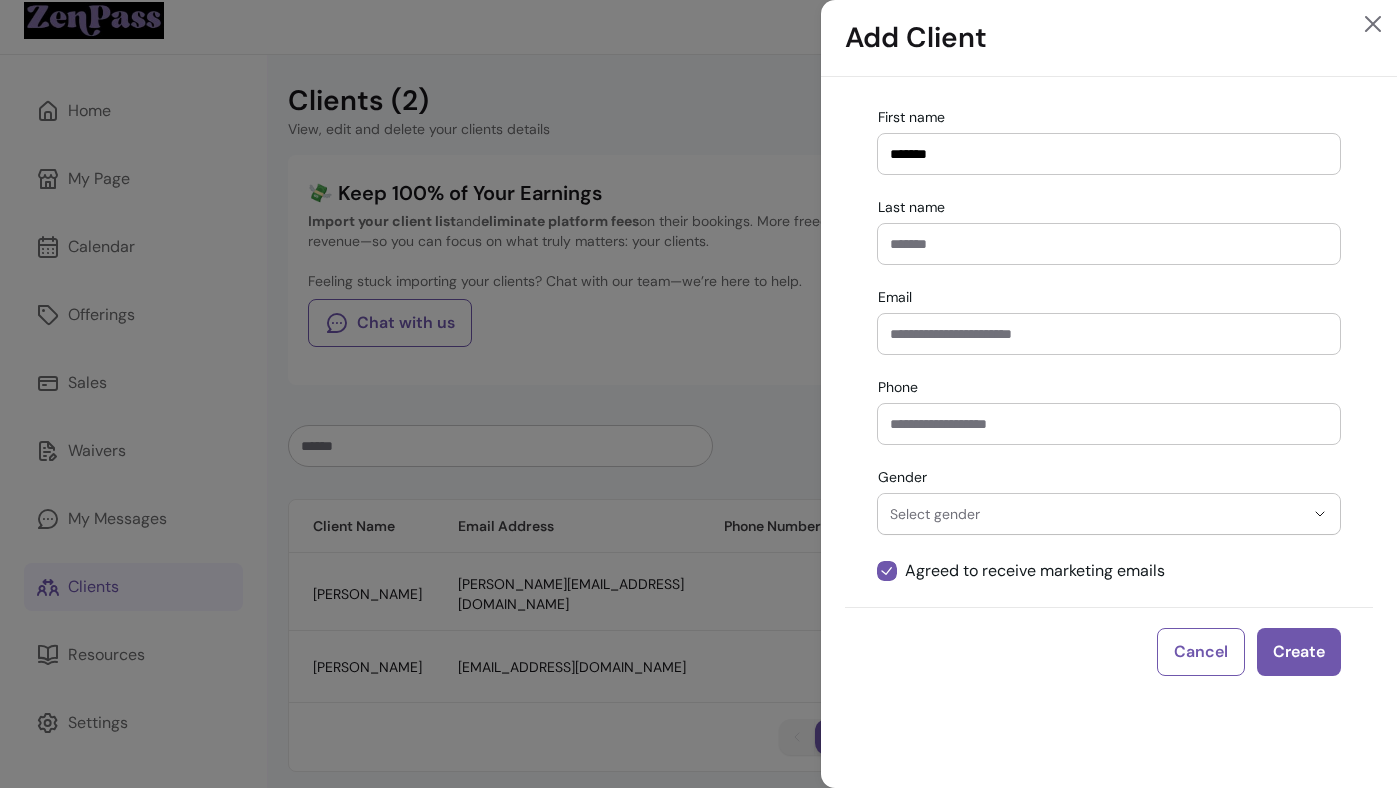 type on "*******" 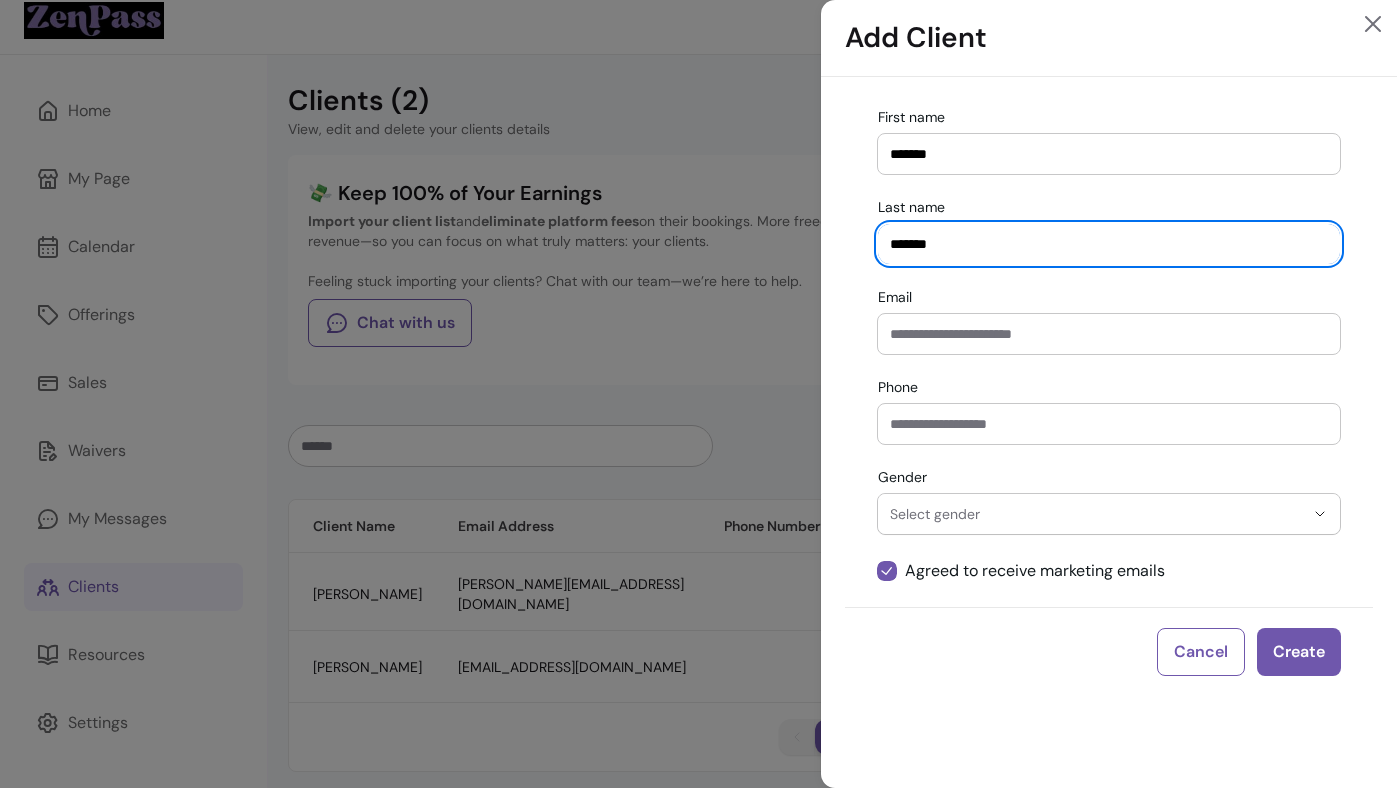 type on "*******" 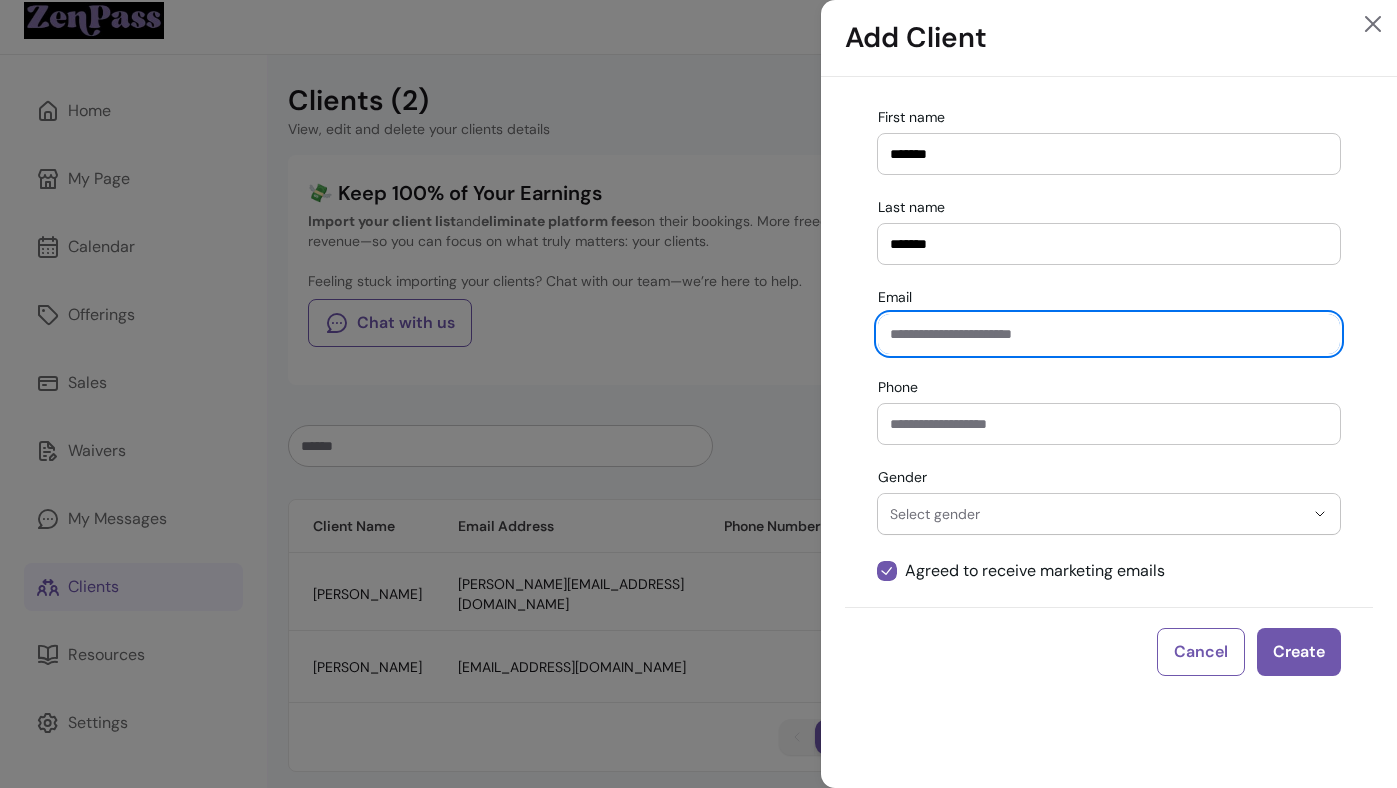 paste on "**********" 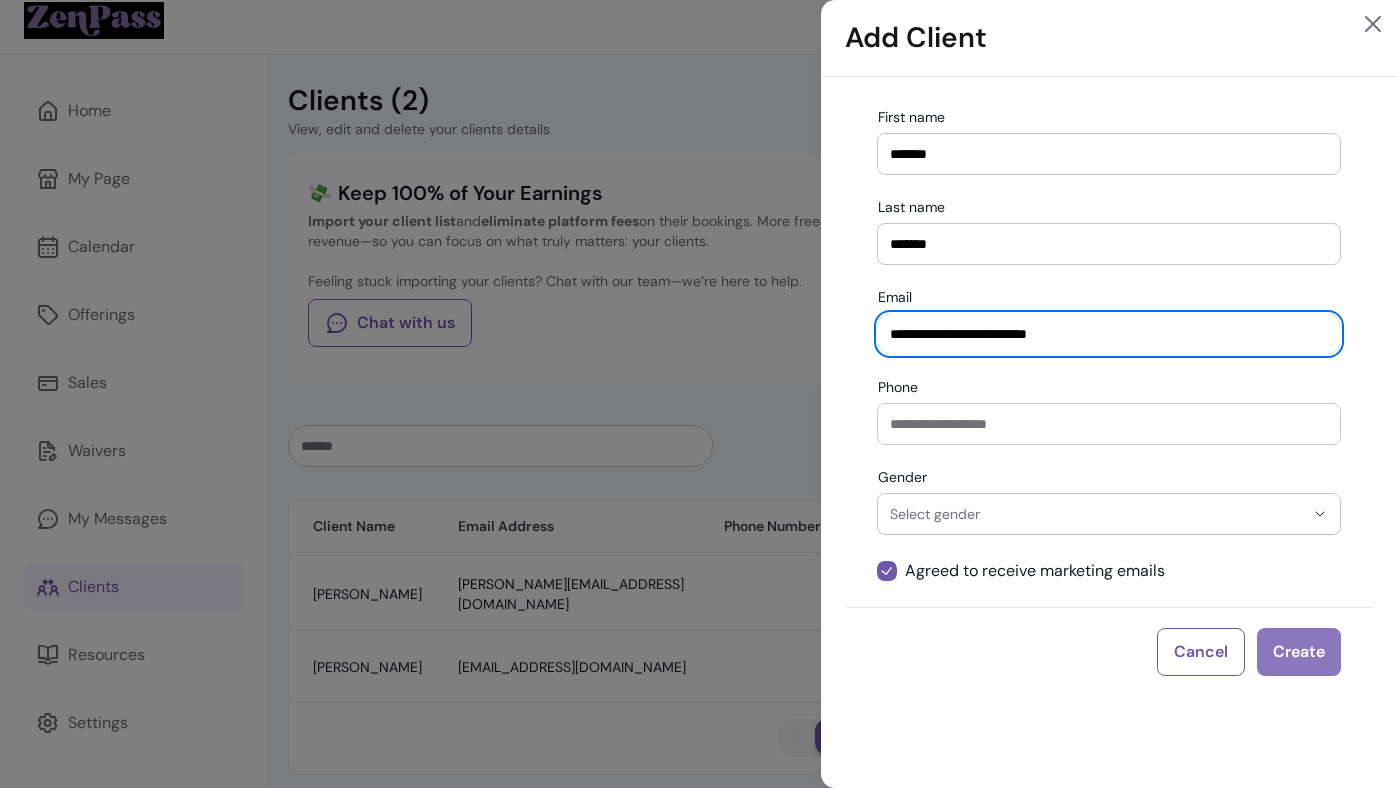 type on "**********" 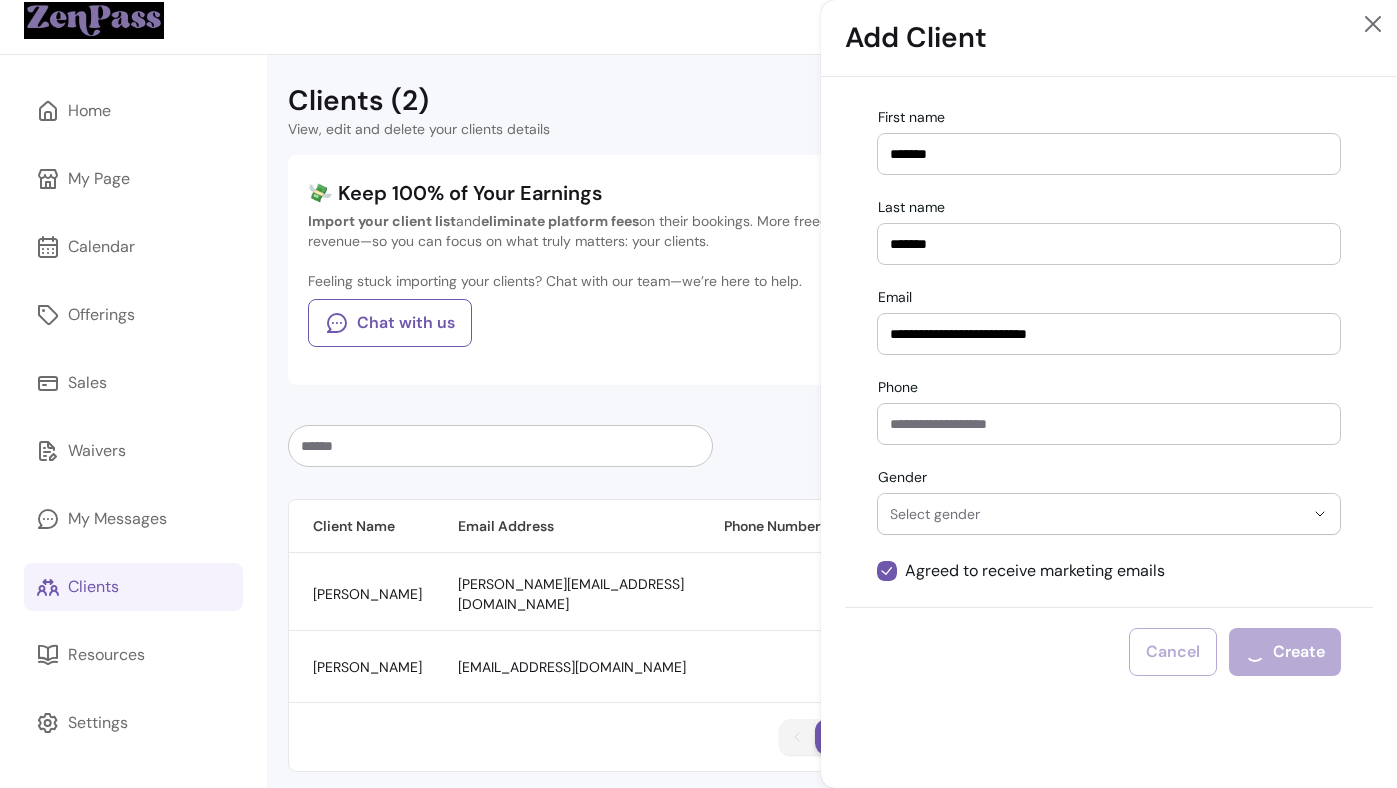 type 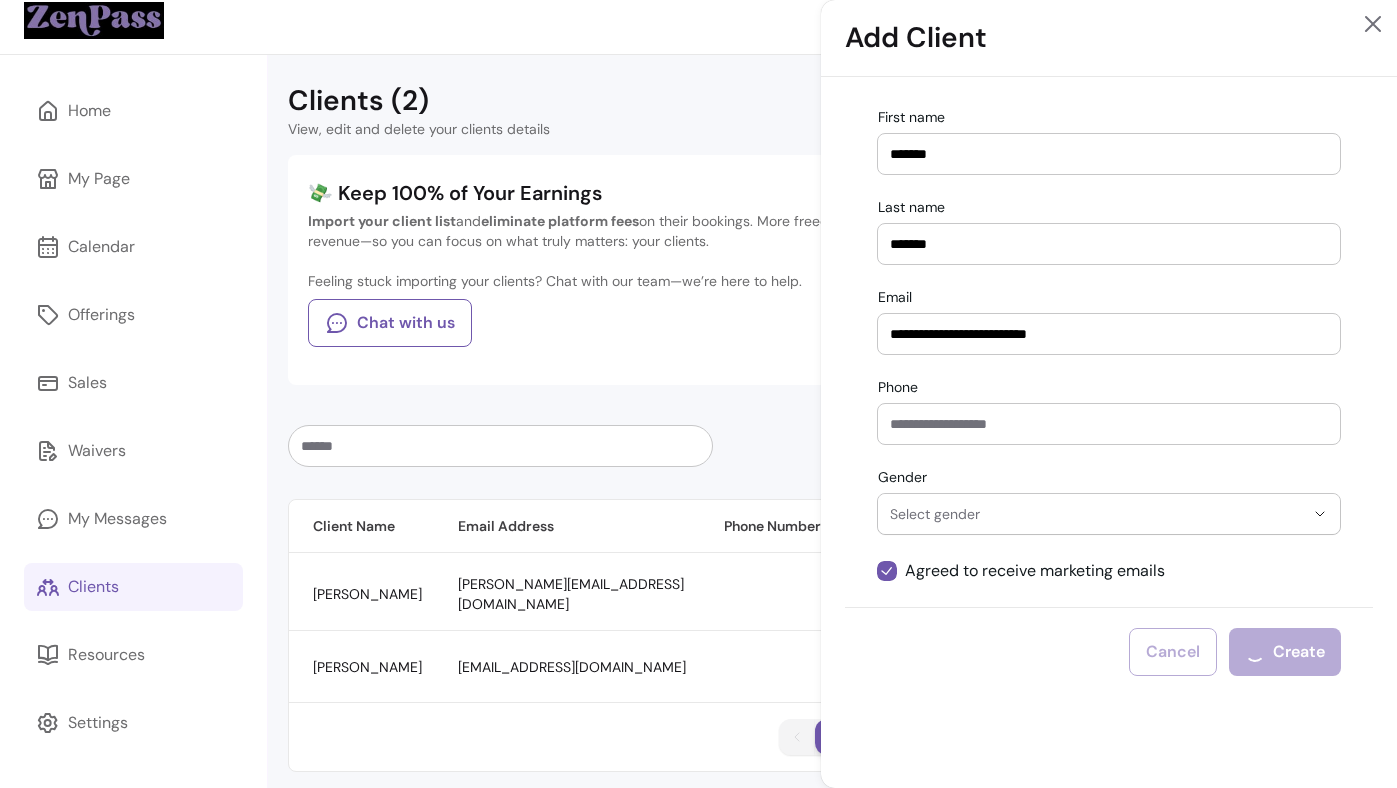 type 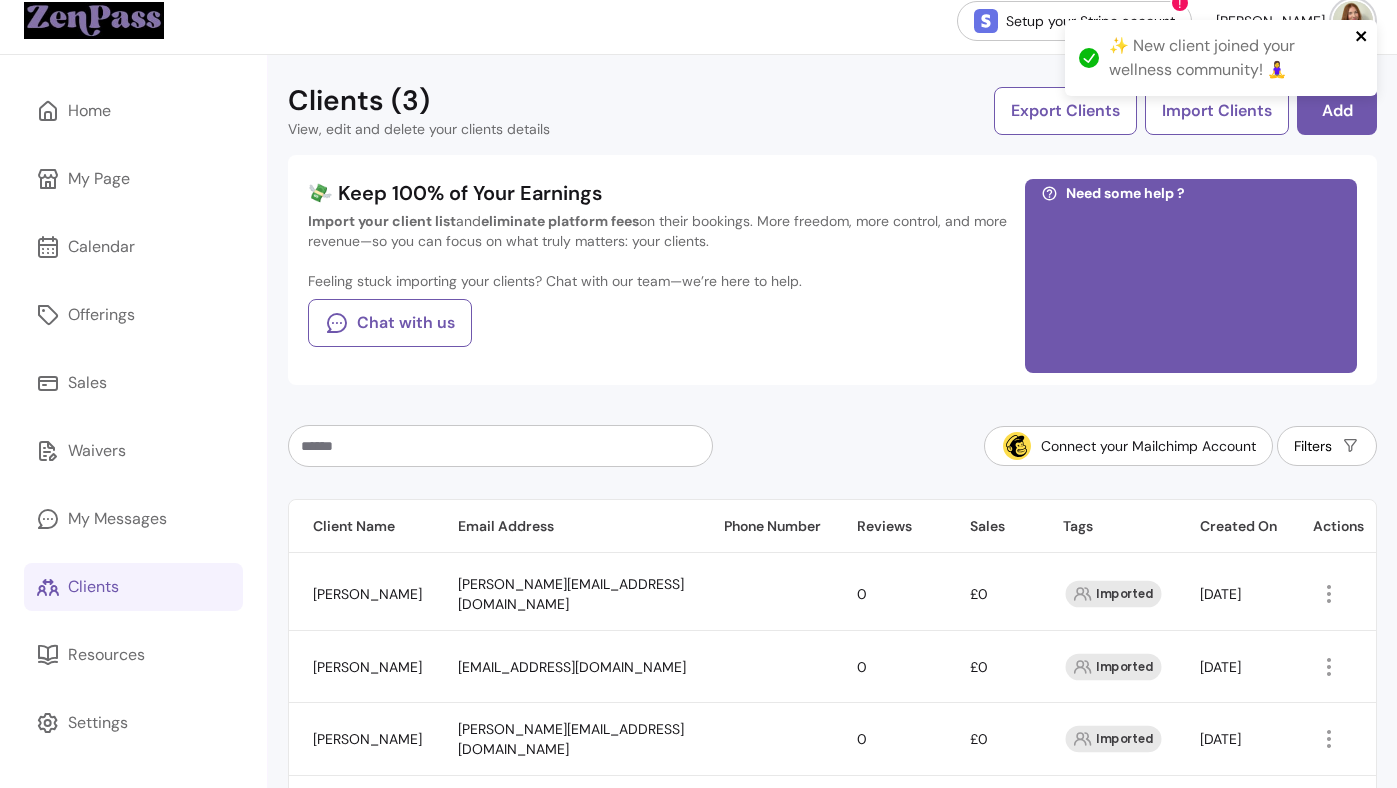 click 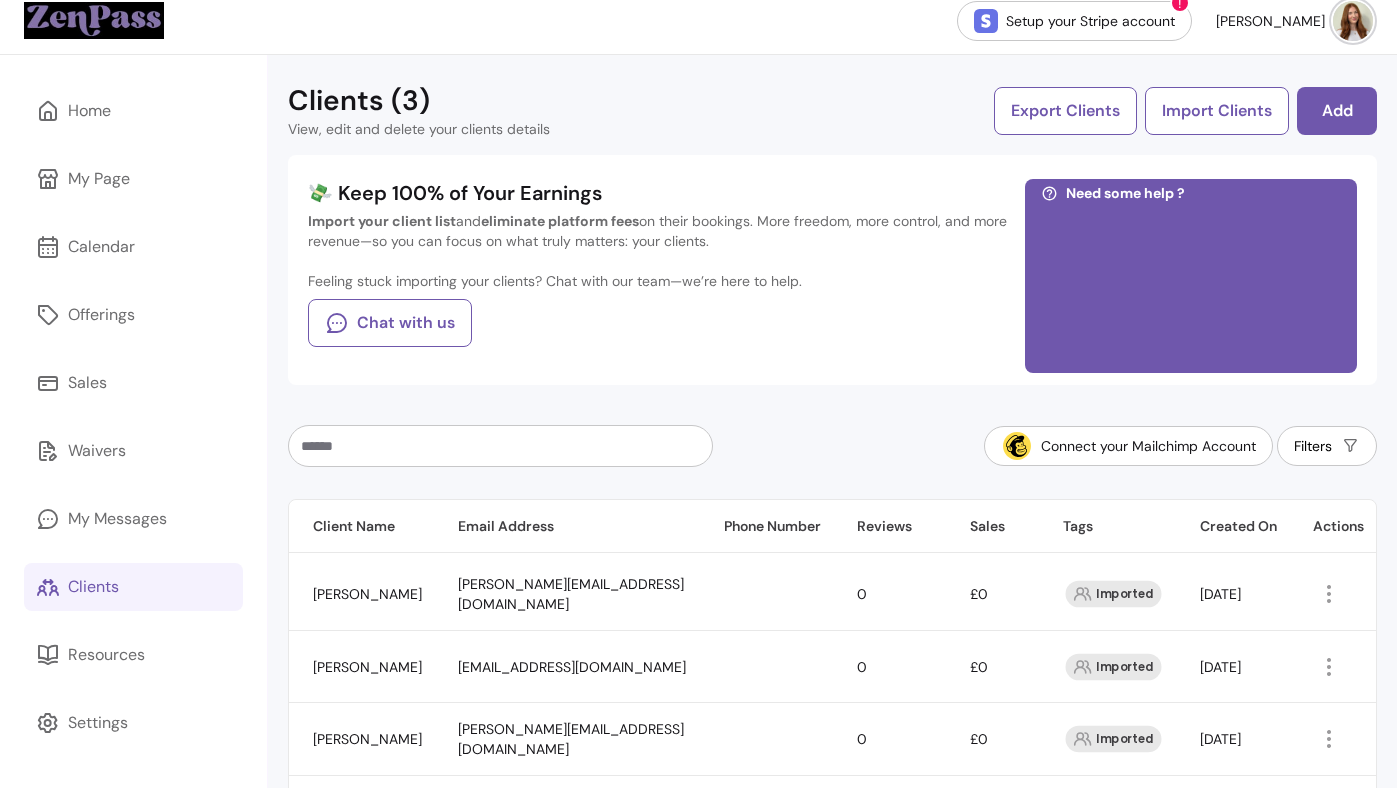 click on "✨ New client joined your wellness community! 🧘‍♀️" at bounding box center [1221, 66] 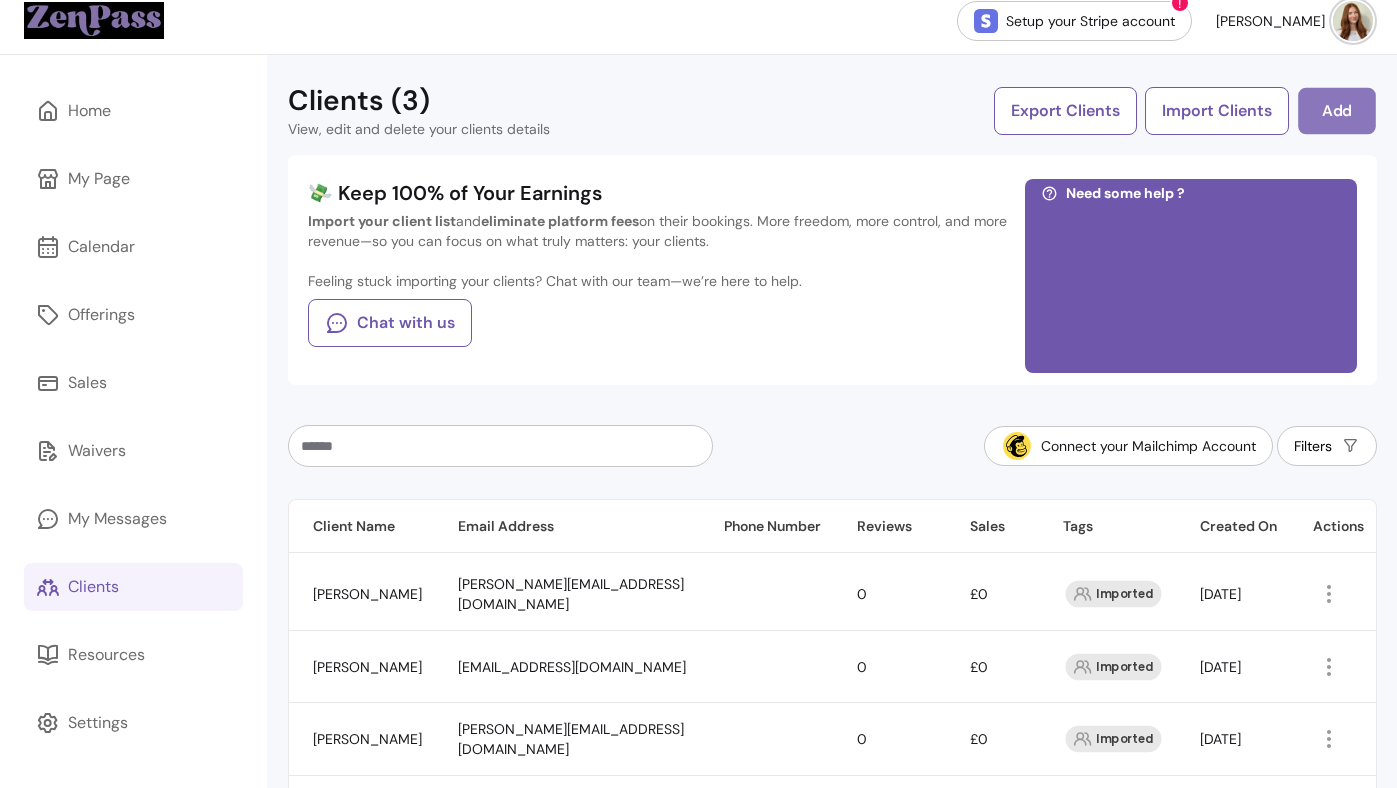 click on "Add" at bounding box center [1337, 111] 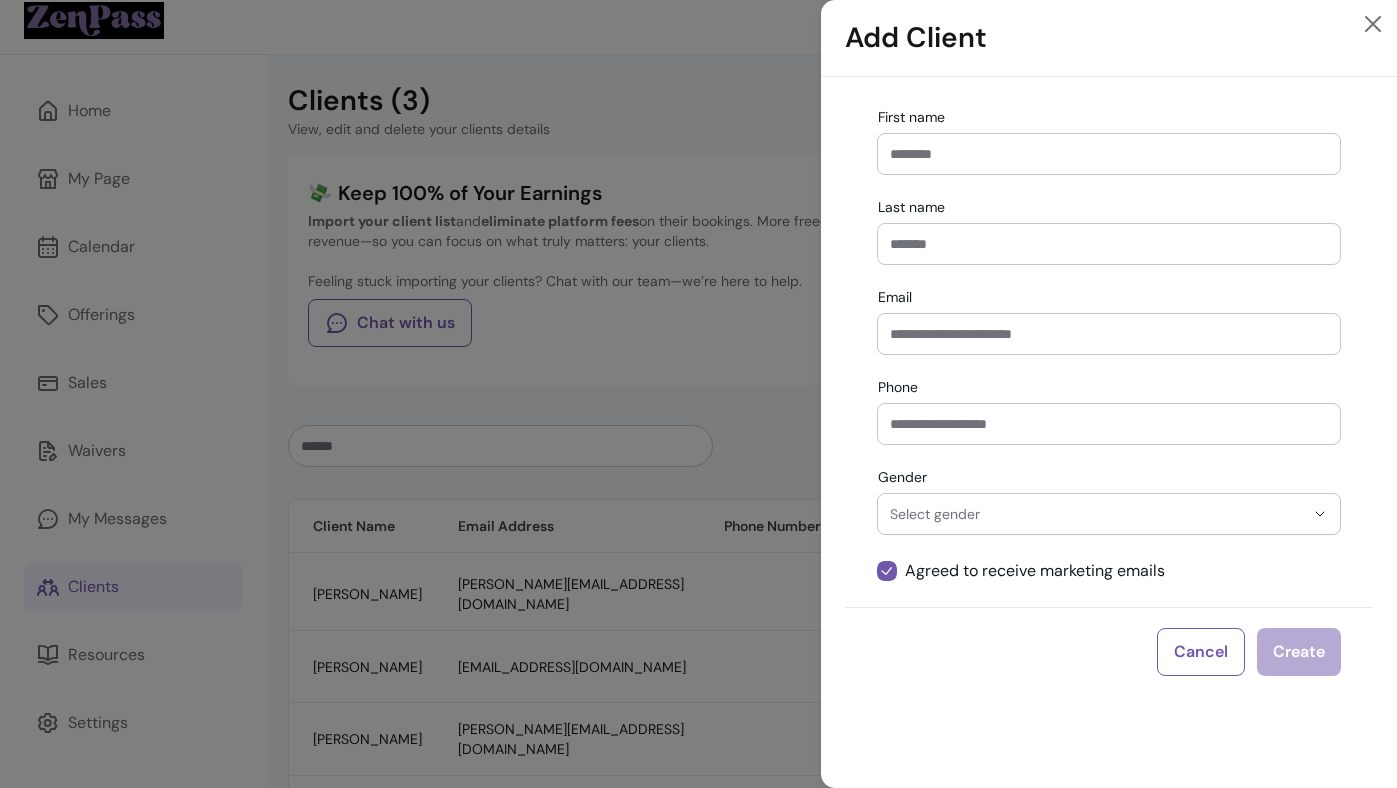 click on "Email" at bounding box center (1109, 334) 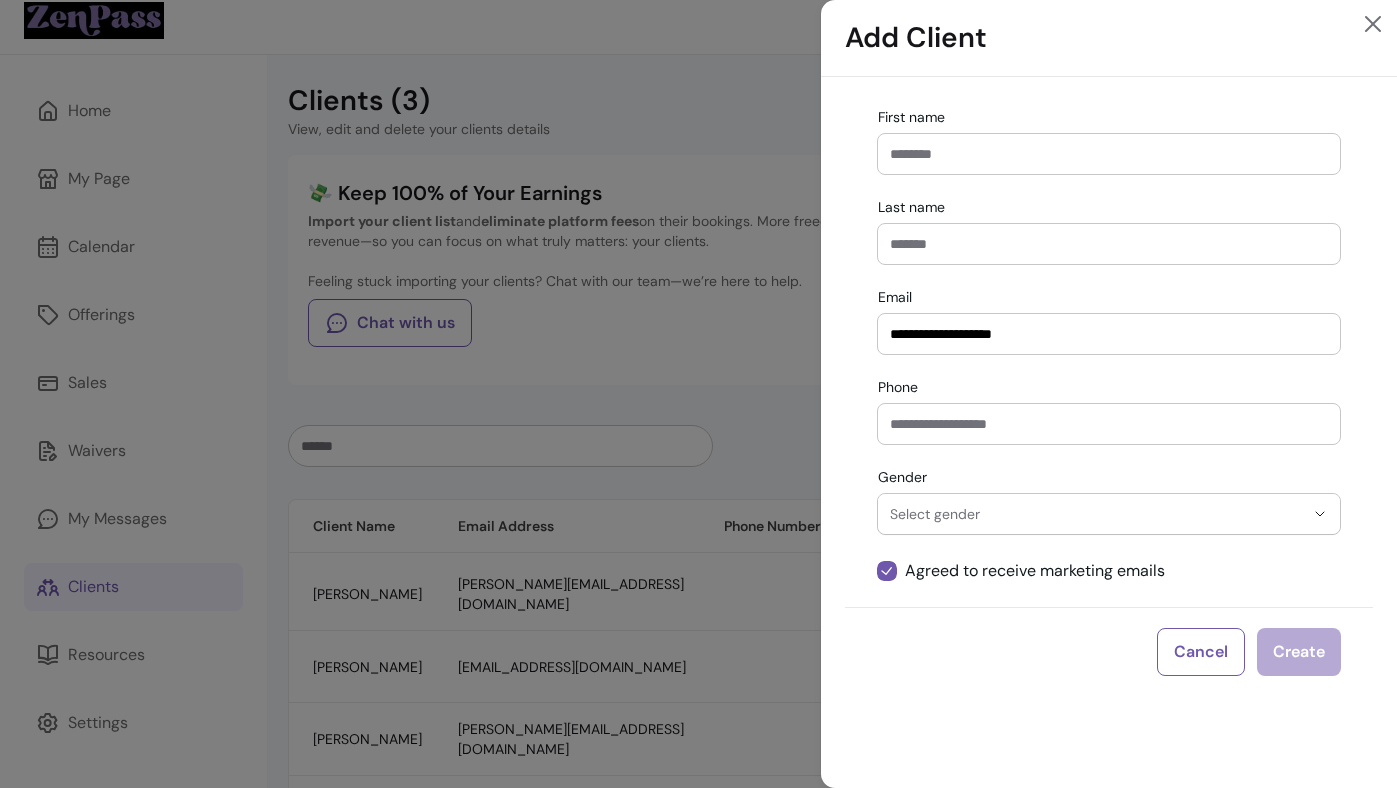 type on "**********" 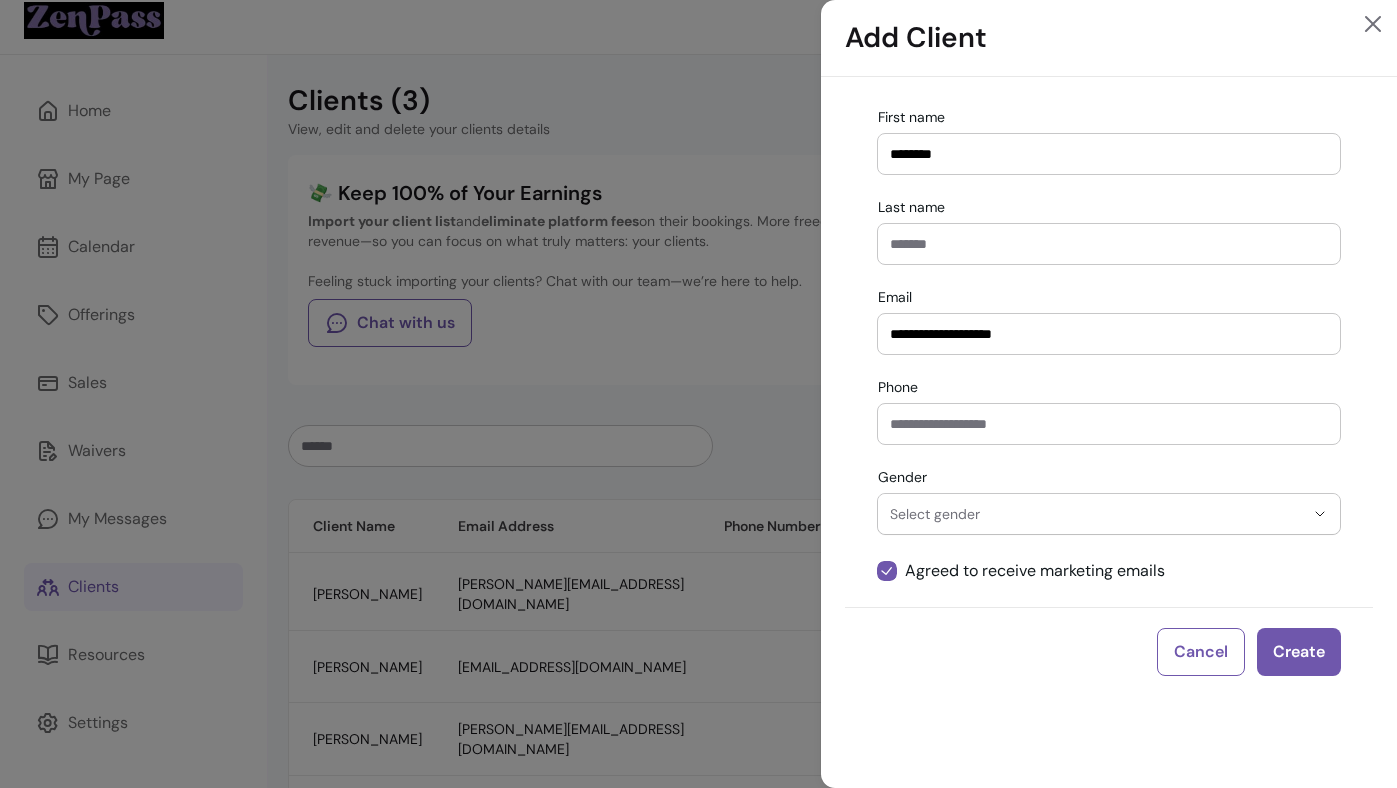 type on "********" 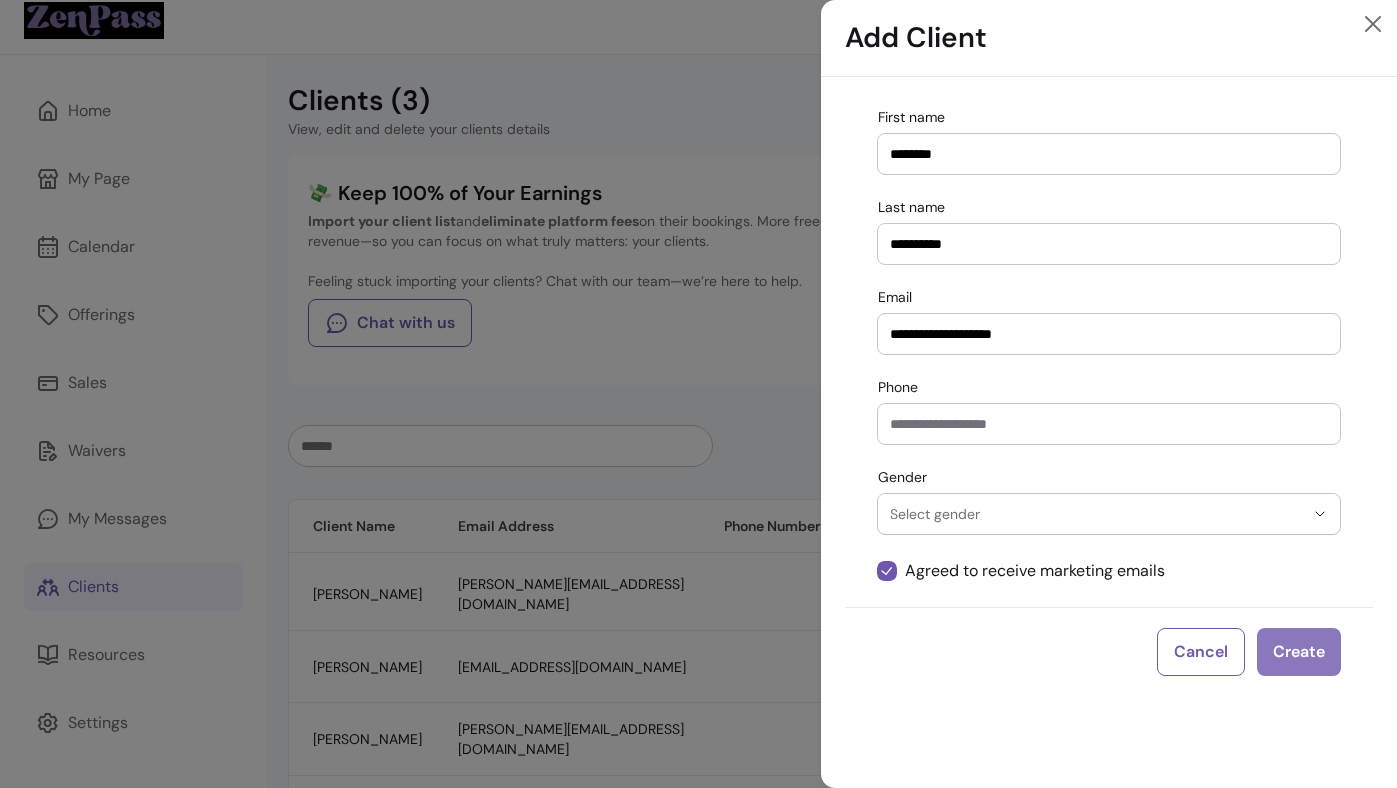 type on "**********" 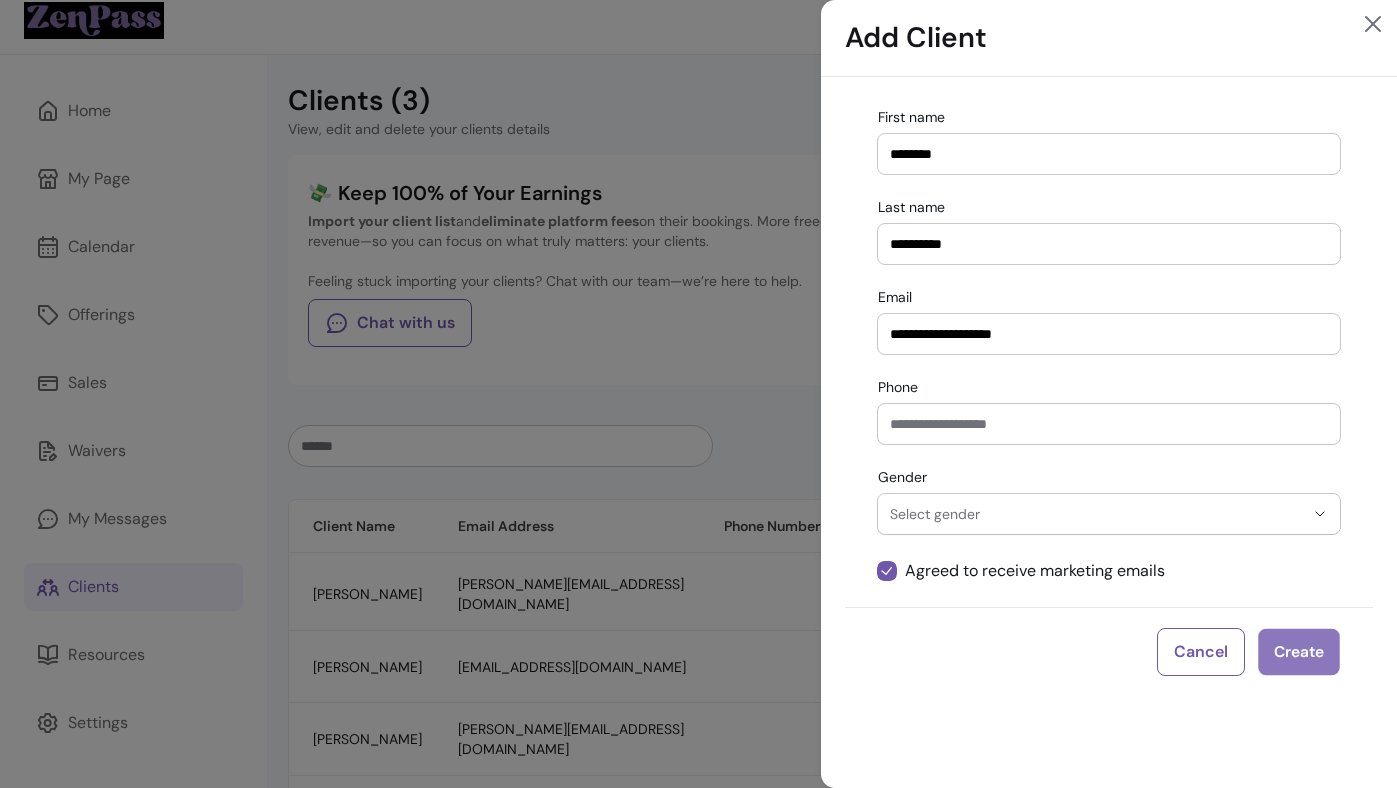 click on "Create" at bounding box center [1298, 652] 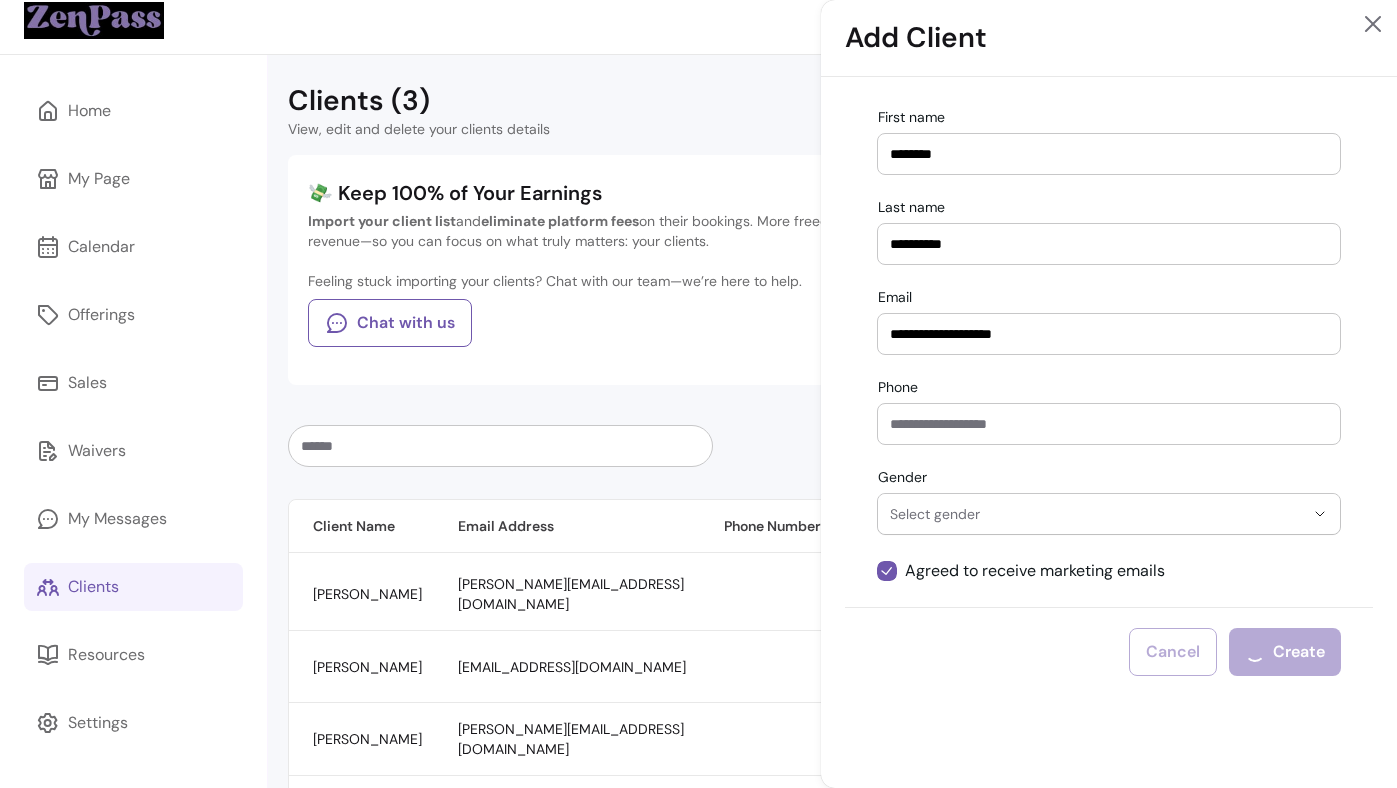 type 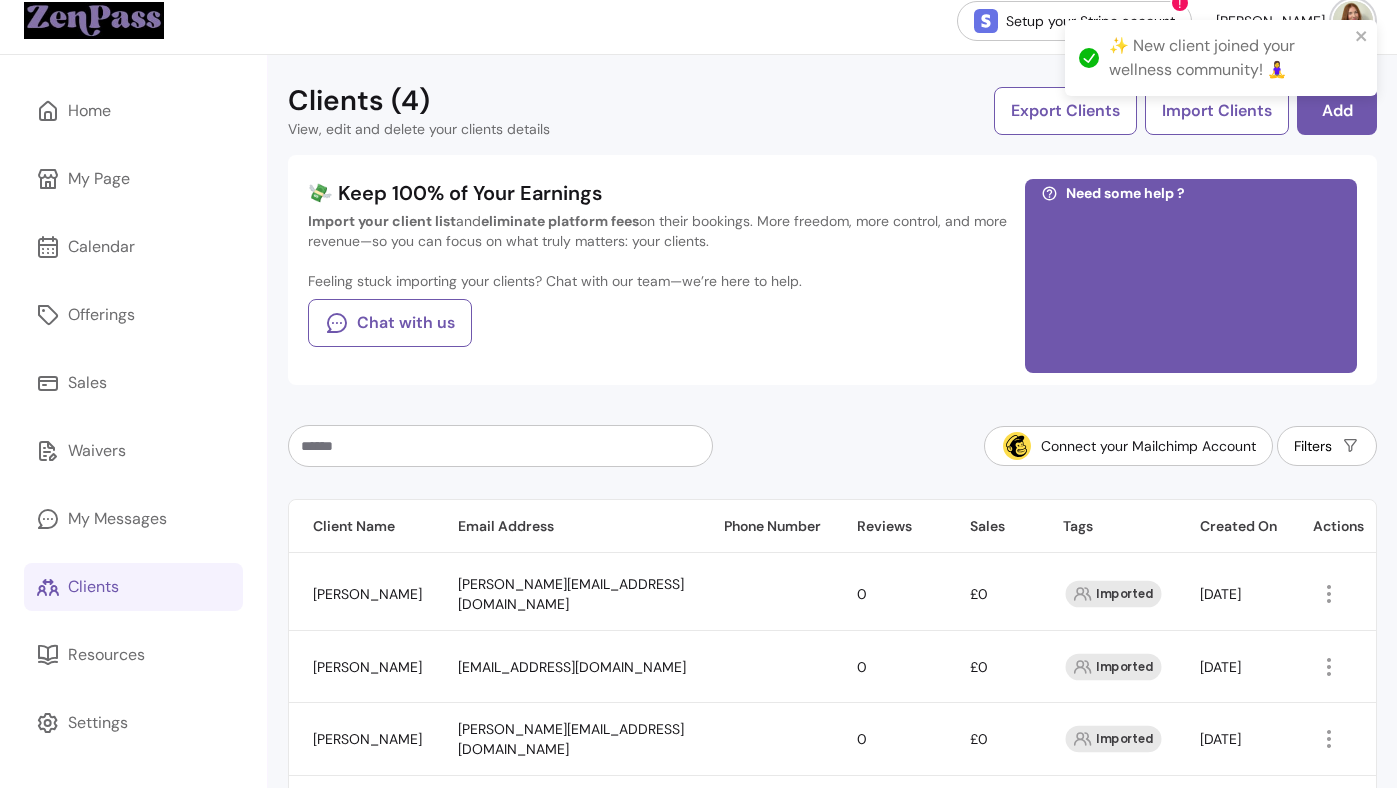 click on "✨ New client joined your wellness community! 🧘‍♀️" at bounding box center (1221, 66) 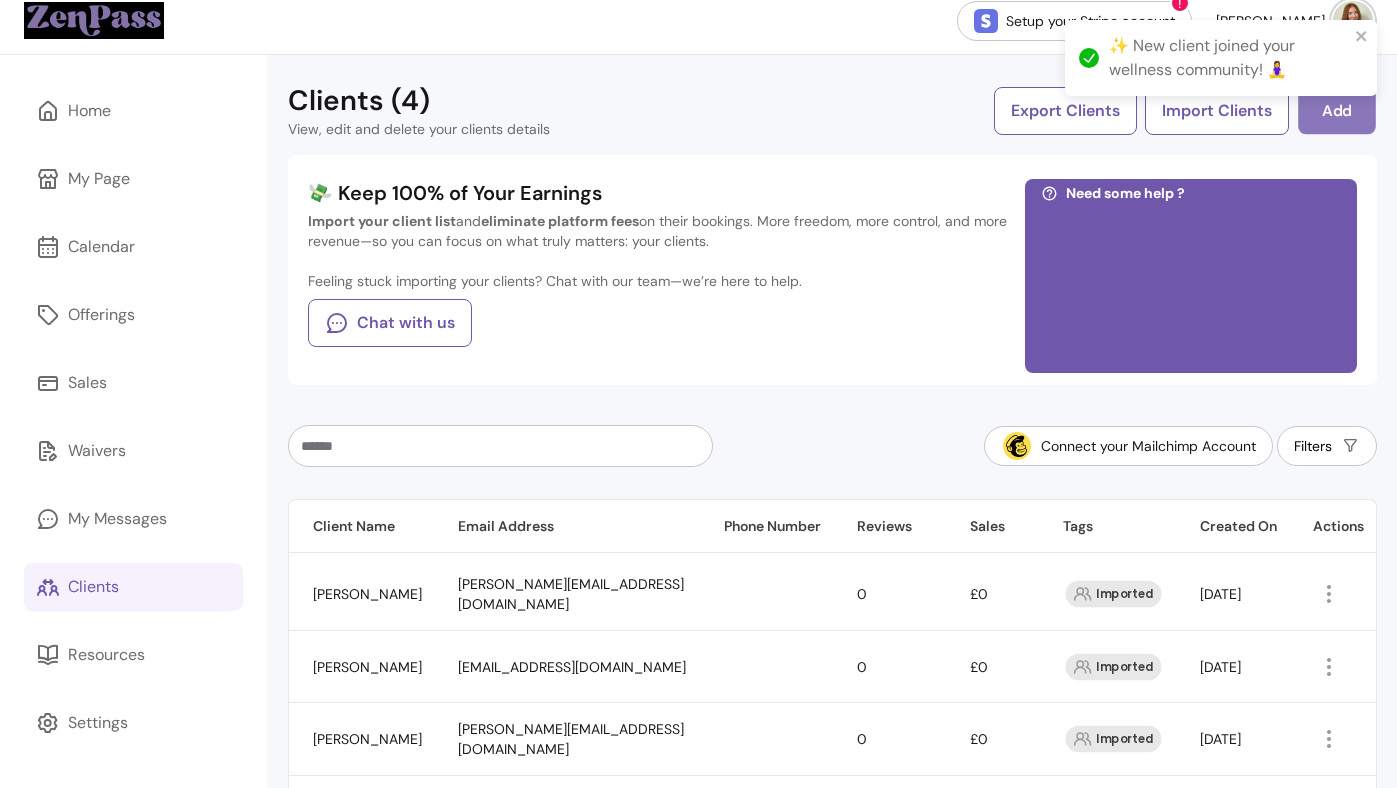 click on "Add" at bounding box center (1337, 111) 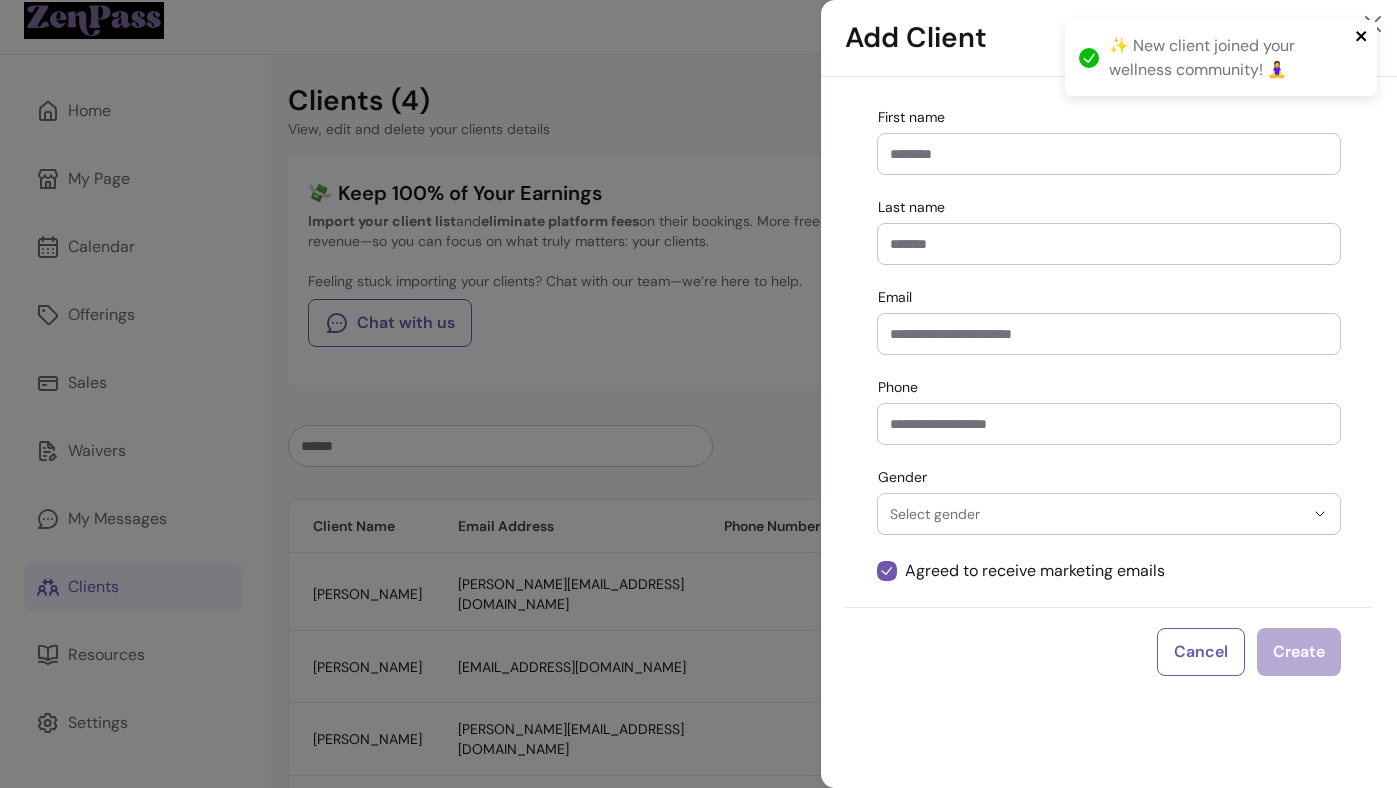 click 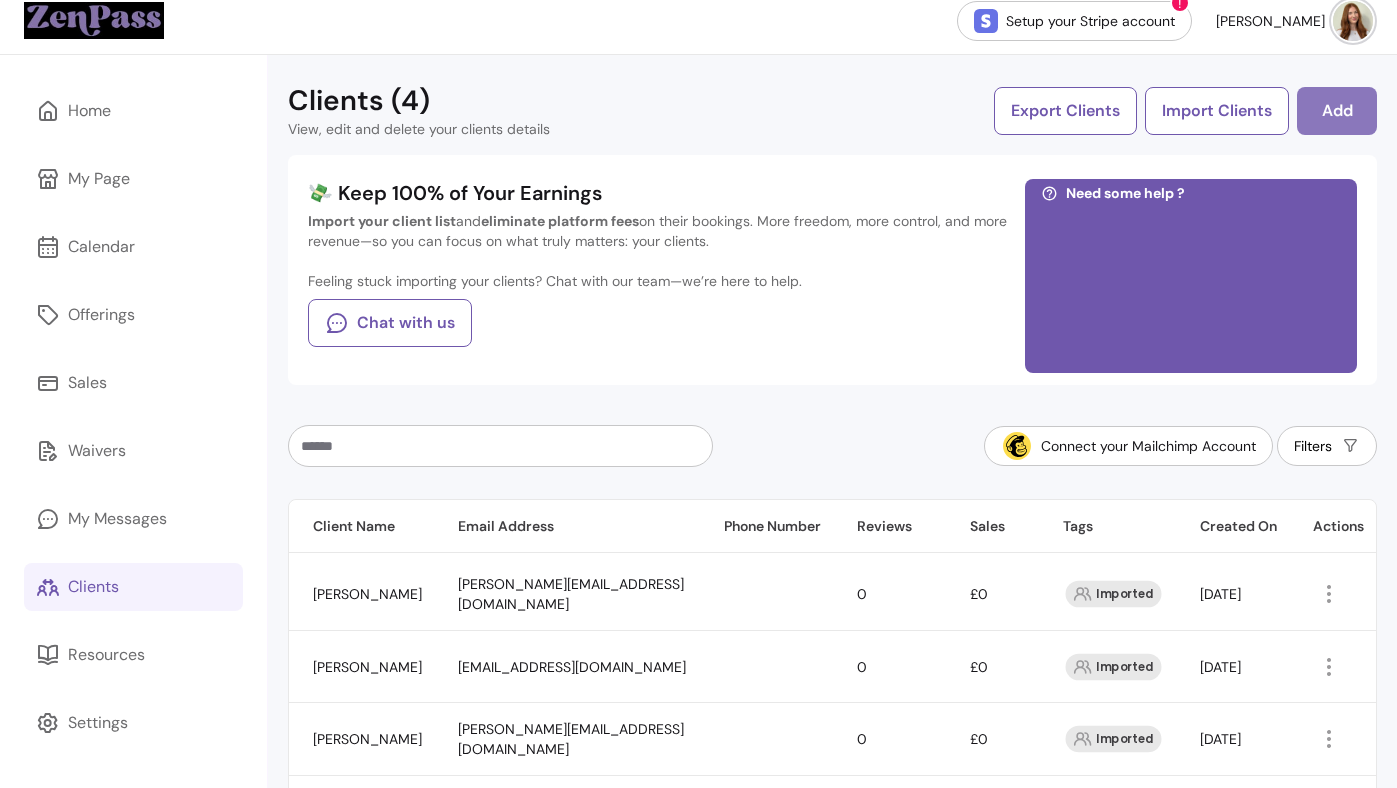 click on "Add" at bounding box center (1337, 111) 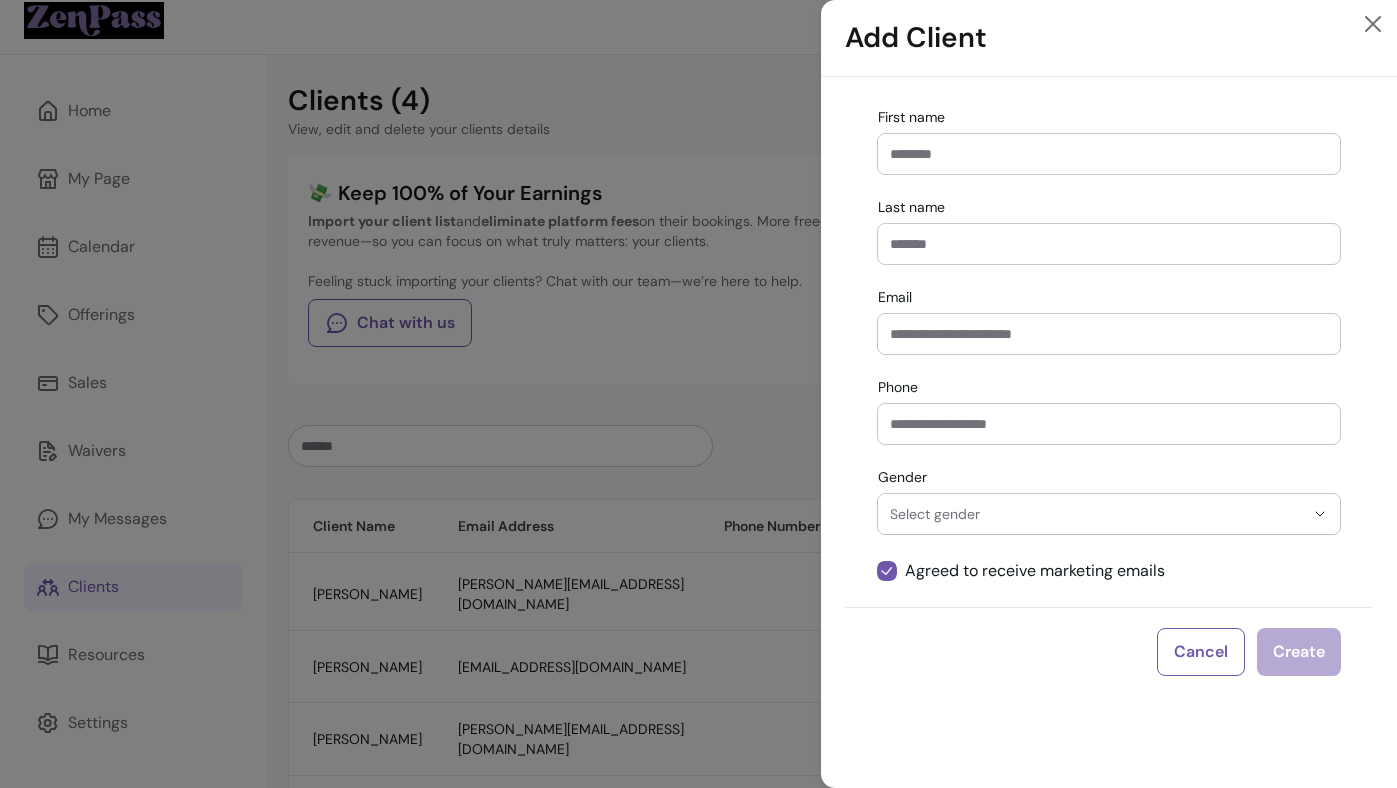 click on "First name" at bounding box center [1109, 154] 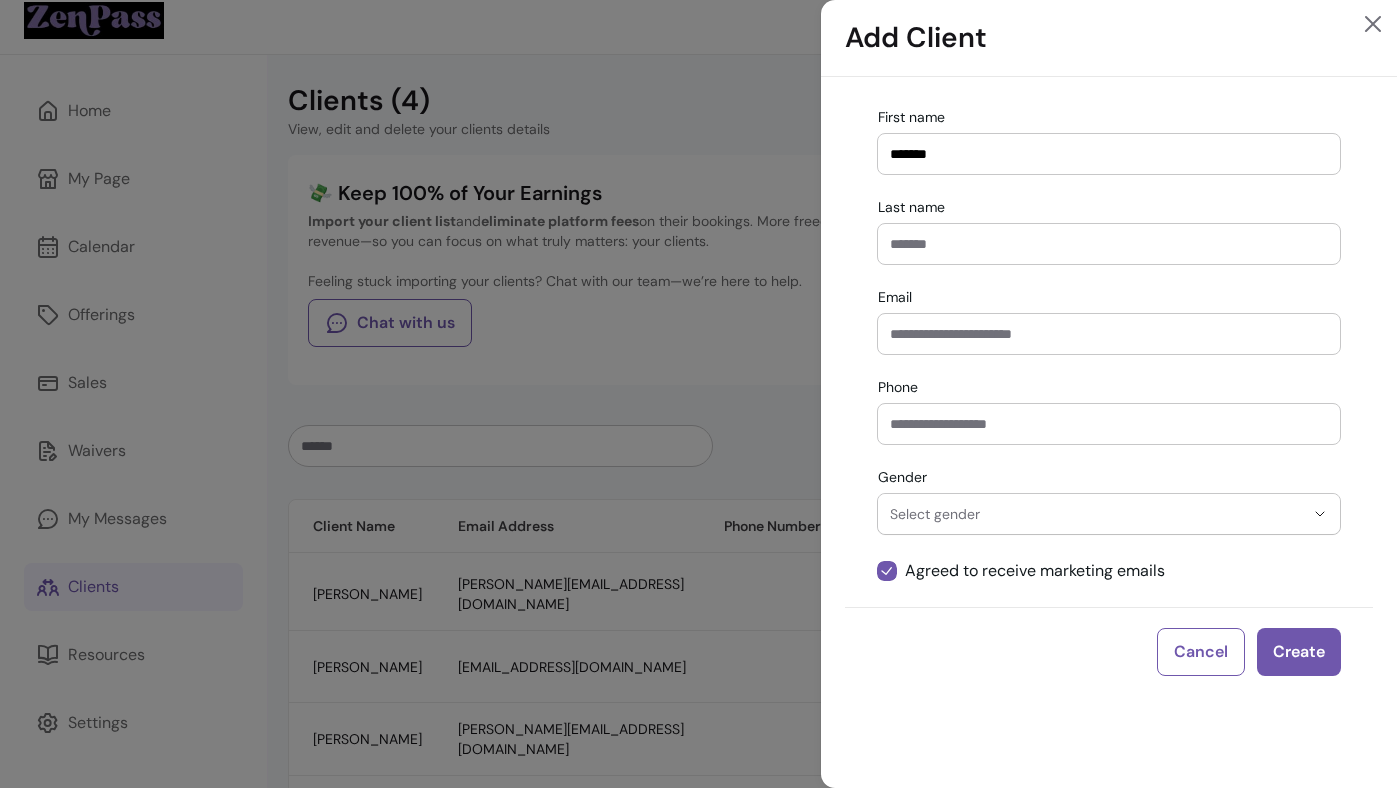 type on "*******" 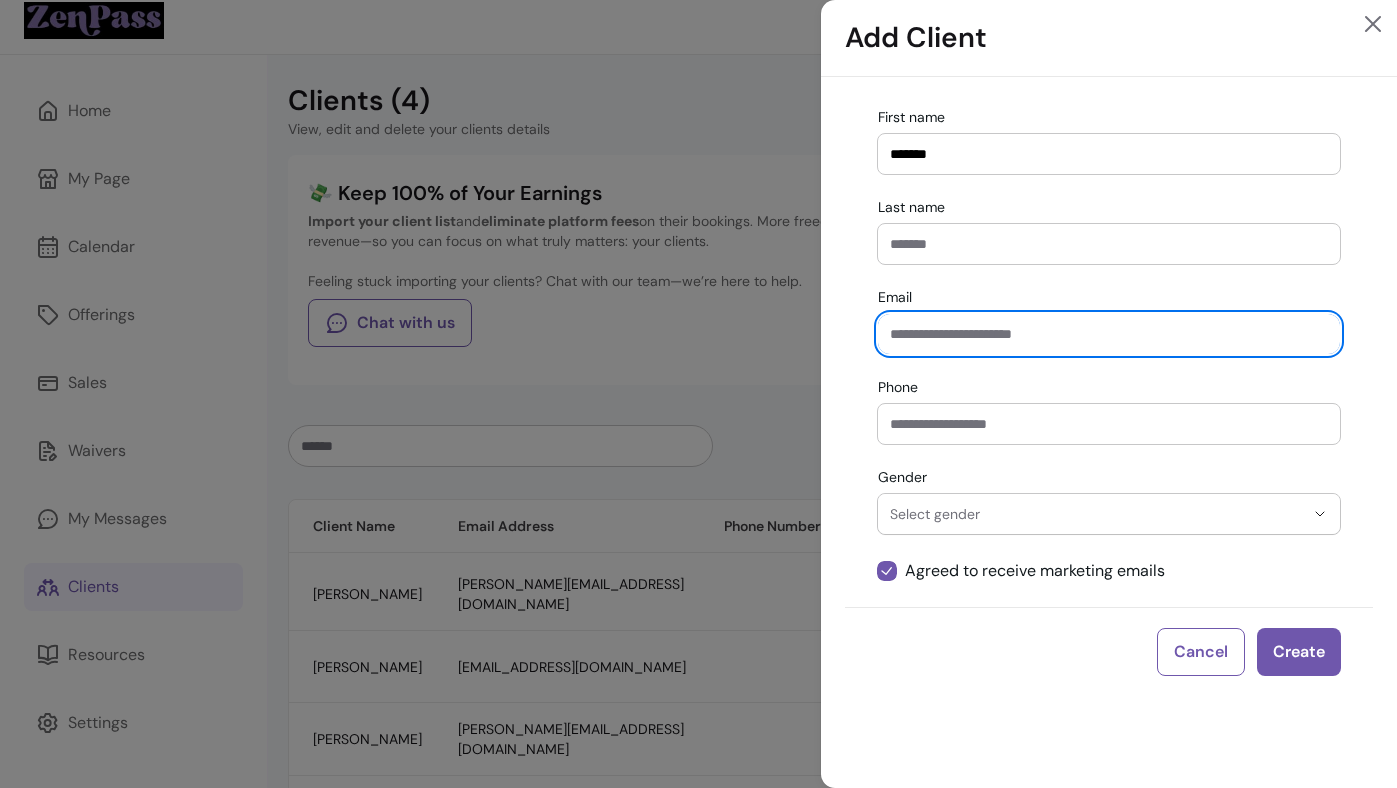 paste on "**********" 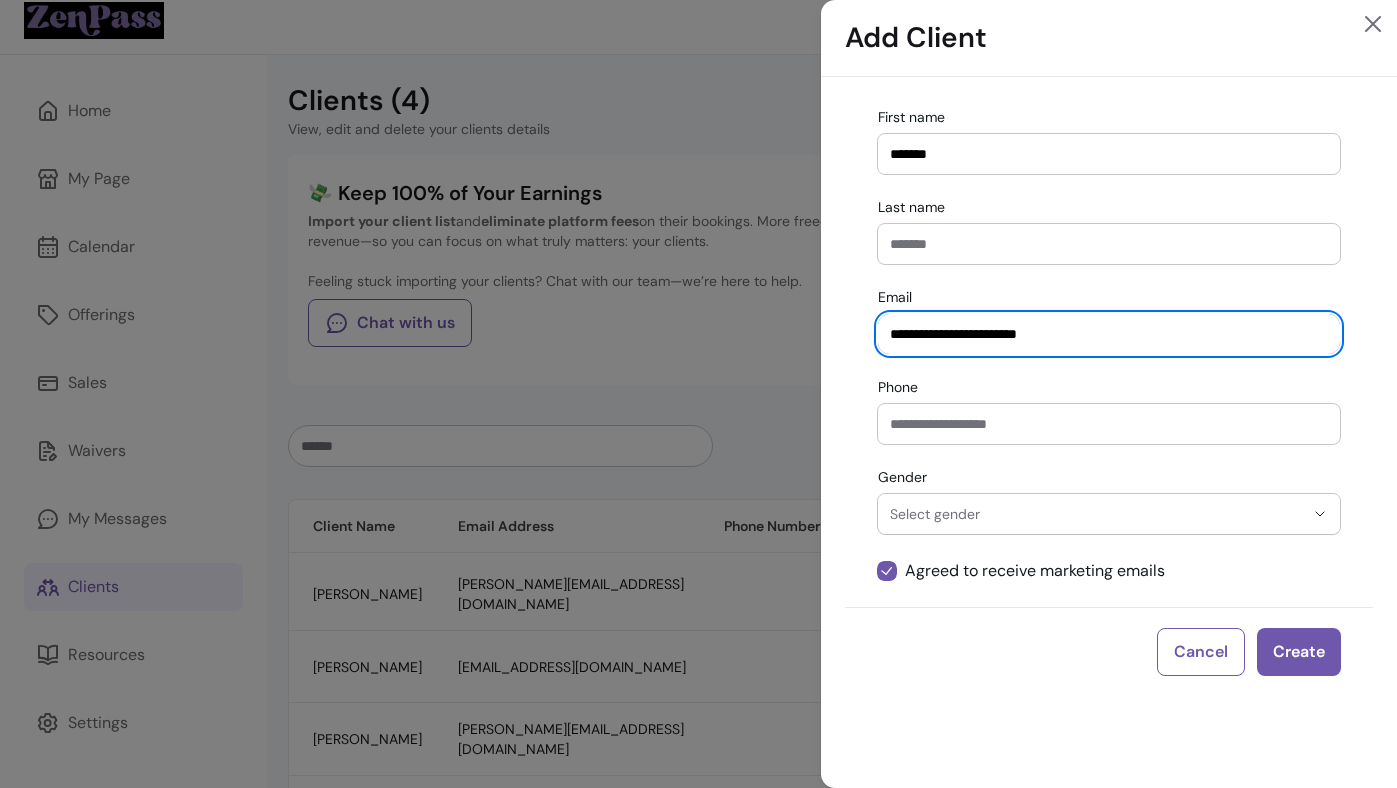 type on "**********" 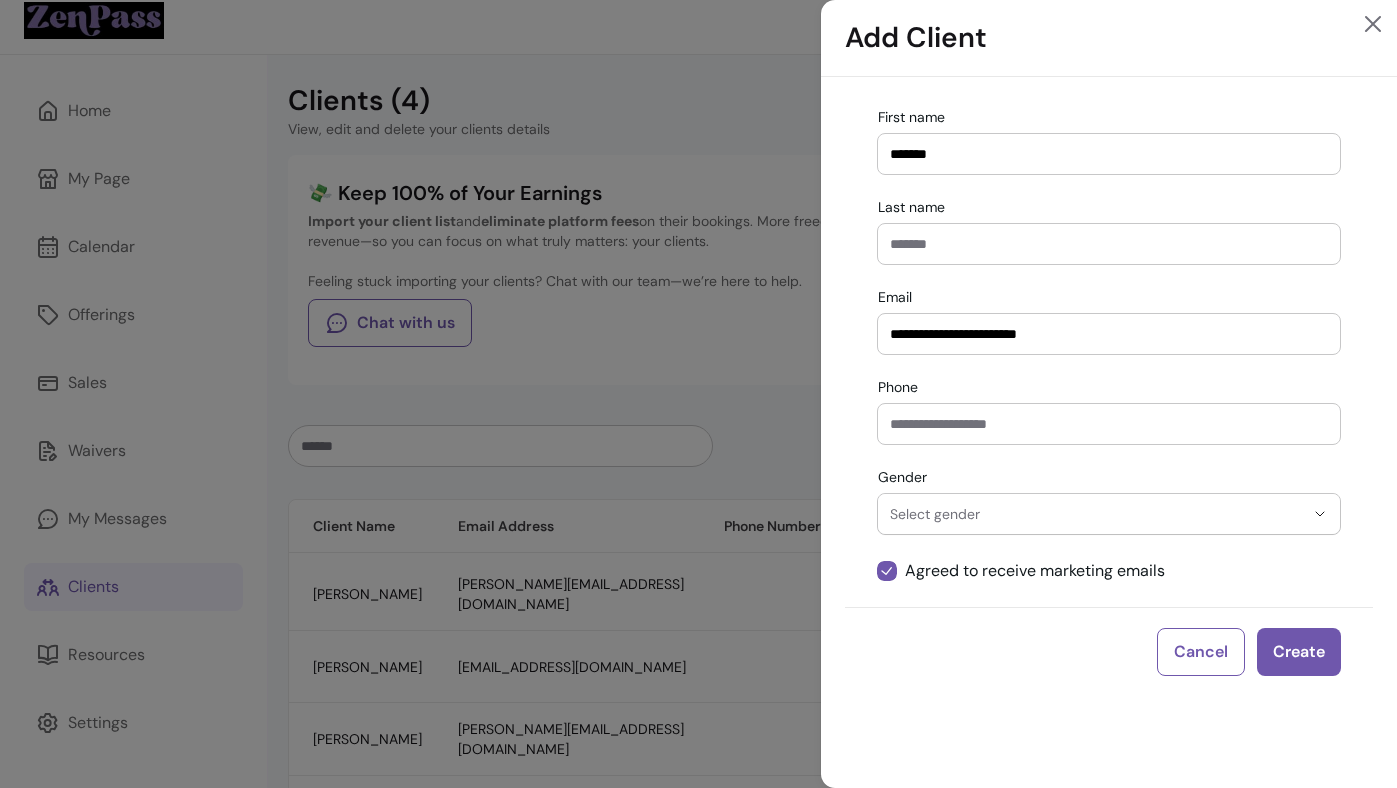 paste on "*********" 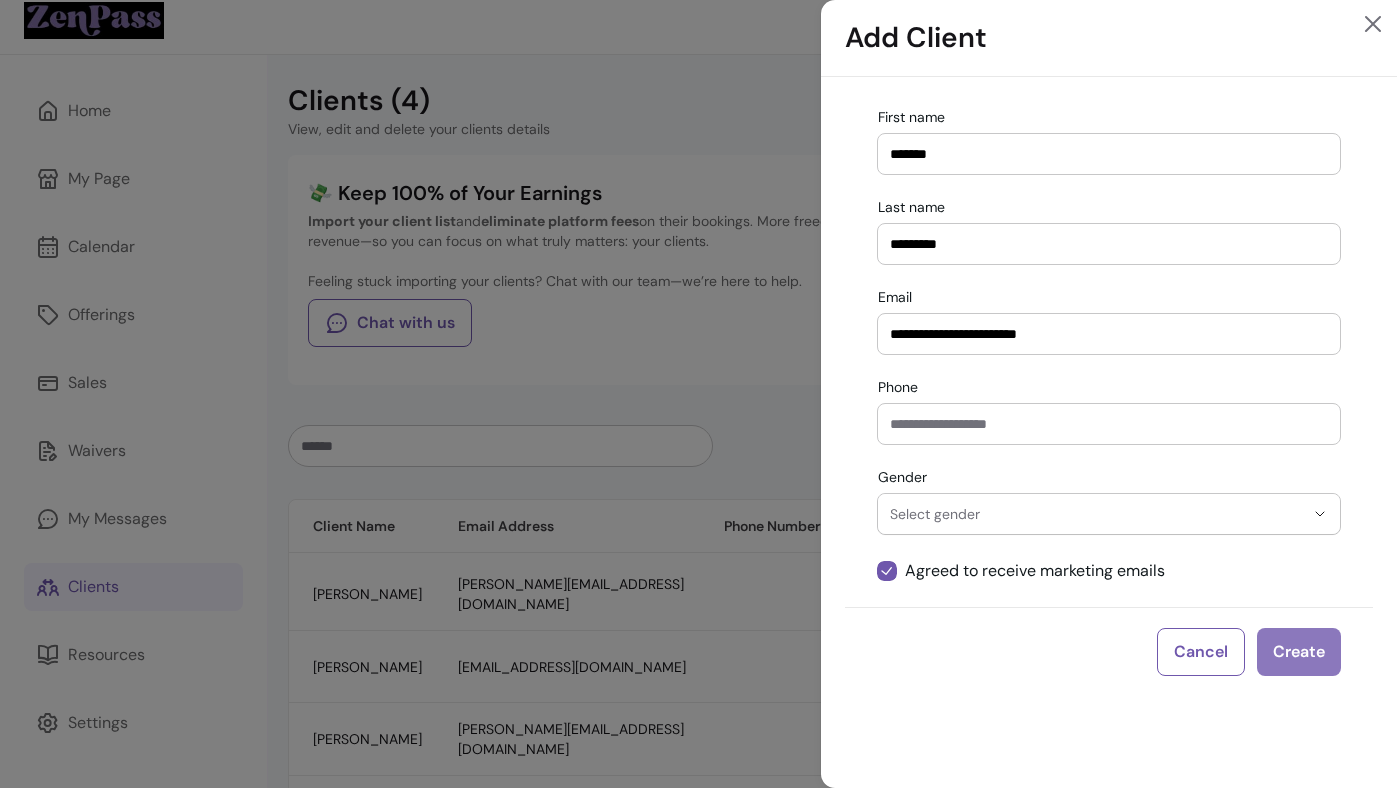 type on "*********" 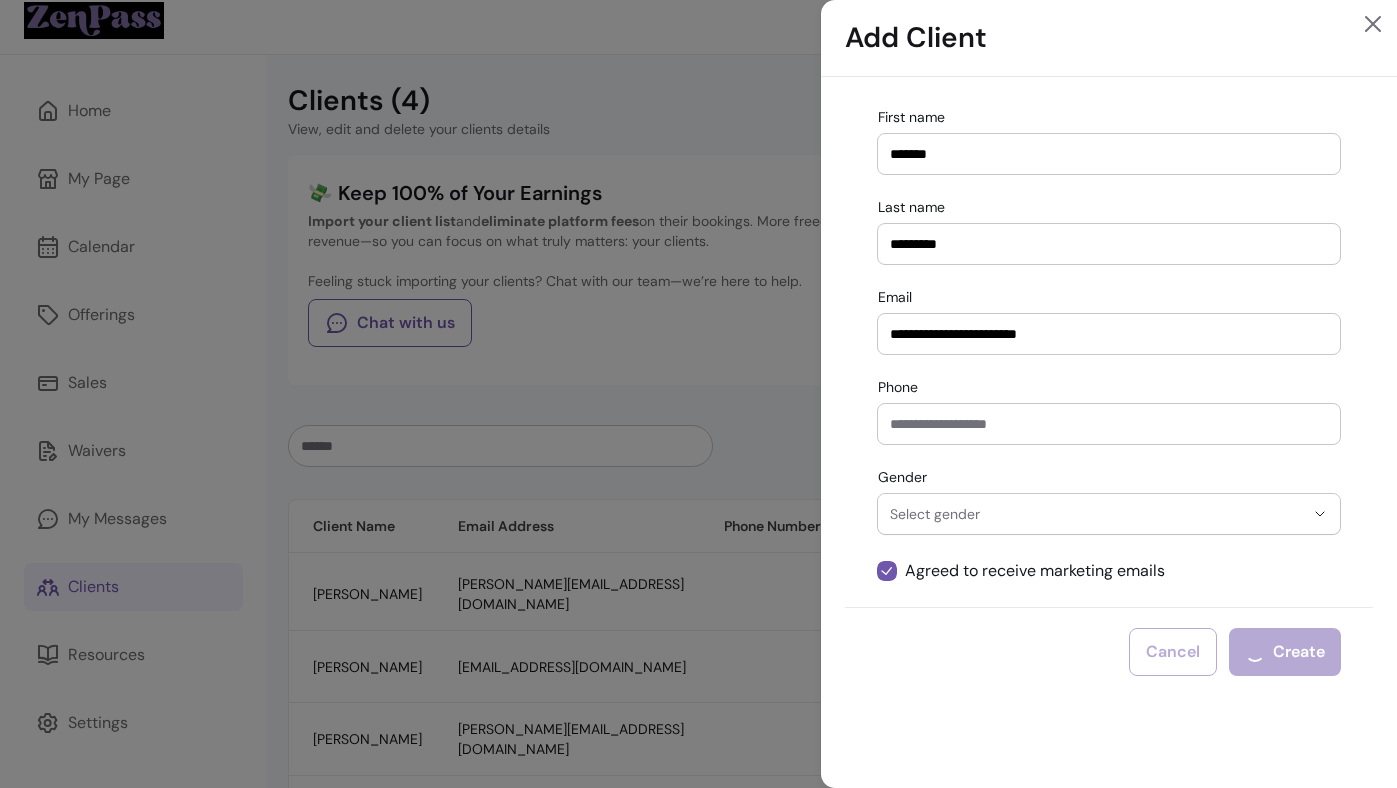 type 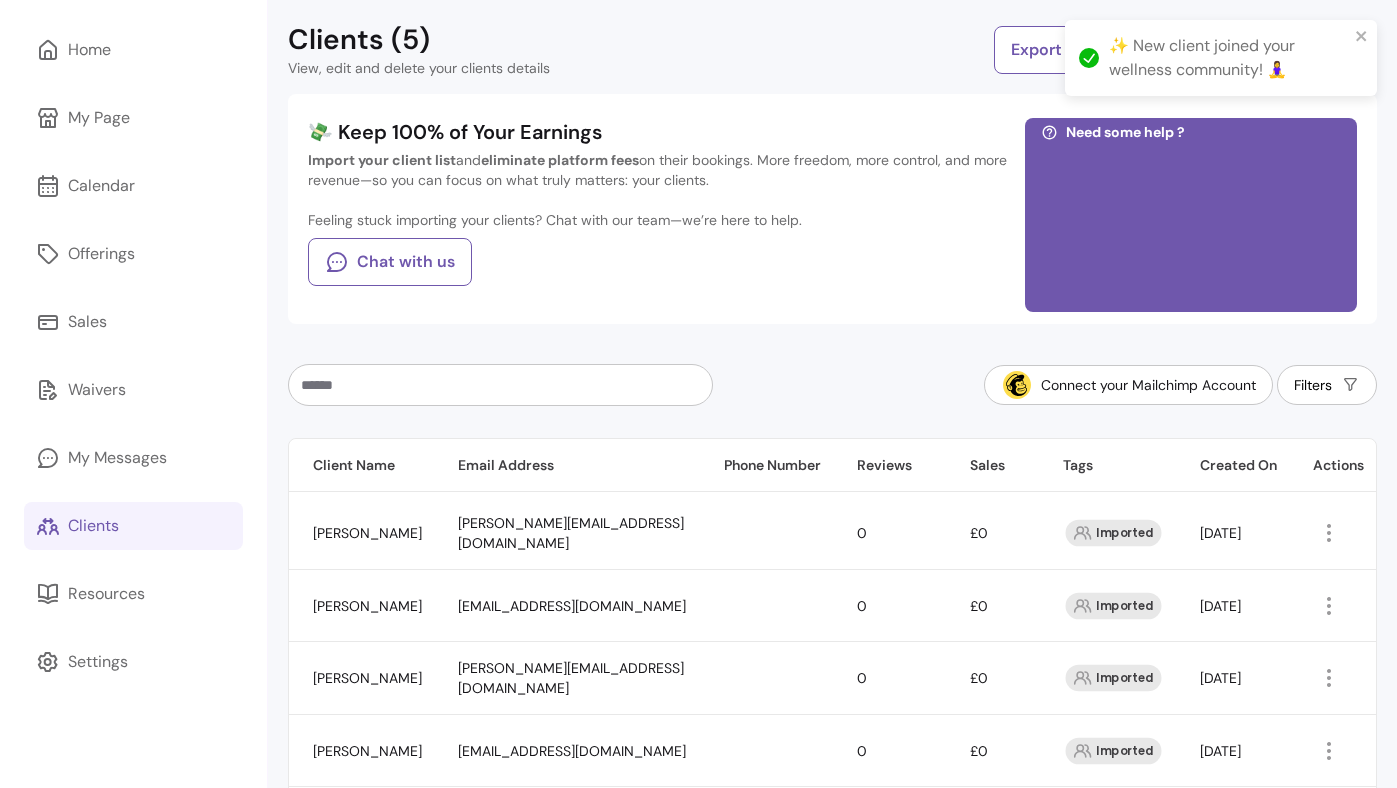 scroll, scrollTop: 4, scrollLeft: 0, axis: vertical 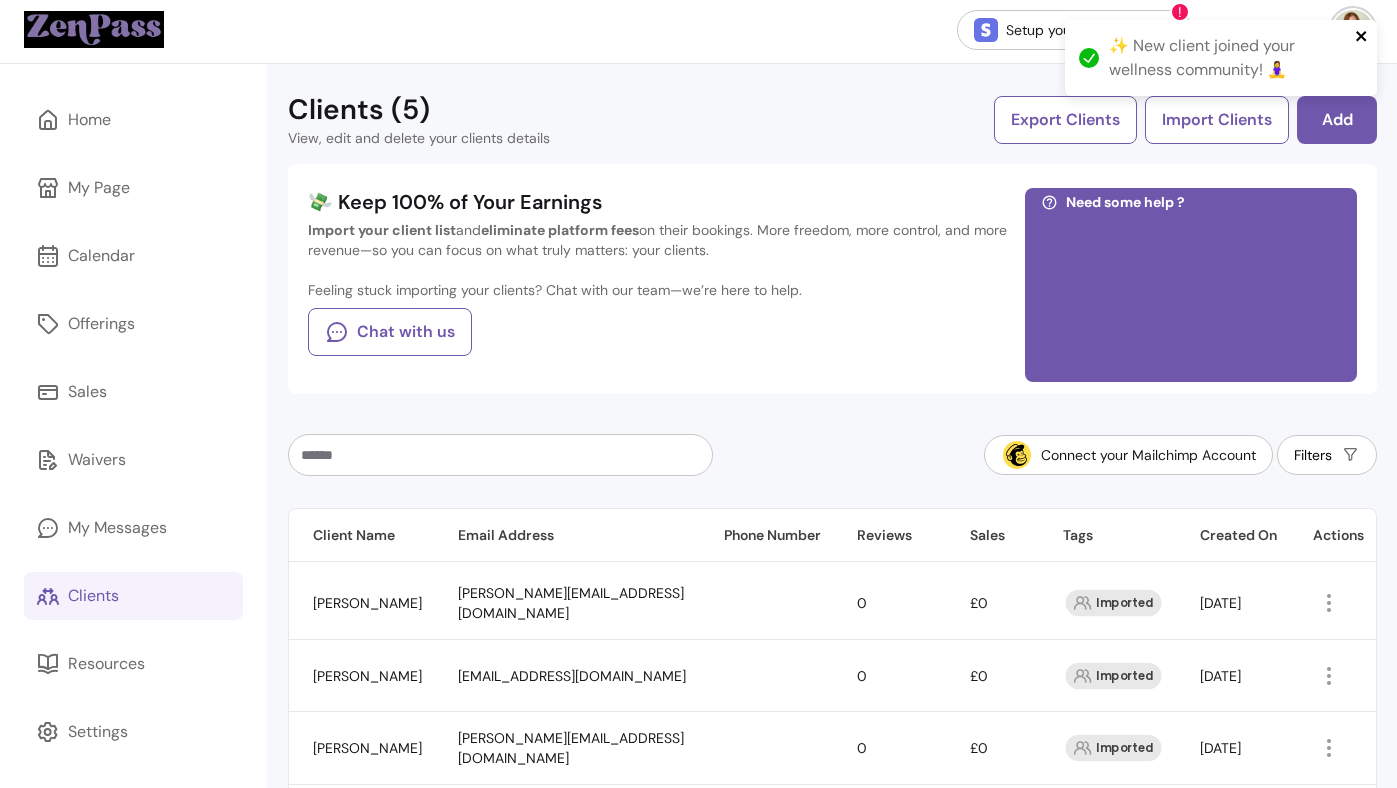 click 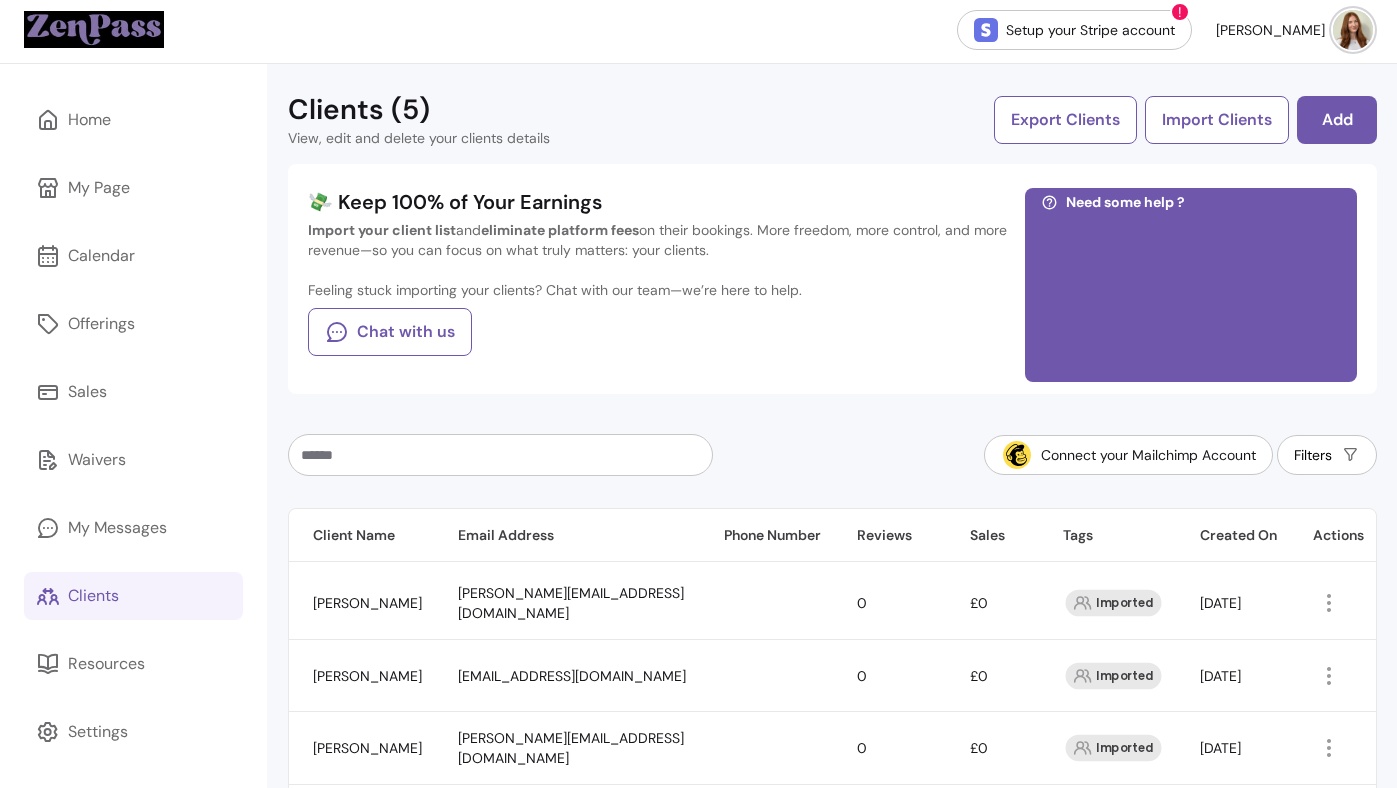 click on "✨ New client joined your wellness community! 🧘‍♀️" at bounding box center (1221, 66) 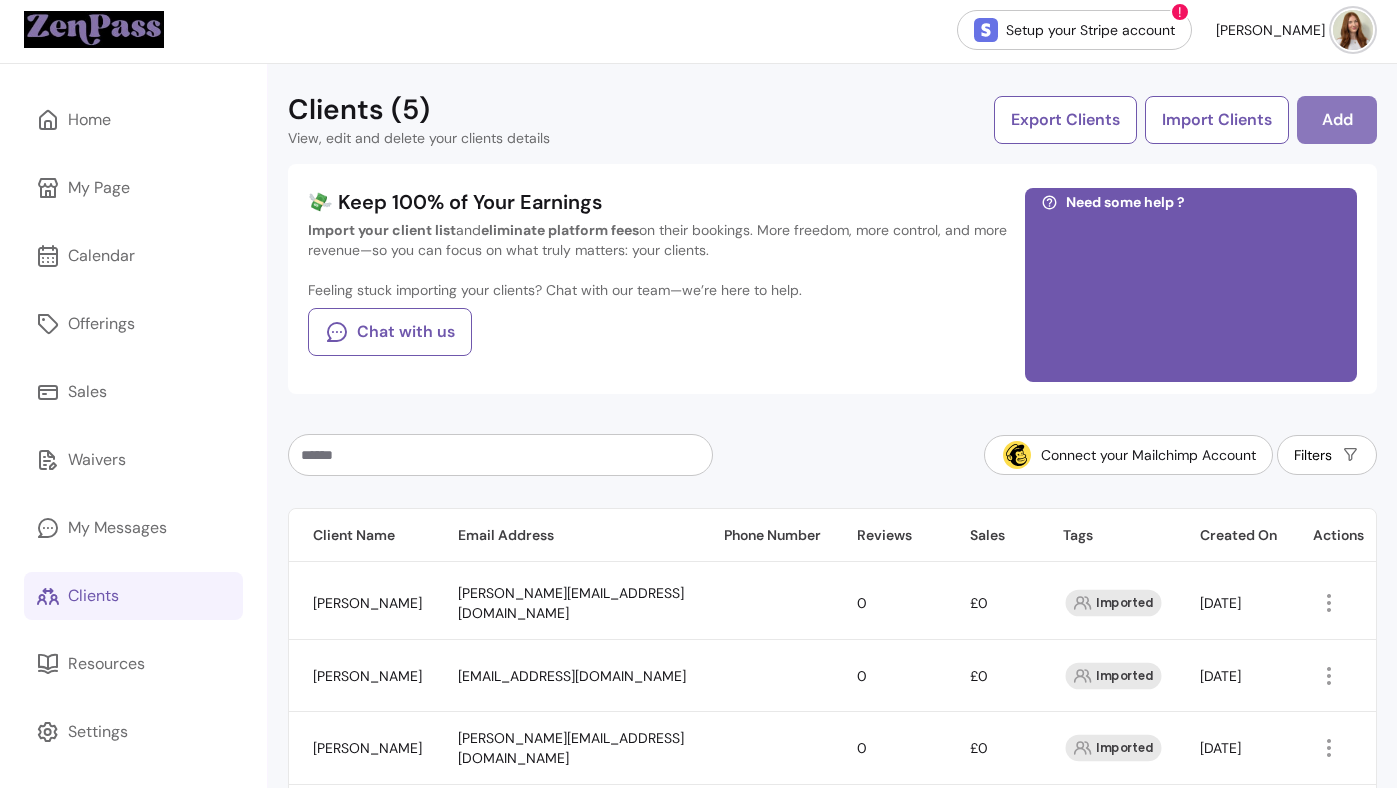 click on "Add" at bounding box center (1337, 120) 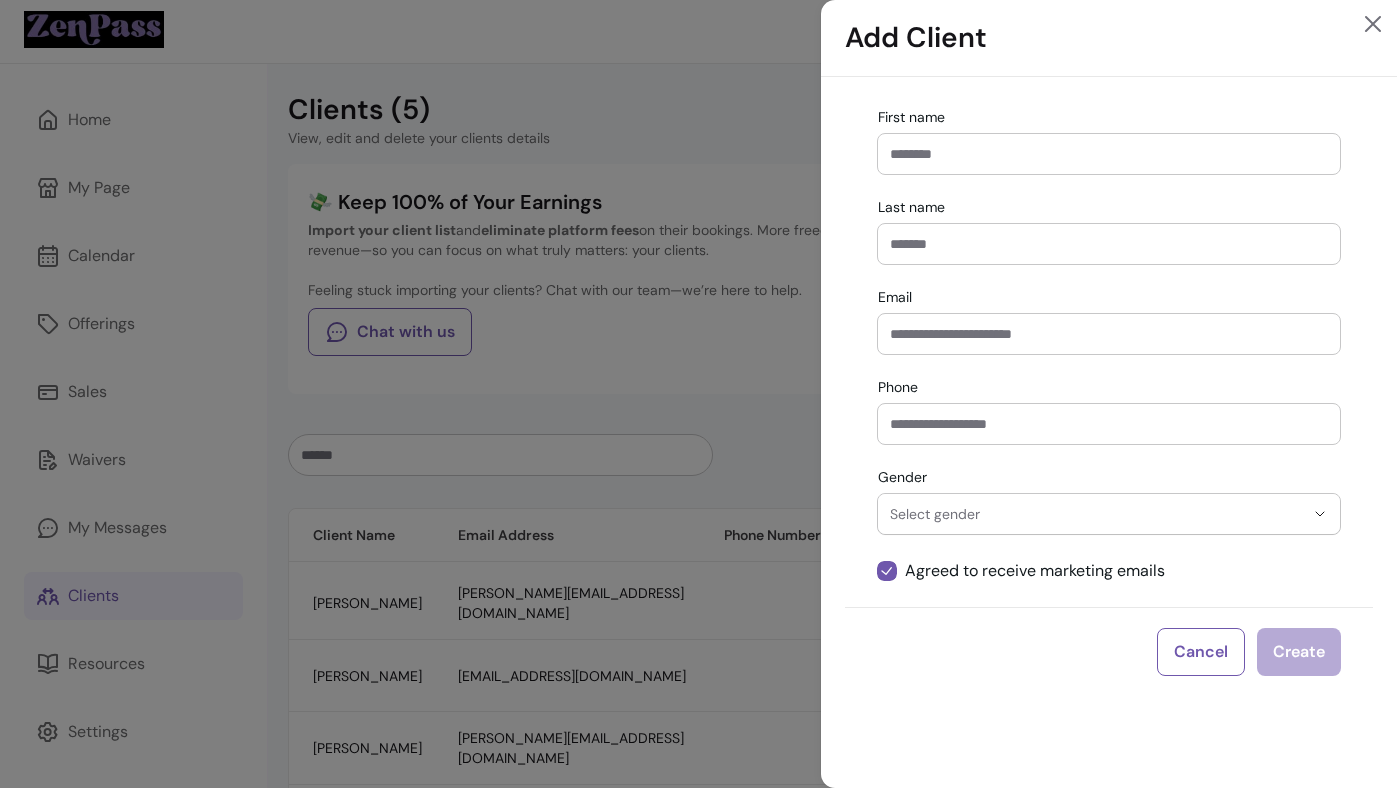 click at bounding box center (1109, 154) 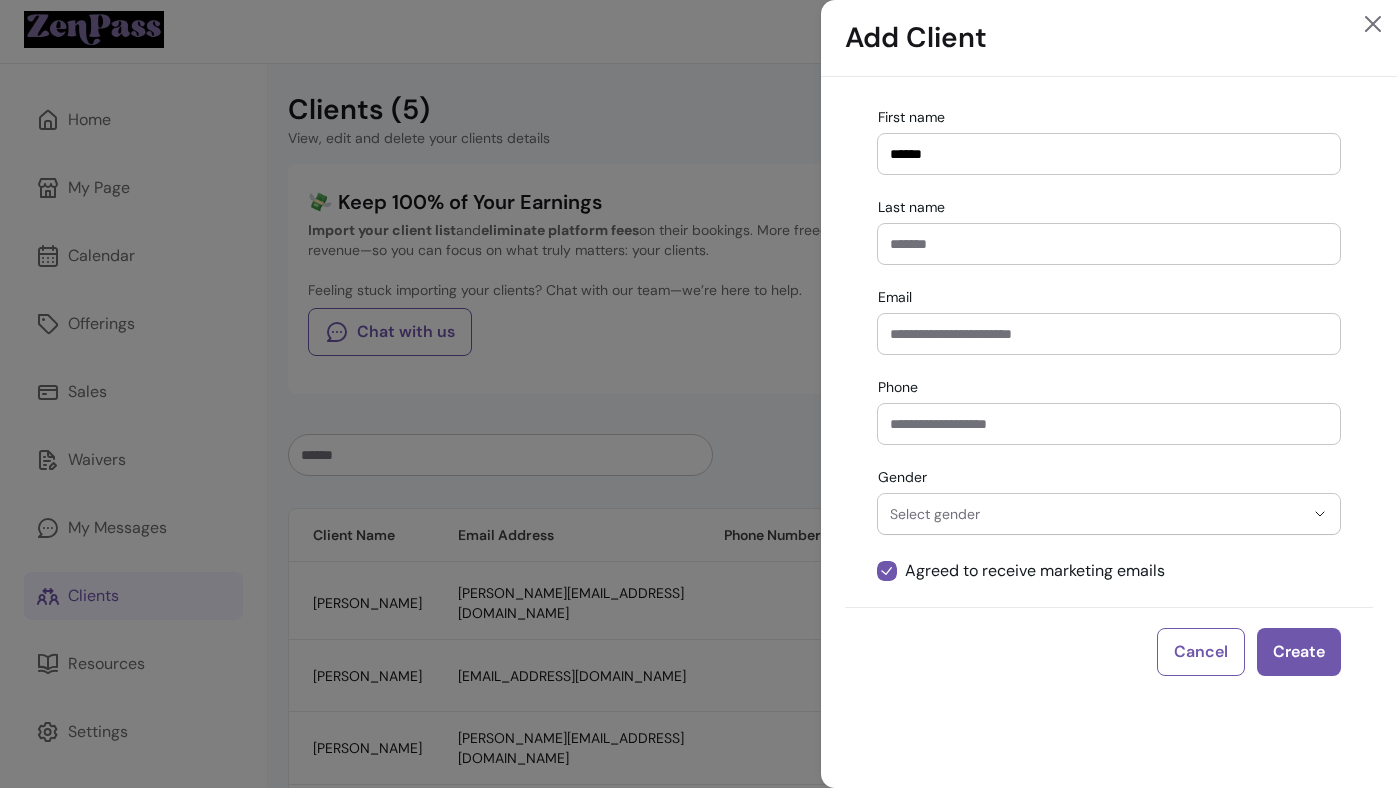 type on "******" 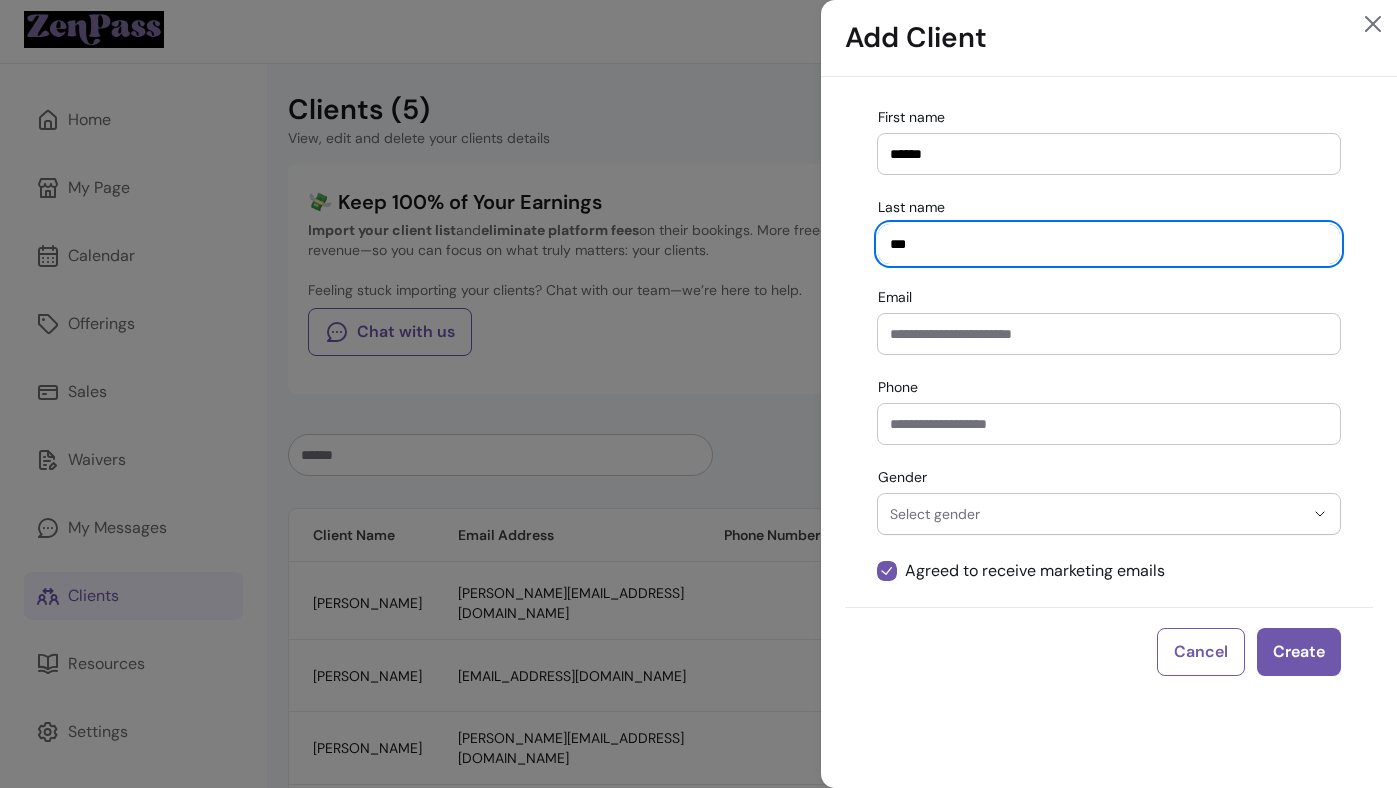 type on "***" 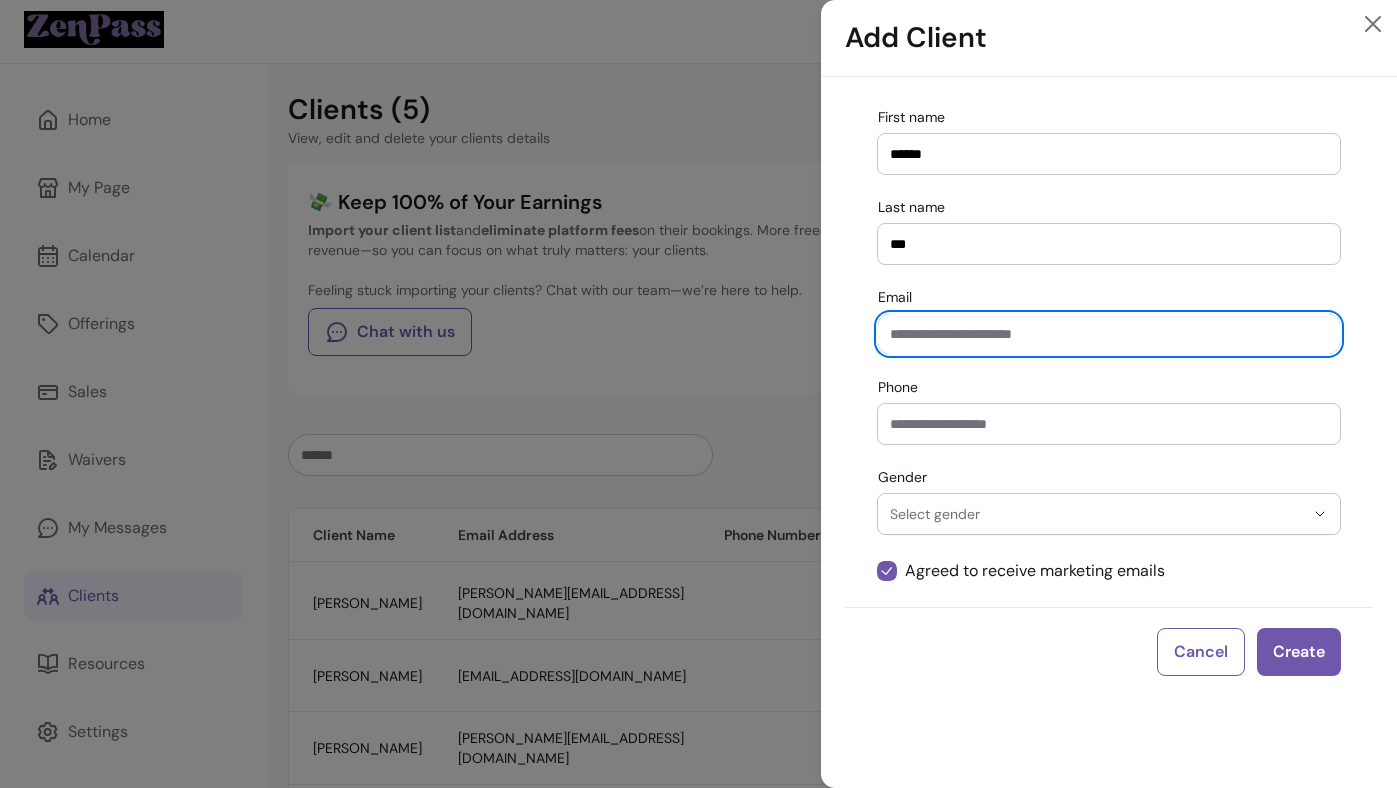 paste on "**********" 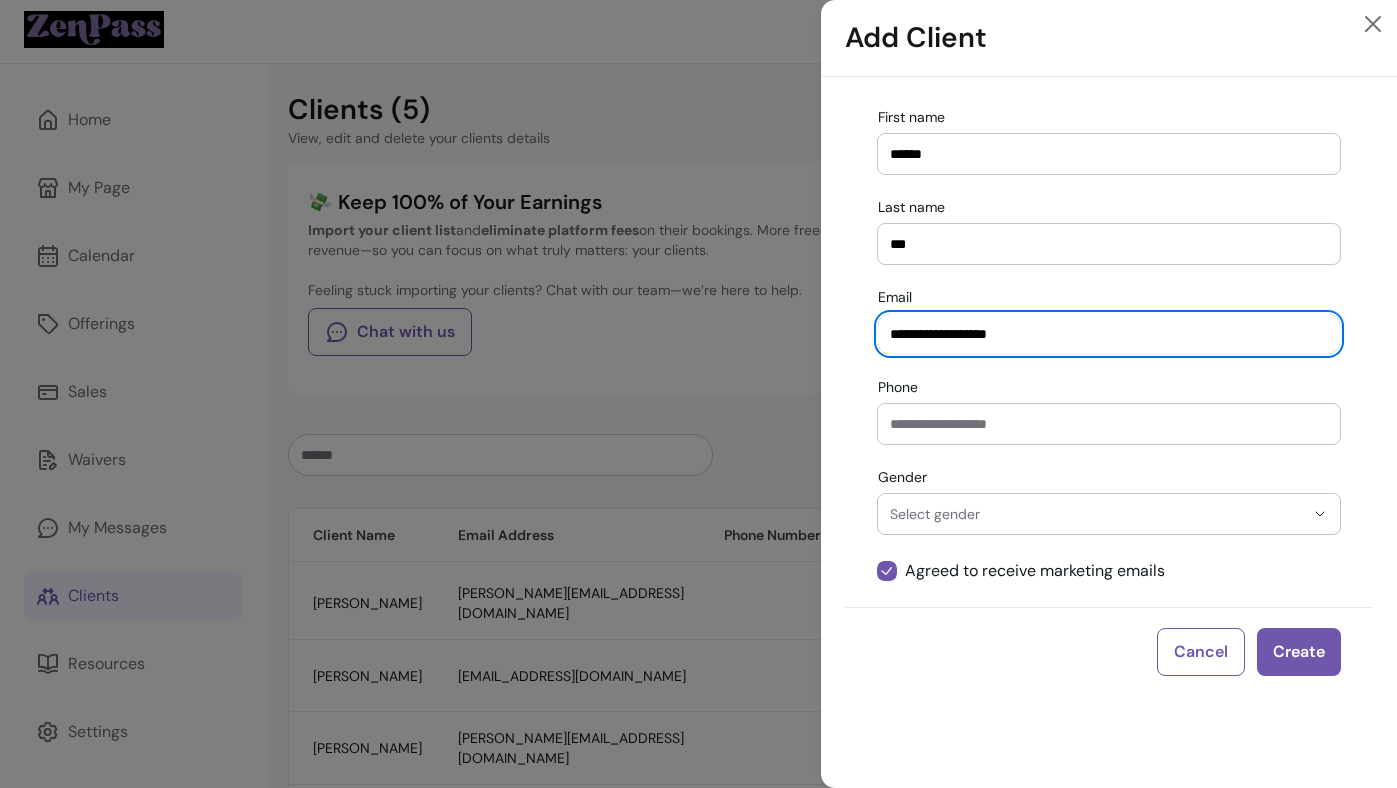 type on "**********" 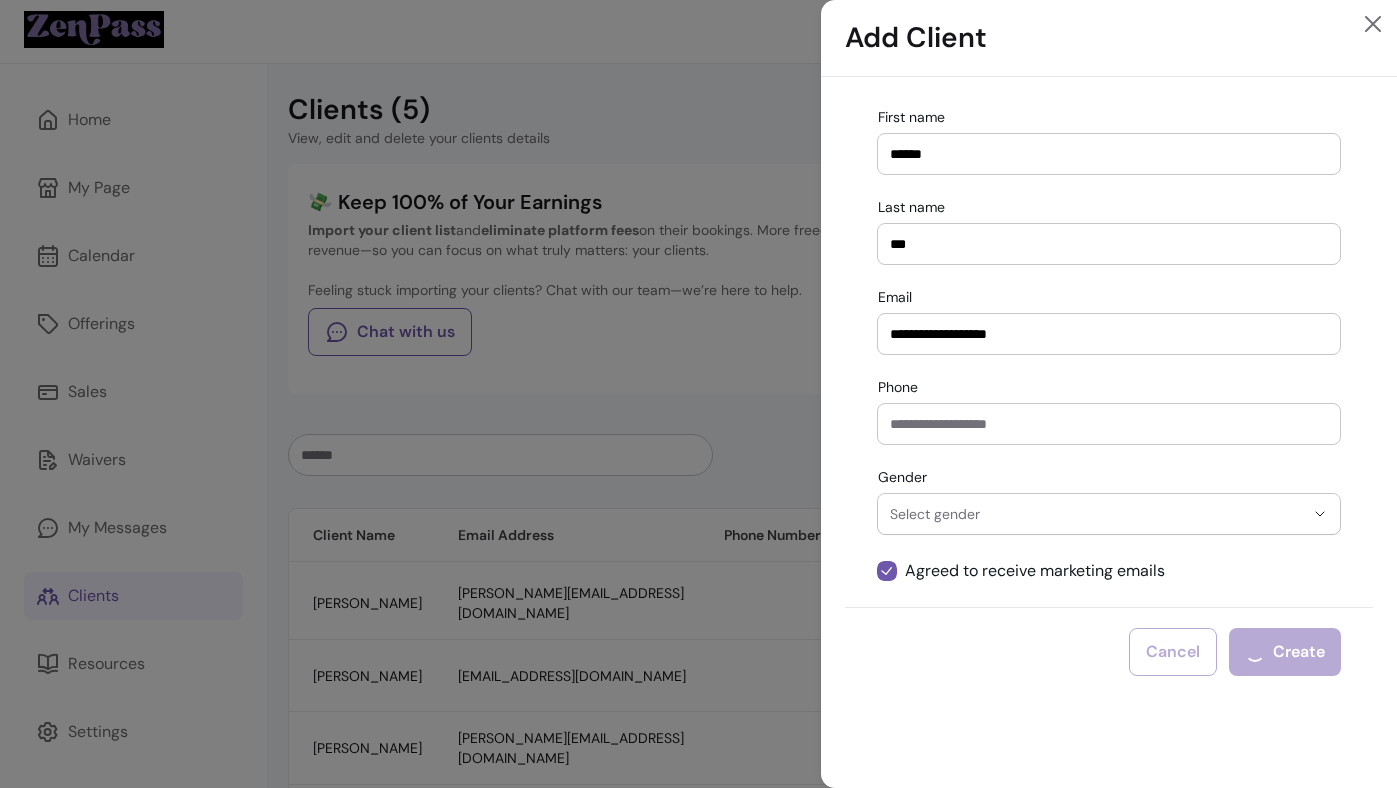 type 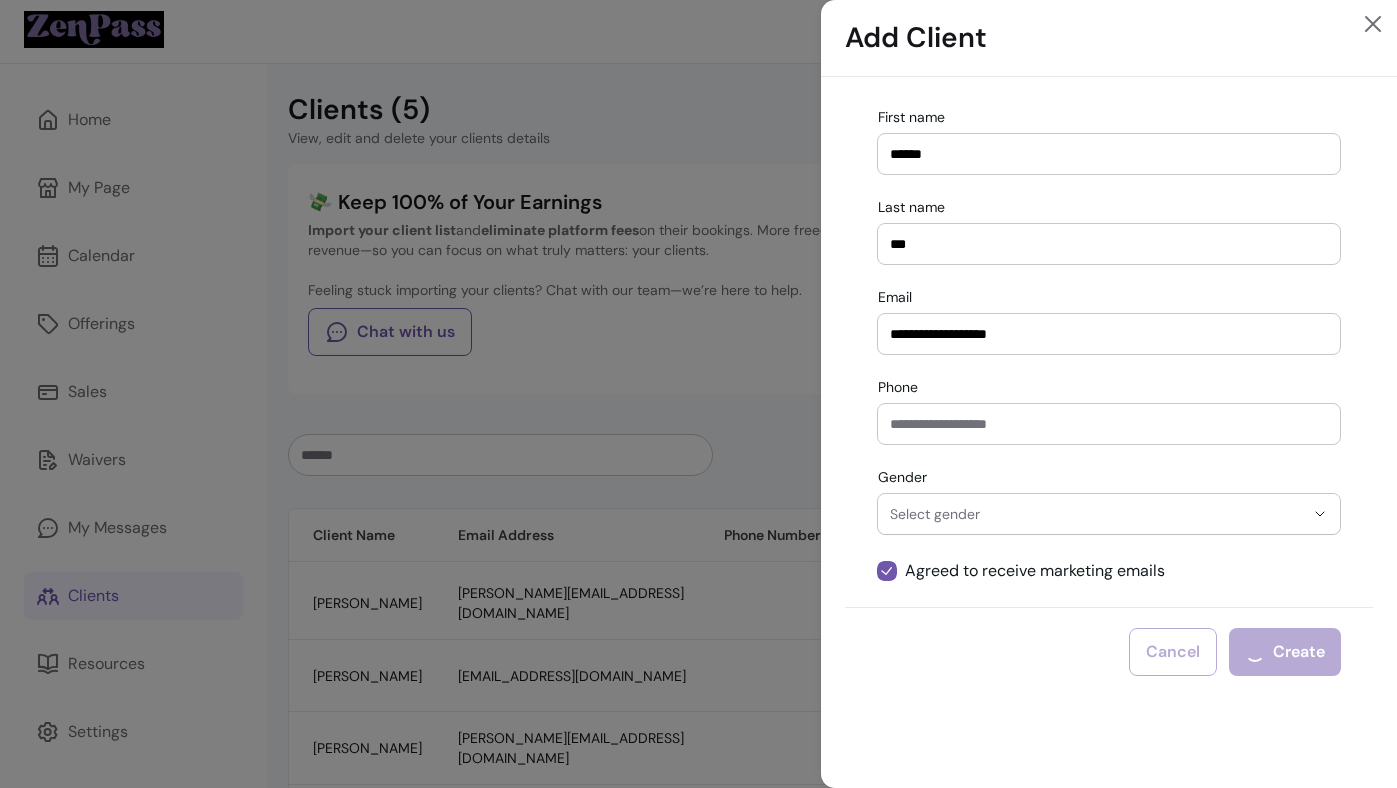 type 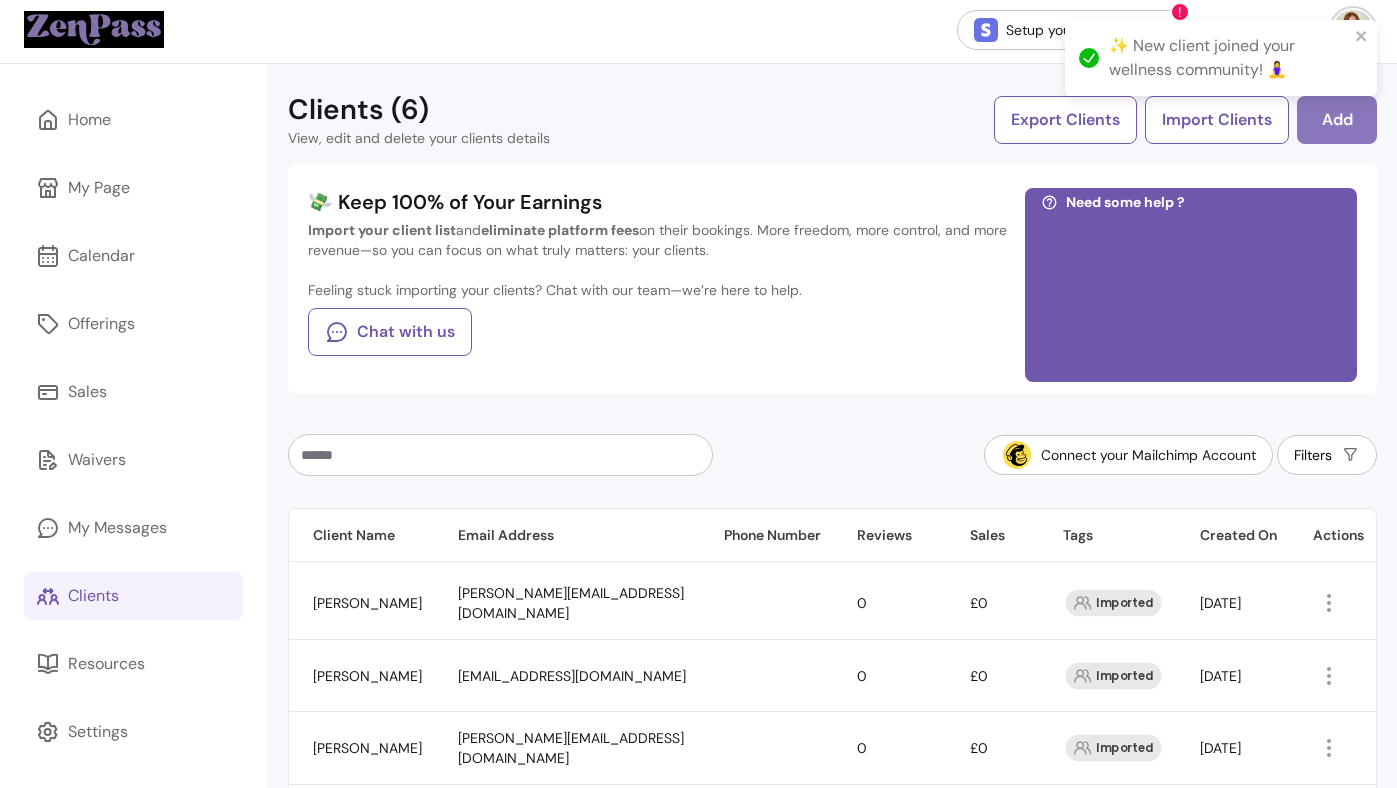 click on "Add" at bounding box center (1337, 120) 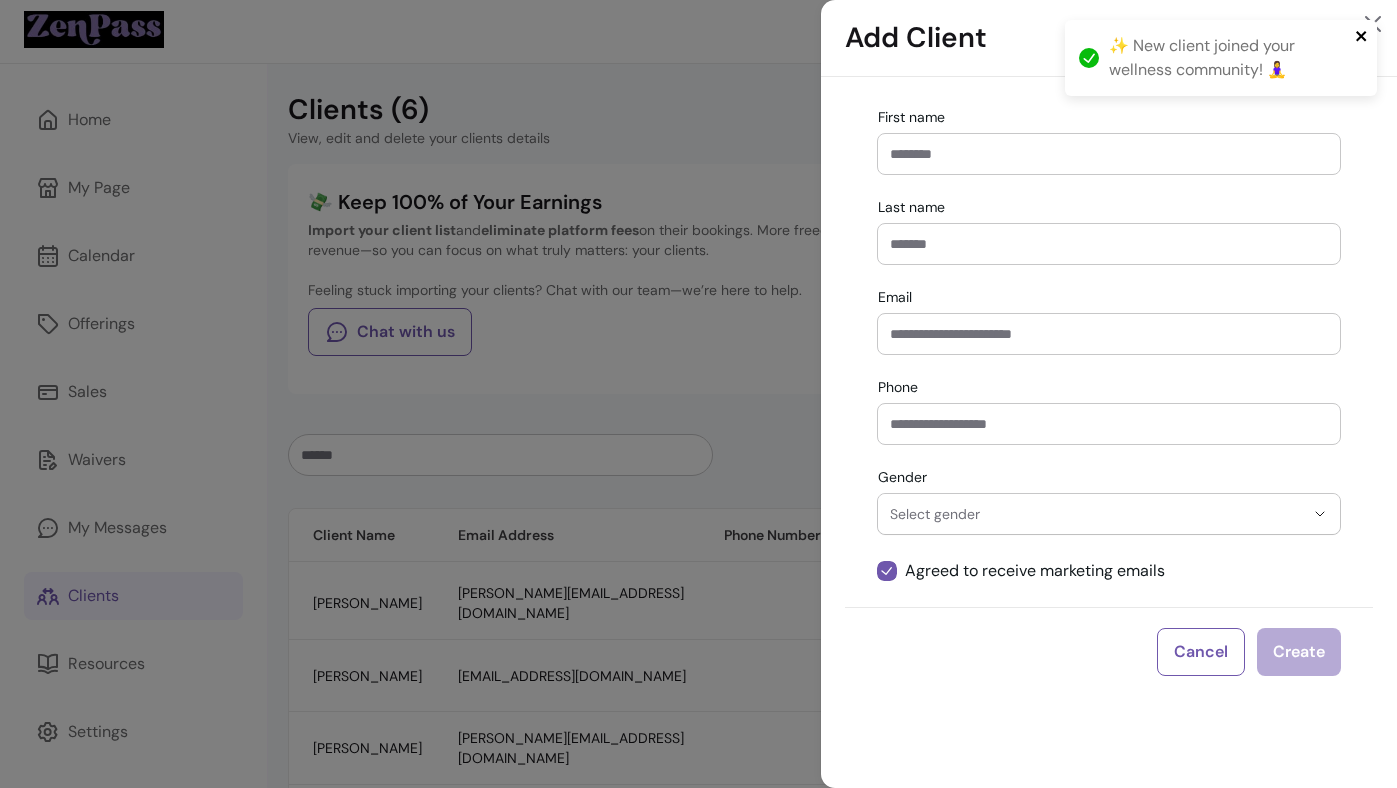click 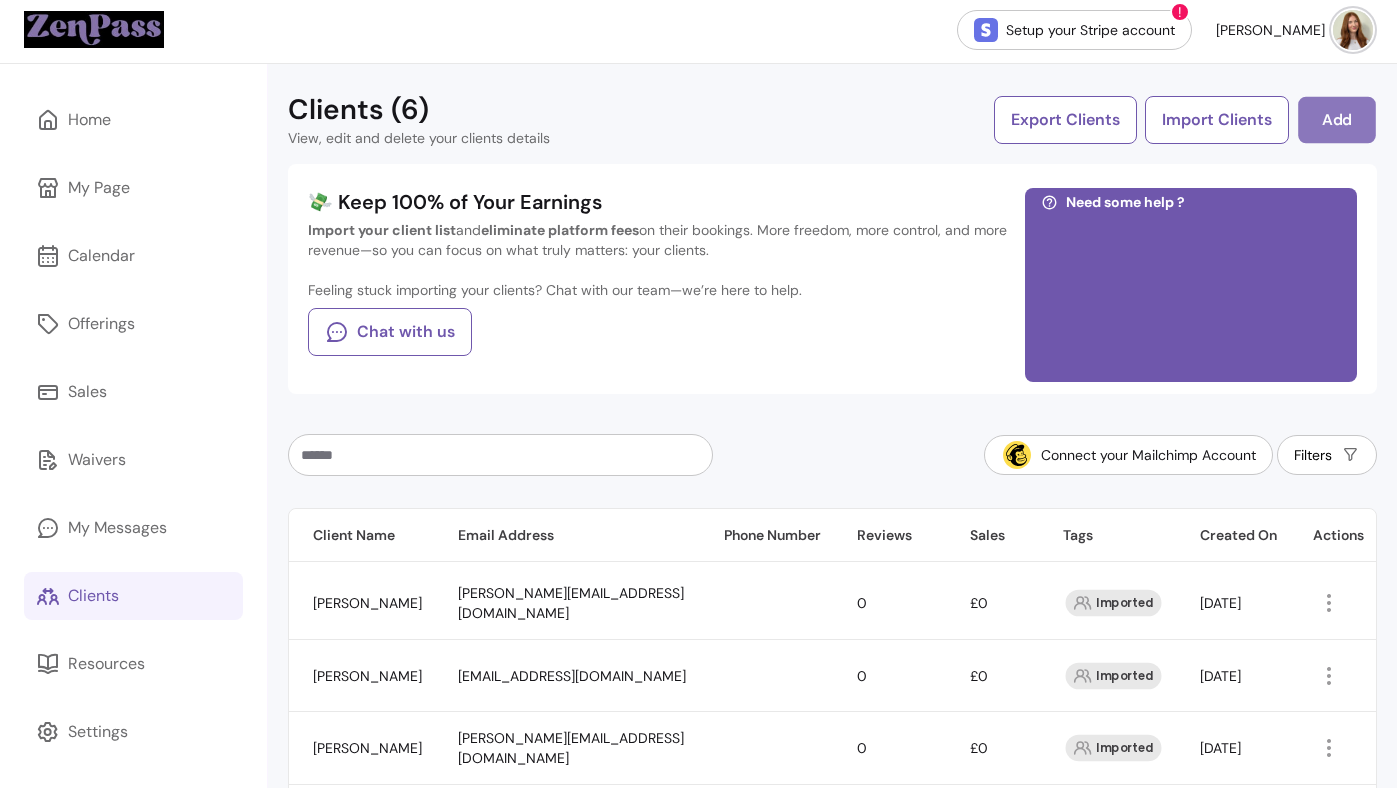 click on "Add" at bounding box center (1337, 120) 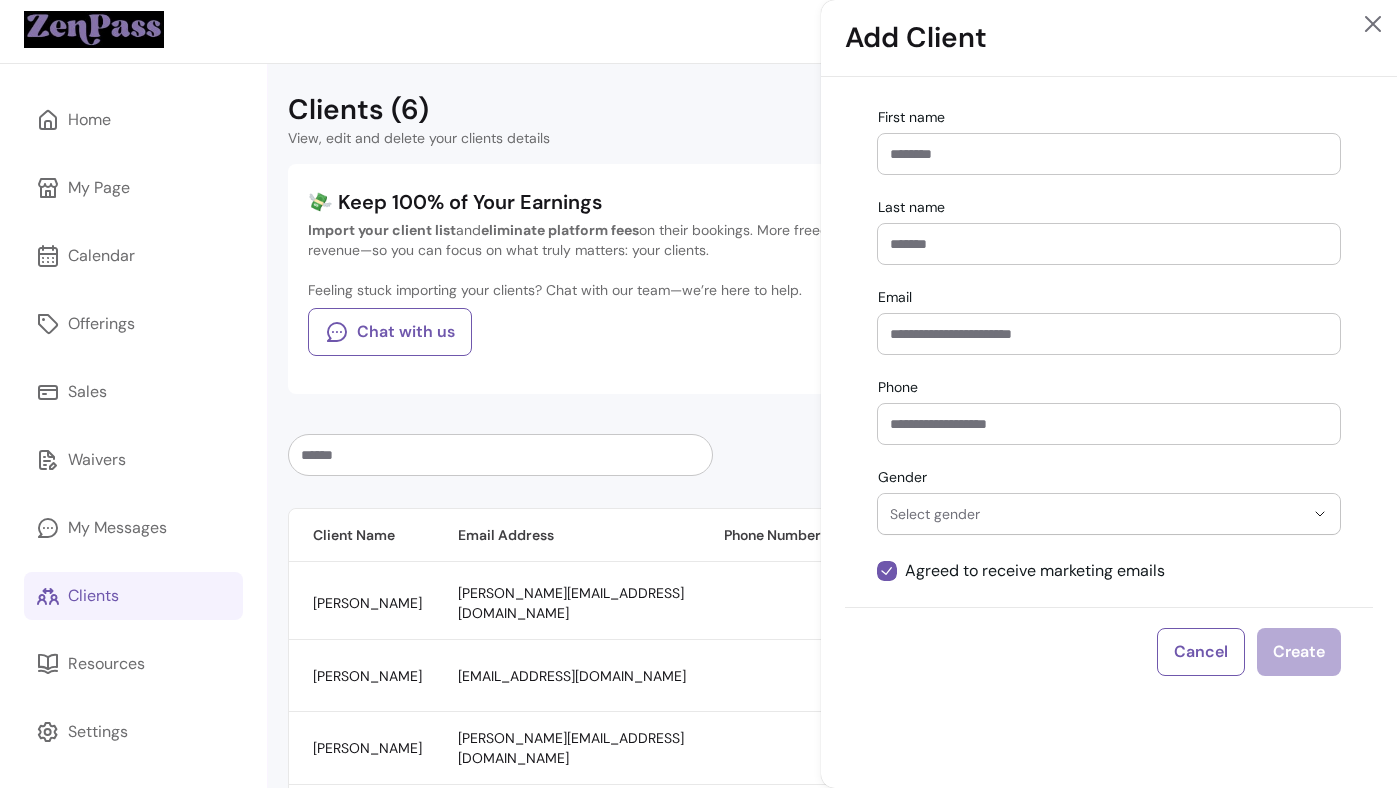 click on "First name" at bounding box center [1109, 154] 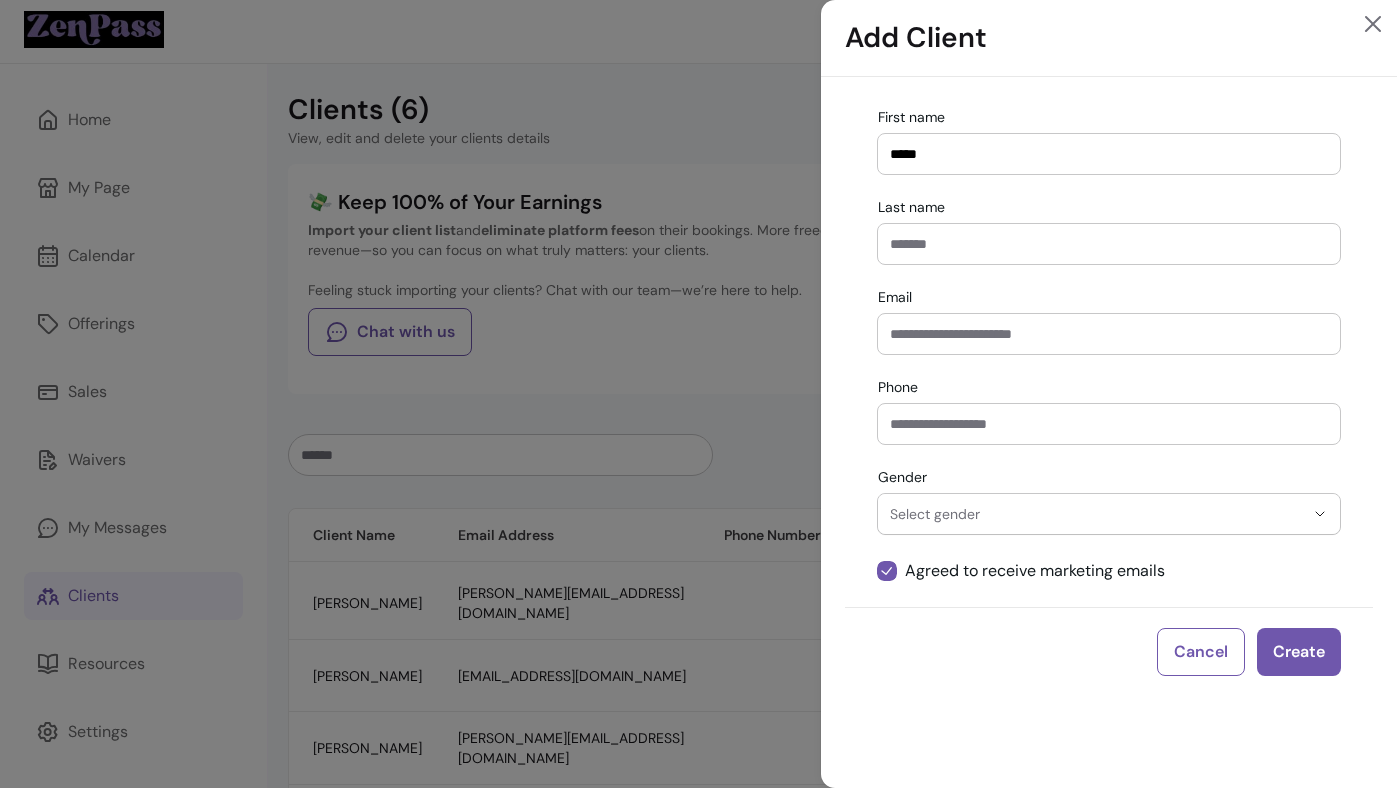 type on "*****" 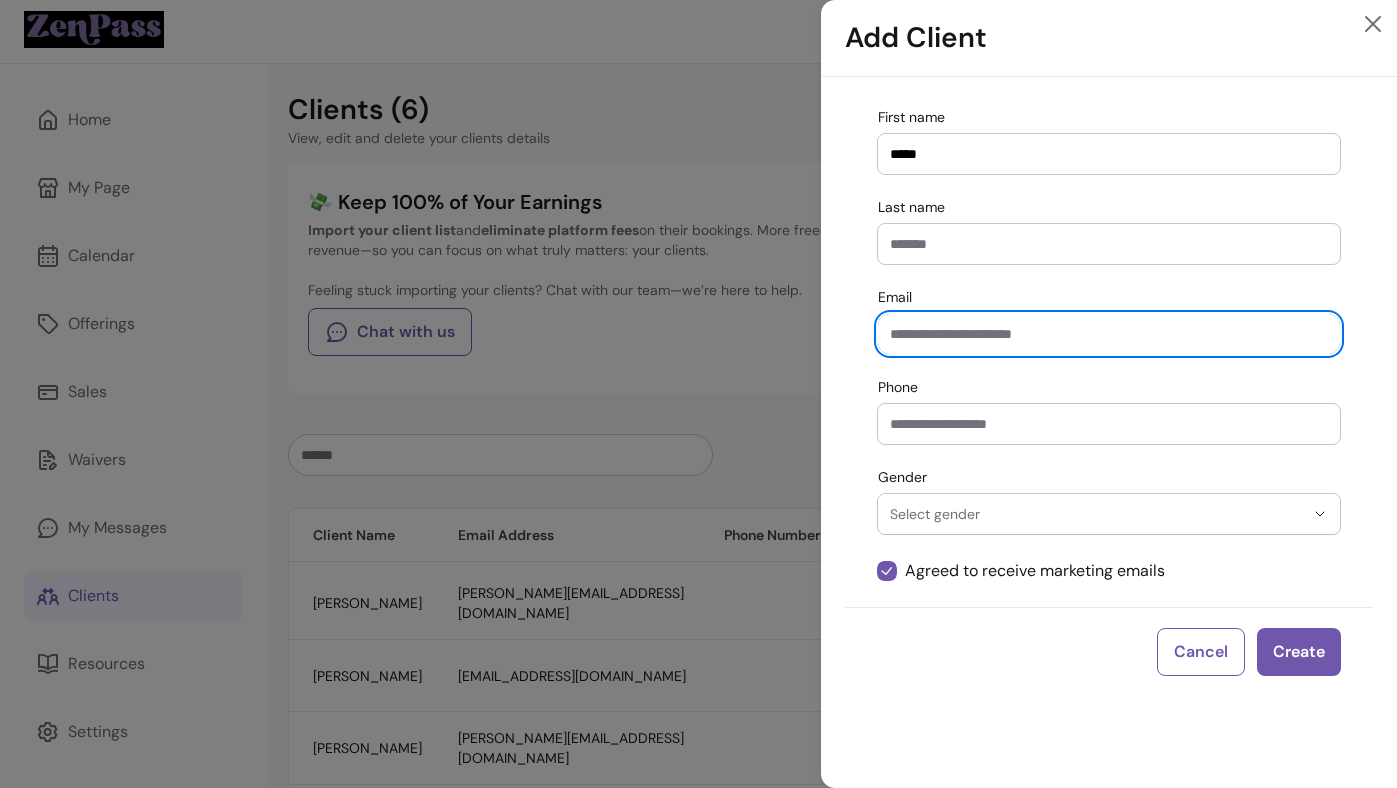 paste on "**********" 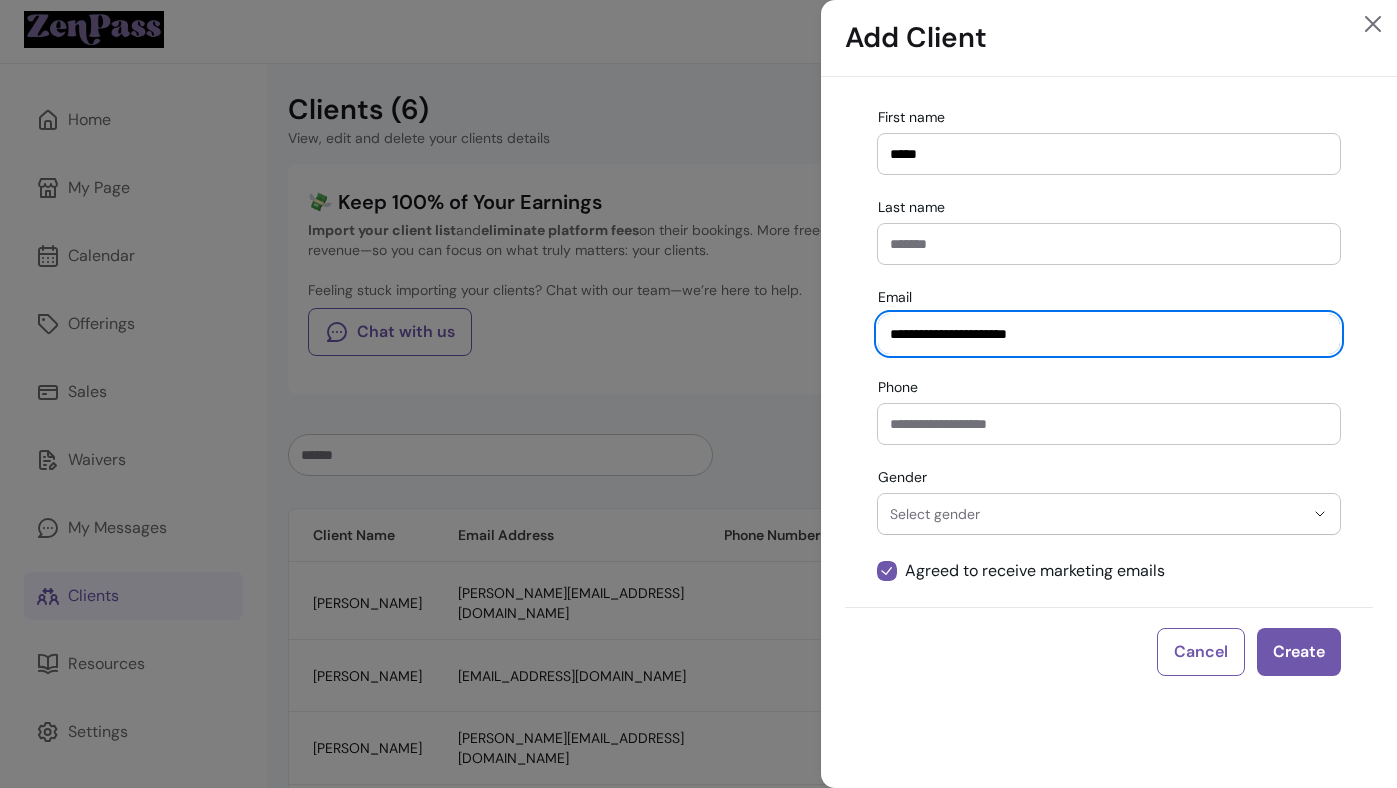 type on "**********" 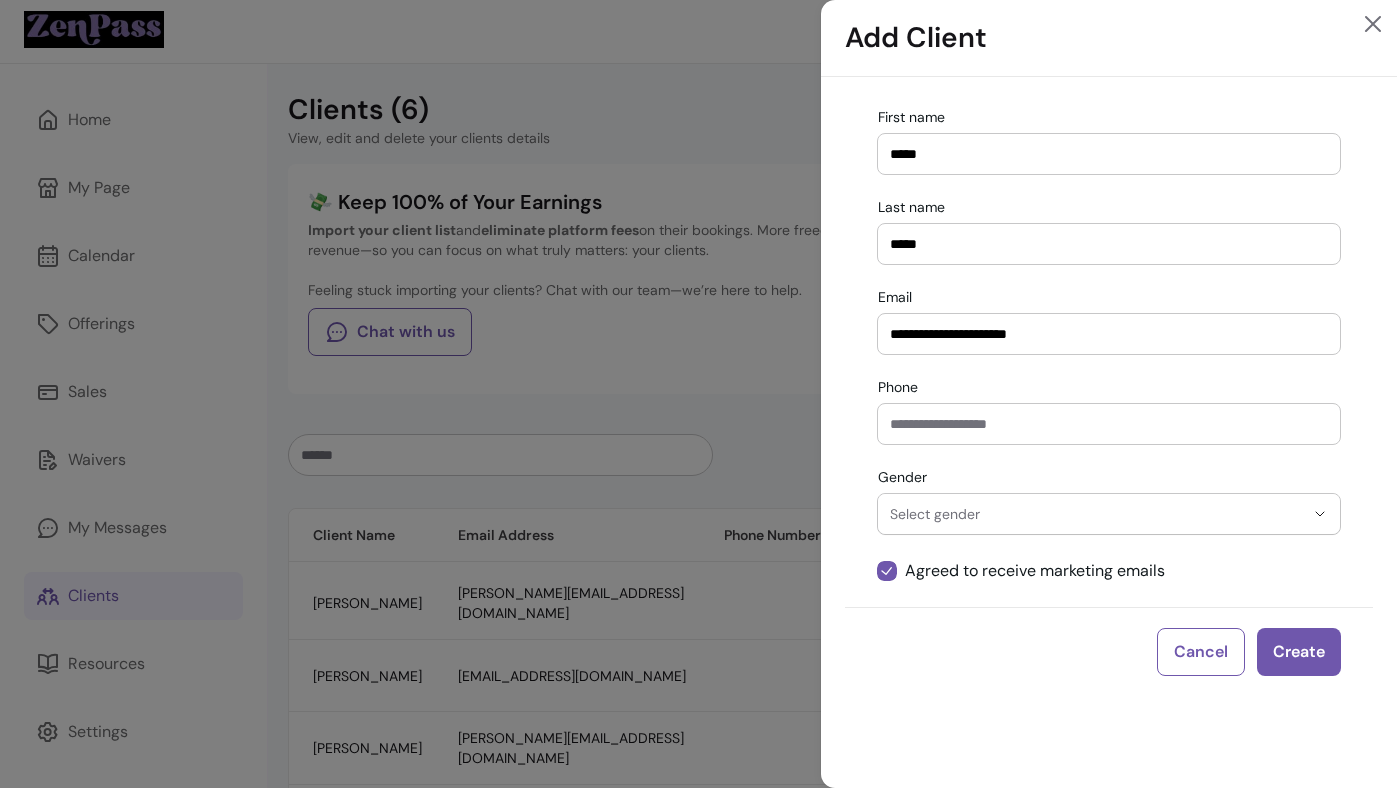 type on "*****" 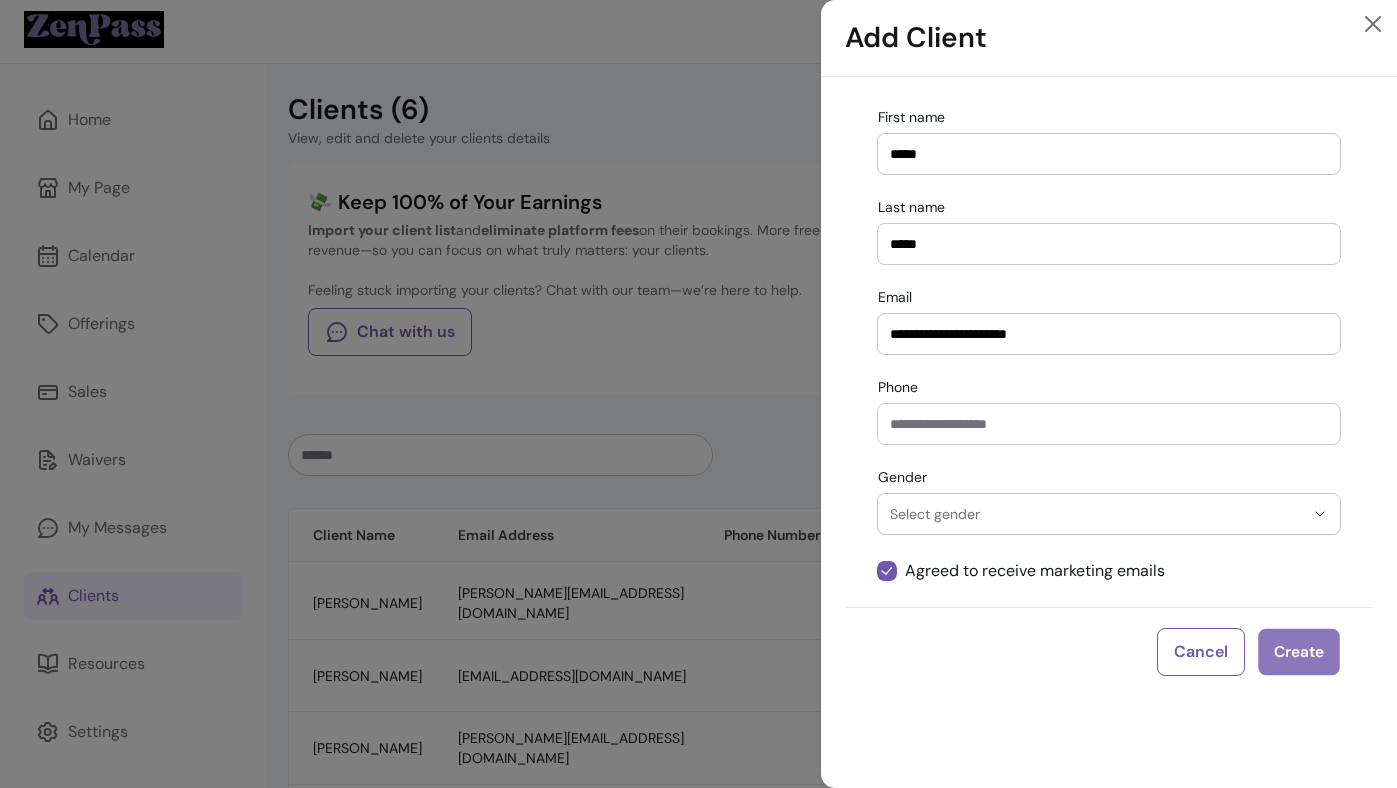 click on "Create" at bounding box center (1298, 652) 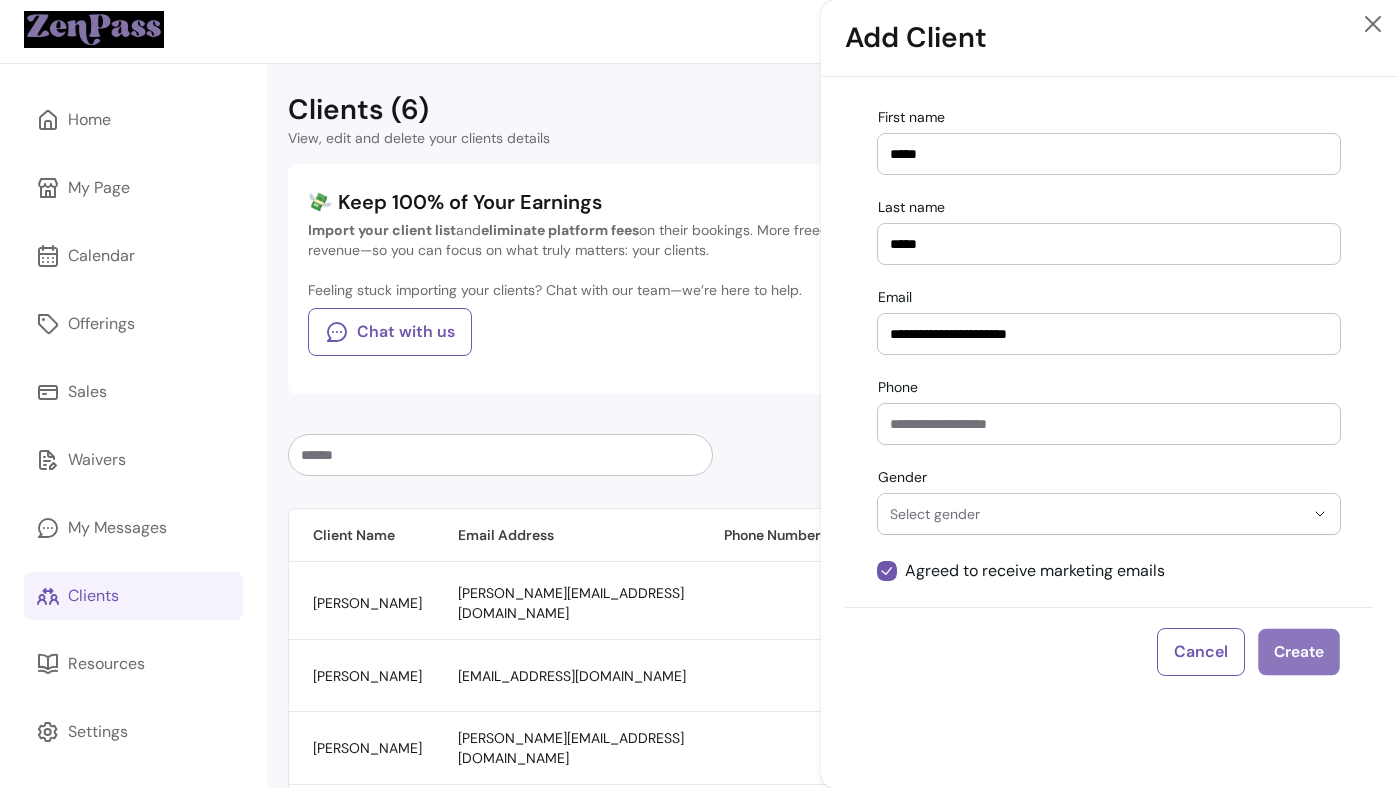 type 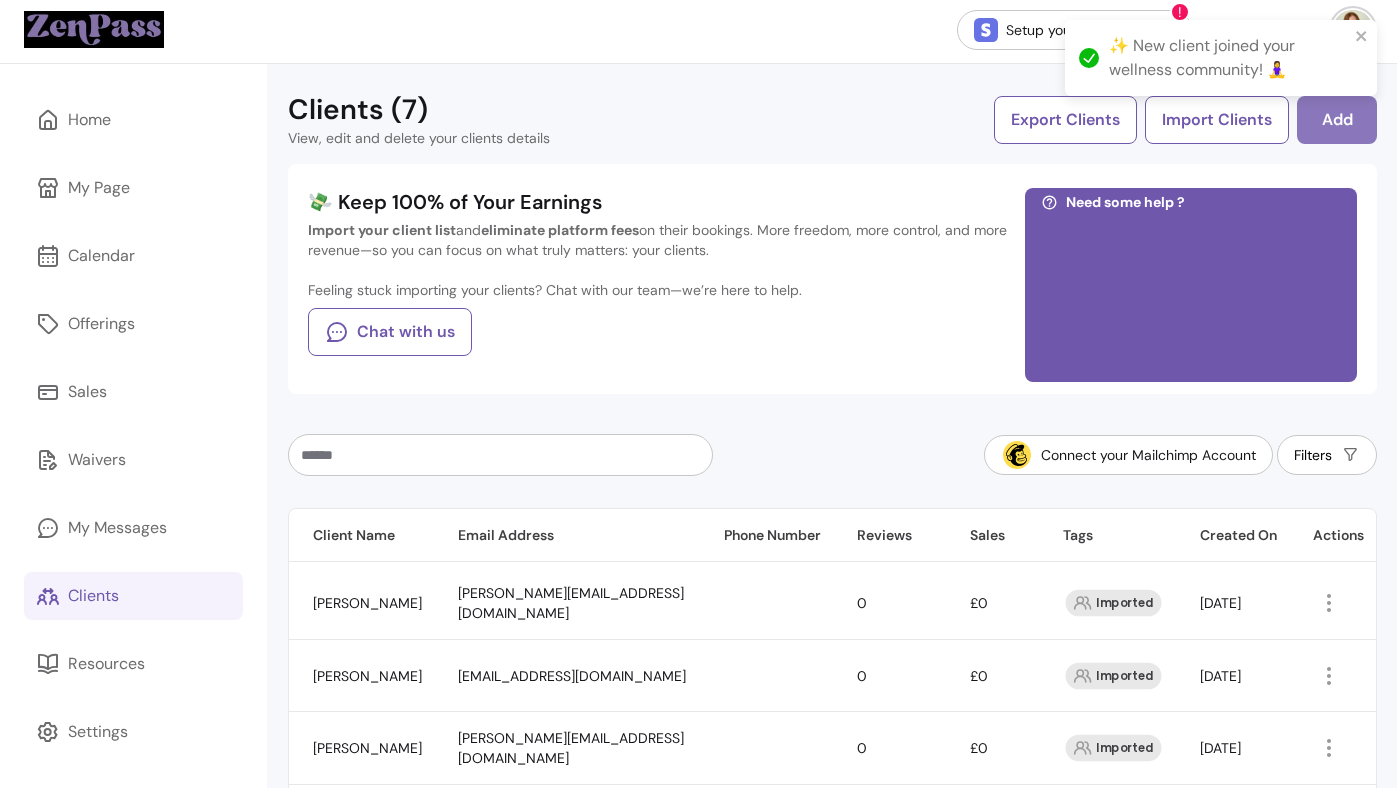 click on "Add" at bounding box center [1337, 120] 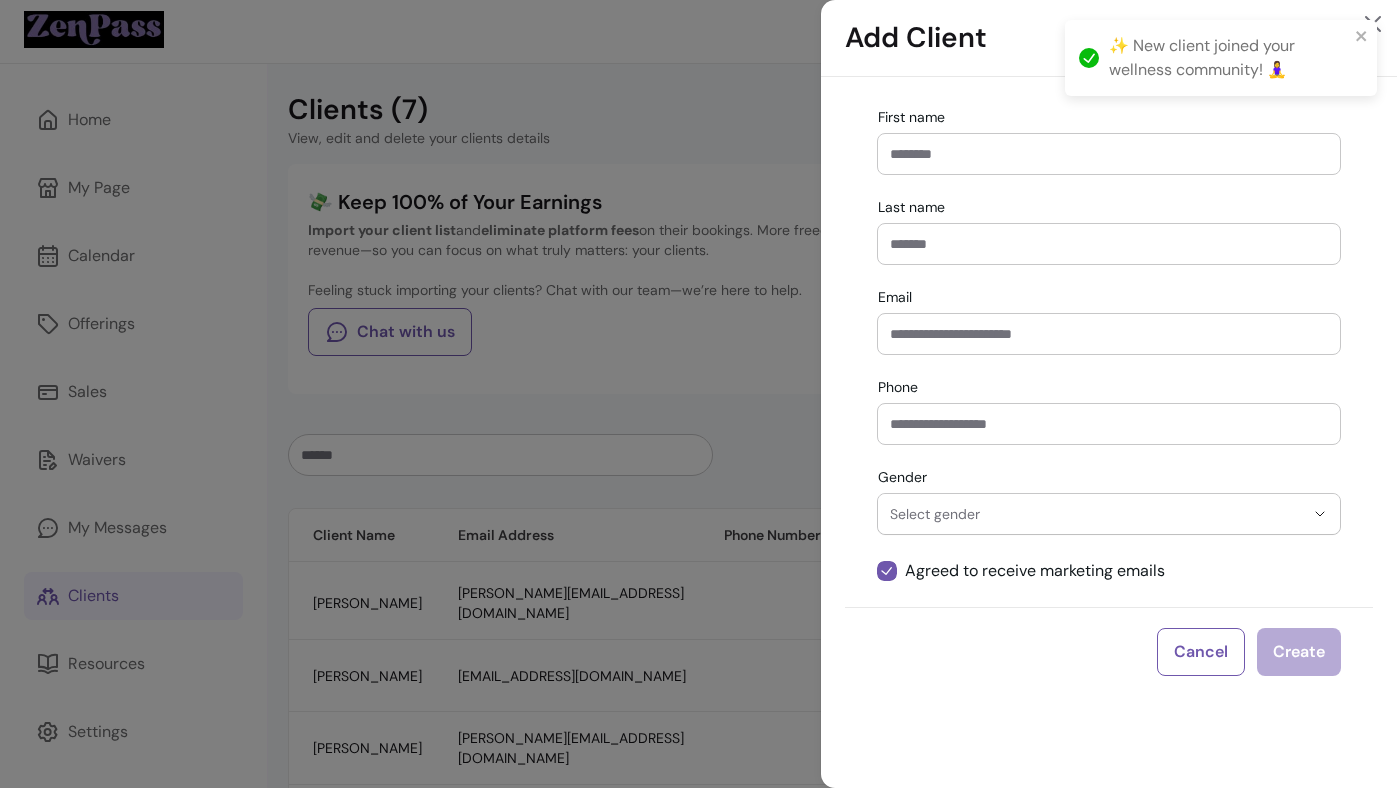 click on "Email" at bounding box center [1109, 334] 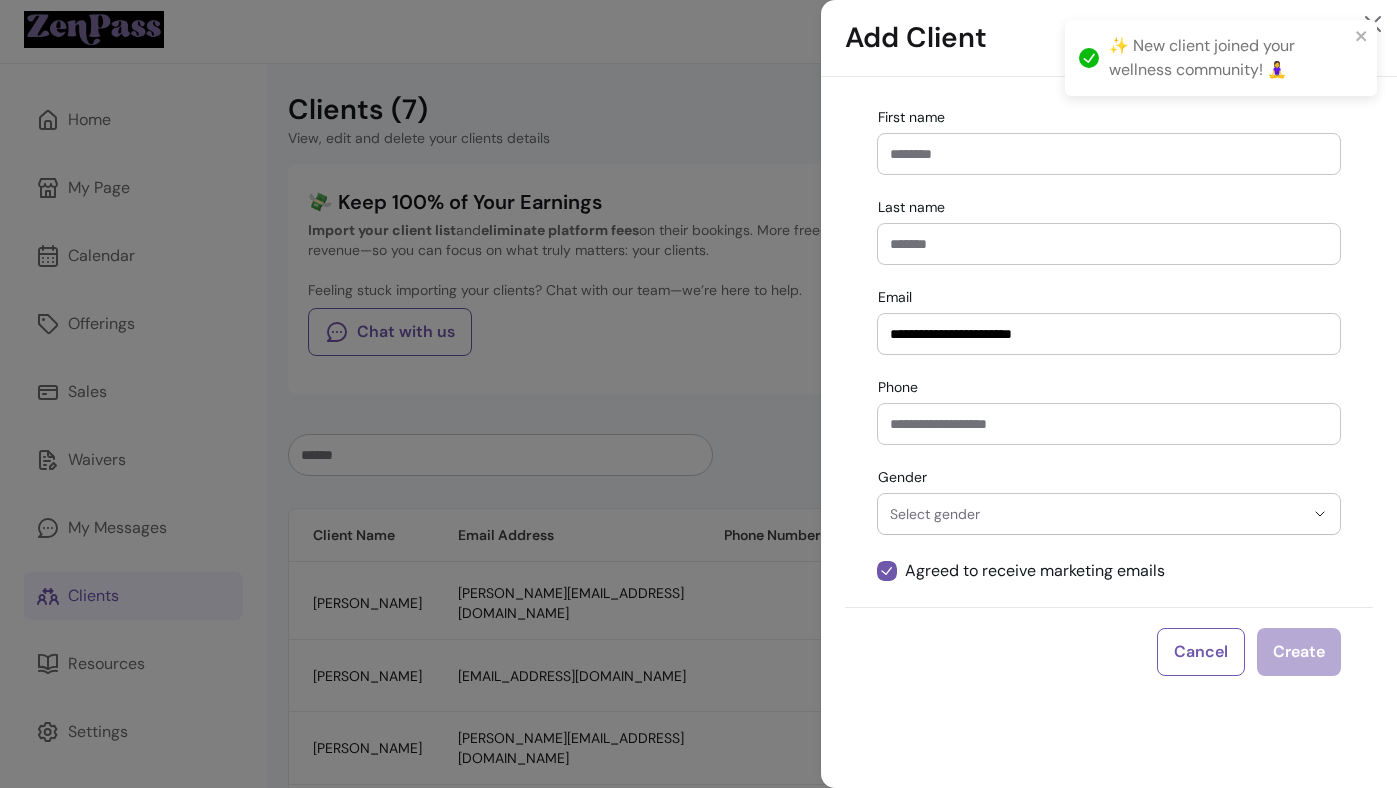 type on "**********" 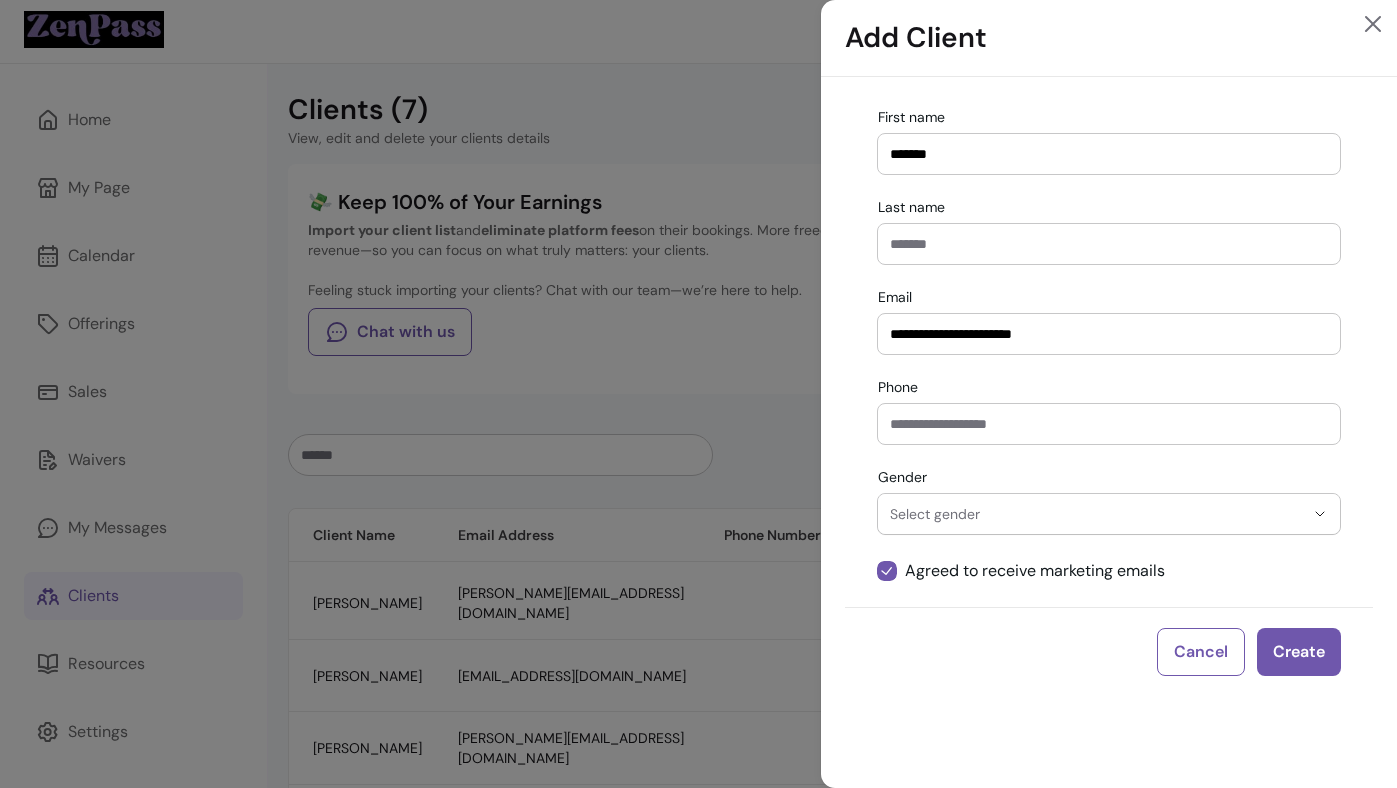 type on "*******" 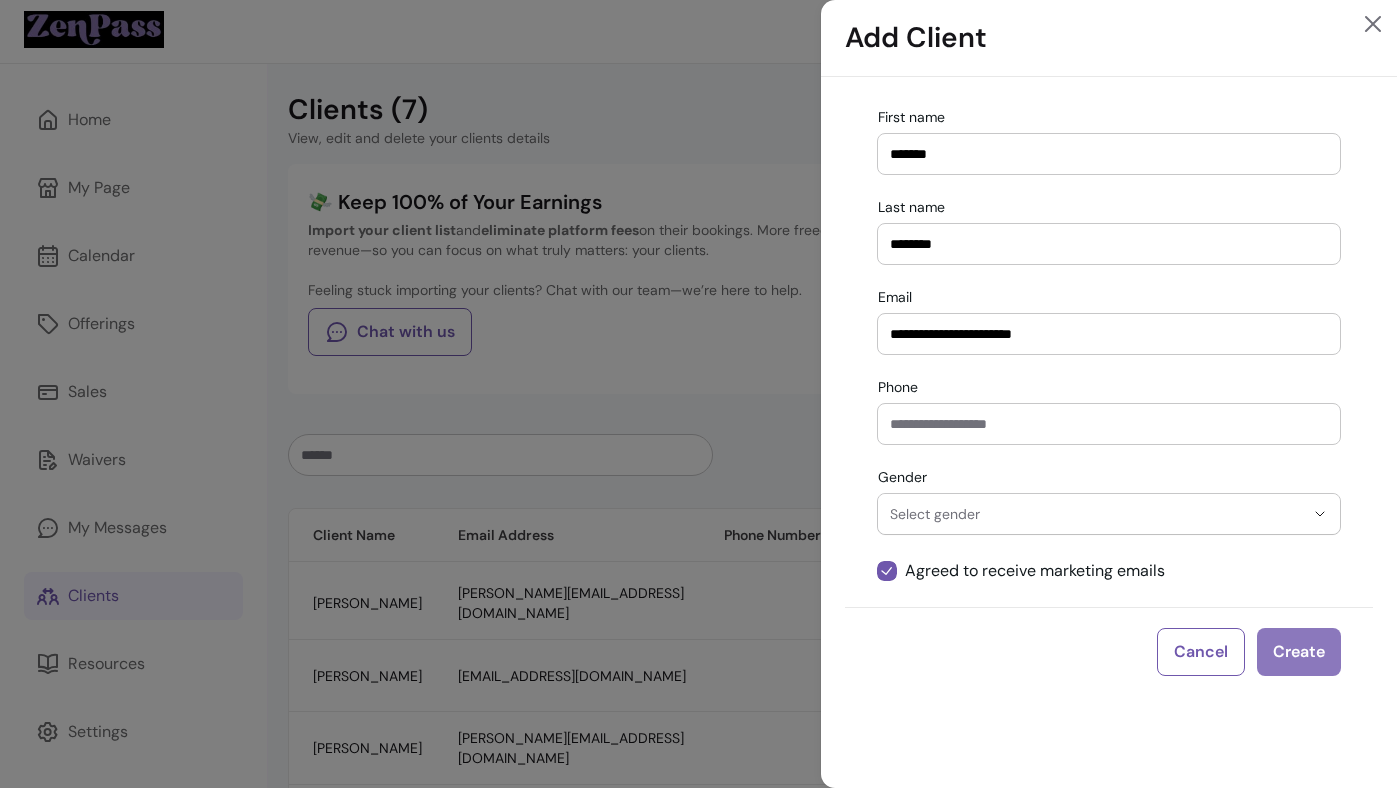 type on "********" 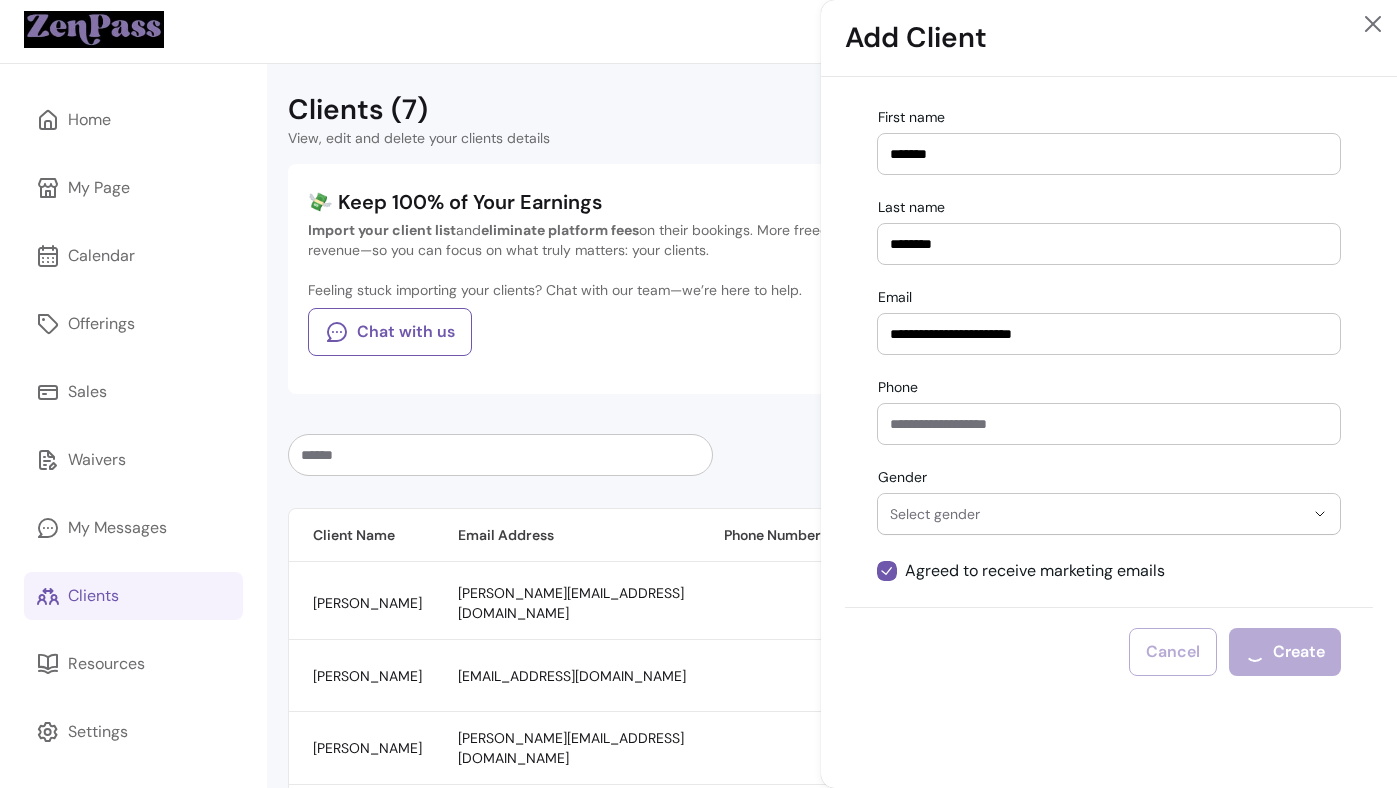 type 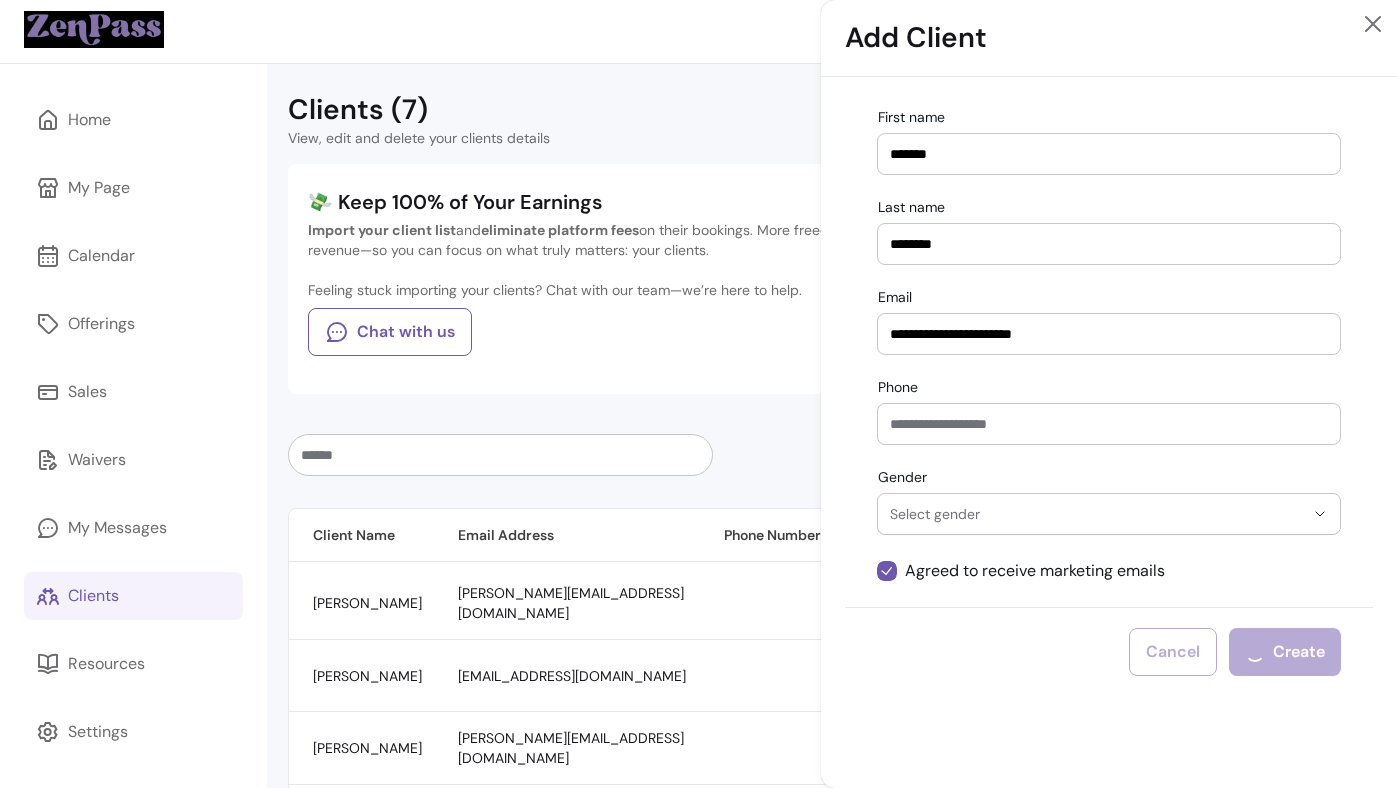 type 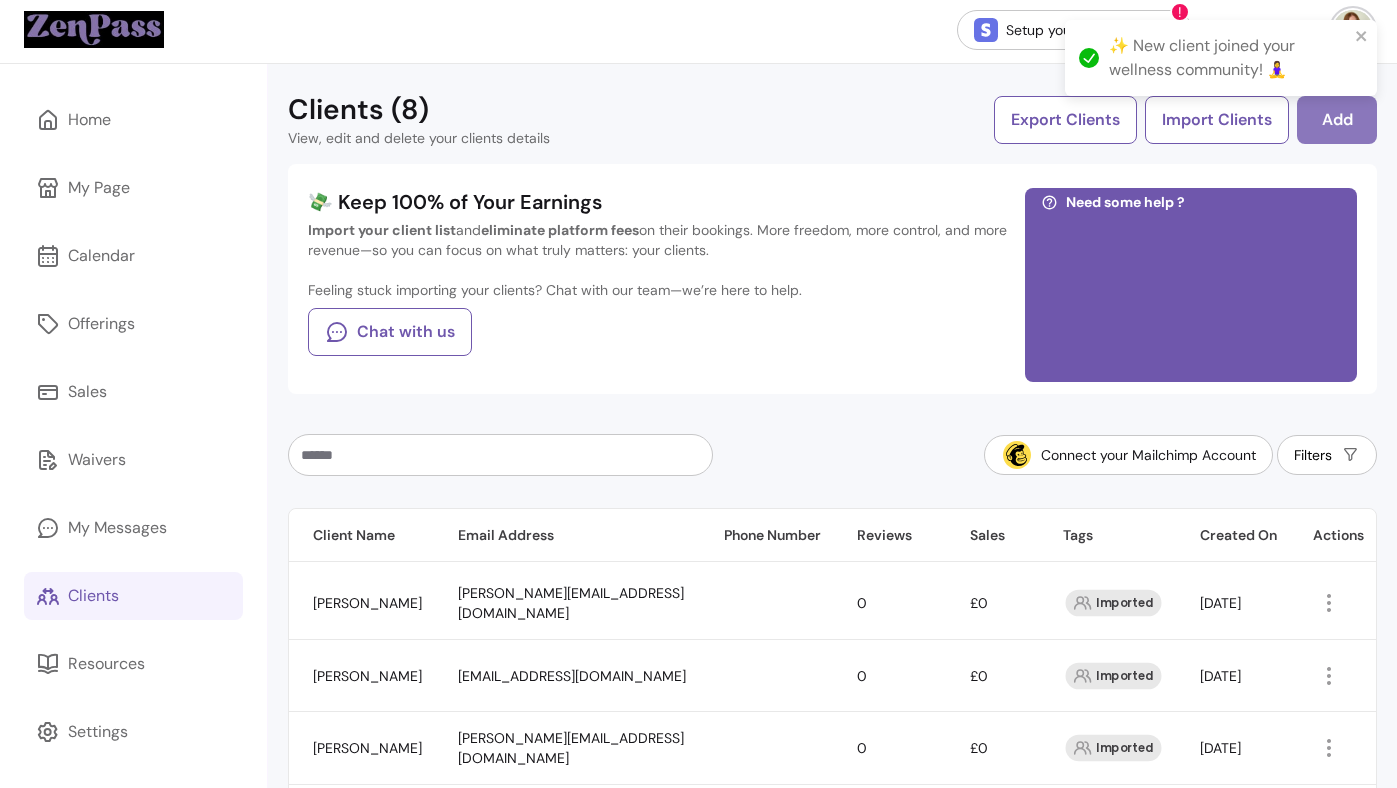 click on "Add" at bounding box center (1337, 120) 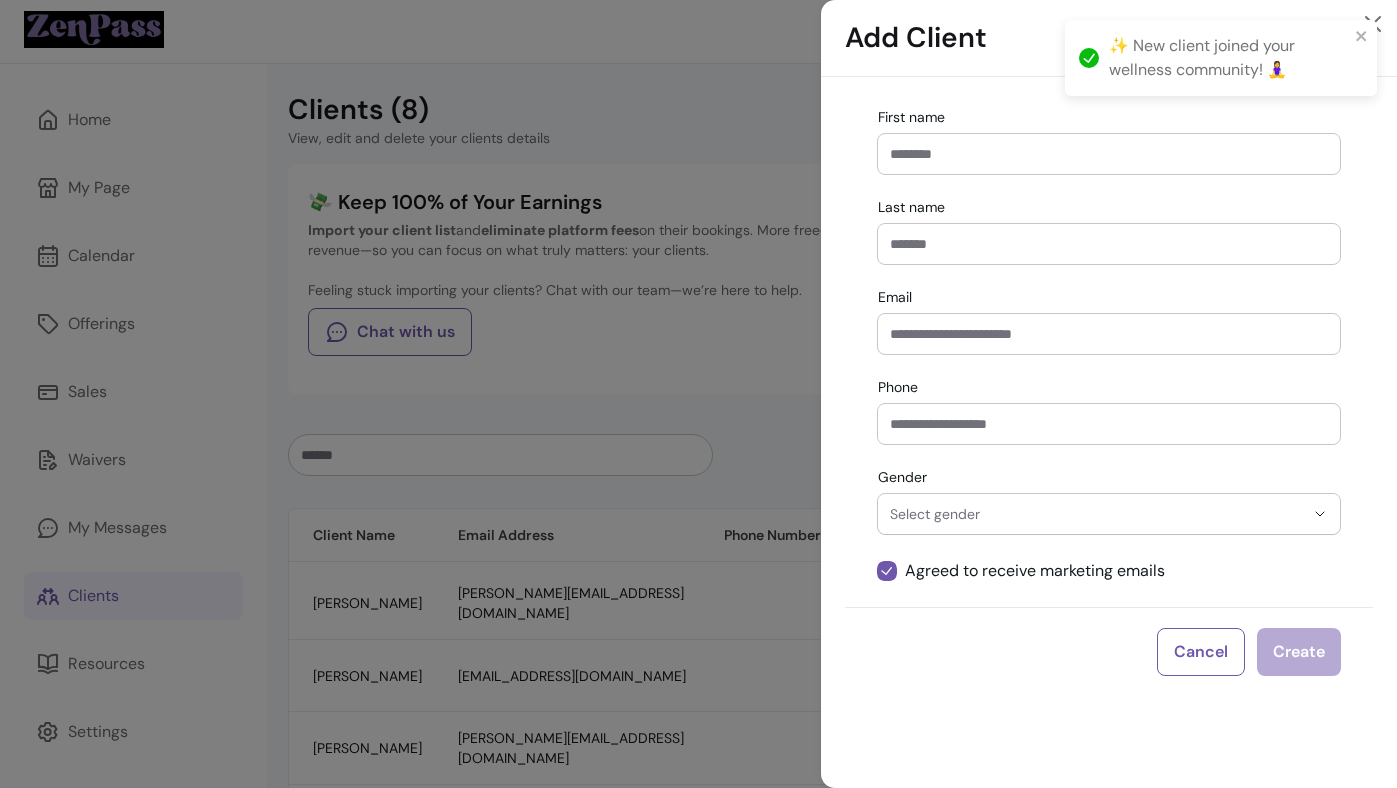 click on "First name" at bounding box center [1109, 154] 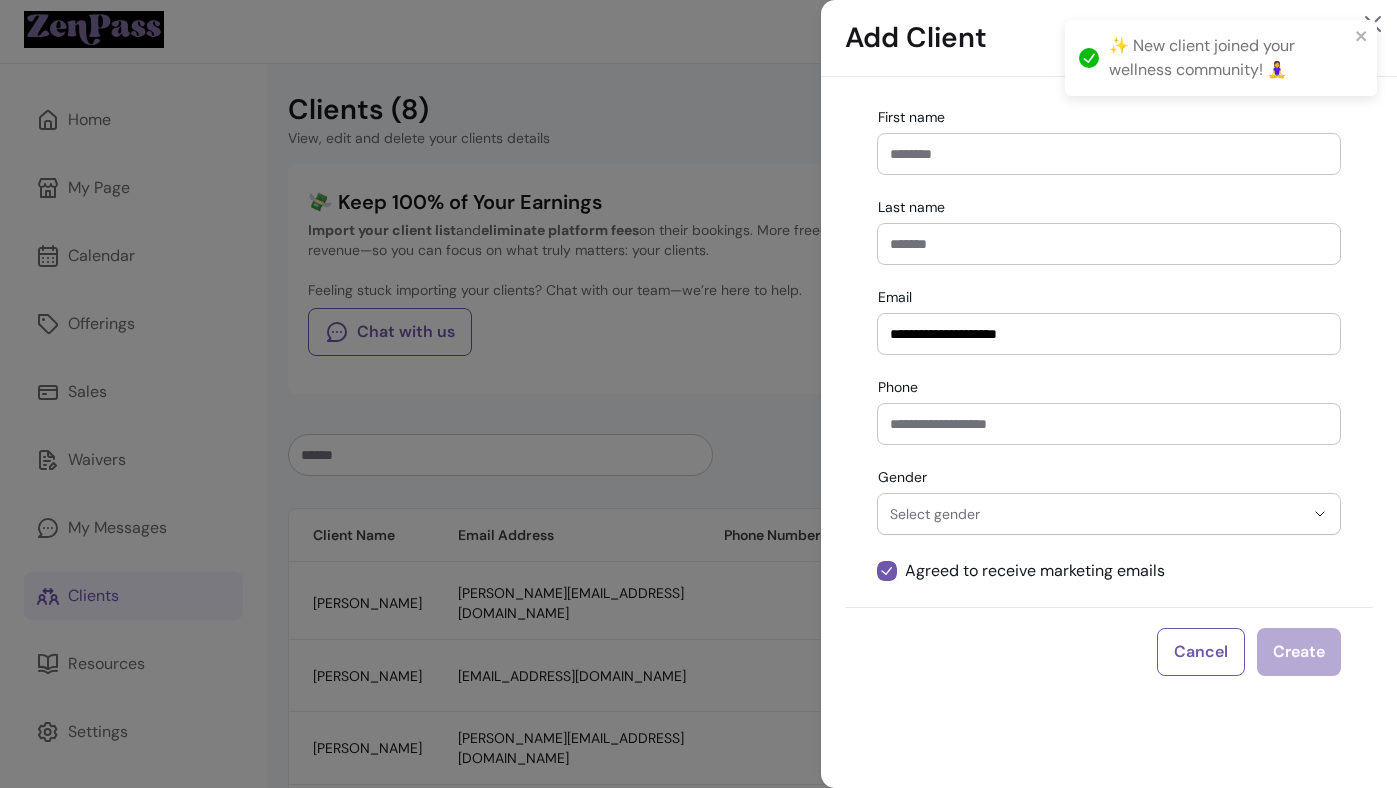 type on "**********" 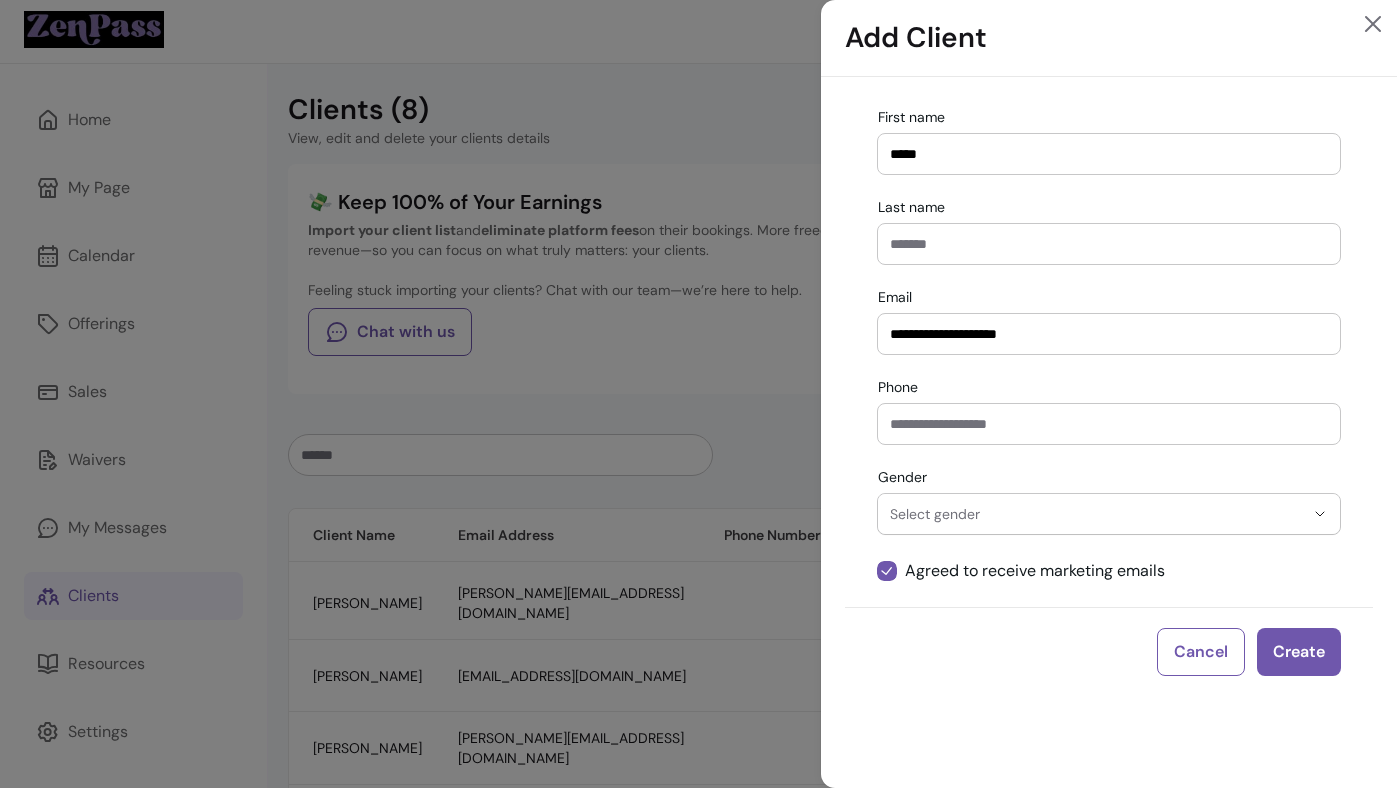 type on "*****" 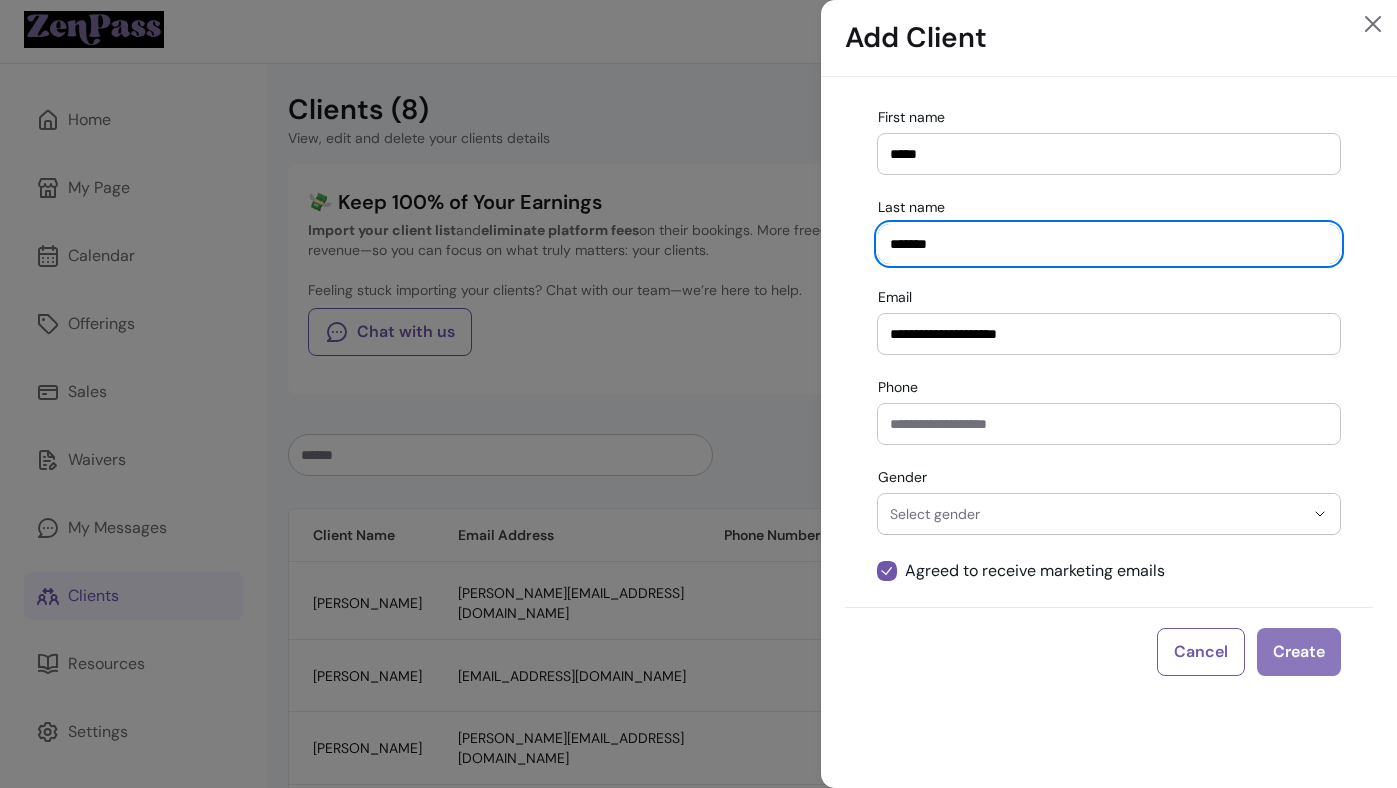 type on "*******" 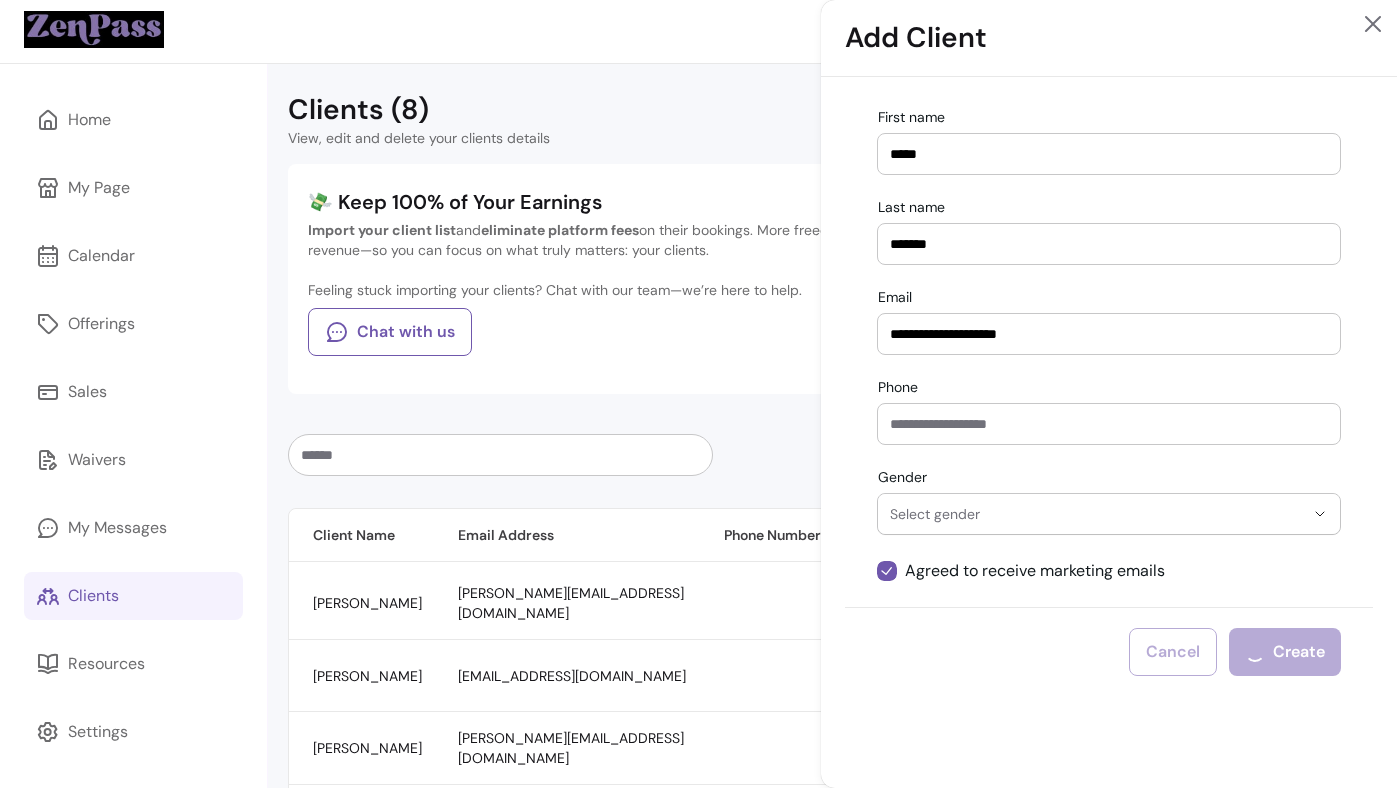 type 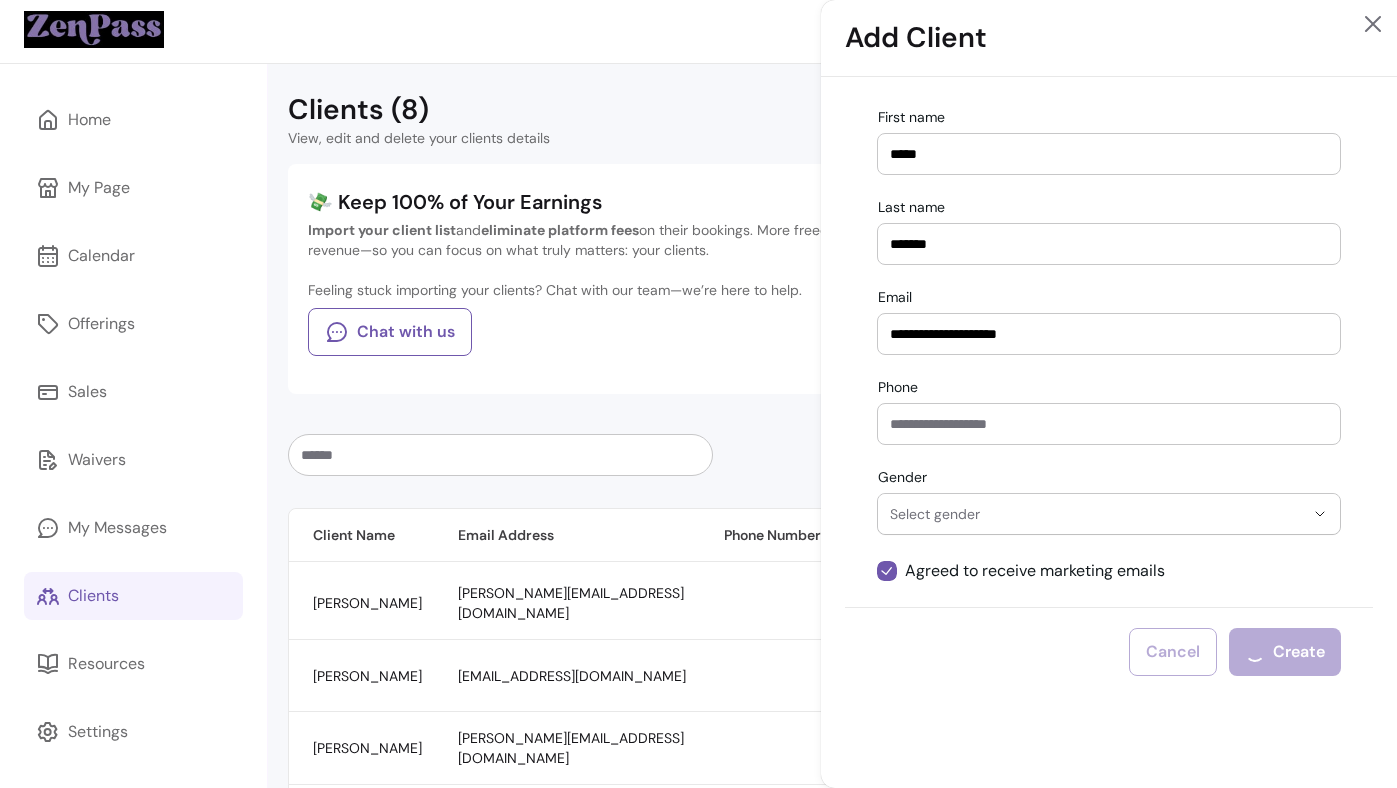 type 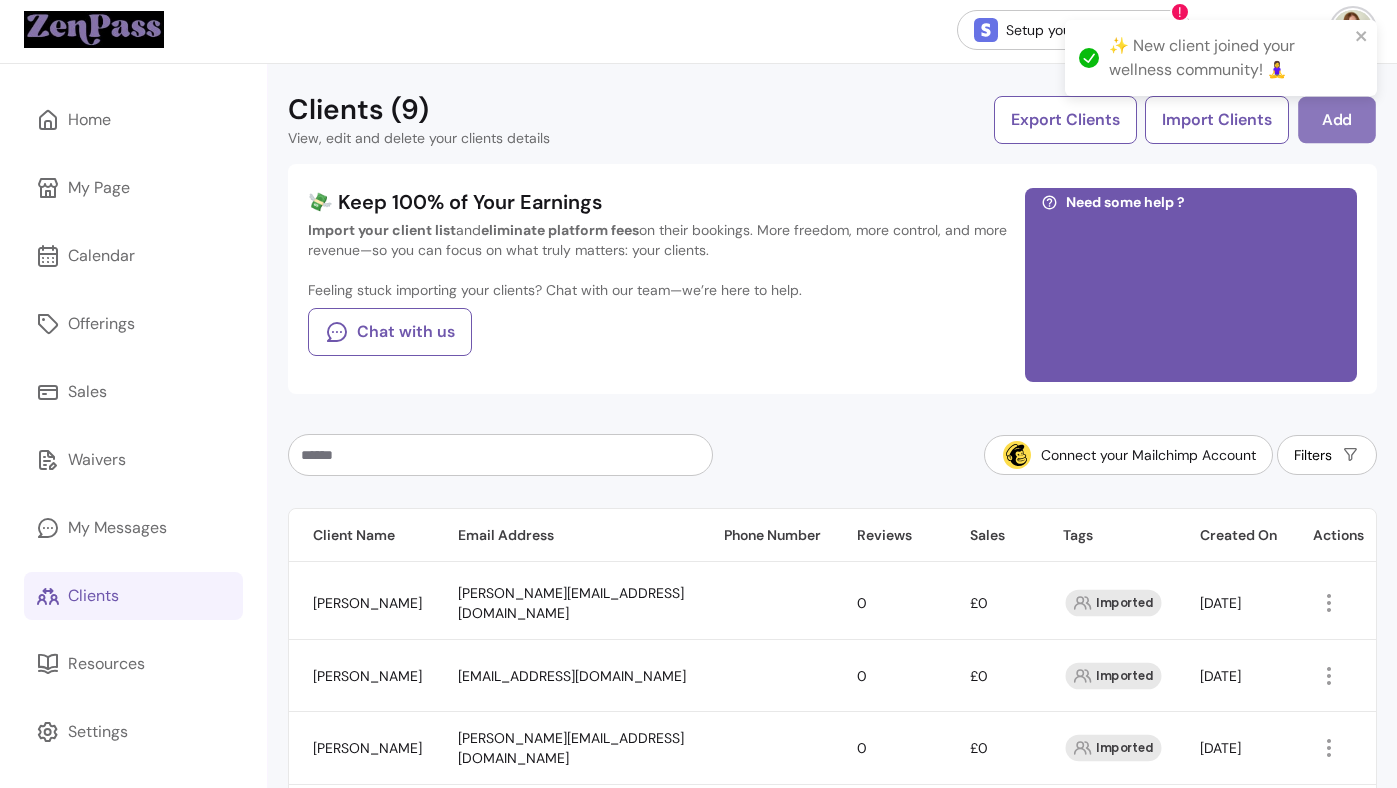 click on "Add" at bounding box center (1337, 120) 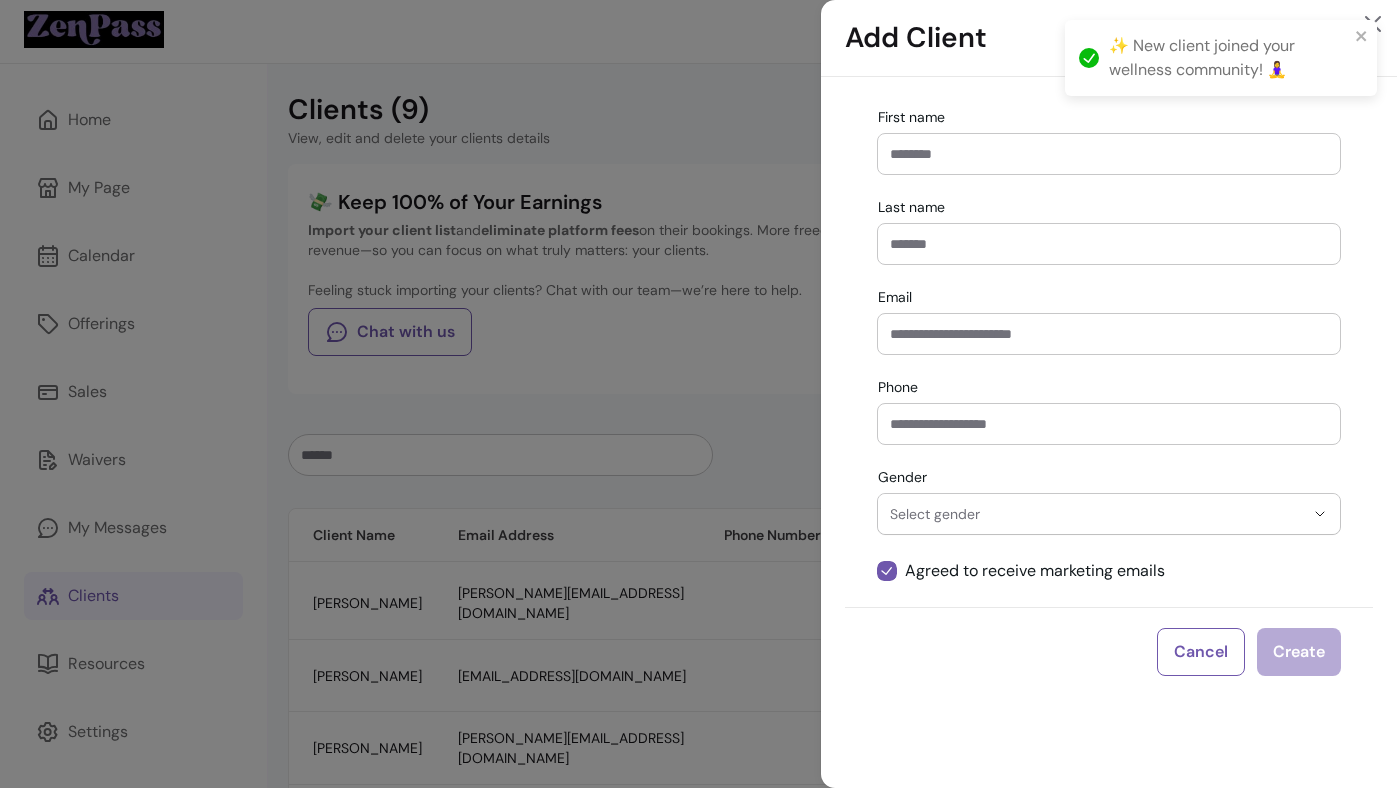 click at bounding box center (1109, 334) 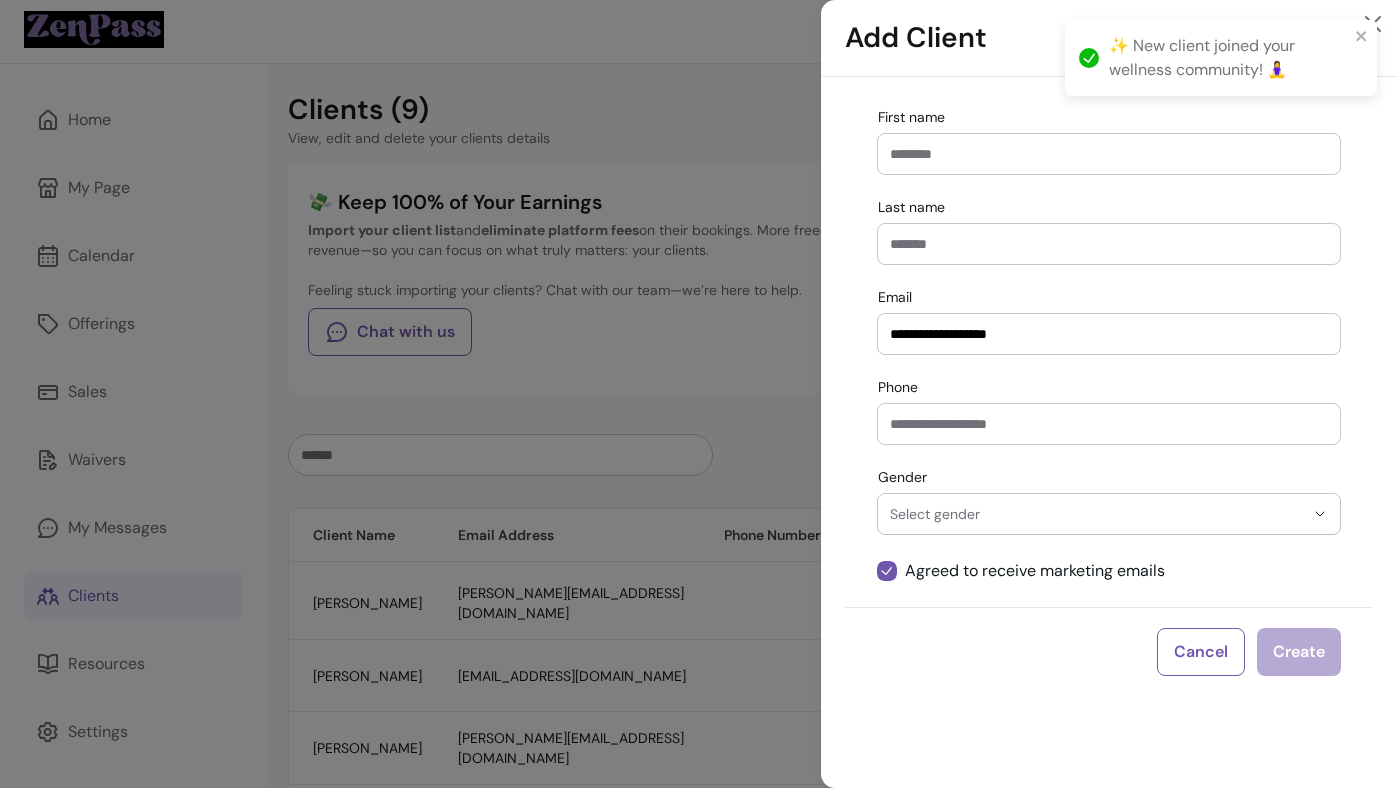 type on "**********" 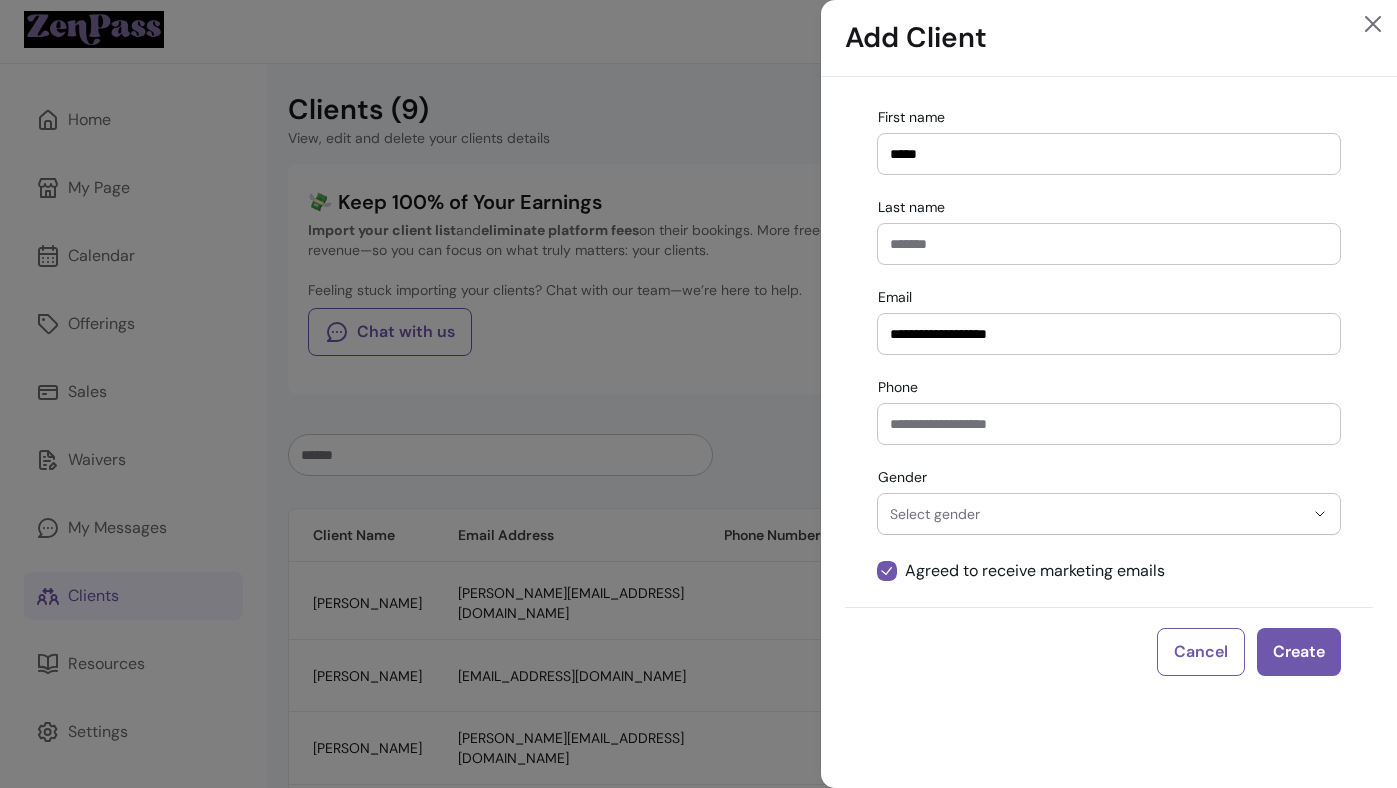 type on "*****" 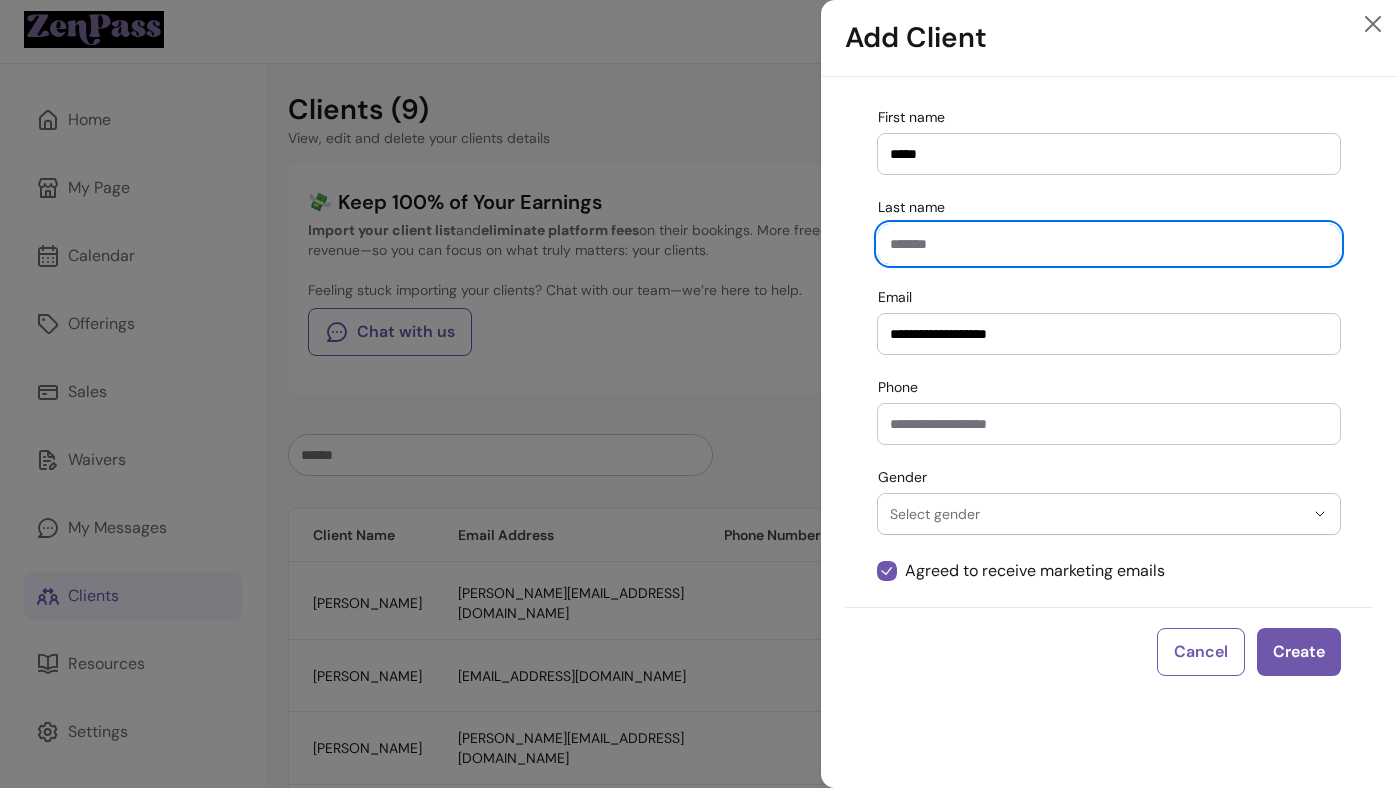 paste on "*******" 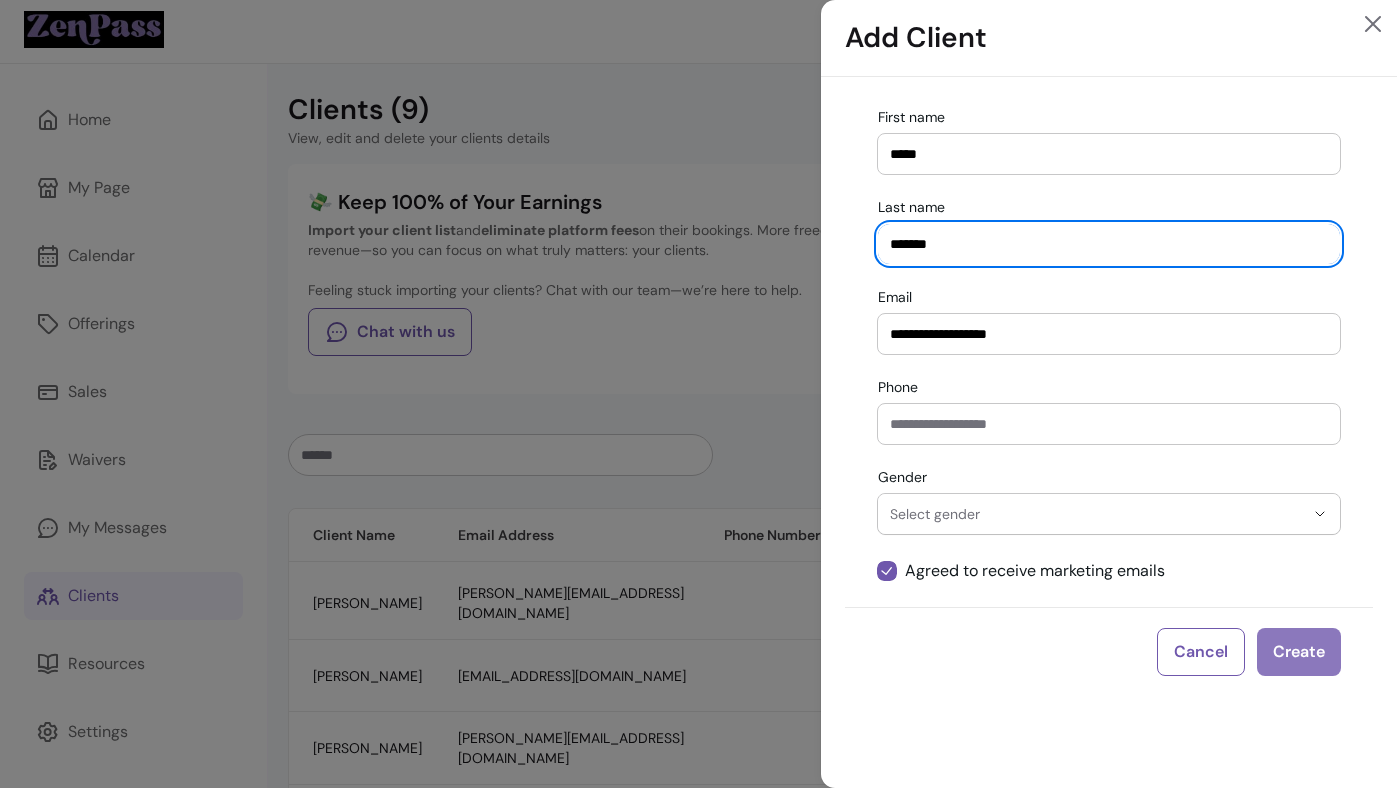 type on "*******" 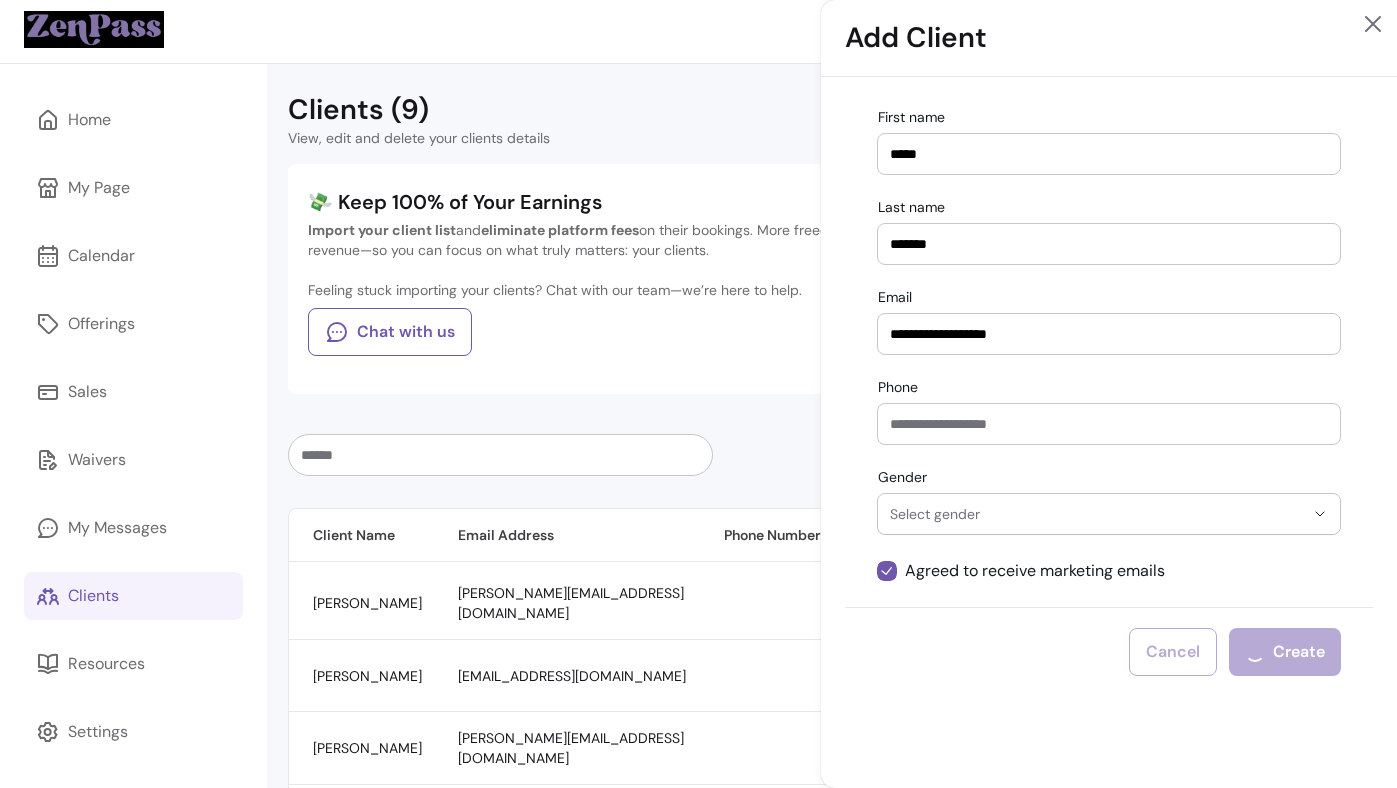 type 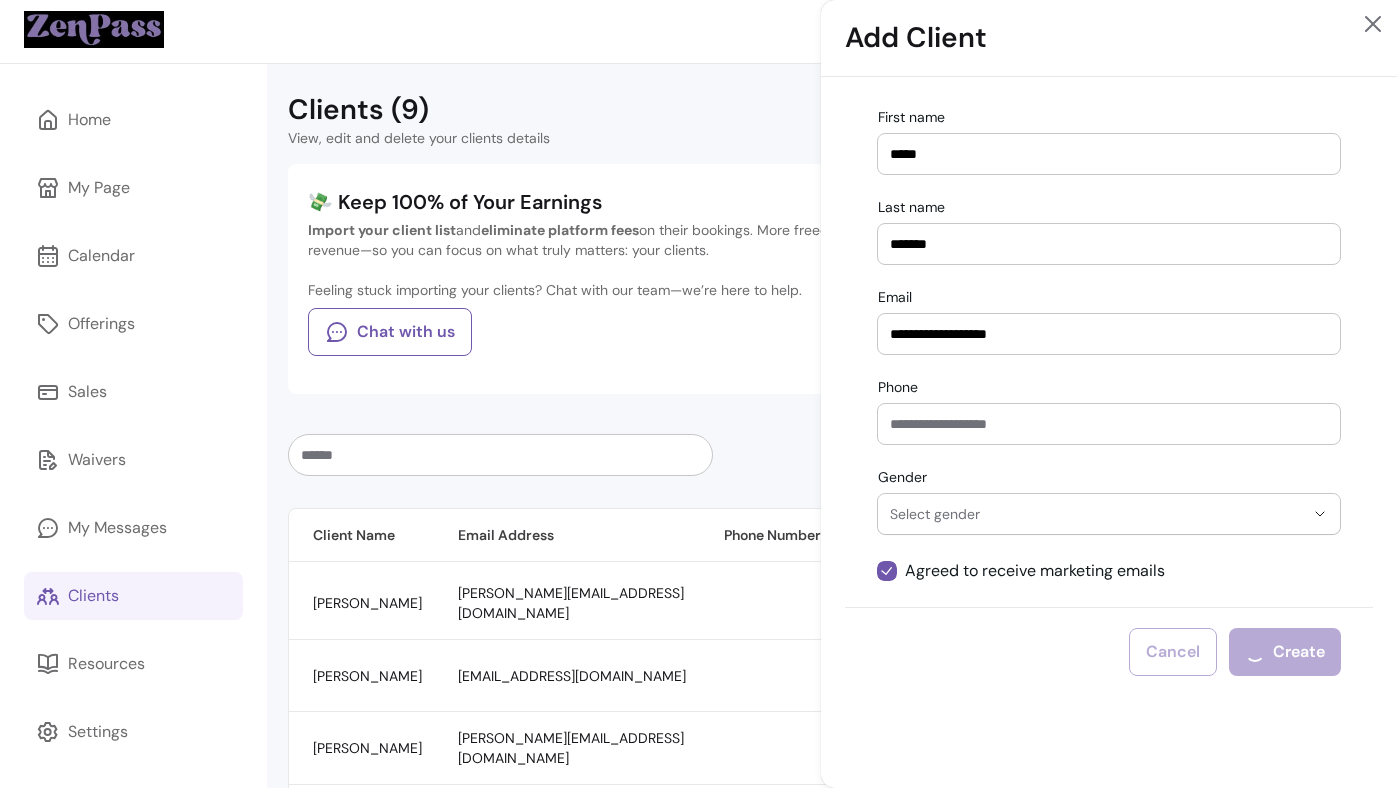 type 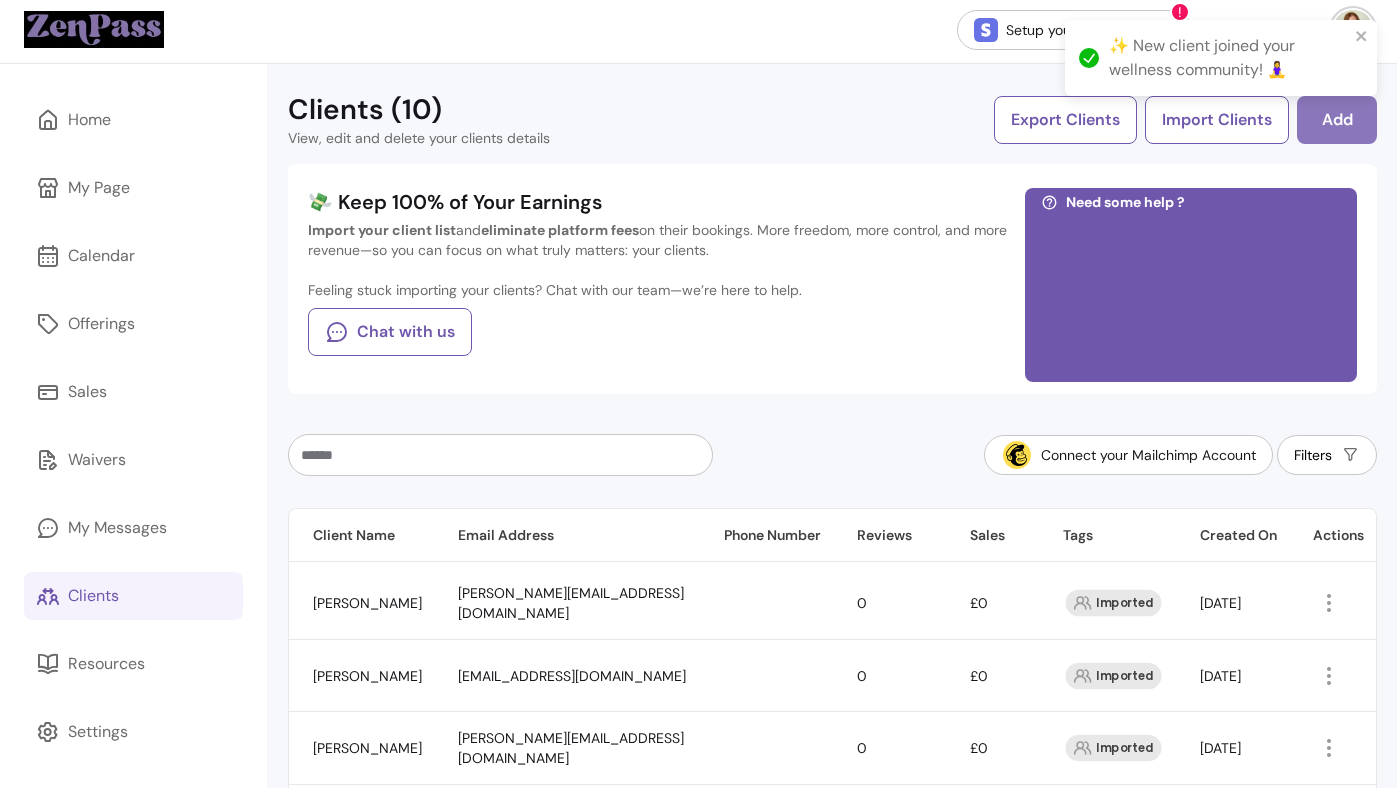 click on "Add" at bounding box center (1337, 120) 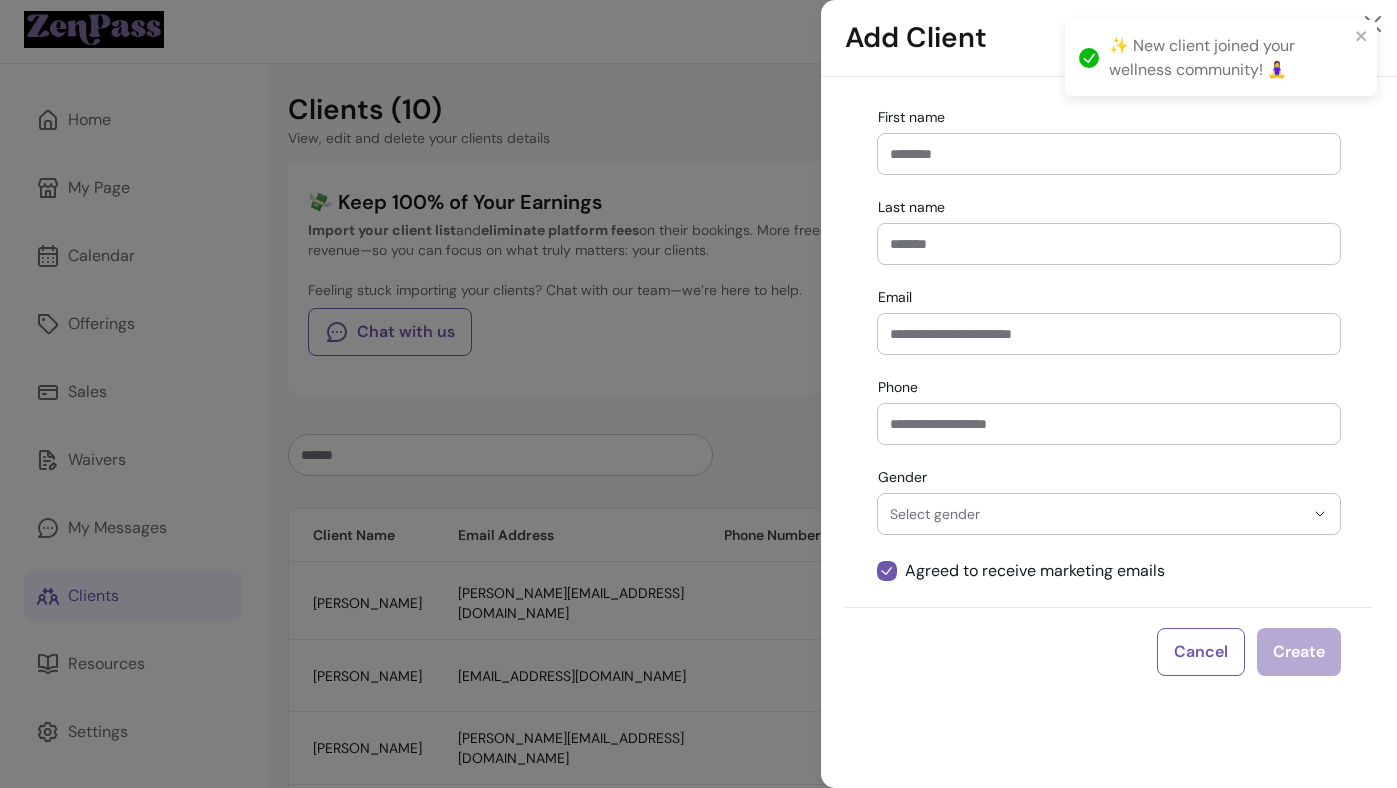 click at bounding box center (1109, 334) 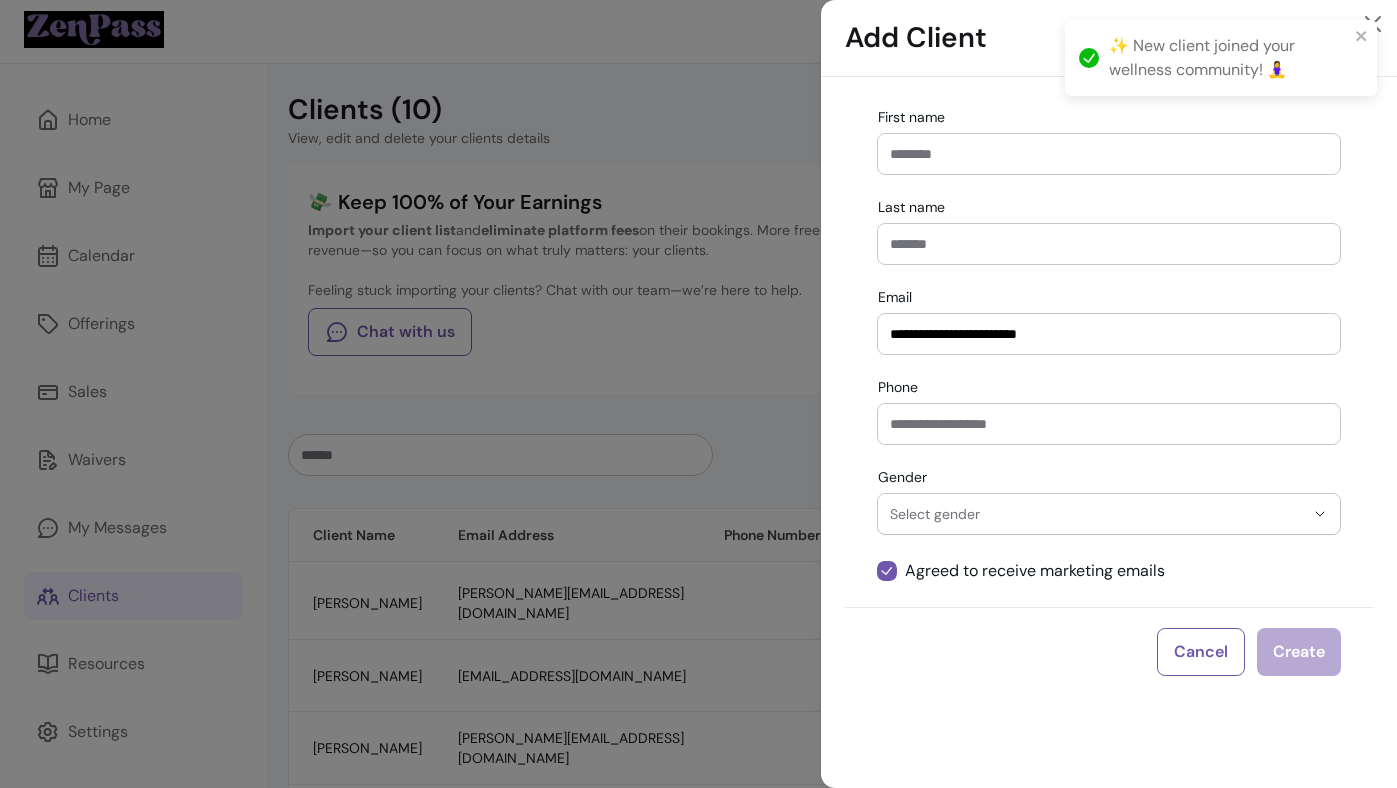 type on "**********" 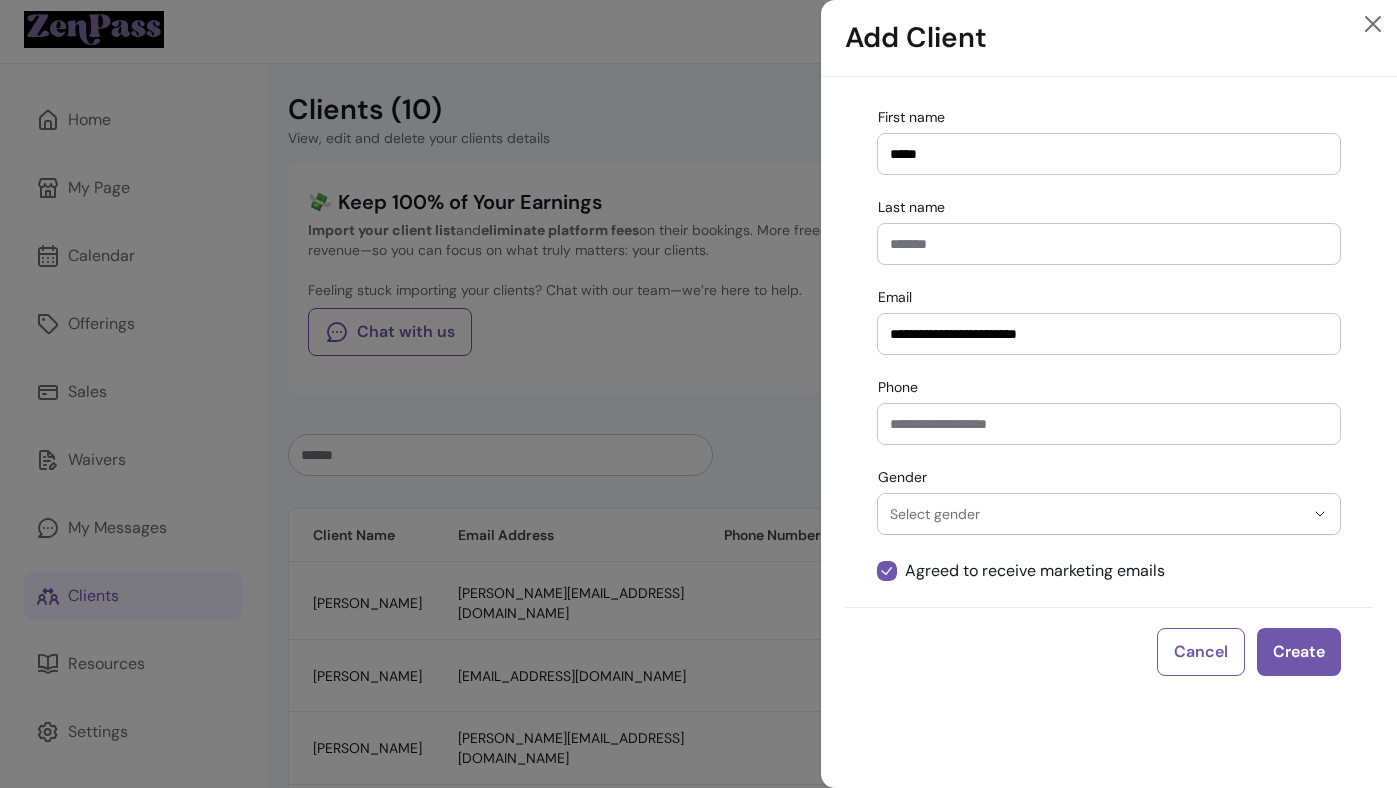 type on "*****" 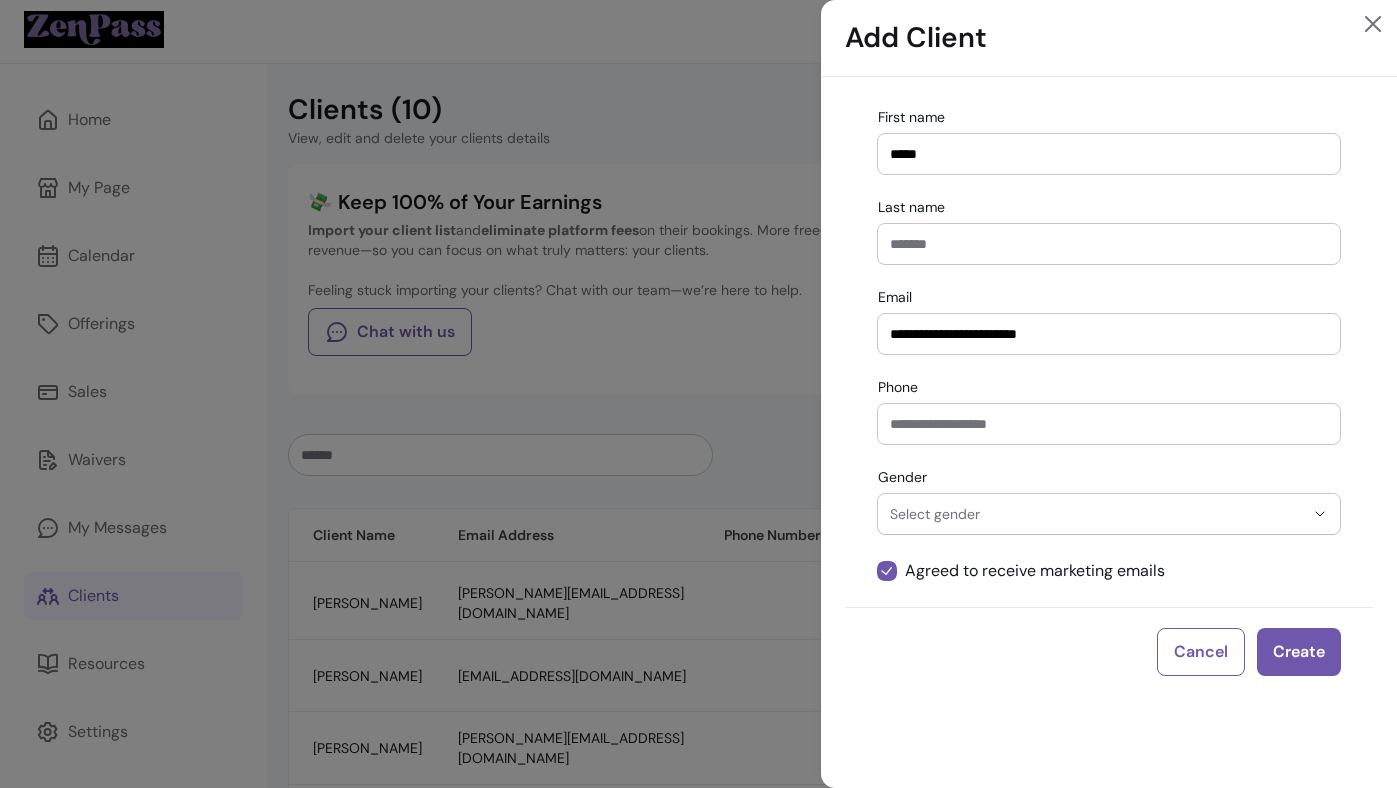 click on "Last name" at bounding box center (1109, 244) 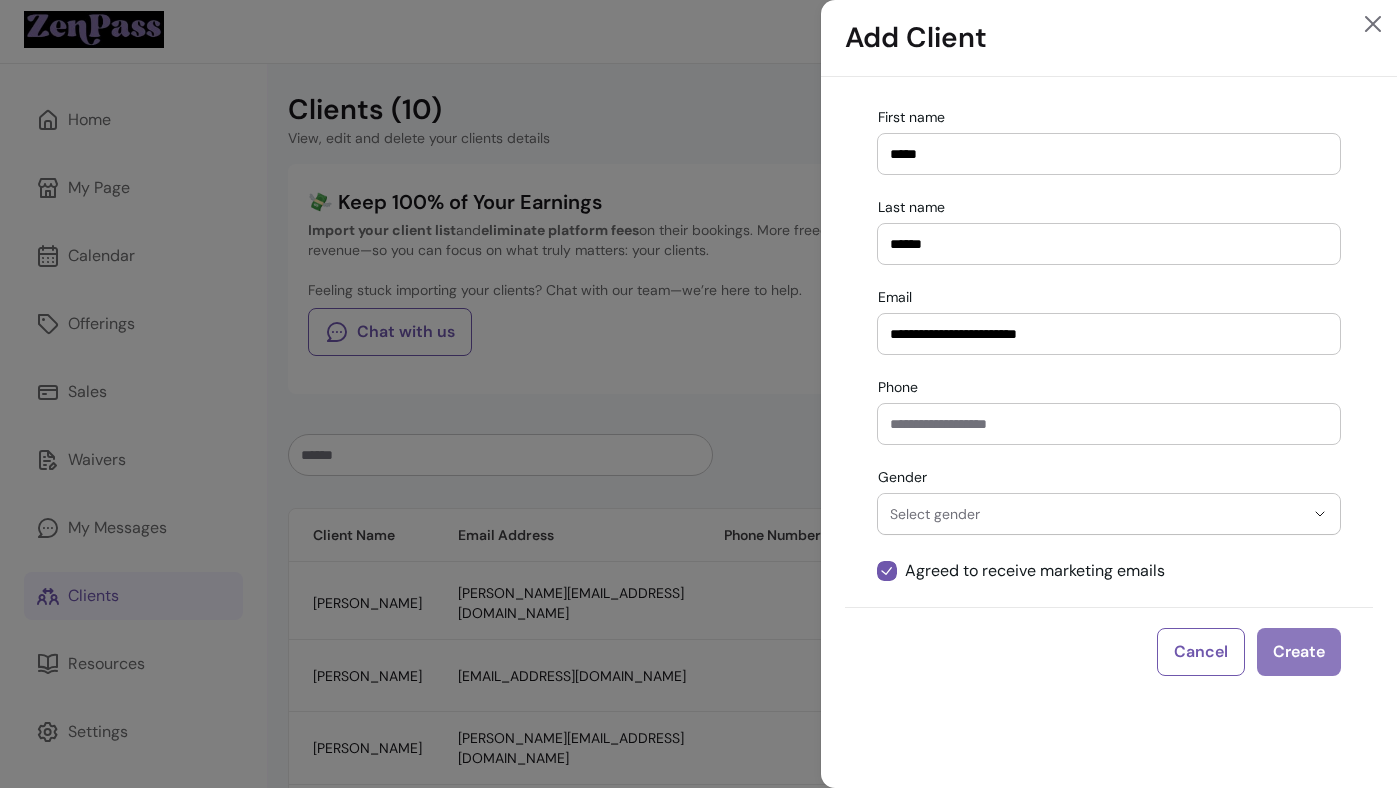 type on "******" 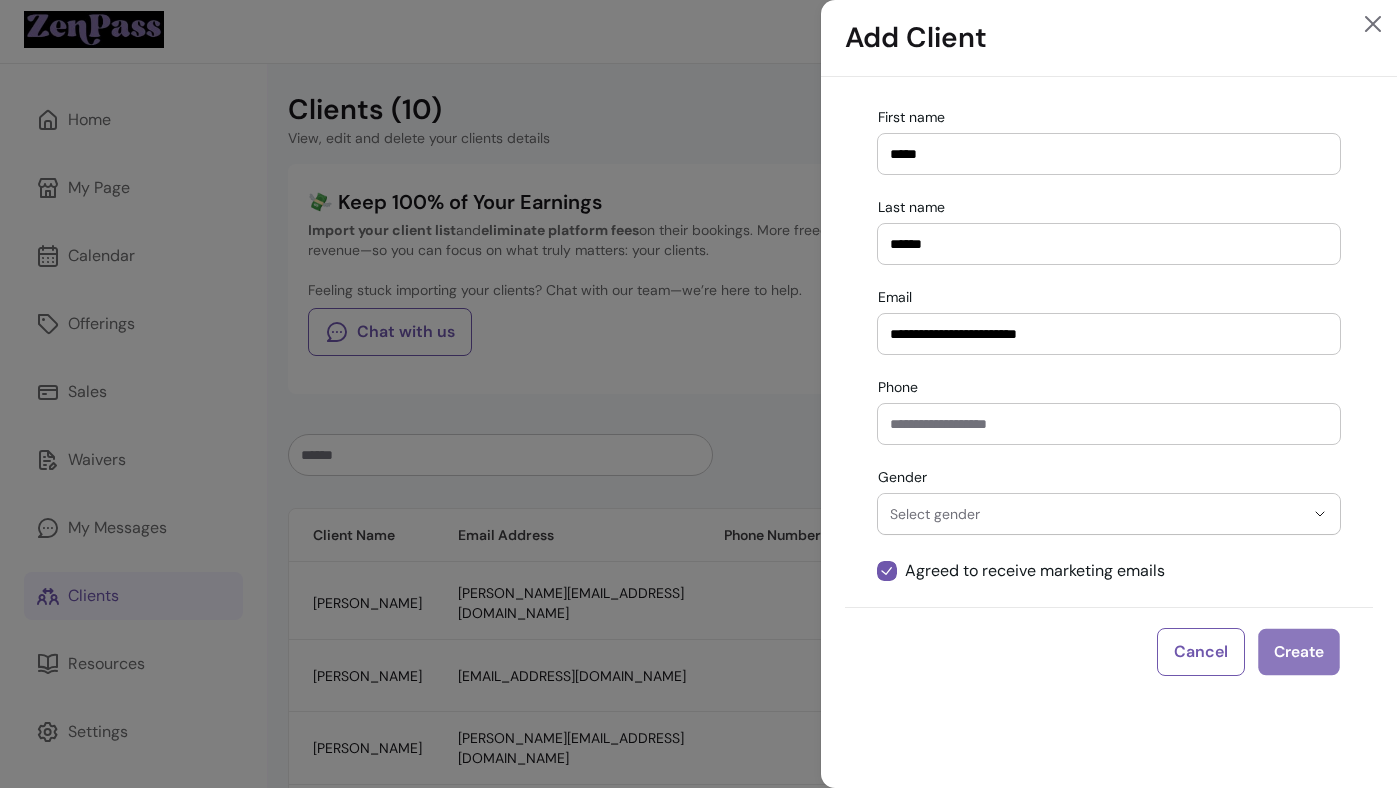 click on "Create" at bounding box center [1298, 652] 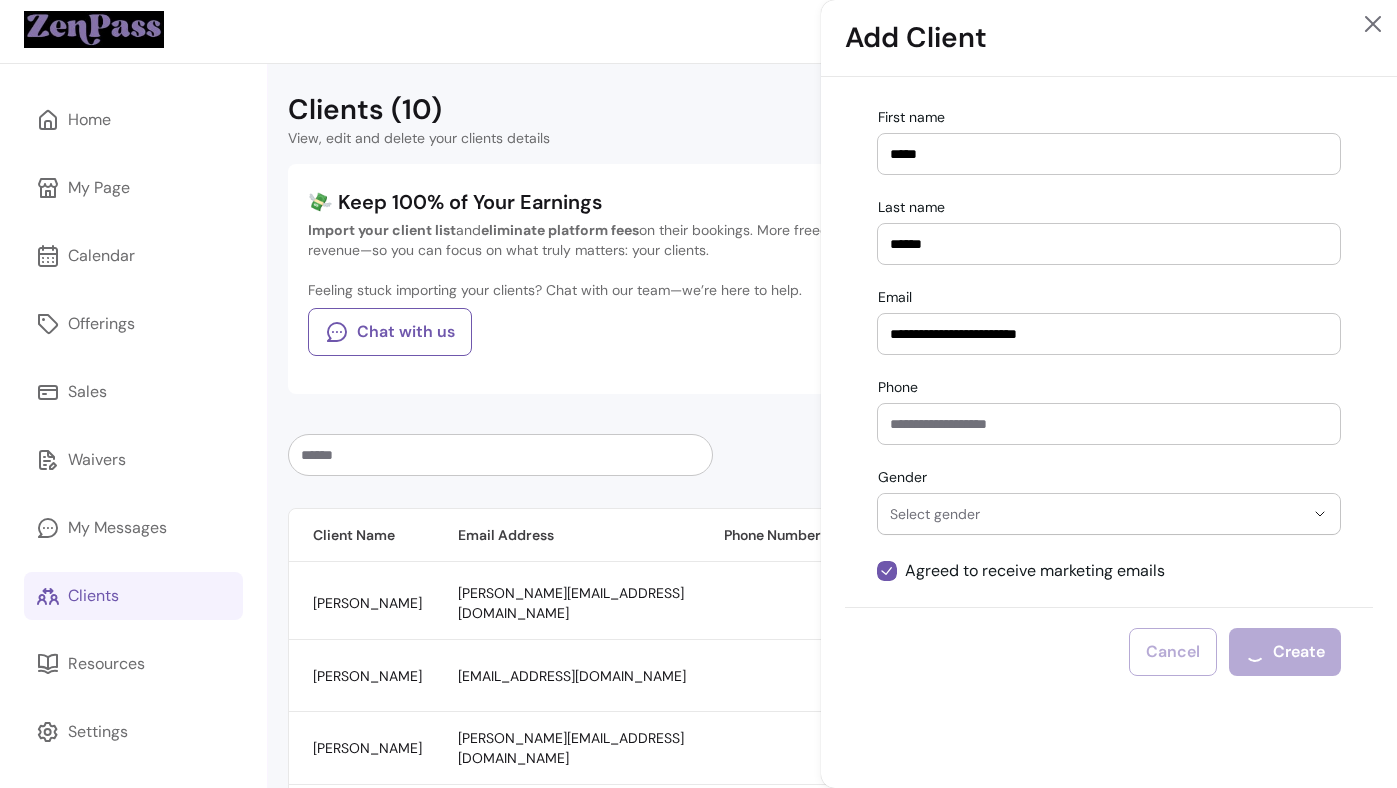 type 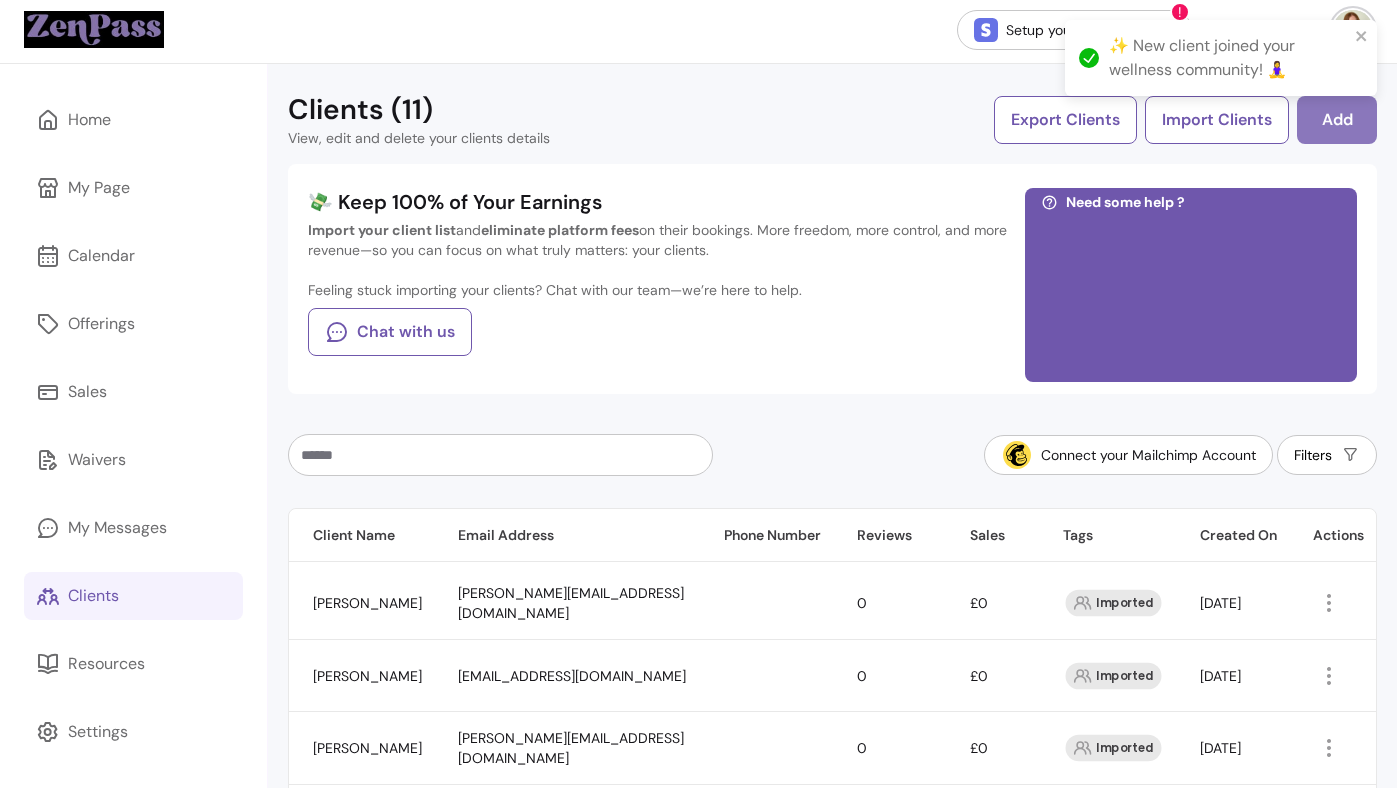 click on "Add" at bounding box center [1337, 120] 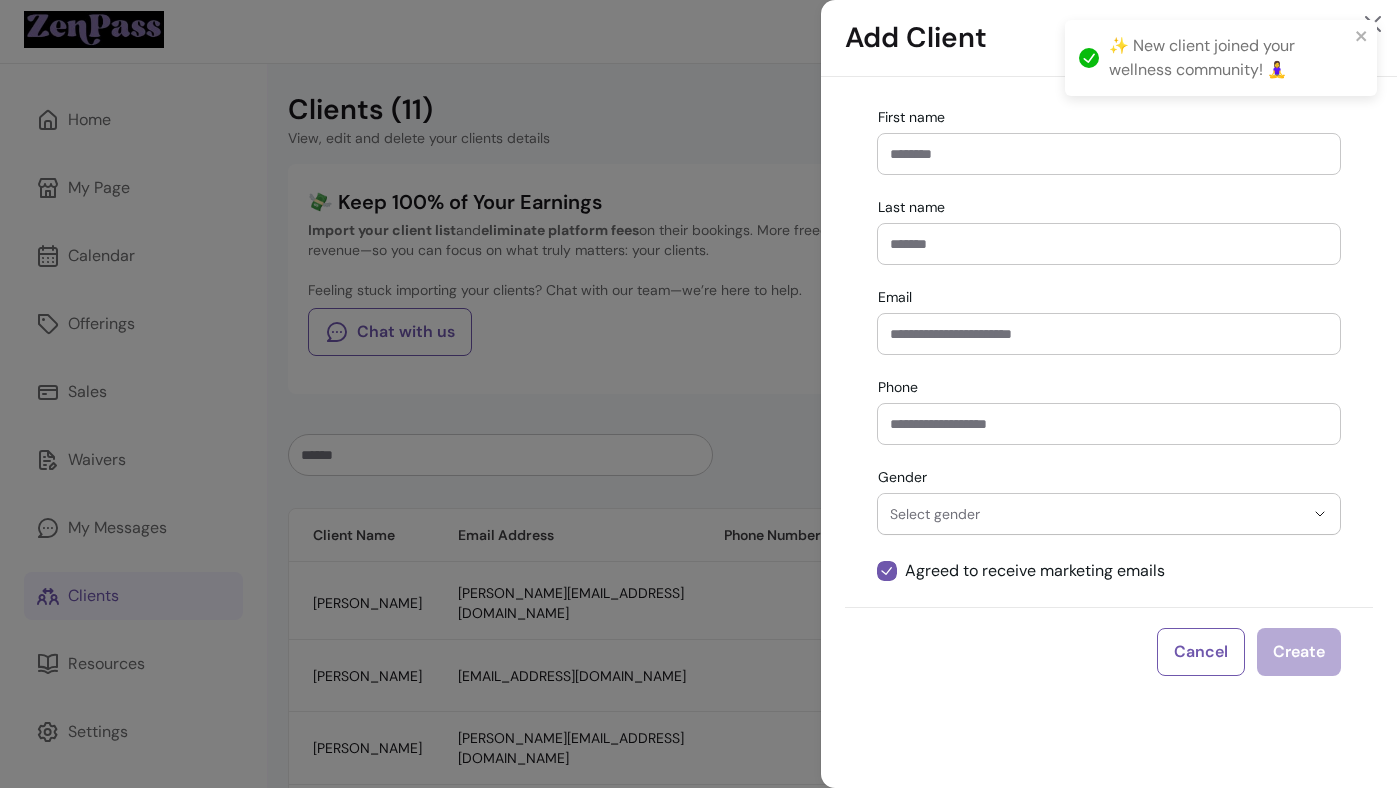 click at bounding box center (1109, 334) 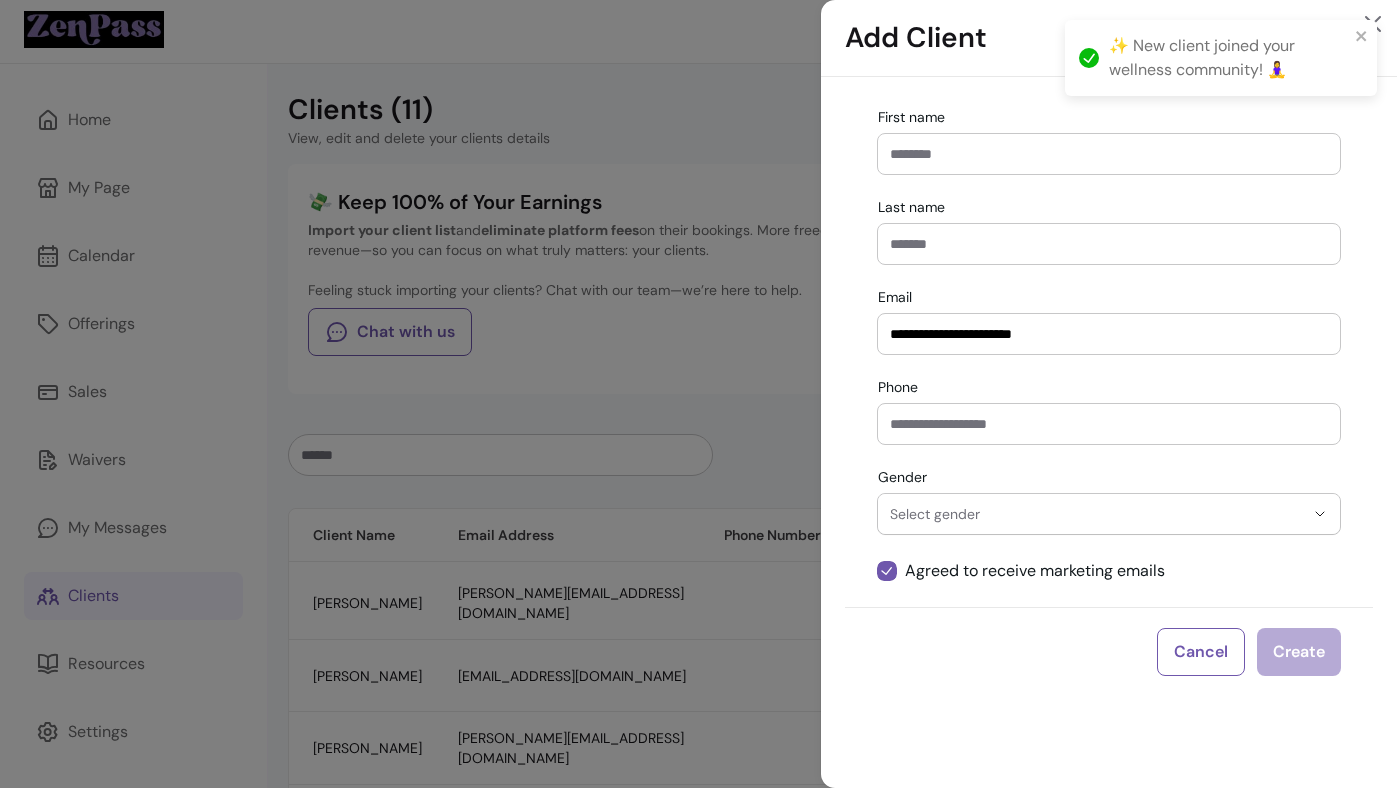 type on "**********" 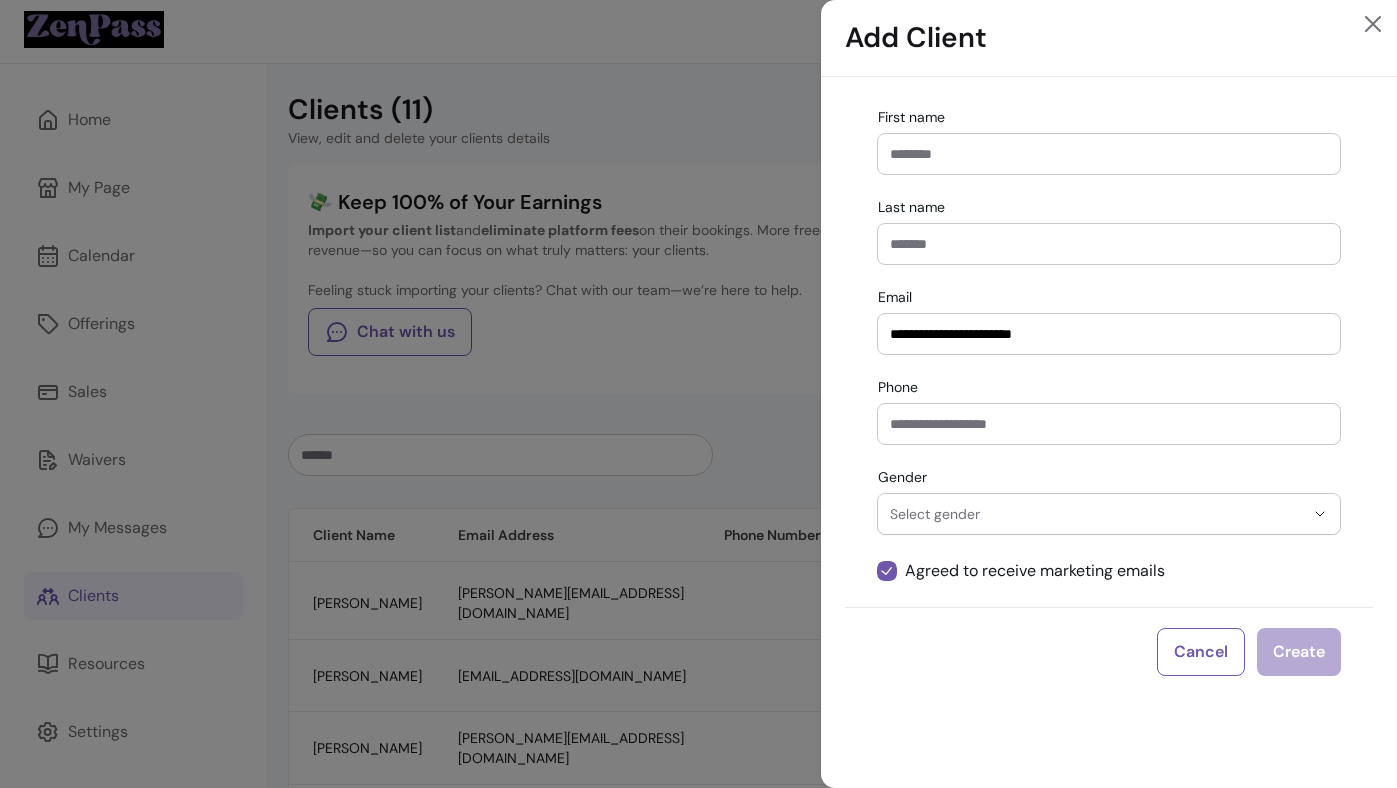 click on "First name" at bounding box center [1109, 154] 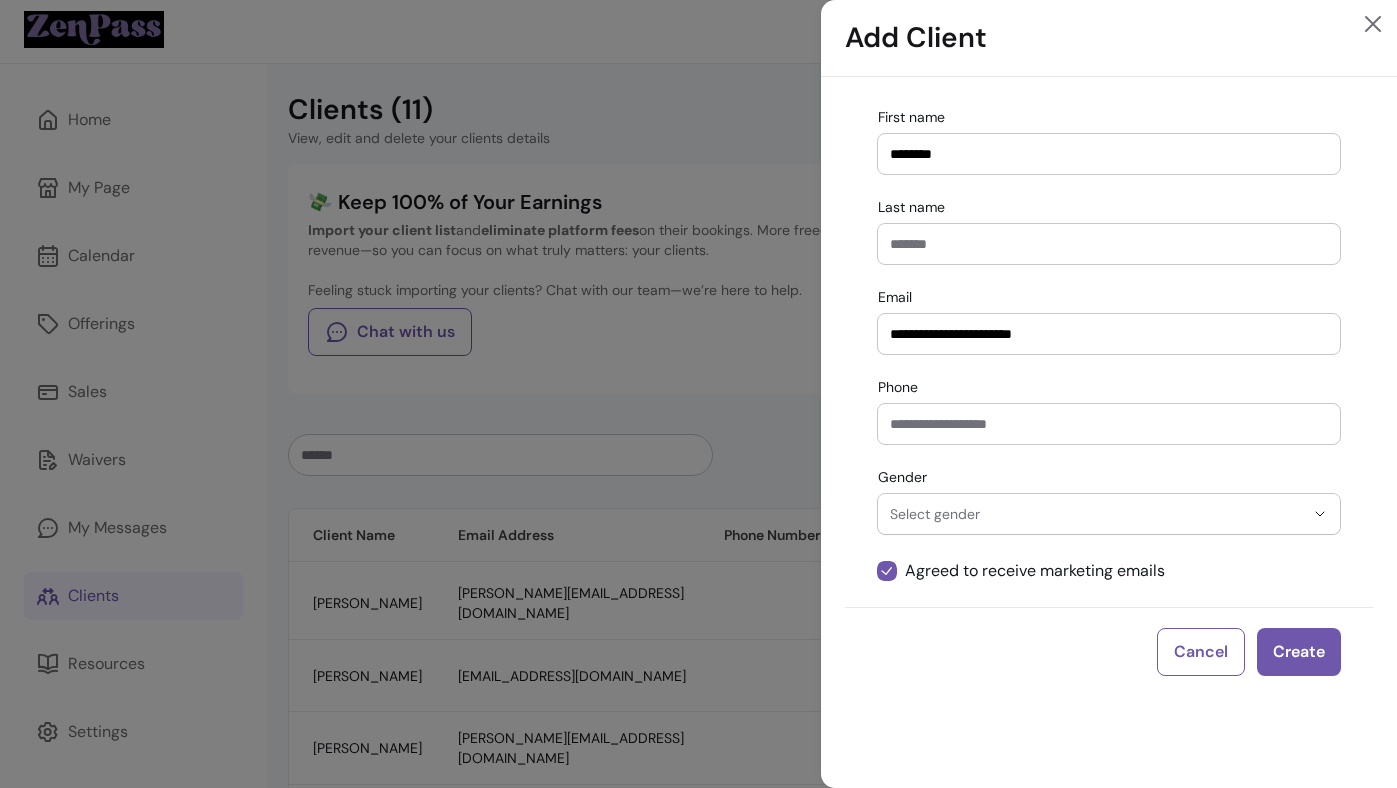 type on "********" 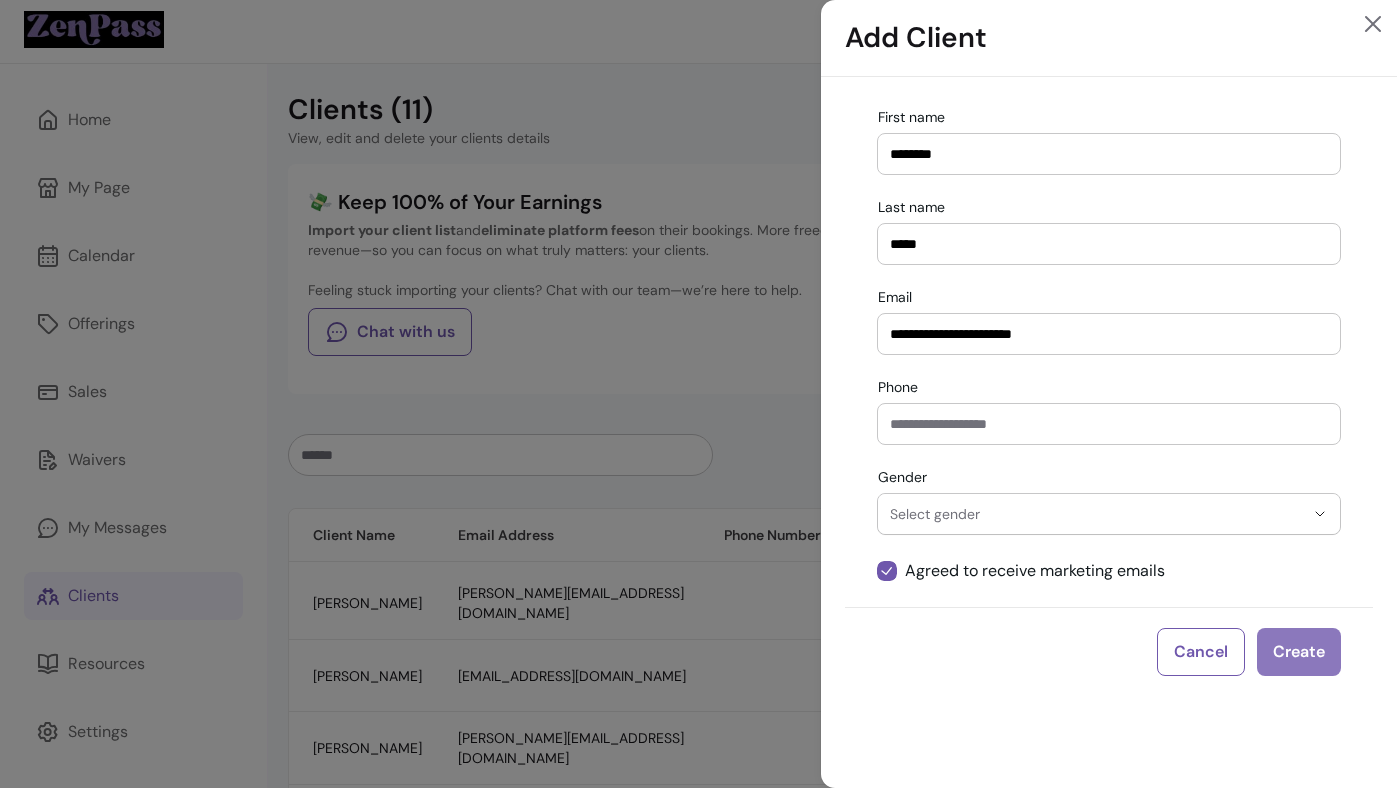 type on "*****" 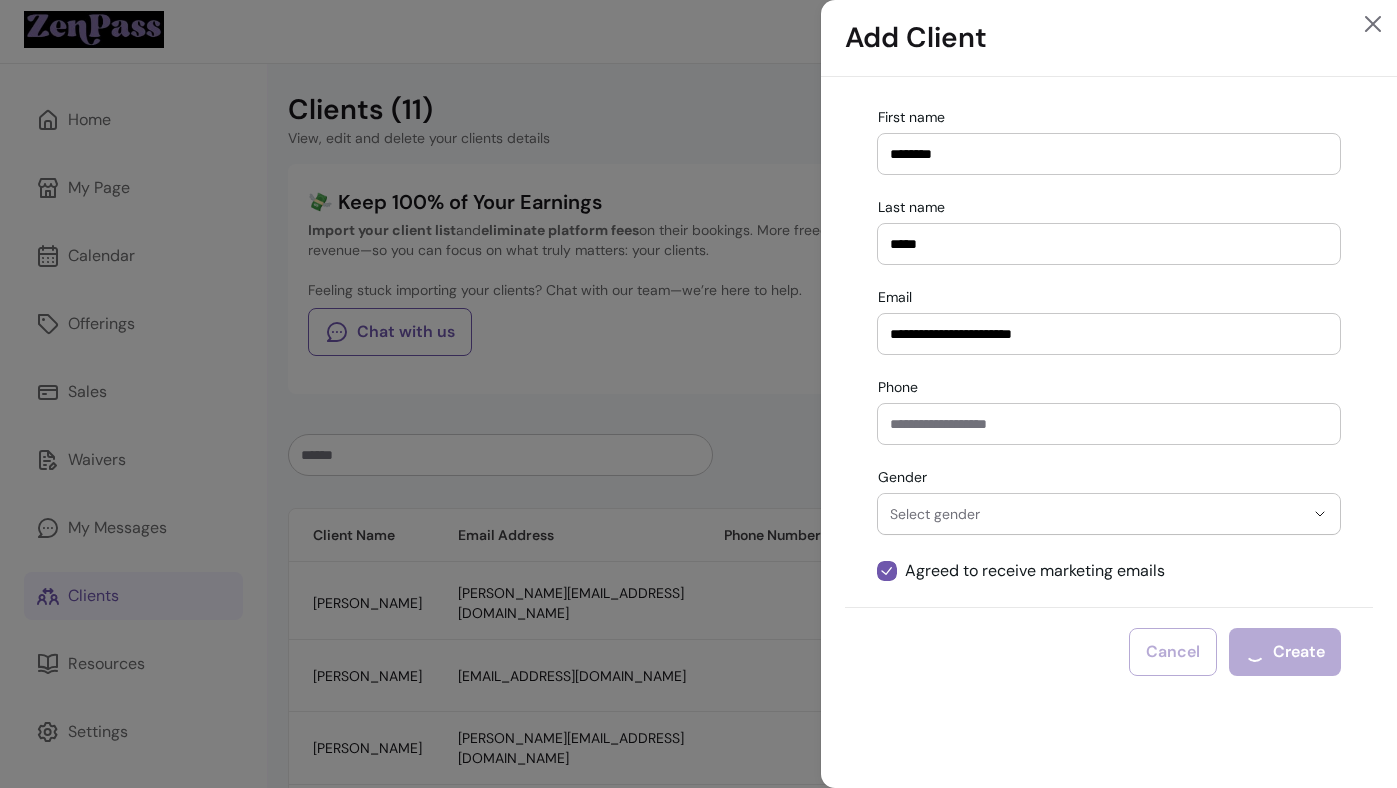 type 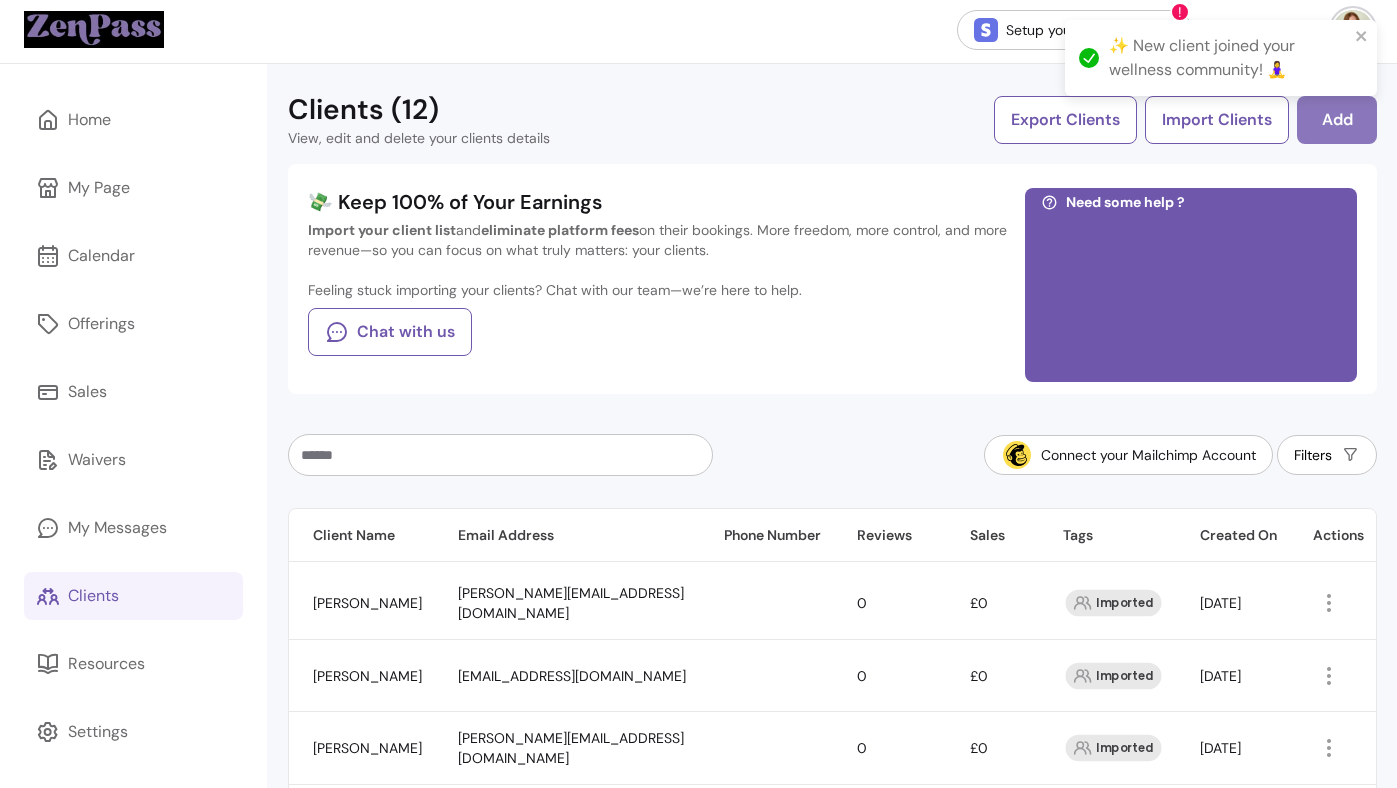 click on "Add" at bounding box center (1337, 120) 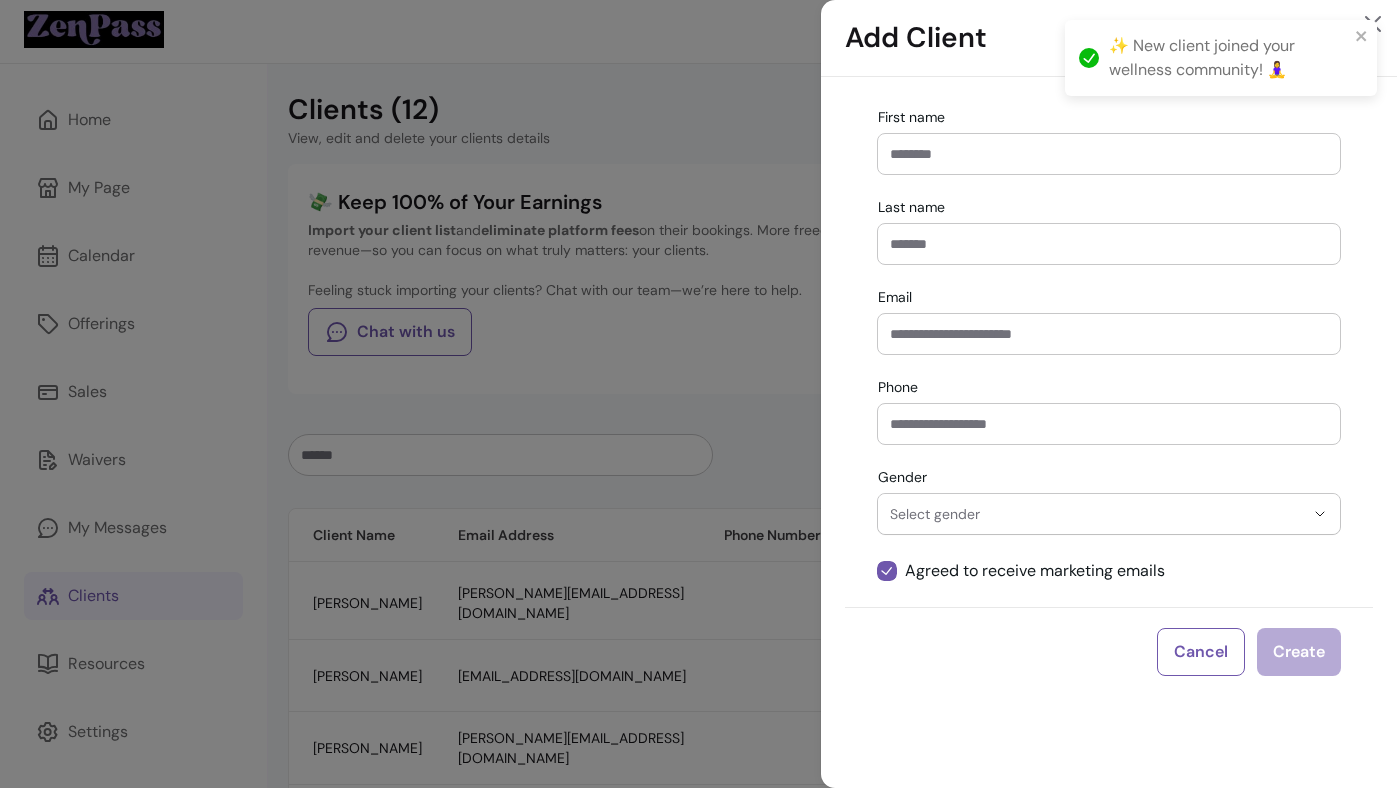 click on "Email" at bounding box center (1109, 334) 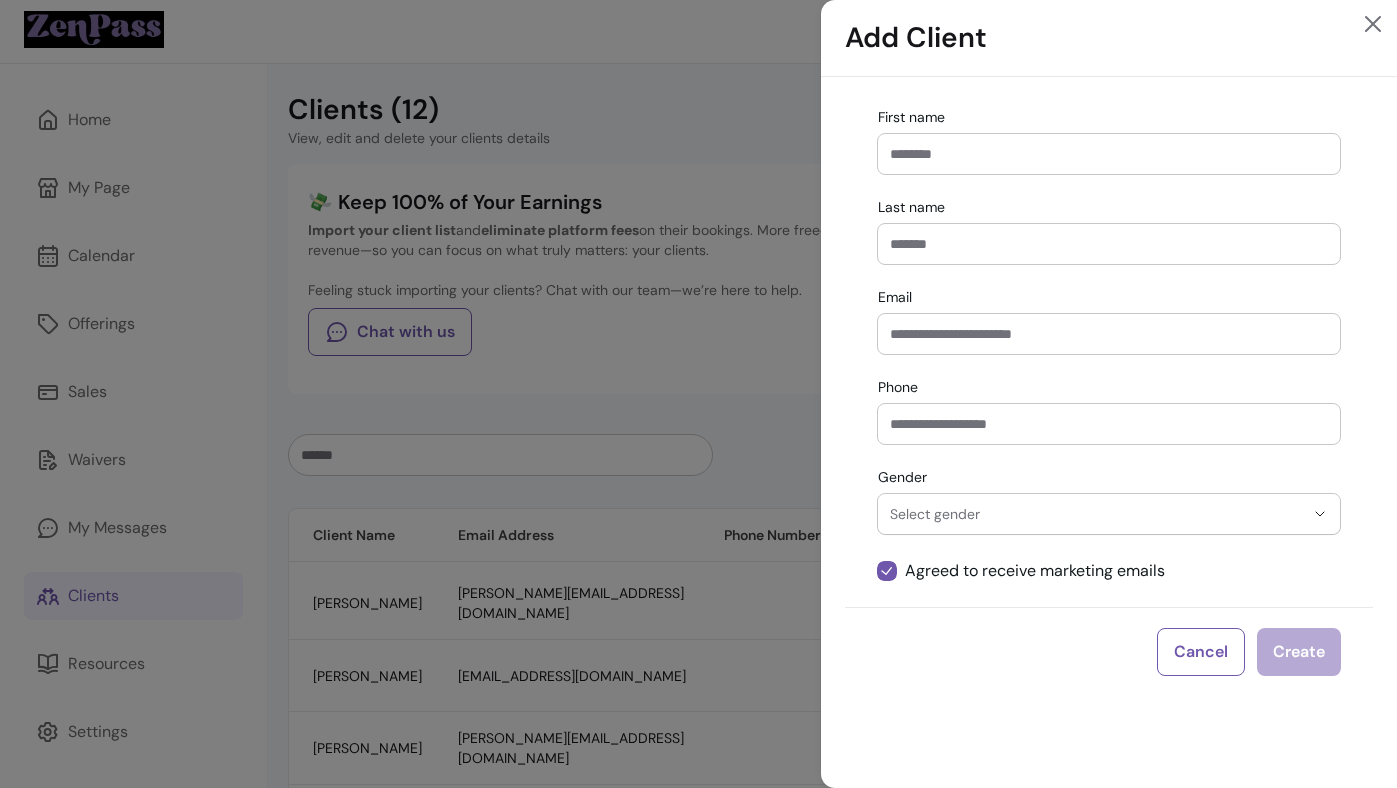 paste on "**********" 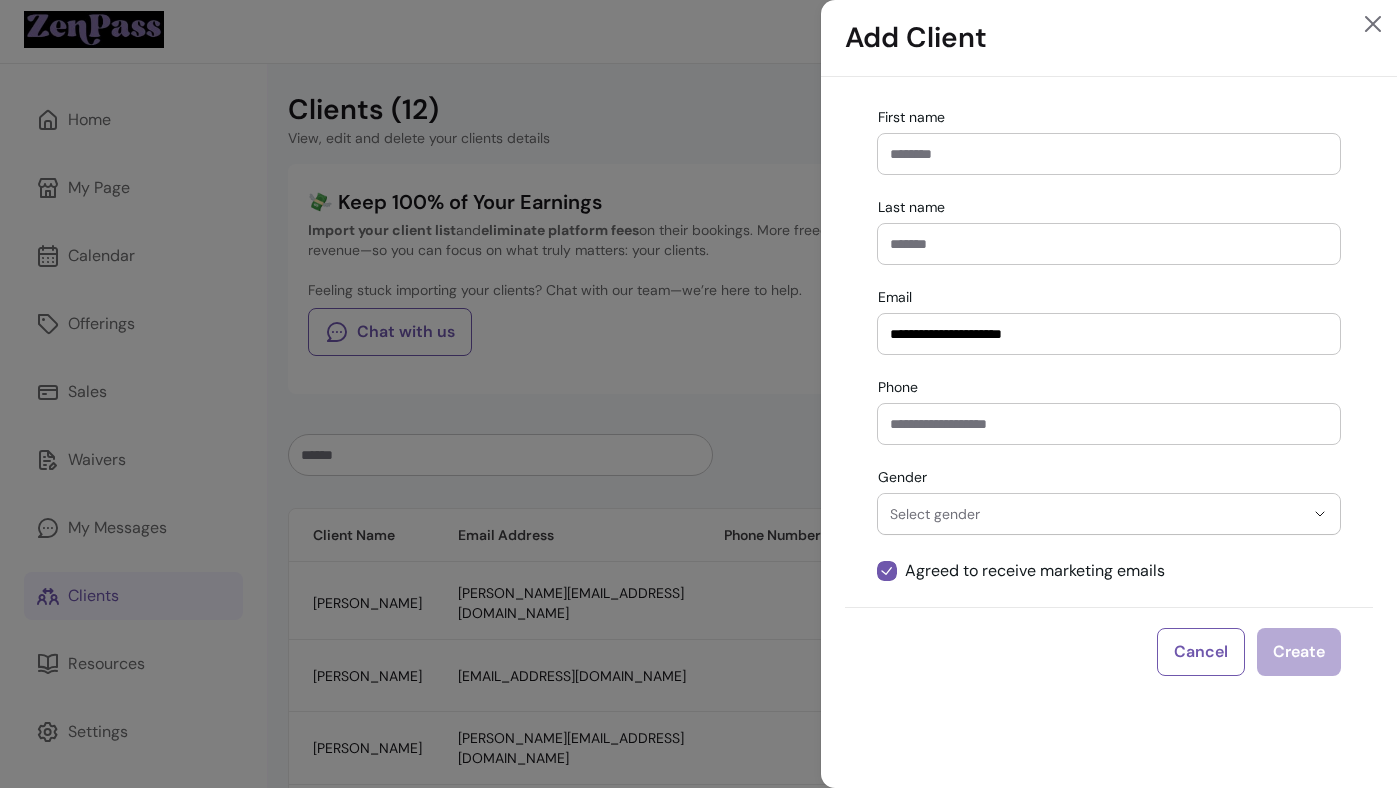 type on "**********" 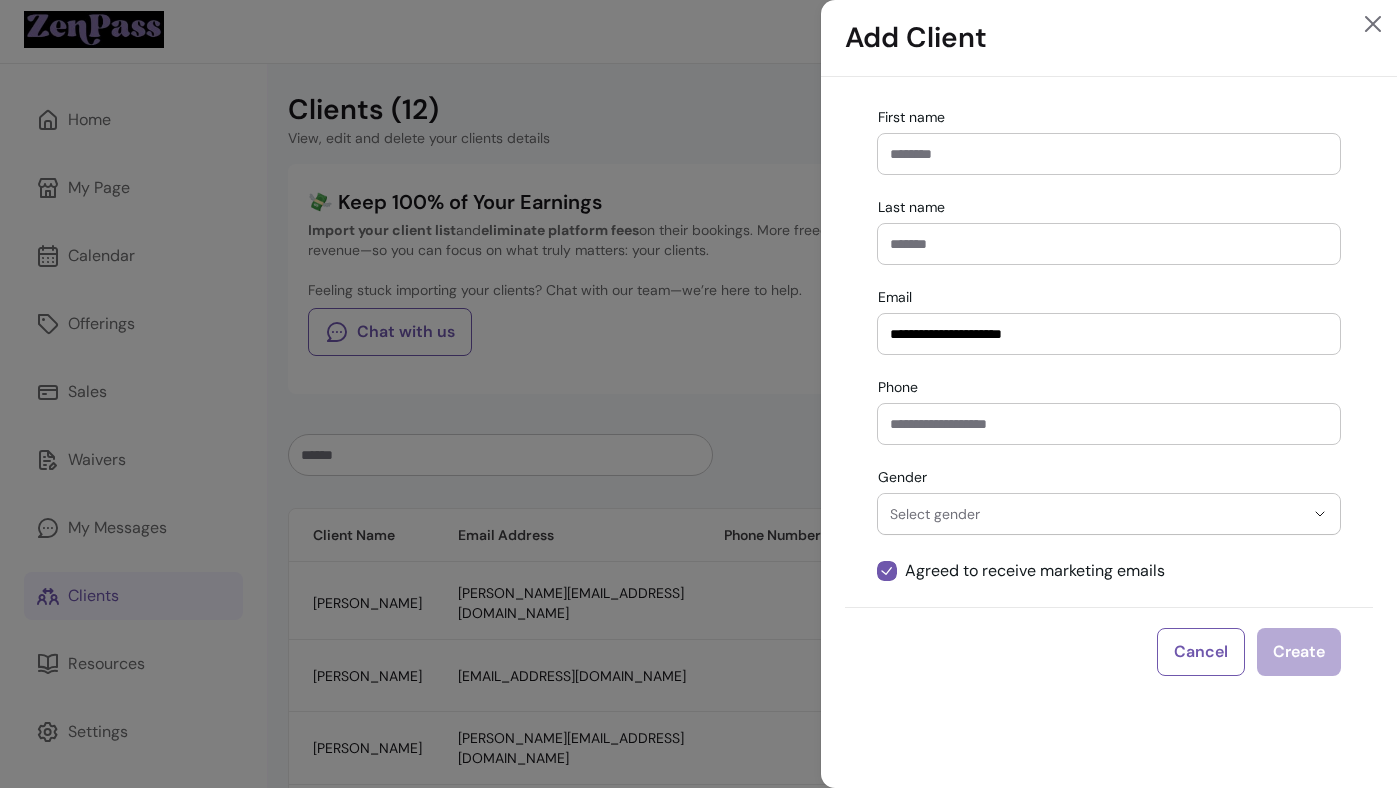 click on "First name" at bounding box center [1109, 154] 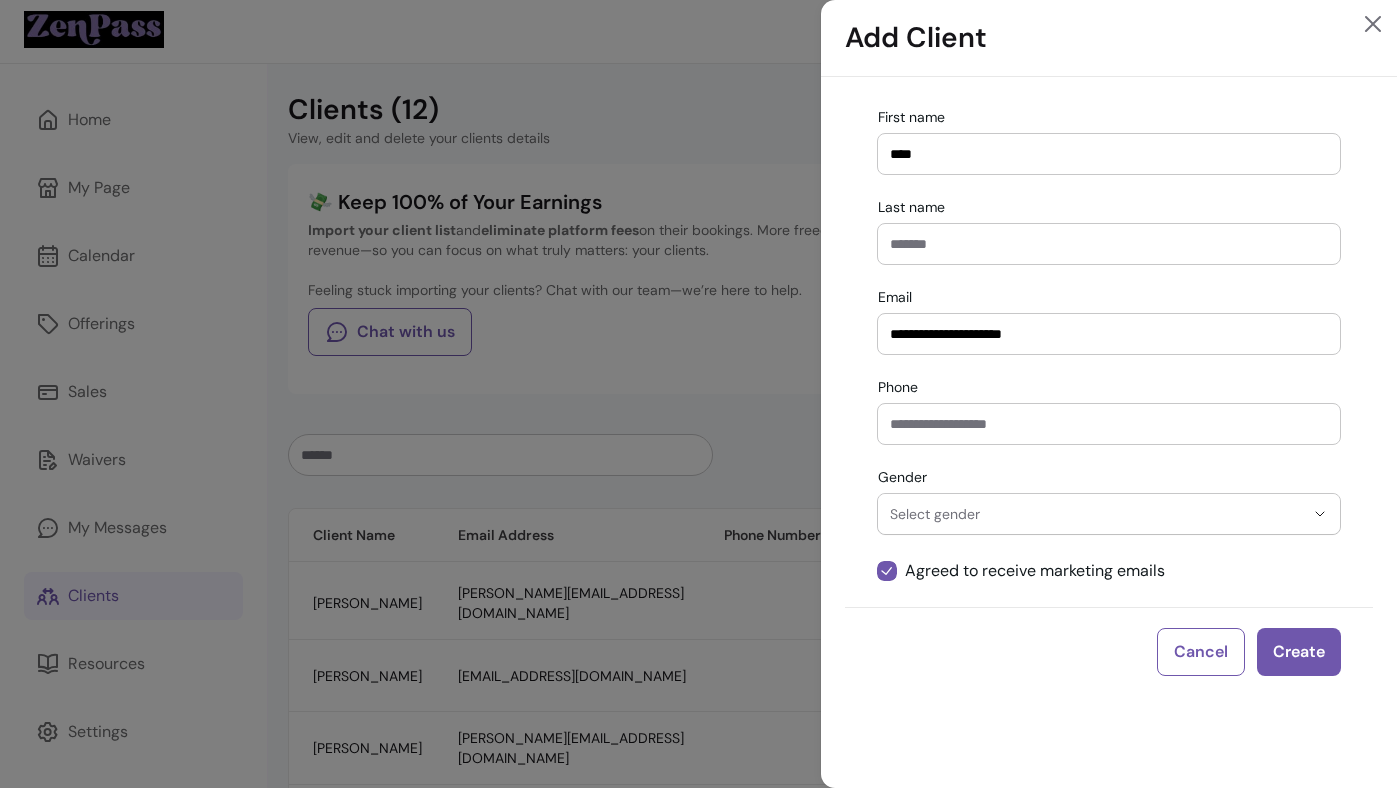 type on "****" 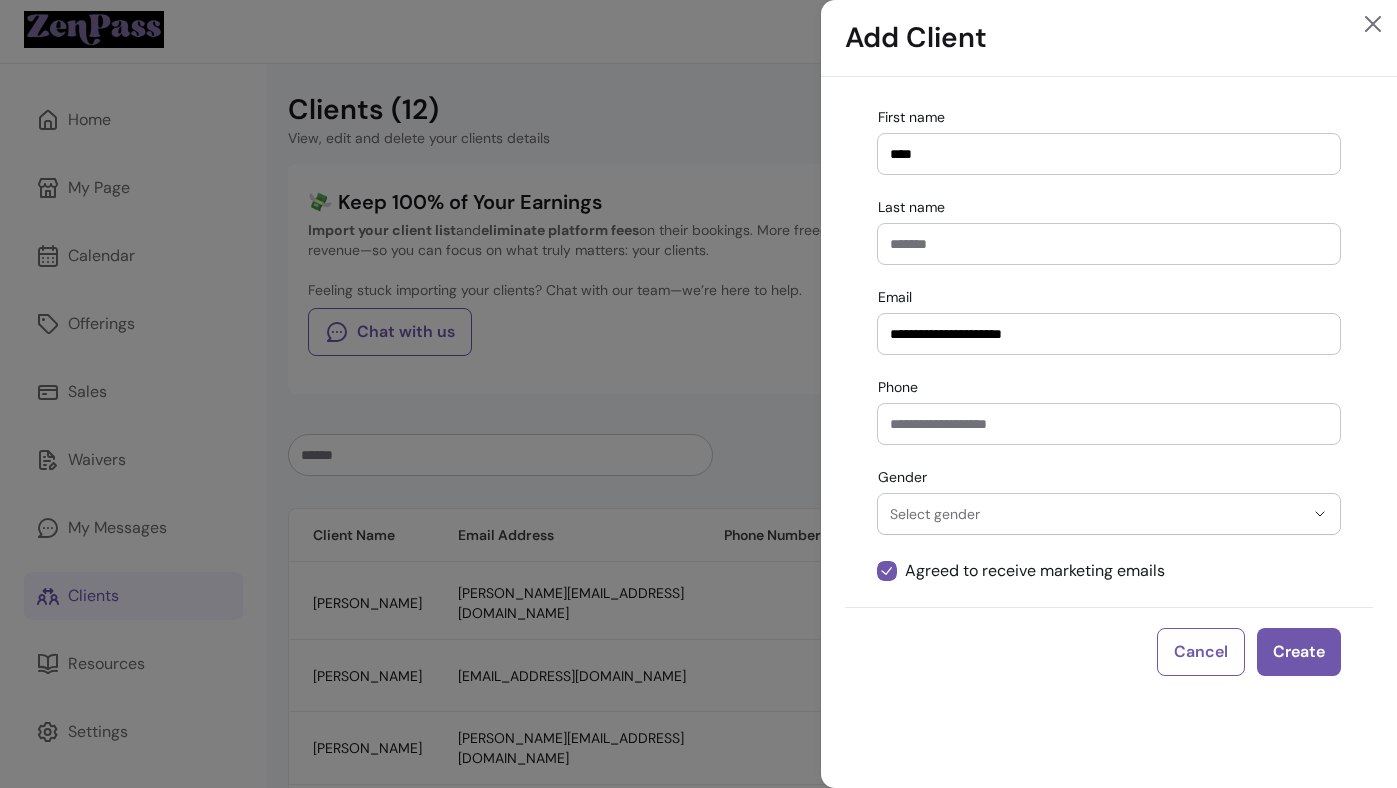 click on "Last name" at bounding box center (1109, 244) 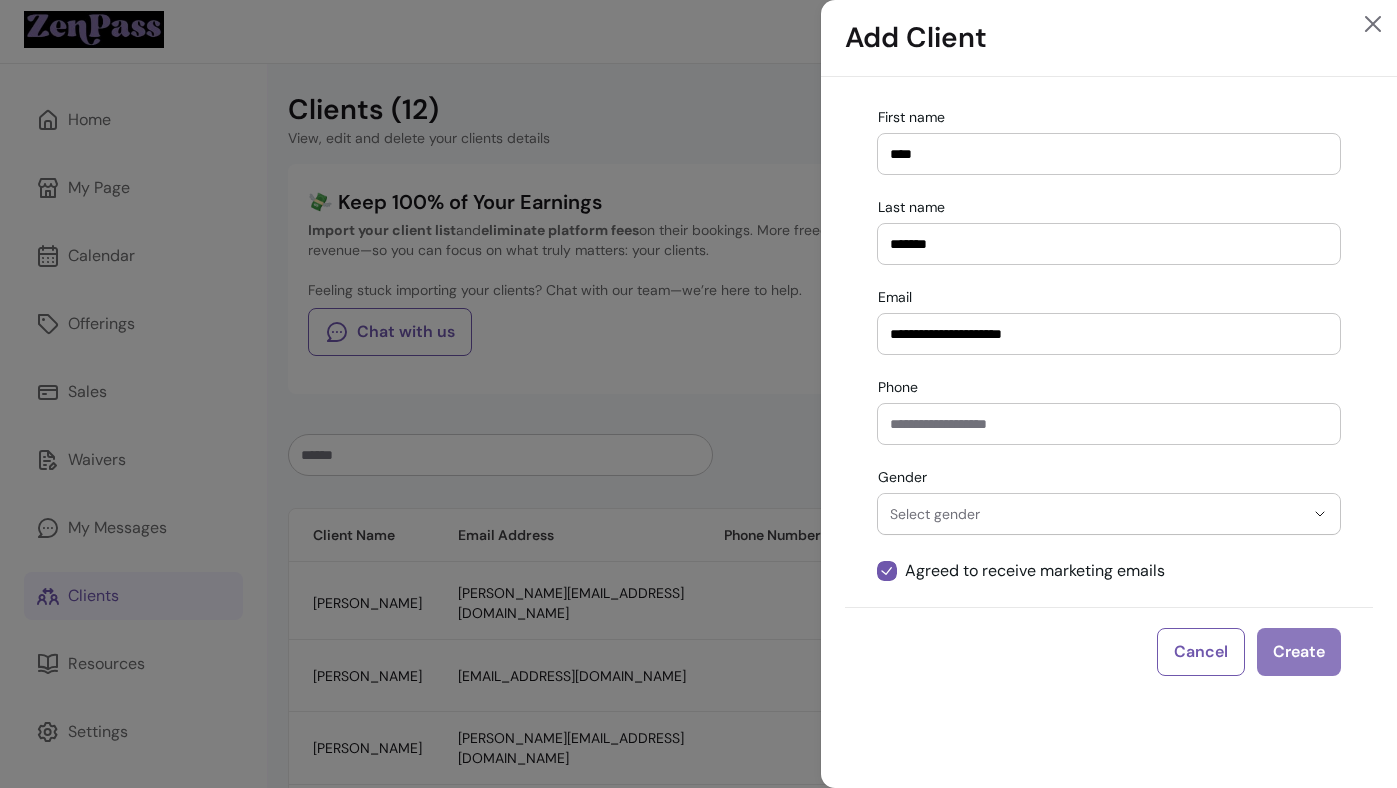 type on "*******" 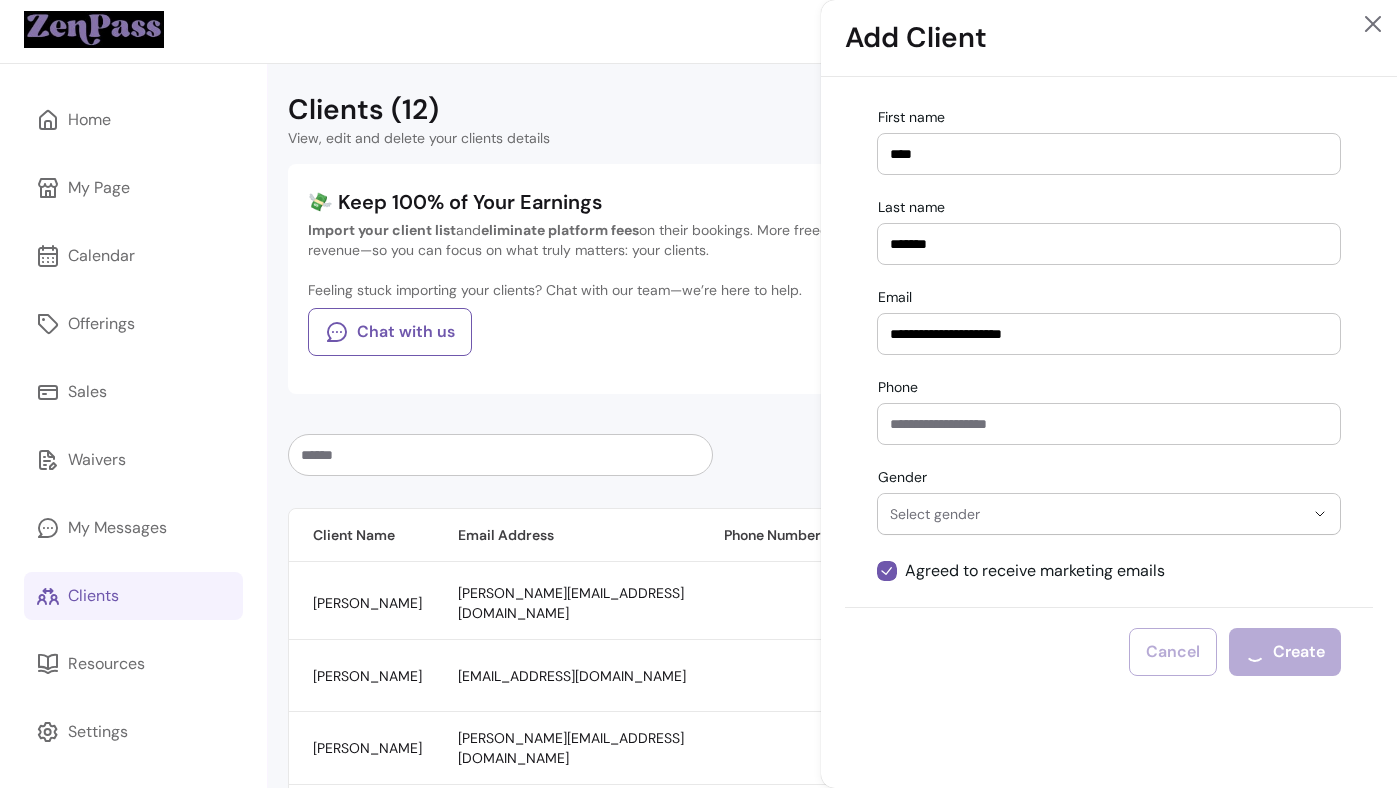 type 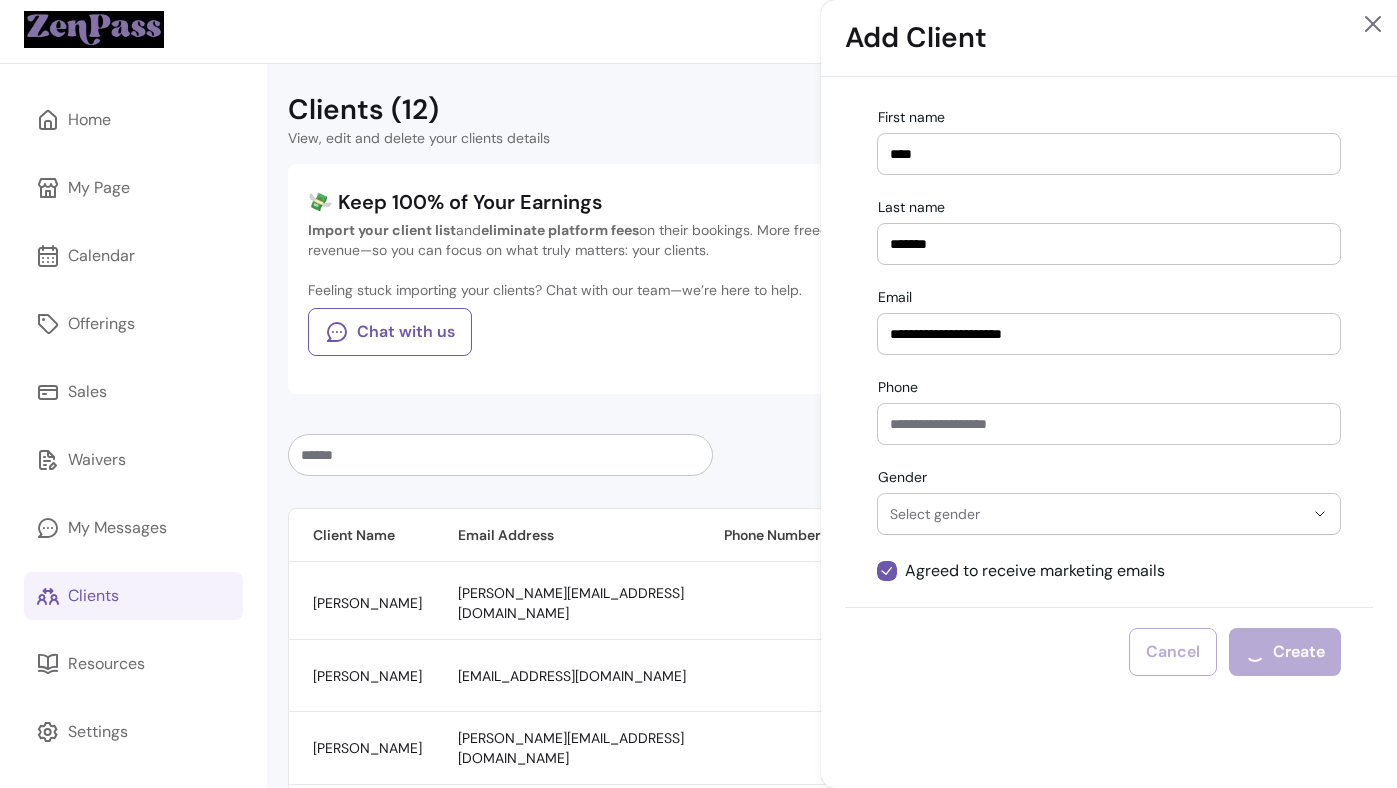 type 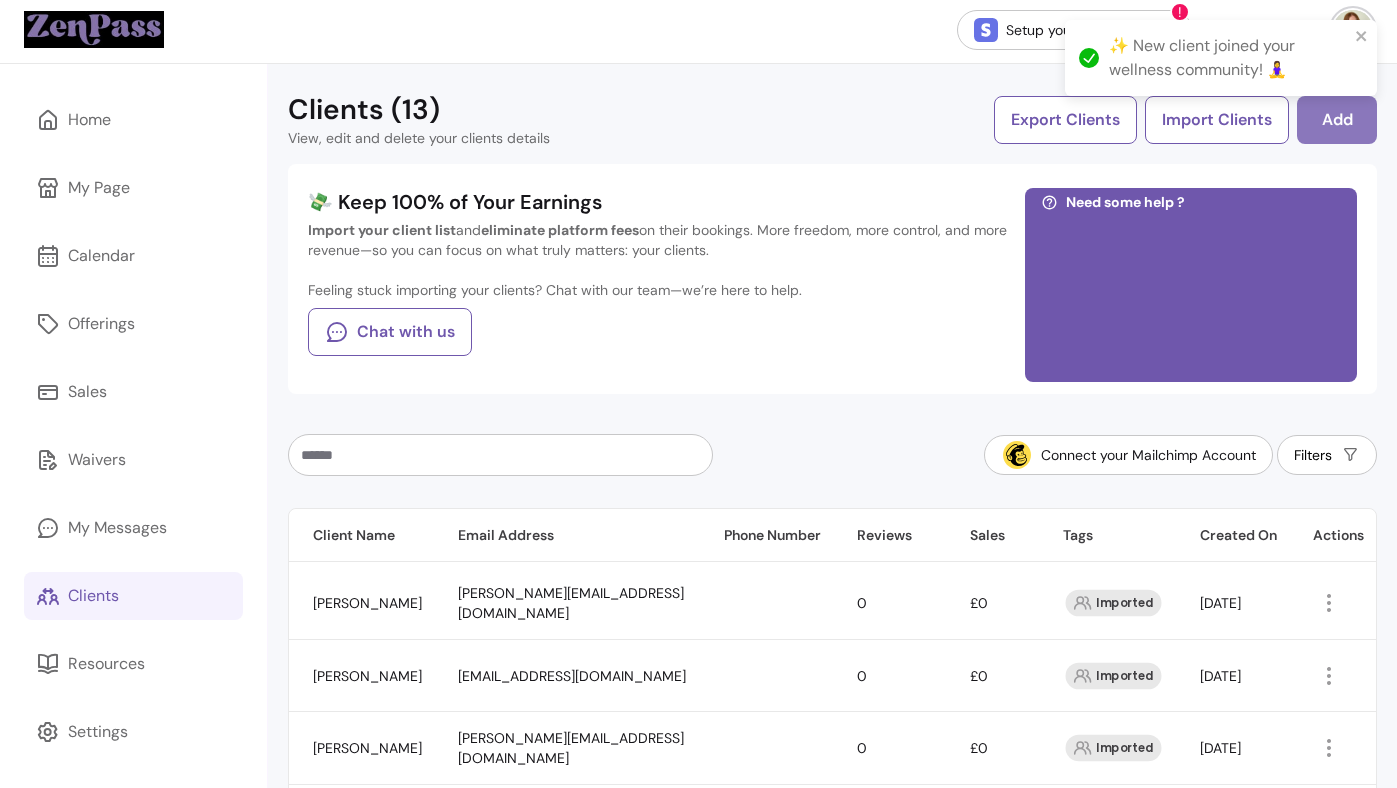 click on "Add" at bounding box center (1337, 120) 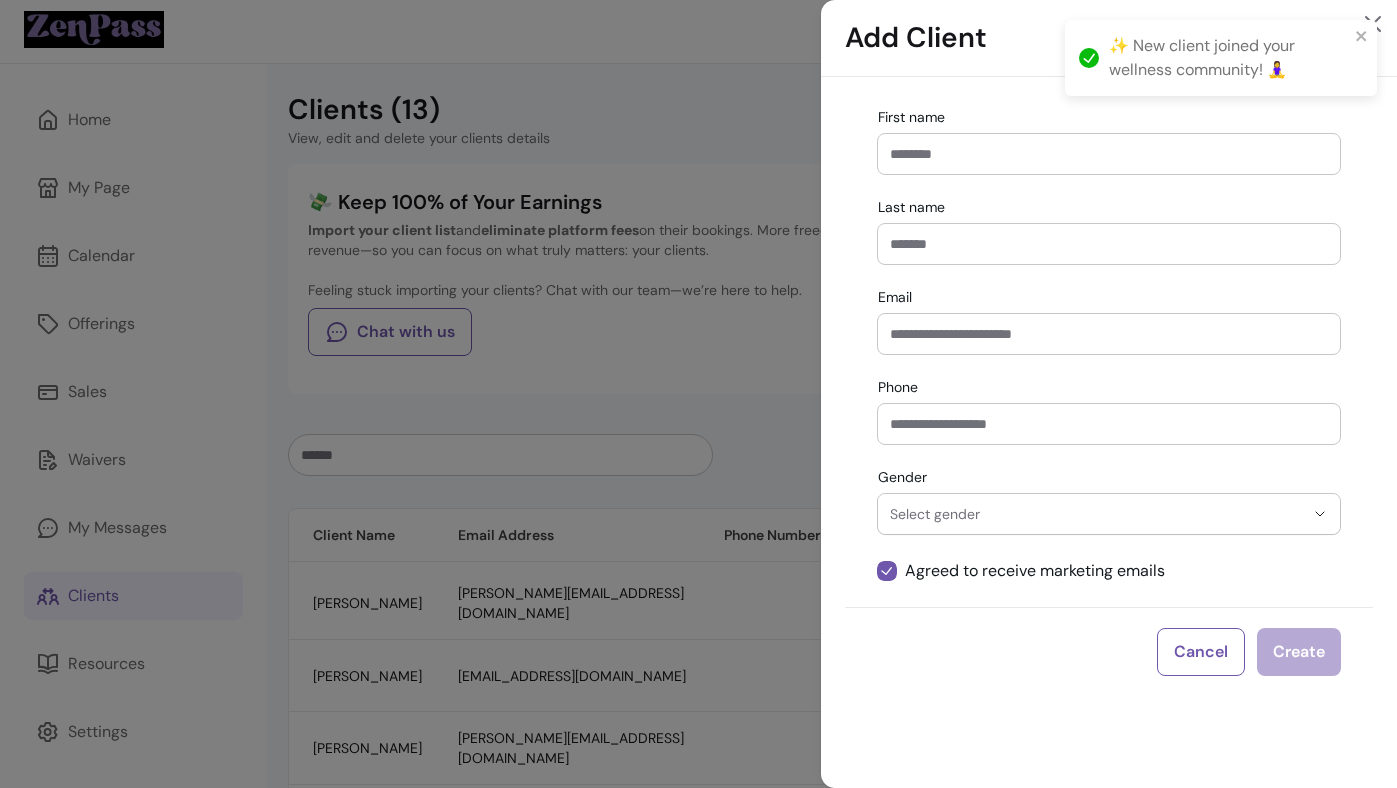click on "Email" at bounding box center [1109, 334] 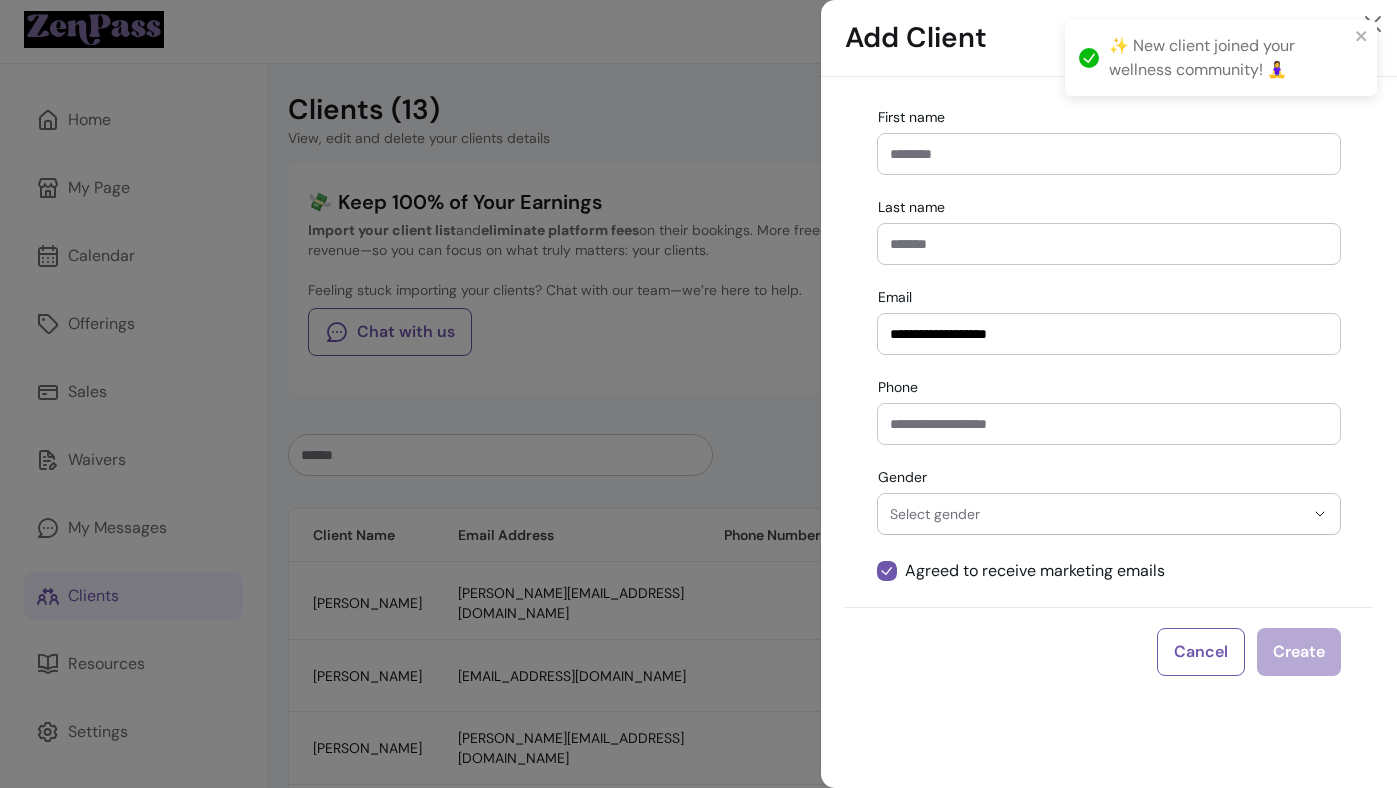 type on "**********" 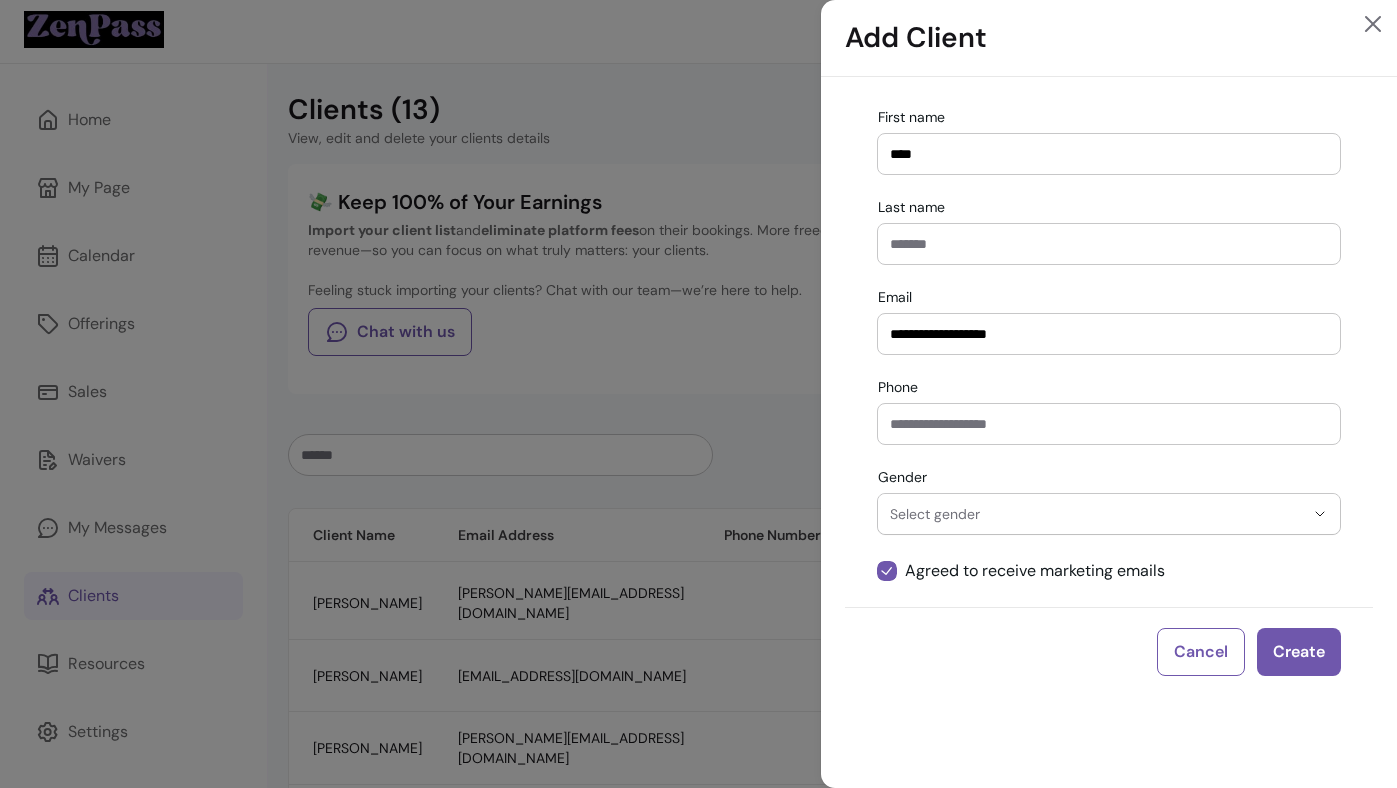 type on "****" 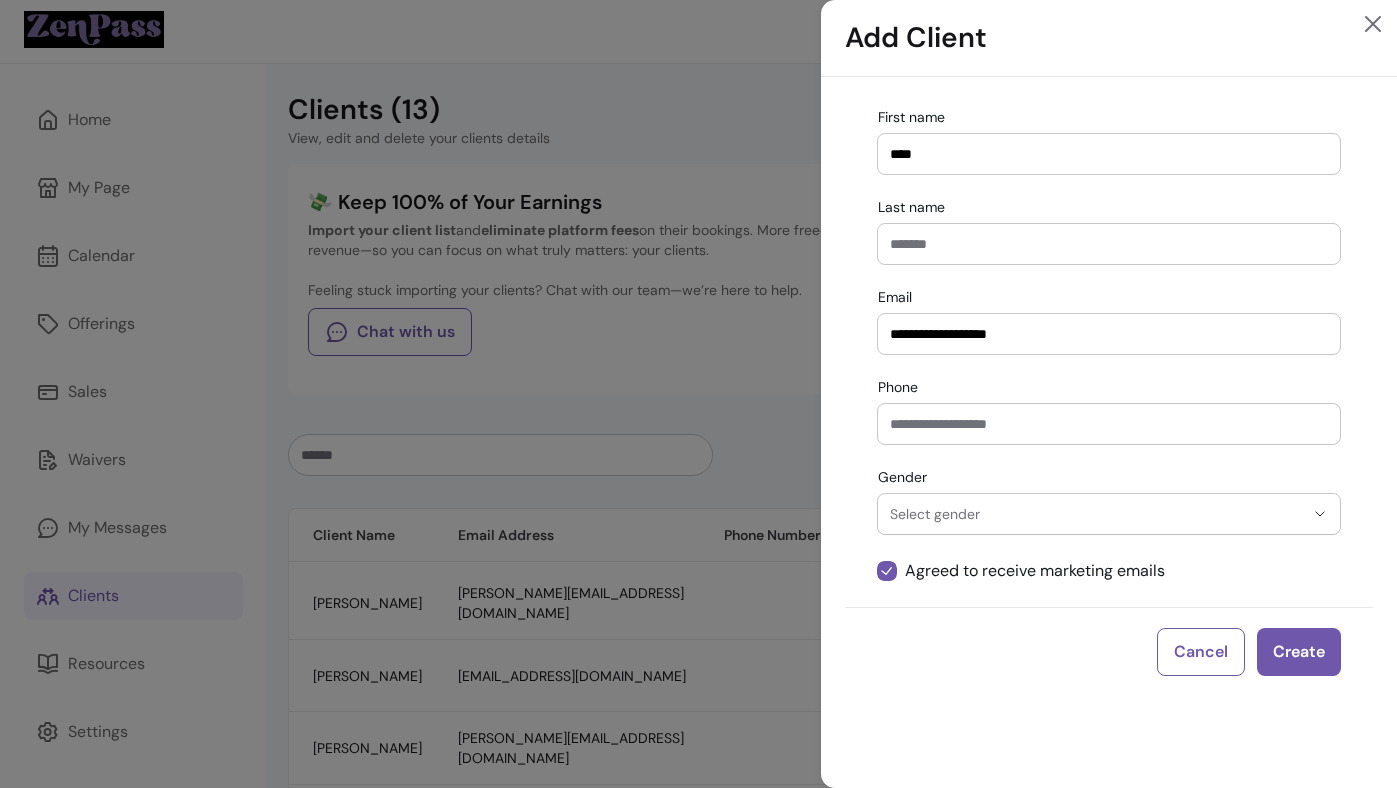 click on "Last name" at bounding box center (1109, 244) 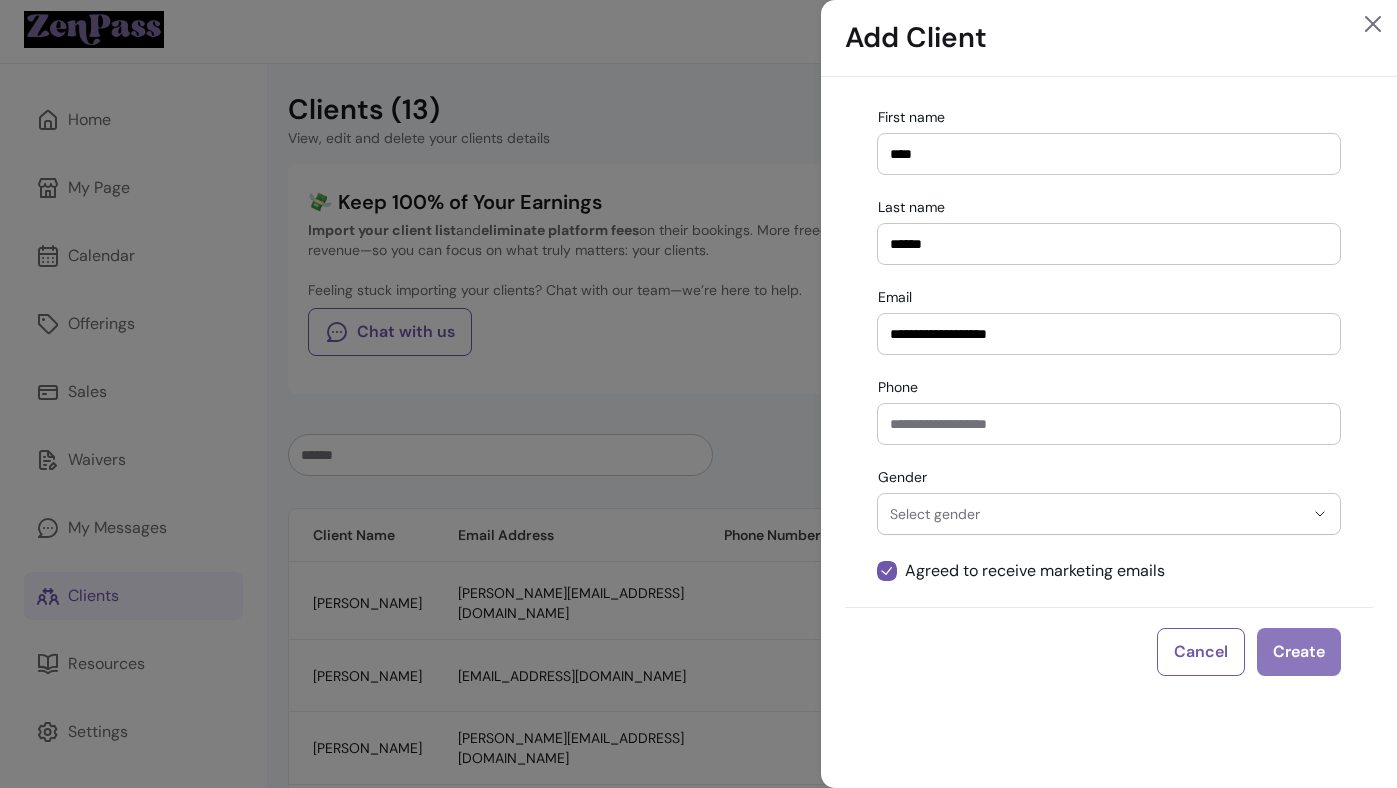 type on "******" 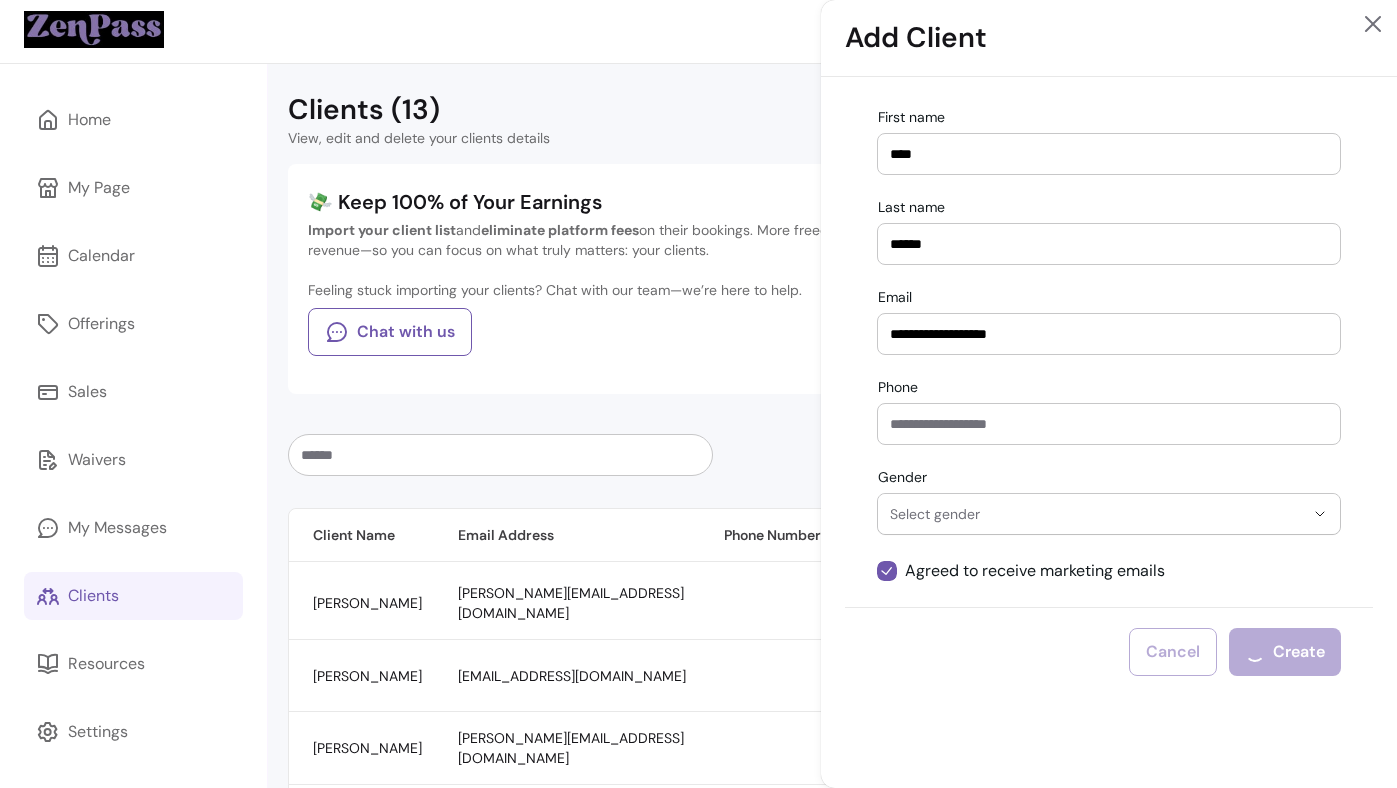 type 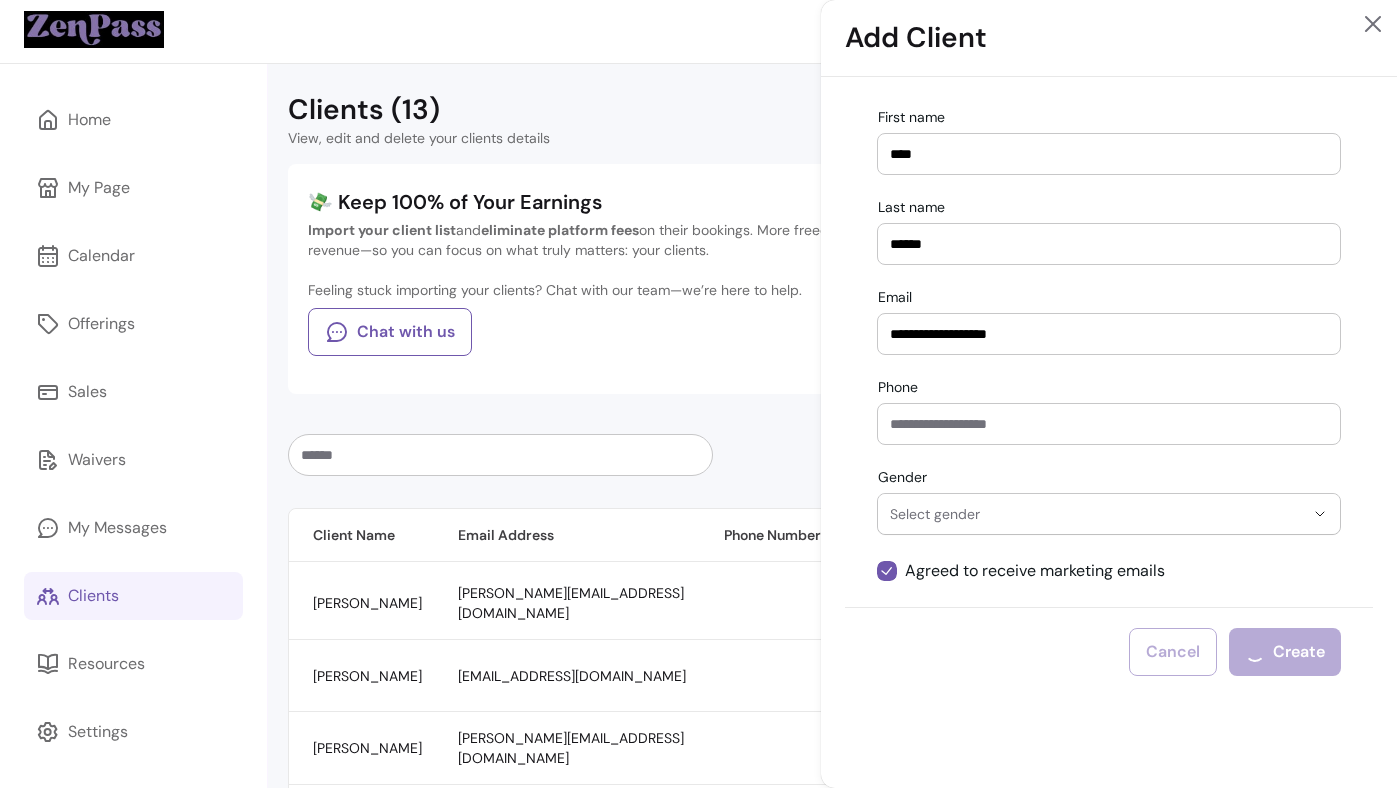 type 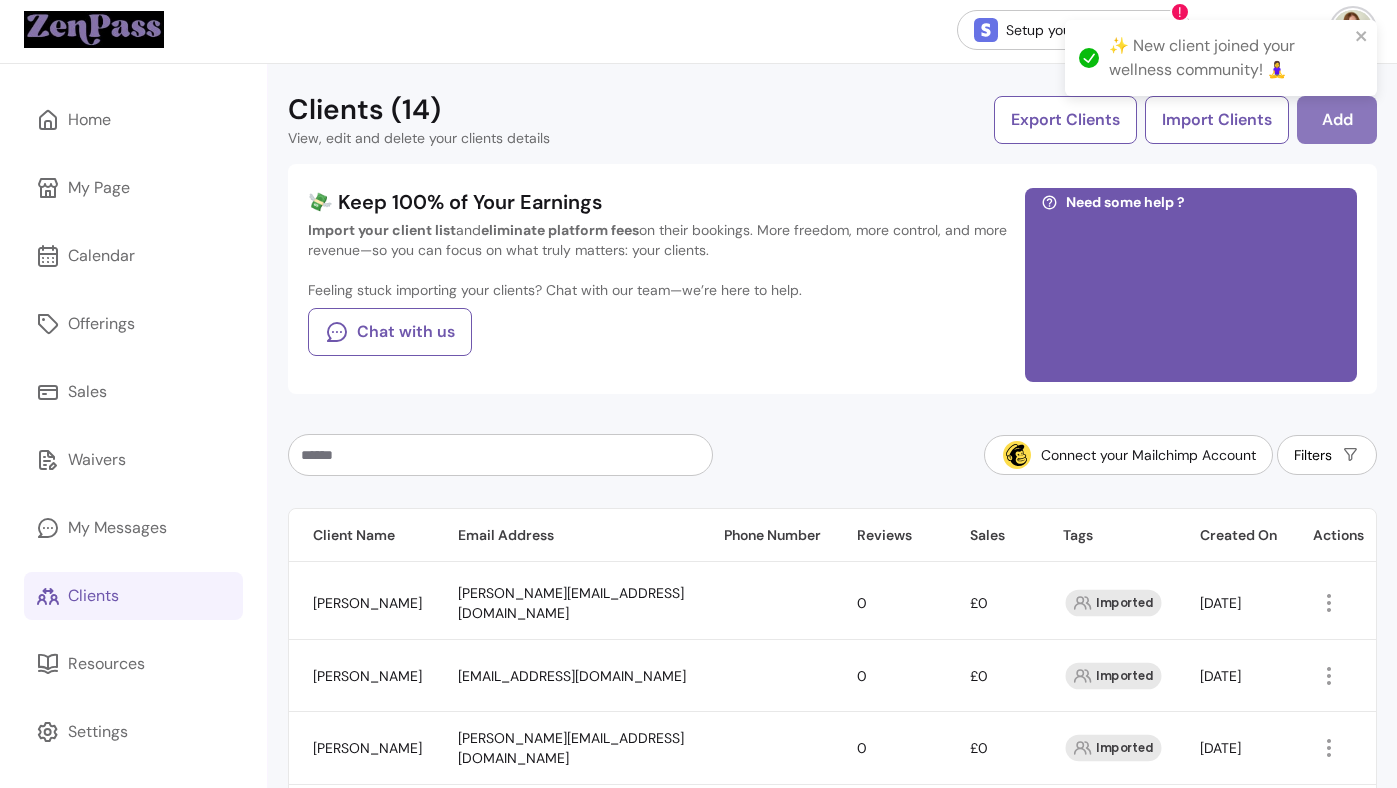 click on "Add" at bounding box center [1337, 120] 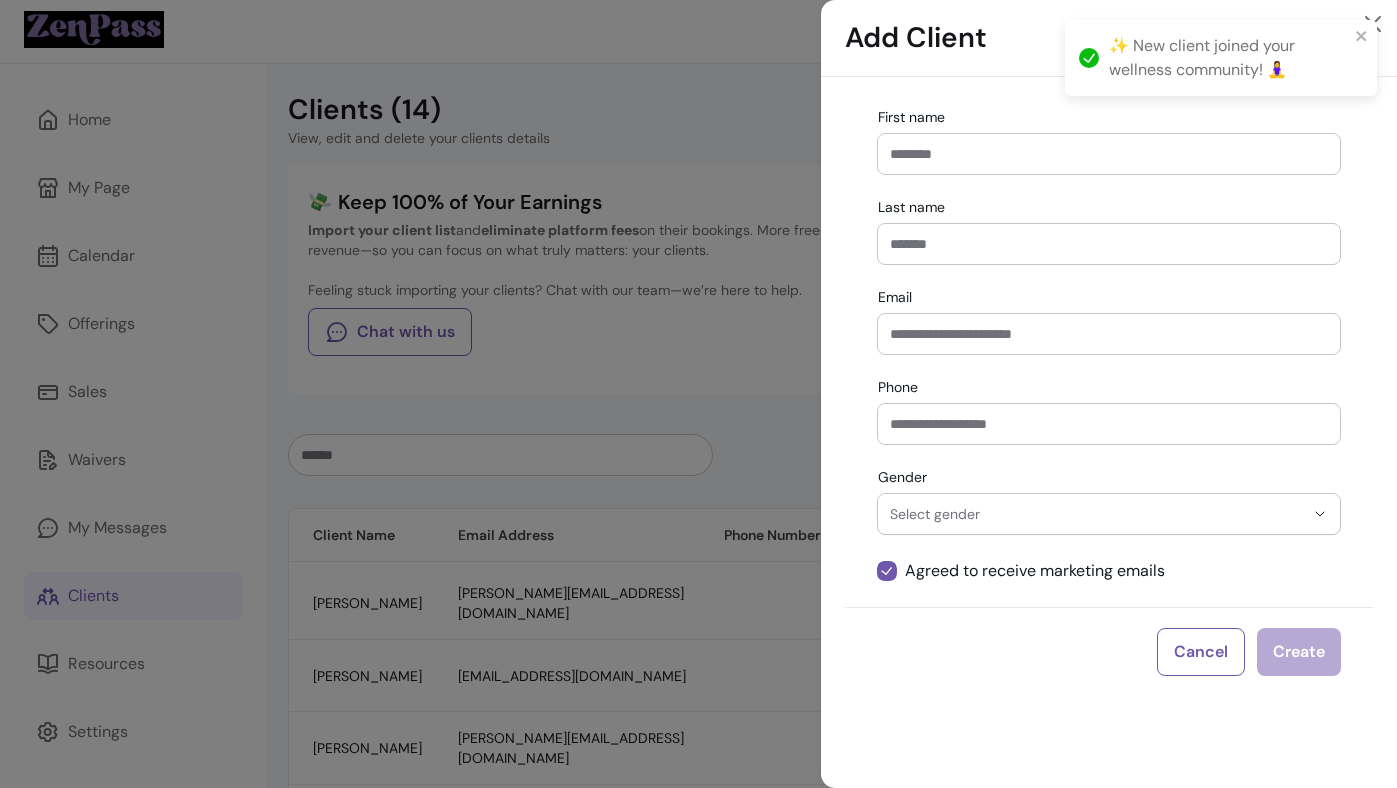 click at bounding box center [1109, 334] 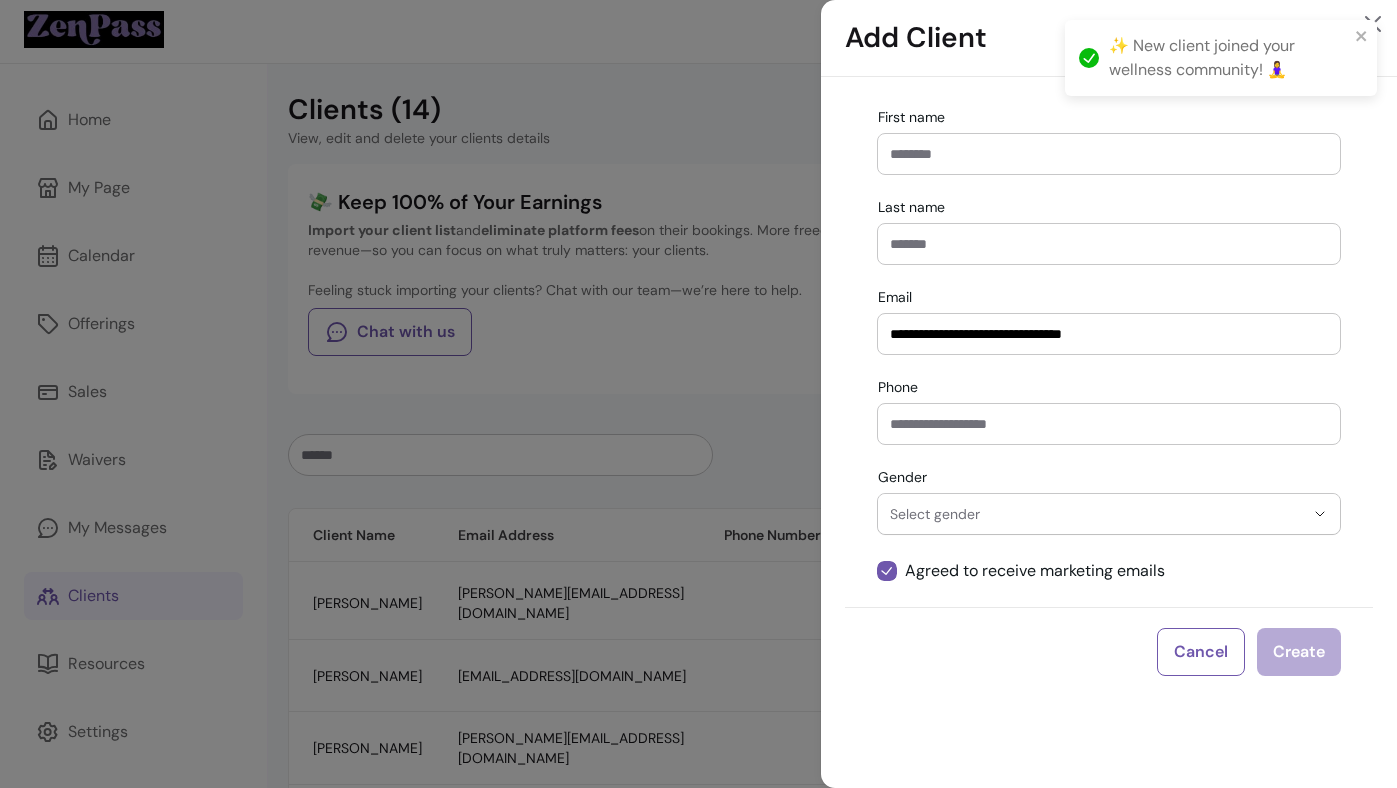type on "**********" 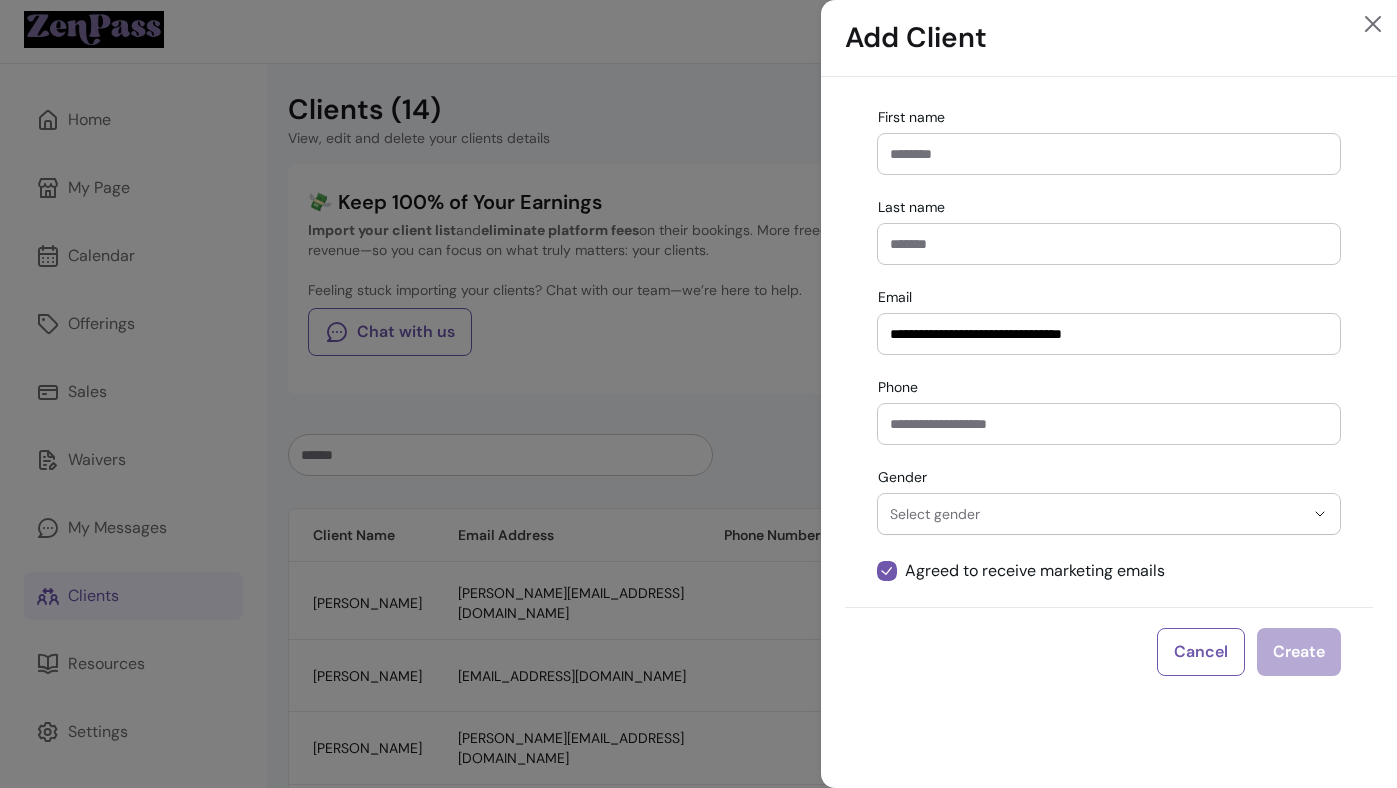click at bounding box center (1109, 154) 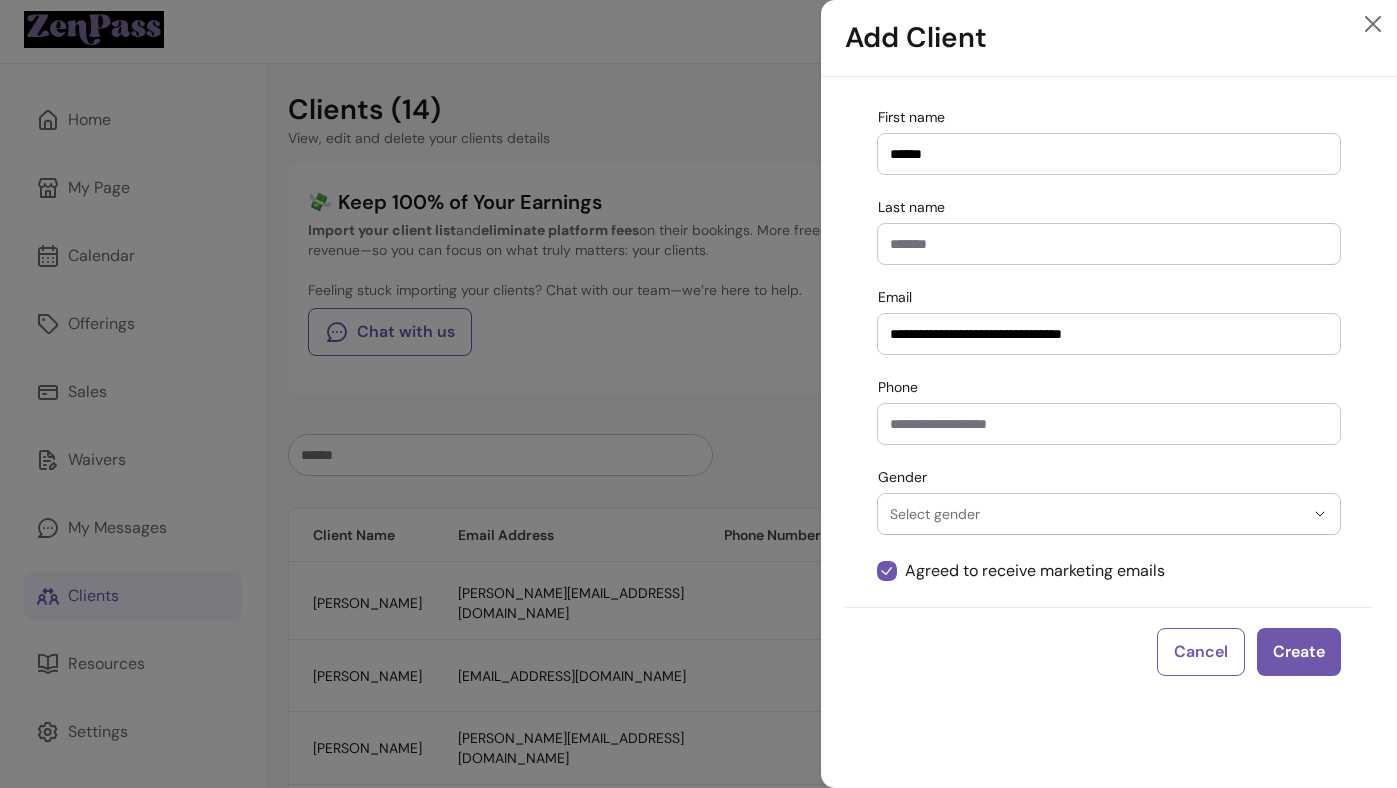 type on "******" 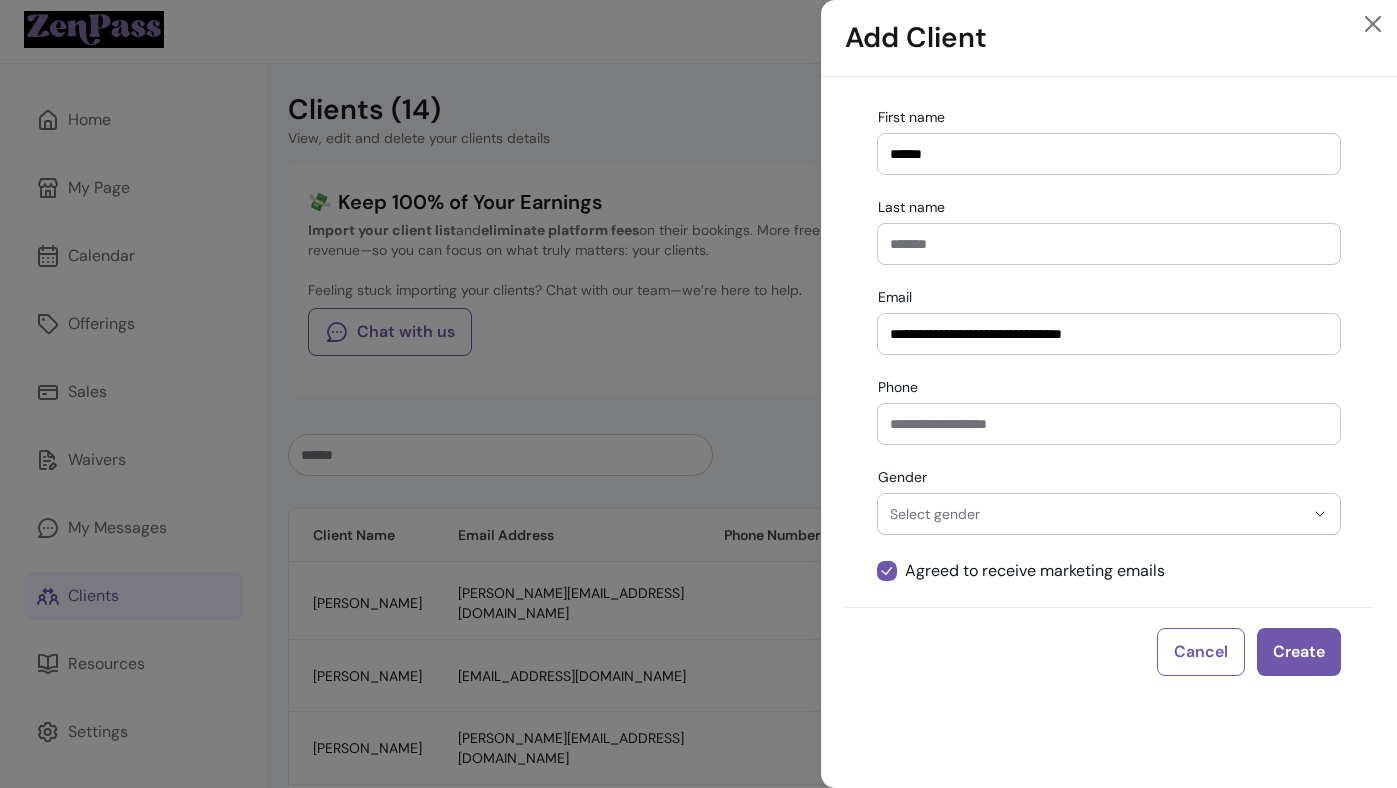 click on "Last name" at bounding box center (1109, 244) 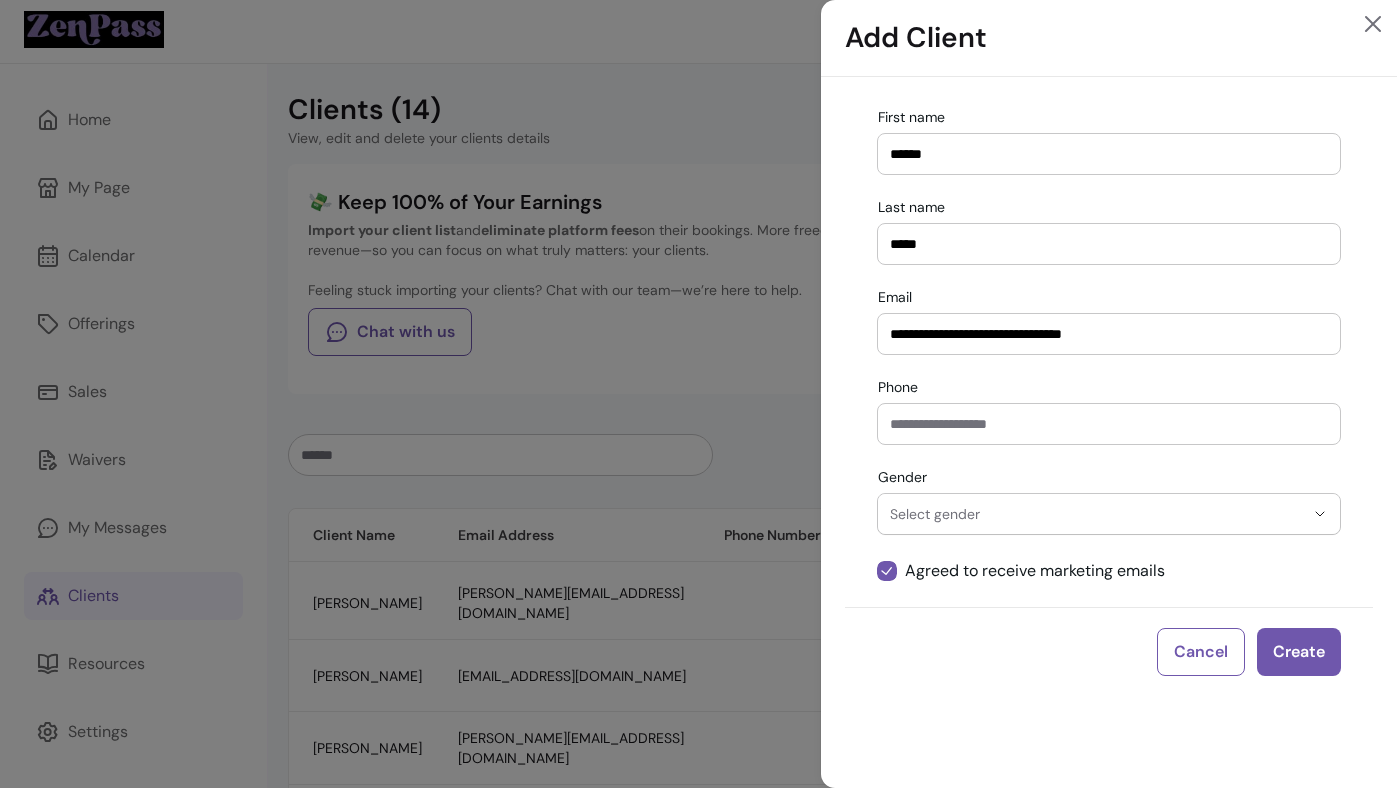 type on "*****" 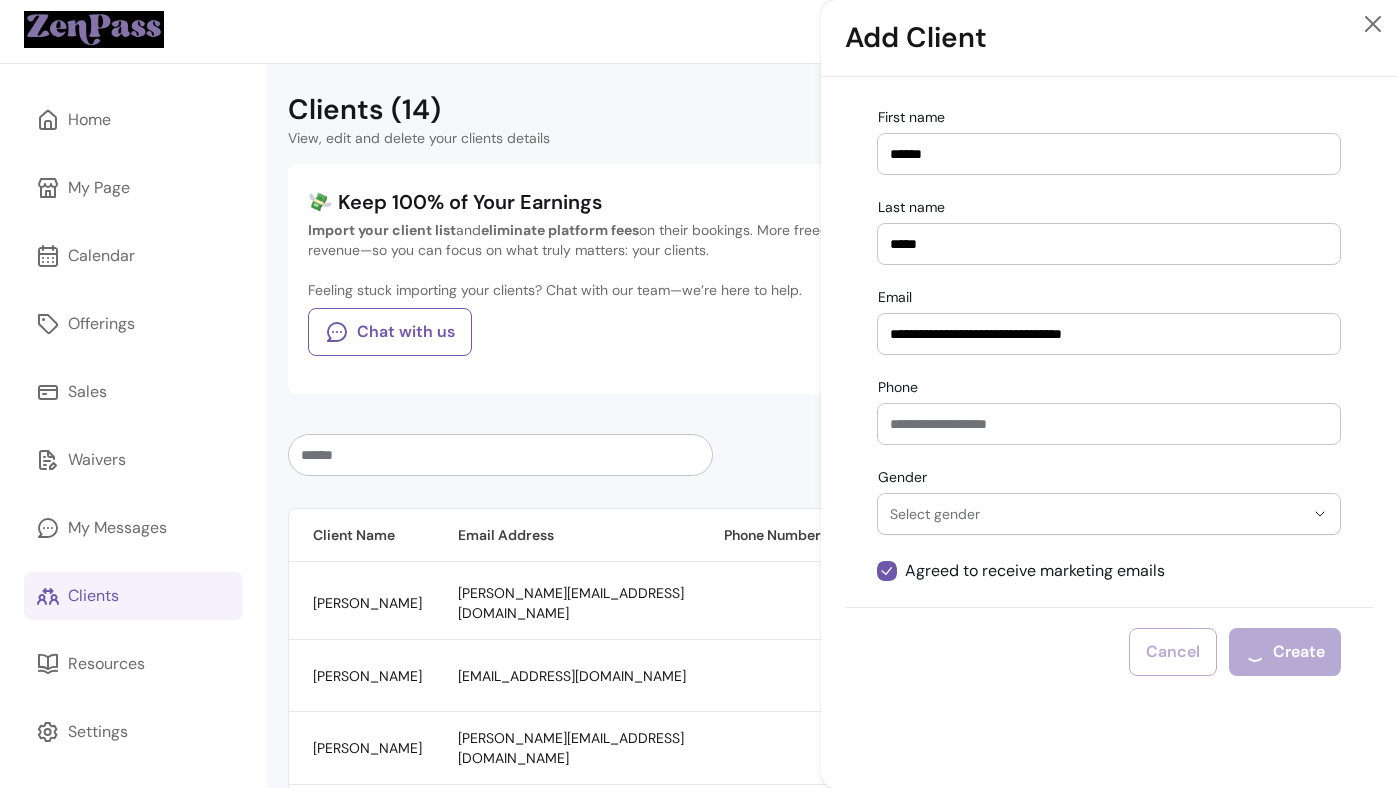 type 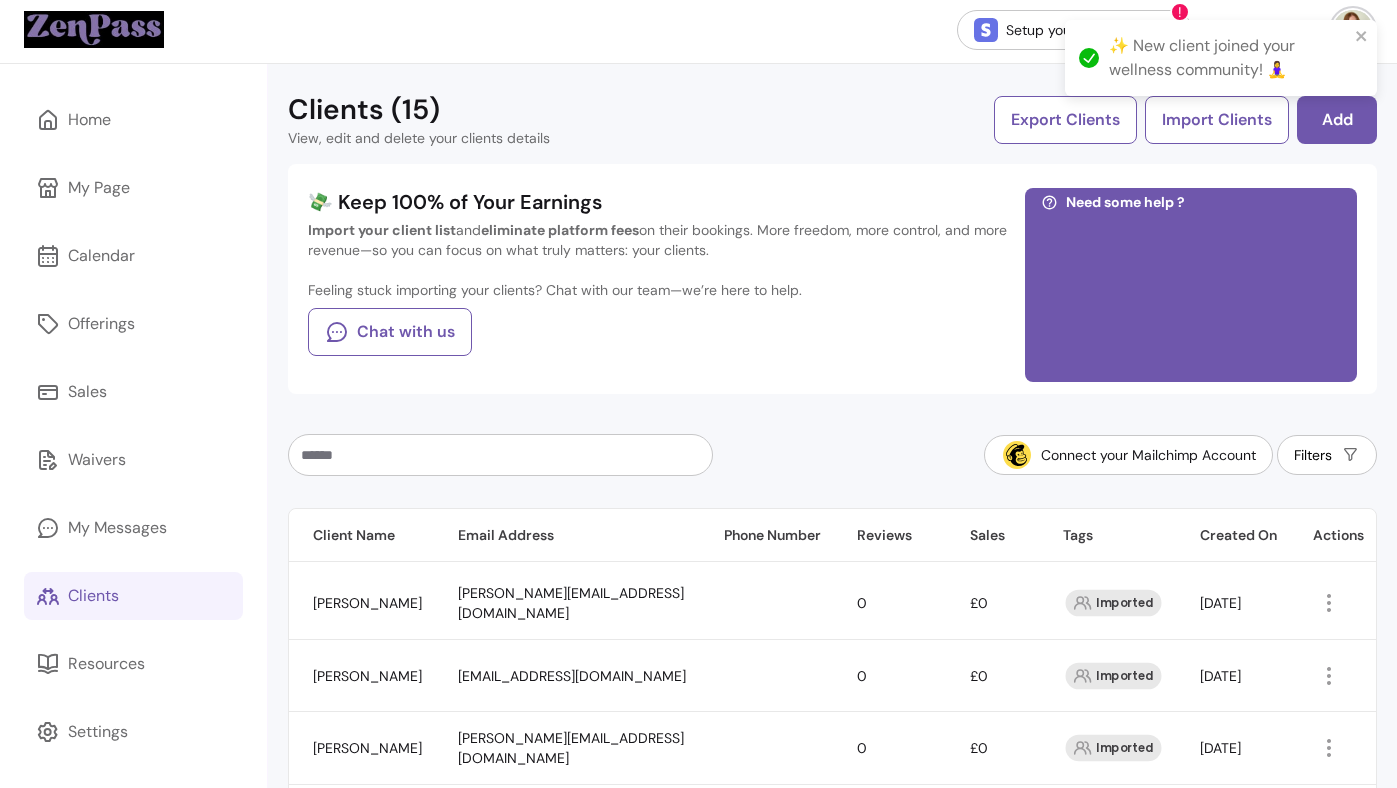 click on "✨ New client joined your wellness community! 🧘‍♀️" at bounding box center [1221, 66] 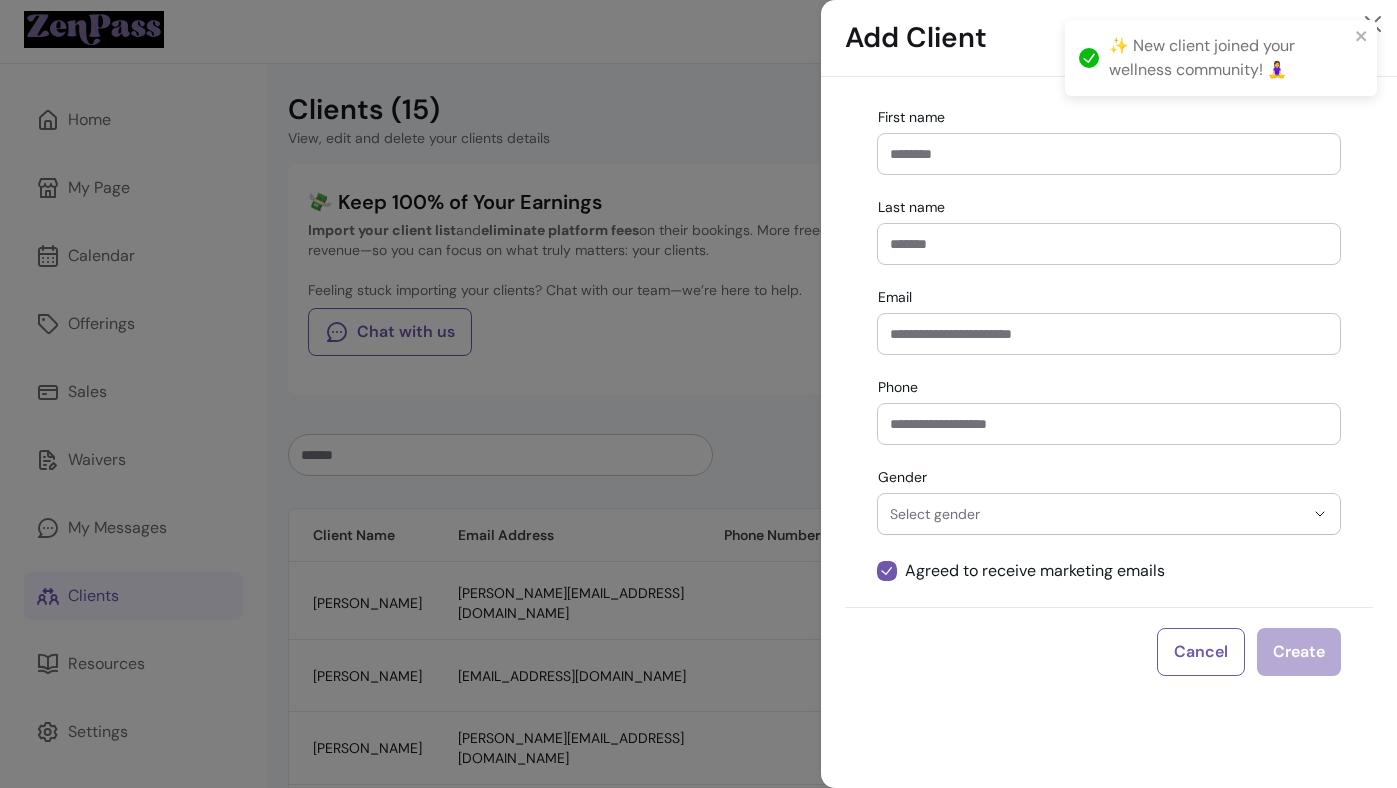 click at bounding box center [1109, 154] 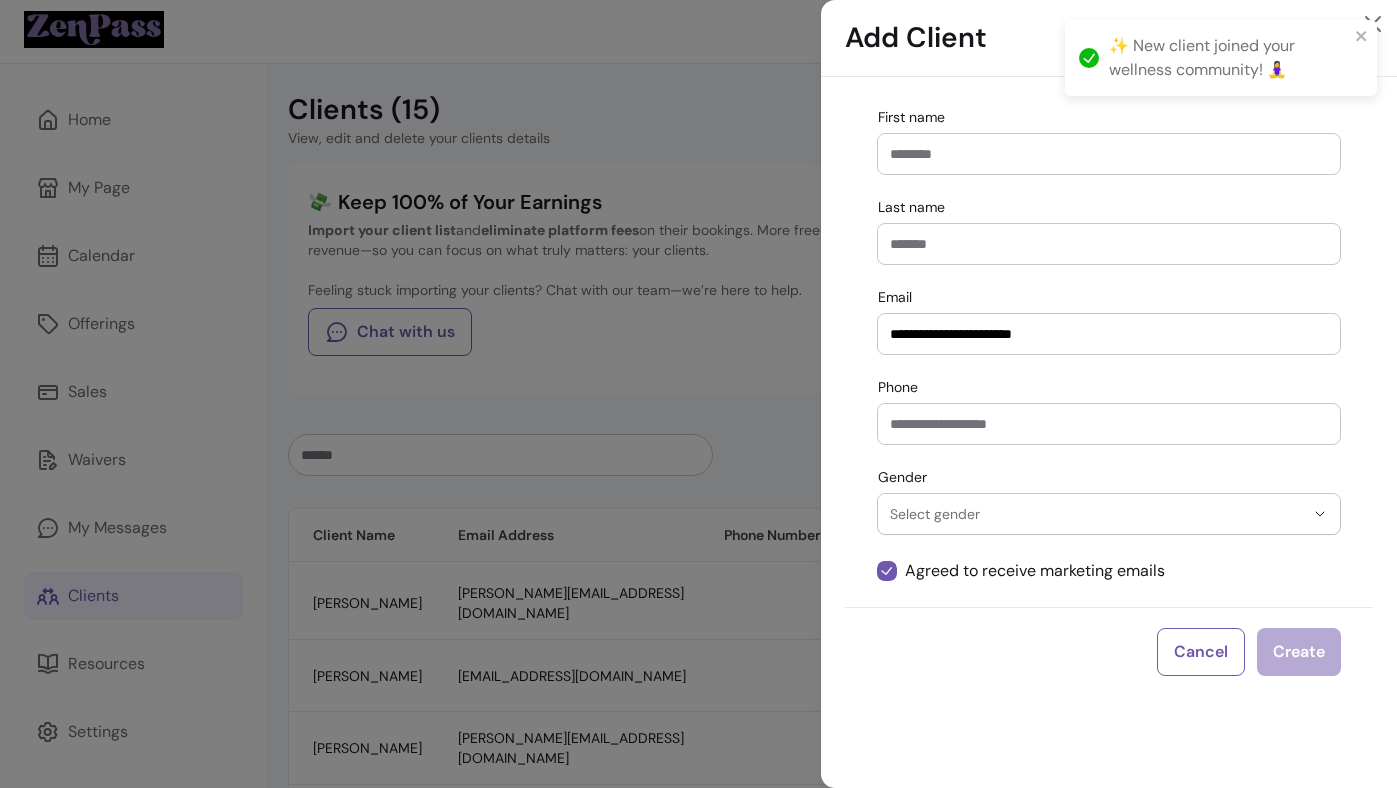 type on "**********" 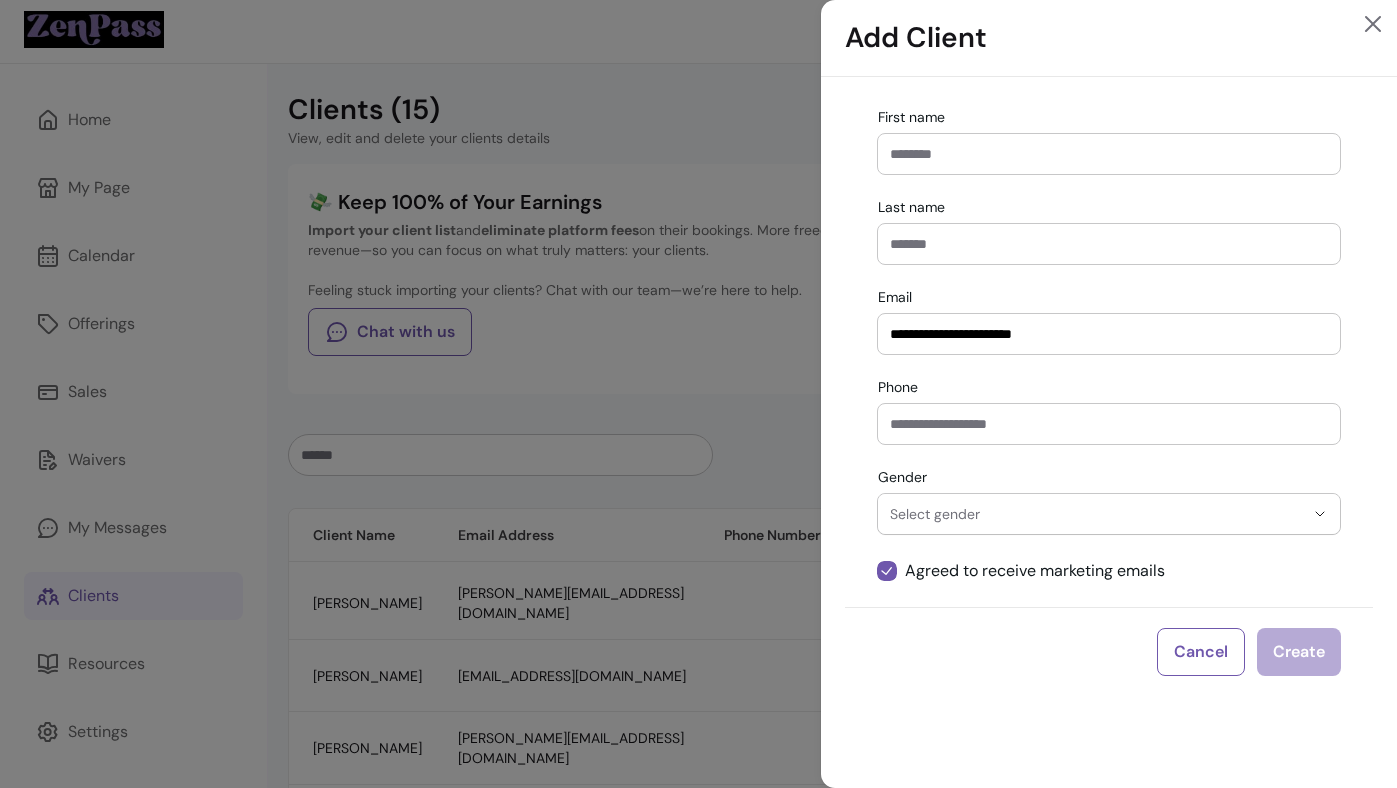 paste on "*******" 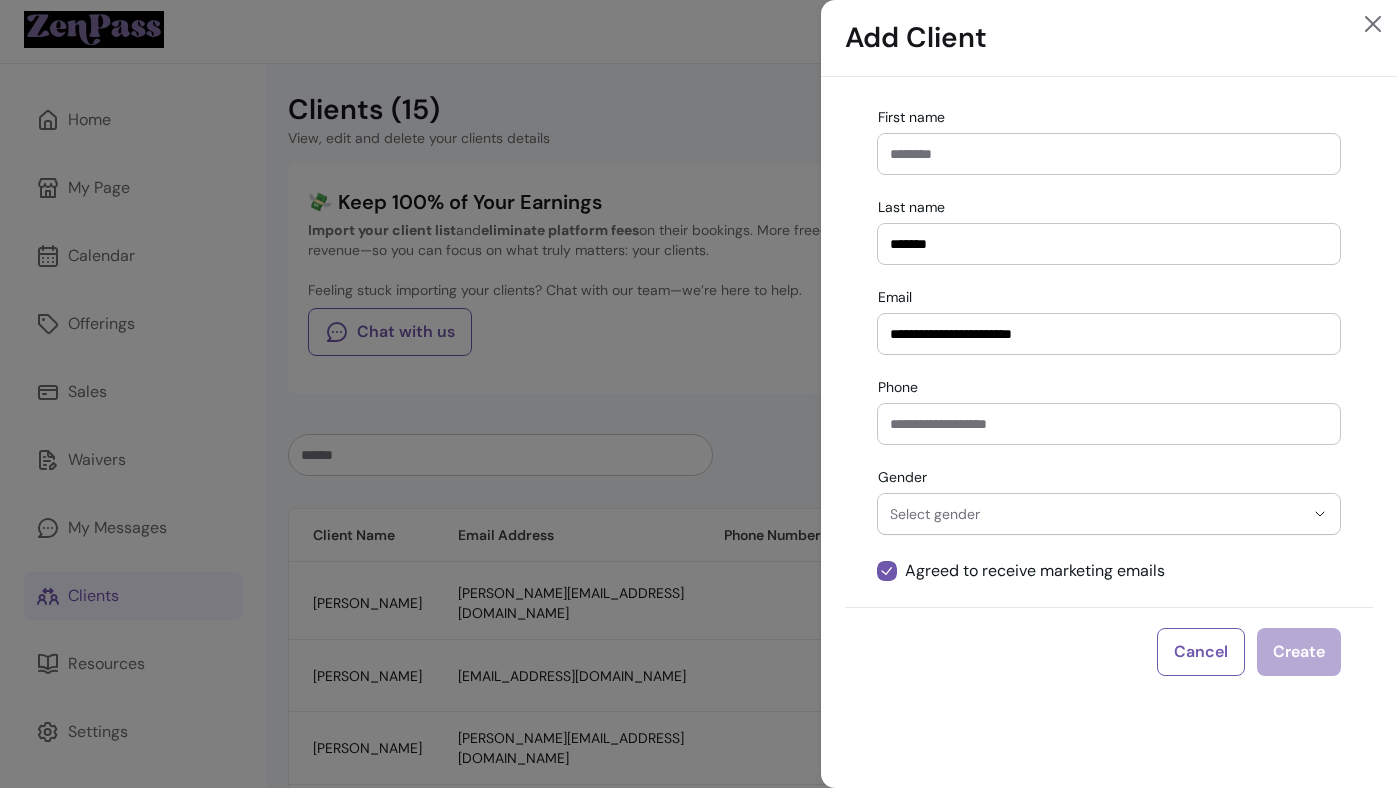 type on "*******" 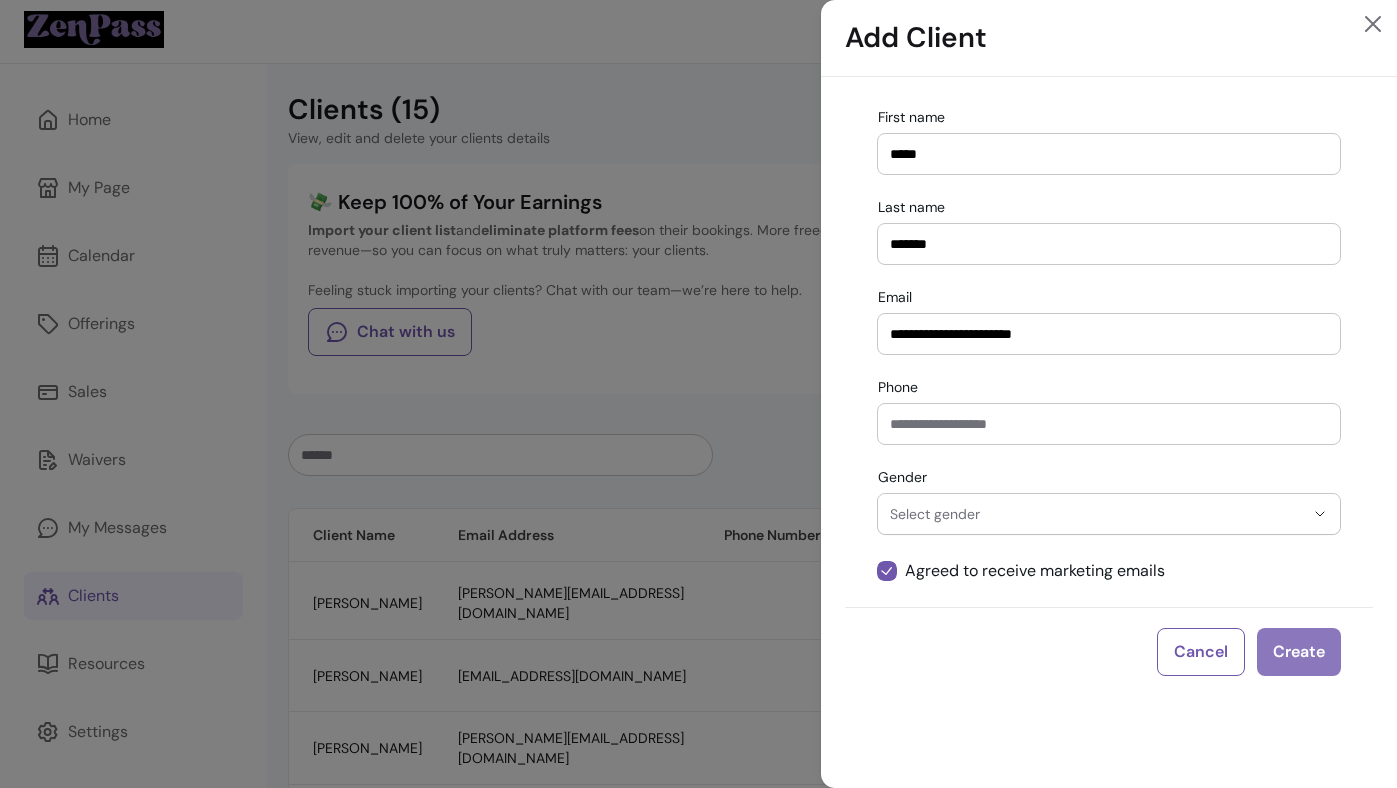 type on "*****" 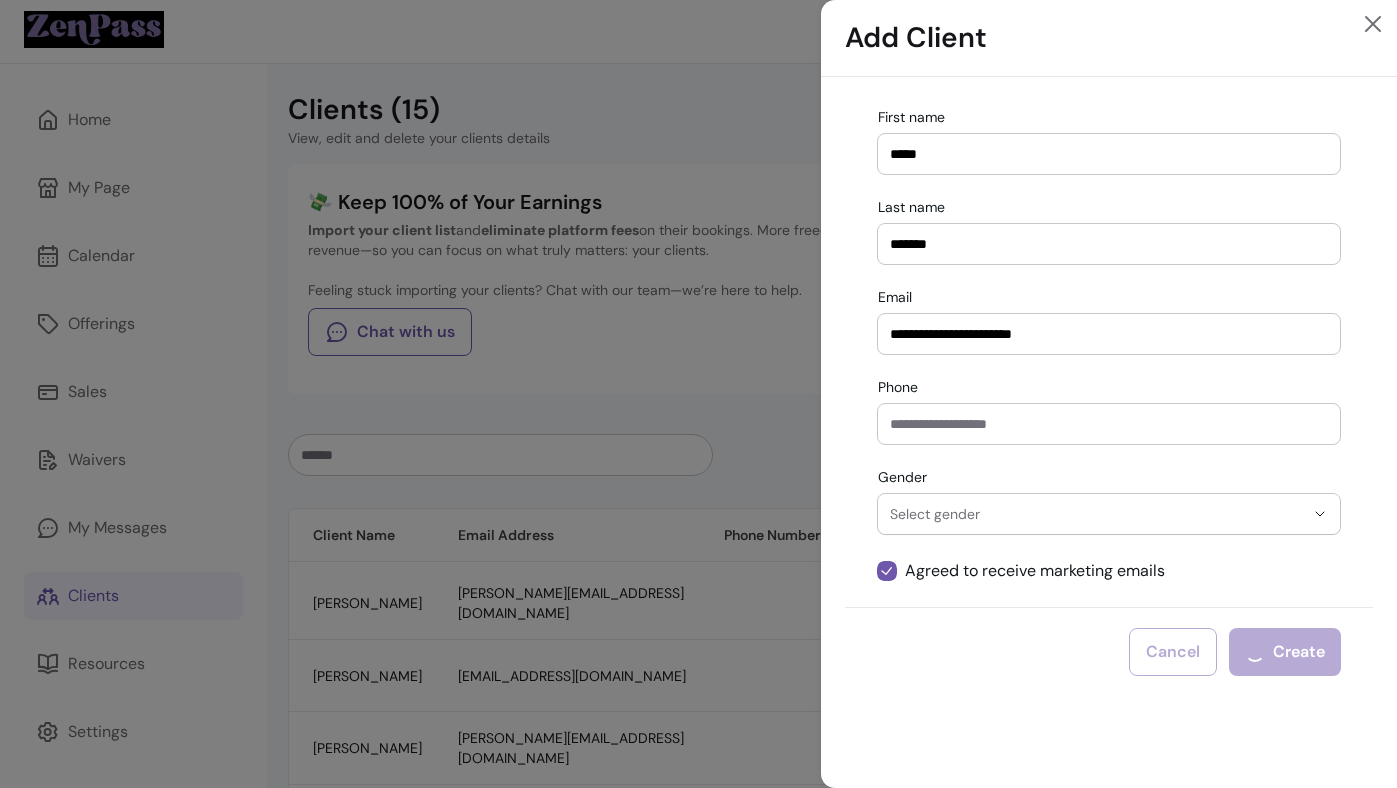type 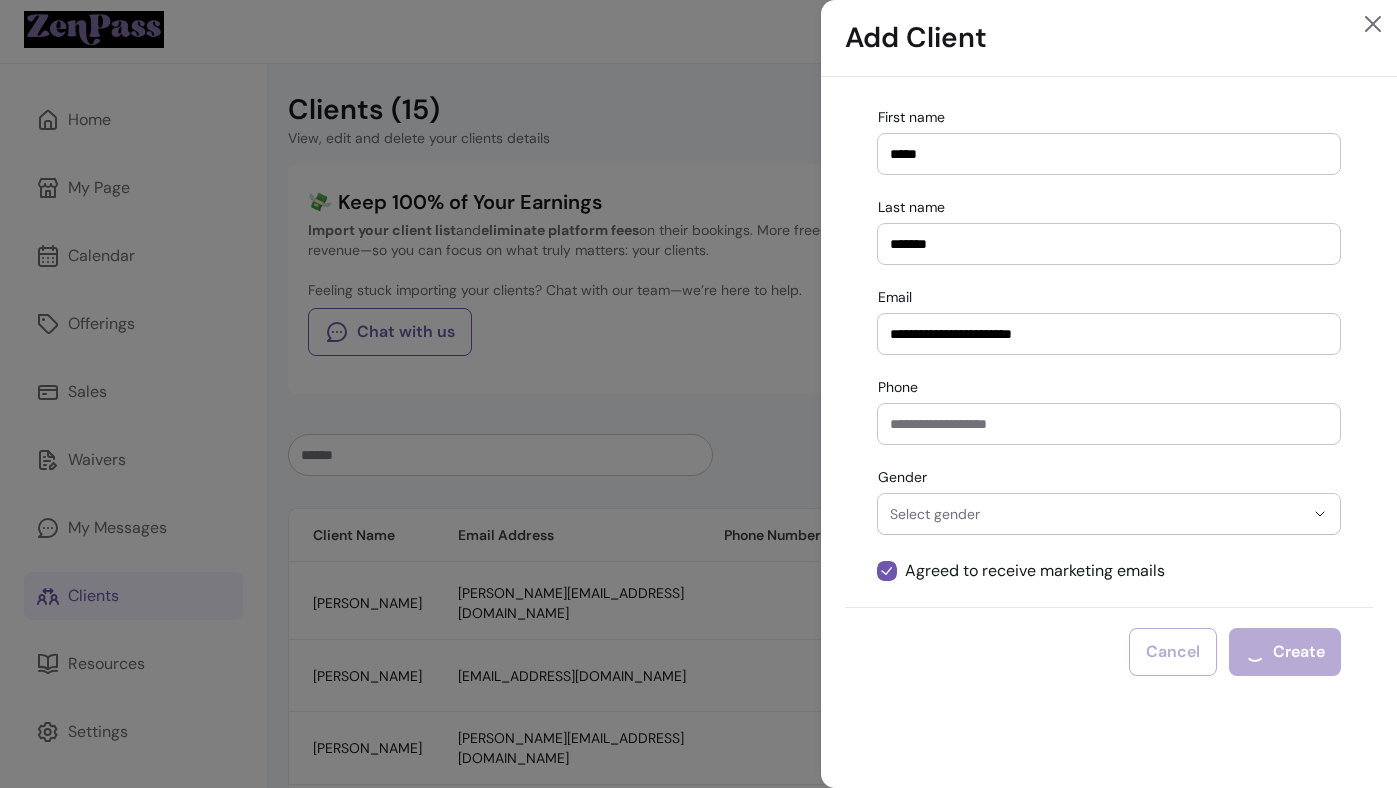 type 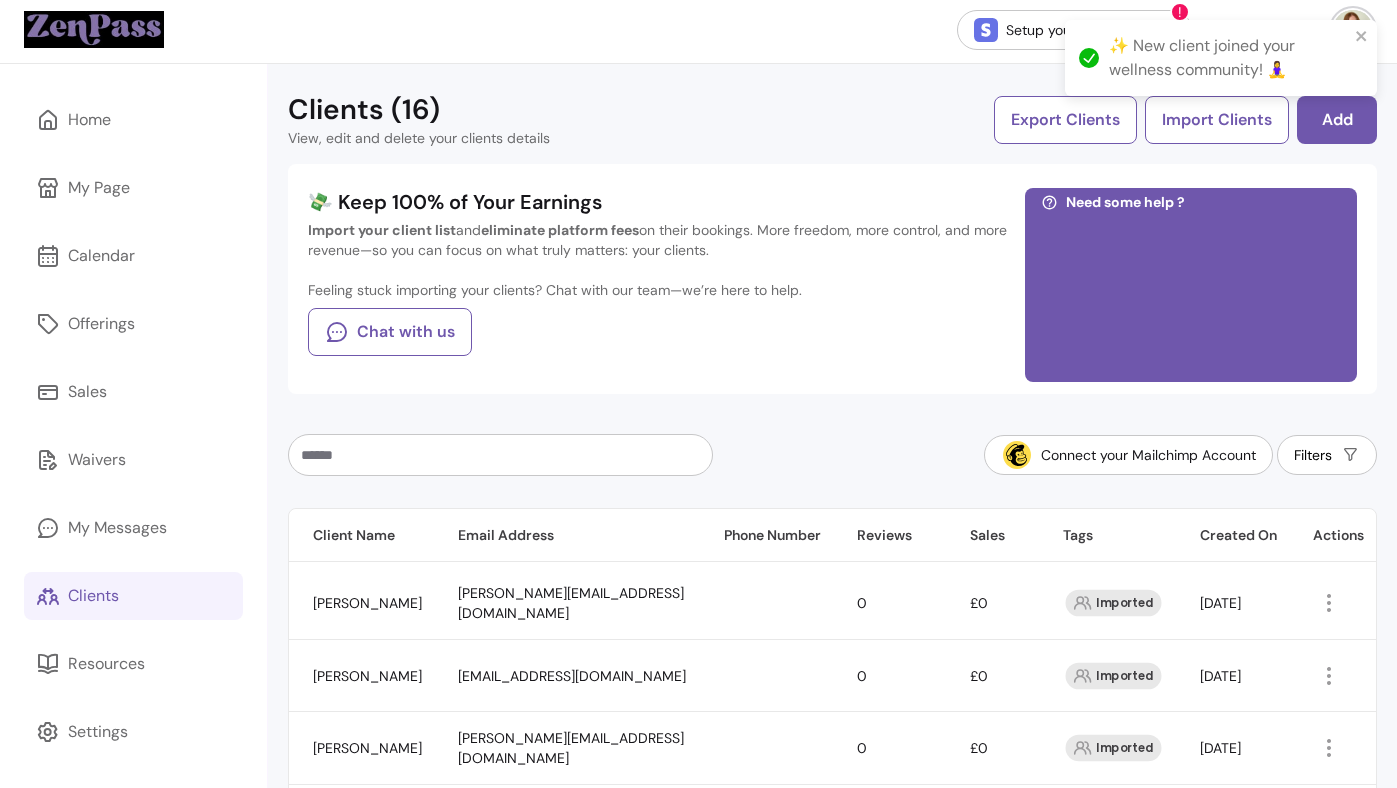click on "Clients (16) View, edit and delete your clients details Export Clients Import Clients Add 💸 Keep 100% of Your Earnings Import your client list  and  eliminate platform fees  on their bookings. More freedom, more control, and more revenue—so you can focus on what truly matters: your clients. Feeling stuck importing your clients? Chat with our team—we’re here to help. Chat with us Need some help ? Connect your Mailchimp Account Filters Client Name Email Address Phone Number Reviews Sales Tags Created On Actions [PERSON_NAME] [PERSON_NAME][EMAIL_ADDRESS][DOMAIN_NAME] 0 £0 Imported [DATE] [PERSON_NAME] [EMAIL_ADDRESS][DOMAIN_NAME] 0 £0 Imported [DATE] [PERSON_NAME] [PERSON_NAME][EMAIL_ADDRESS][DOMAIN_NAME] 0 £0 Imported [DATE] [PERSON_NAME] [EMAIL_ADDRESS][DOMAIN_NAME] 0 £0 Imported [DATE] [PERSON_NAME] [PERSON_NAME][EMAIL_ADDRESS][DOMAIN_NAME] 0 £0 Imported [DATE] [PERSON_NAME] [PERSON_NAME][EMAIL_ADDRESS][DOMAIN_NAME] 0 £0 Imported [DATE] [PERSON_NAME] [PERSON_NAME][EMAIL_ADDRESS][DOMAIN_NAME] 0 £0 Imported [DATE] [PERSON_NAME] [PERSON_NAME][EMAIL_ADDRESS][DOMAIN_NAME] 0 £0" at bounding box center [832, 942] 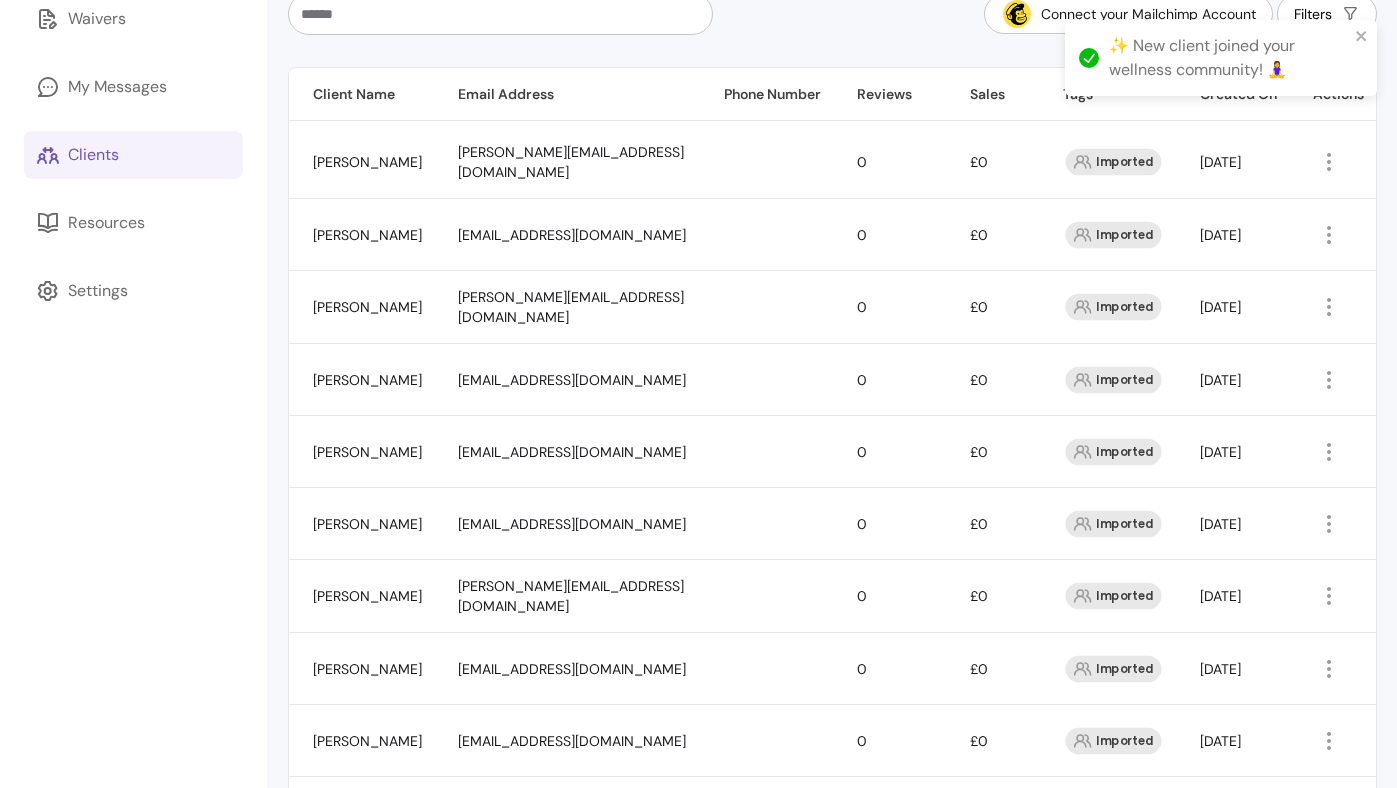 scroll, scrollTop: 0, scrollLeft: 0, axis: both 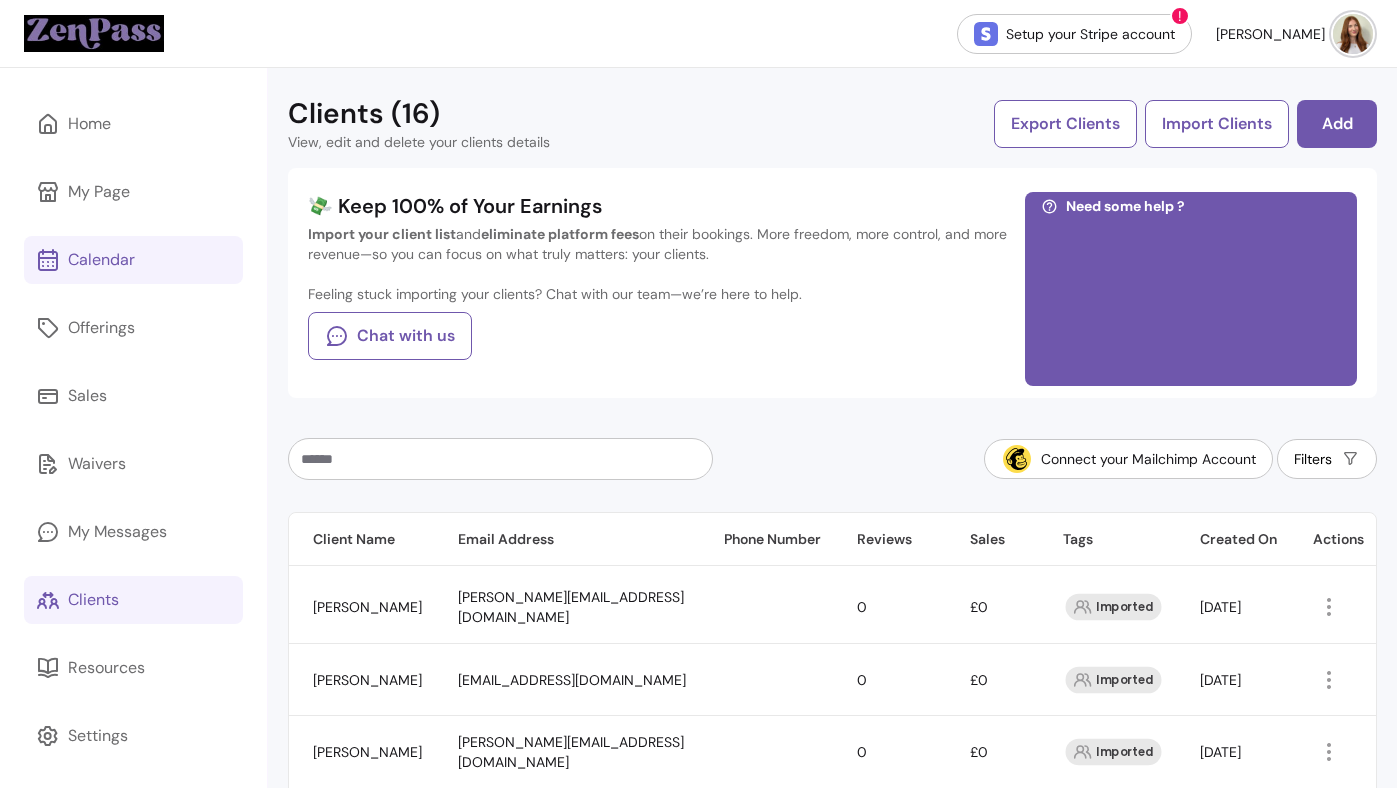 click on "Calendar" at bounding box center [133, 260] 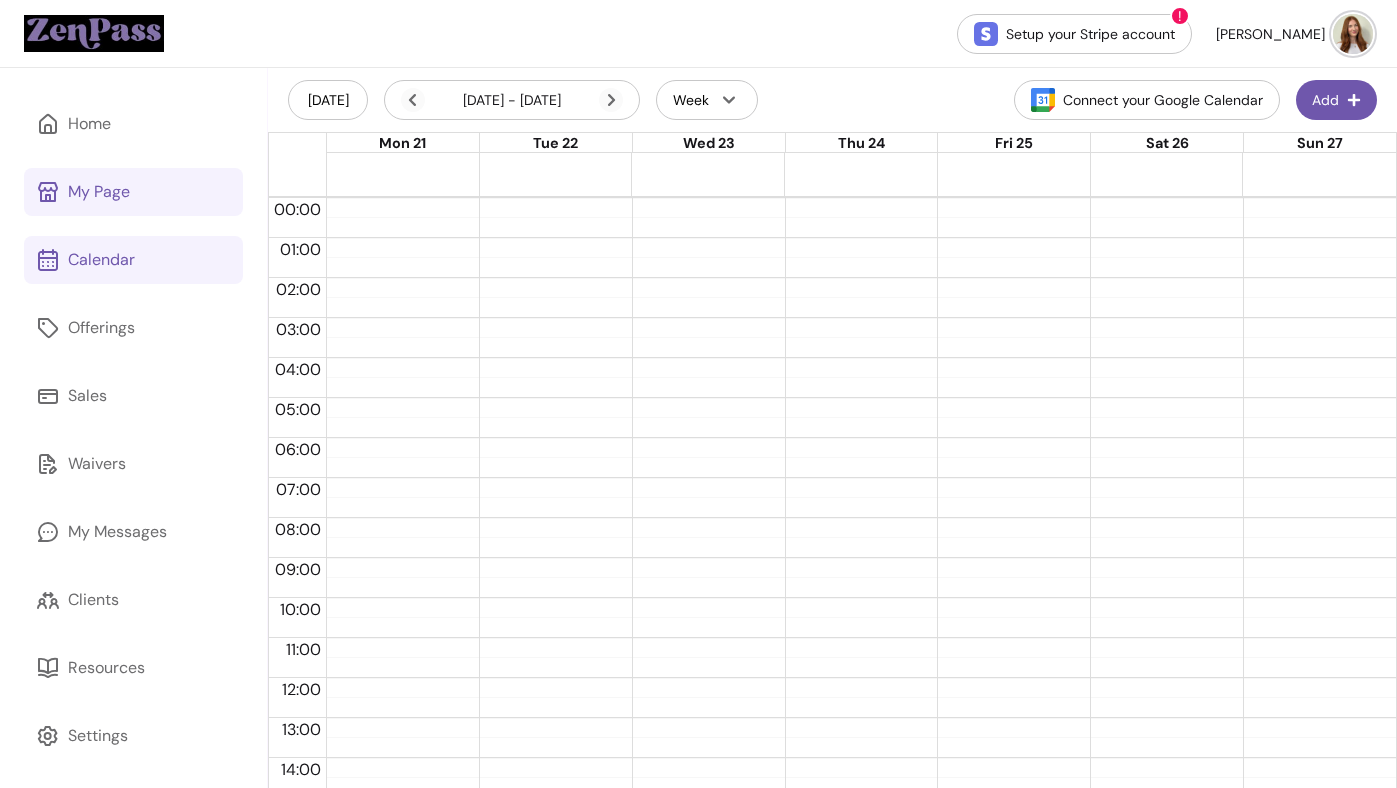 click on "My Page" at bounding box center (133, 192) 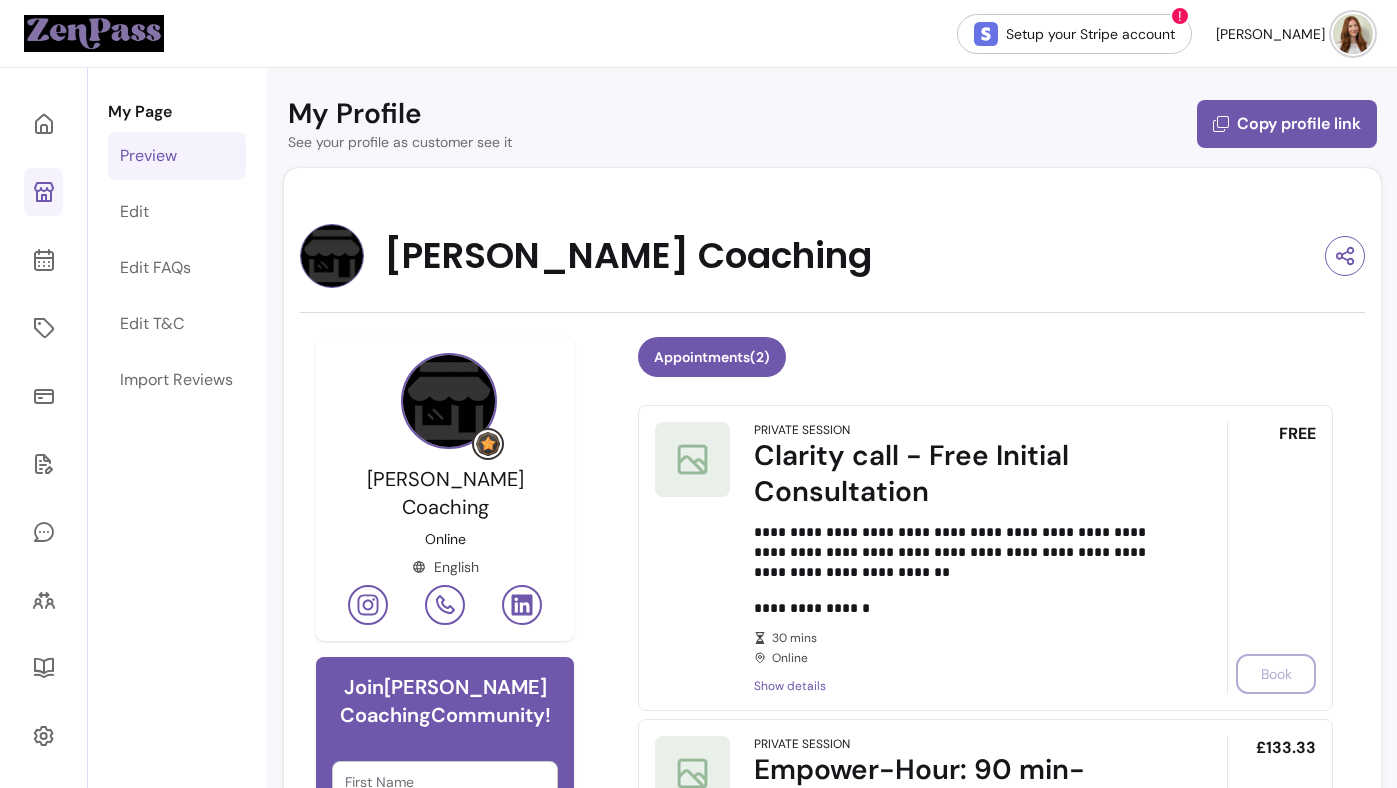 click on "**********" at bounding box center (832, 915) 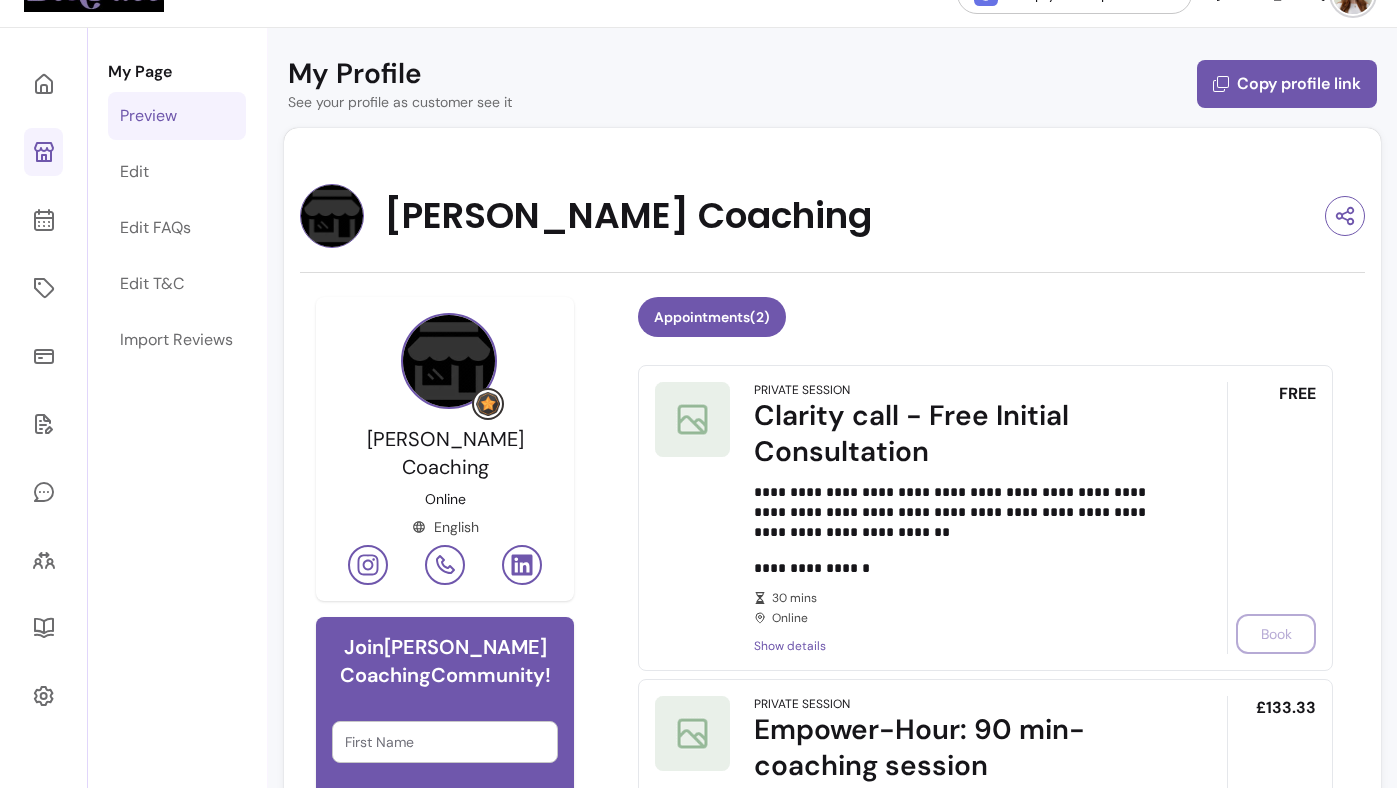 scroll, scrollTop: 24, scrollLeft: 0, axis: vertical 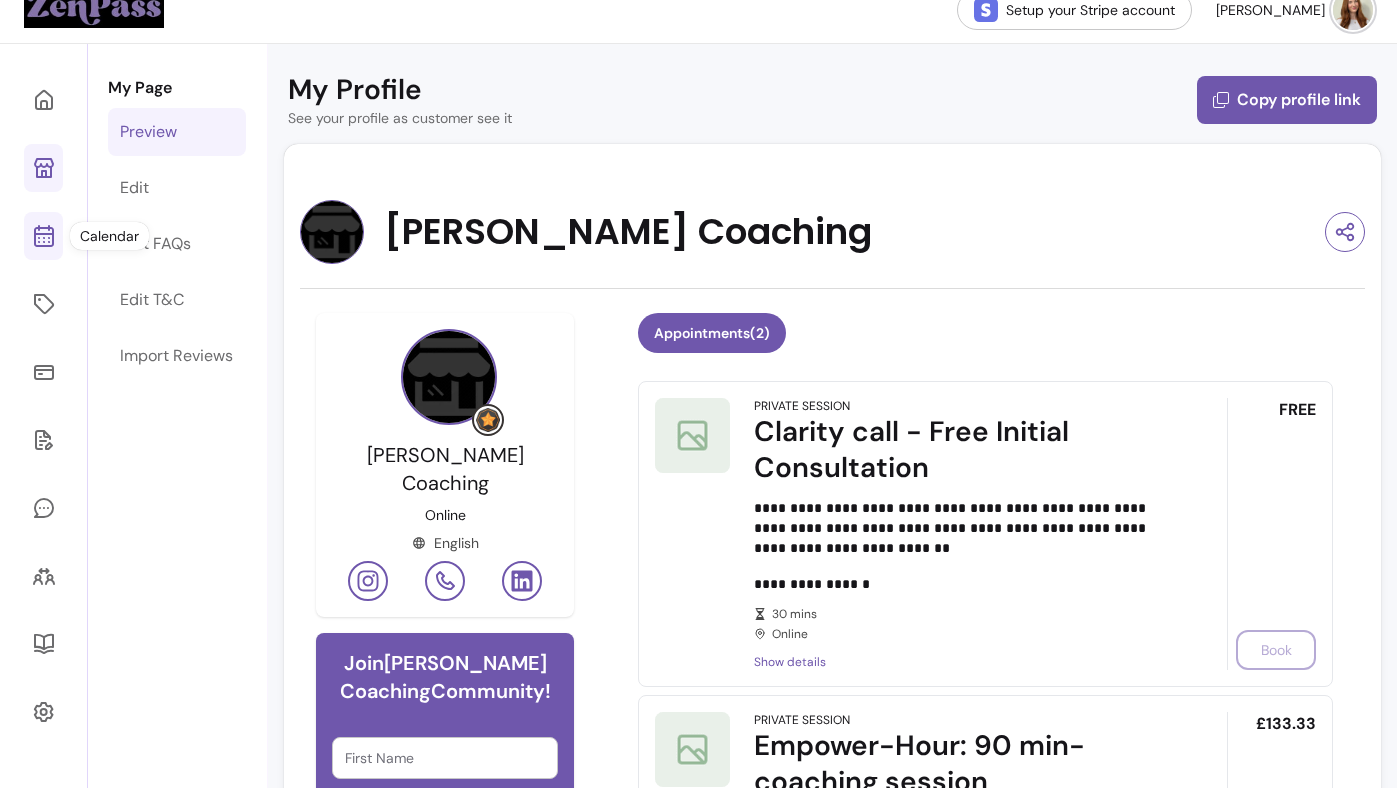 click 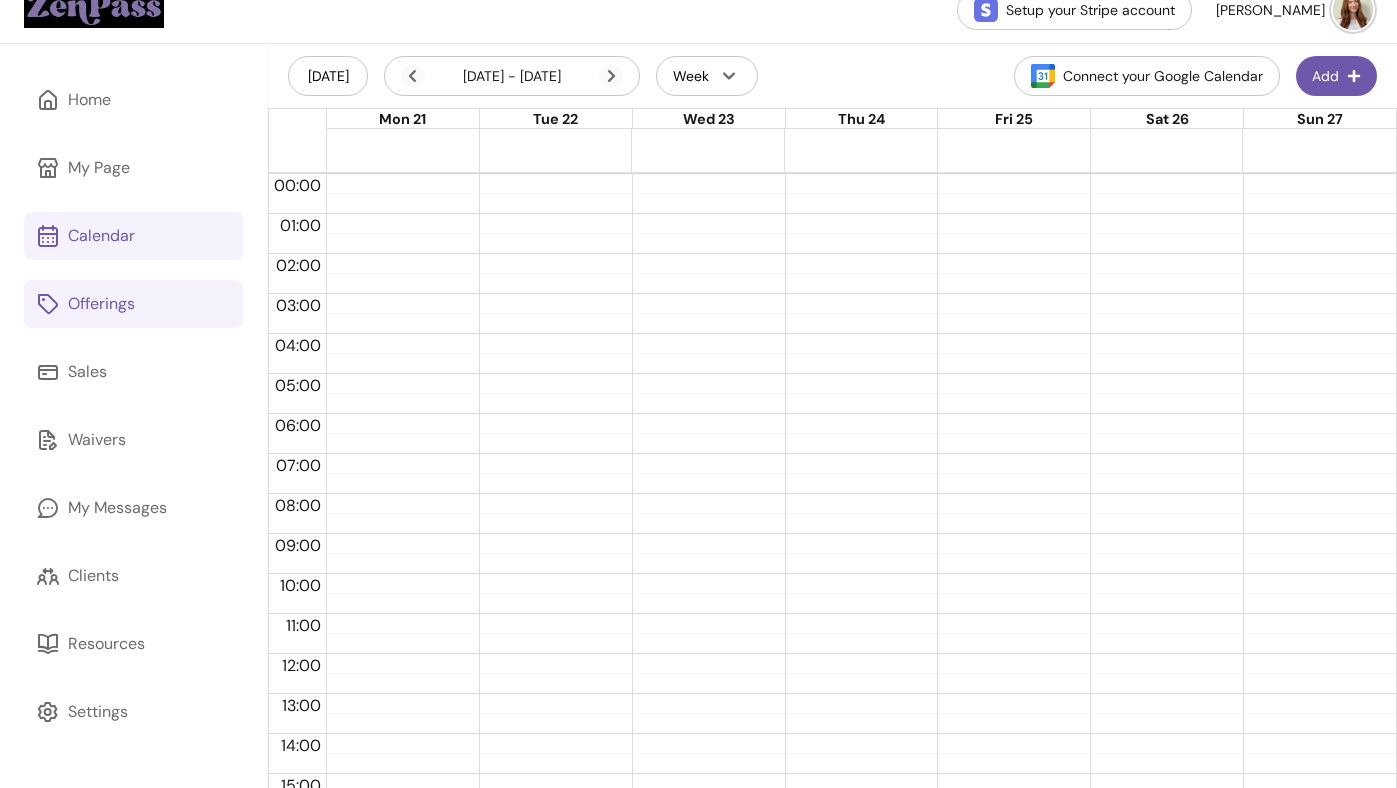 click on "Offerings" at bounding box center (133, 304) 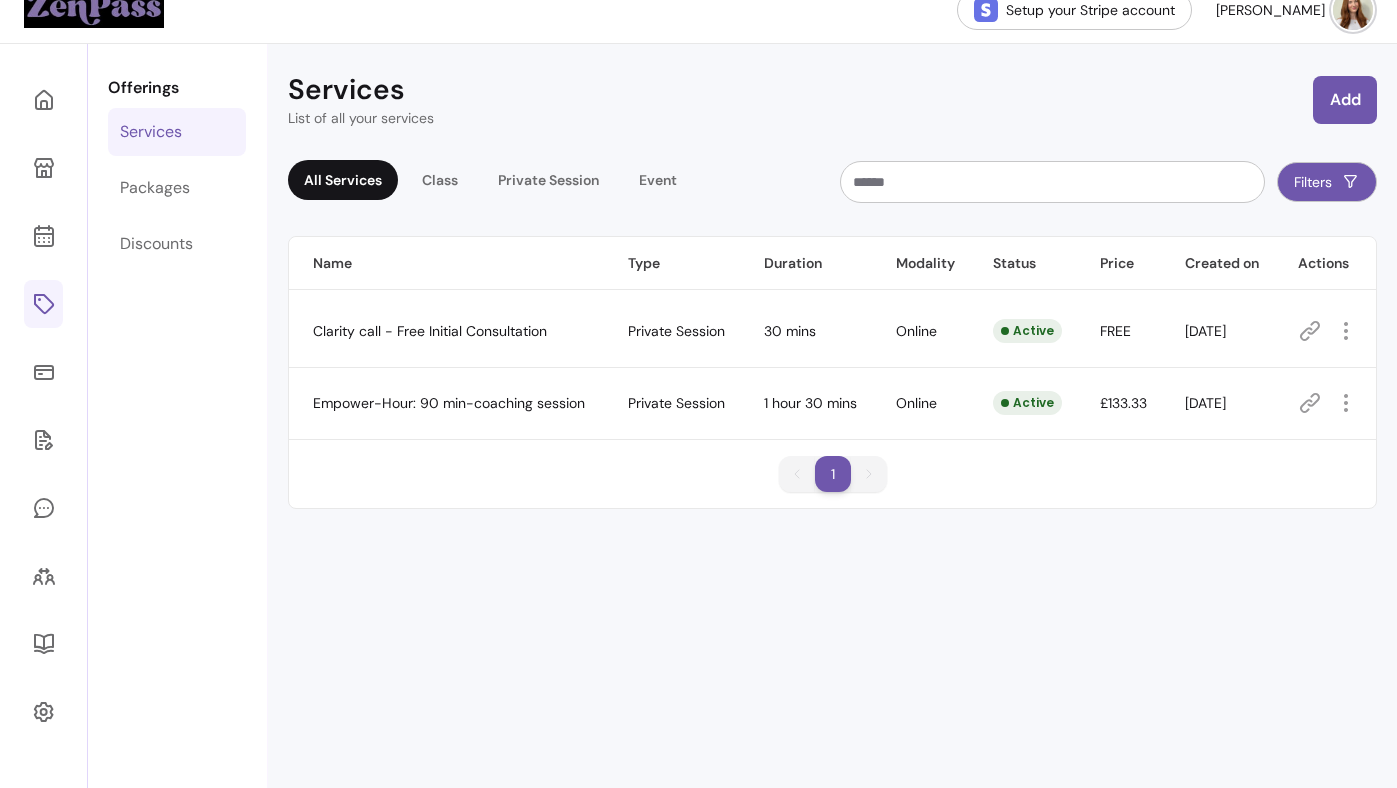 click on "Services List of all your services Add All Services Class Private Session Event Filters Name Type Duration Modality Status Price Created on Actions Clarity call - Free Initial Consultation Private Session 30 mins Online Active FREE [DATE] Empower-Hour: 90 min-coaching session Private Session 1 hour 30 mins Online Active £133.33  [DATE] 1 1" at bounding box center (832, 438) 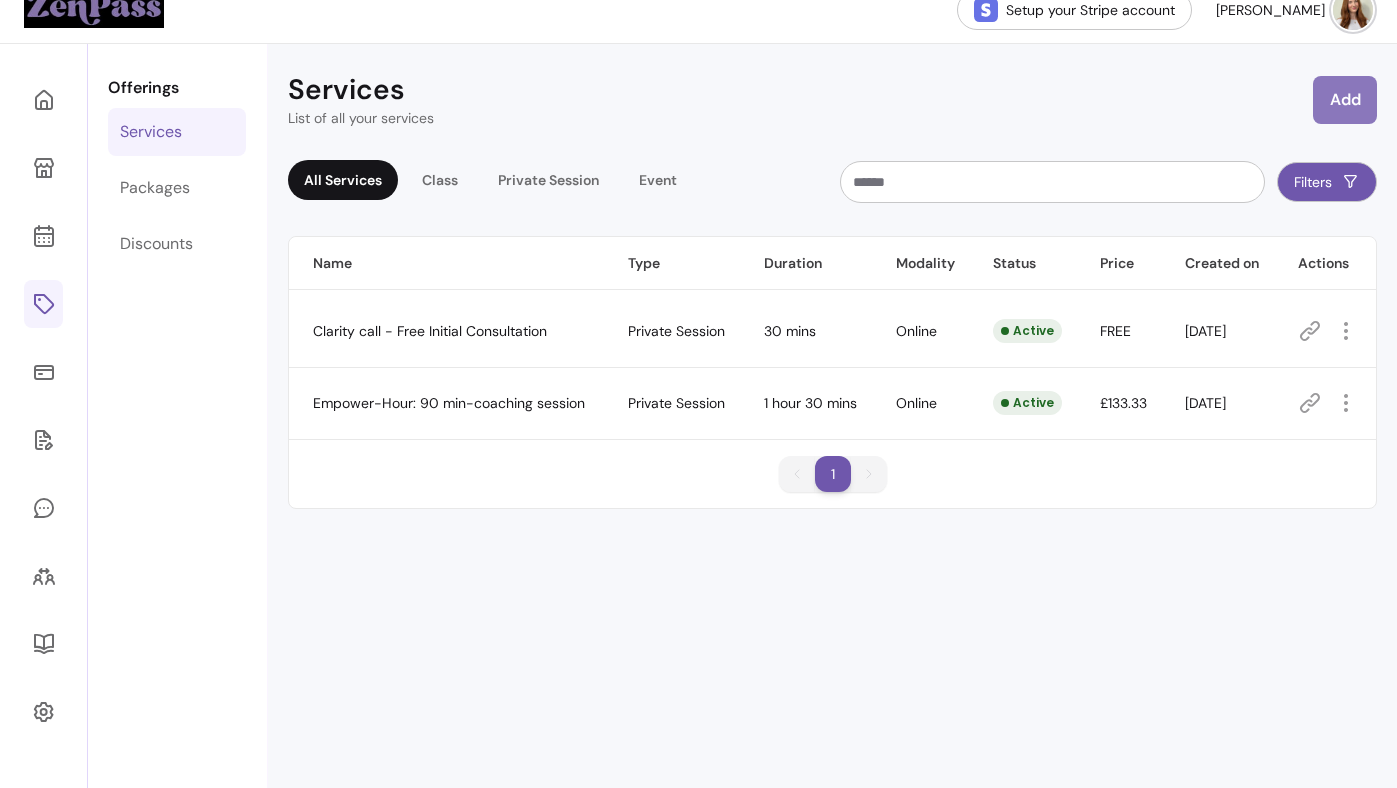 click on "Add" at bounding box center (1345, 100) 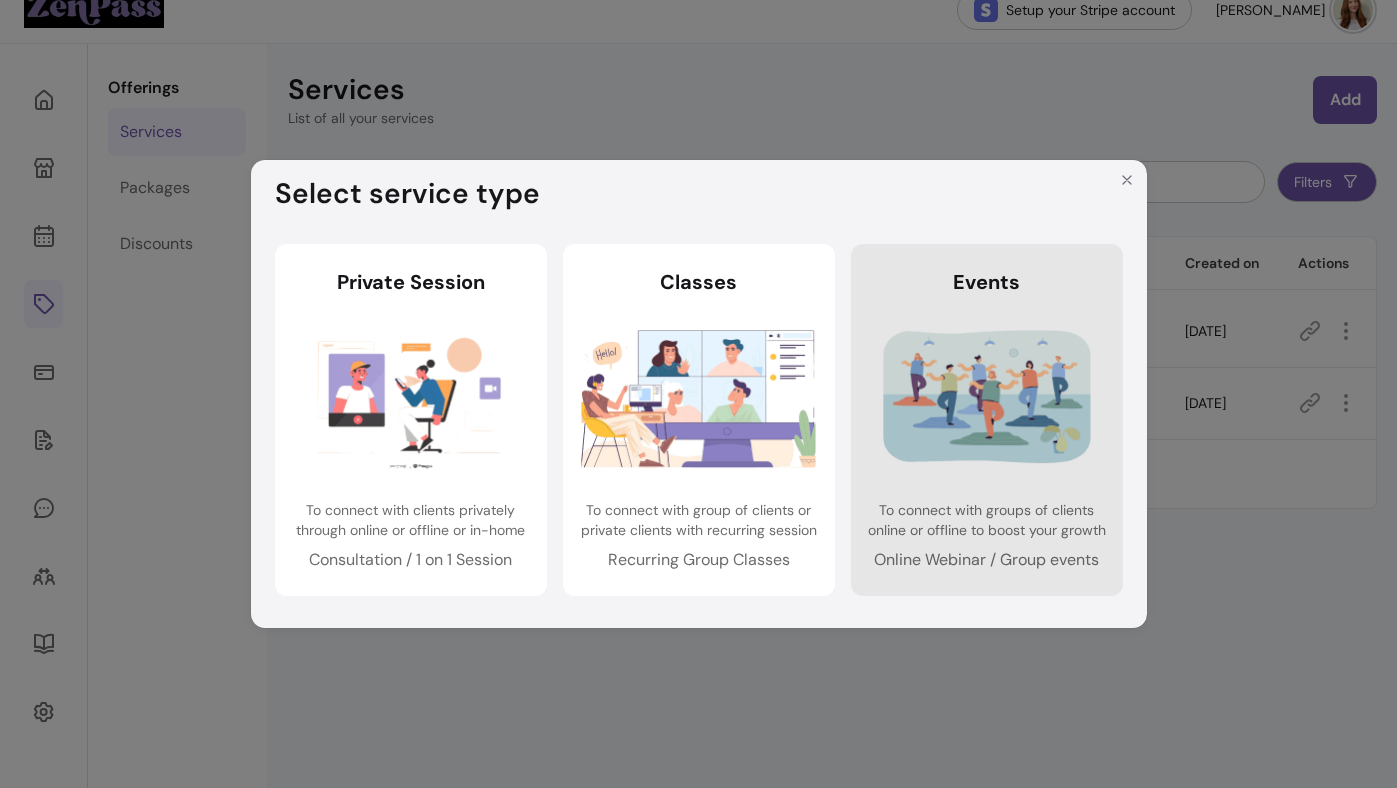 click at bounding box center [986, 398] 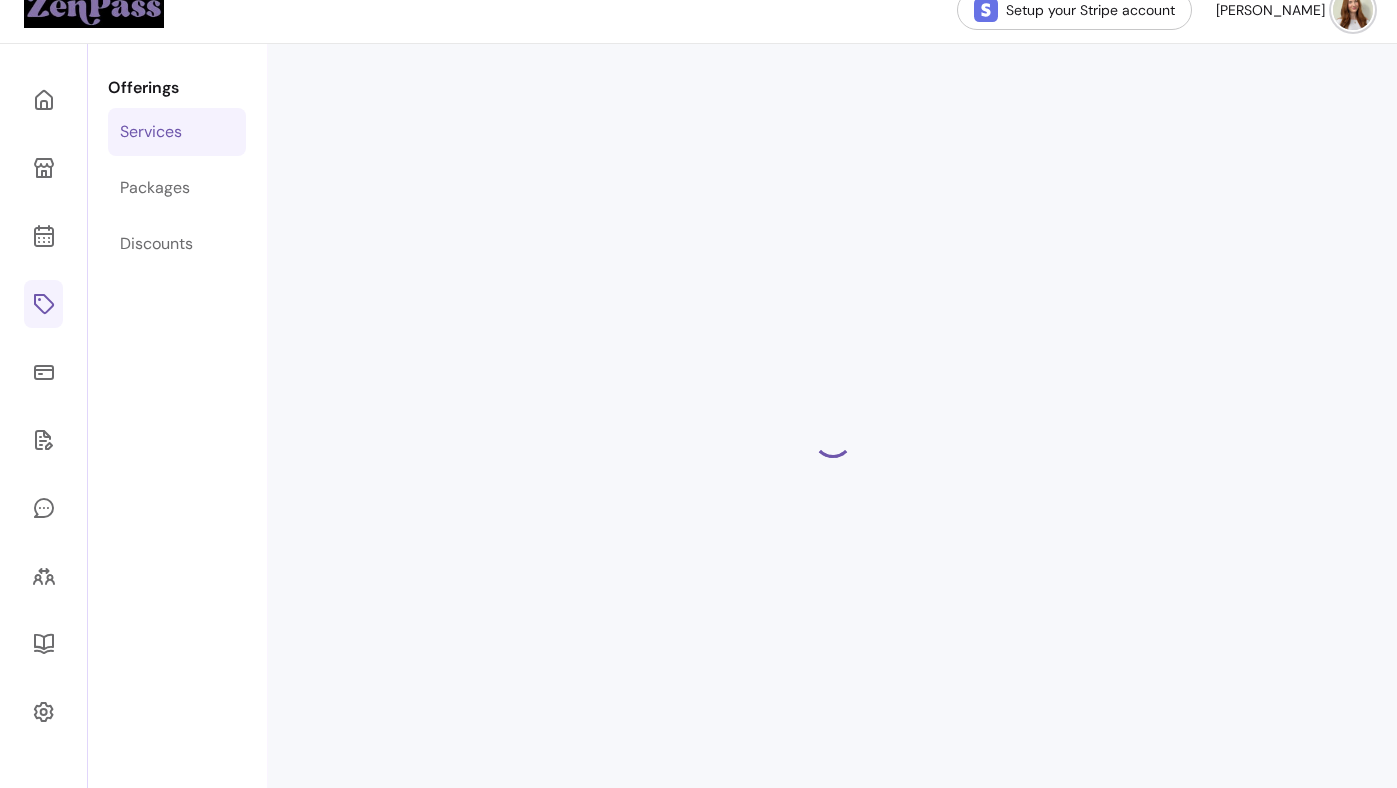 select on "***" 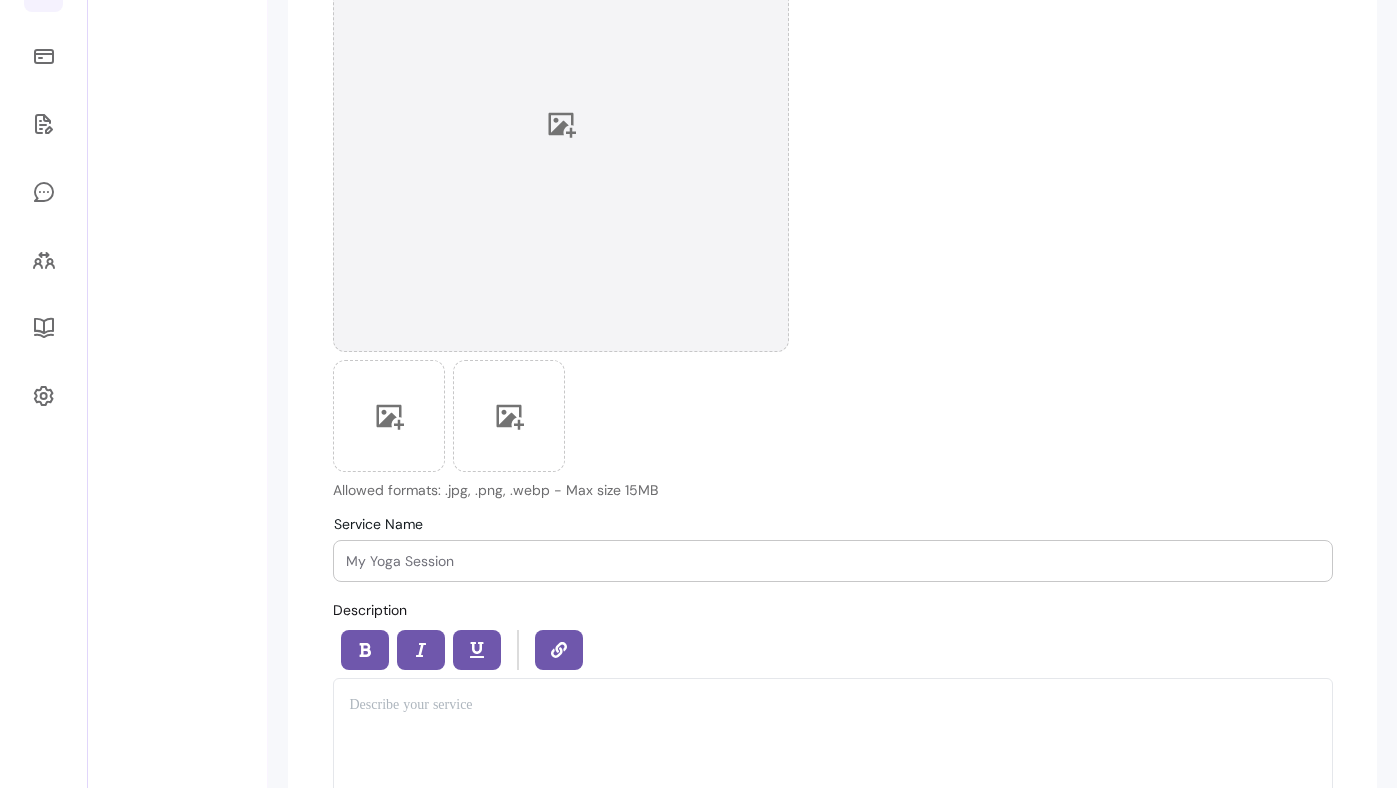 scroll, scrollTop: 533, scrollLeft: 0, axis: vertical 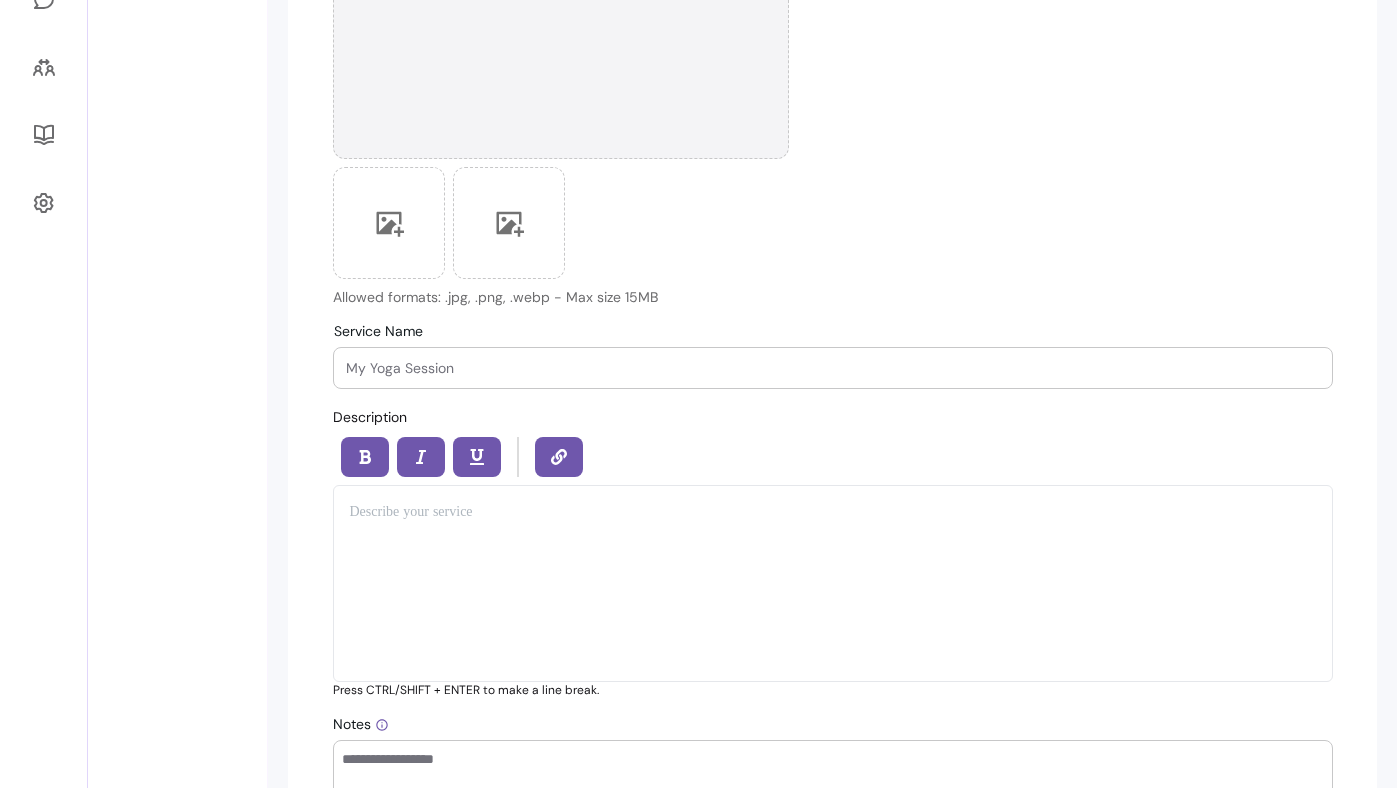 click at bounding box center [833, 583] 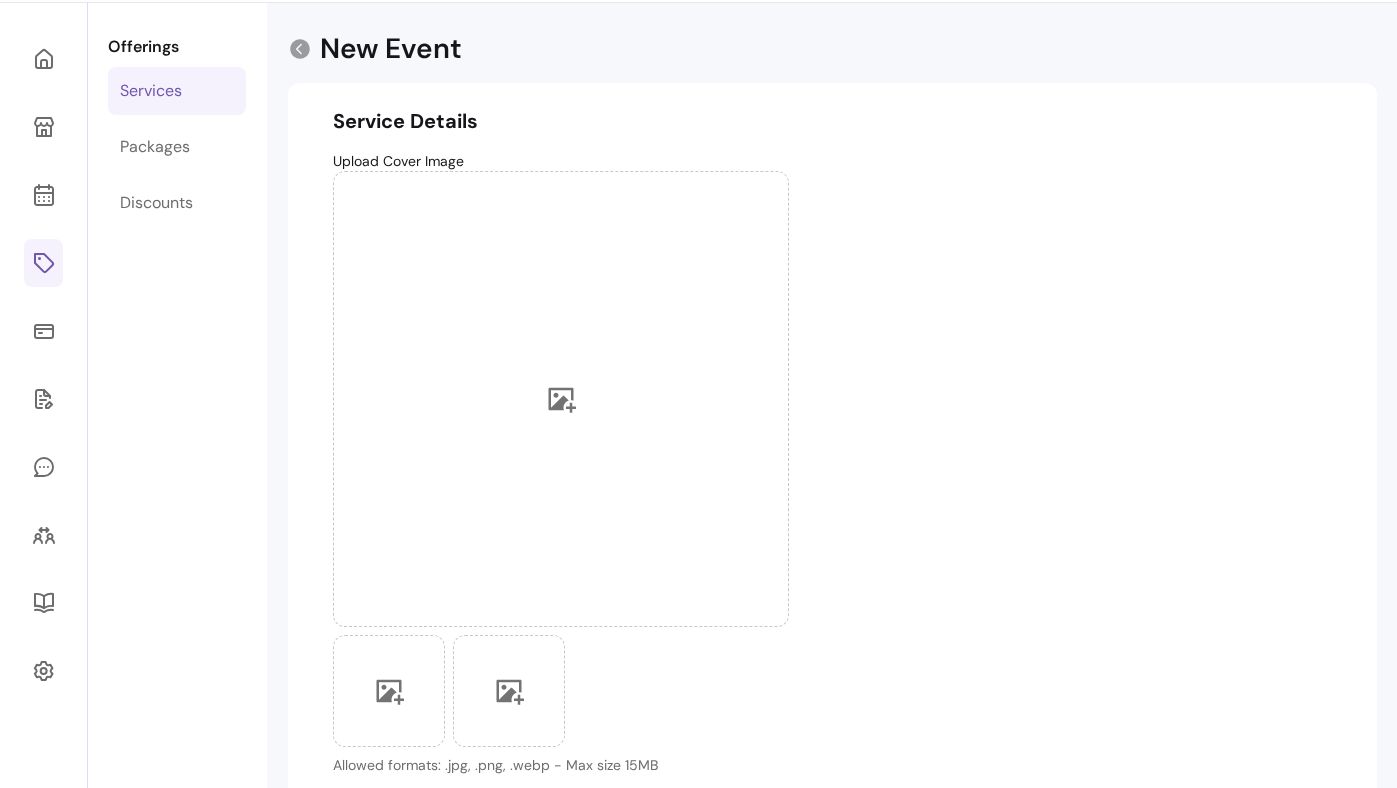 scroll, scrollTop: 0, scrollLeft: 0, axis: both 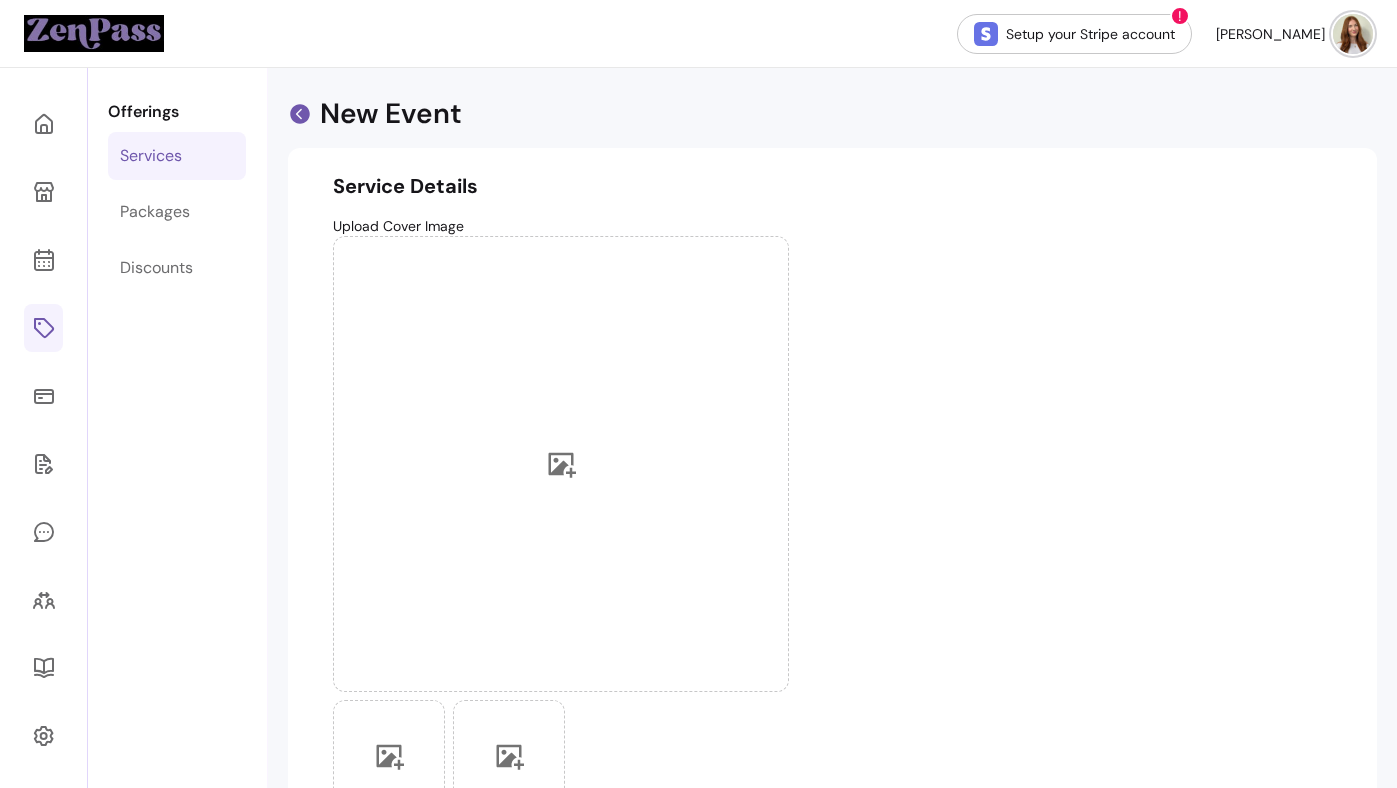 click 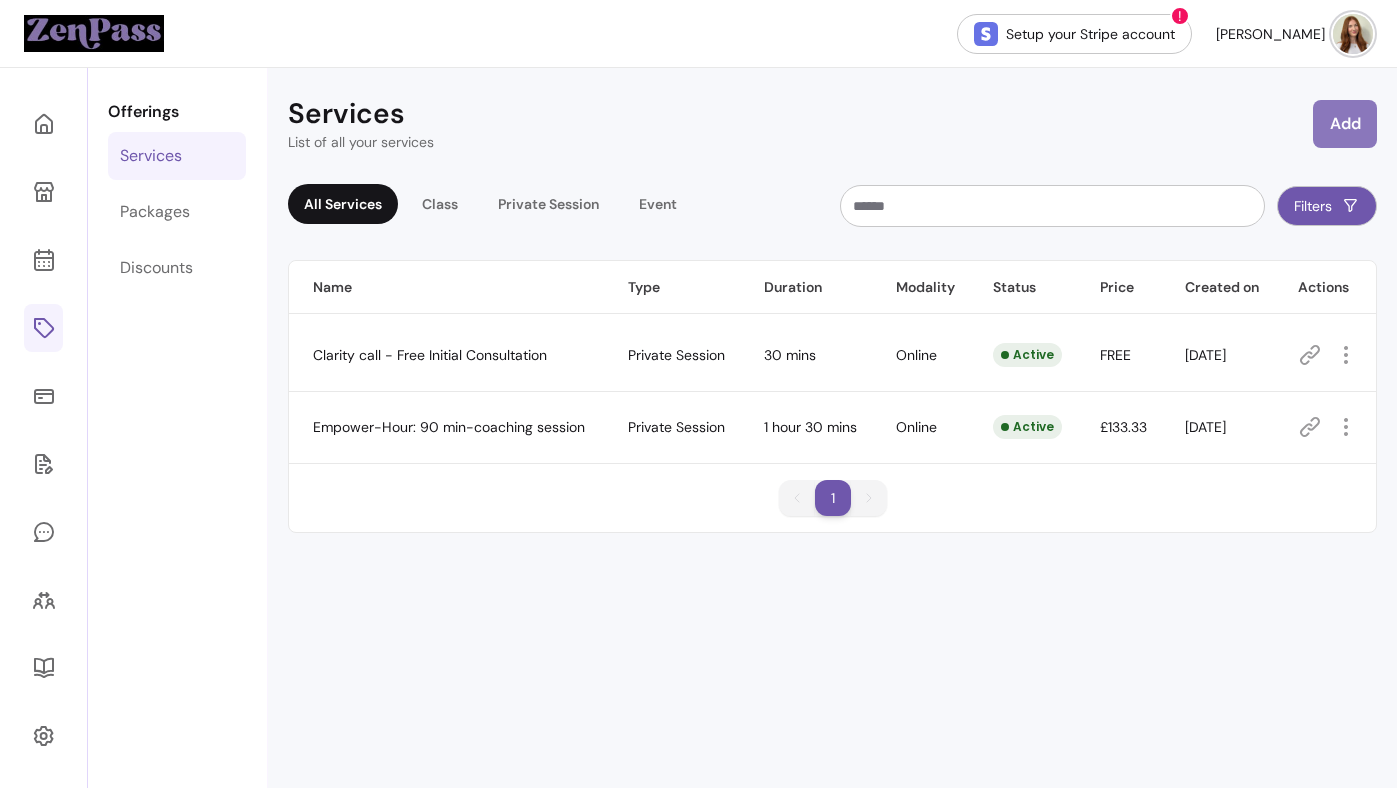 click on "Add" at bounding box center (1345, 124) 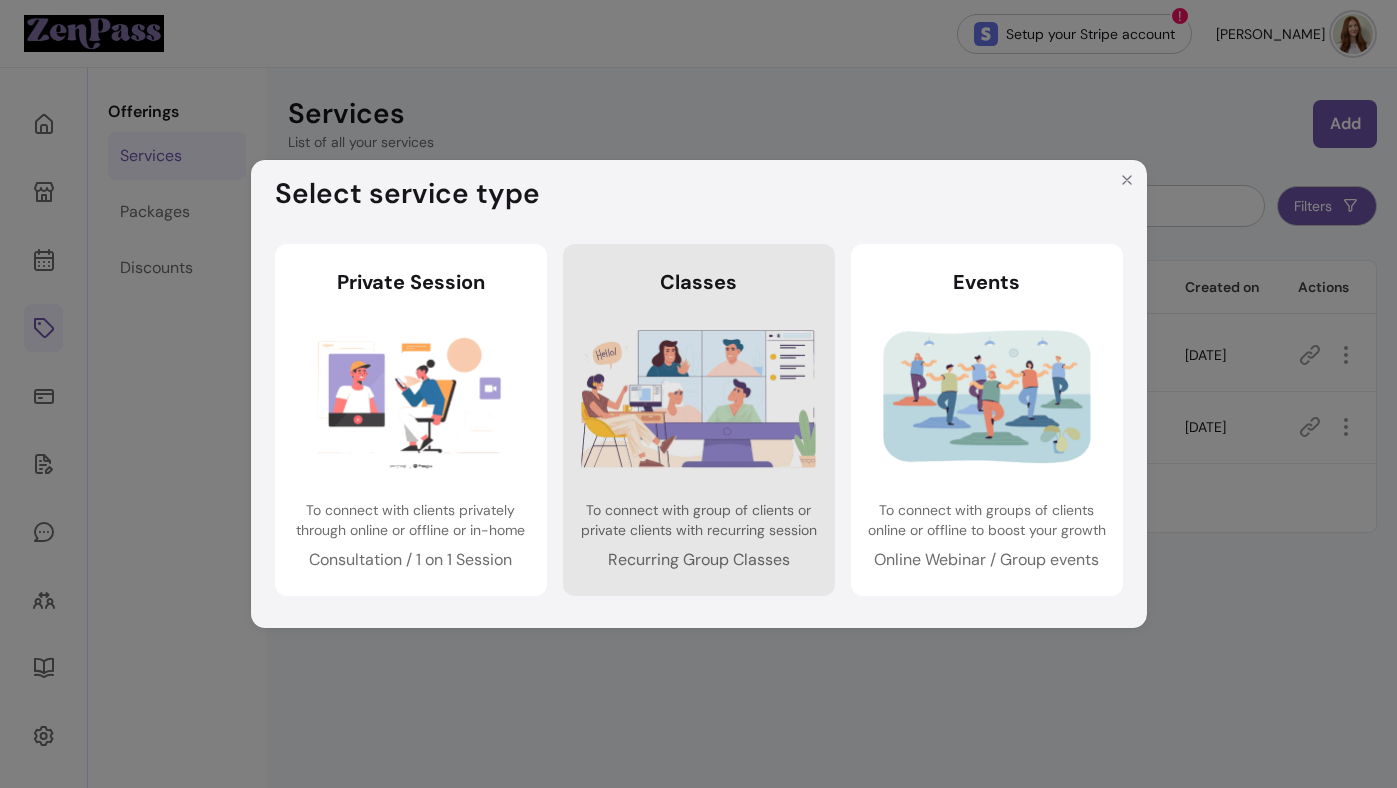 click at bounding box center [698, 398] 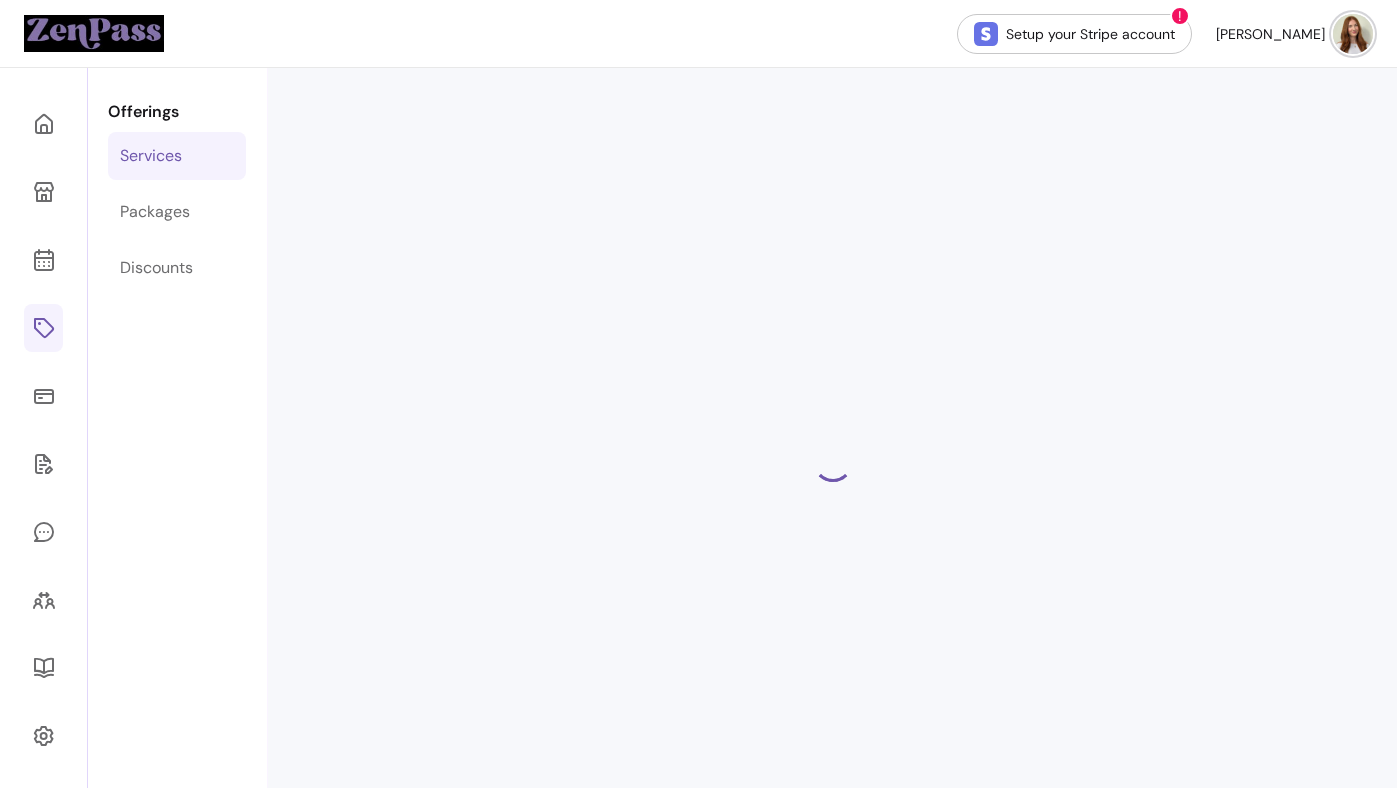 select on "***" 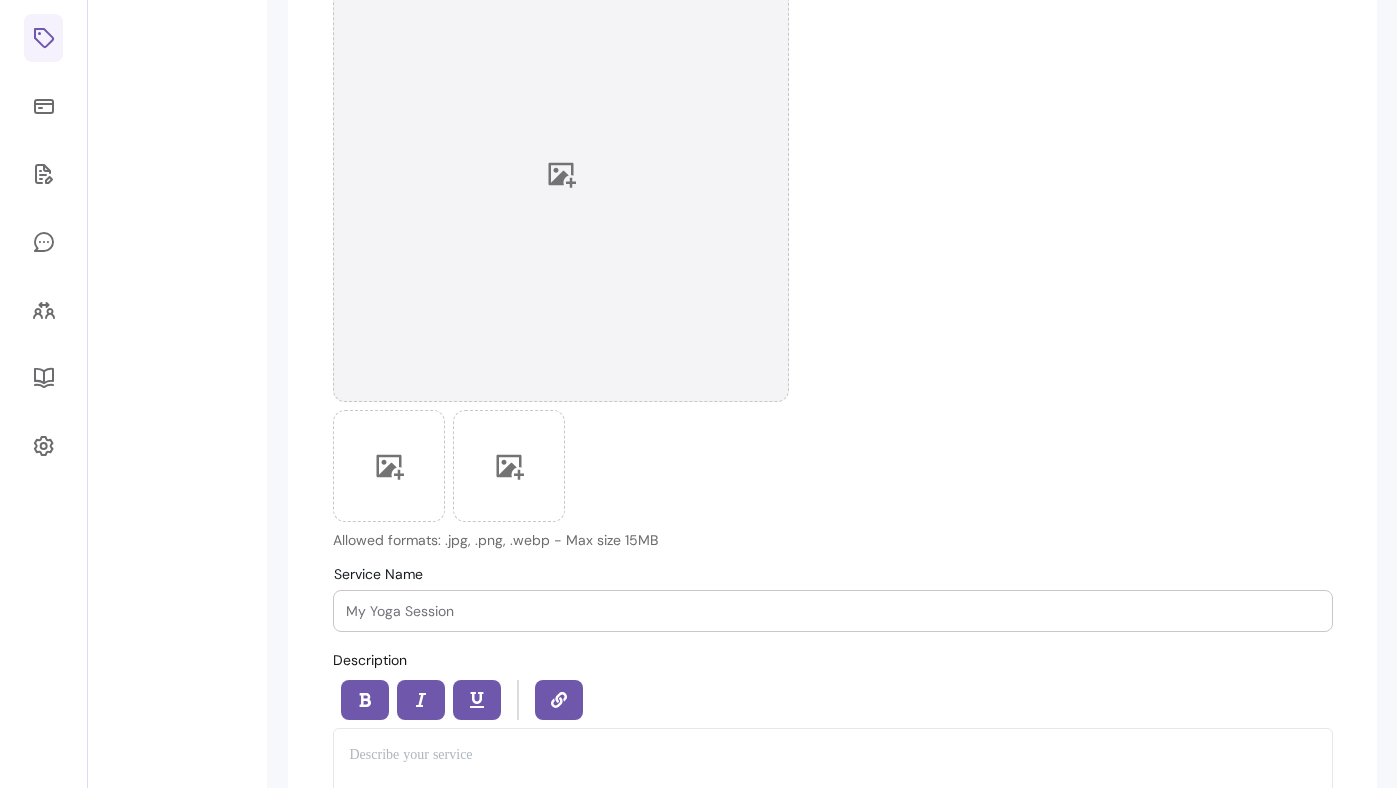 scroll, scrollTop: 350, scrollLeft: 0, axis: vertical 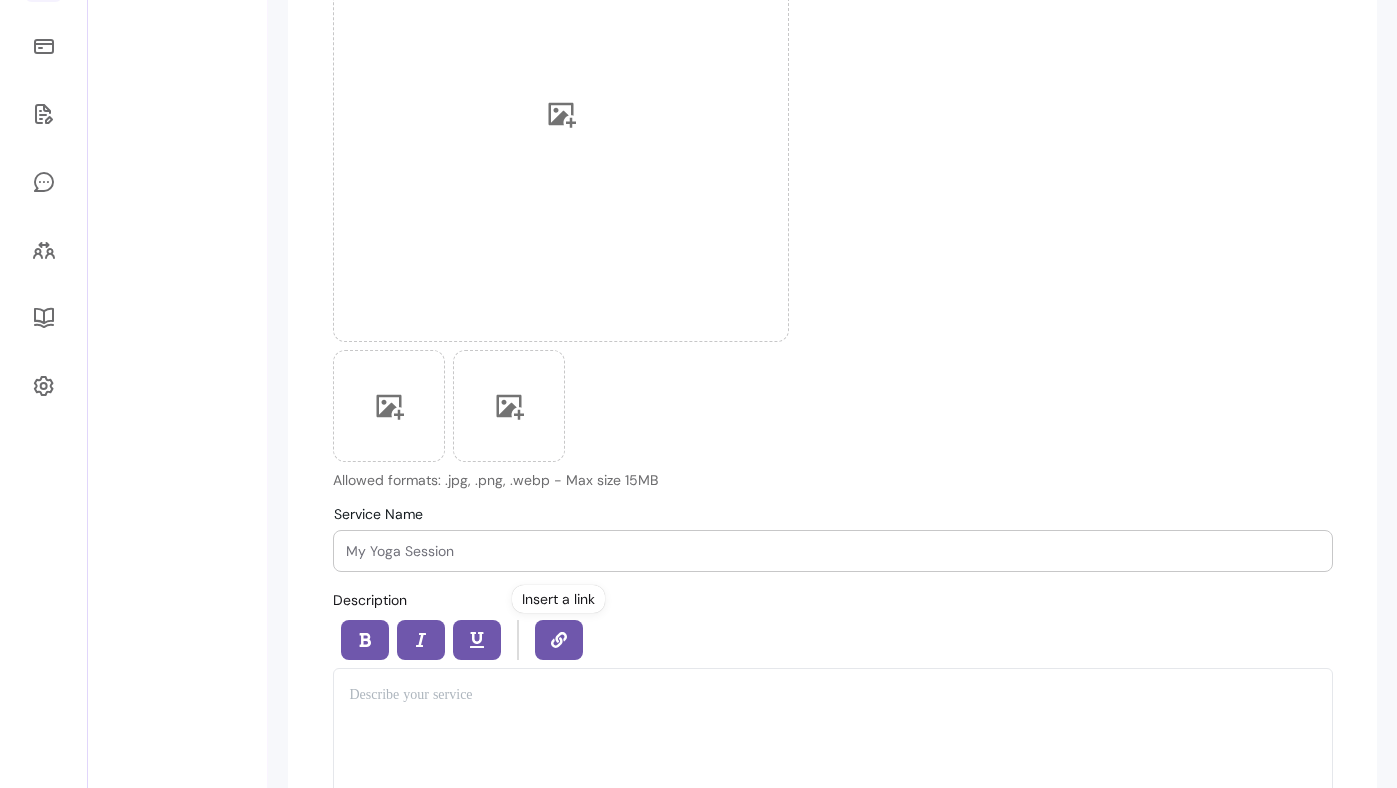 click at bounding box center (833, 551) 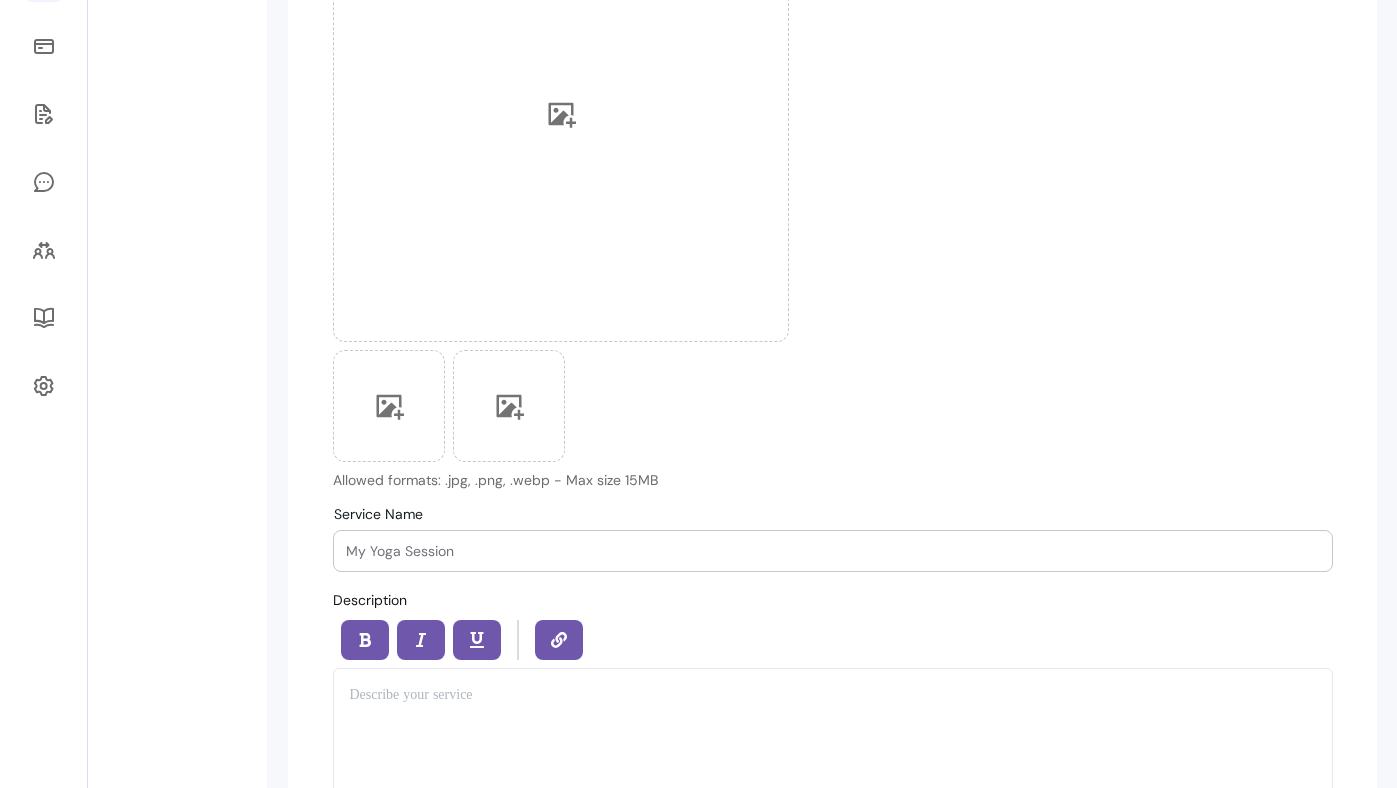 paste on "Stepping Into Your Power" 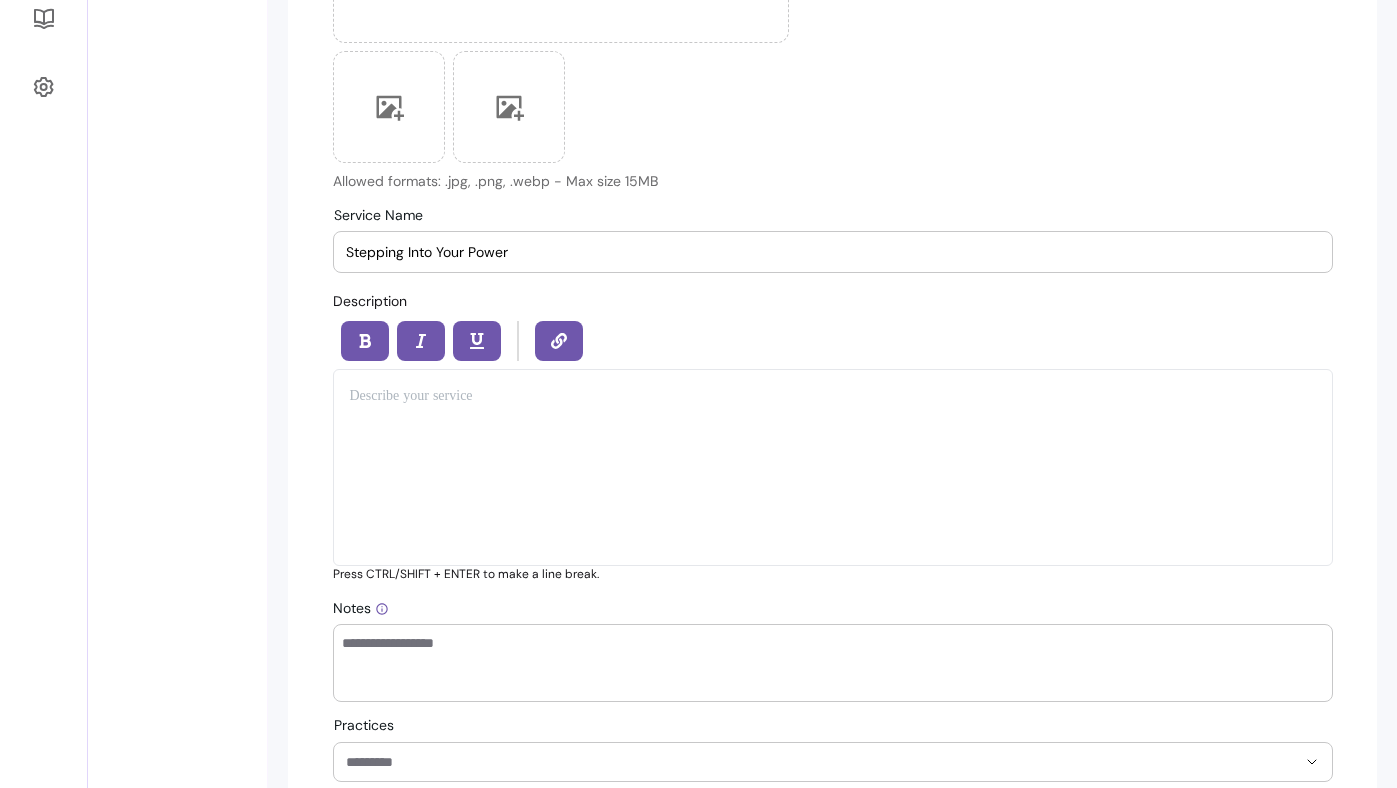 scroll, scrollTop: 679, scrollLeft: 0, axis: vertical 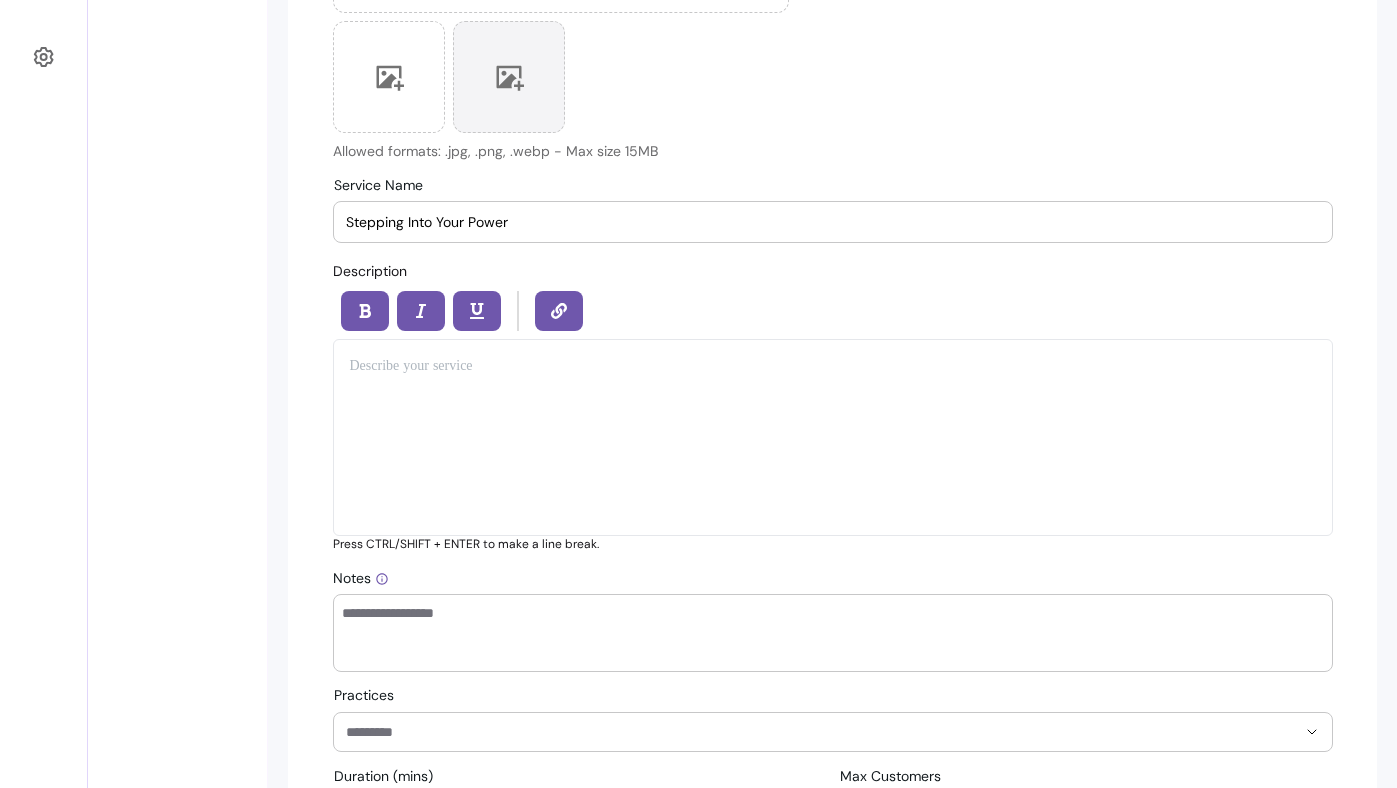 type on "Stepping Into Your Power" 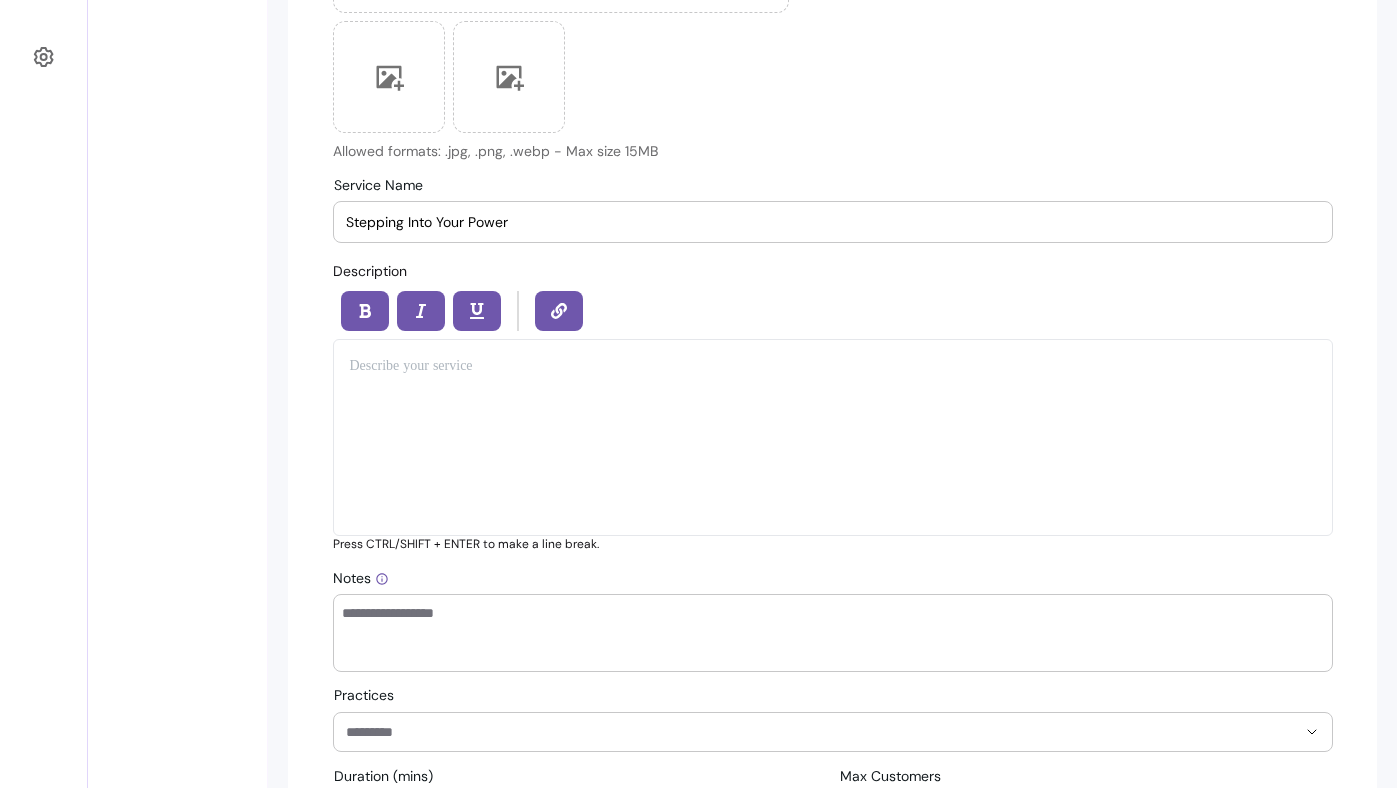 click at bounding box center (833, 437) 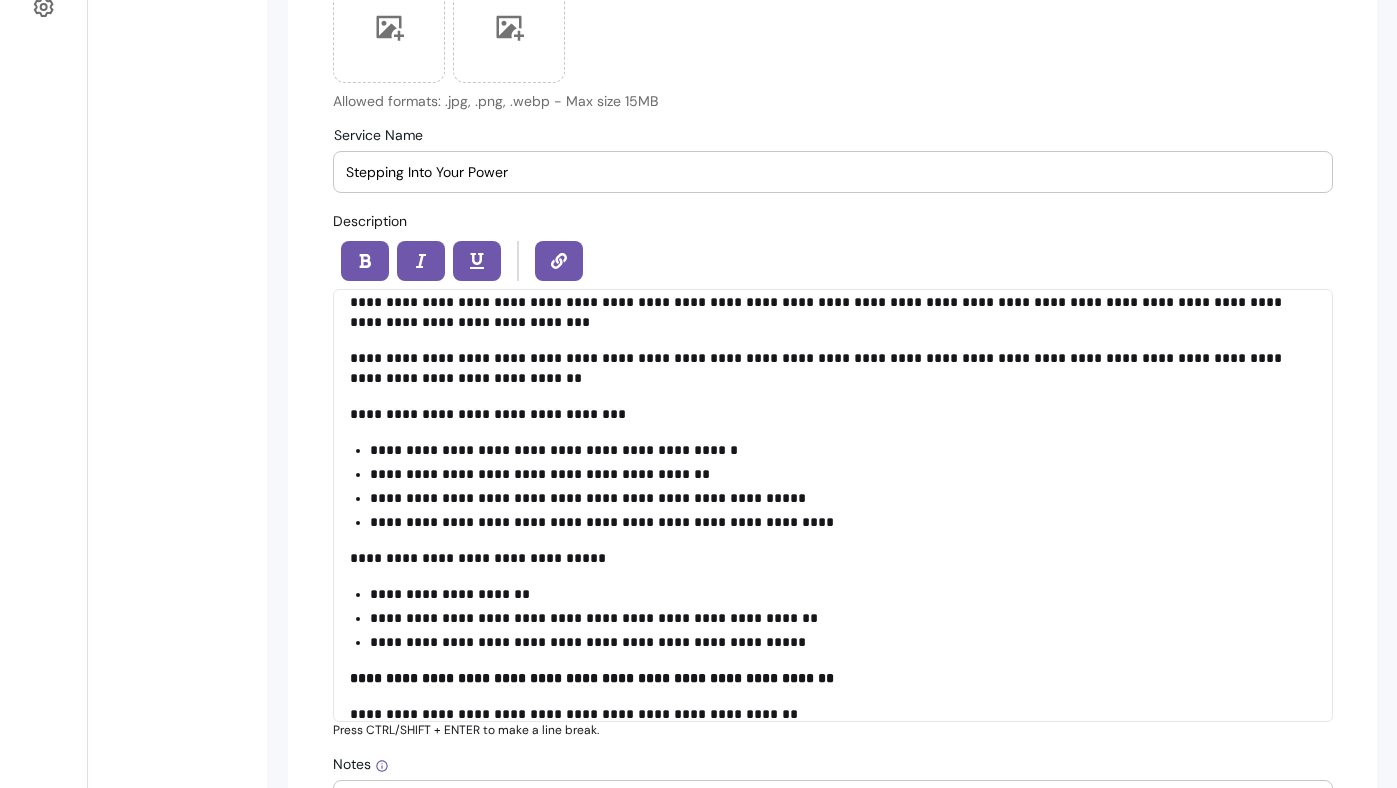 scroll, scrollTop: 790, scrollLeft: 0, axis: vertical 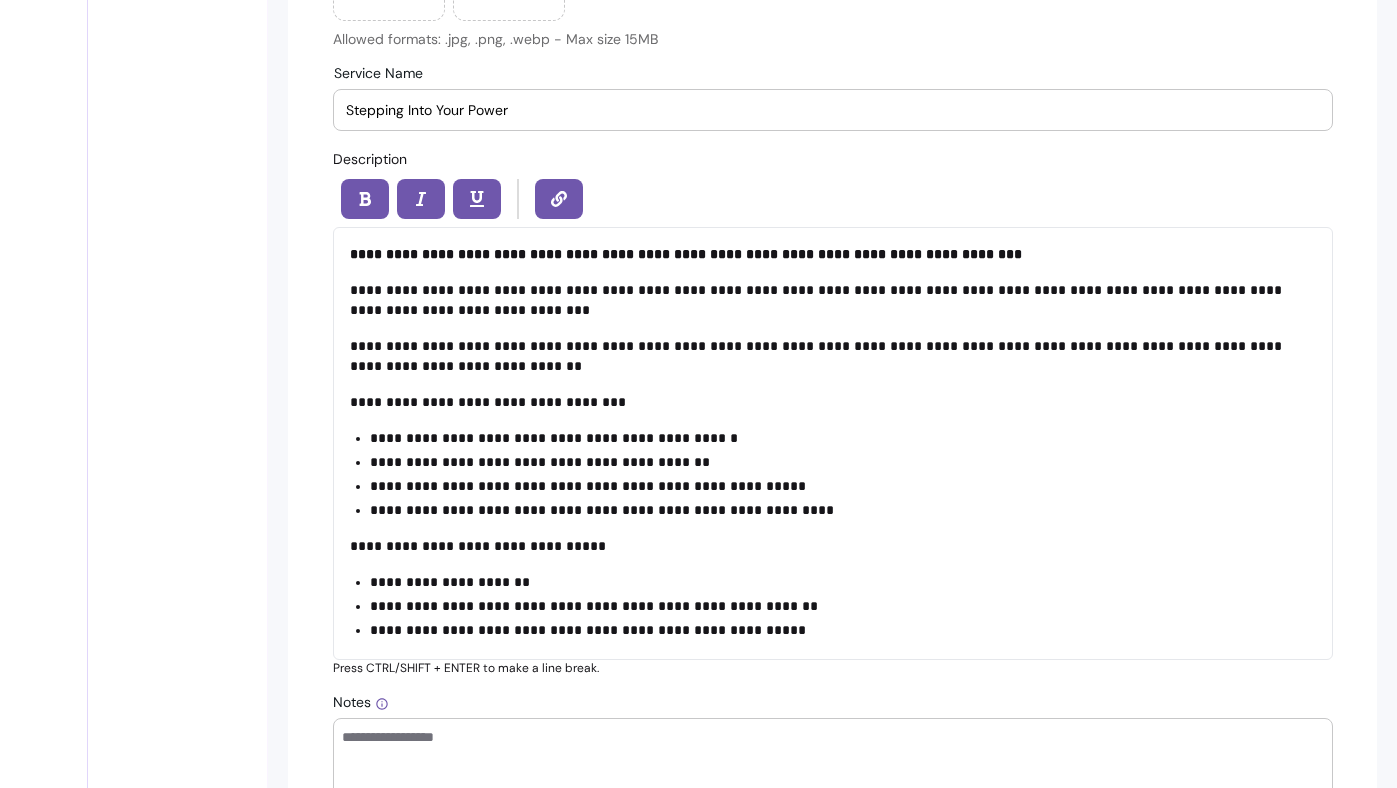 click on "**********" at bounding box center (832, 960) 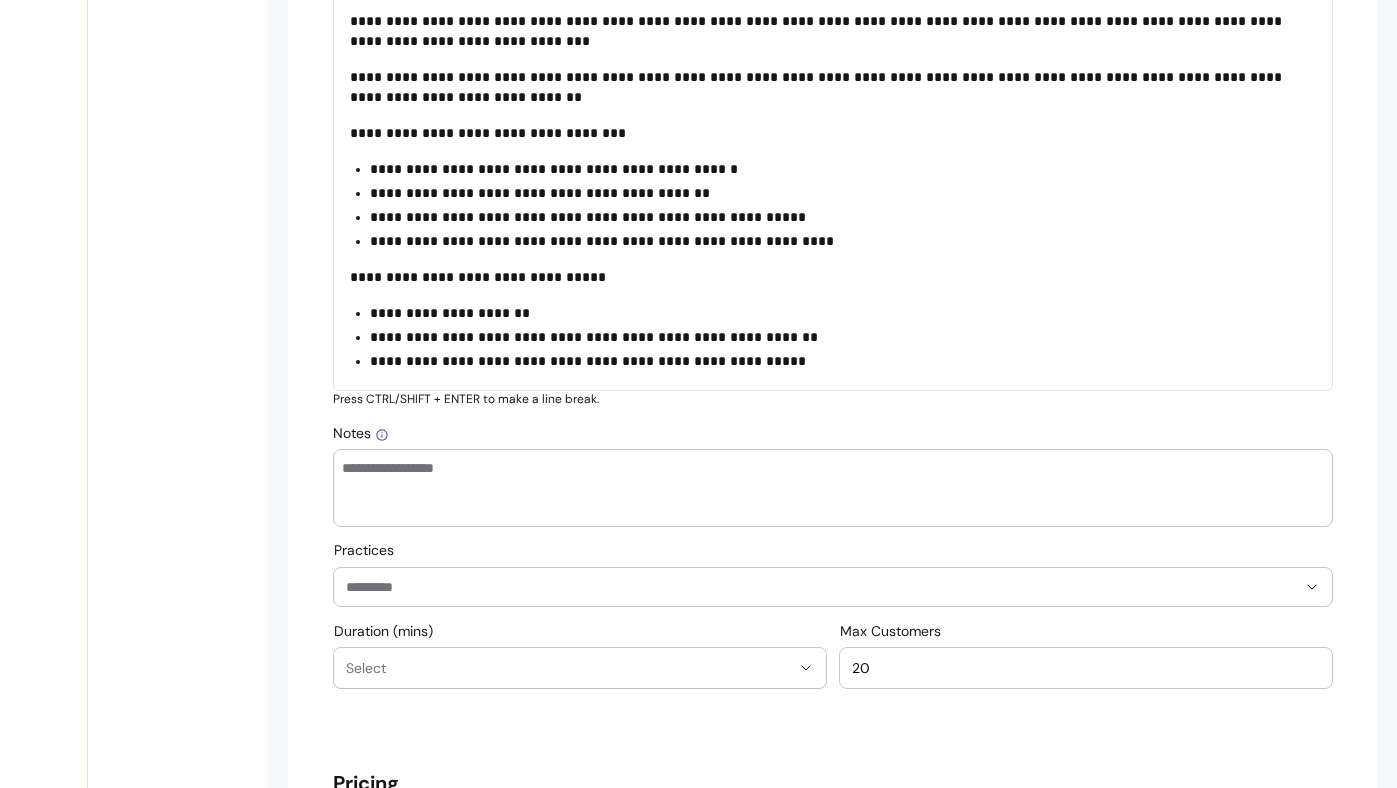 scroll, scrollTop: 1217, scrollLeft: 0, axis: vertical 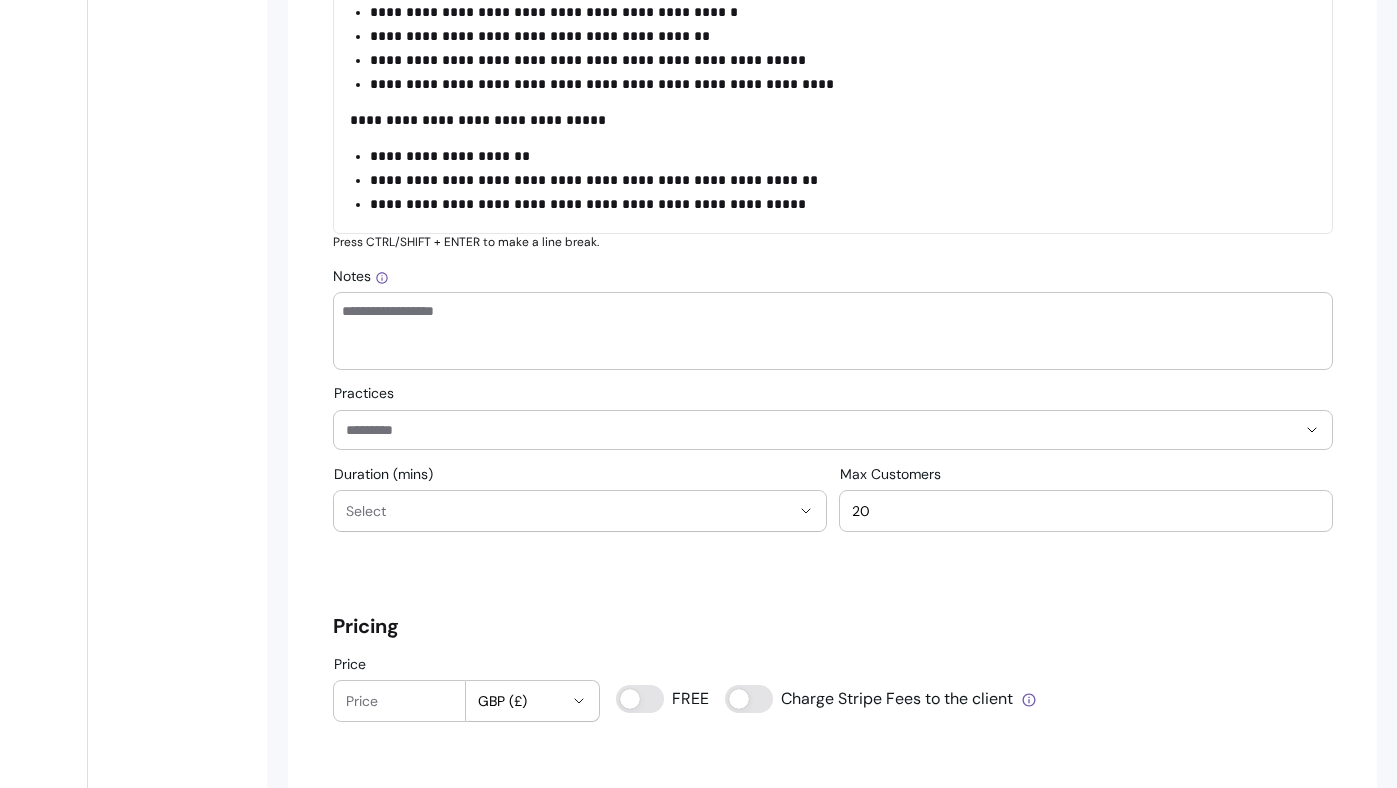click on "Notes" at bounding box center (833, 331) 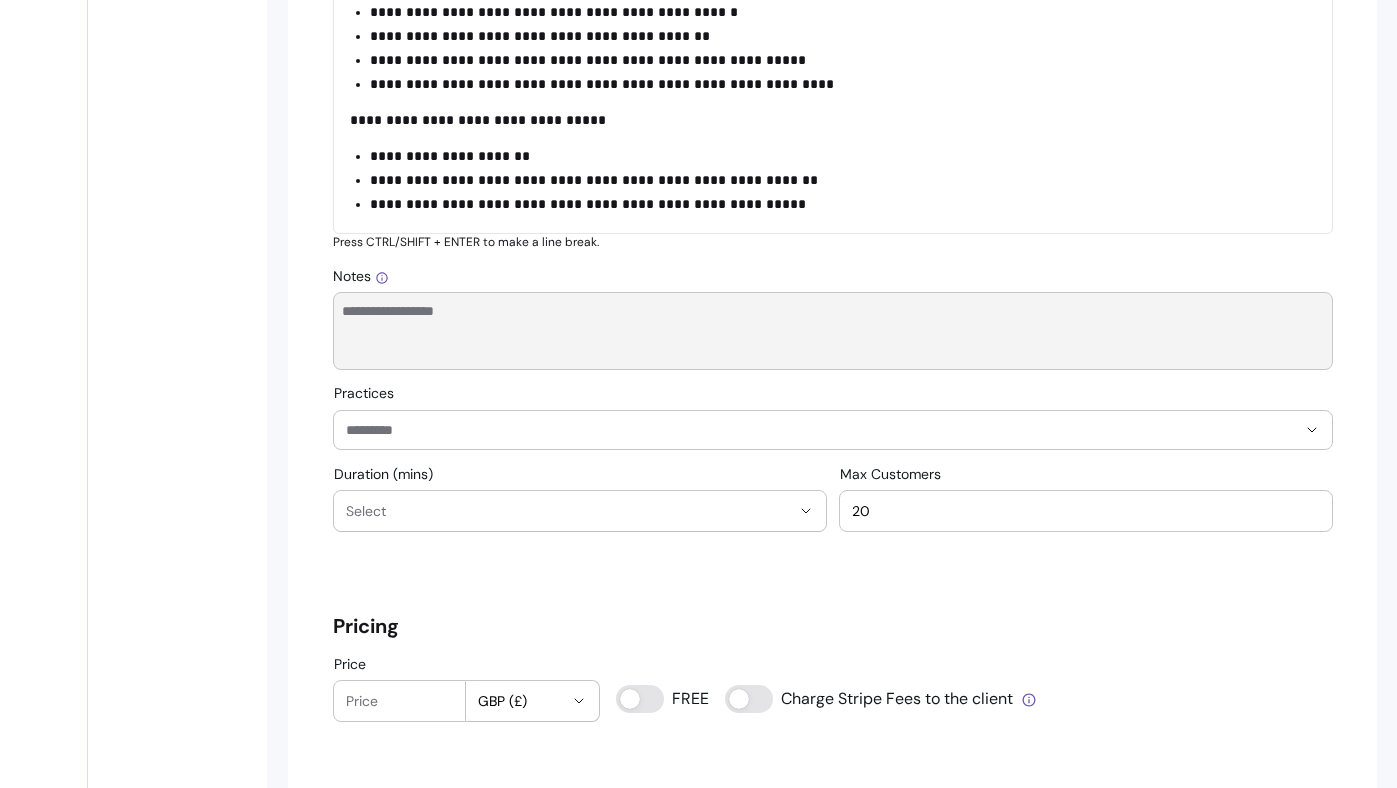 scroll, scrollTop: 140, scrollLeft: 0, axis: vertical 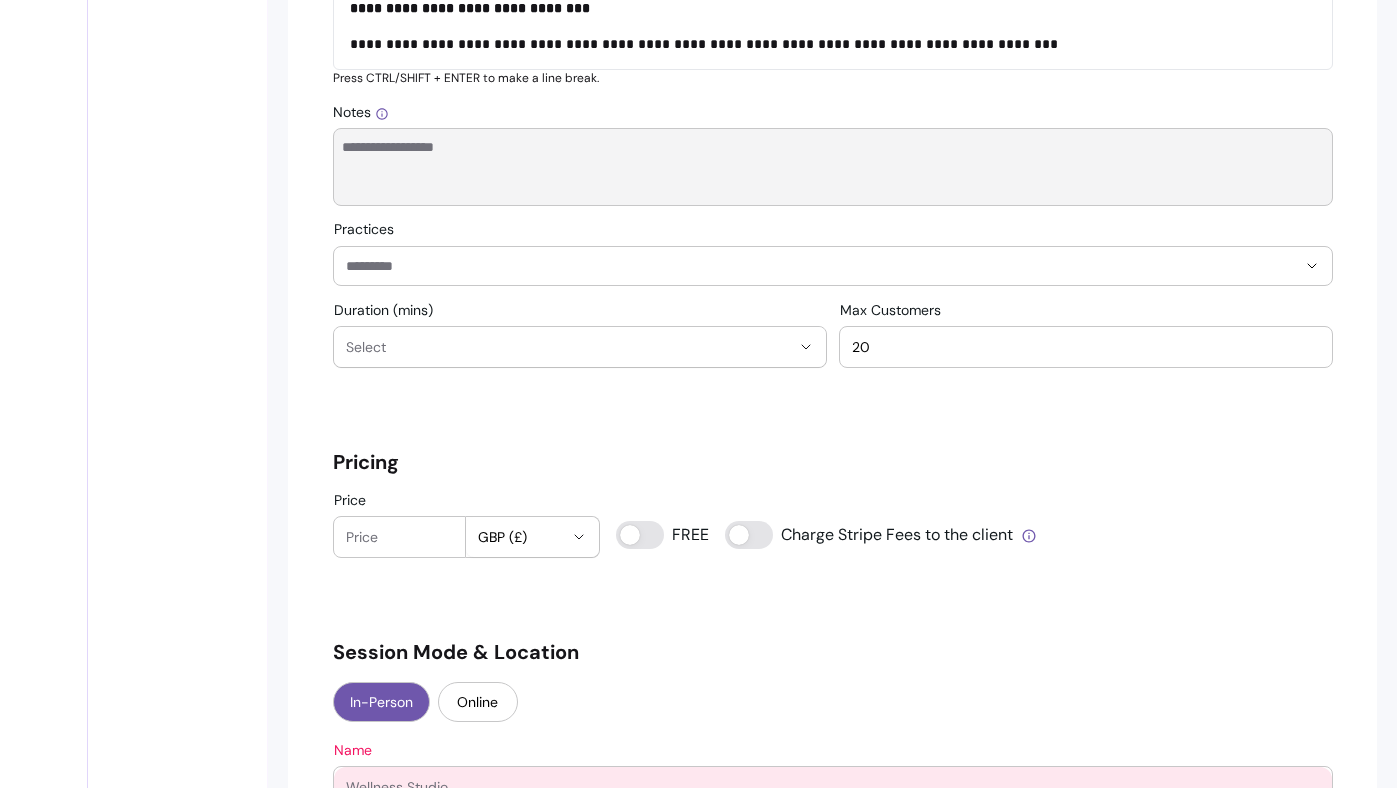 click on "Price" at bounding box center (400, 537) 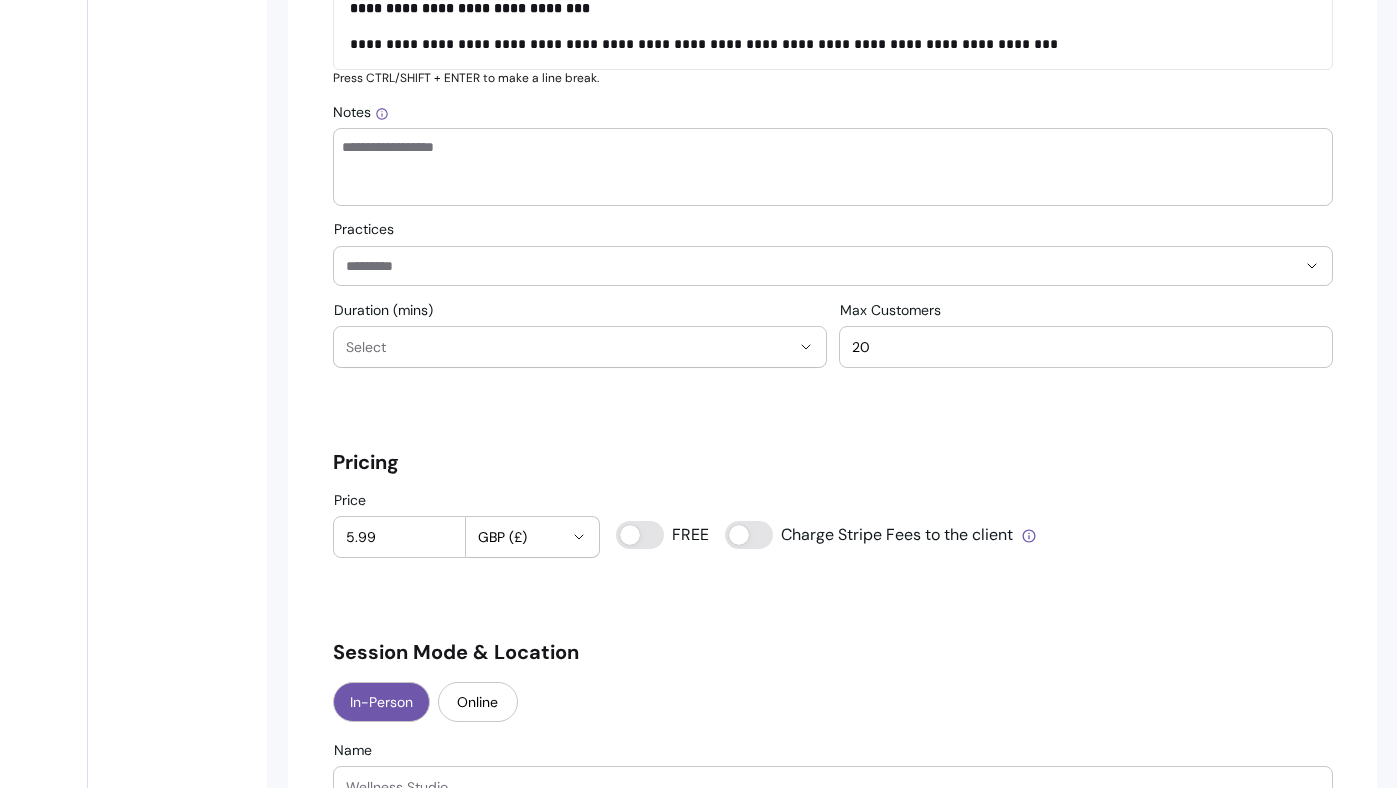 type on "5.99" 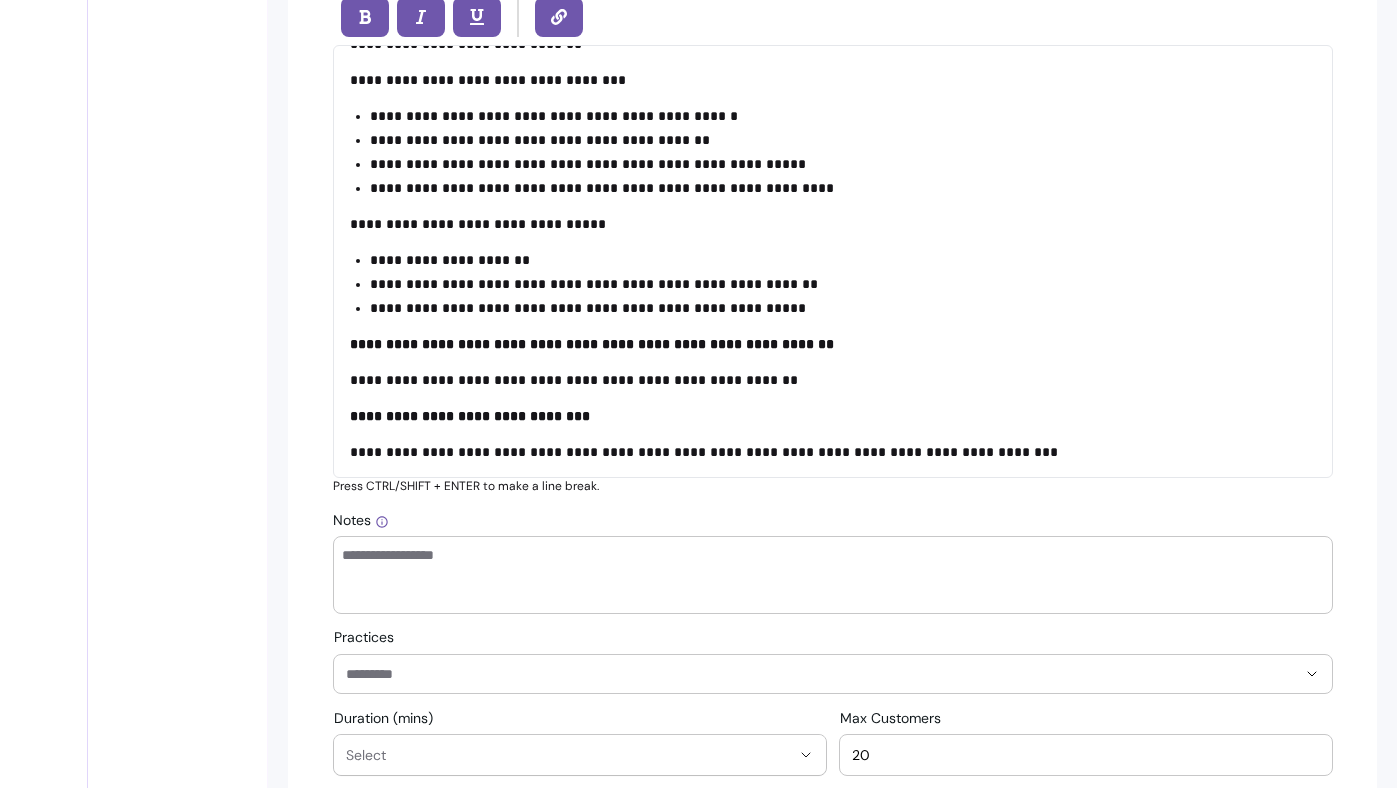 scroll, scrollTop: 812, scrollLeft: 0, axis: vertical 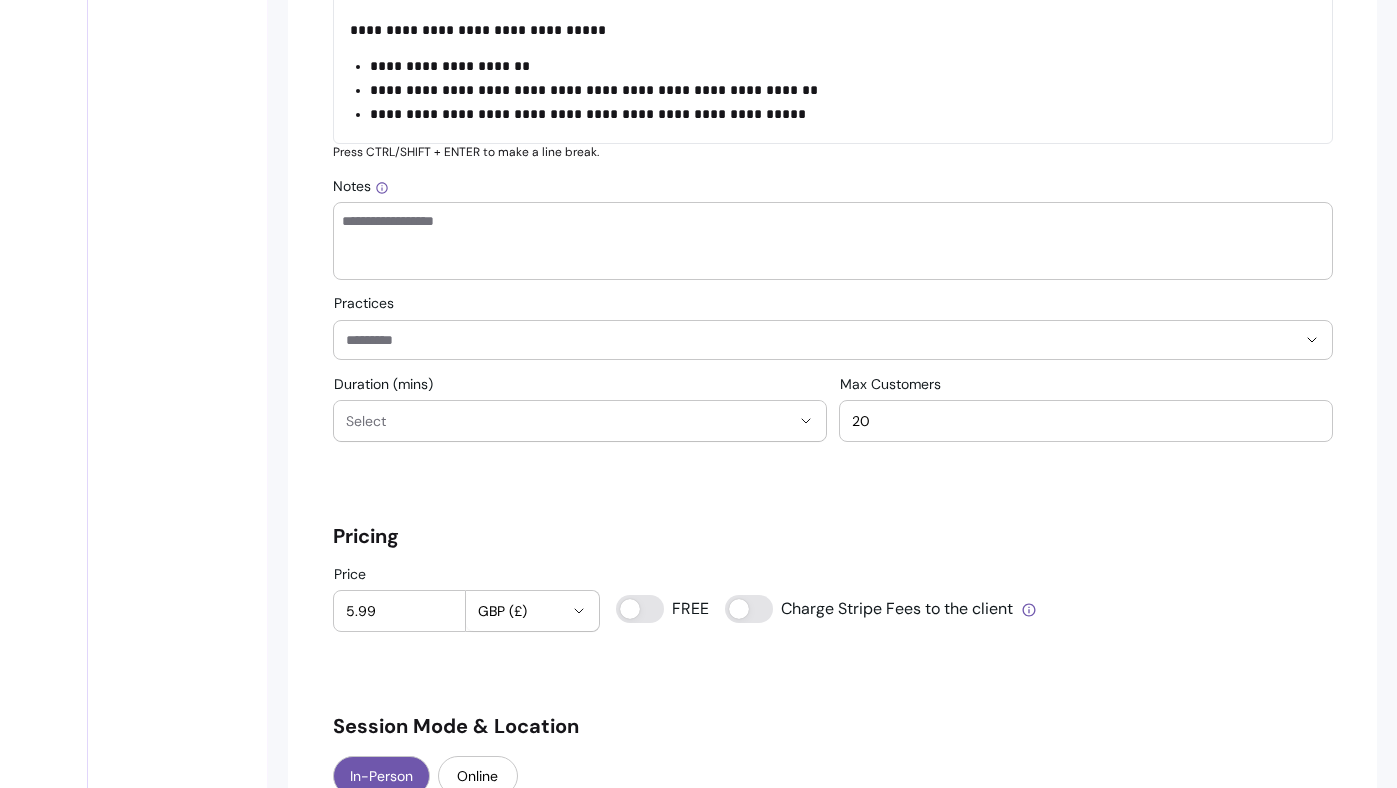 click on "Select" at bounding box center (568, 421) 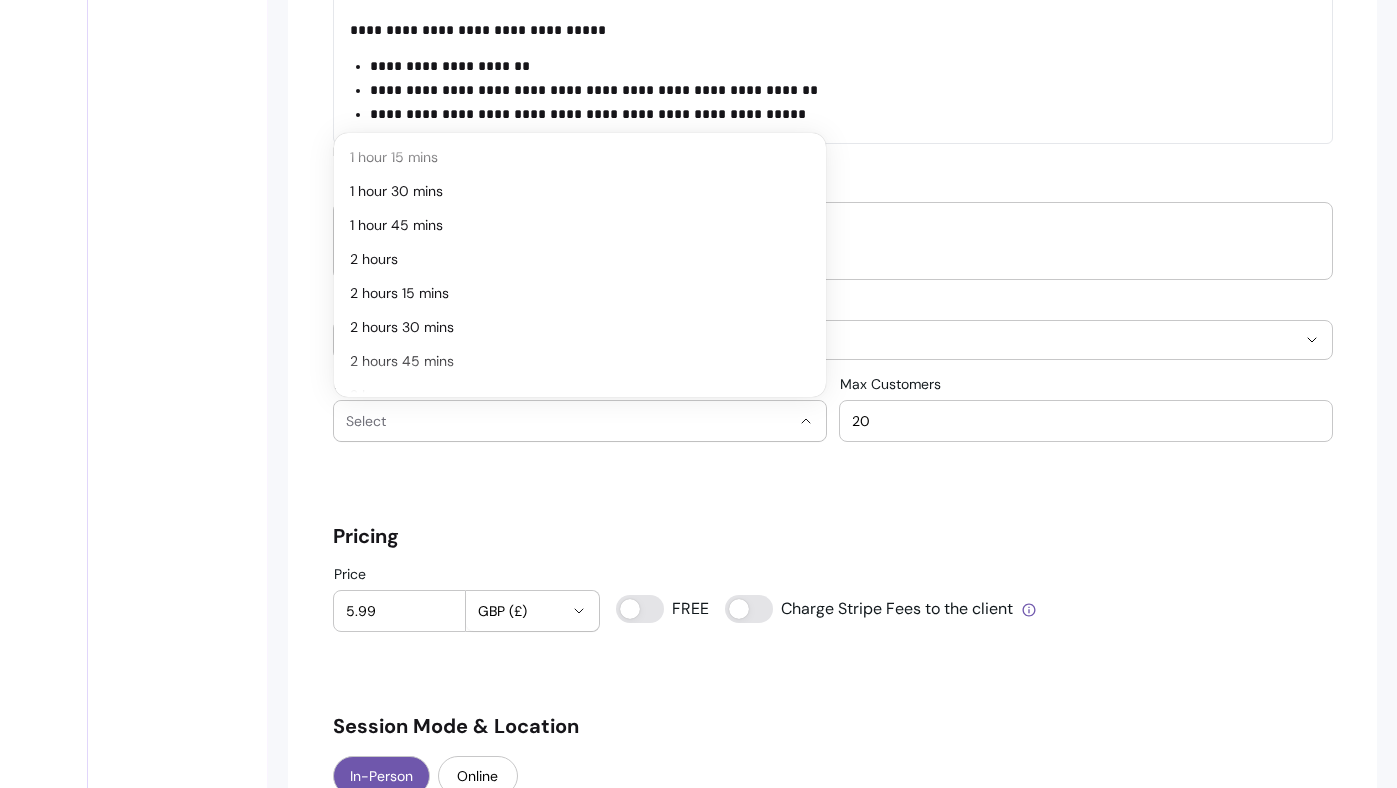 scroll, scrollTop: 260, scrollLeft: 0, axis: vertical 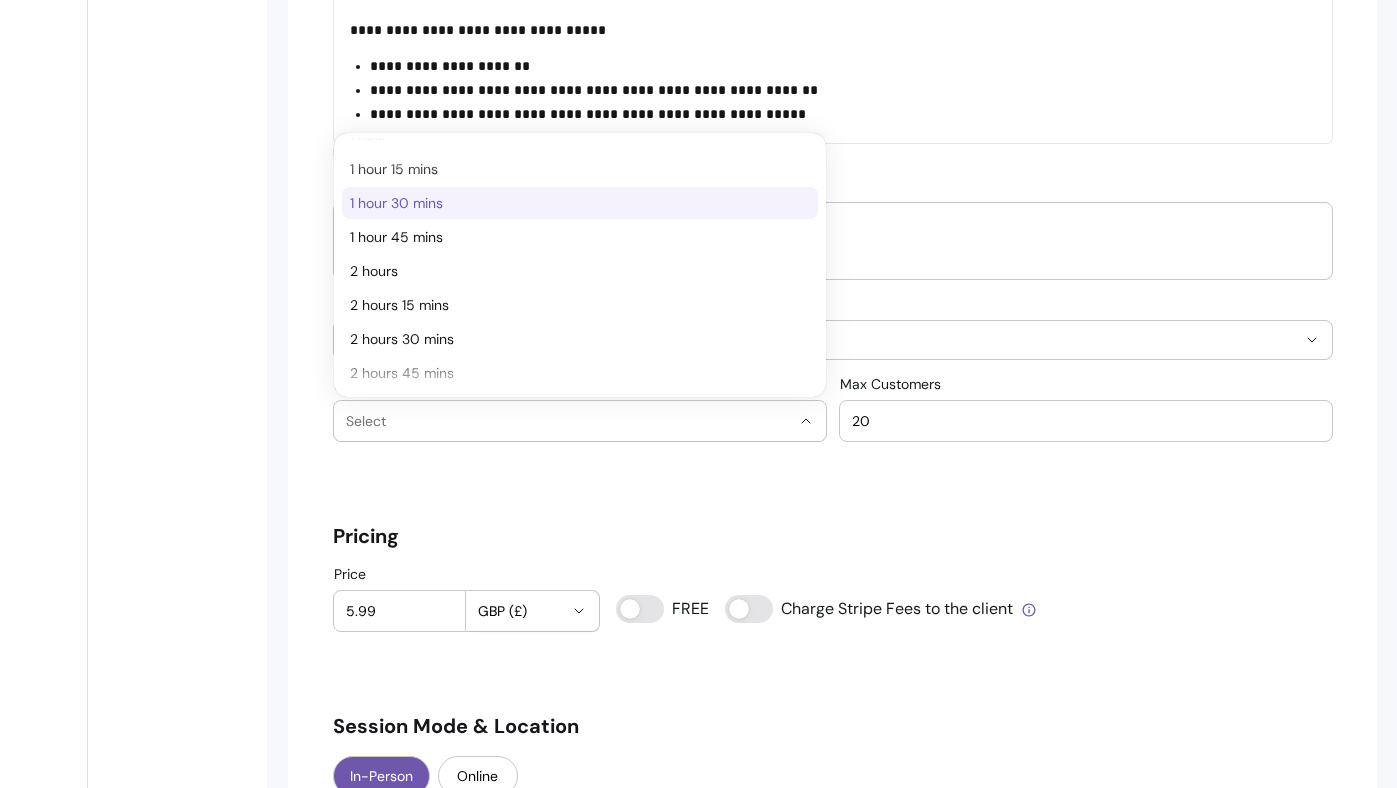 click on "1 hour 30 mins" at bounding box center [570, 203] 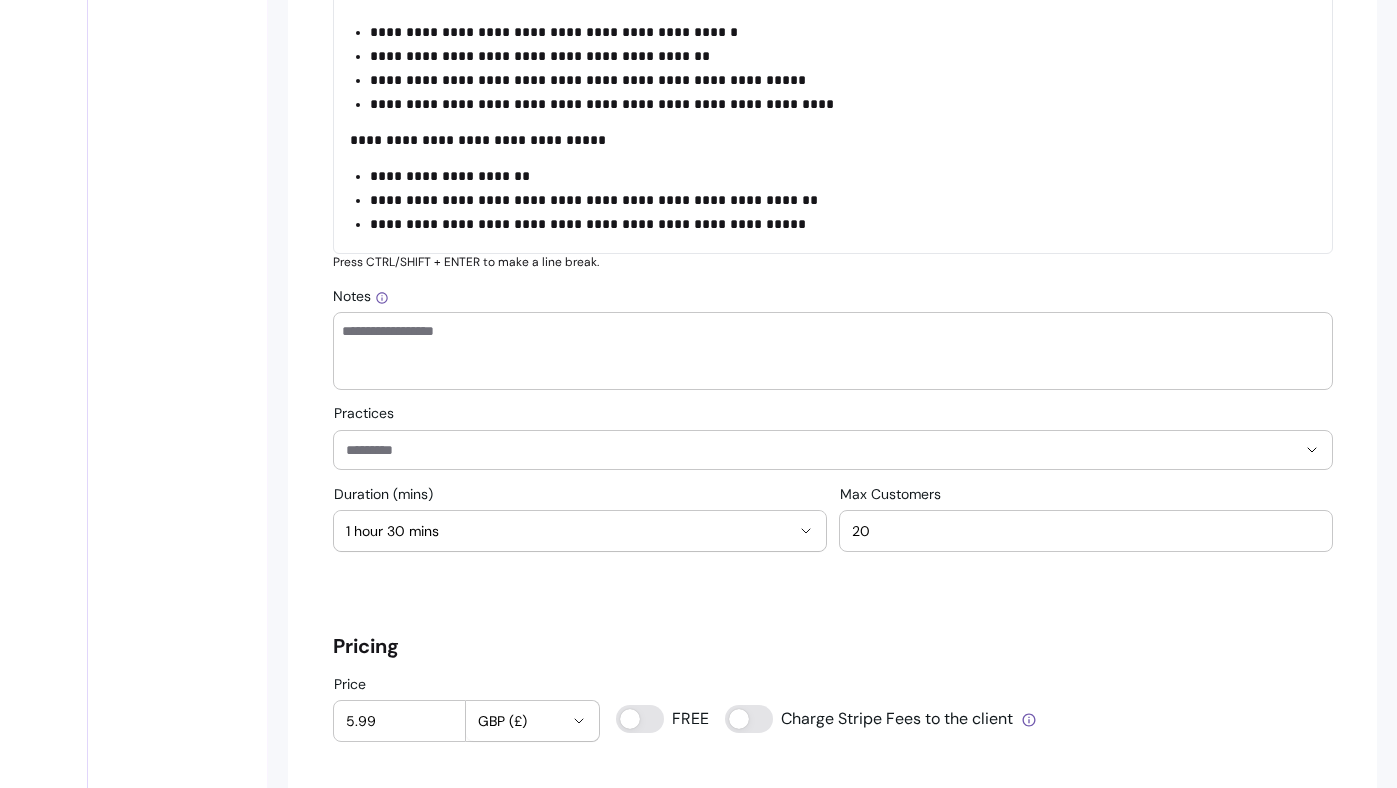 scroll, scrollTop: 1186, scrollLeft: 0, axis: vertical 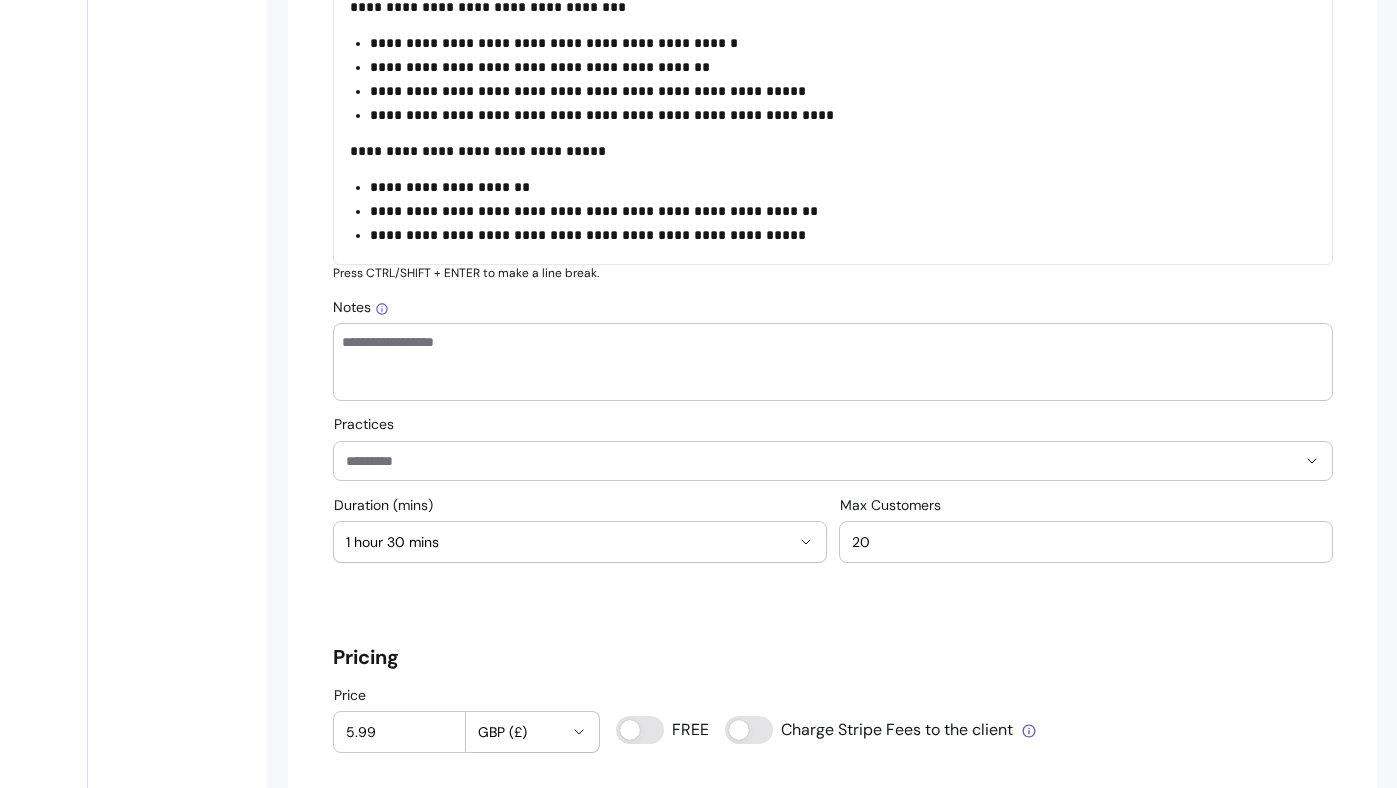 click at bounding box center (833, 461) 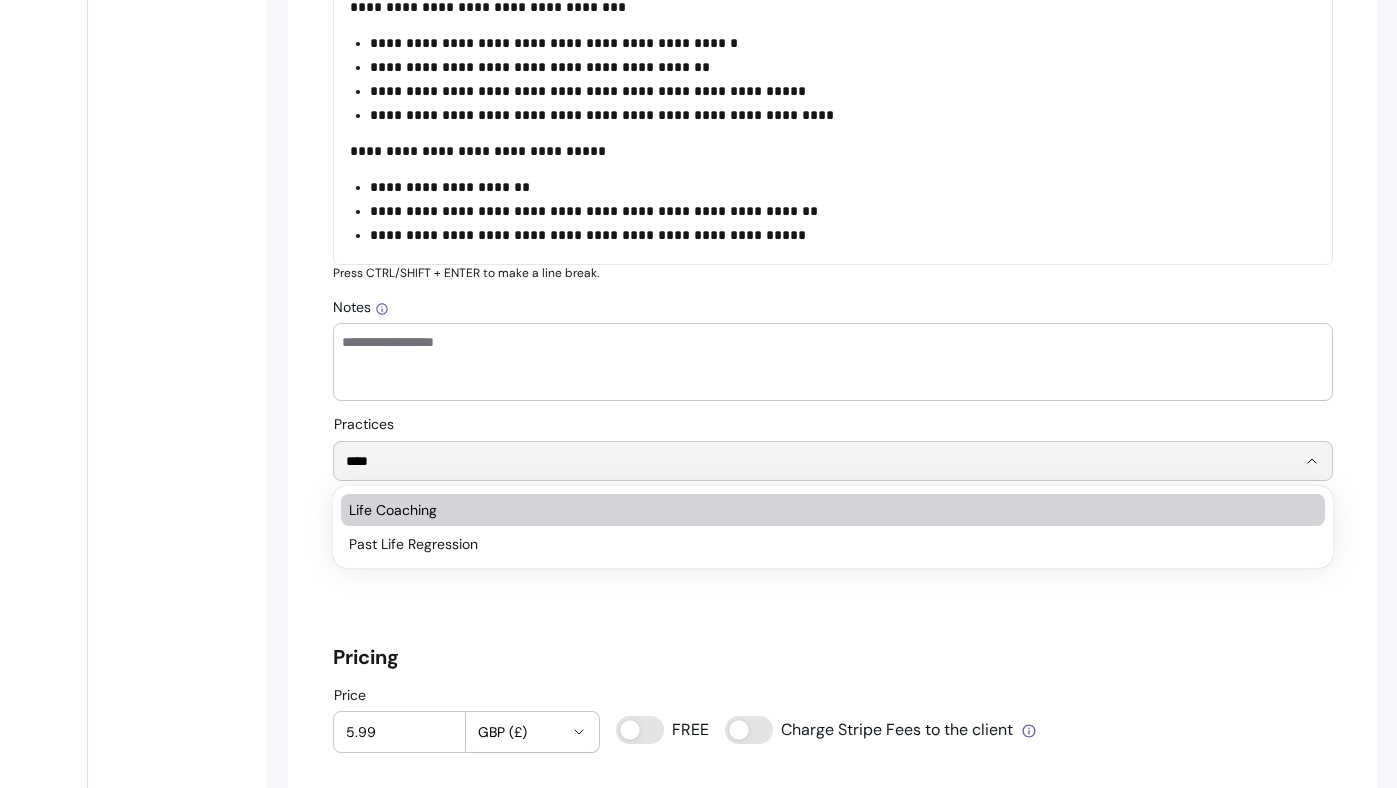 type on "****" 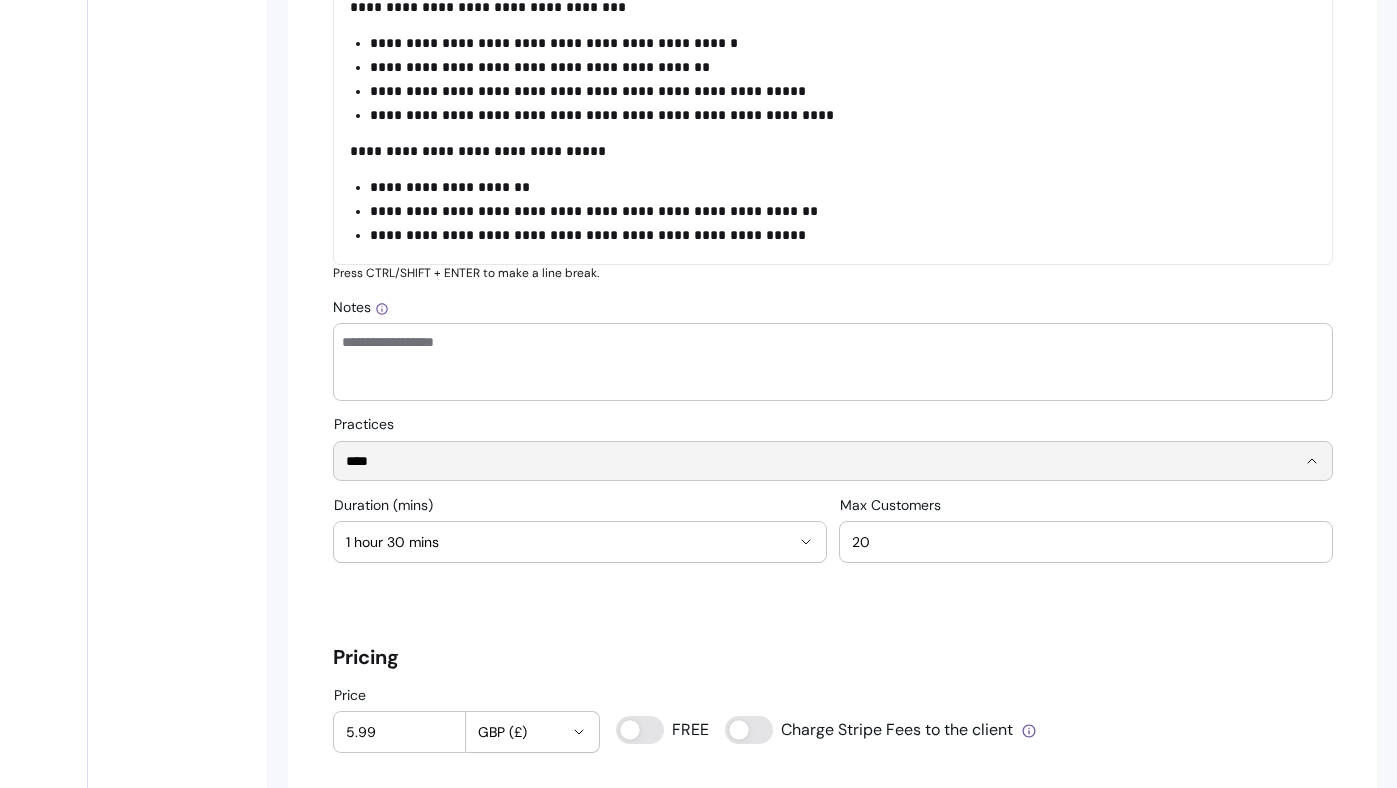 type 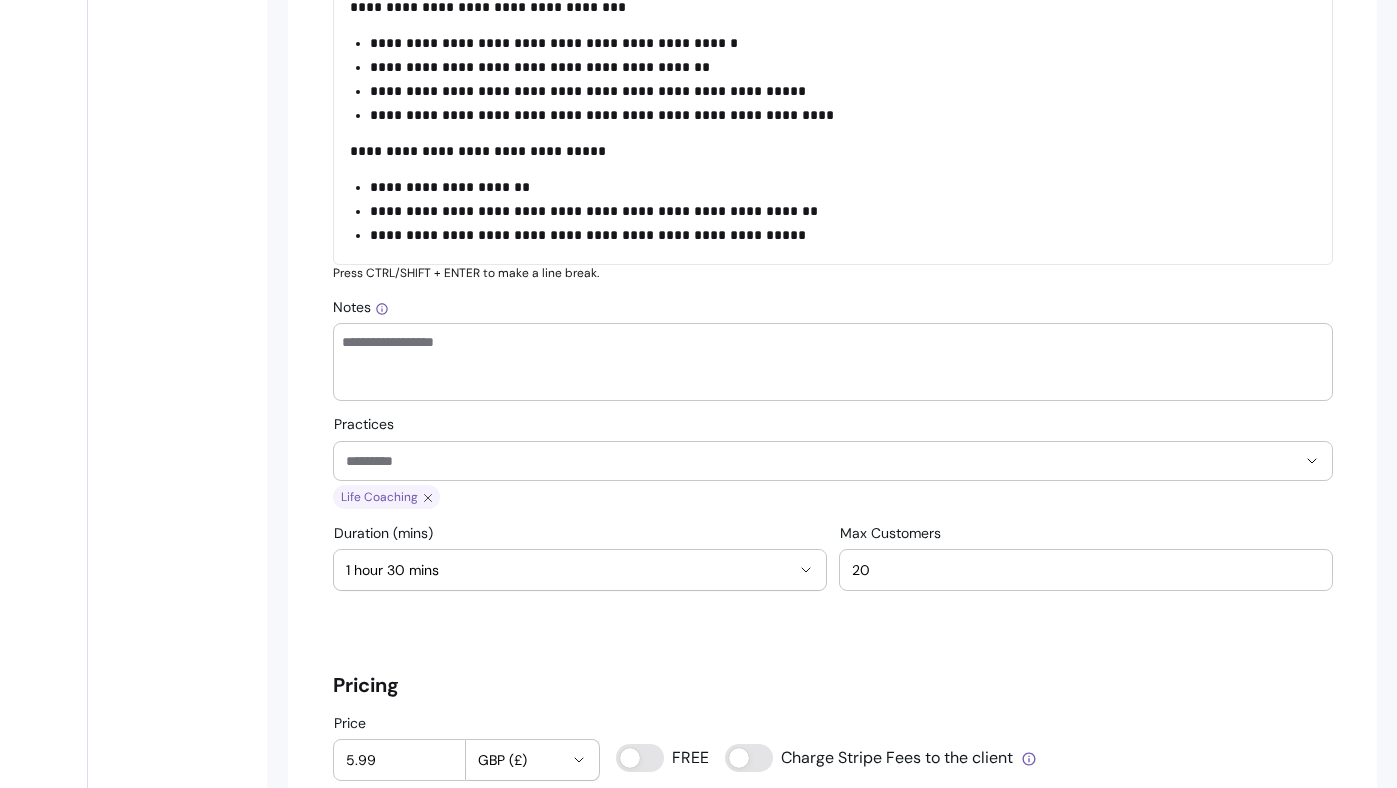 click on "**********" at bounding box center (833, 579) 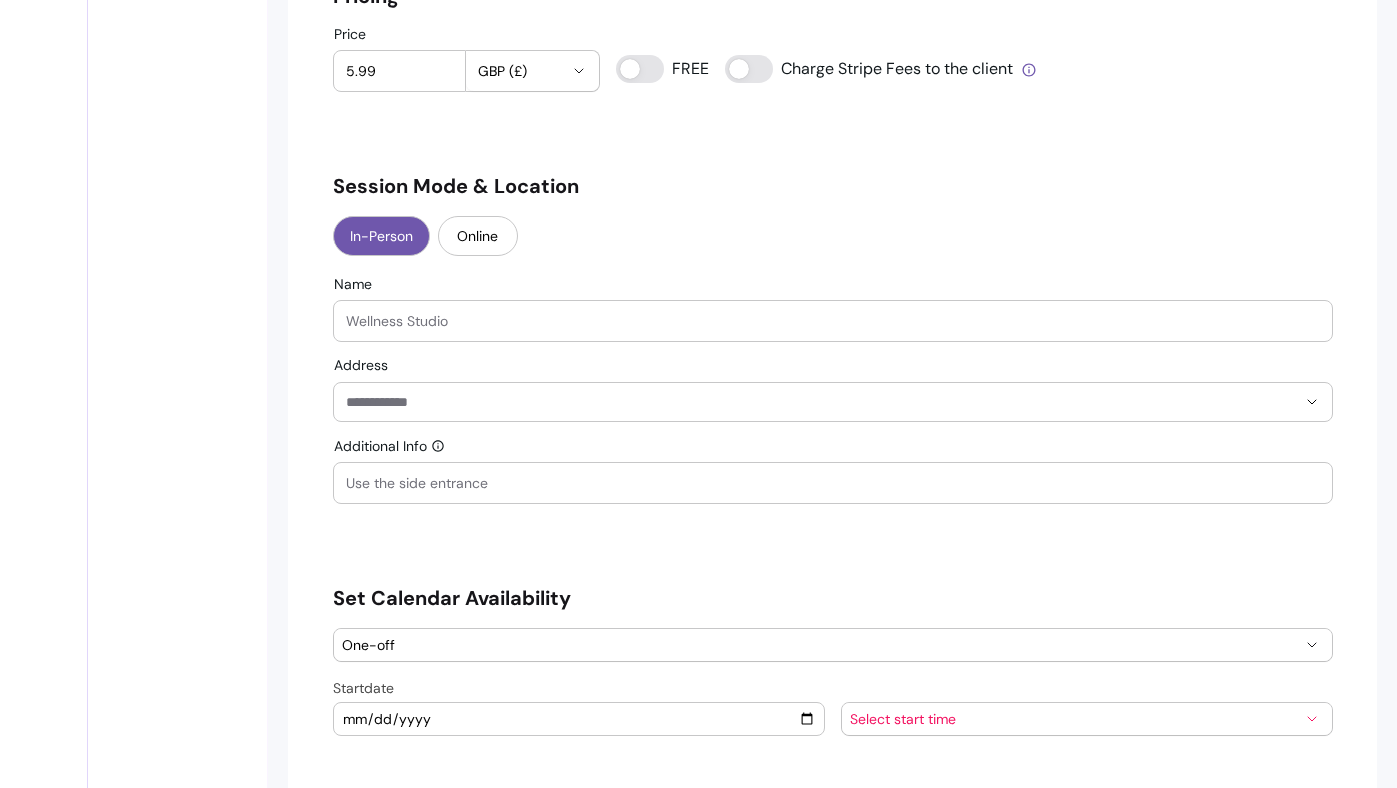 scroll, scrollTop: 1878, scrollLeft: 0, axis: vertical 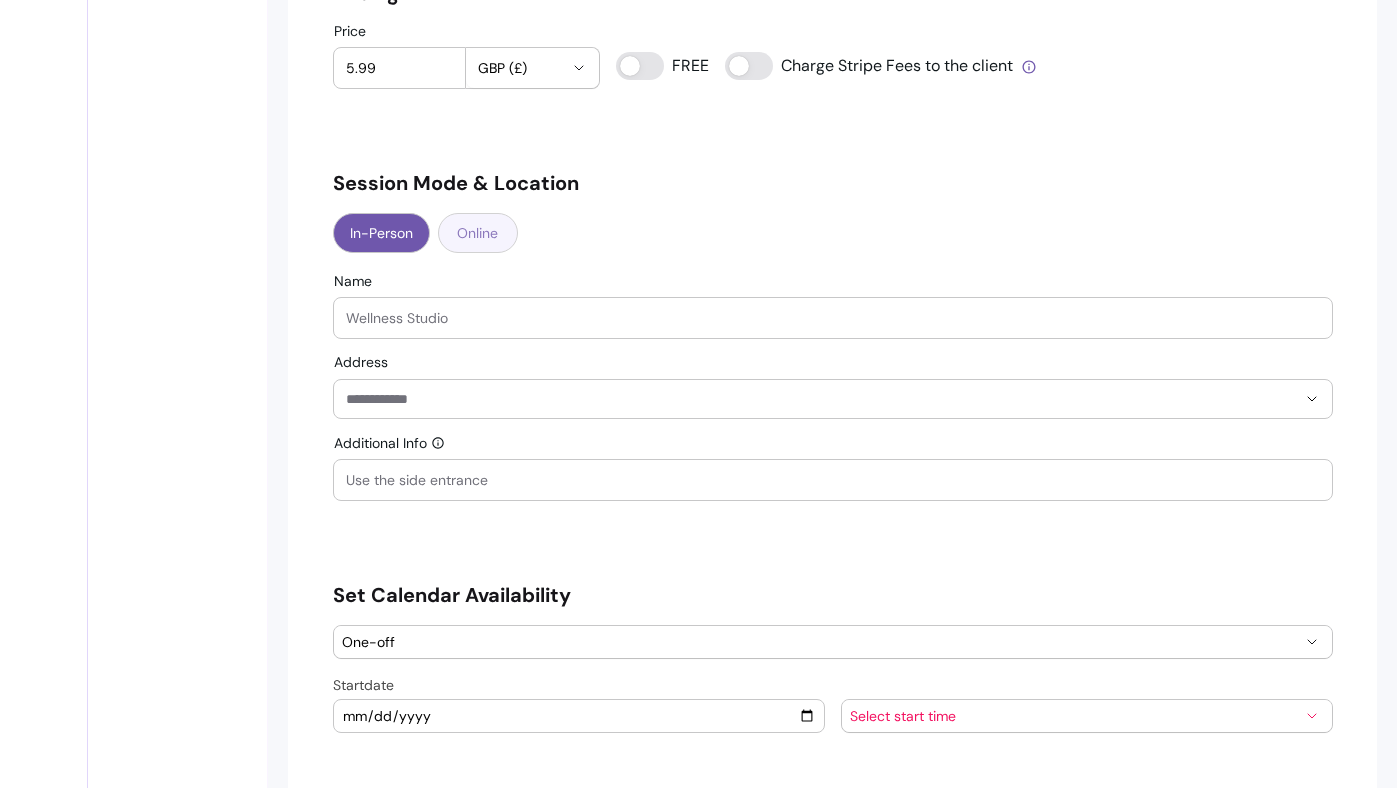 click on "Online" at bounding box center [478, 233] 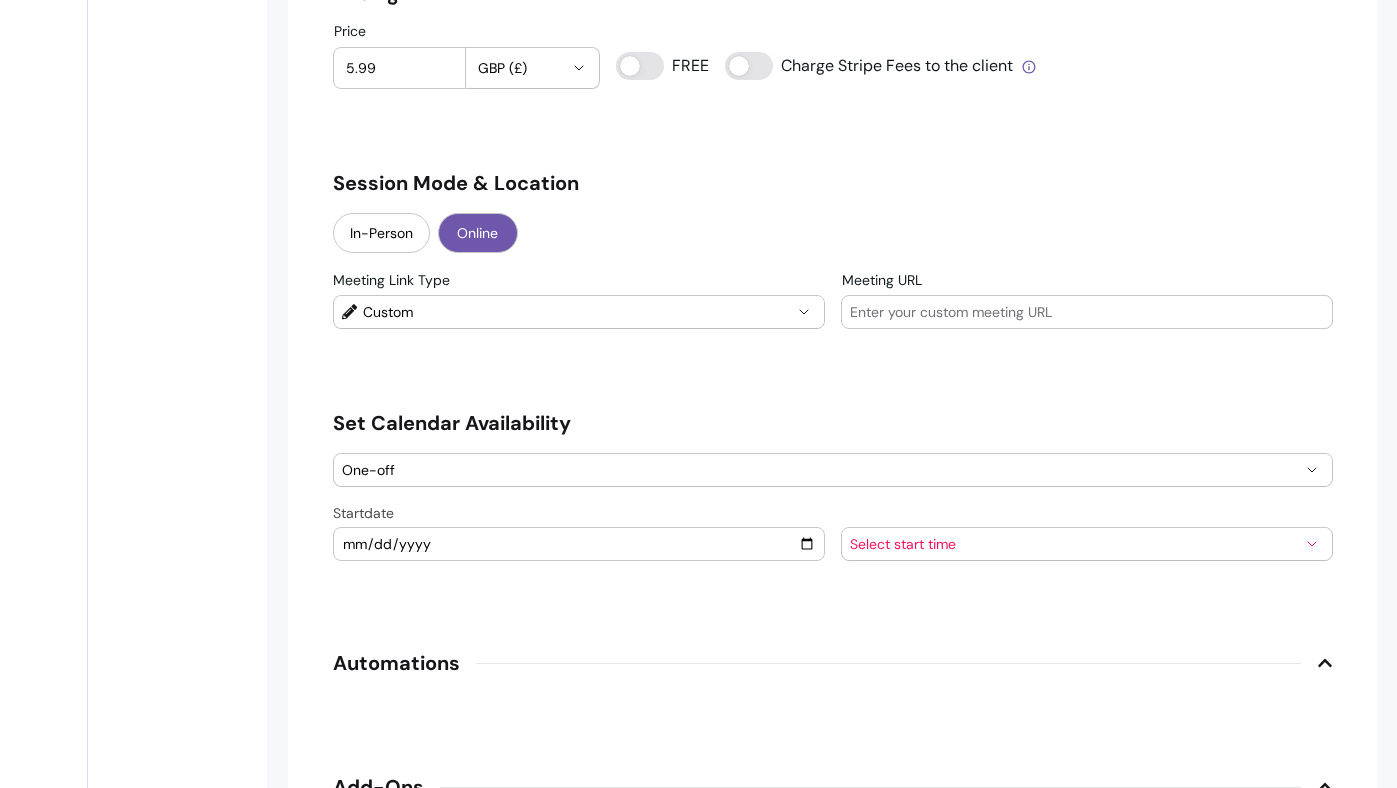 click on "Meeting URL" at bounding box center (1087, 312) 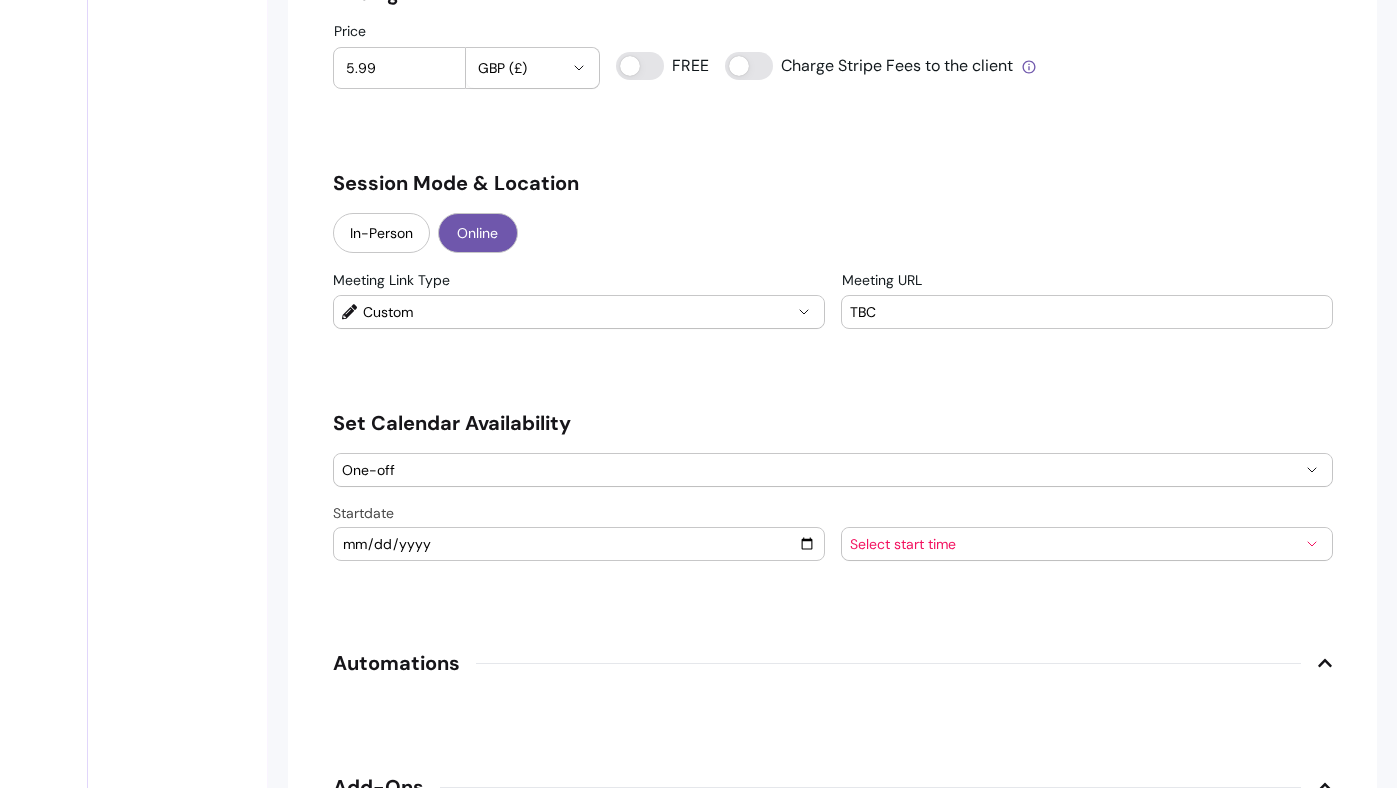 type on "TBC" 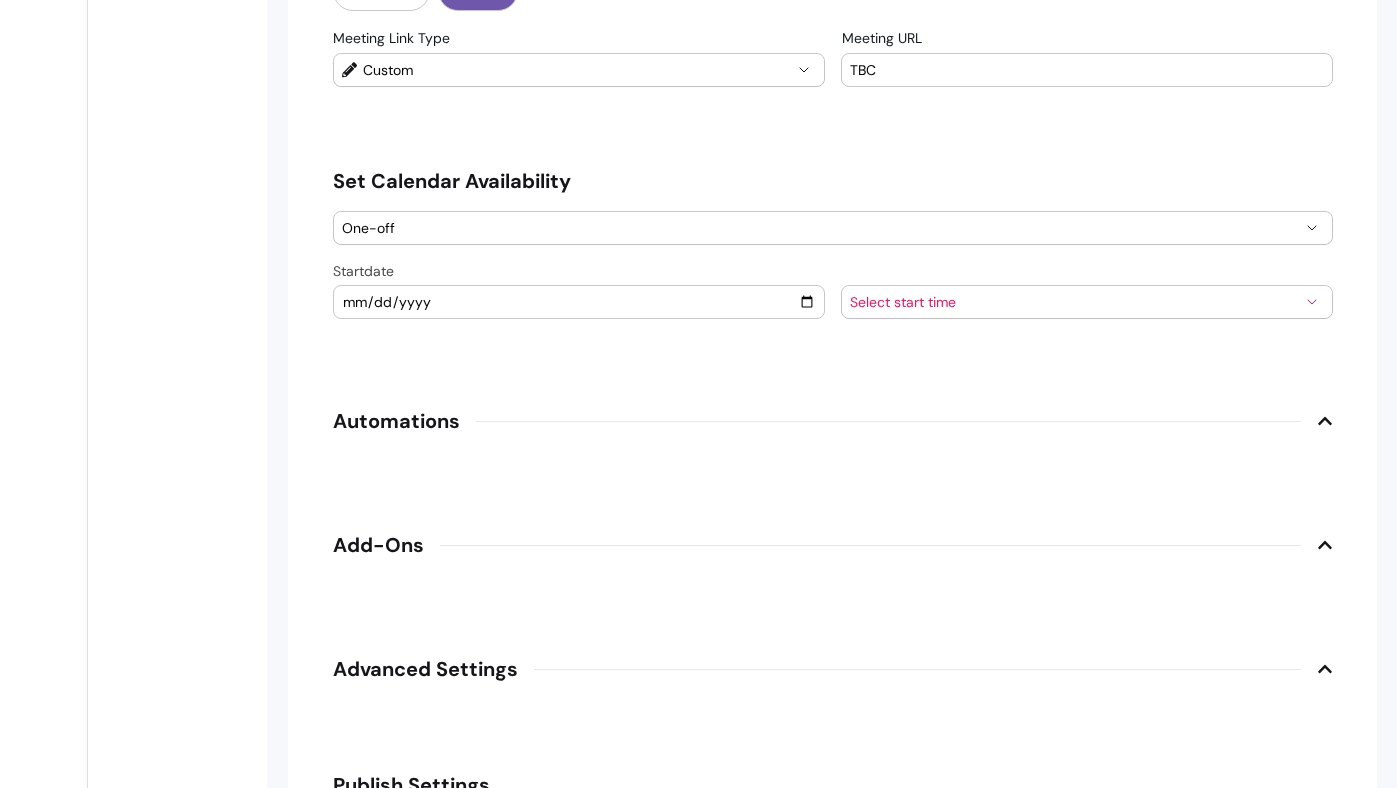 scroll, scrollTop: 2137, scrollLeft: 0, axis: vertical 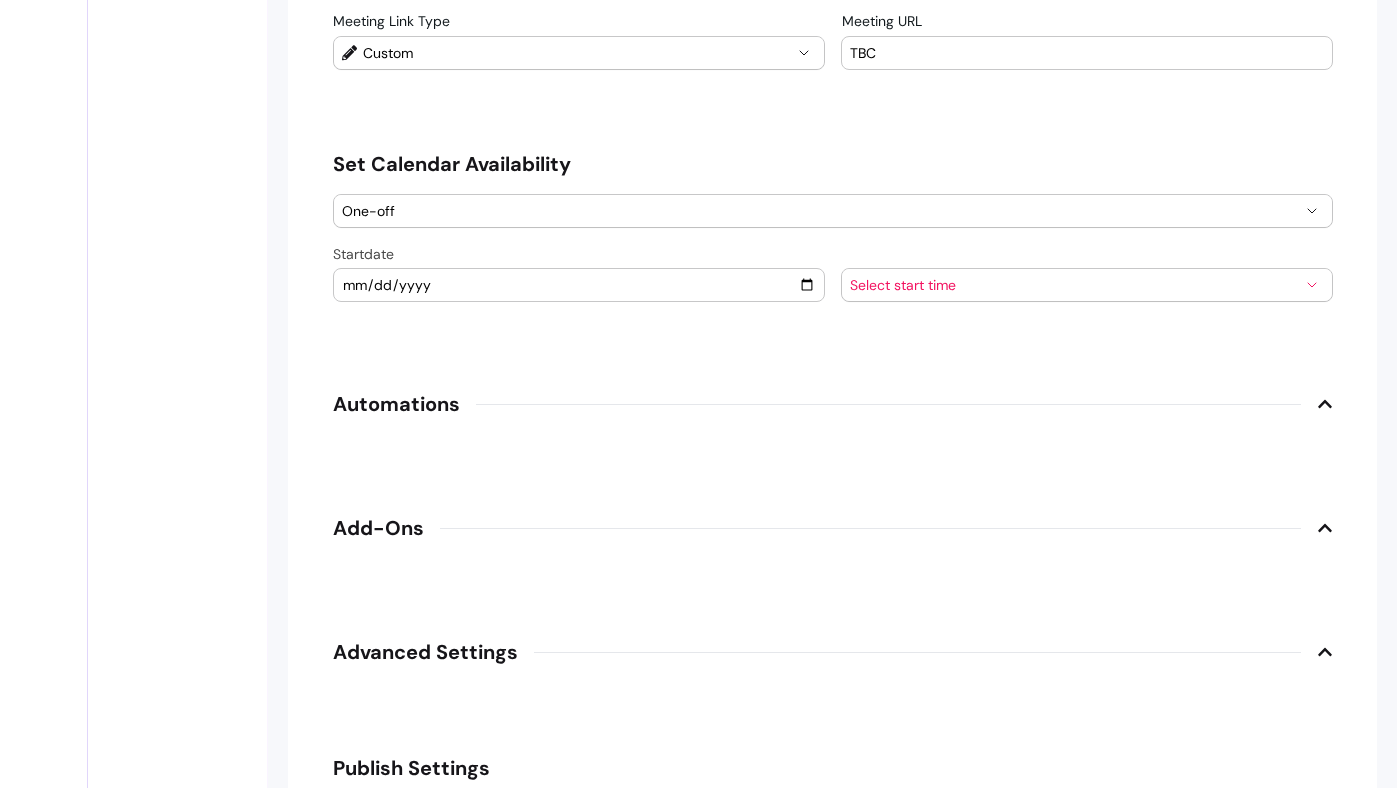 click on "One-off" at bounding box center [821, 211] 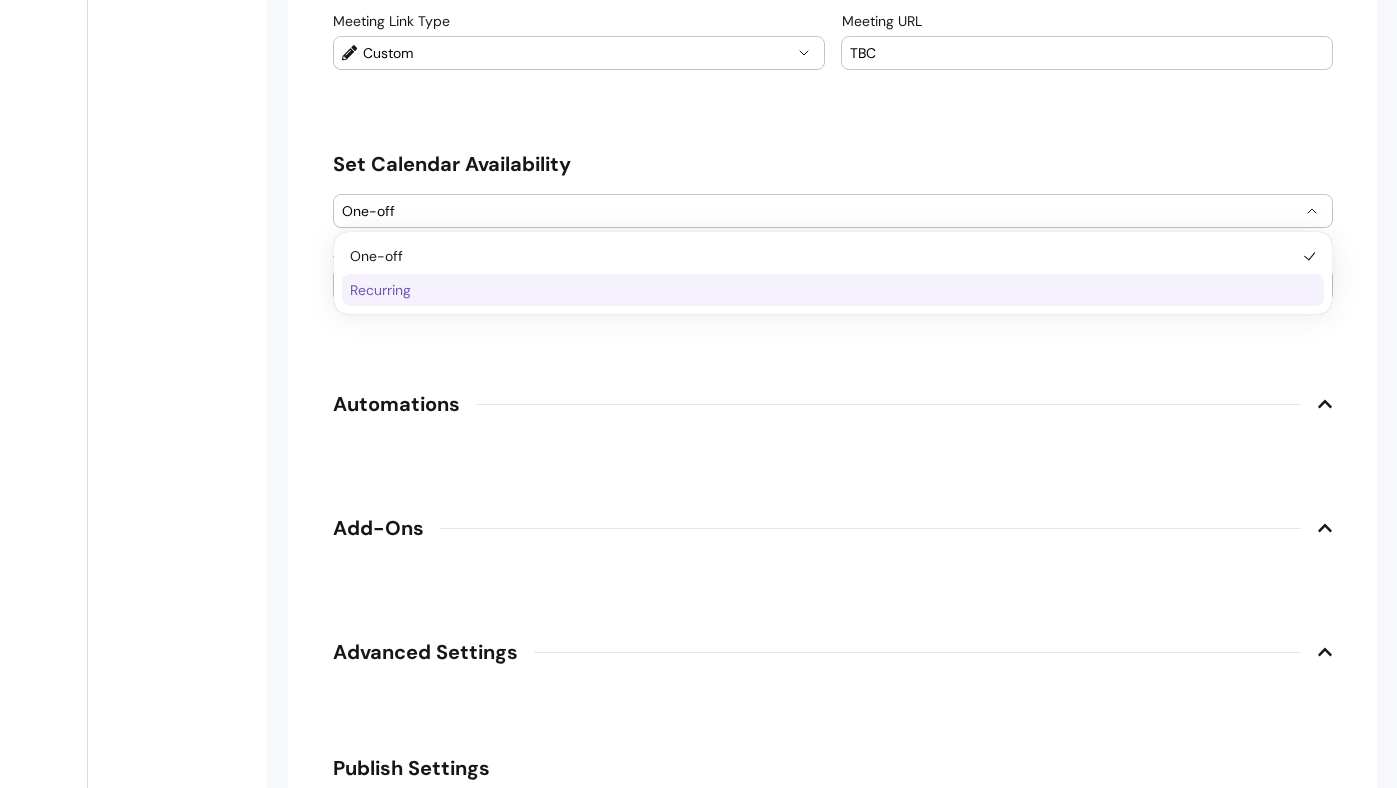 click on "Recurring" at bounding box center [823, 290] 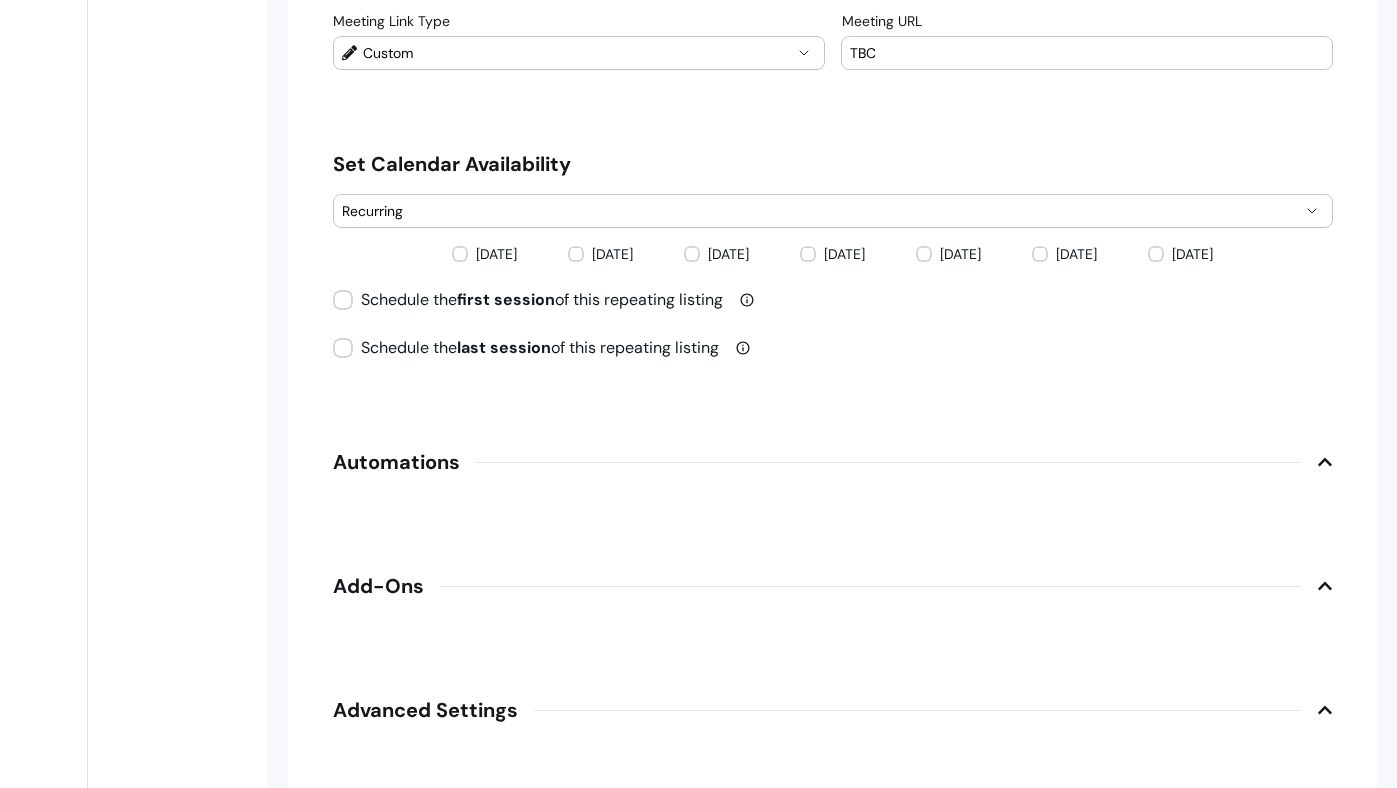 click on "**********" at bounding box center (833, -429) 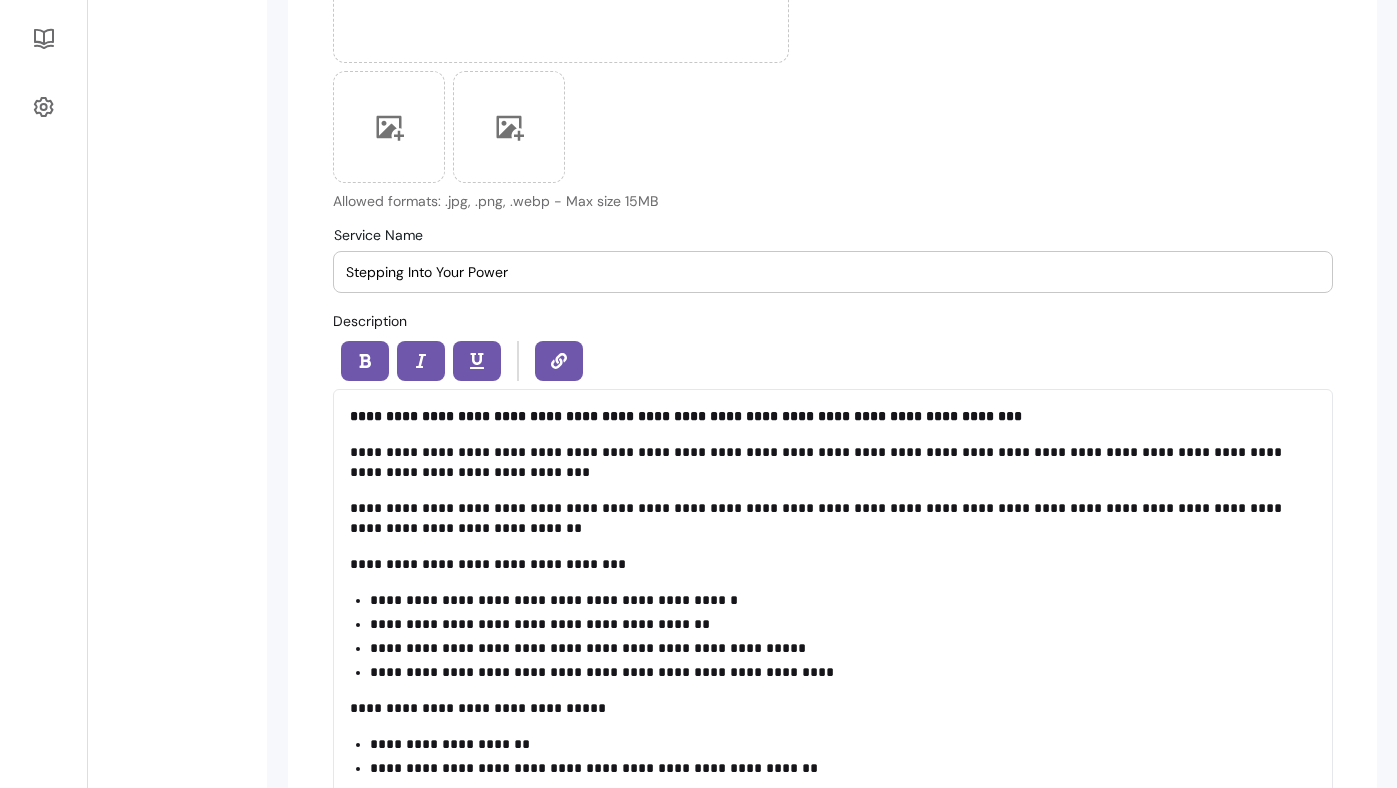 scroll, scrollTop: 815, scrollLeft: 0, axis: vertical 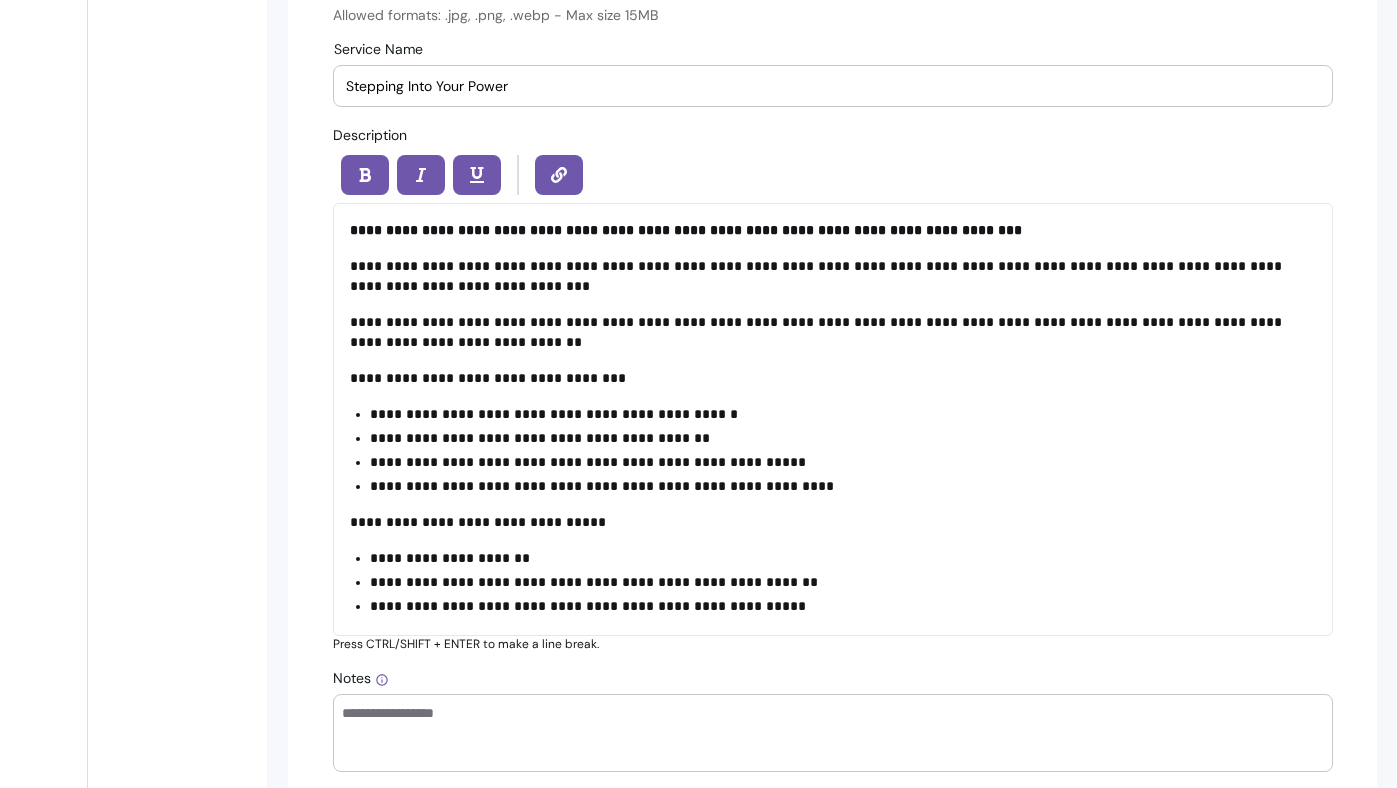 click on "**********" at bounding box center [833, 332] 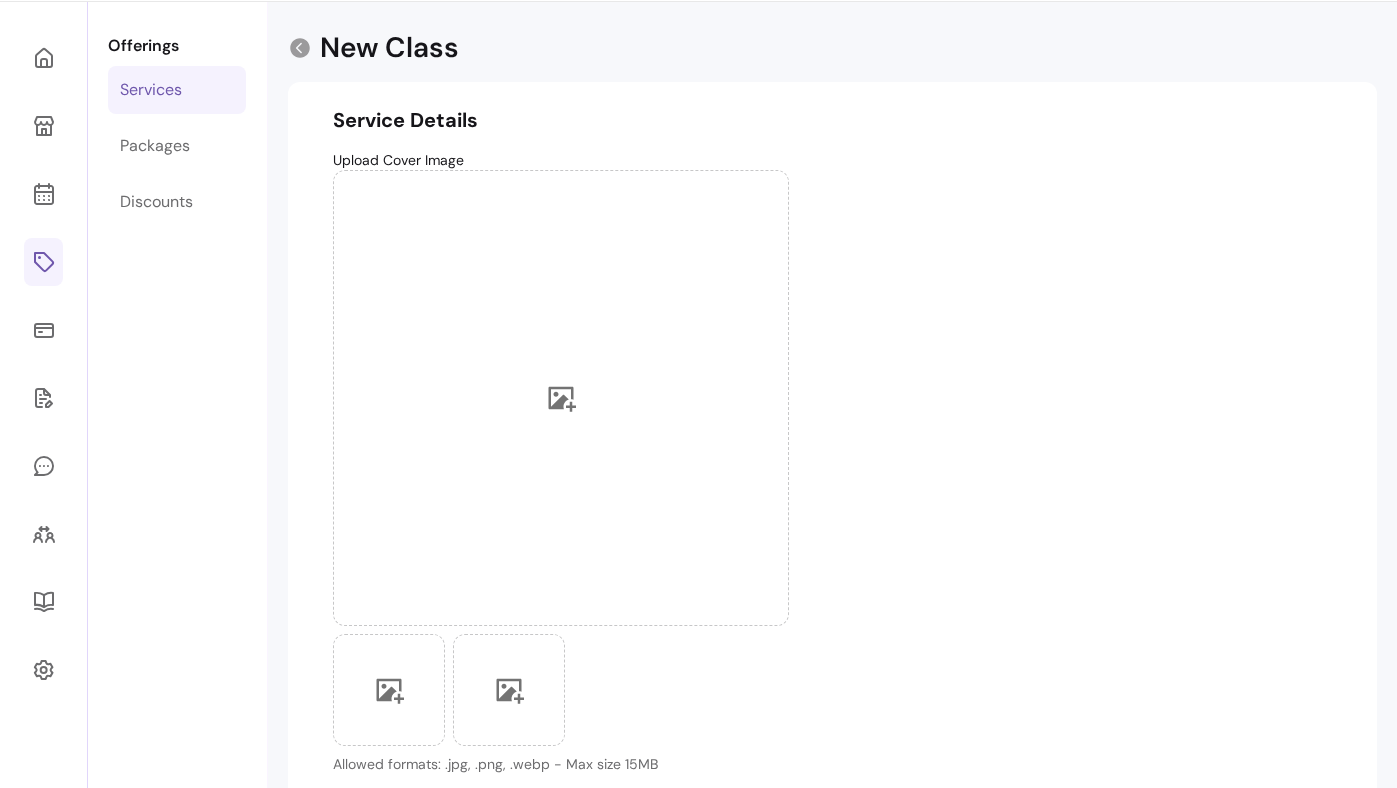 scroll, scrollTop: 0, scrollLeft: 0, axis: both 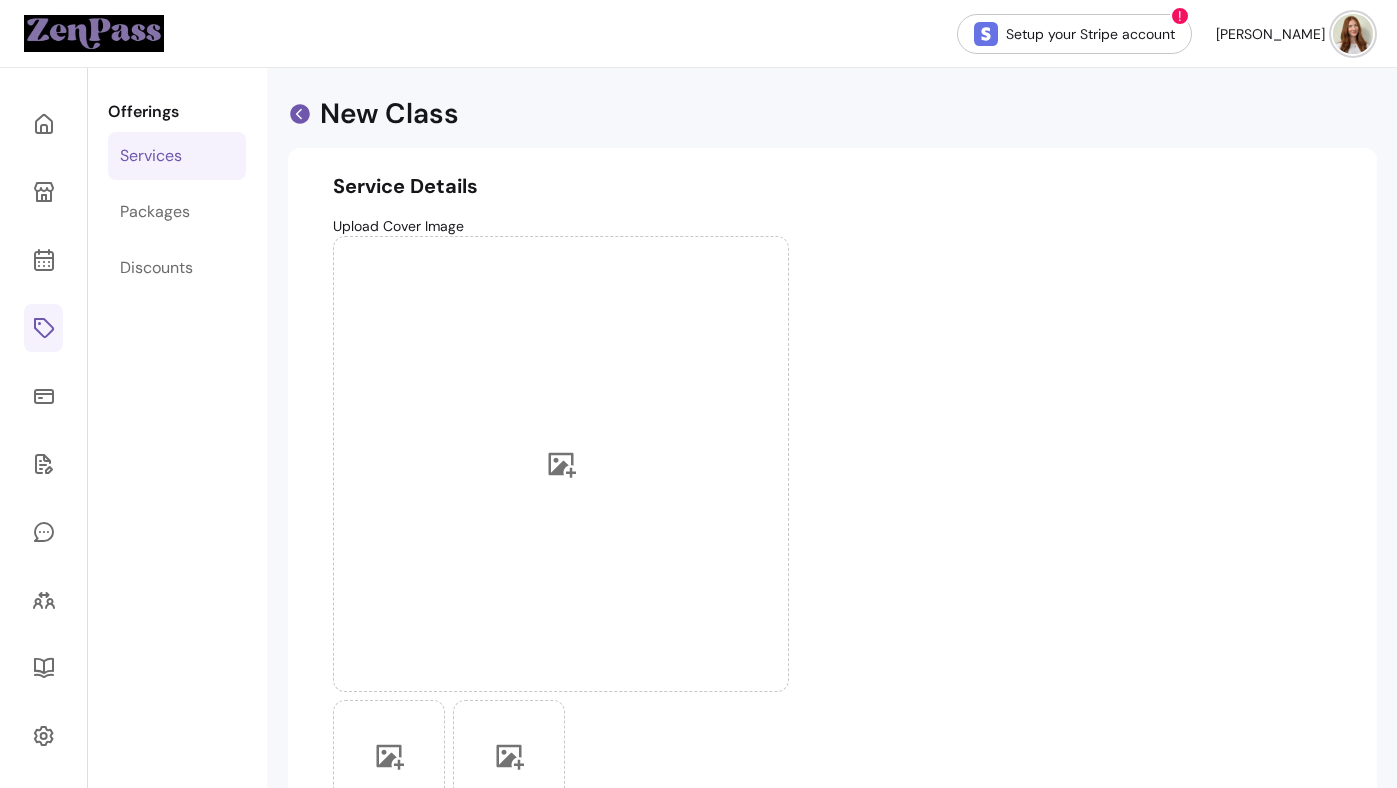 click 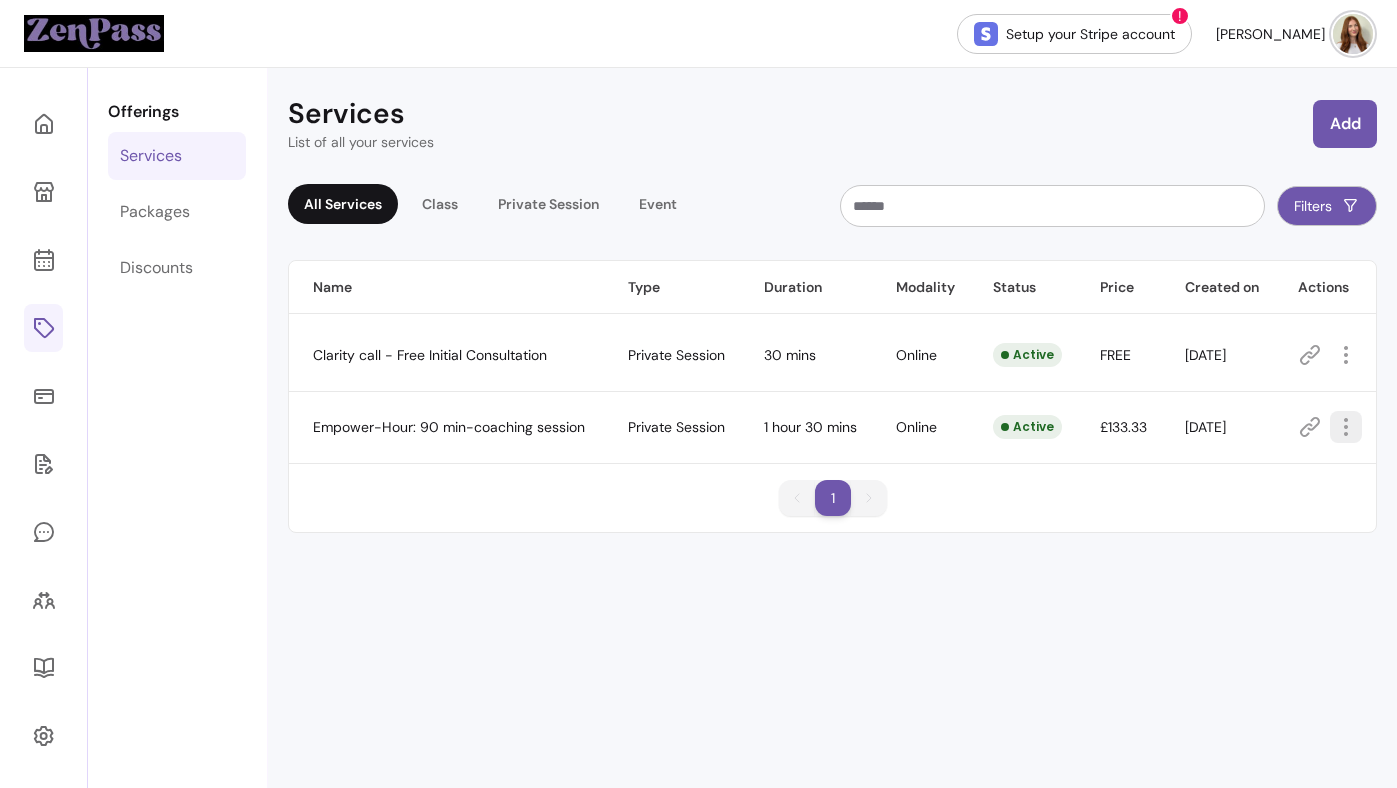 click 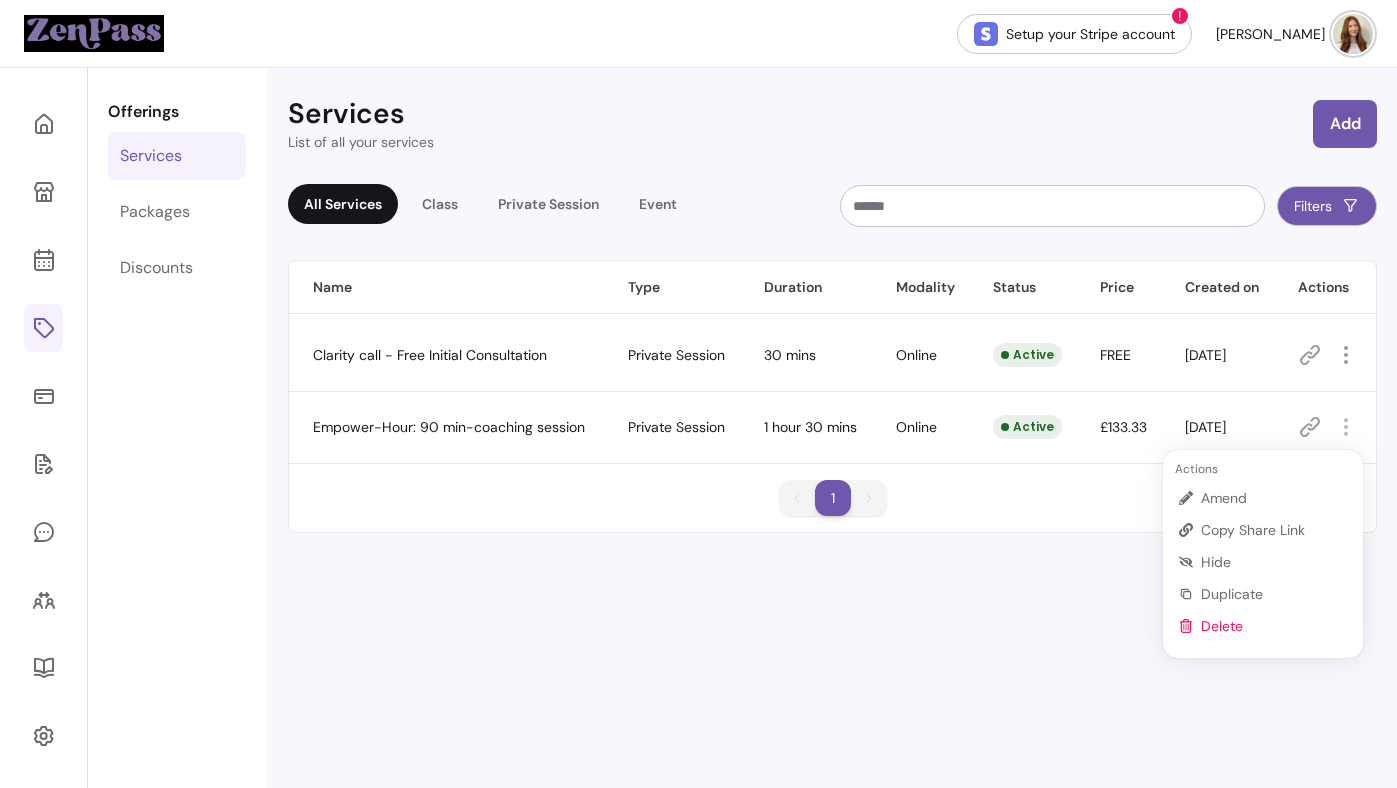 click on "Services List of all your services Add All Services Class Private Session Event Filters Name Type Duration Modality Status Price Created on Actions Clarity call - Free Initial Consultation Private Session 30 mins Online Active FREE [DATE] Empower-Hour: 90 min-coaching session Private Session 1 hour 30 mins Online Active £133.33  [DATE] 1 1" at bounding box center (832, 462) 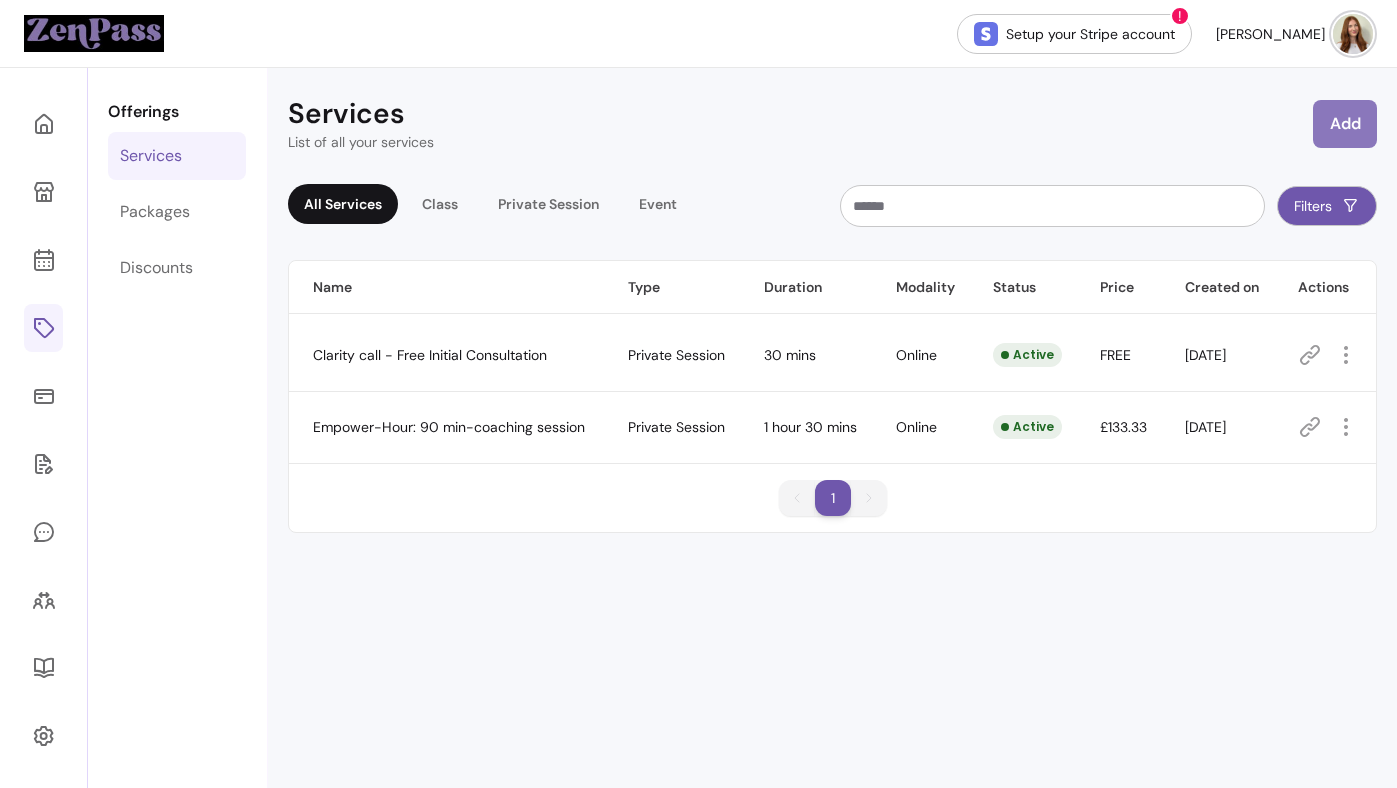 click on "Add" at bounding box center [1345, 124] 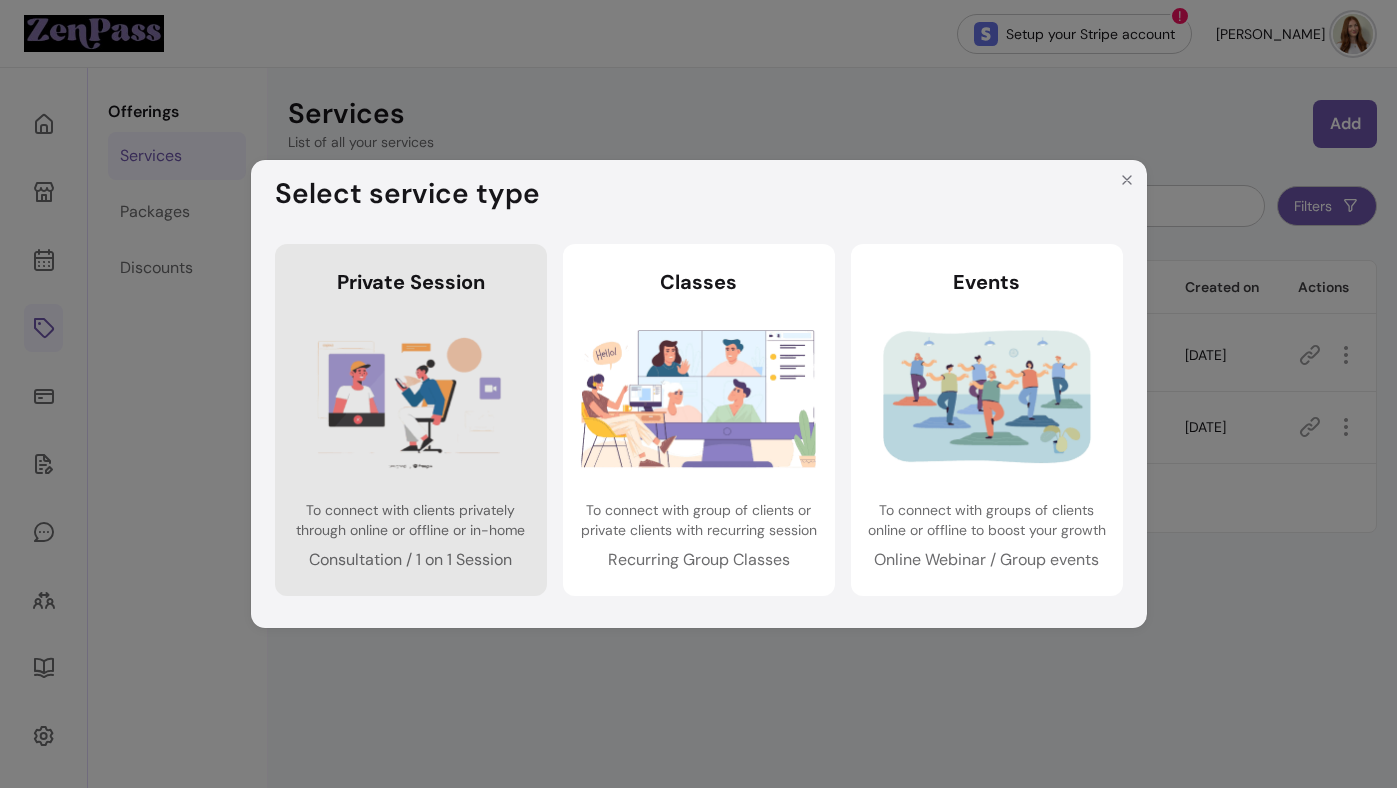 click at bounding box center [410, 398] 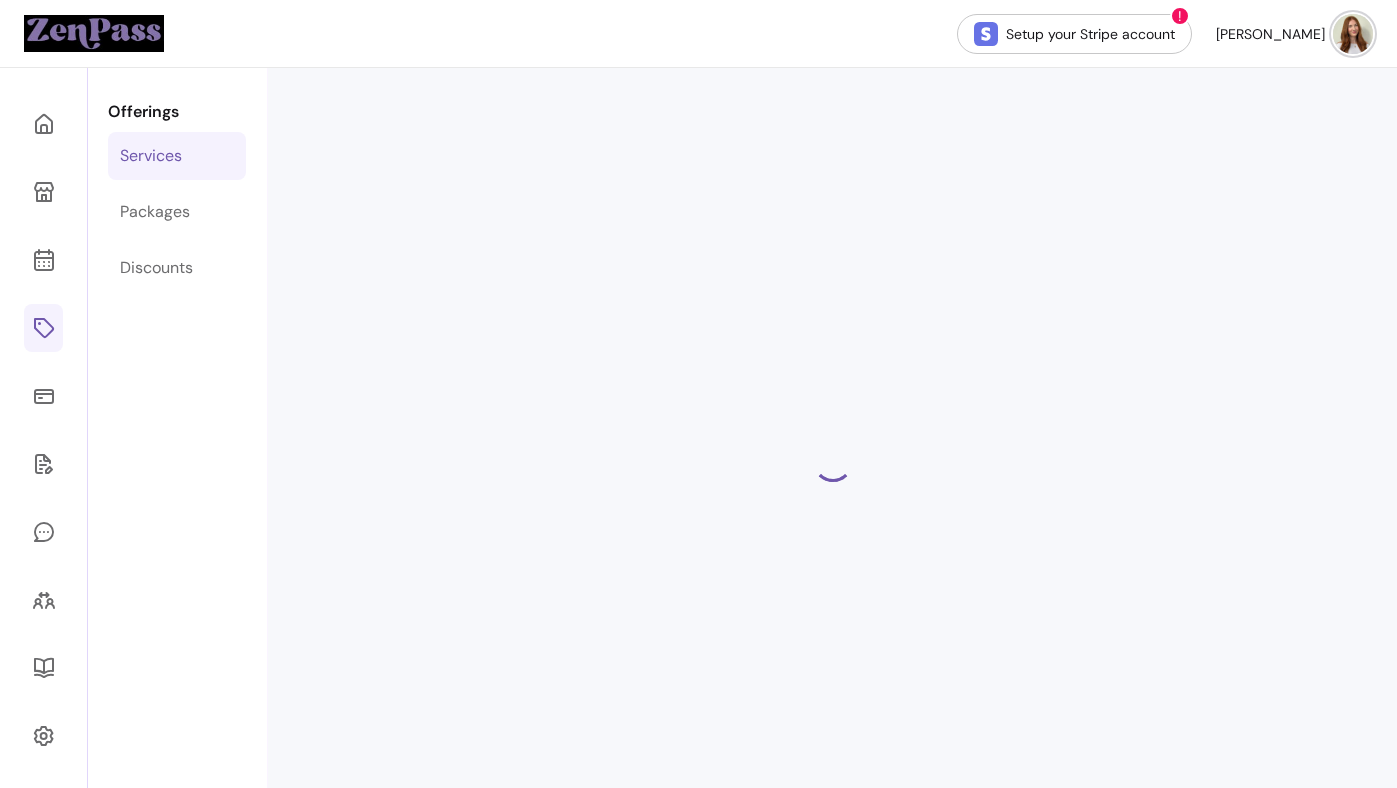 select on "***" 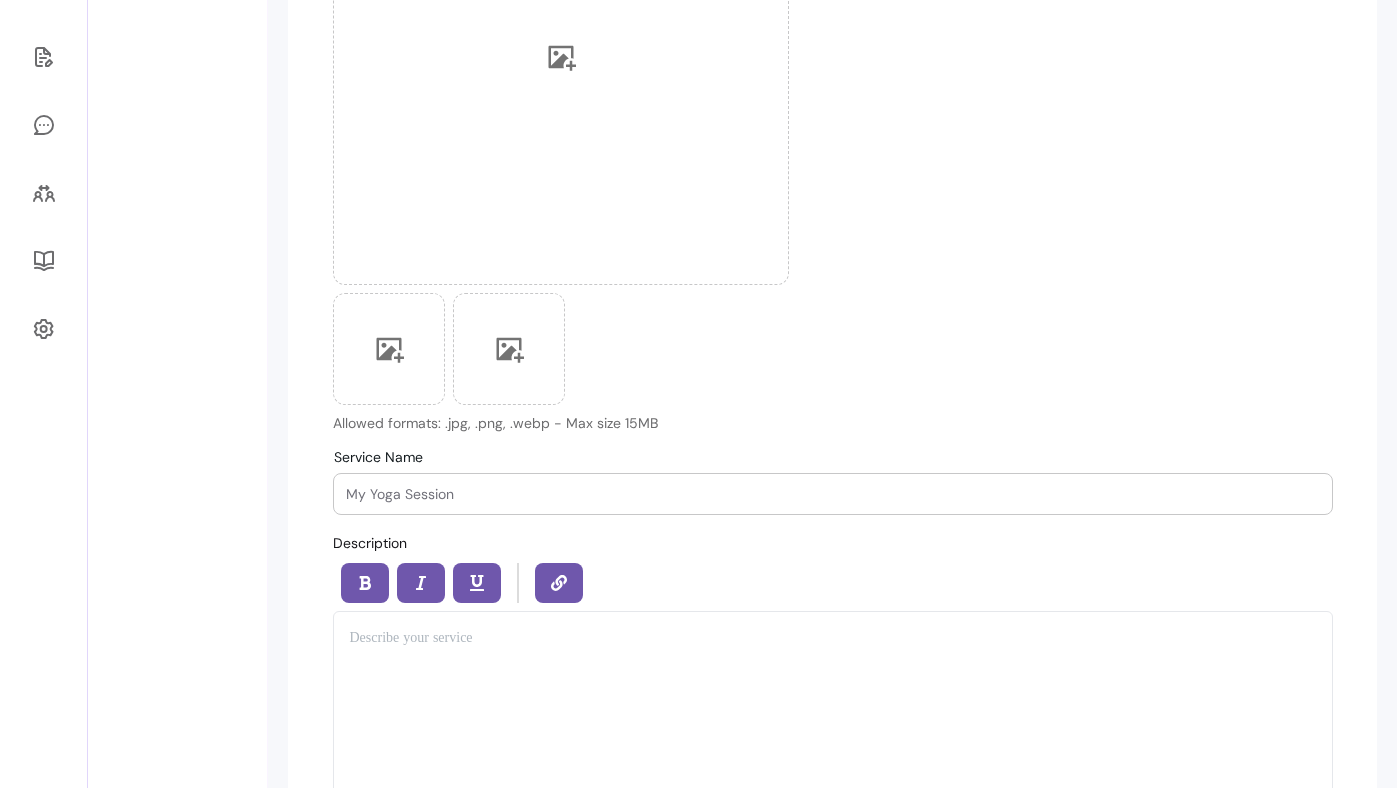 scroll, scrollTop: 532, scrollLeft: 0, axis: vertical 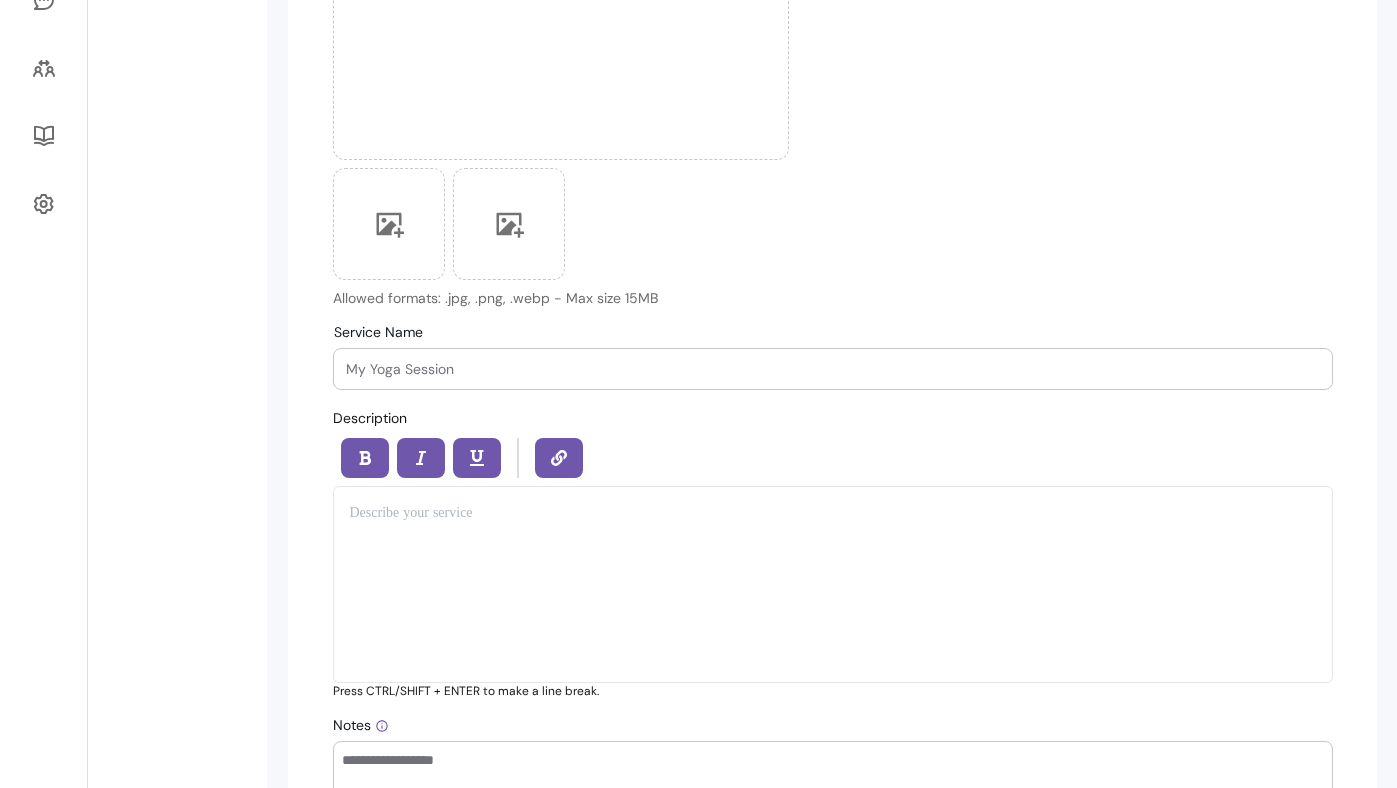 click at bounding box center (833, 584) 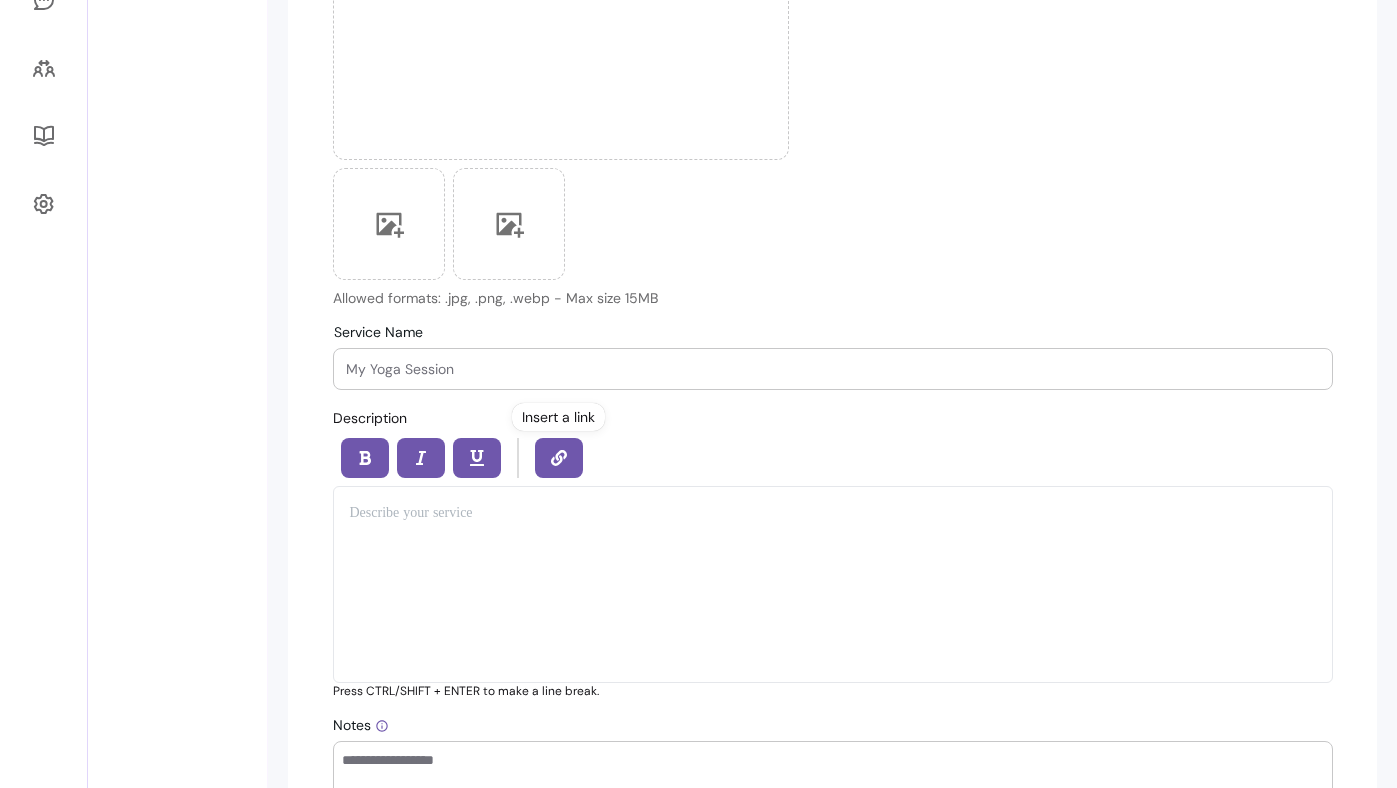 click on "Service Name" at bounding box center (833, 369) 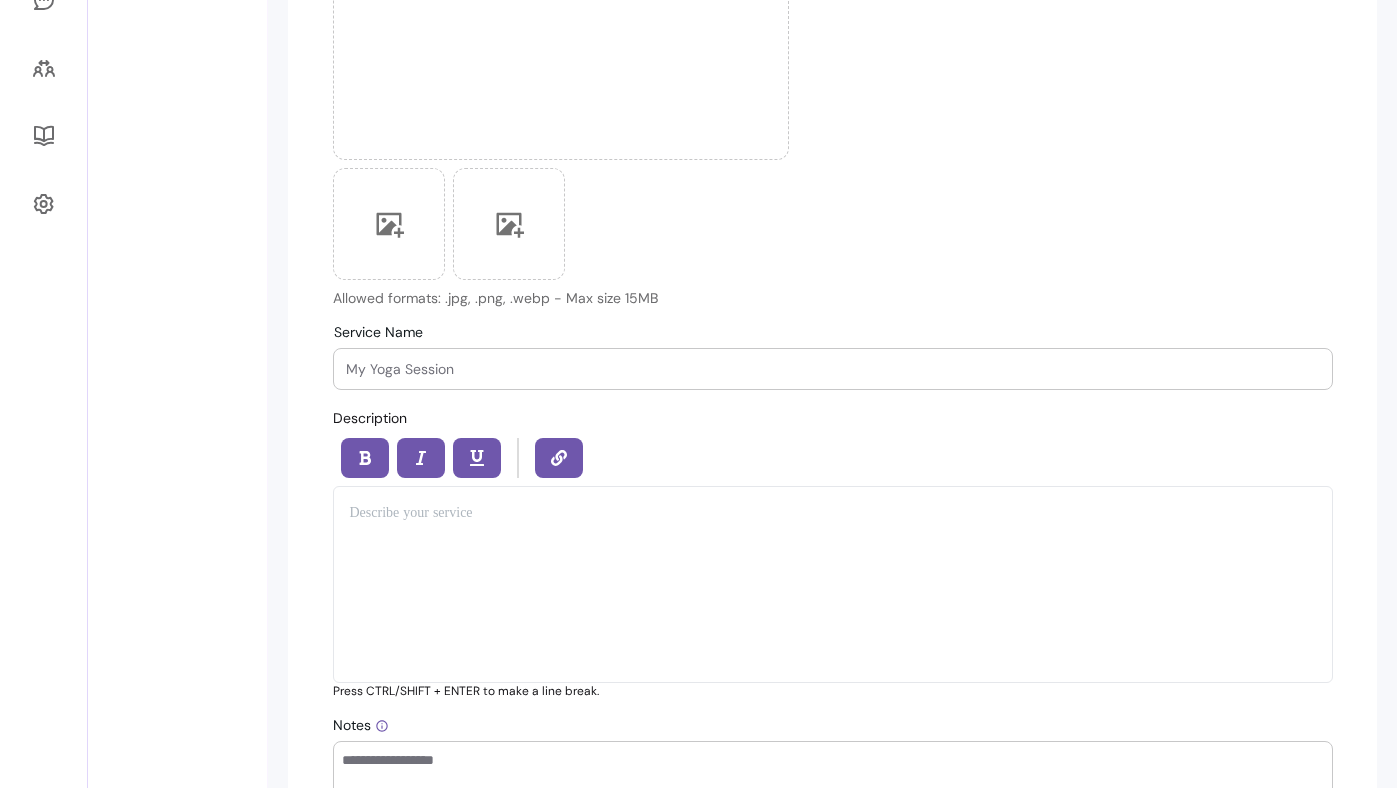 paste on "Growth Tracker" 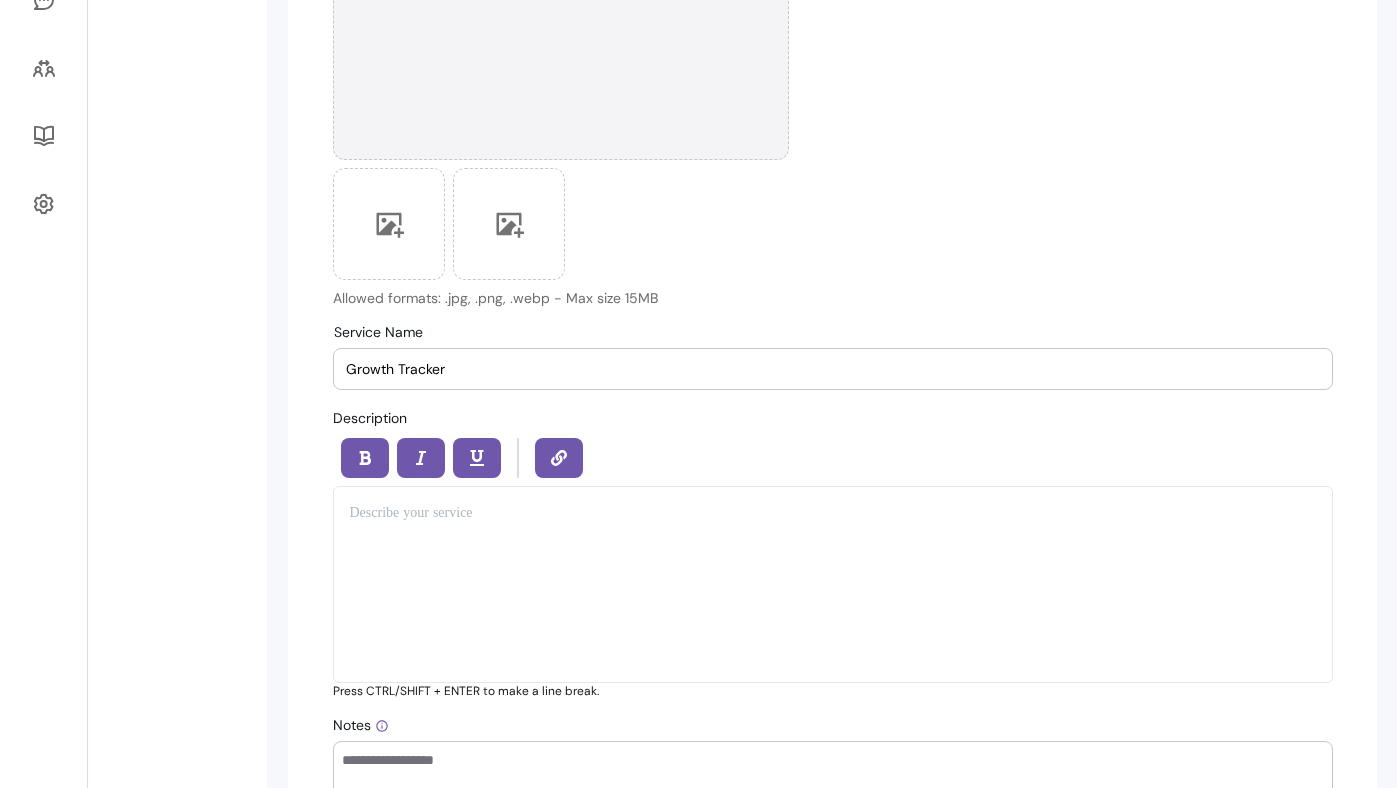 type on "Growth Tracker" 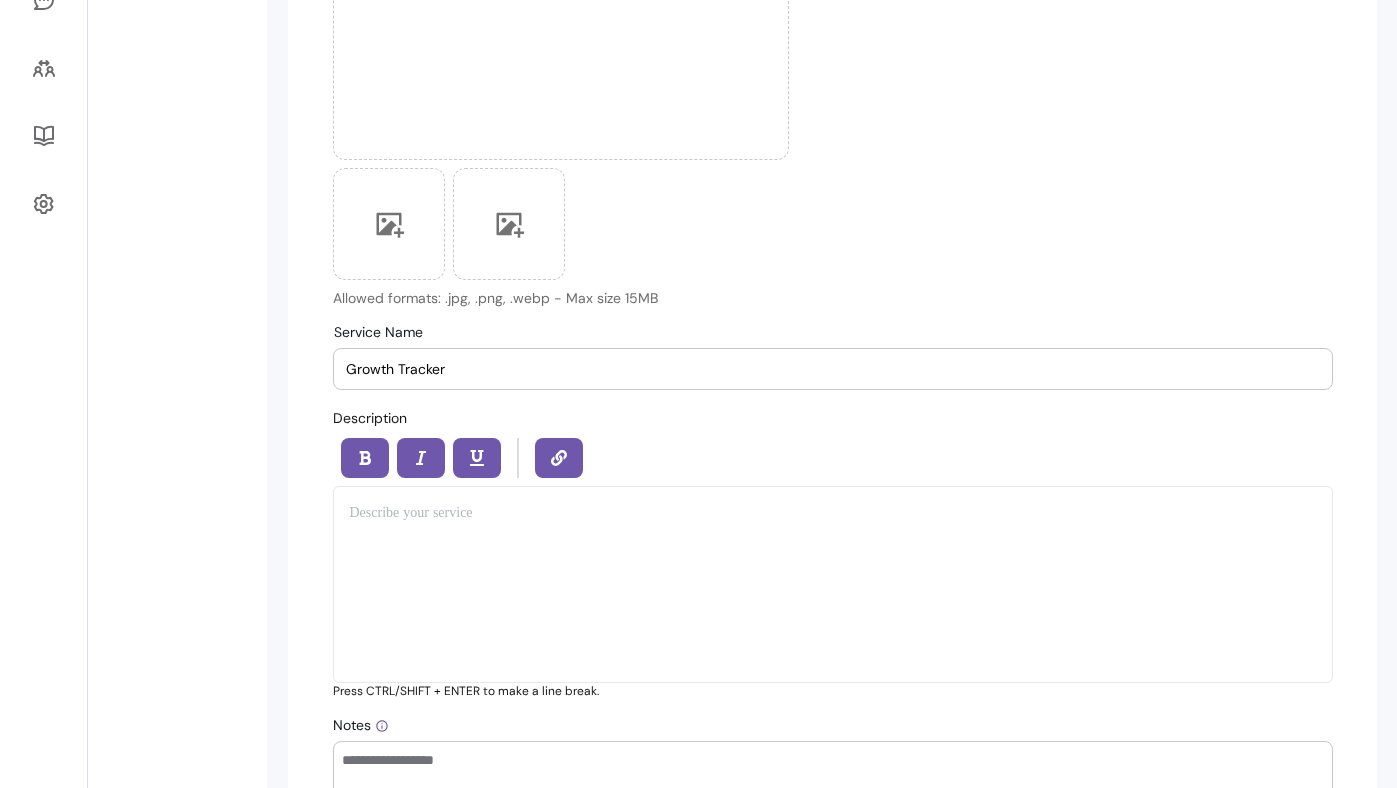 click at bounding box center (833, 584) 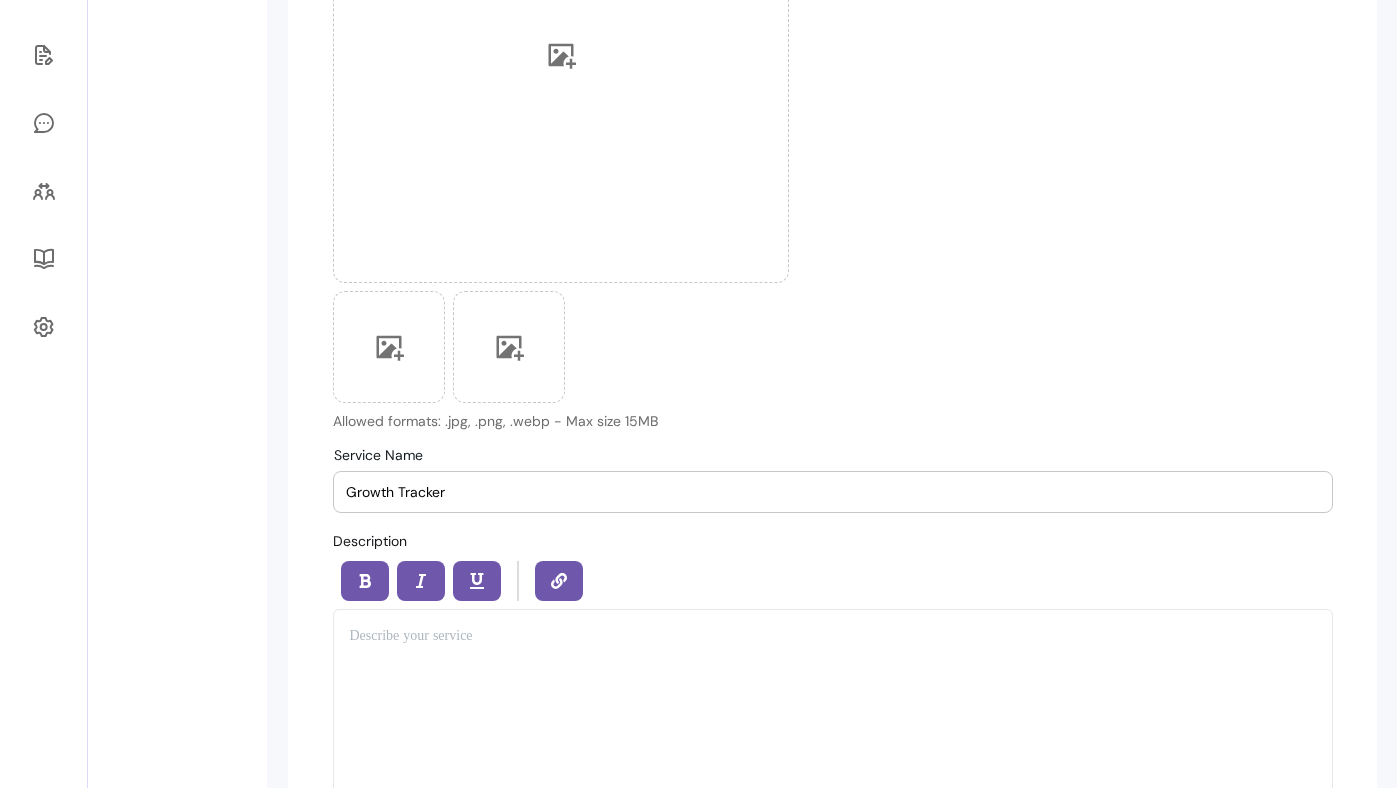 scroll, scrollTop: 978, scrollLeft: 0, axis: vertical 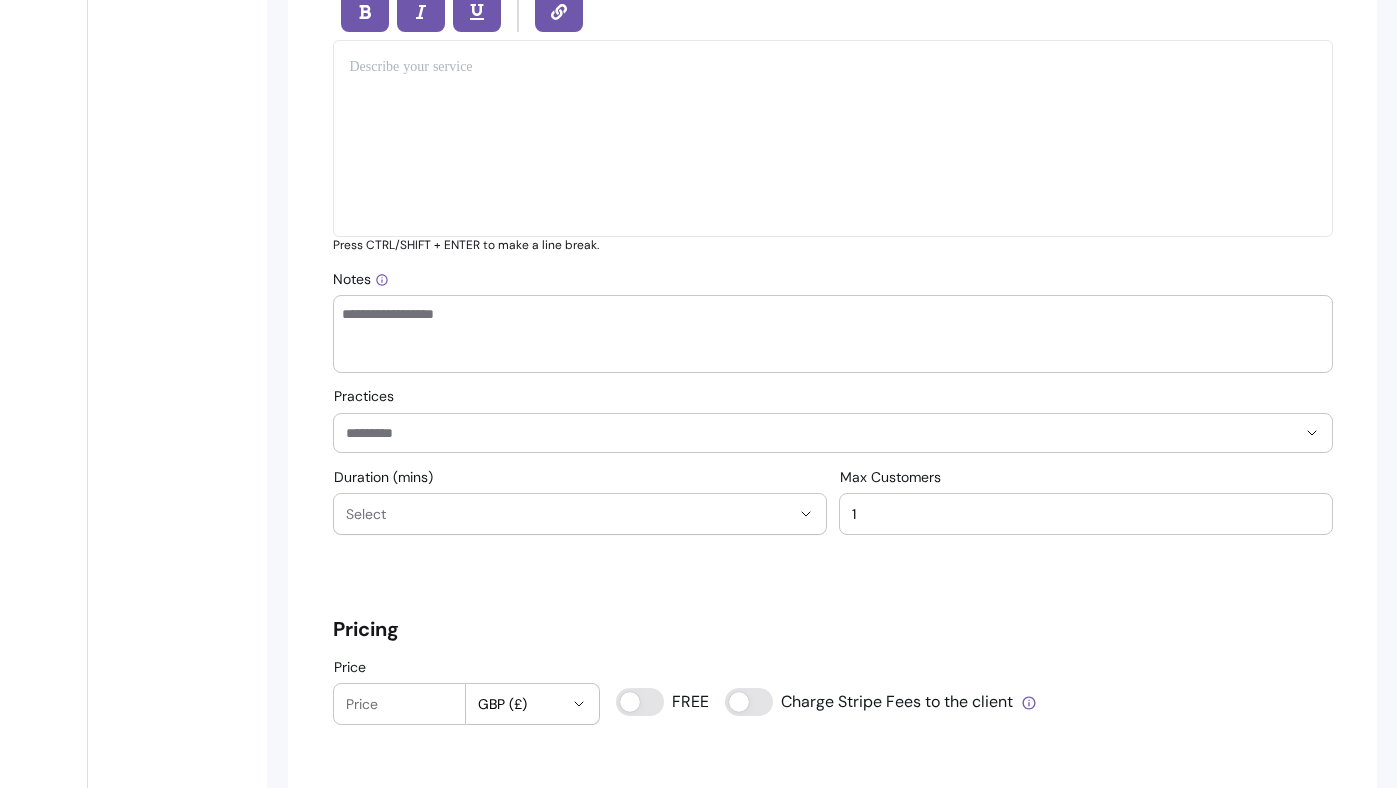 click at bounding box center [833, 138] 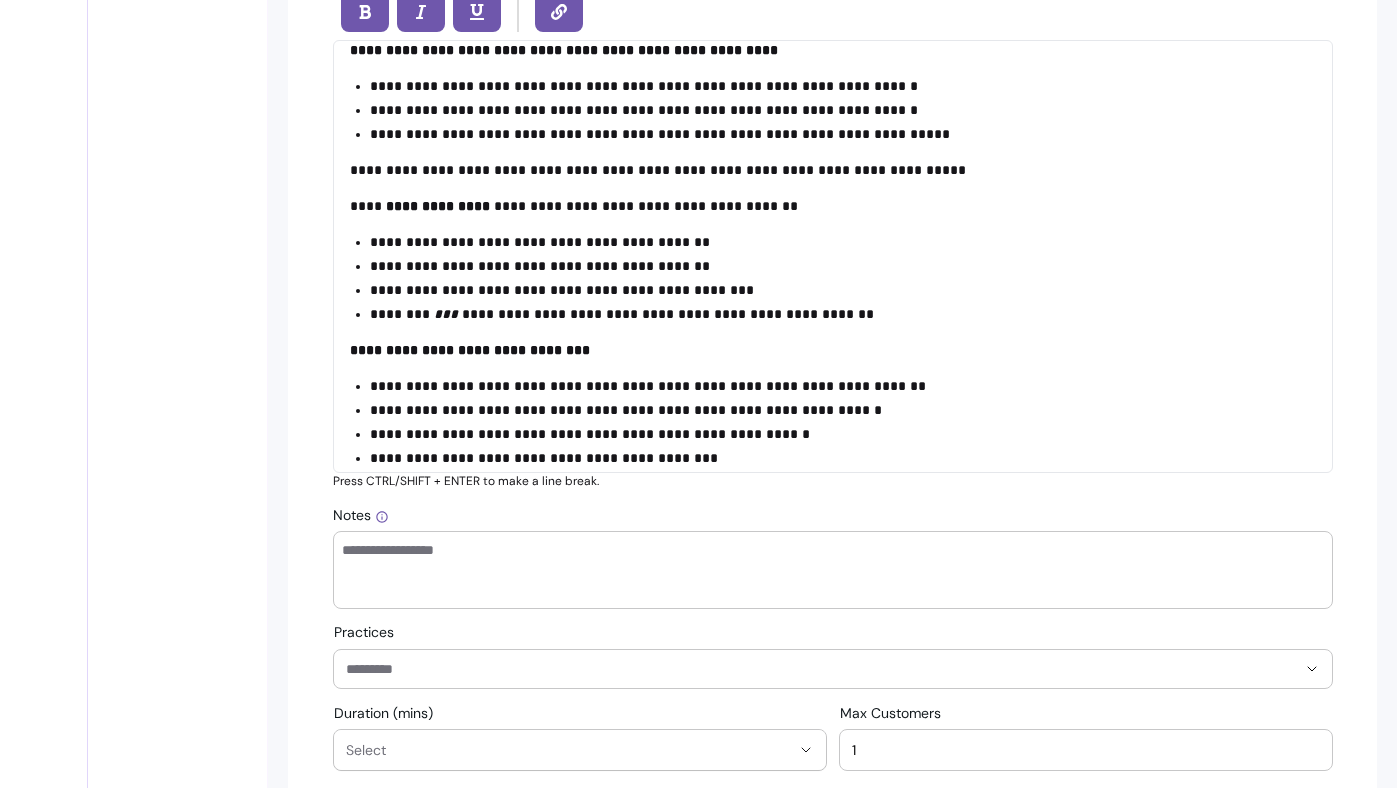 scroll, scrollTop: 32, scrollLeft: 0, axis: vertical 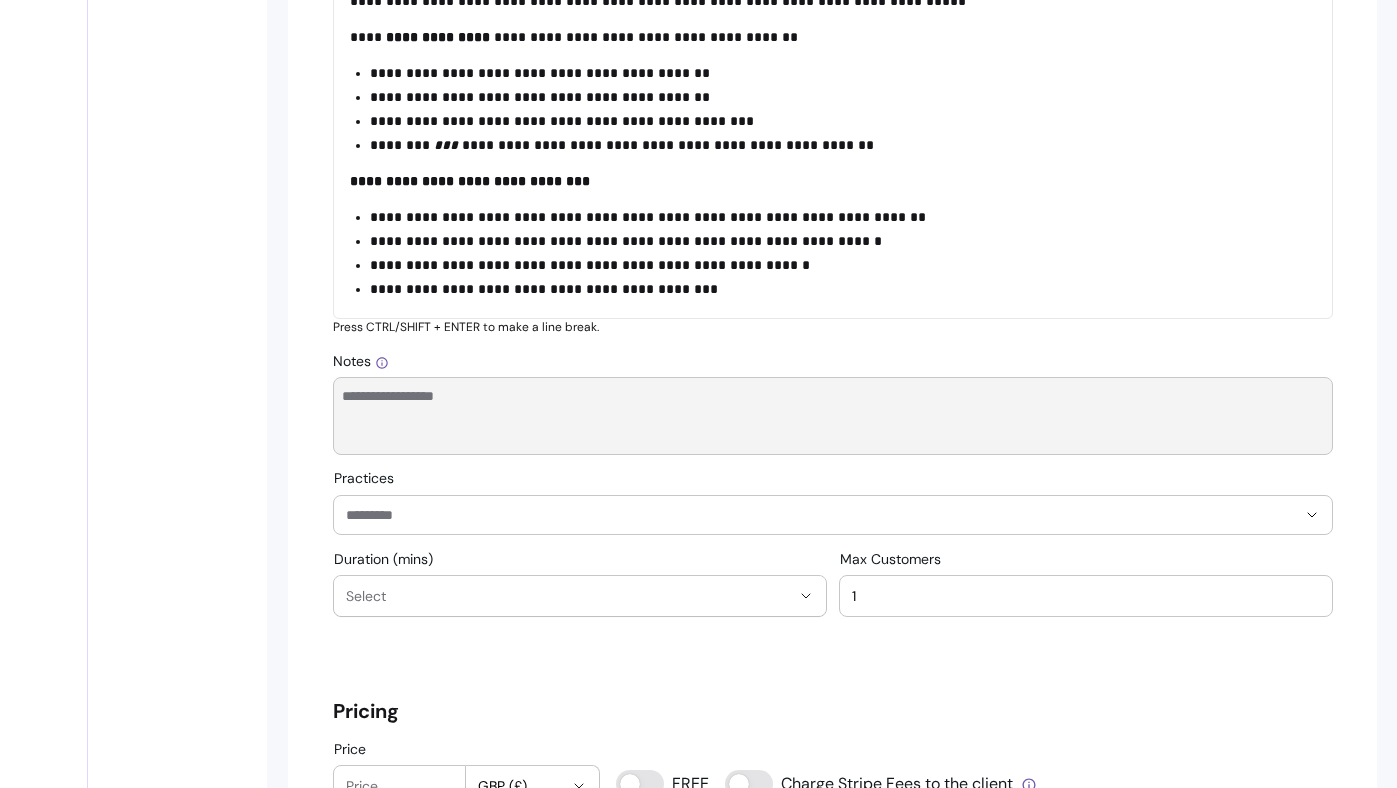 click on "Notes" at bounding box center (833, 416) 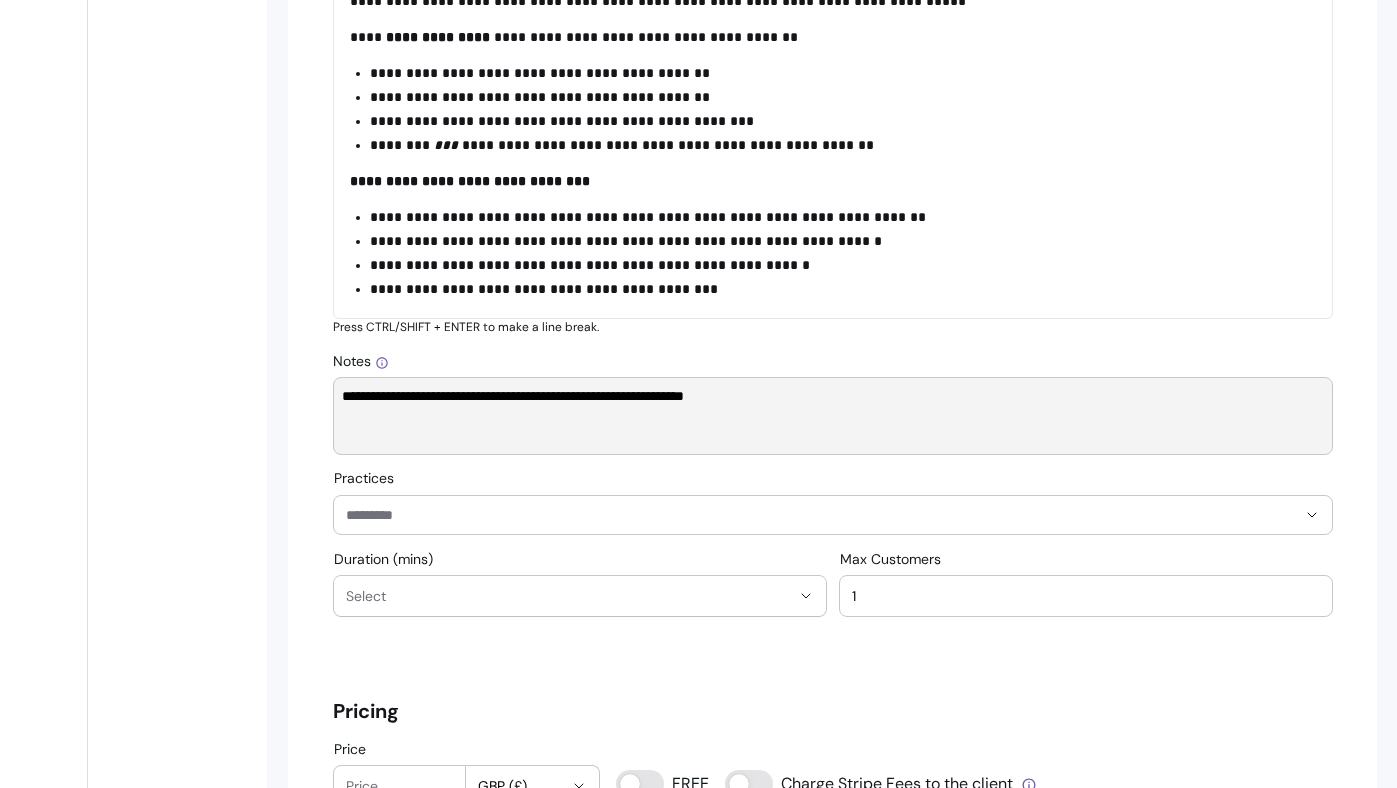 type on "**********" 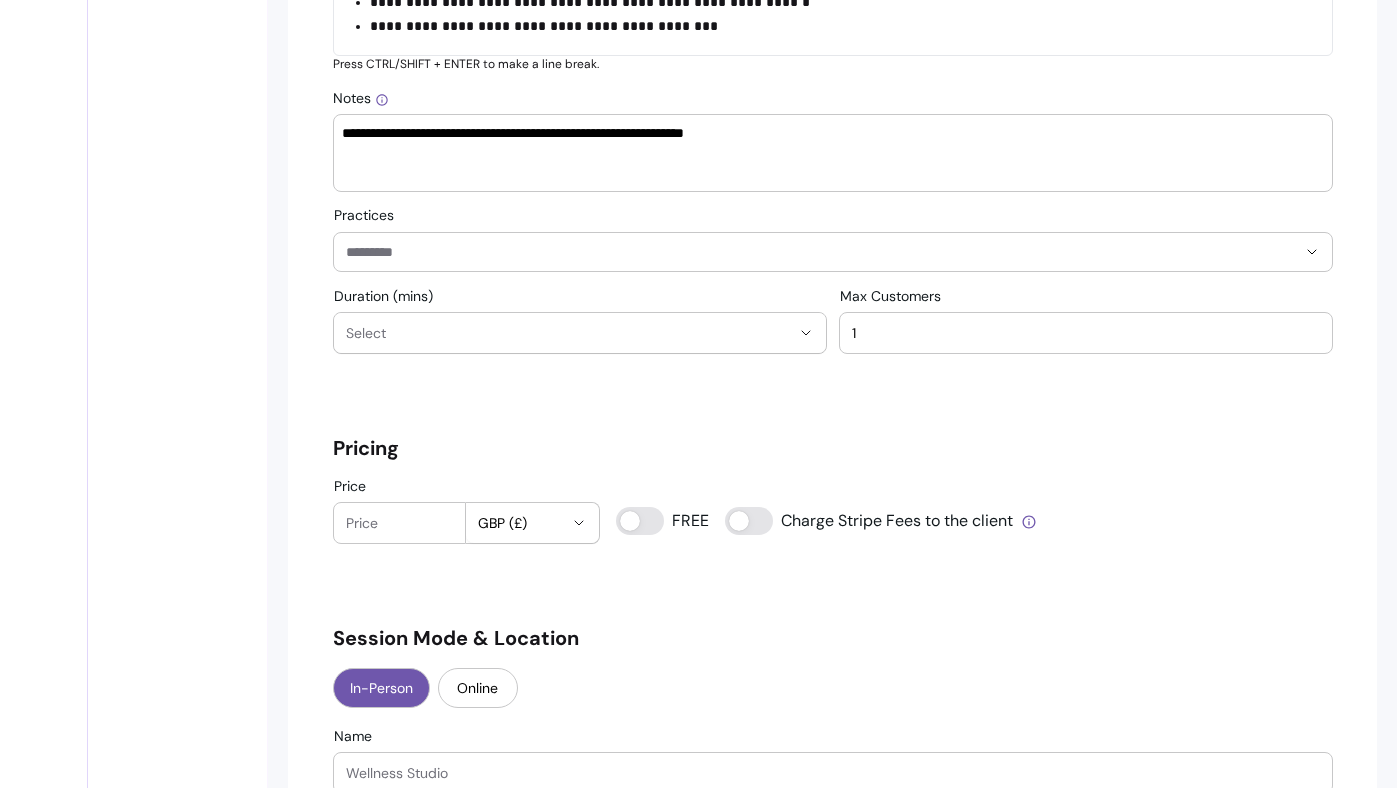 scroll, scrollTop: 1413, scrollLeft: 0, axis: vertical 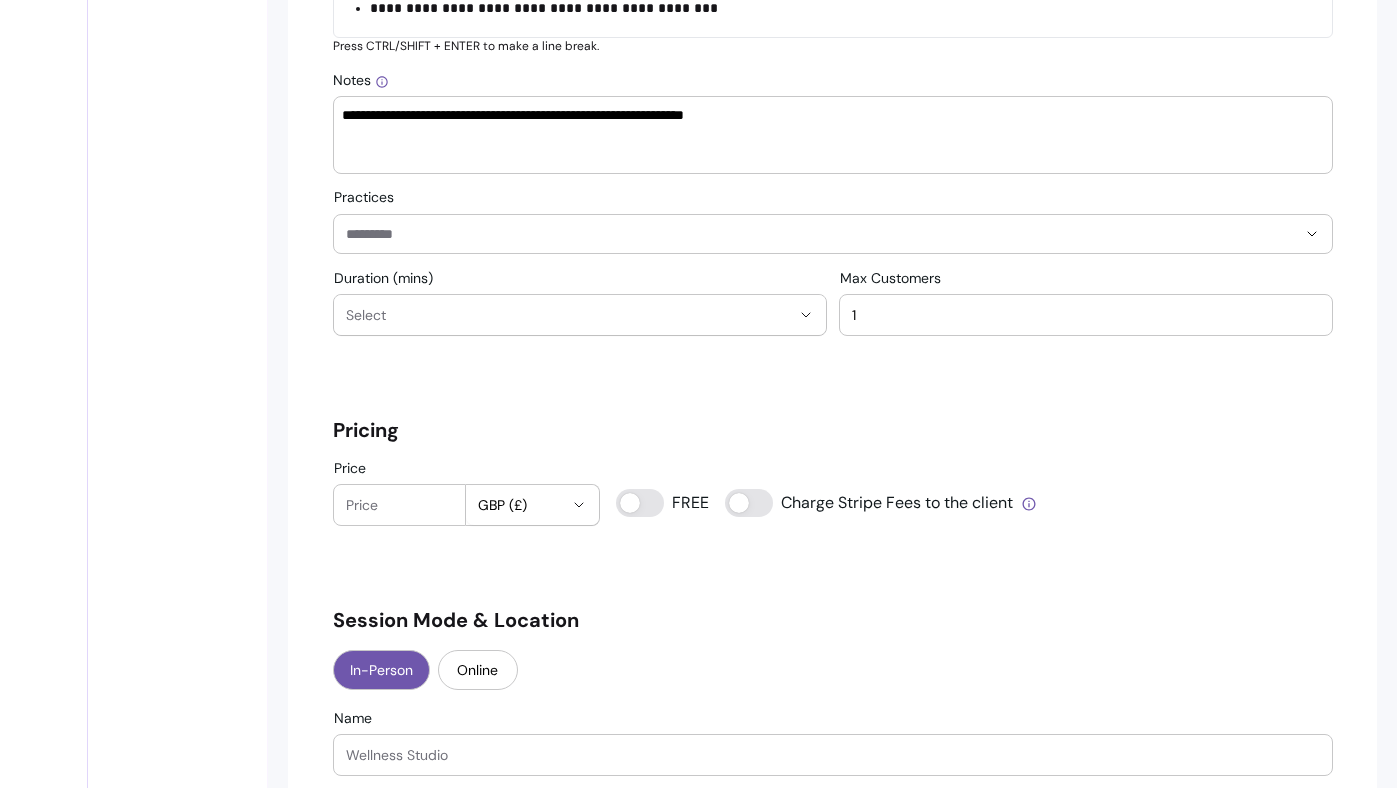 click at bounding box center [833, 234] 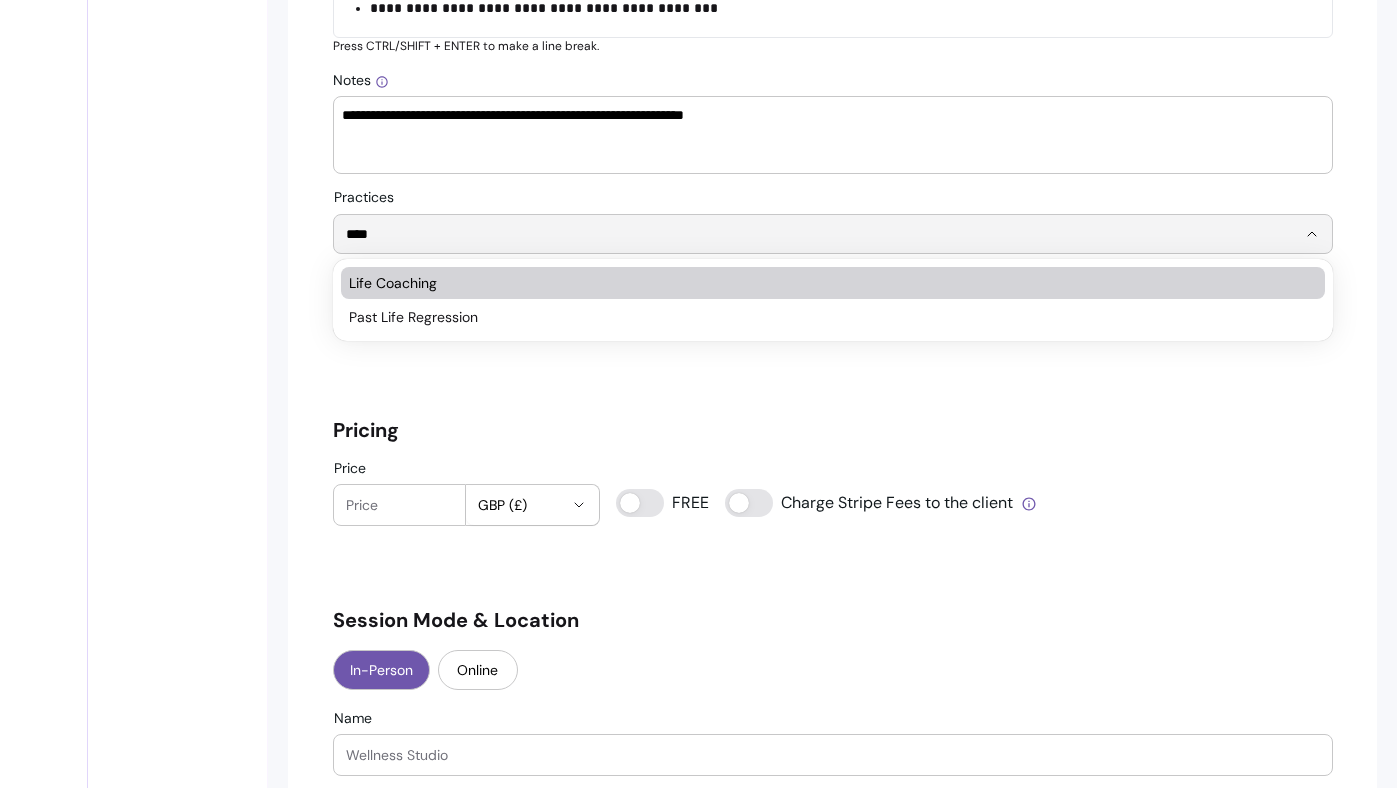 type on "****" 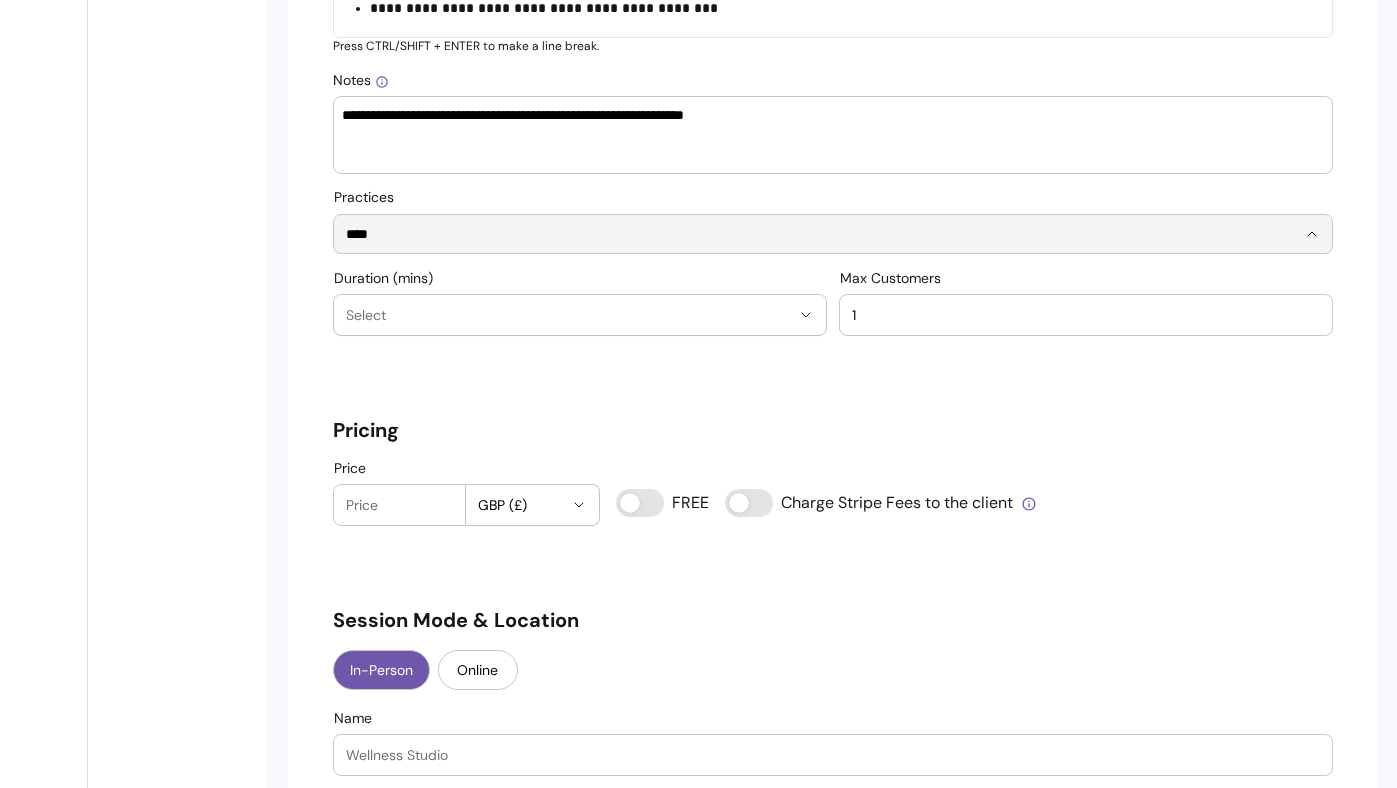 type 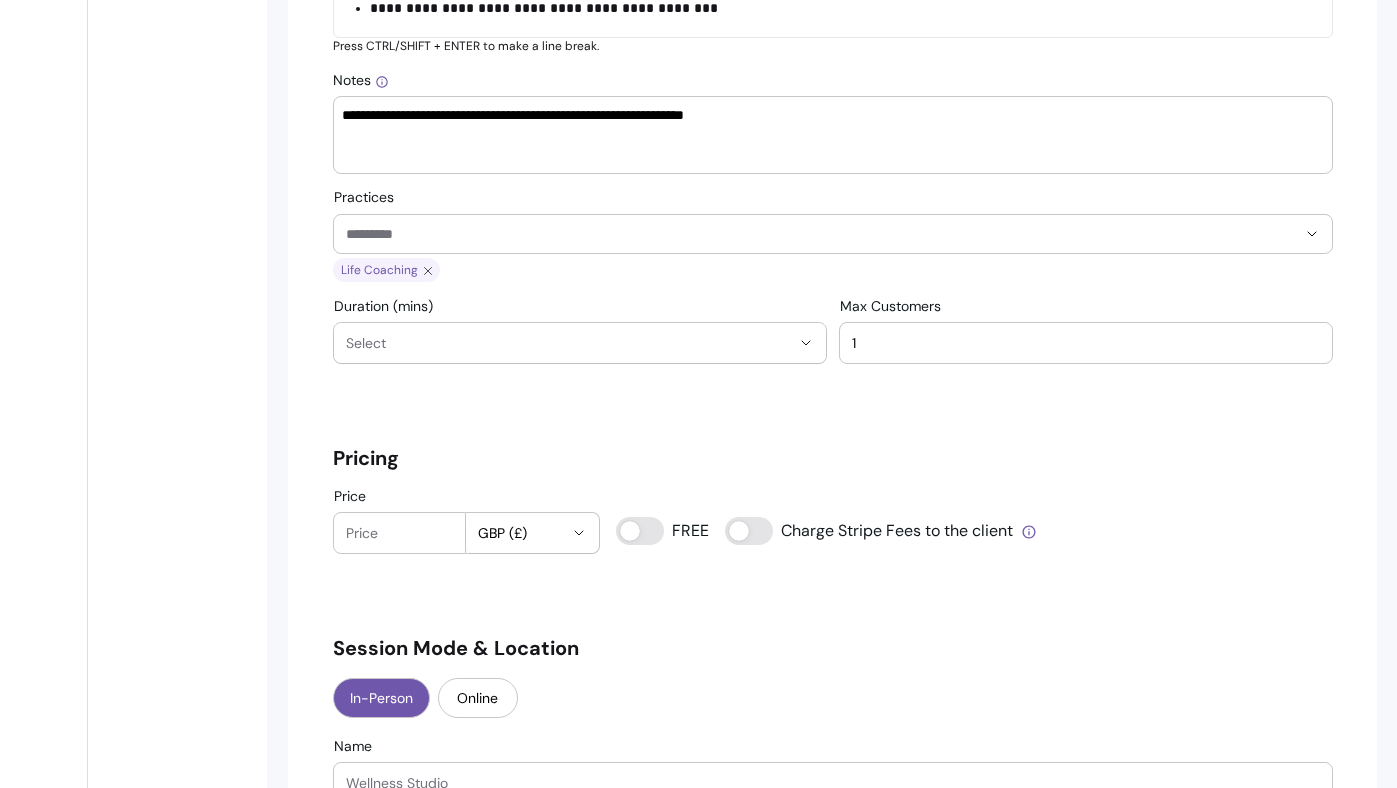 click on "Select" at bounding box center (568, 343) 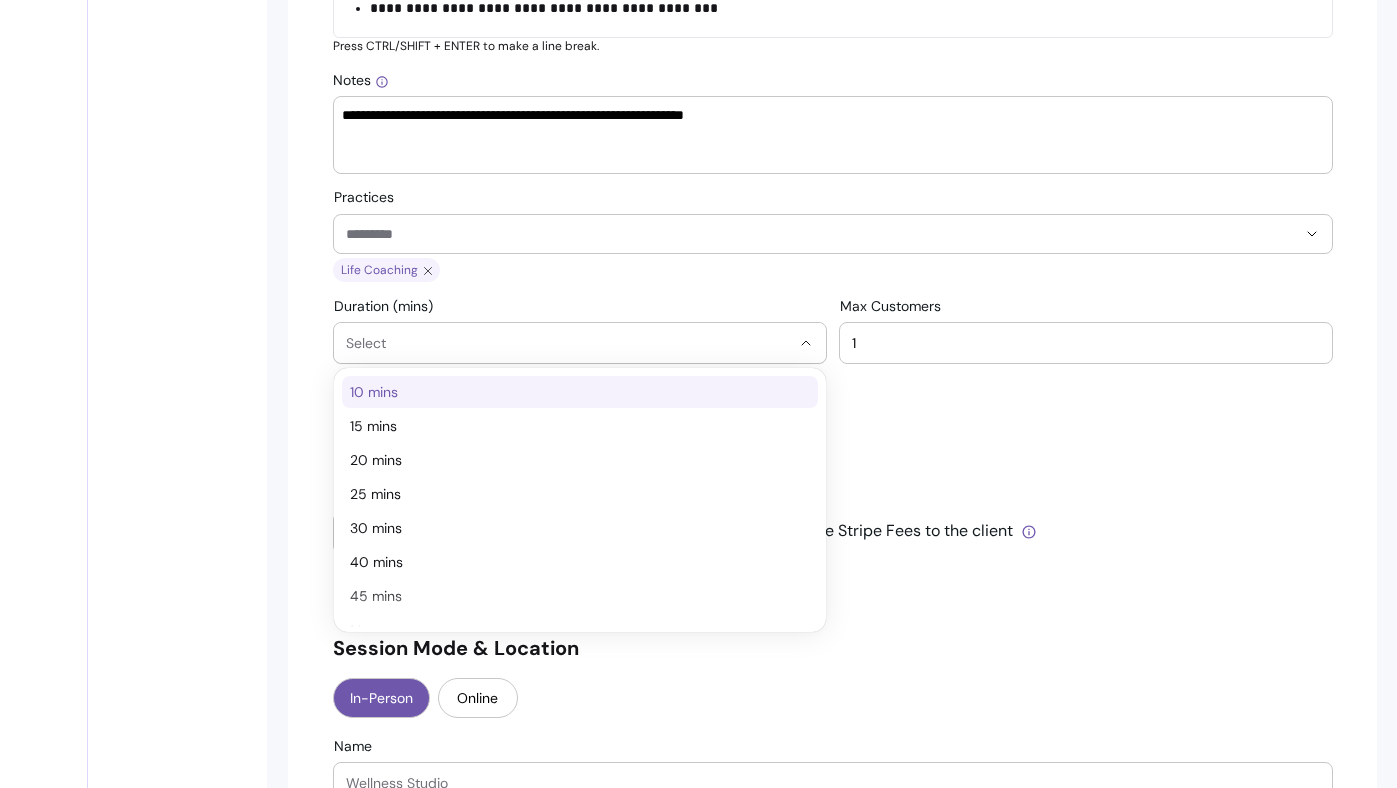 click on "10 mins" at bounding box center (580, 392) 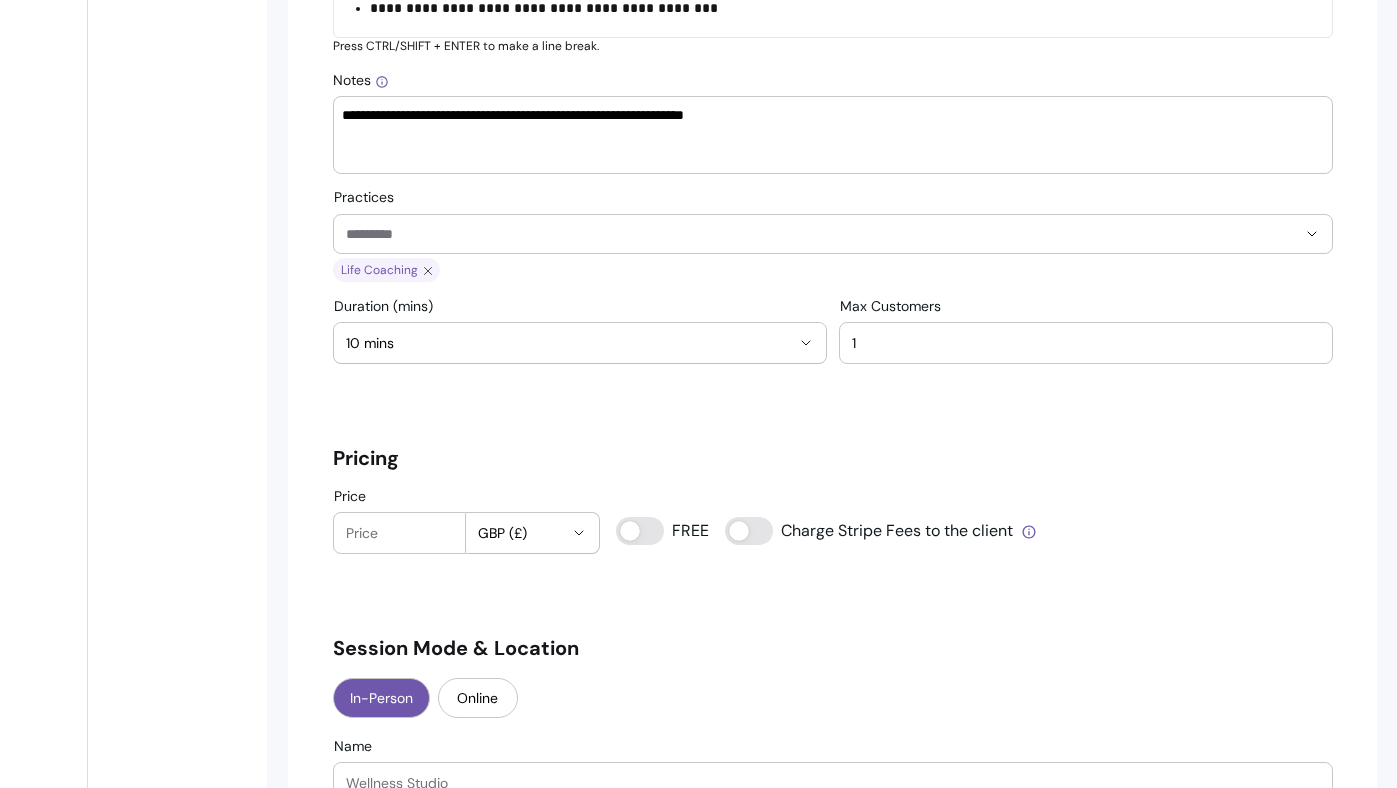 click on "**********" at bounding box center [833, 656] 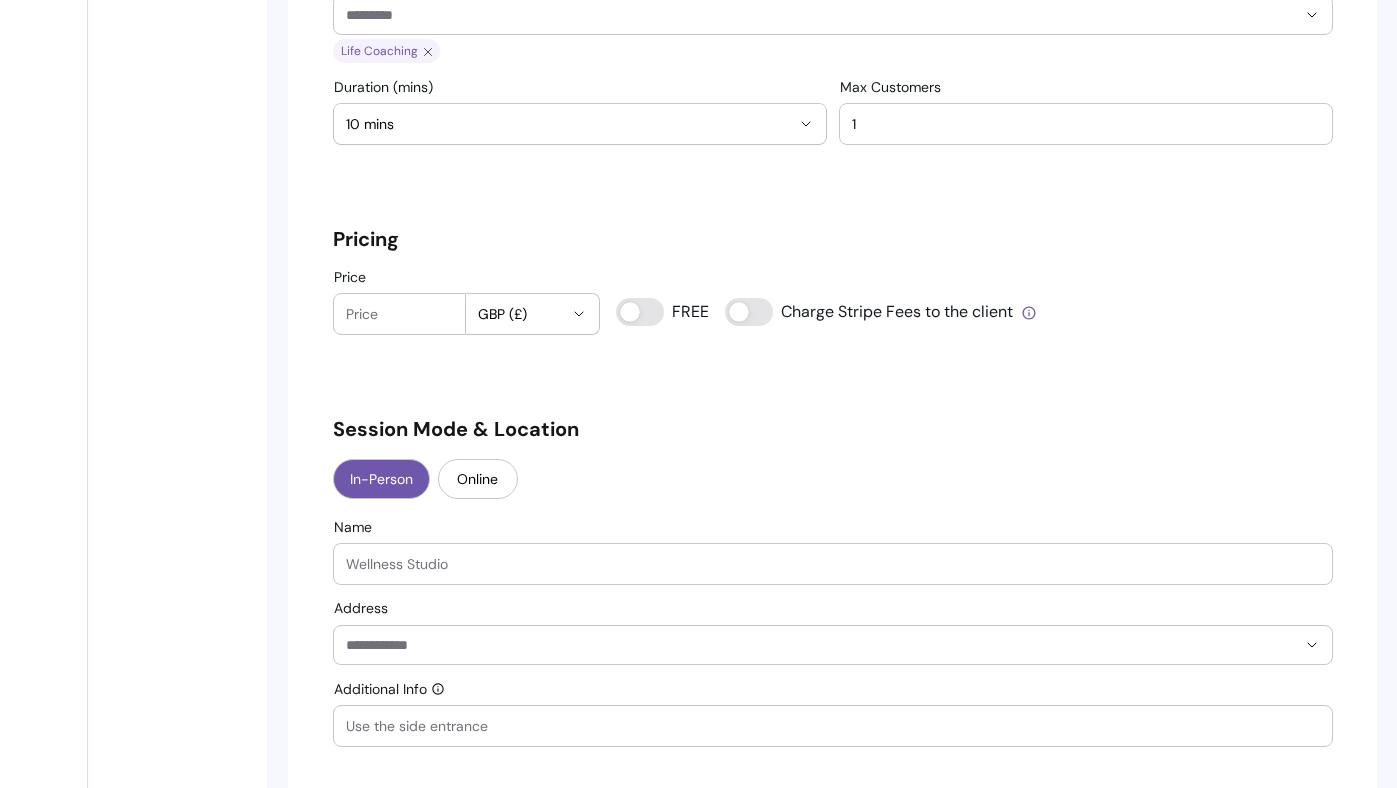 scroll, scrollTop: 1636, scrollLeft: 0, axis: vertical 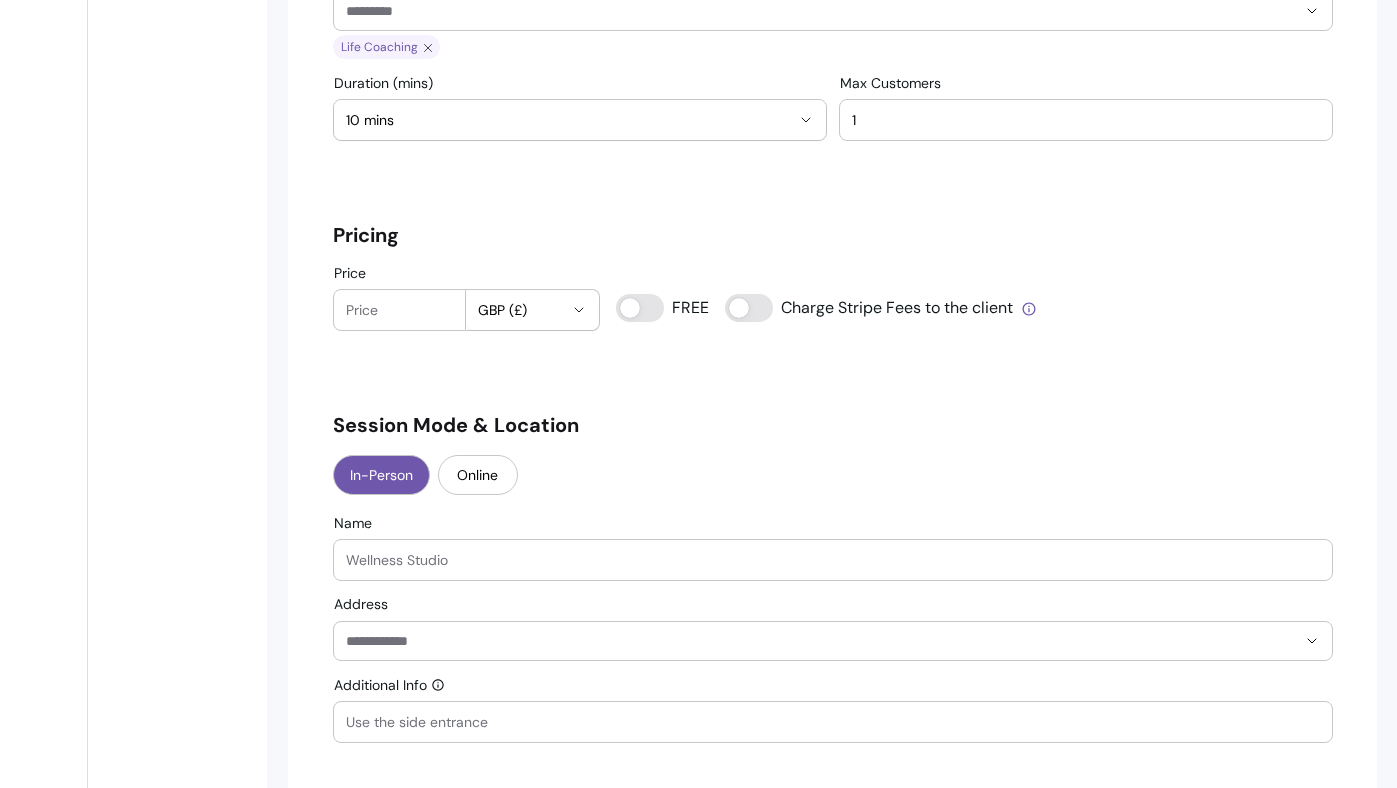 type on "0" 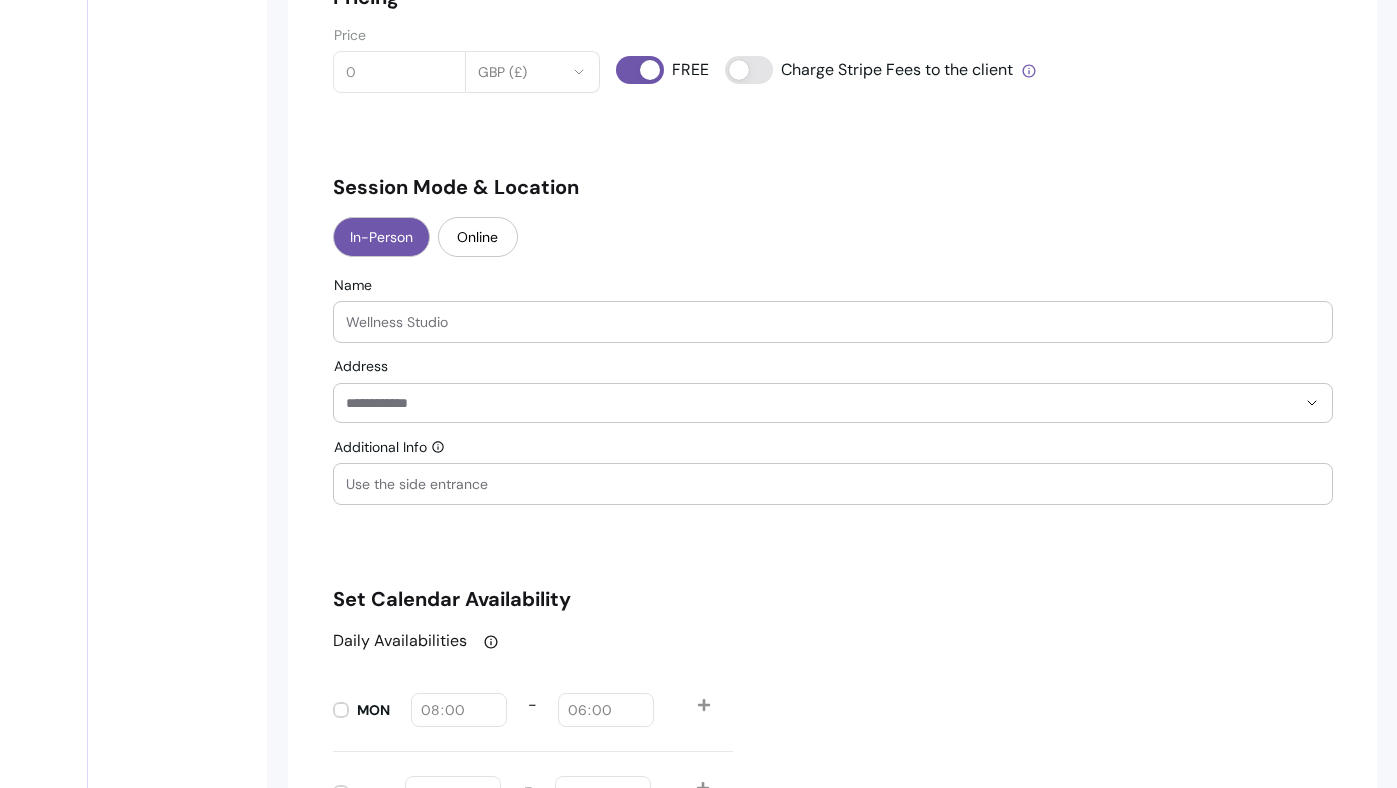scroll, scrollTop: 1981, scrollLeft: 0, axis: vertical 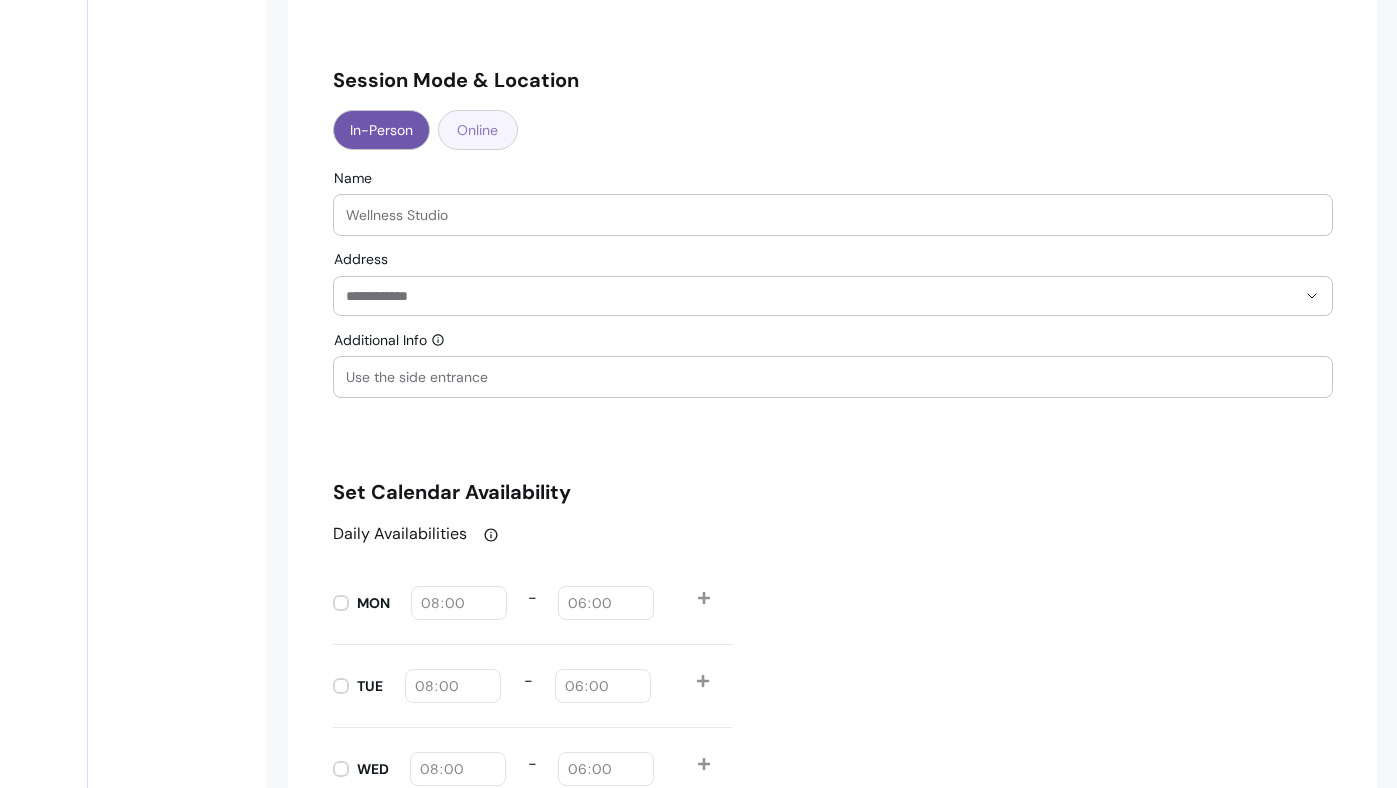 click on "Online" at bounding box center (478, 130) 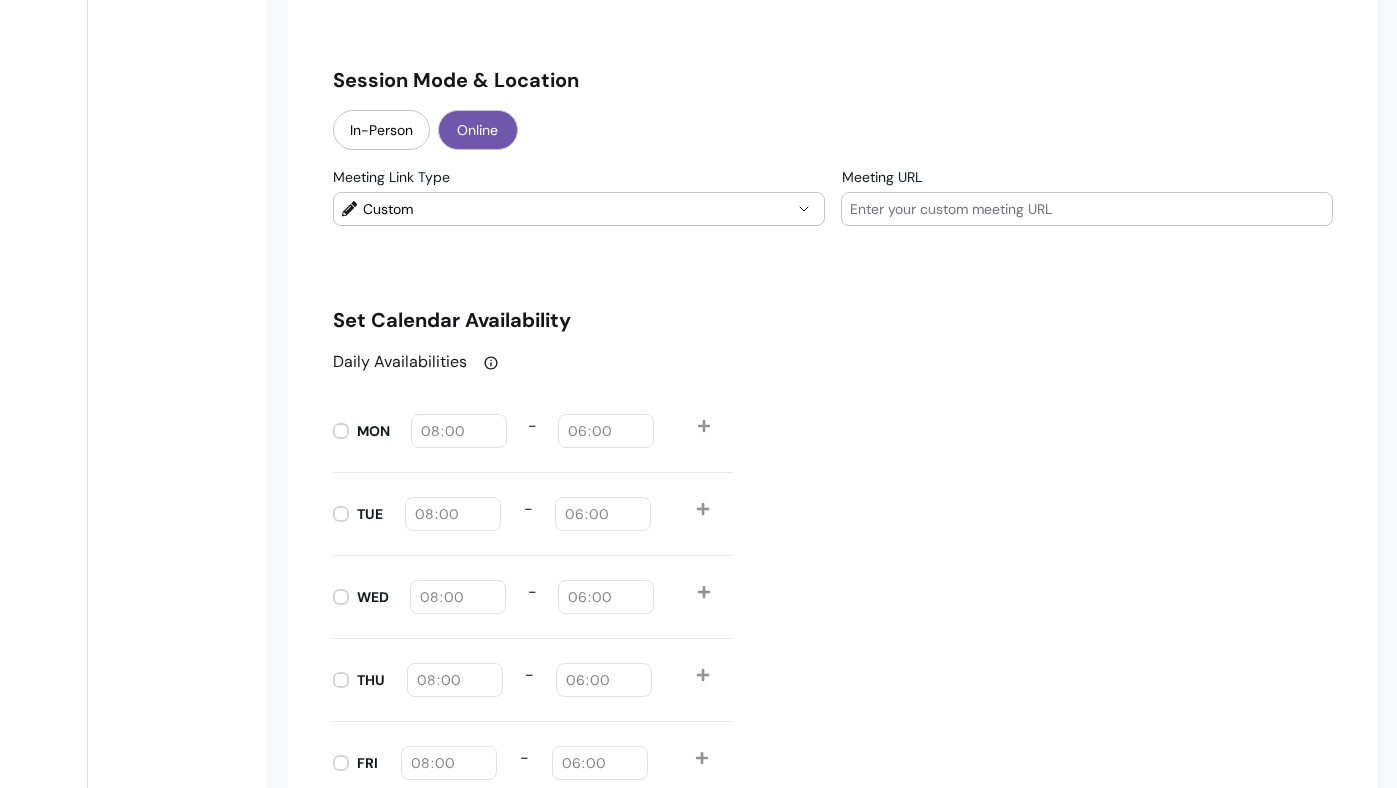 click at bounding box center (1087, 209) 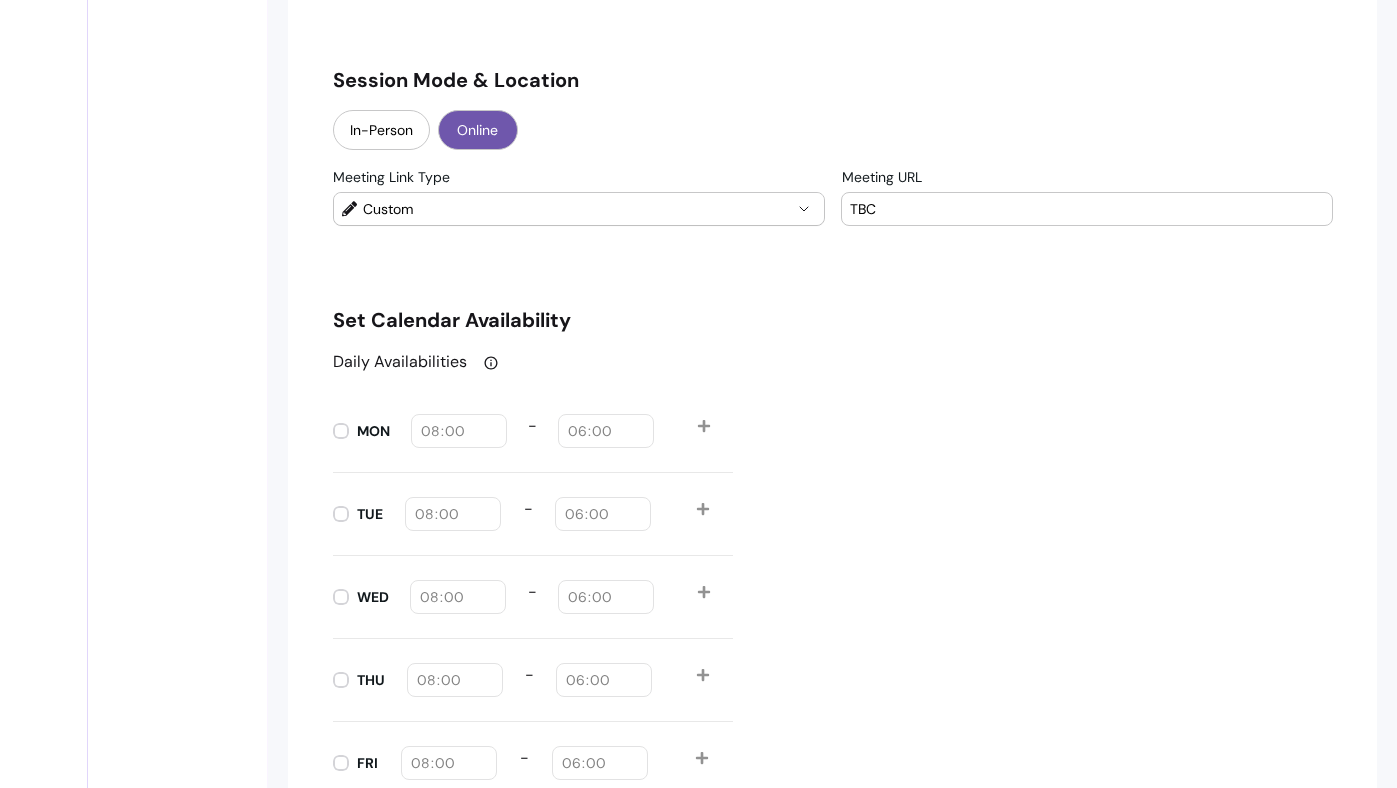 type on "TBC" 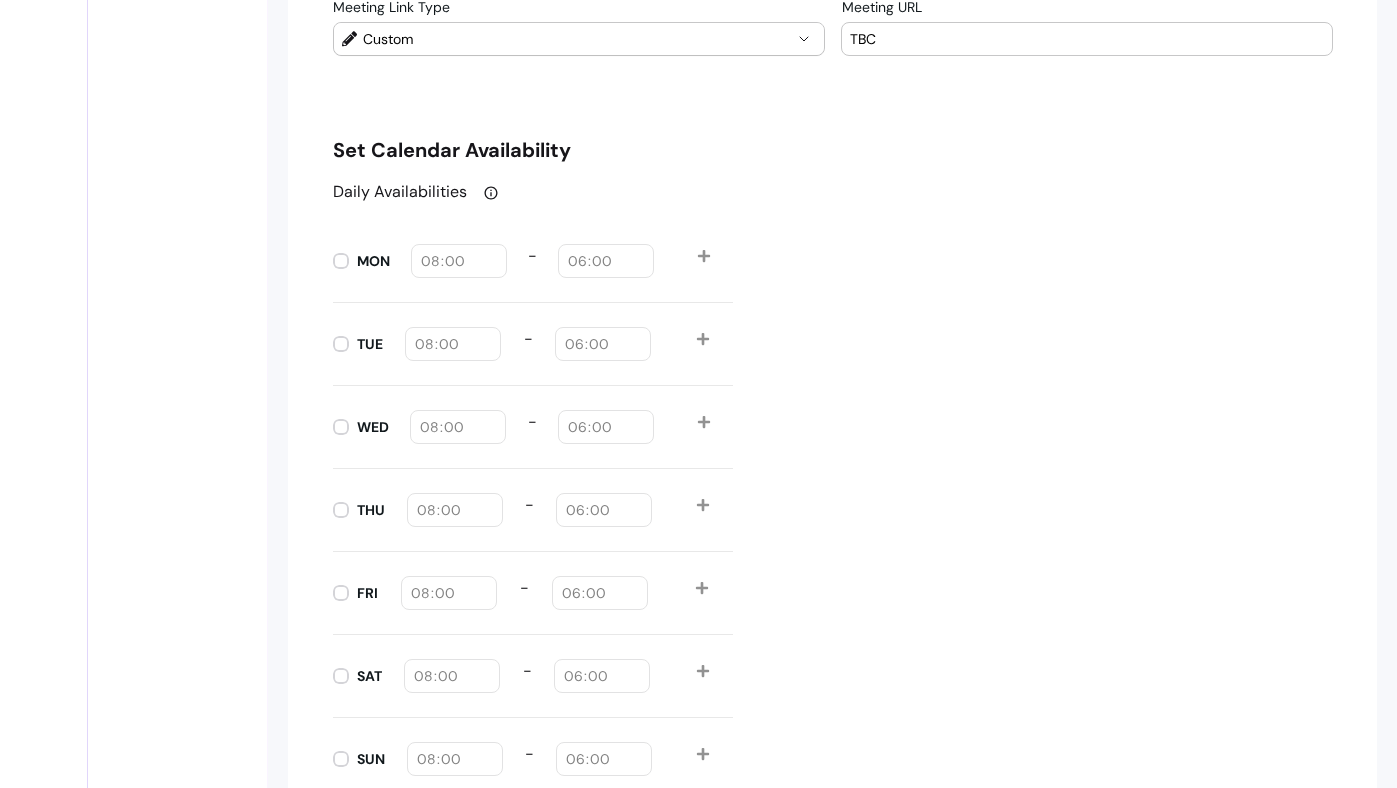 scroll, scrollTop: 2204, scrollLeft: 0, axis: vertical 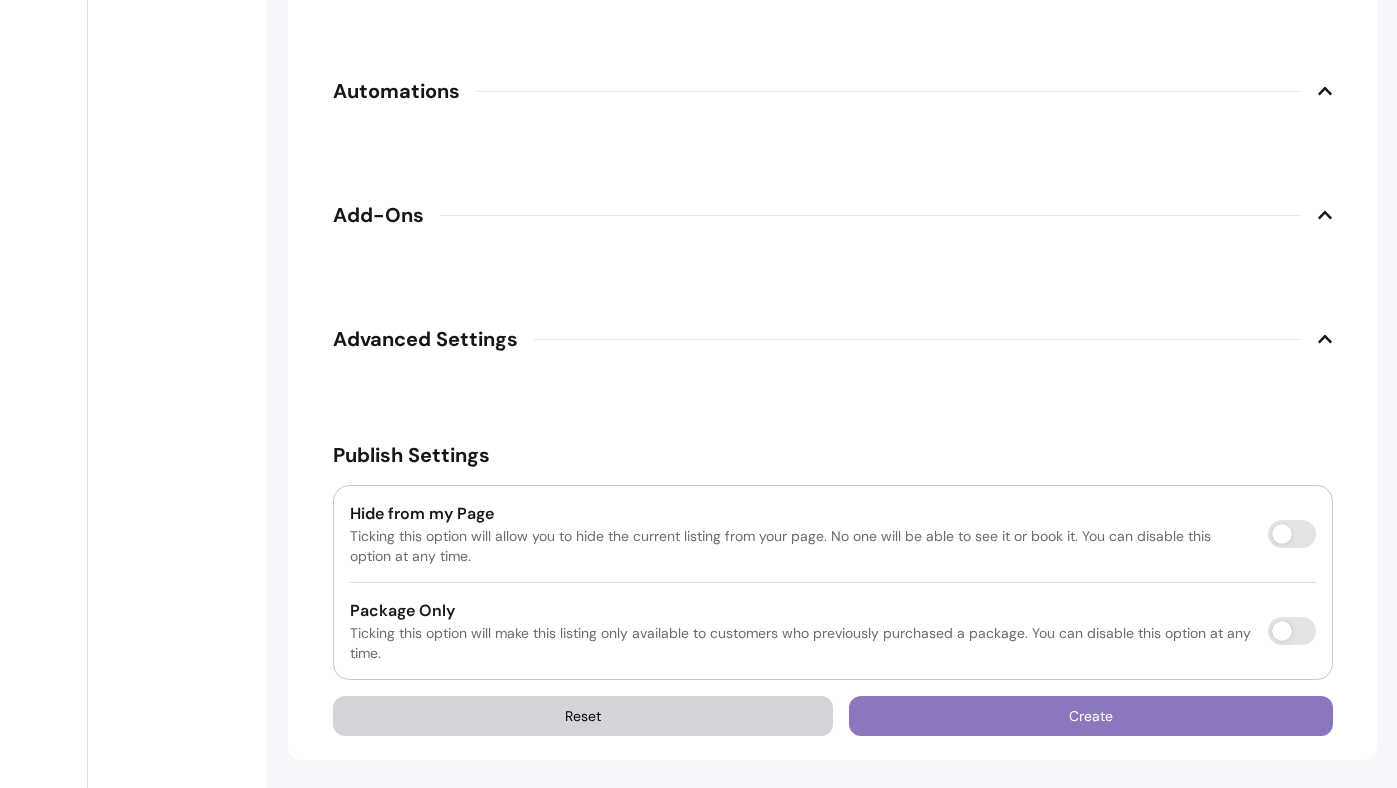 click on "Create" at bounding box center (1091, 716) 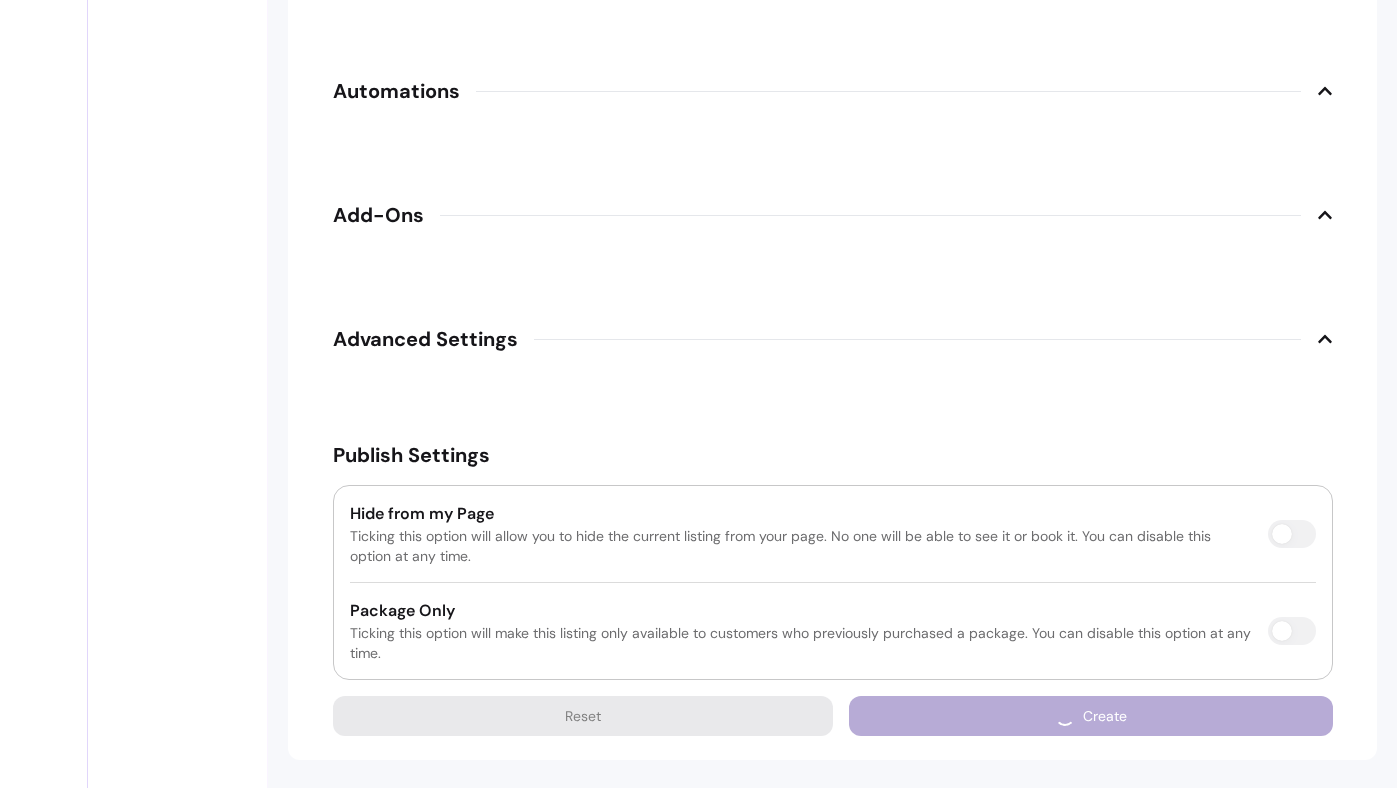 scroll, scrollTop: 3003, scrollLeft: 0, axis: vertical 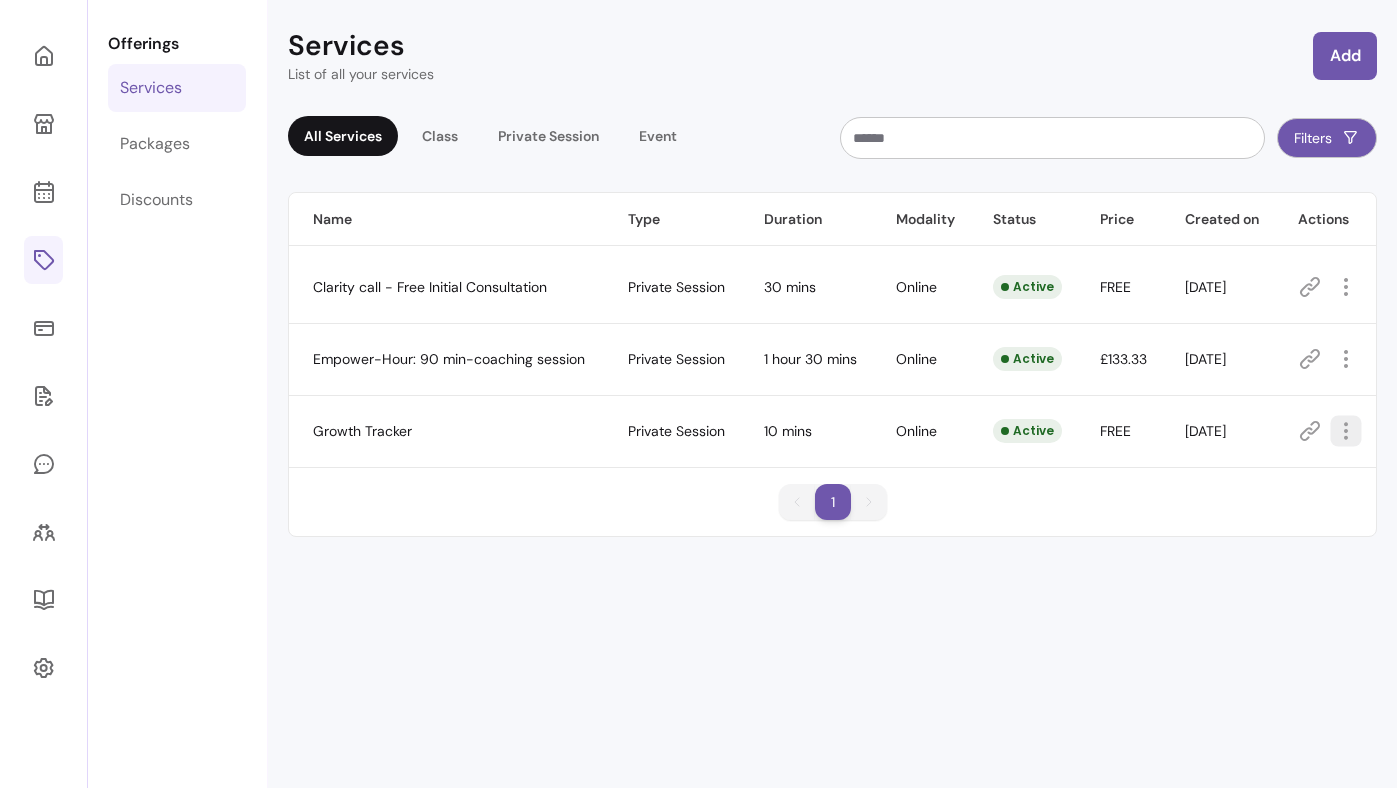 click 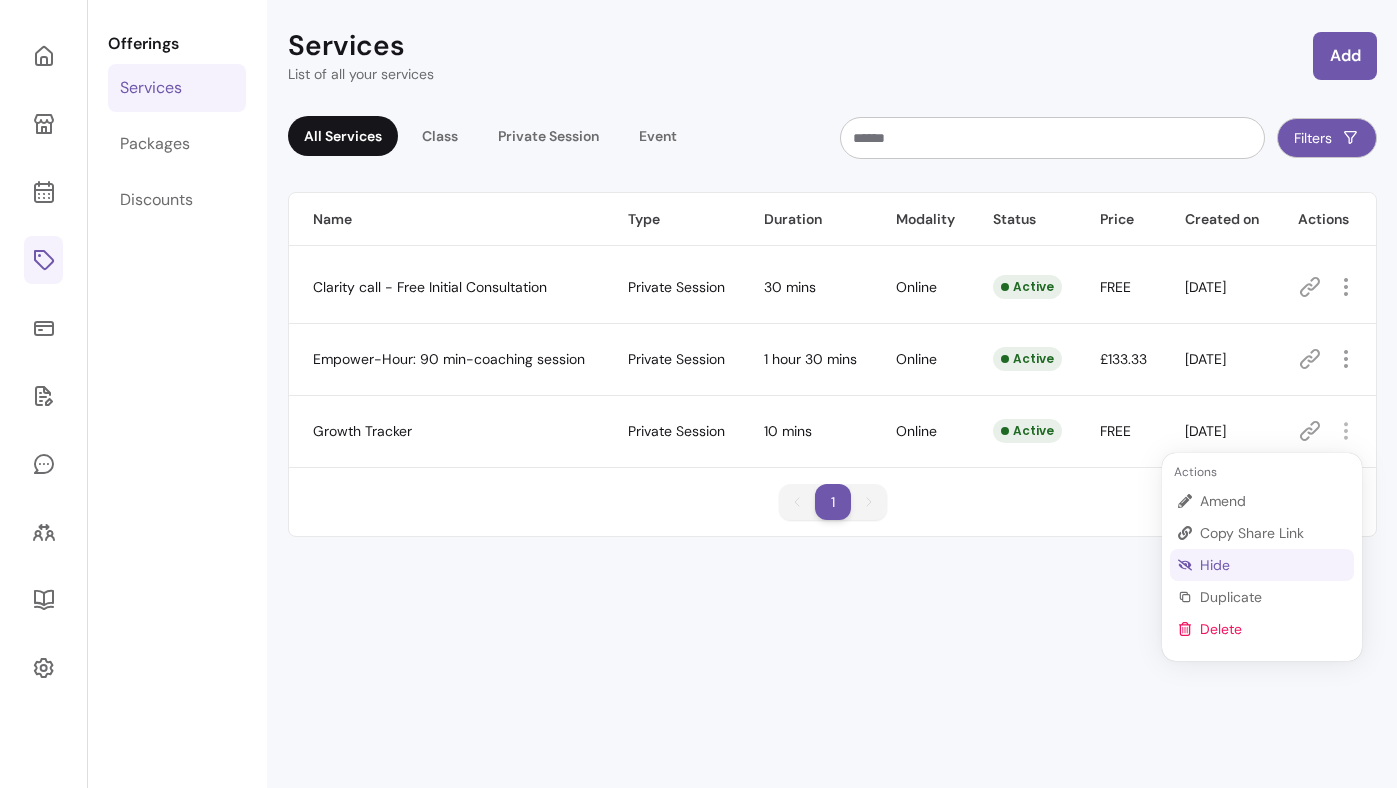click on "Hide" at bounding box center (1273, 565) 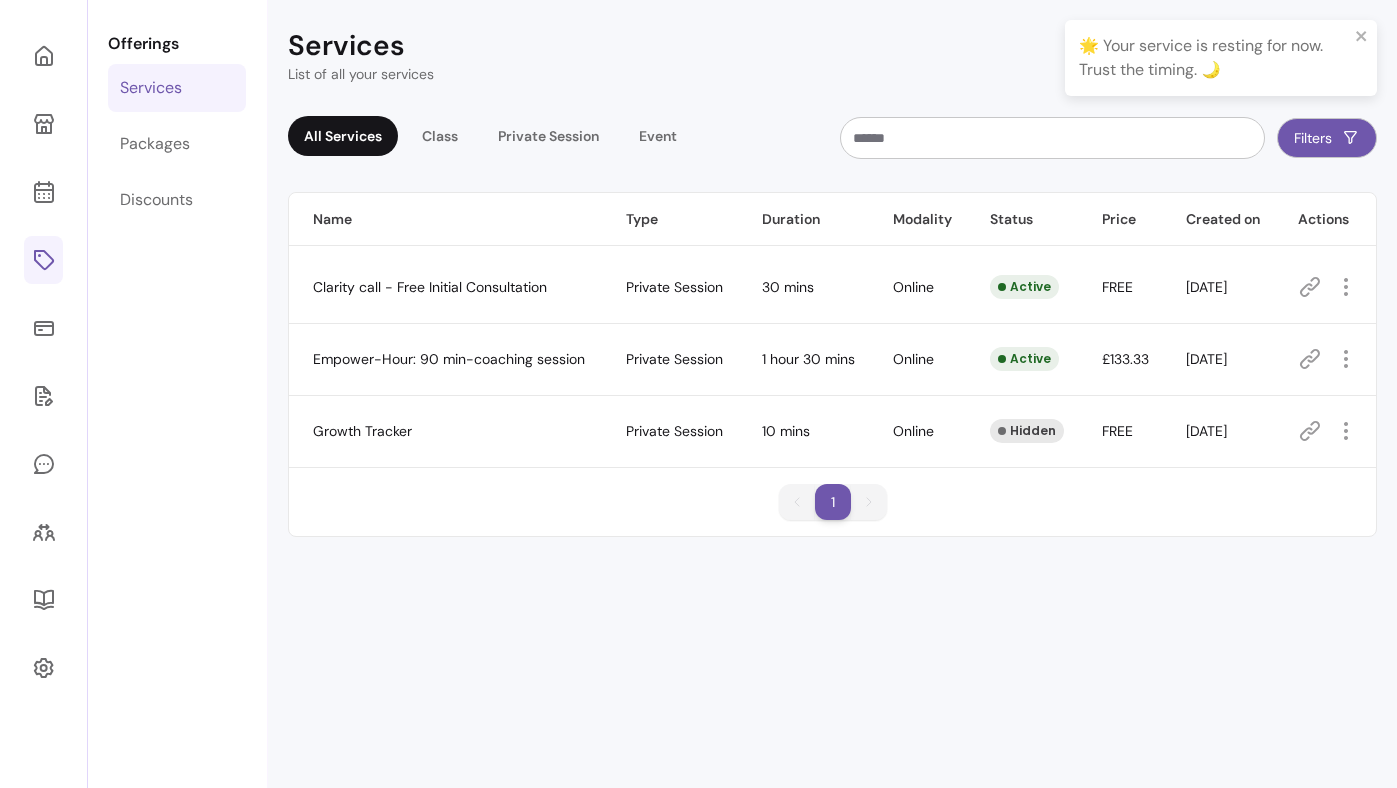 click on "Services List of all your services Add All Services Class Private Session Event Filters Name Type Duration Modality Status Price Created on Actions Clarity call - Free Initial Consultation Private Session 30 mins Online Active FREE [DATE] Empower-Hour: 90 min-coaching session Private Session 1 hour 30 mins Online Active £133.33  [DATE] Growth Tracker Private Session 10 mins Online Hidden FREE [DATE] 1 1" at bounding box center [832, 394] 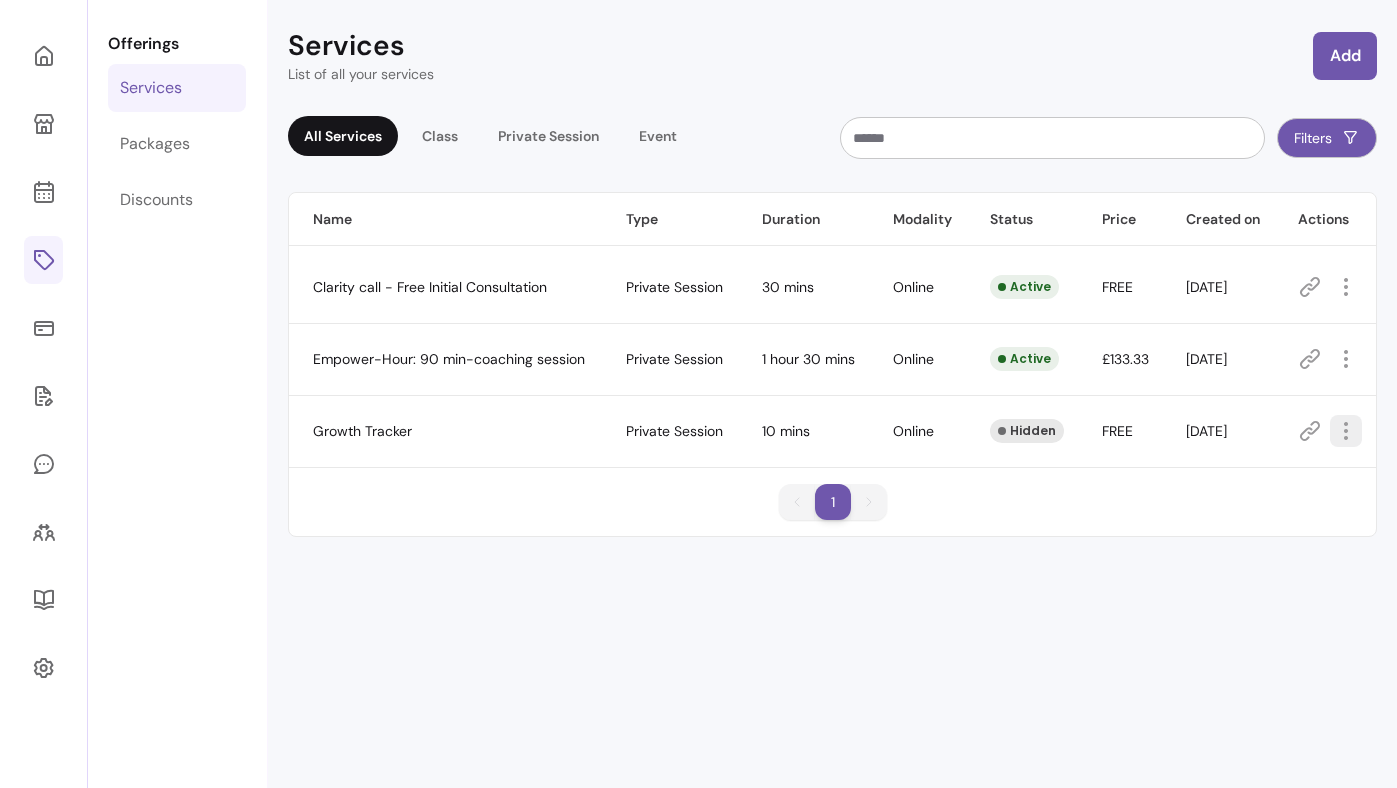 click 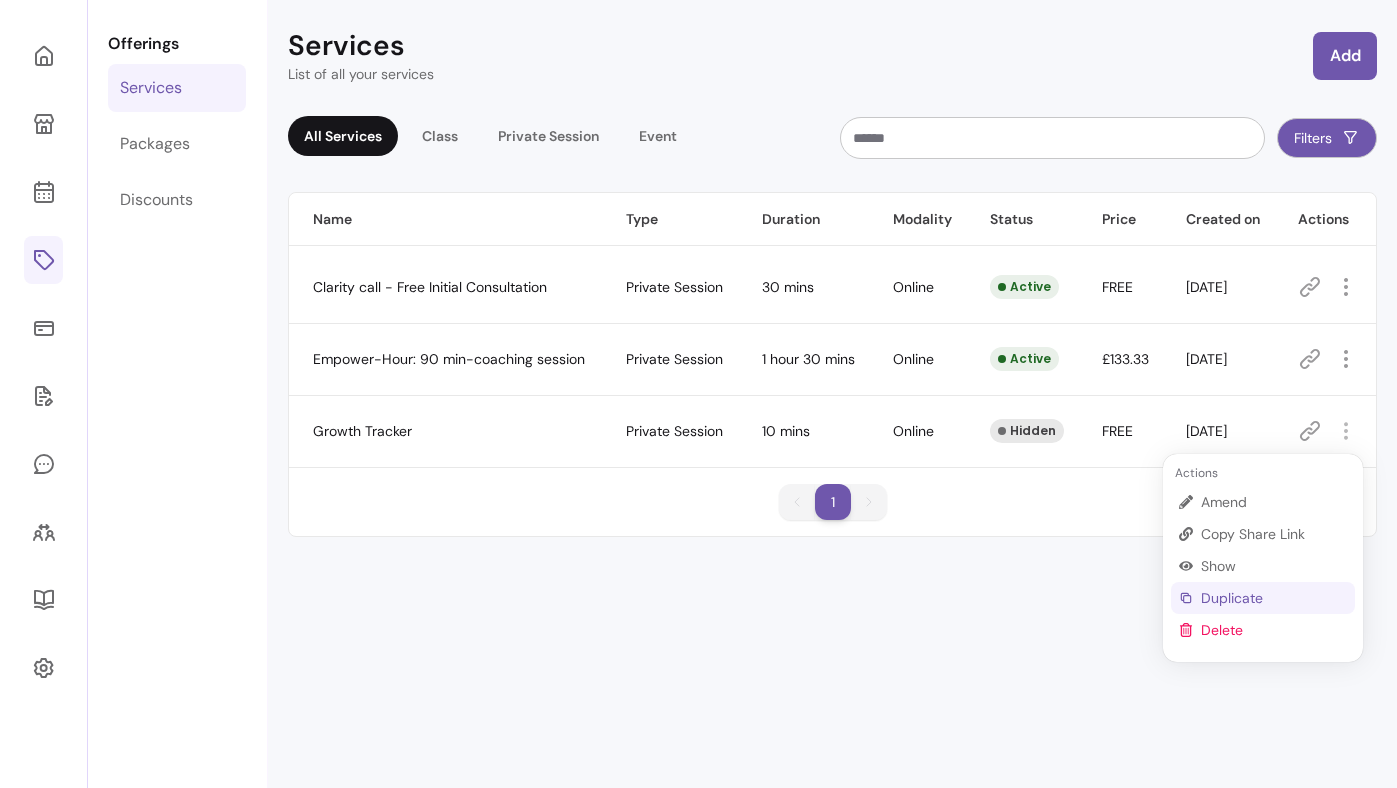 click on "Duplicate" at bounding box center [1274, 598] 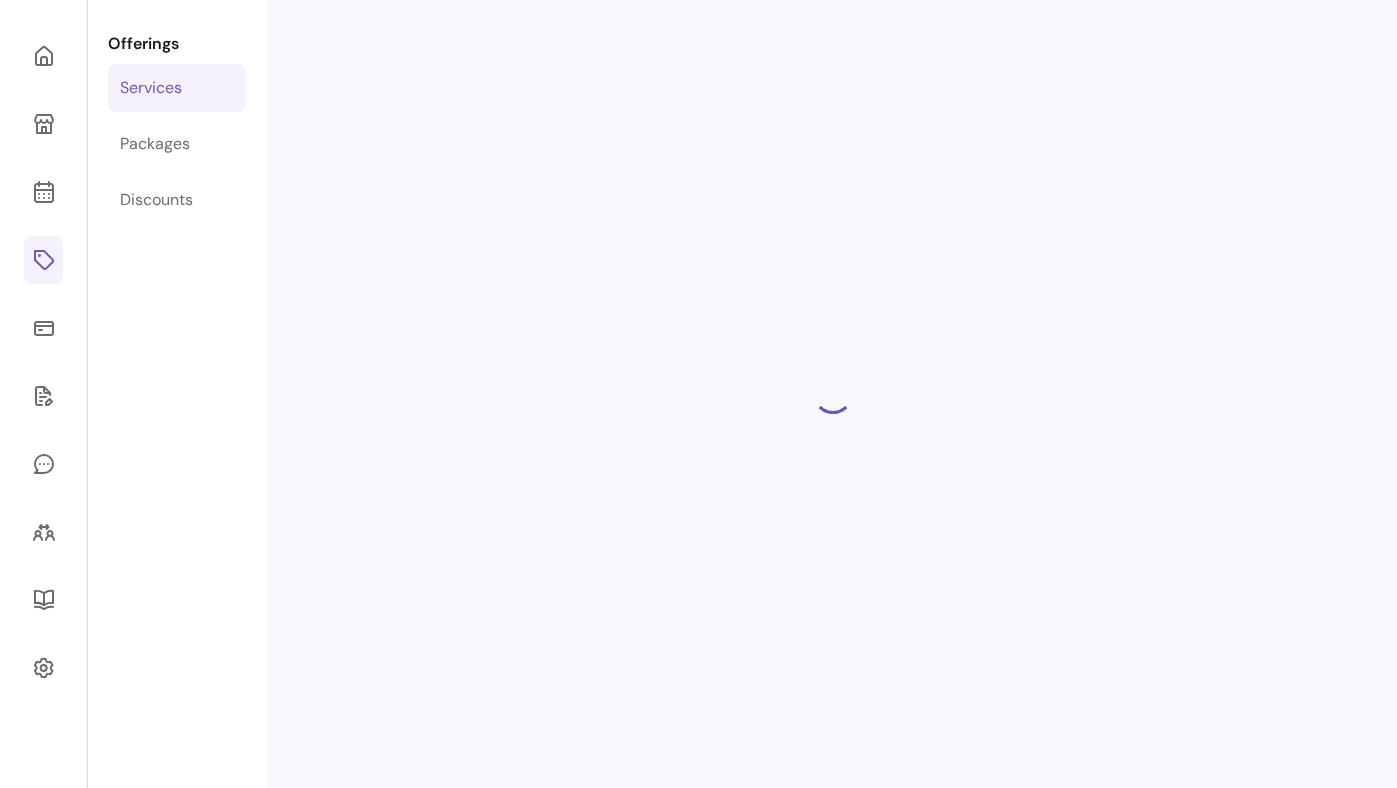 select on "**" 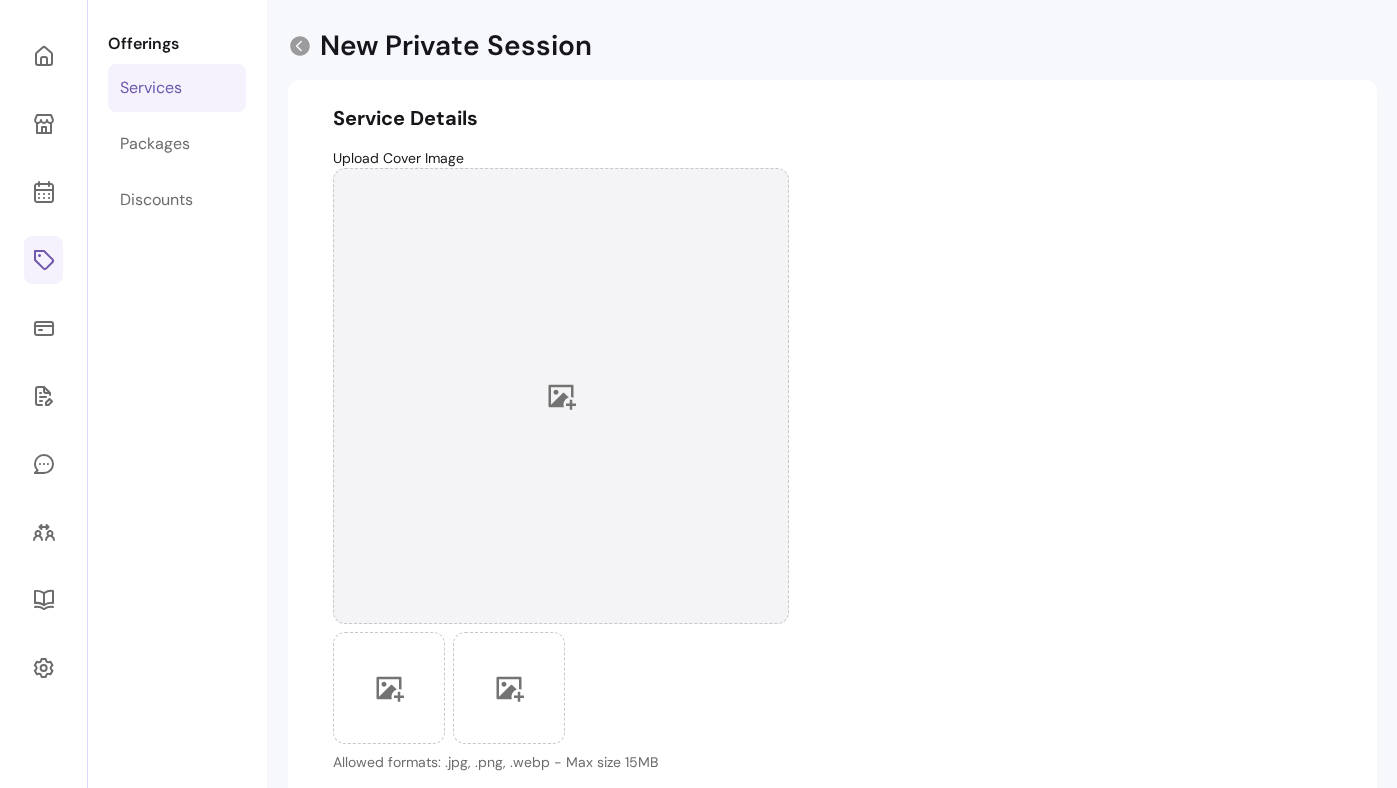 scroll, scrollTop: 552, scrollLeft: 0, axis: vertical 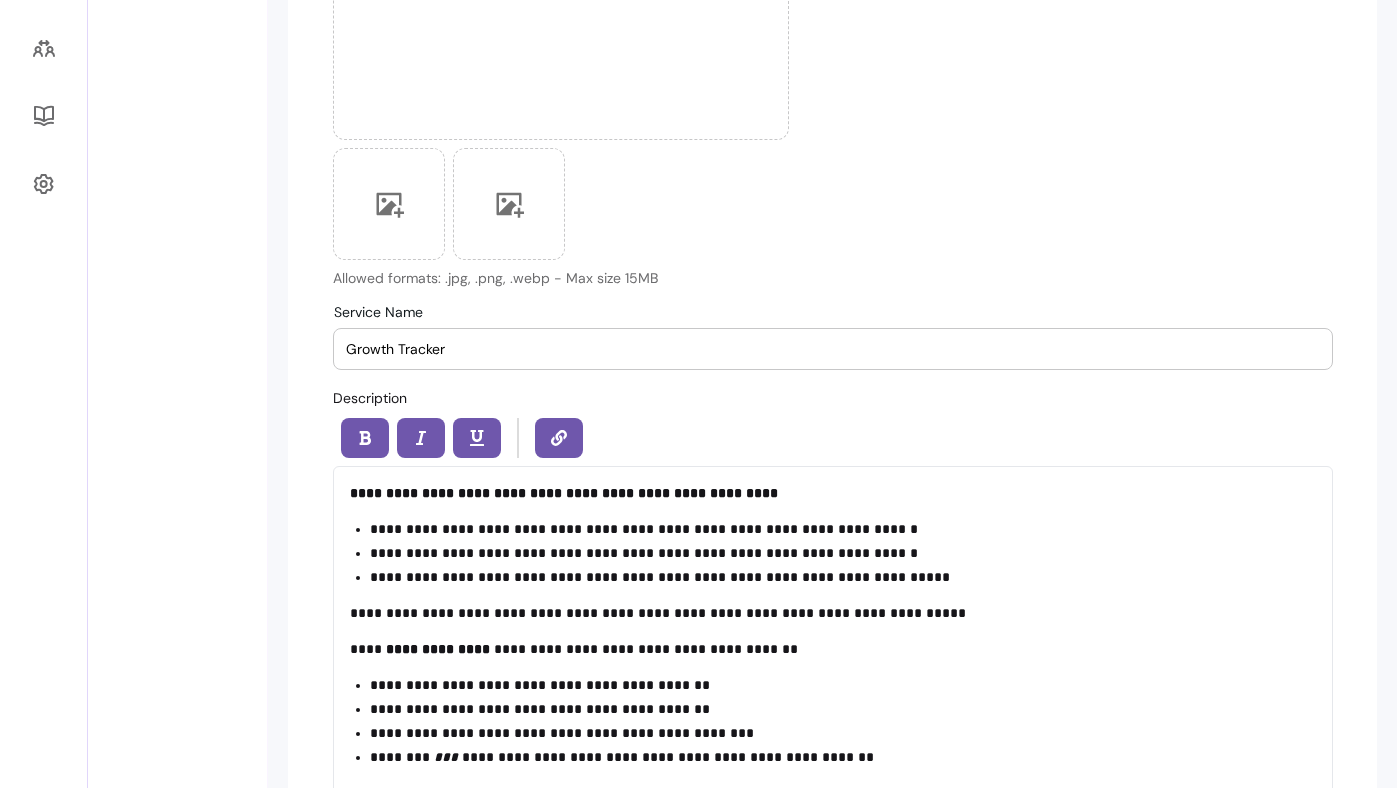 click on "**********" at bounding box center [843, 553] 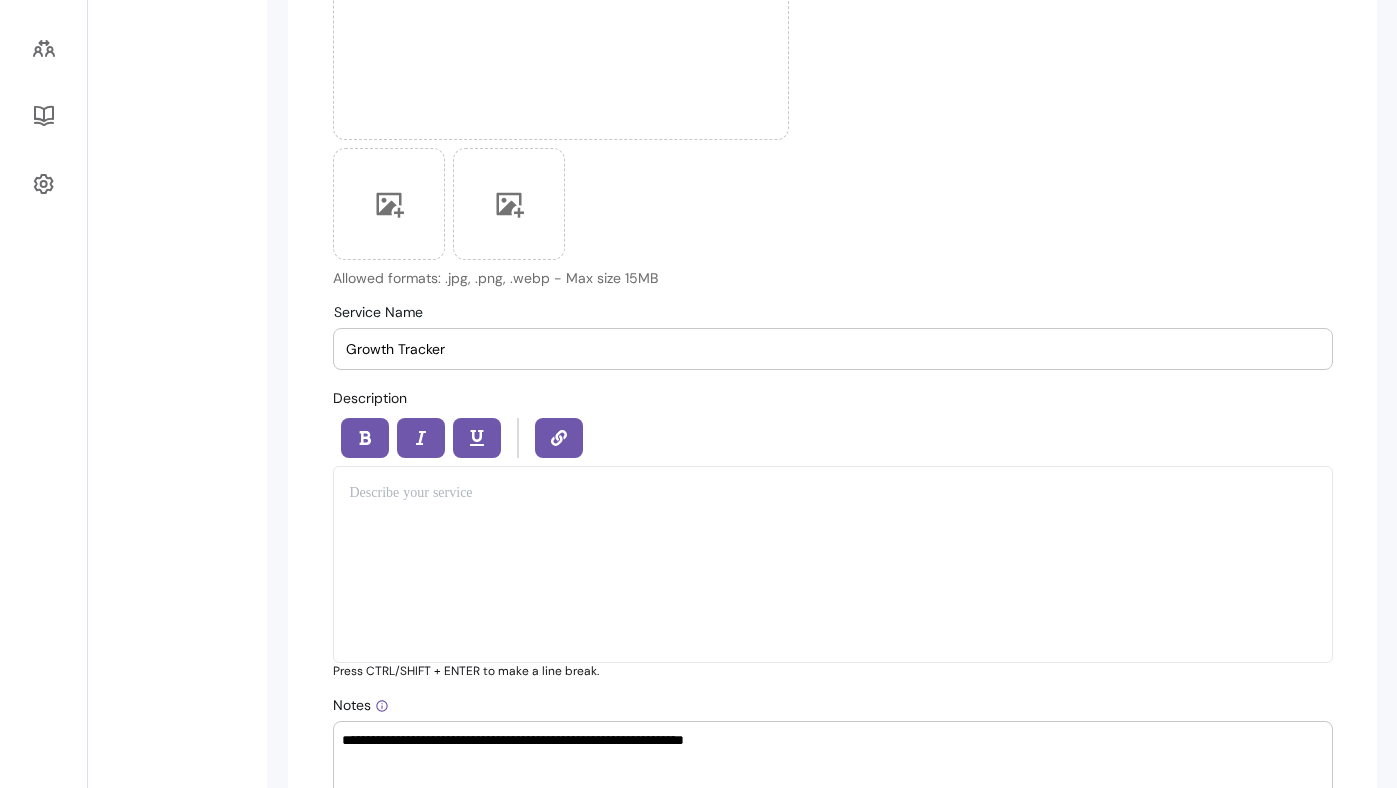 scroll, scrollTop: 602, scrollLeft: 0, axis: vertical 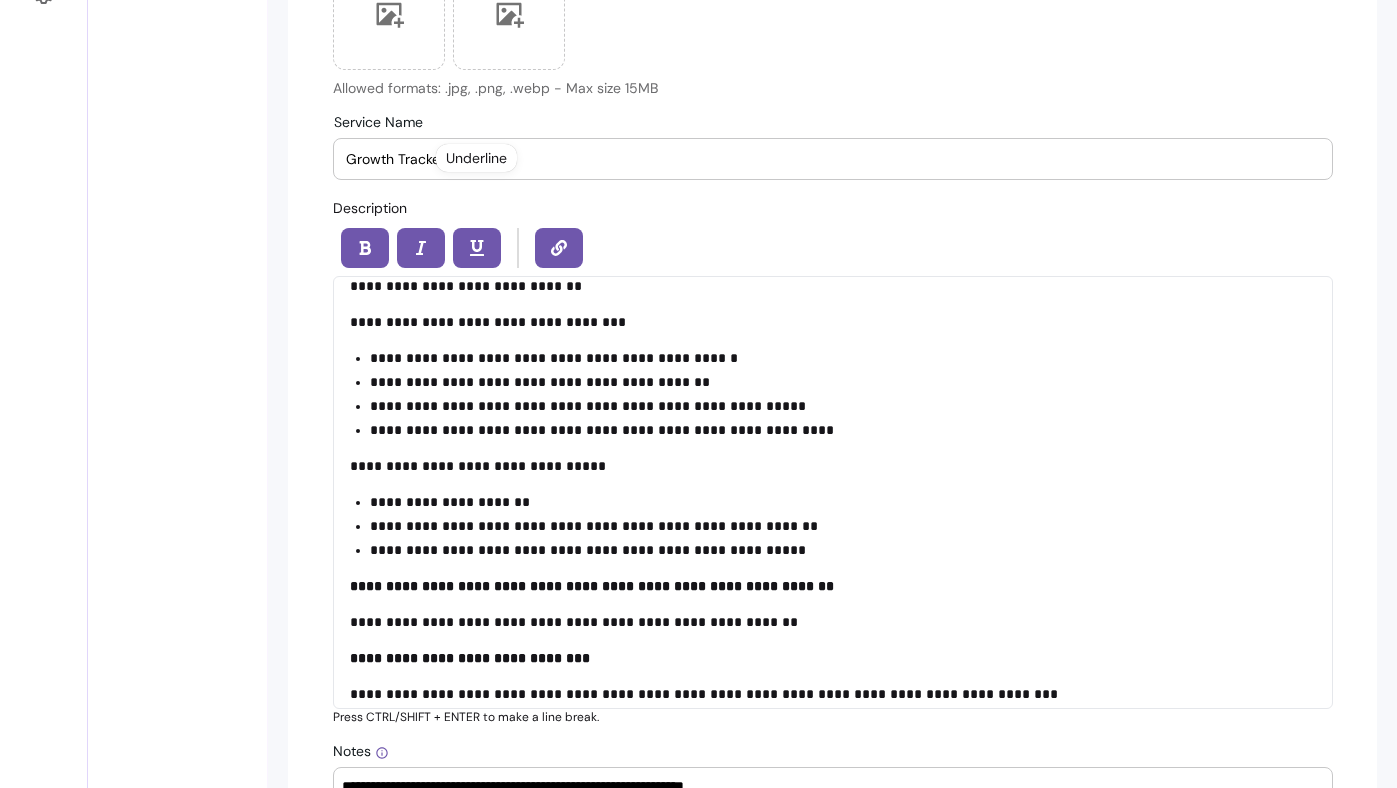 drag, startPoint x: 641, startPoint y: 167, endPoint x: 262, endPoint y: 148, distance: 379.47595 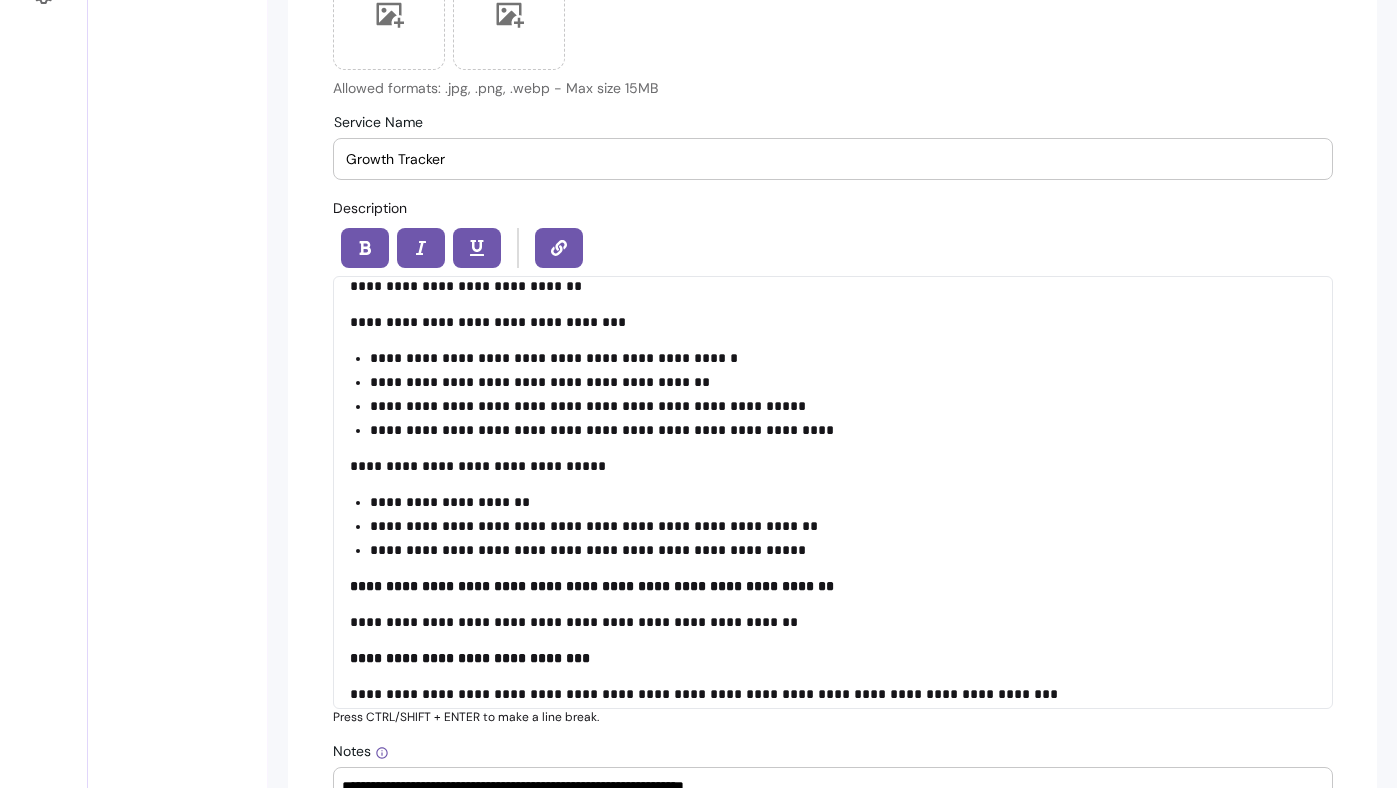 paste on "Stepping Into Your Pow" 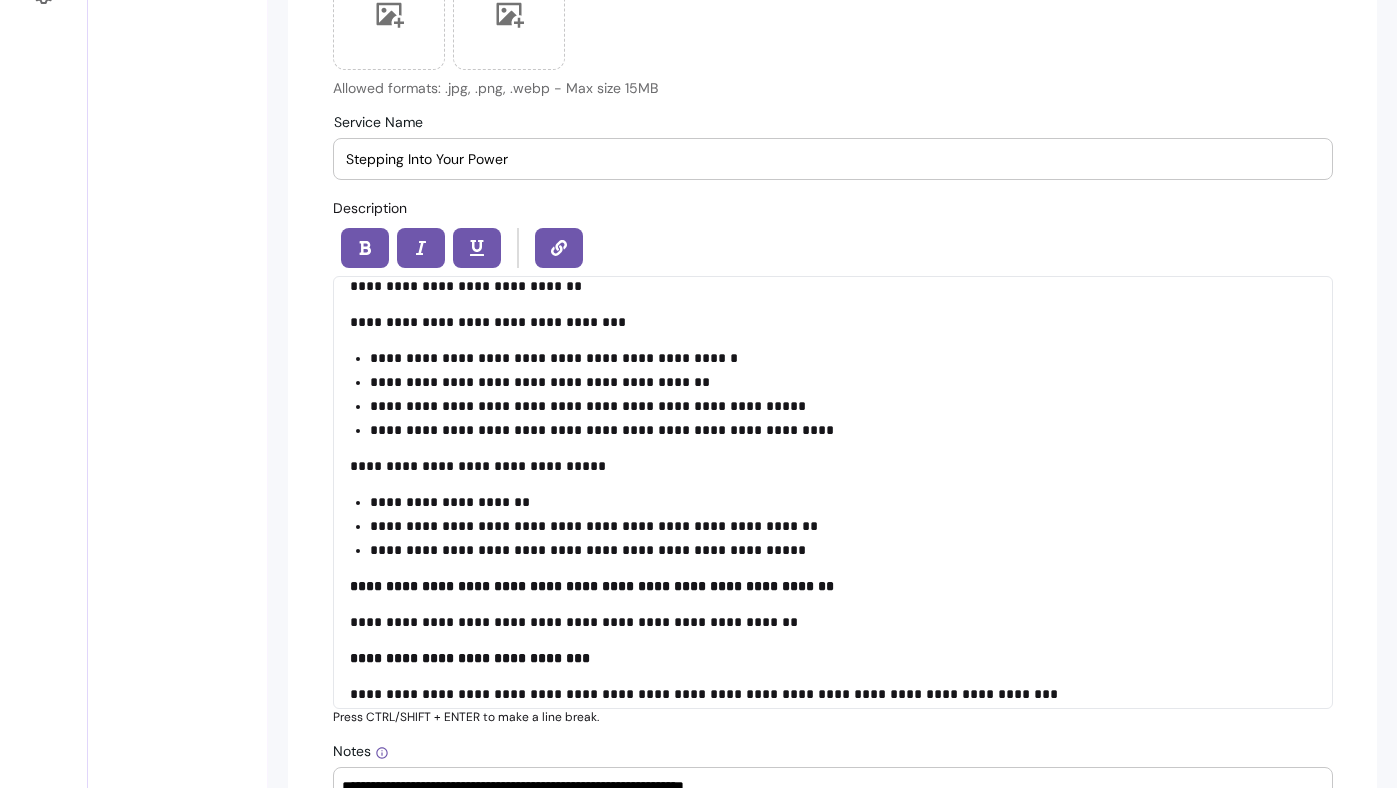 scroll, scrollTop: 140, scrollLeft: 0, axis: vertical 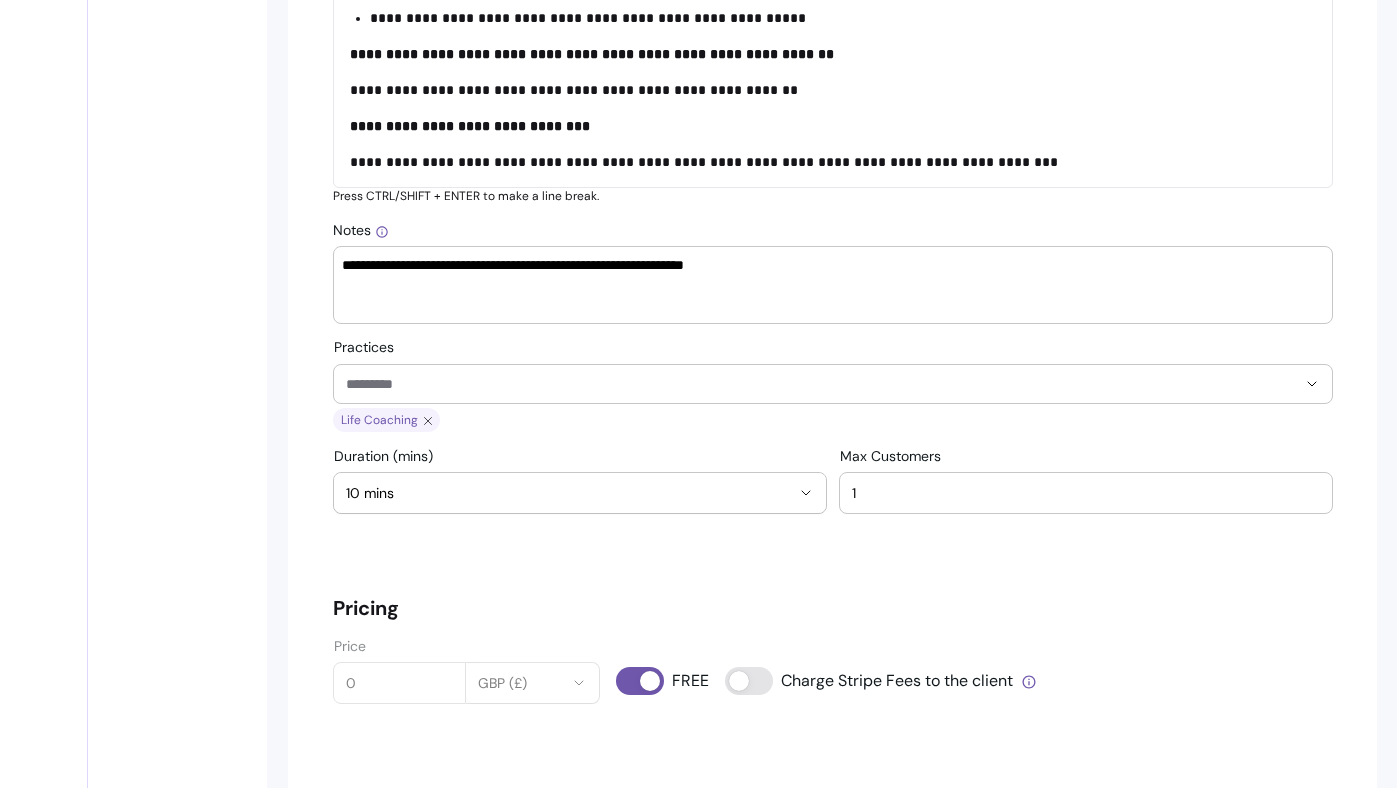 type on "Stepping Into Your Power" 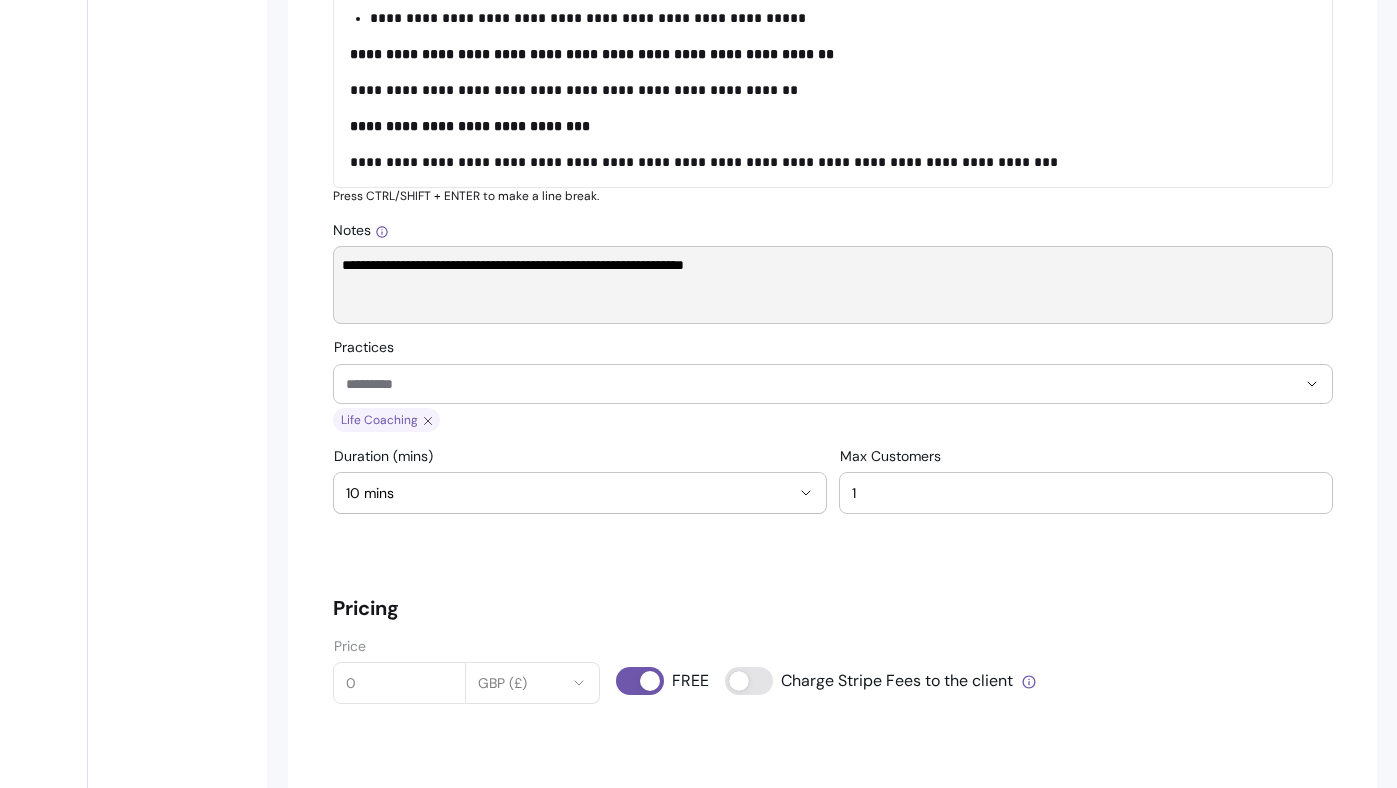drag, startPoint x: 813, startPoint y: 277, endPoint x: 174, endPoint y: 264, distance: 639.1322 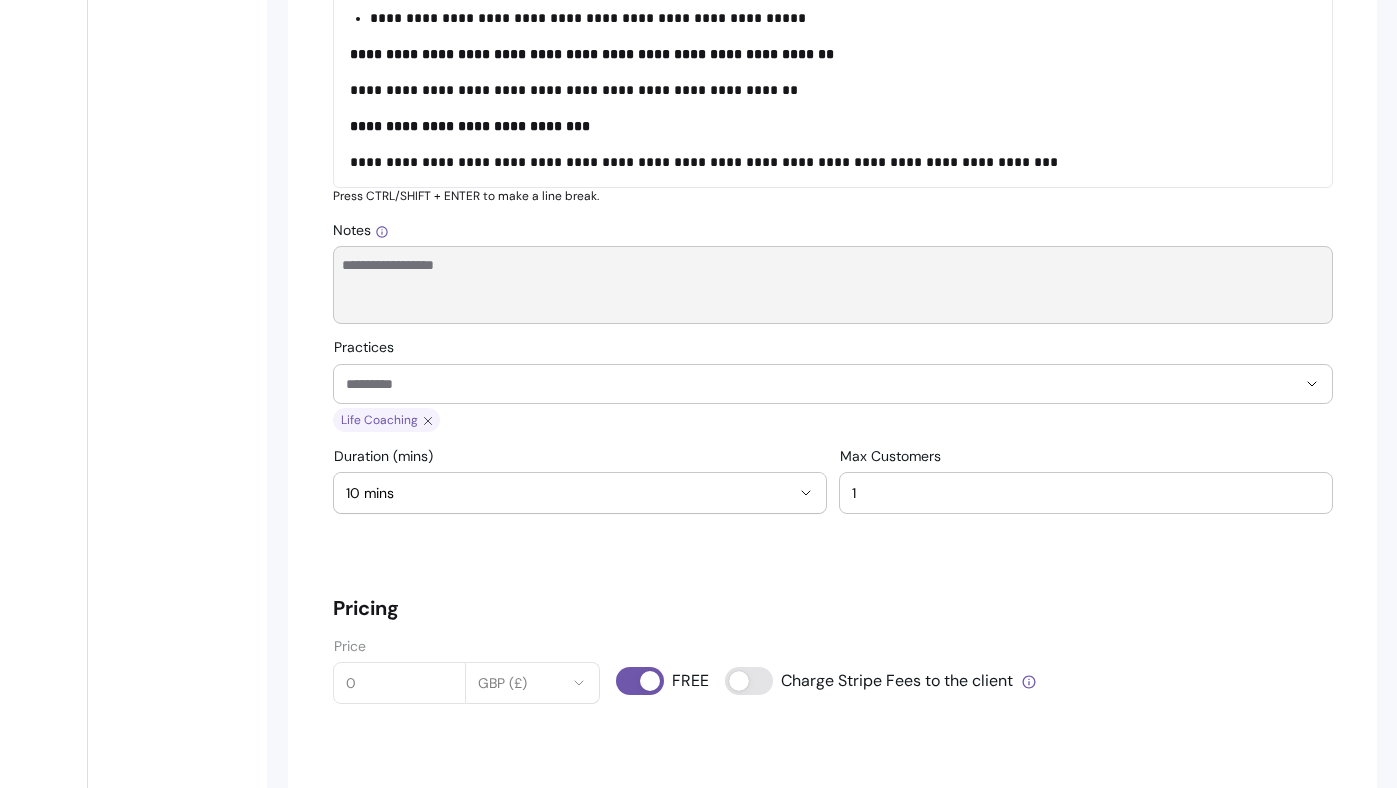 type 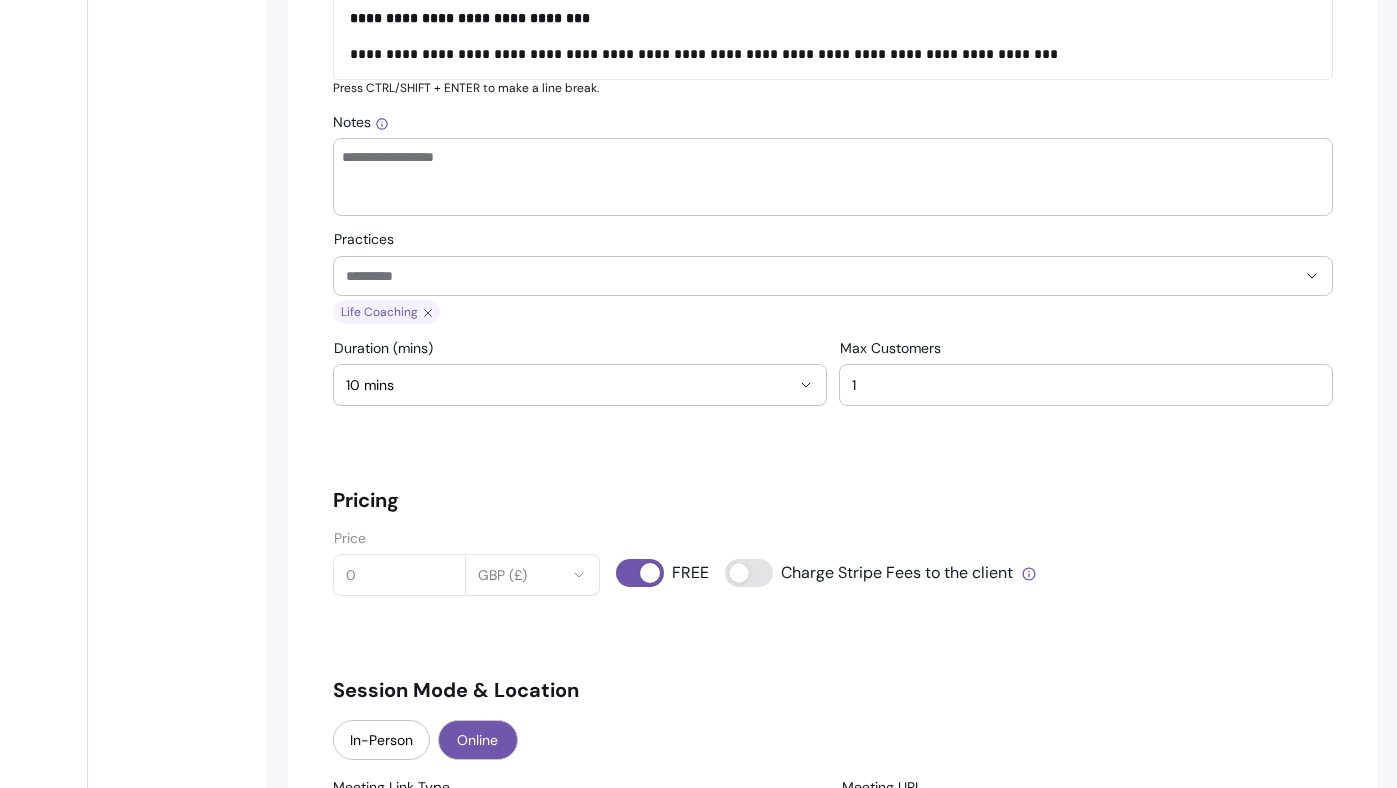 scroll, scrollTop: 1396, scrollLeft: 0, axis: vertical 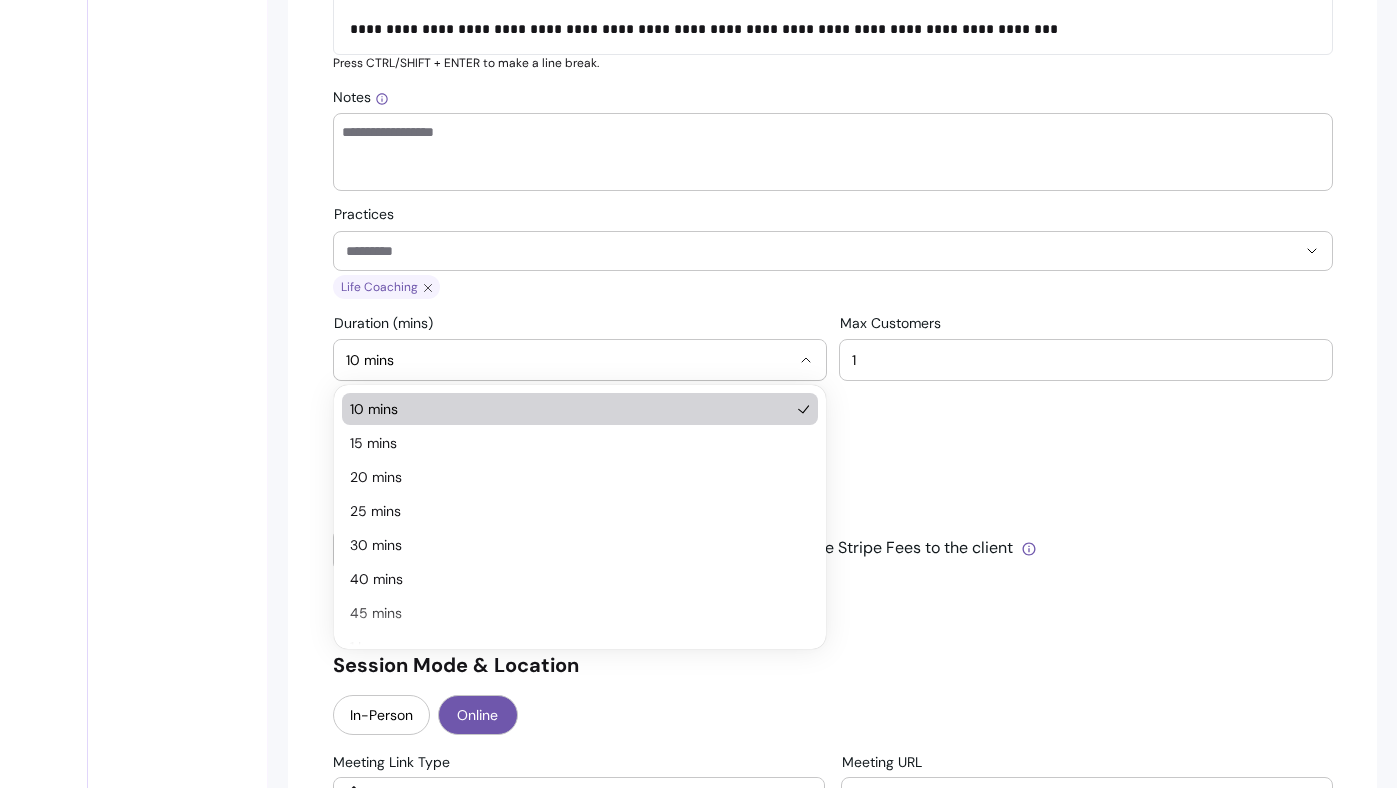 click on "10 mins" at bounding box center (568, 360) 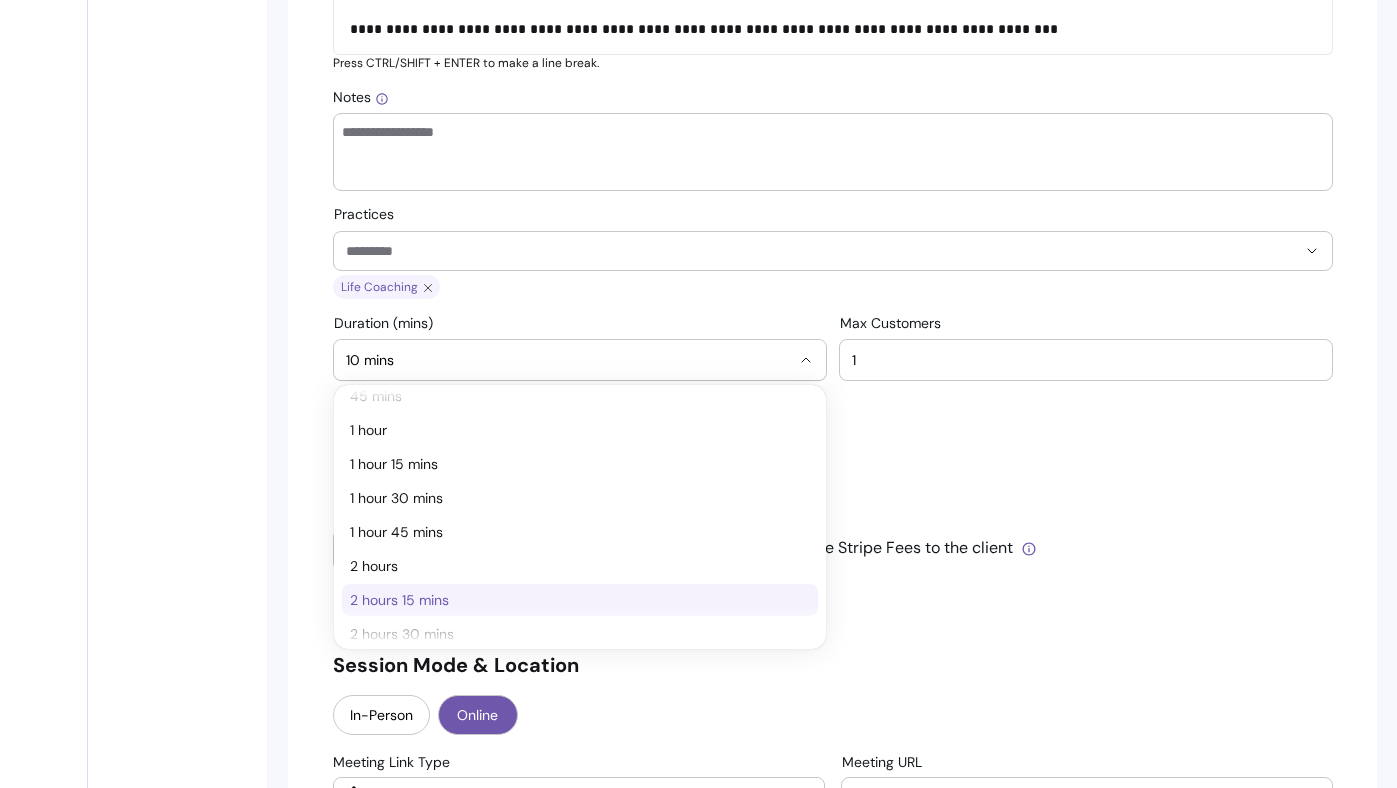 scroll, scrollTop: 254, scrollLeft: 0, axis: vertical 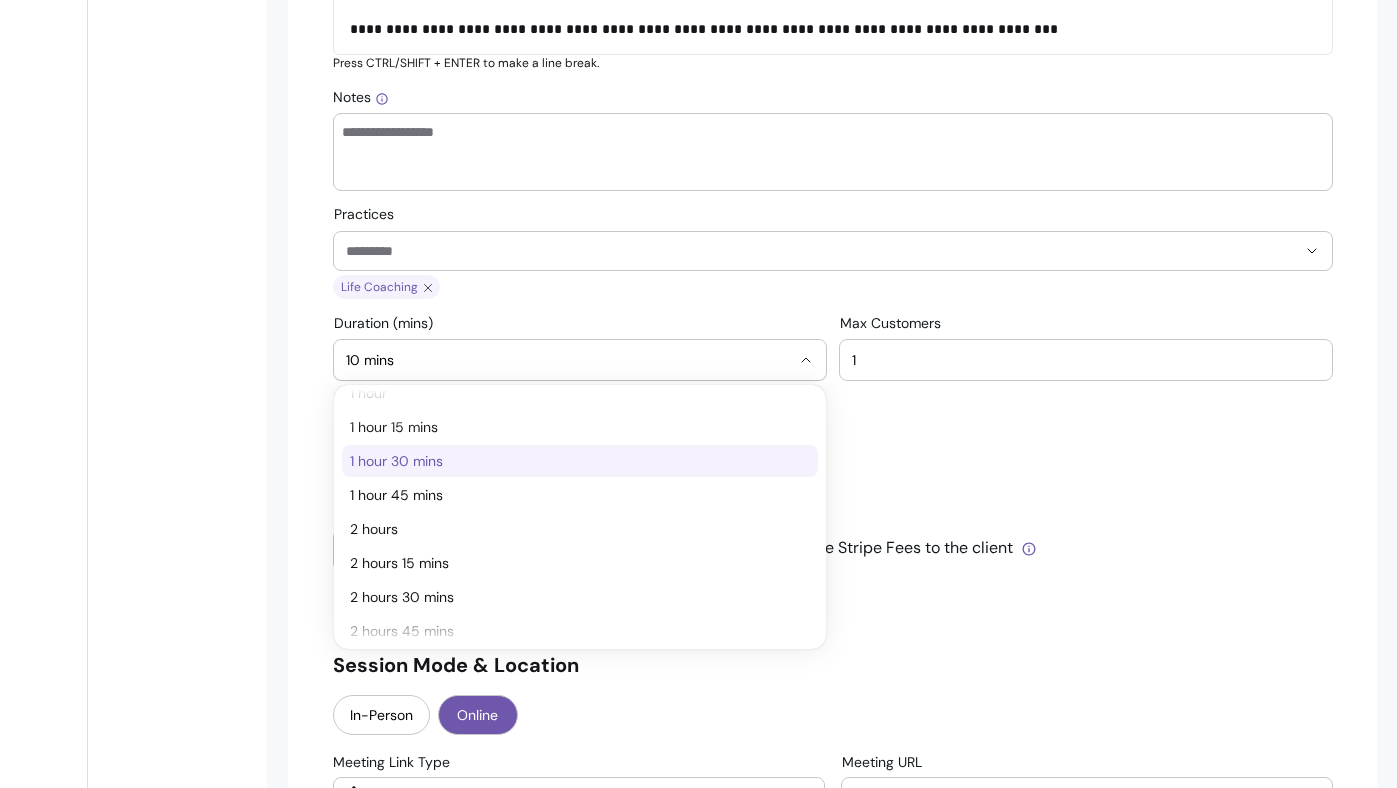 click on "1 hour 30 mins" at bounding box center [570, 461] 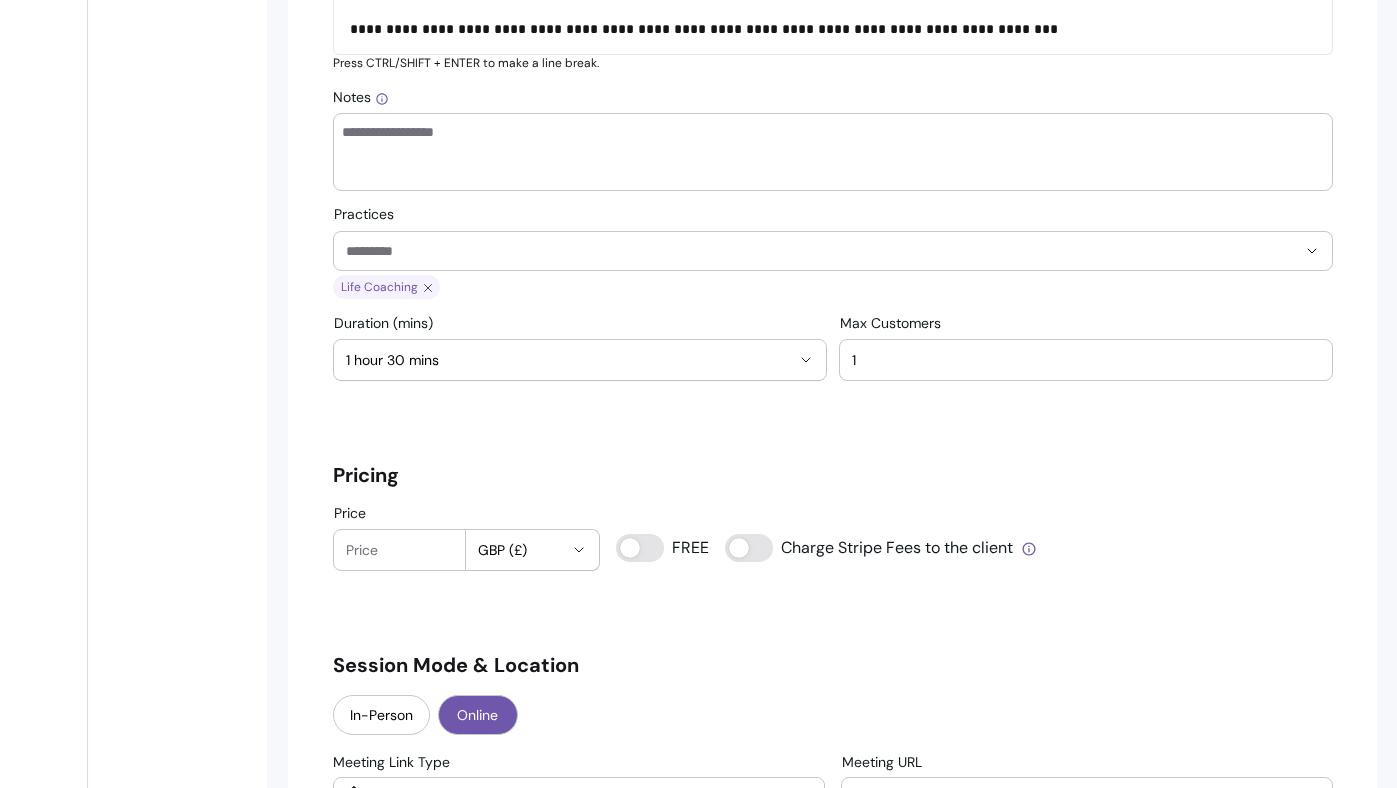 click on "Price" at bounding box center (400, 550) 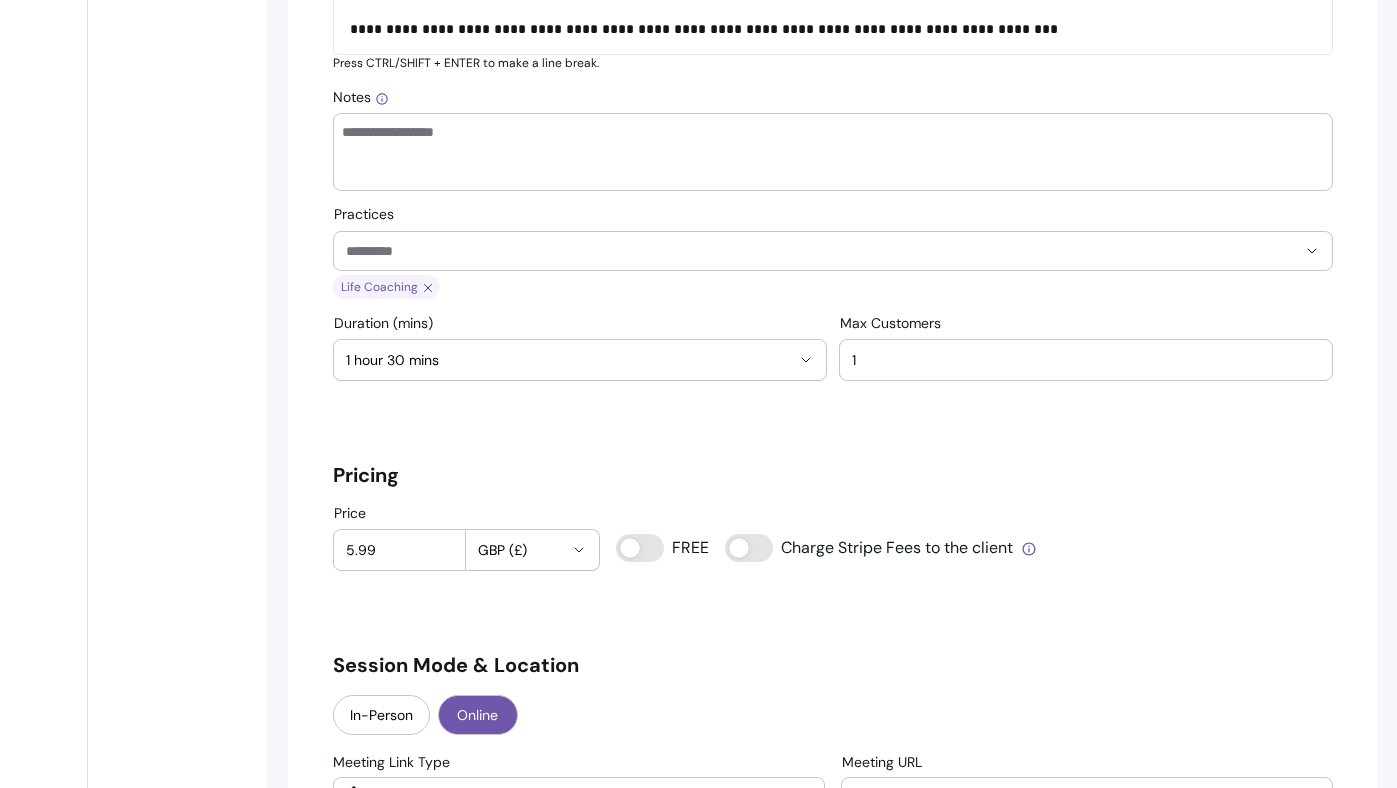 type on "5.99" 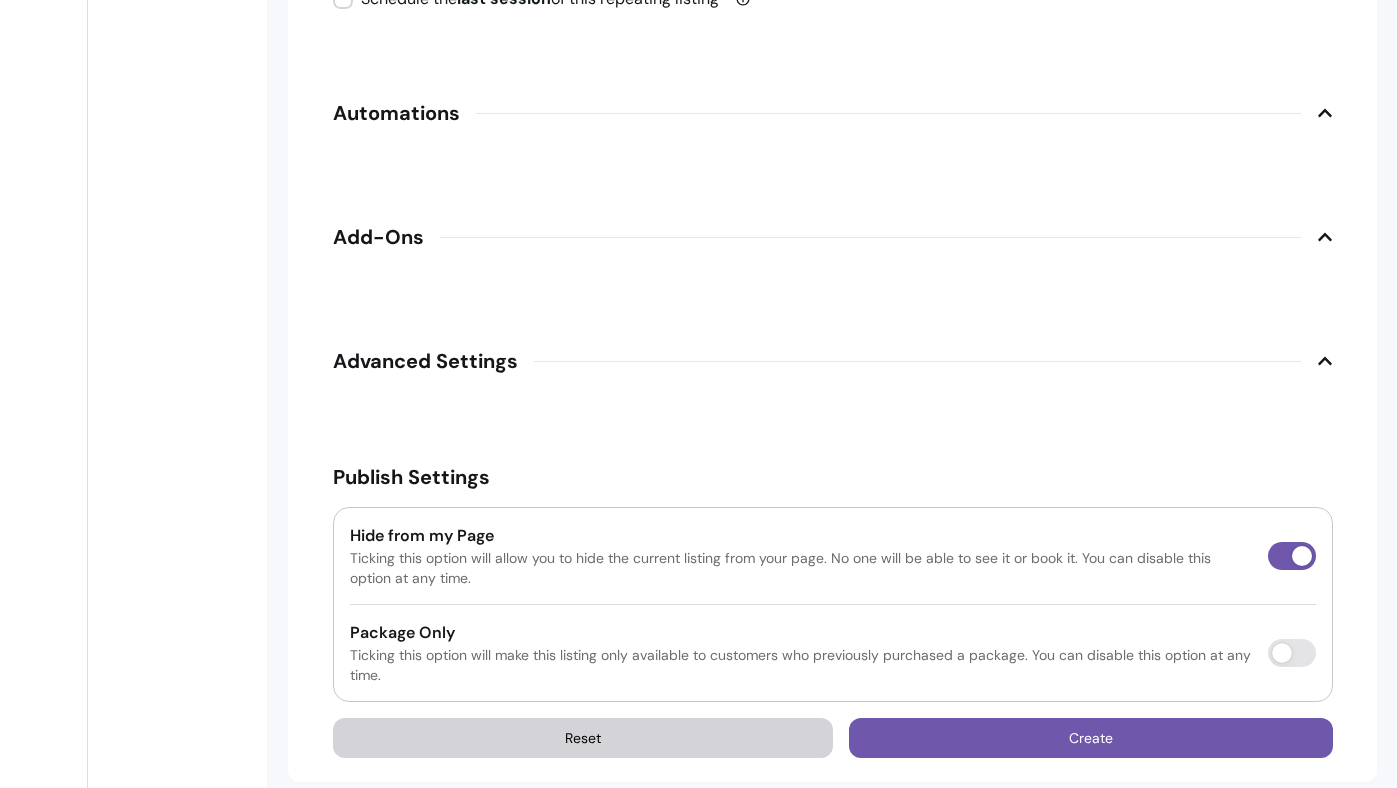 scroll, scrollTop: 3059, scrollLeft: 0, axis: vertical 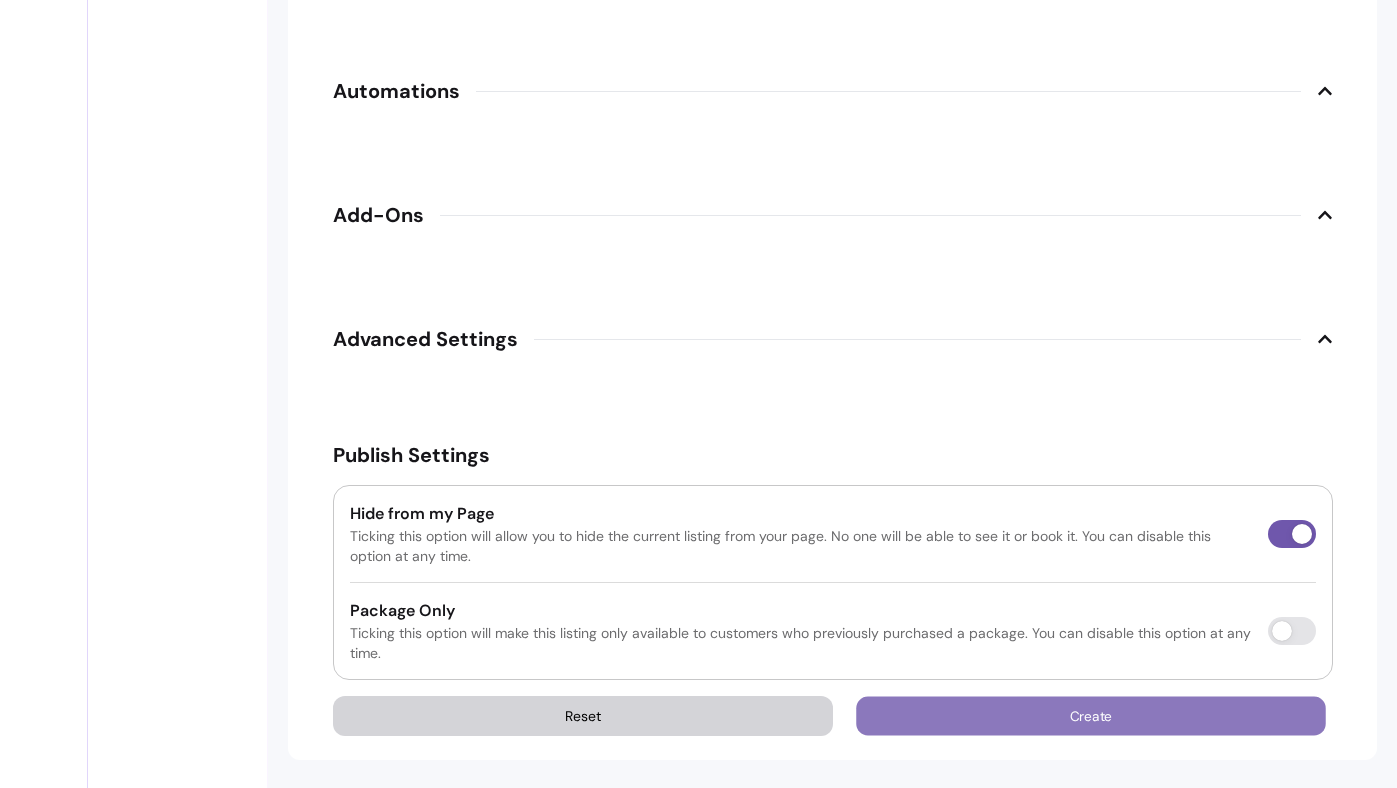 click on "Create" at bounding box center [1090, 716] 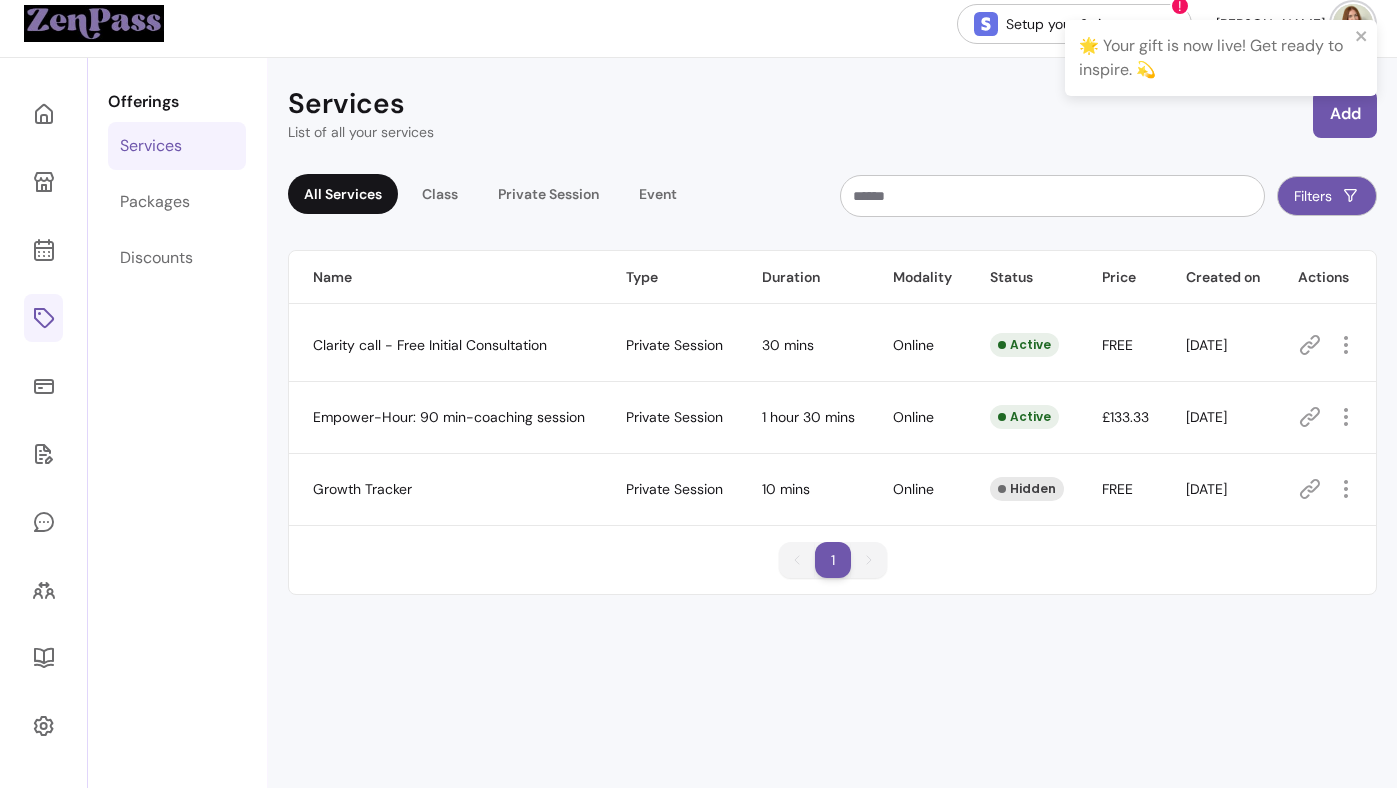 scroll, scrollTop: 0, scrollLeft: 0, axis: both 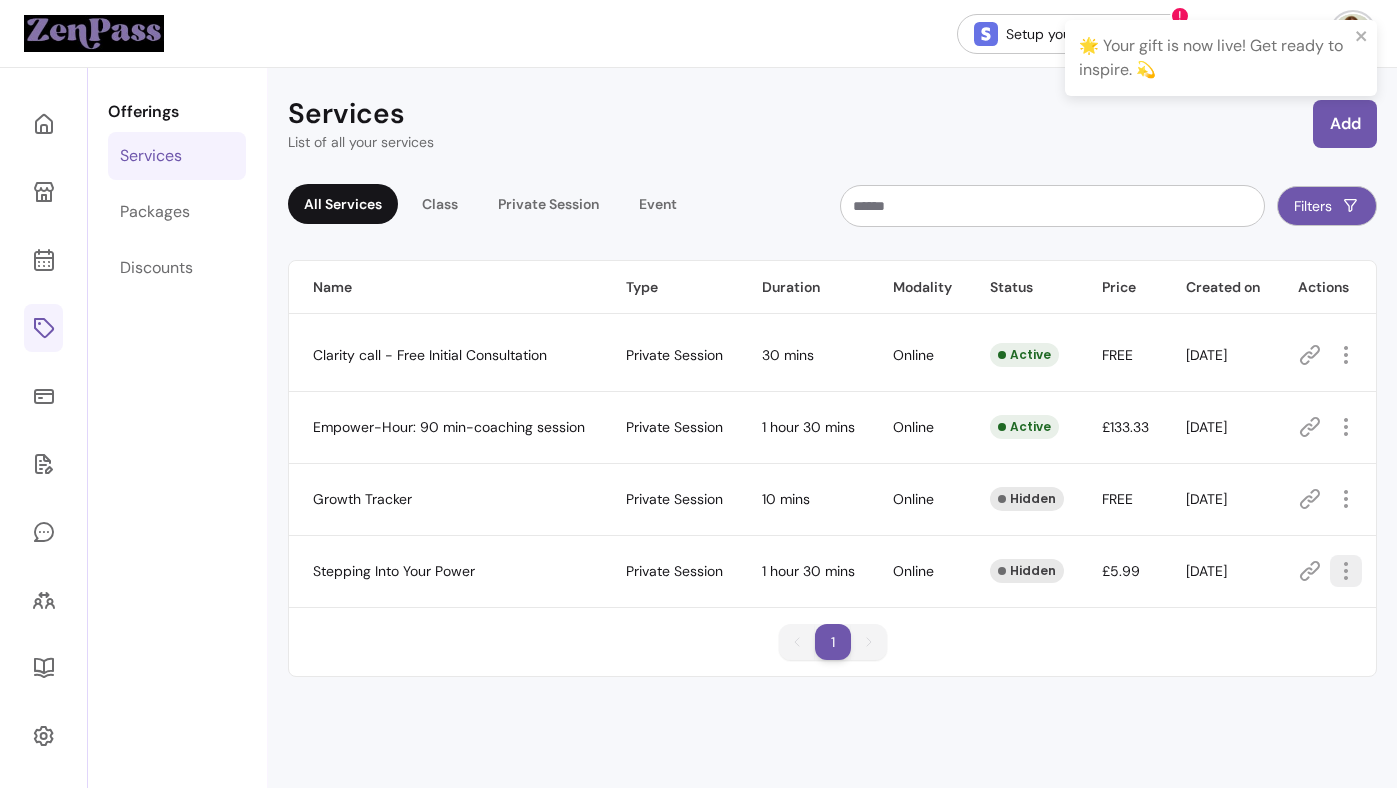 click 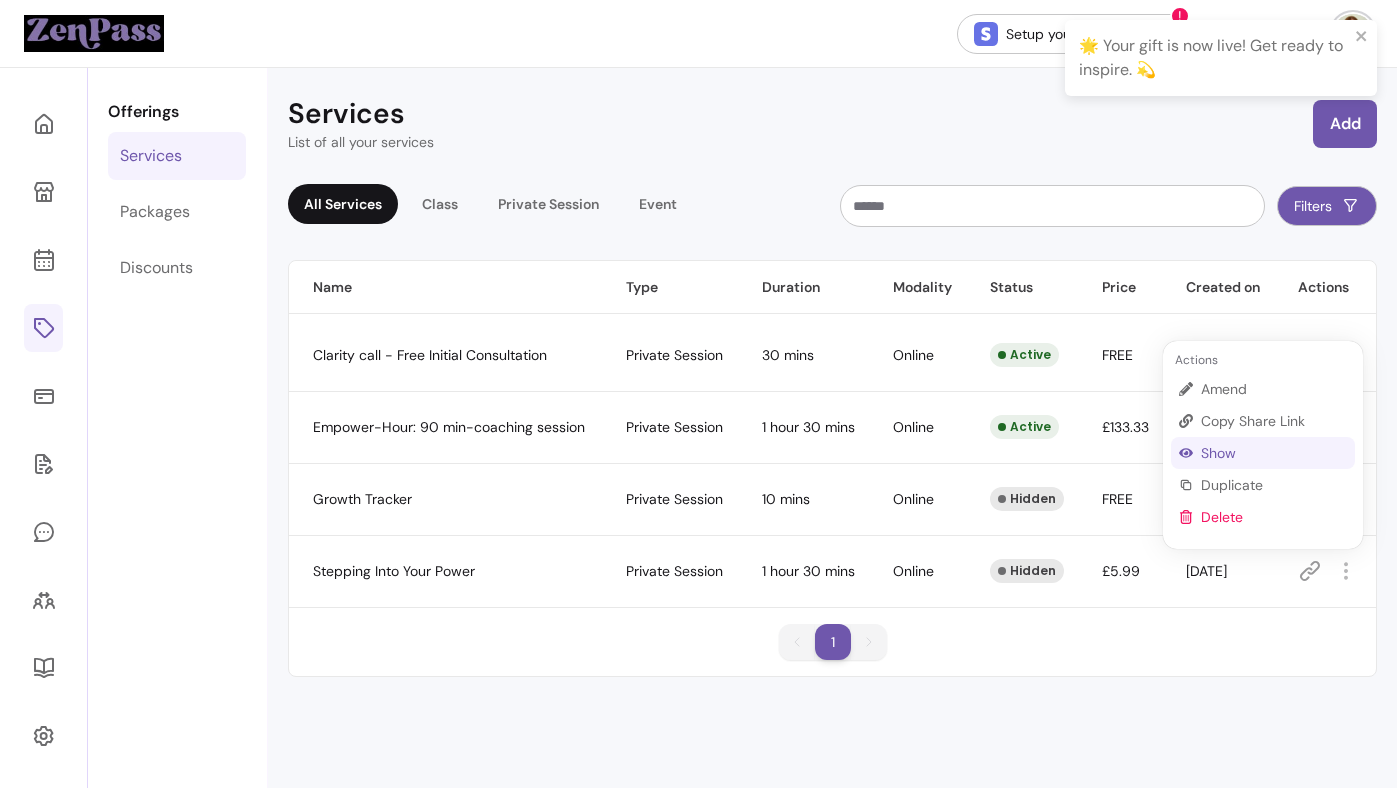 click on "Show" at bounding box center [1274, 453] 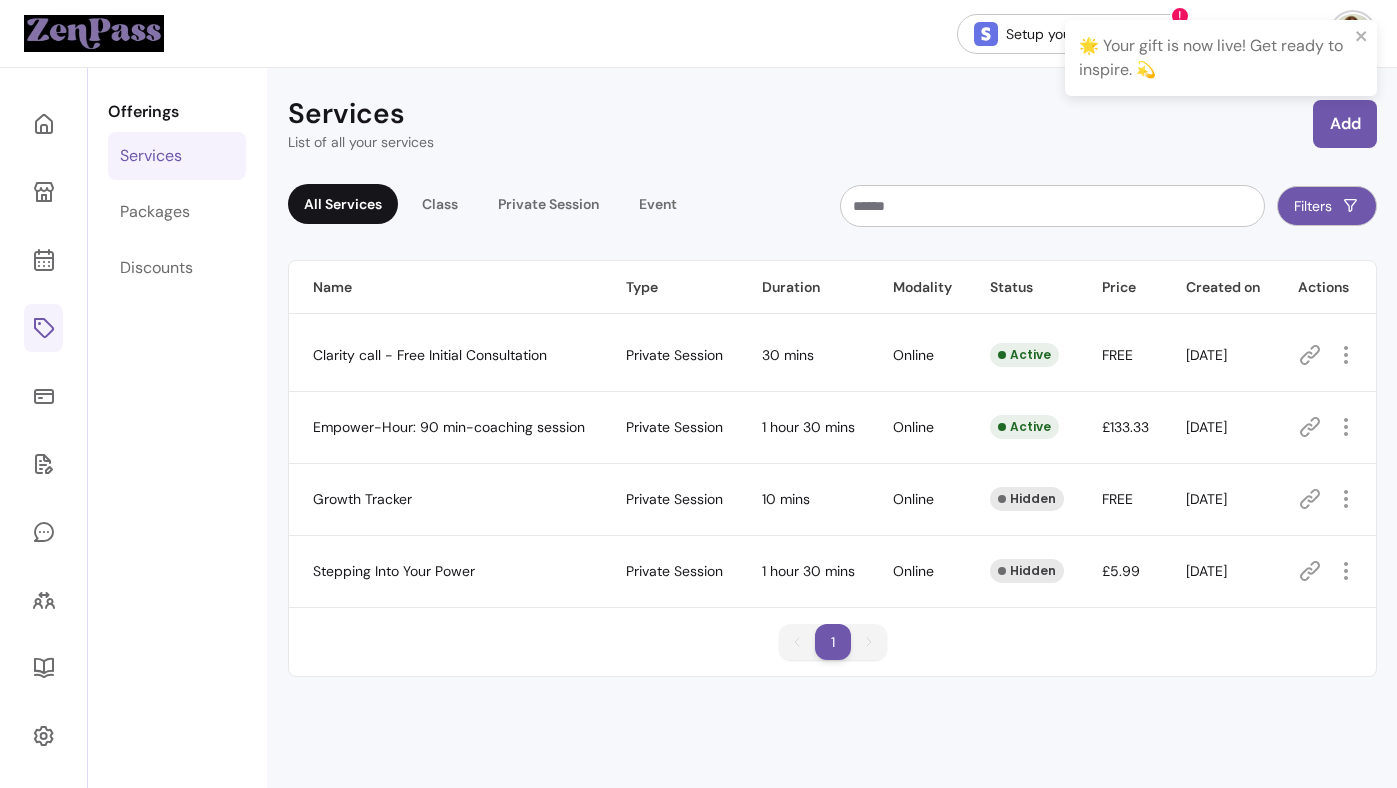 click on "Services List of all your services Add All Services Class Private Session Event Filters Name Type Duration Modality Status Price Created on Actions Clarity call - Free Initial Consultation Private Session 30 mins Online Active FREE [DATE] Empower-Hour: 90 min-coaching session Private Session 1 hour 30 mins Online Active £133.33  [DATE] Growth Tracker Private Session 10 mins Online Hidden FREE [DATE] Stepping Into Your Power Private Session 1 hour 30 mins Online Hidden £5.99  [DATE] 1 1" at bounding box center (832, 462) 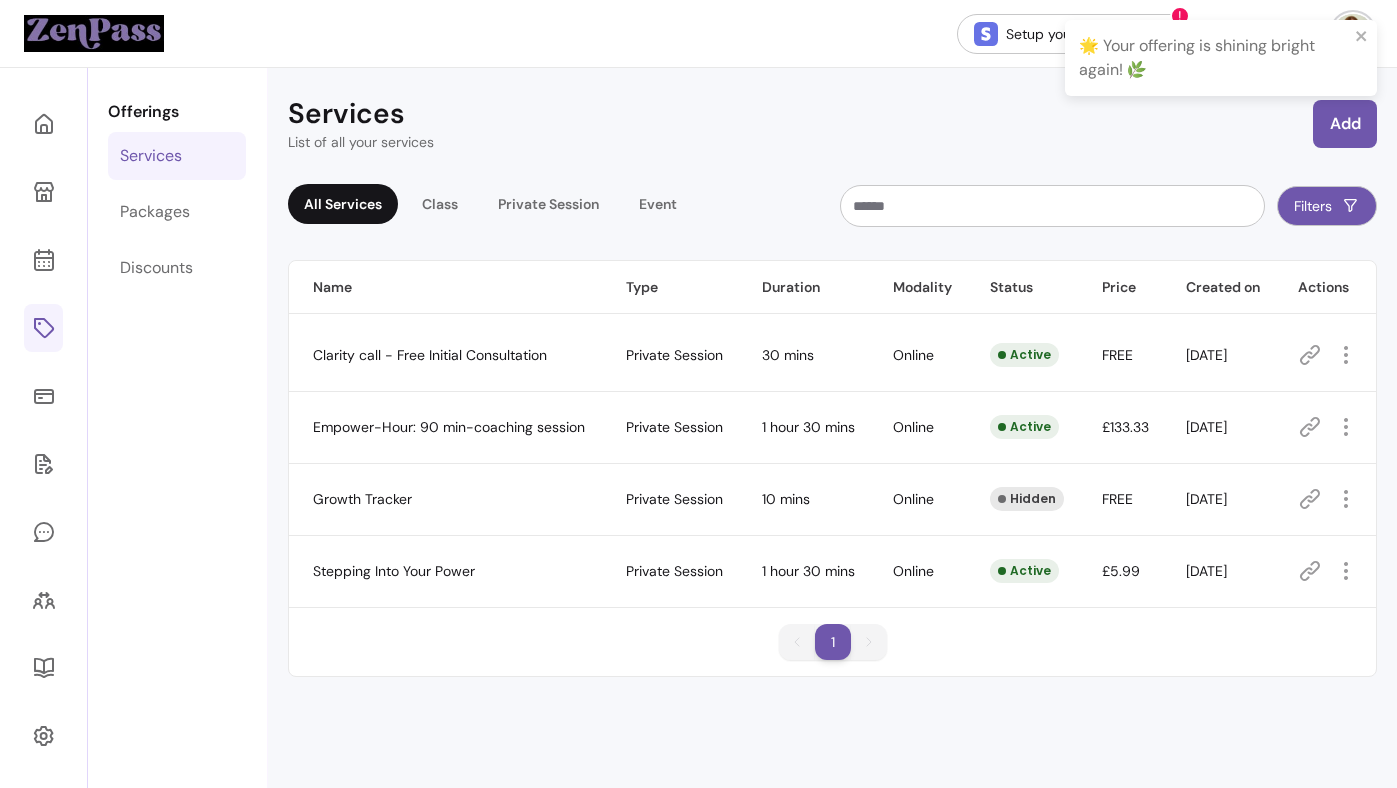 click on "Services List of all your services Add All Services Class Private Session Event Filters Name Type Duration Modality Status Price Created on Actions Clarity call - Free Initial Consultation Private Session 30 mins Online Active FREE [DATE] Empower-Hour: 90 min-coaching session Private Session 1 hour 30 mins Online Active £133.33  [DATE] Growth Tracker Private Session 10 mins Online Hidden FREE [DATE] Stepping Into Your Power Private Session 1 hour 30 mins Online Active £5.99  [DATE] 1 1" at bounding box center [832, 462] 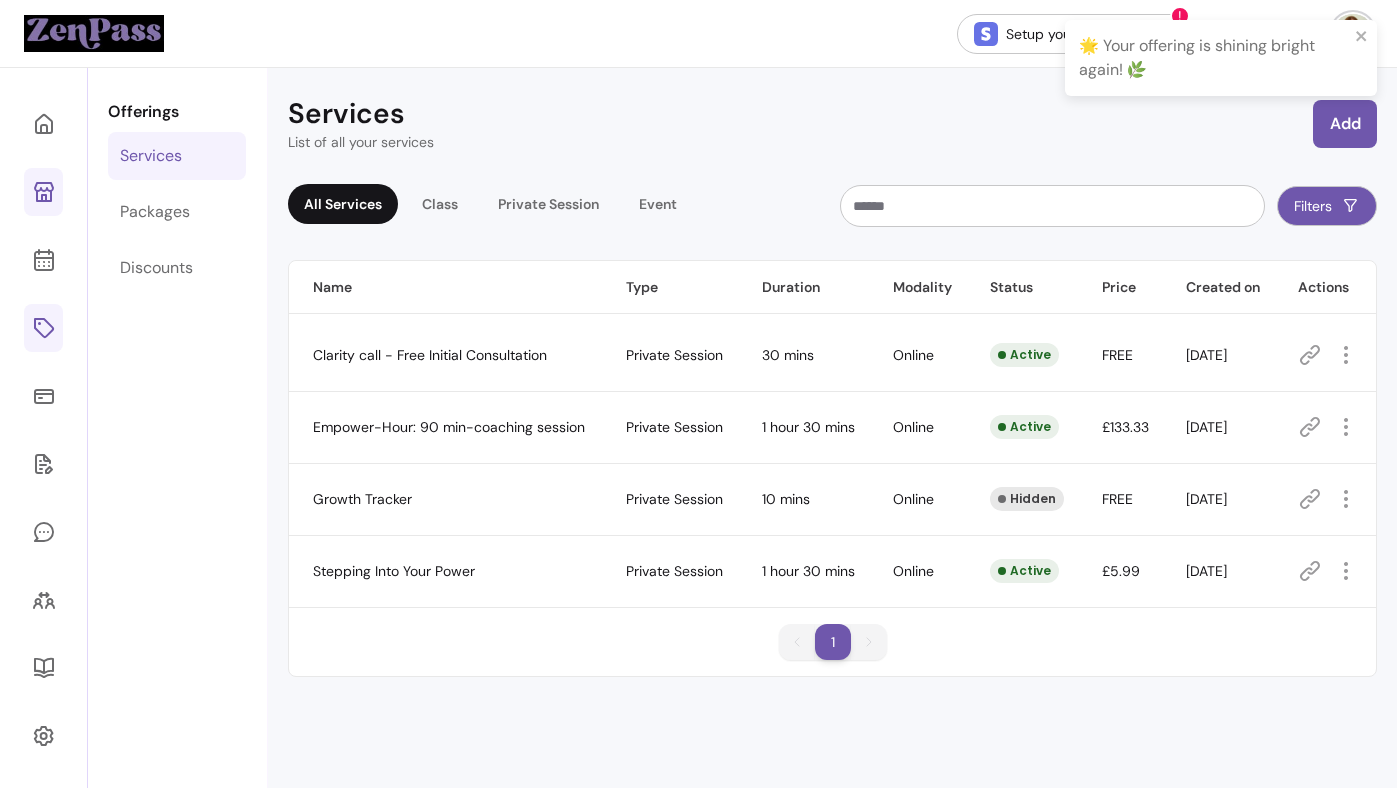 click 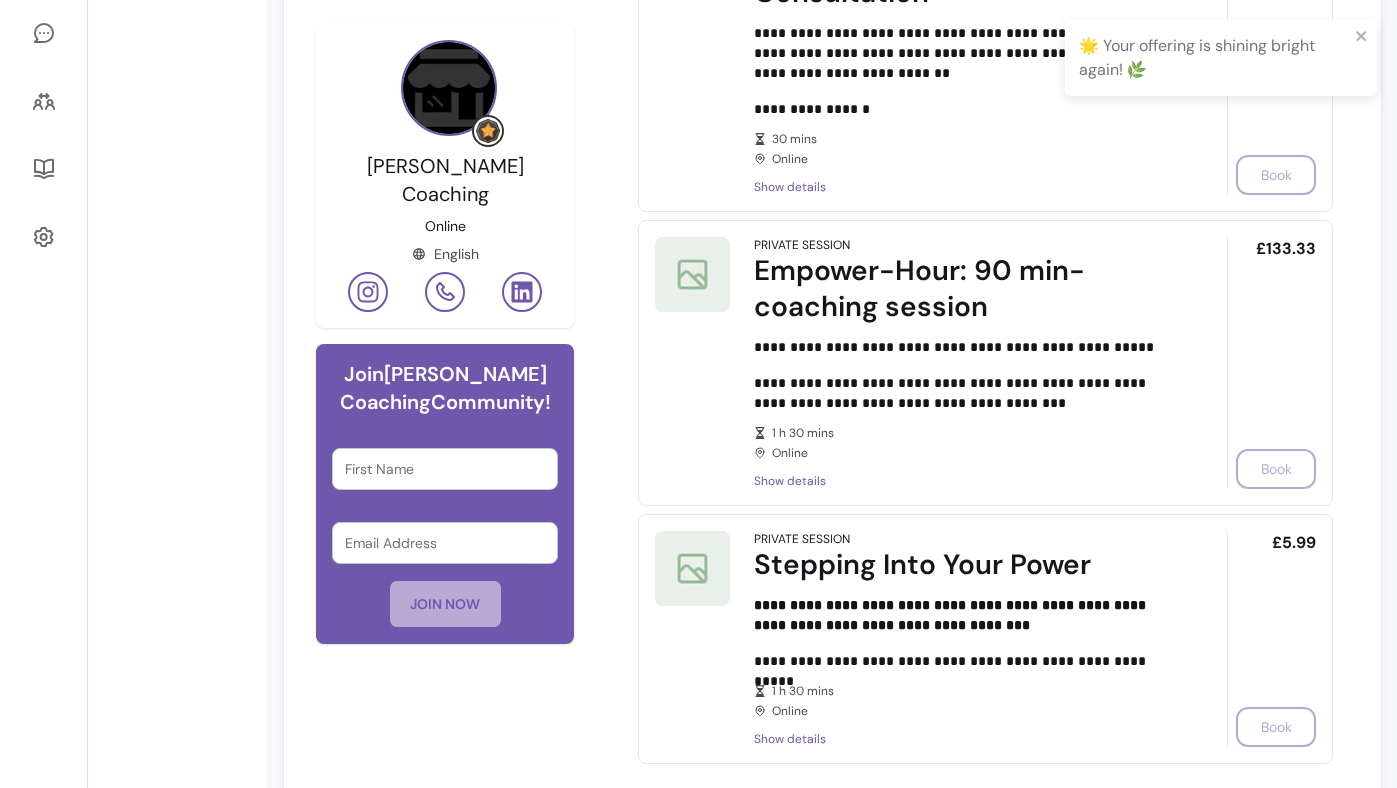 scroll, scrollTop: 530, scrollLeft: 0, axis: vertical 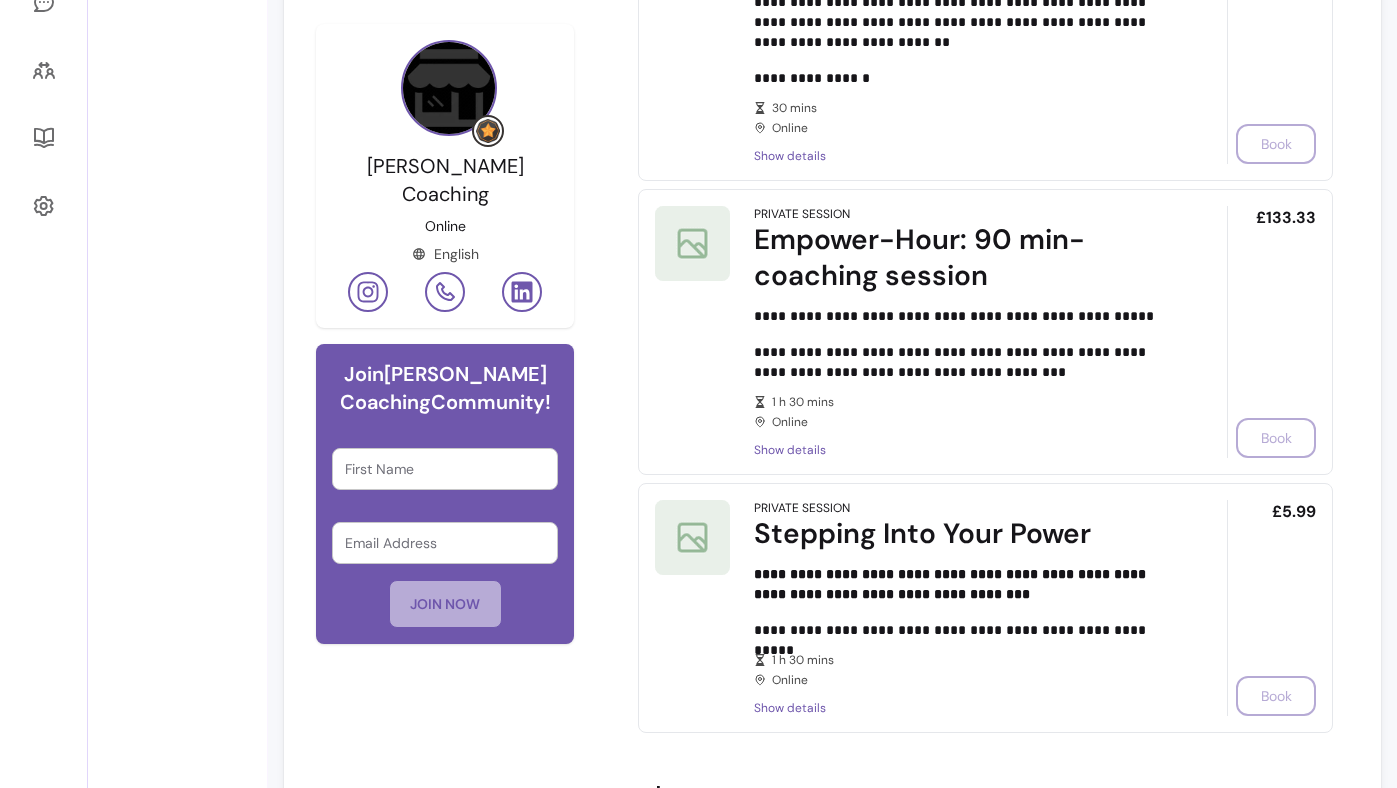 click on "**********" at bounding box center [985, 590] 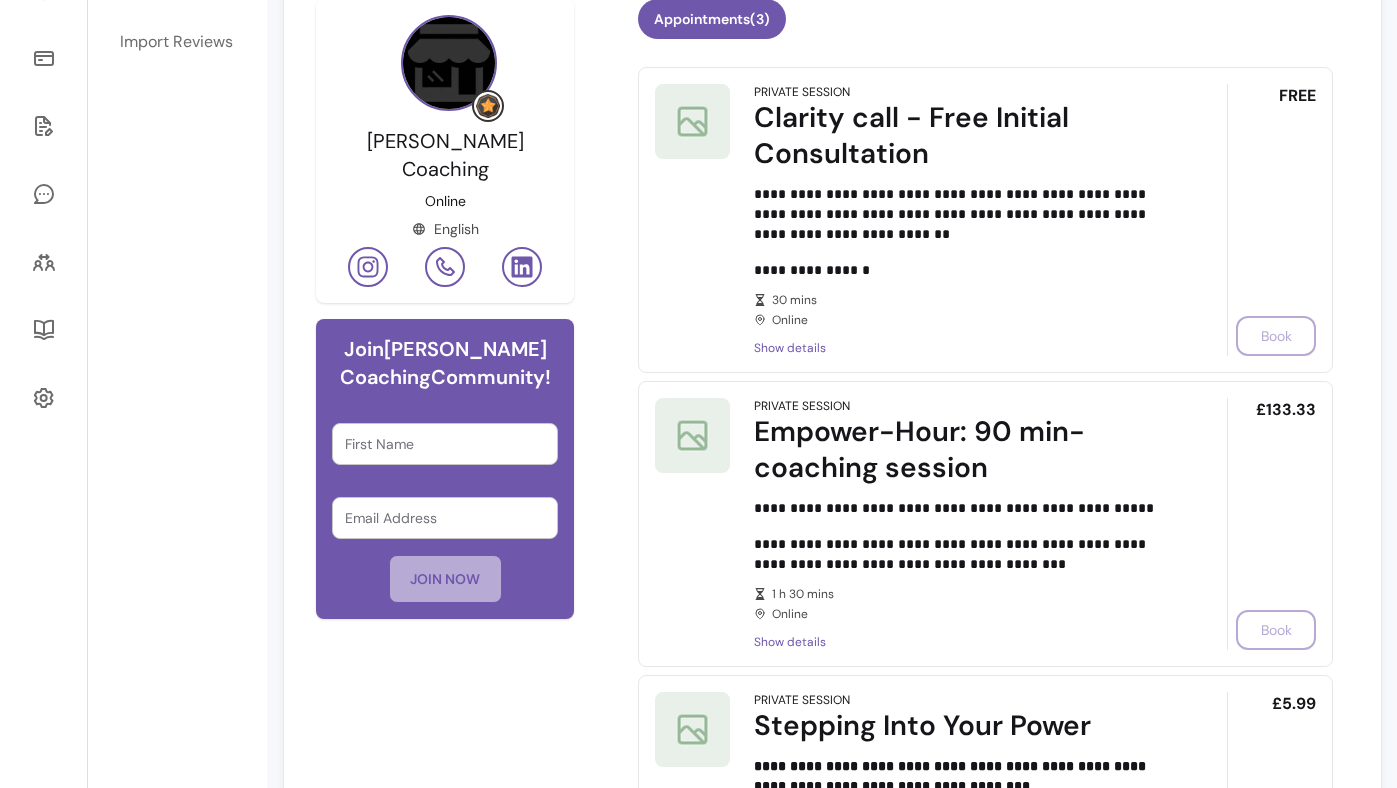 scroll, scrollTop: 0, scrollLeft: 0, axis: both 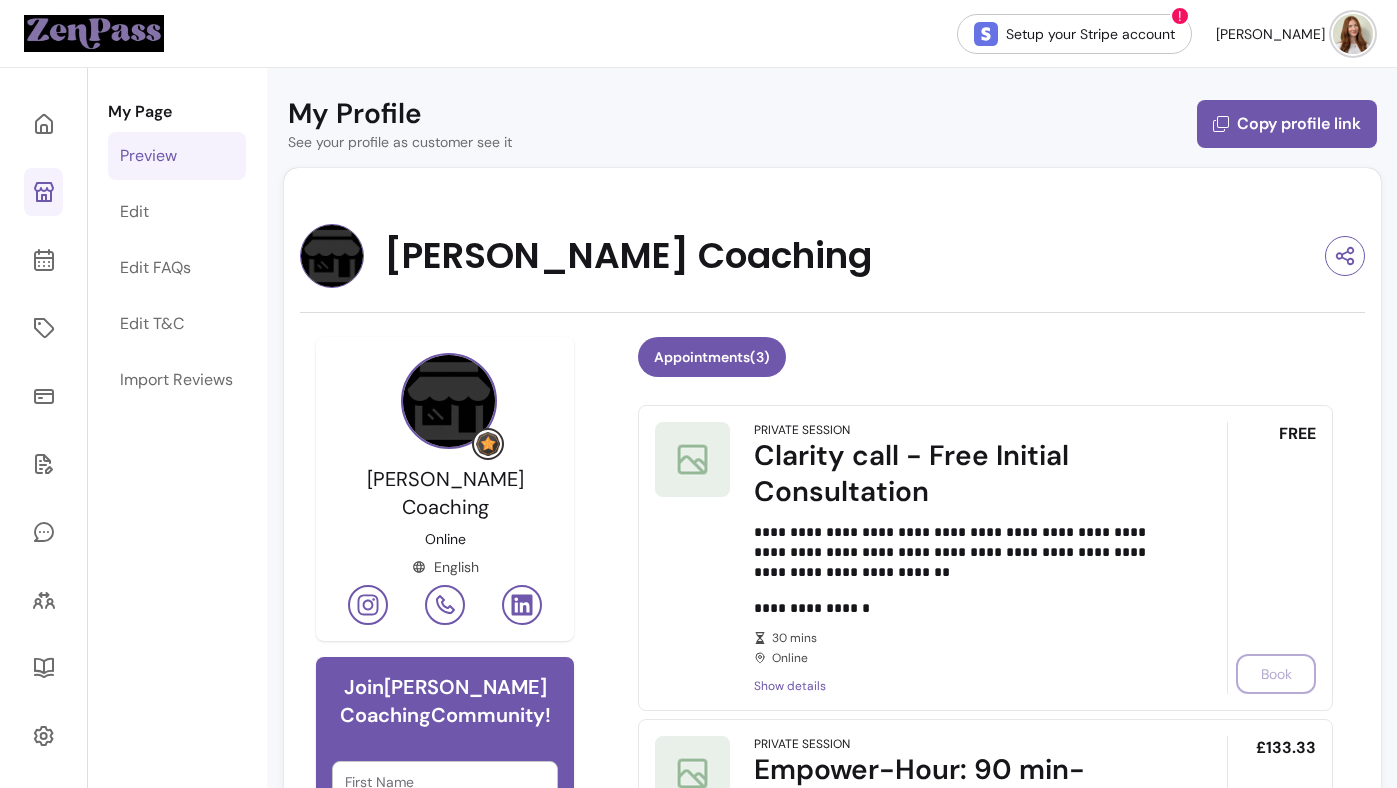 click at bounding box center (43, 192) 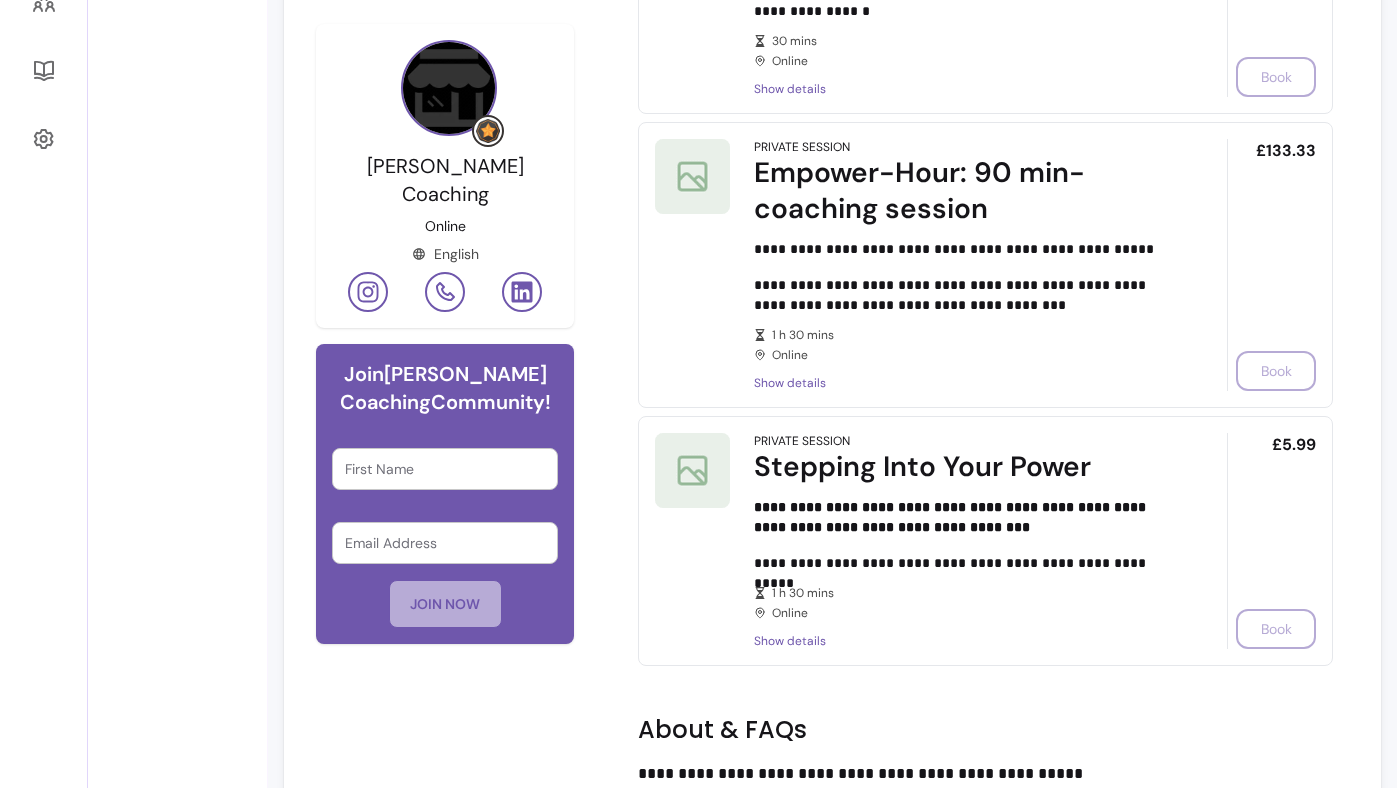 scroll, scrollTop: 727, scrollLeft: 0, axis: vertical 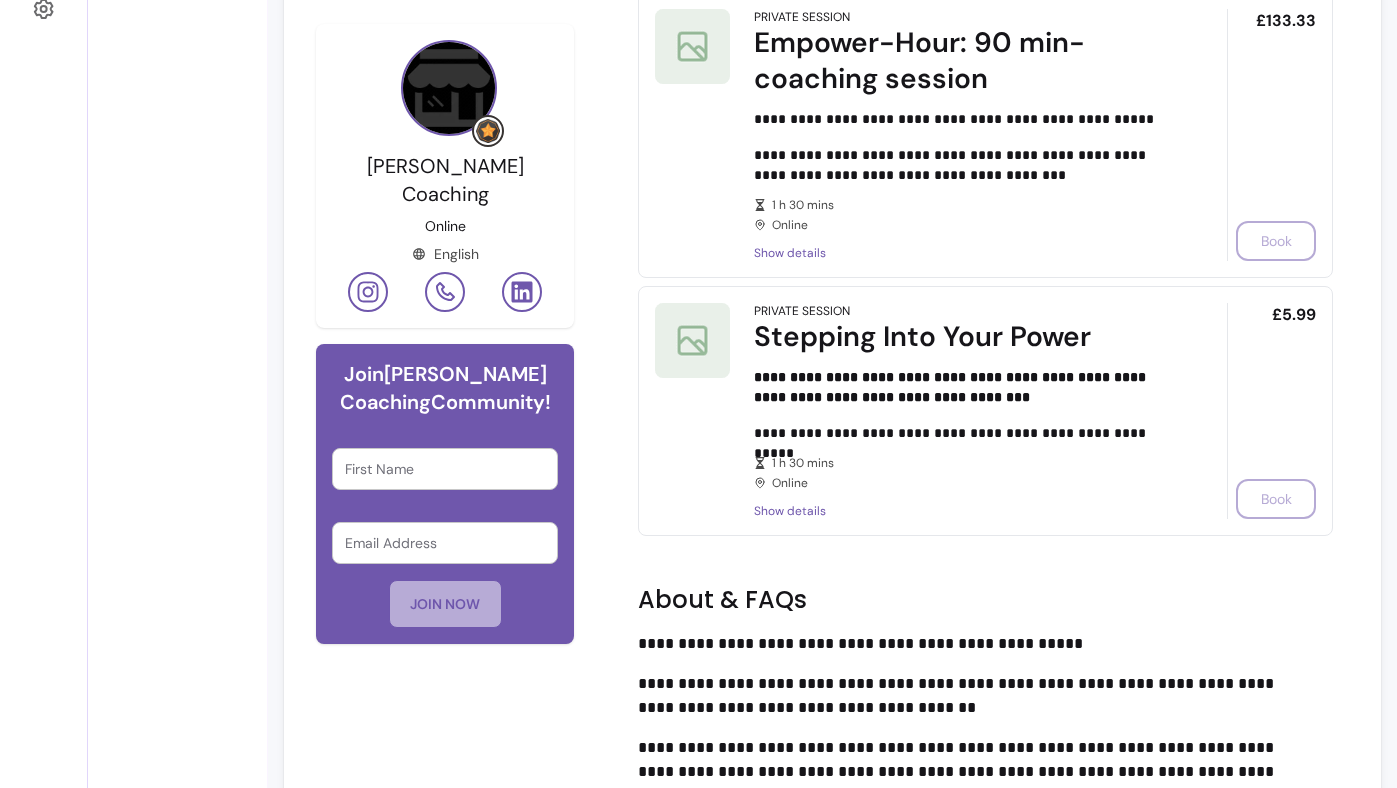 click on "**********" at bounding box center (832, 393) 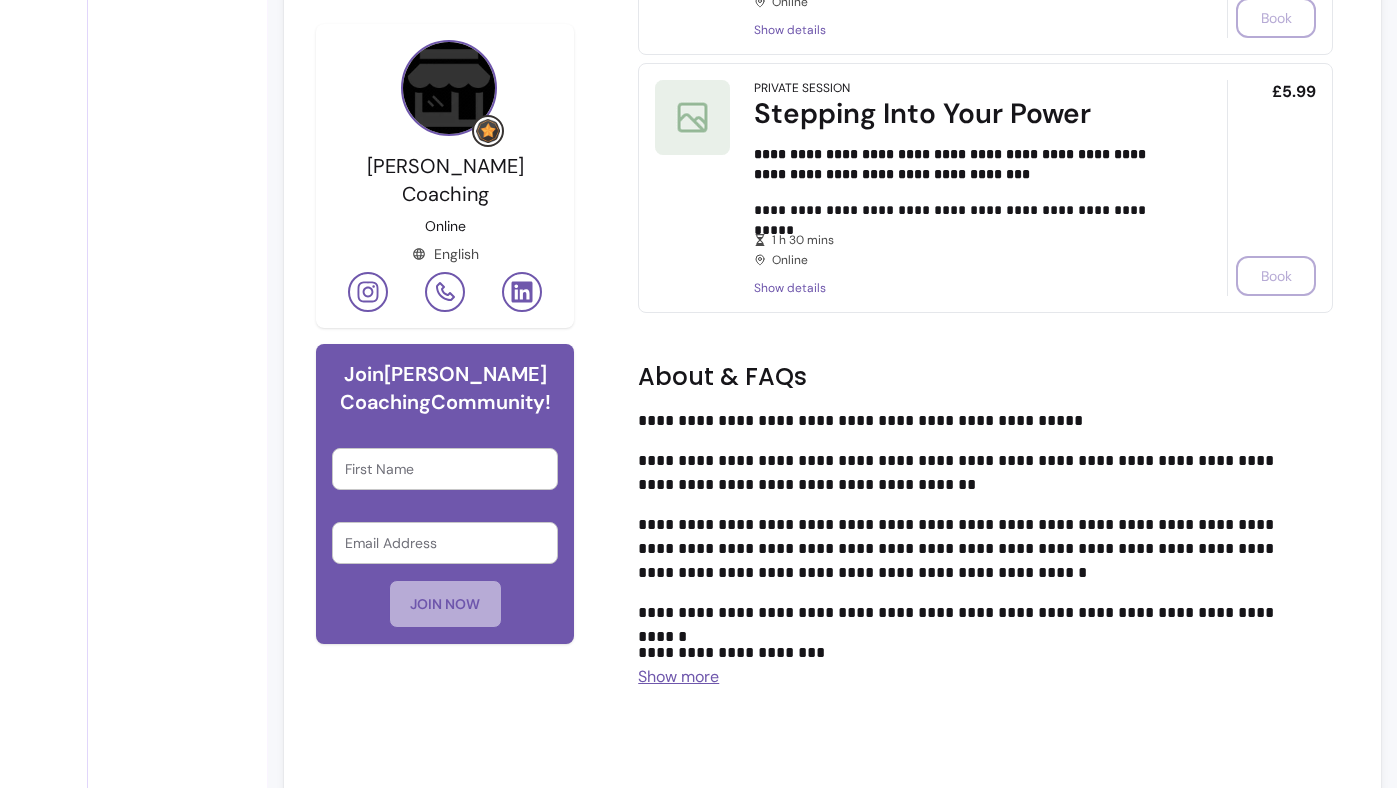 scroll, scrollTop: 1046, scrollLeft: 0, axis: vertical 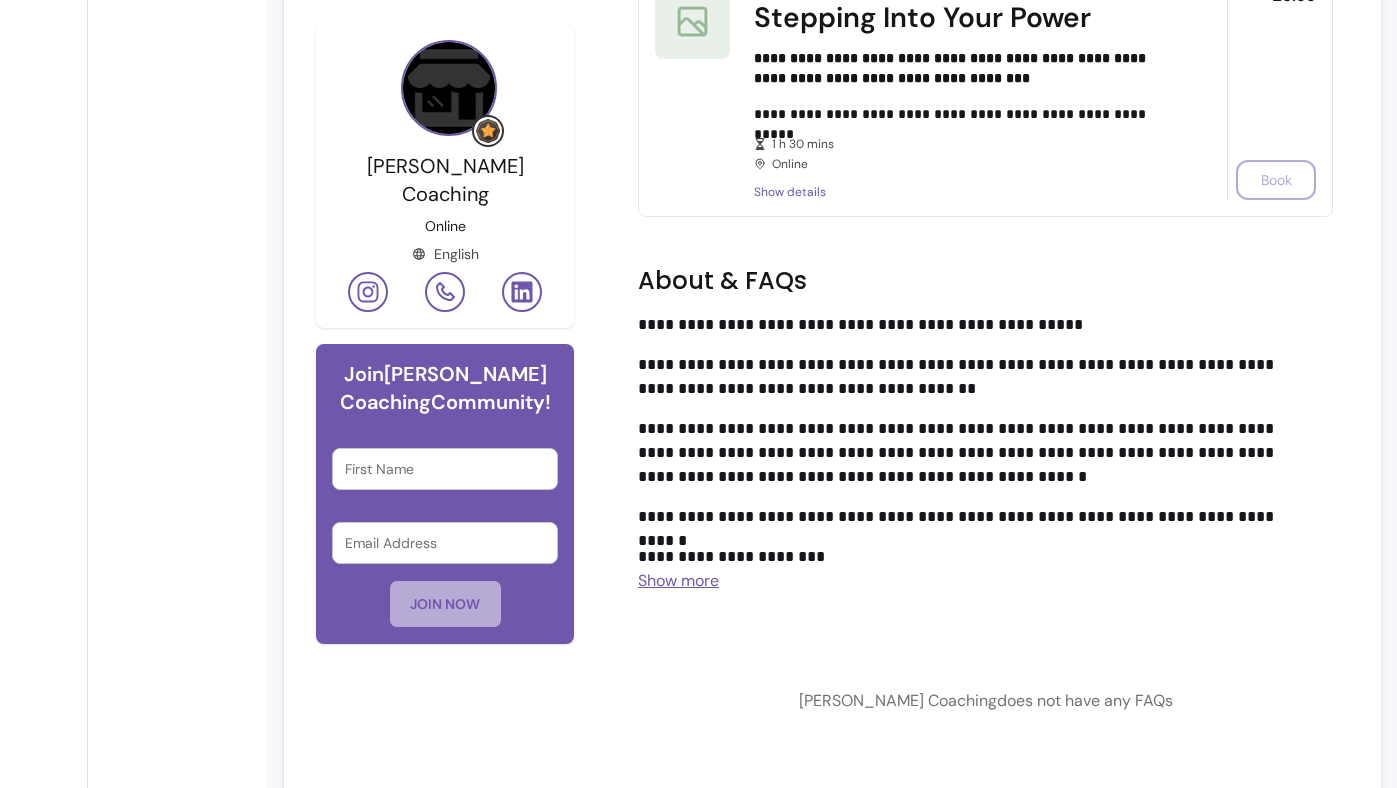 click on "**********" at bounding box center (977, 377) 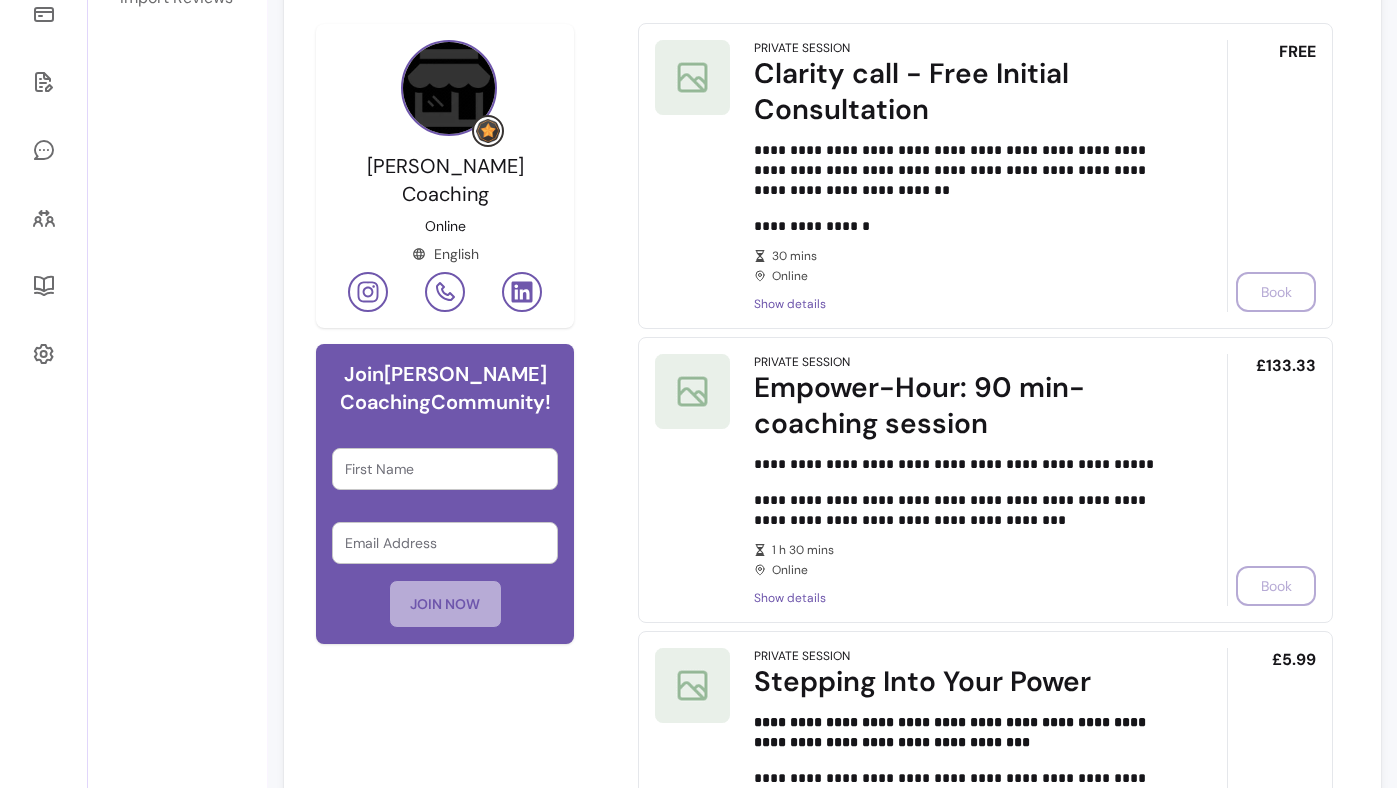 scroll, scrollTop: 0, scrollLeft: 0, axis: both 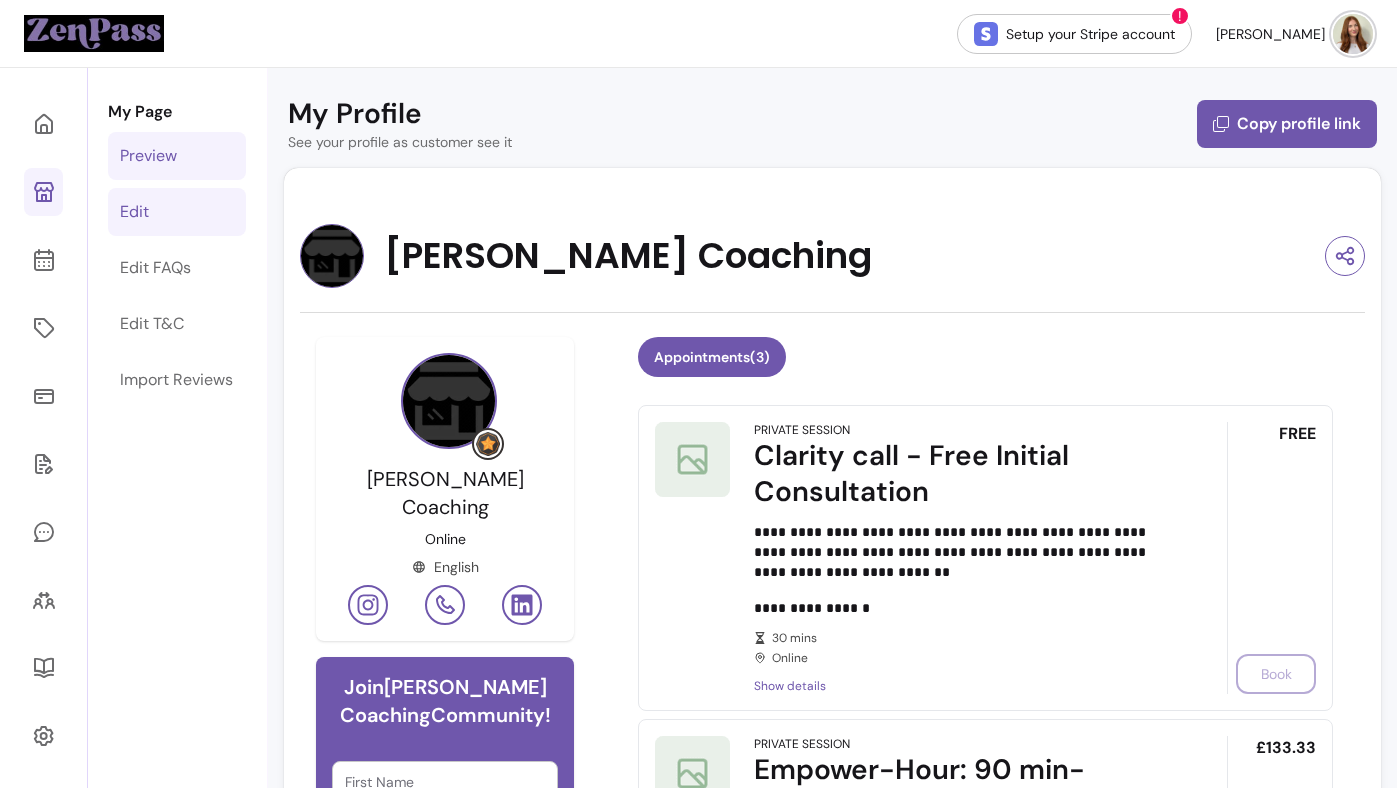 click on "Edit" at bounding box center [177, 212] 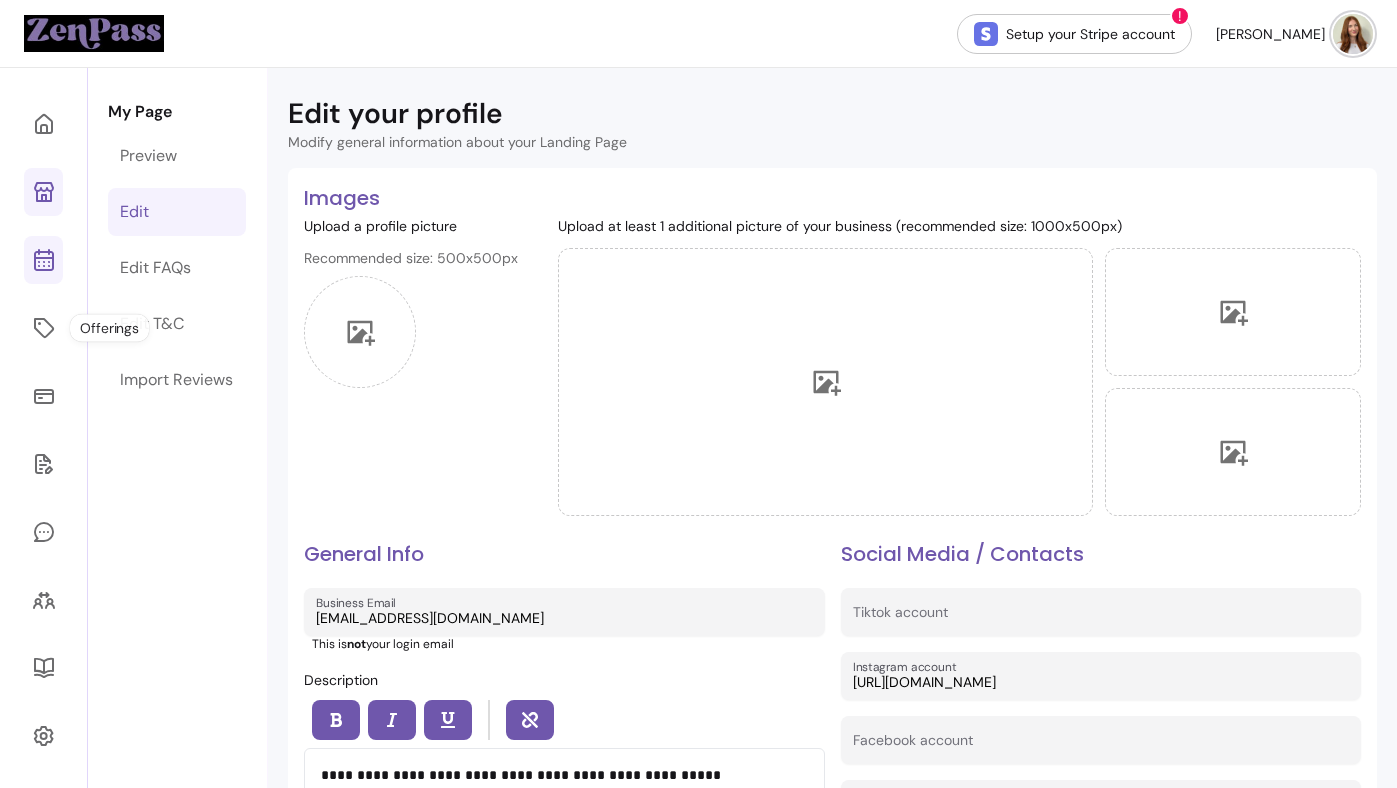 click 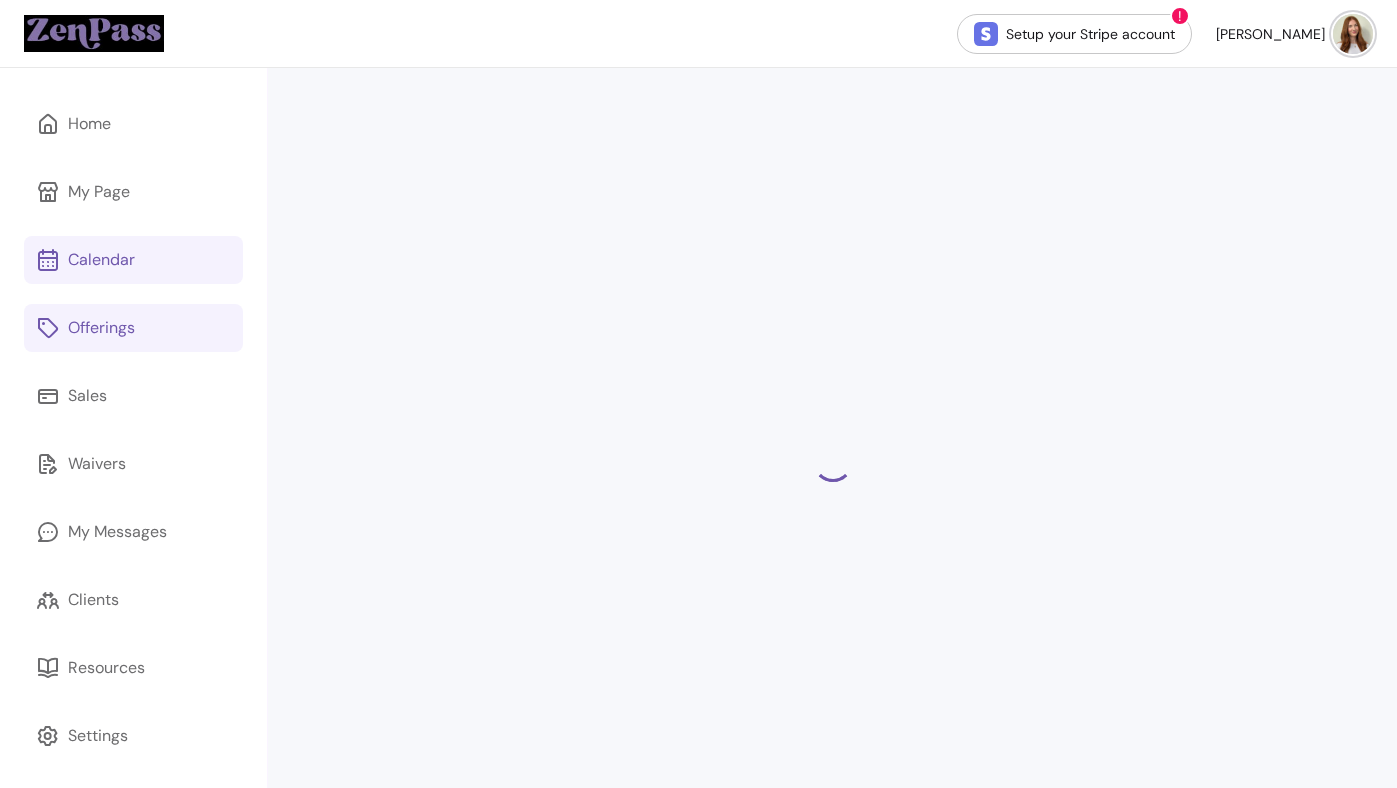 click on "Offerings" at bounding box center [101, 328] 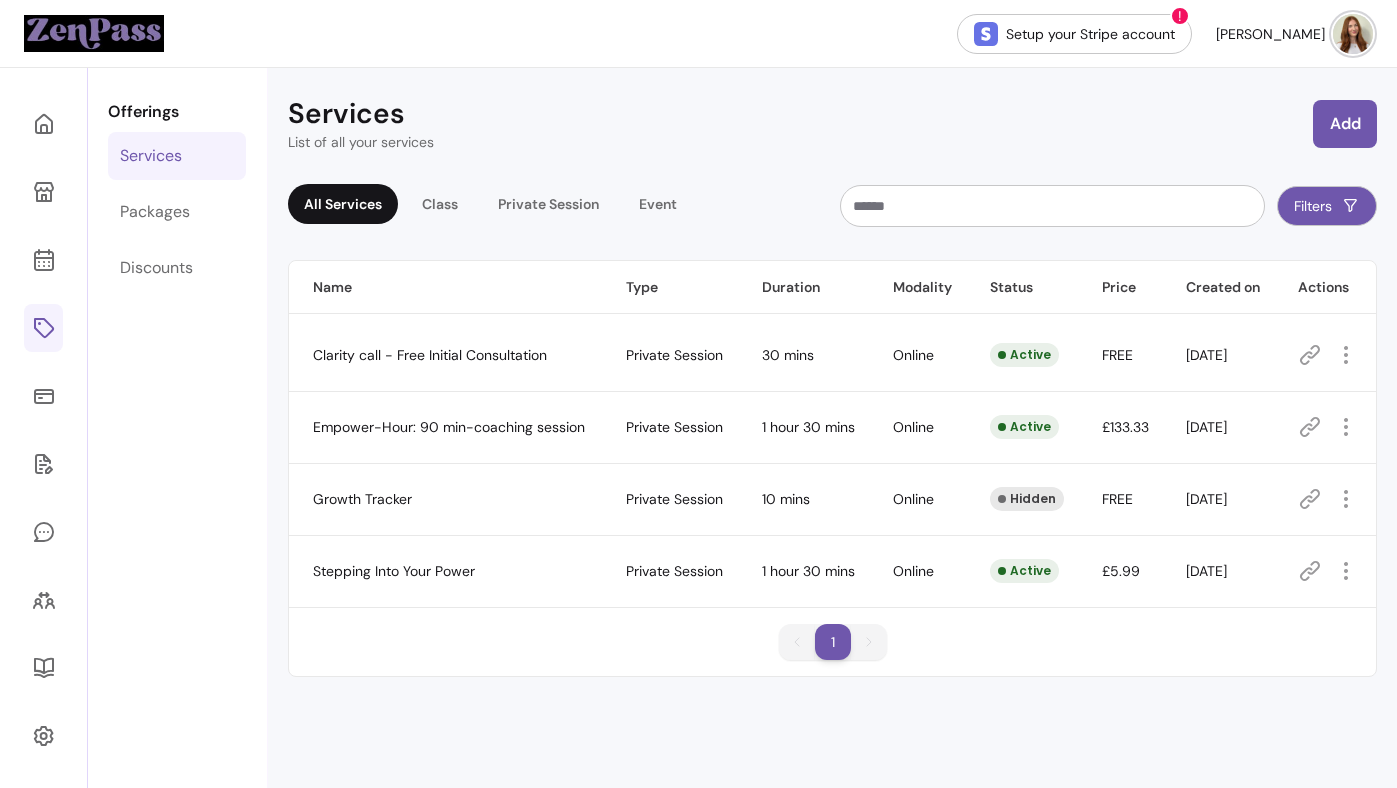 click on "Services List of all your services Add All Services Class Private Session Event Filters Name Type Duration Modality Status Price Created on Actions Clarity call - Free Initial Consultation Private Session 30 mins Online Active FREE [DATE] Empower-Hour: 90 min-coaching session Private Session 1 hour 30 mins Online Active £133.33  [DATE] Growth Tracker Private Session 10 mins Online Hidden FREE [DATE] Stepping Into Your Power Private Session 1 hour 30 mins Online Active £5.99  [DATE] 1 1" at bounding box center [832, 462] 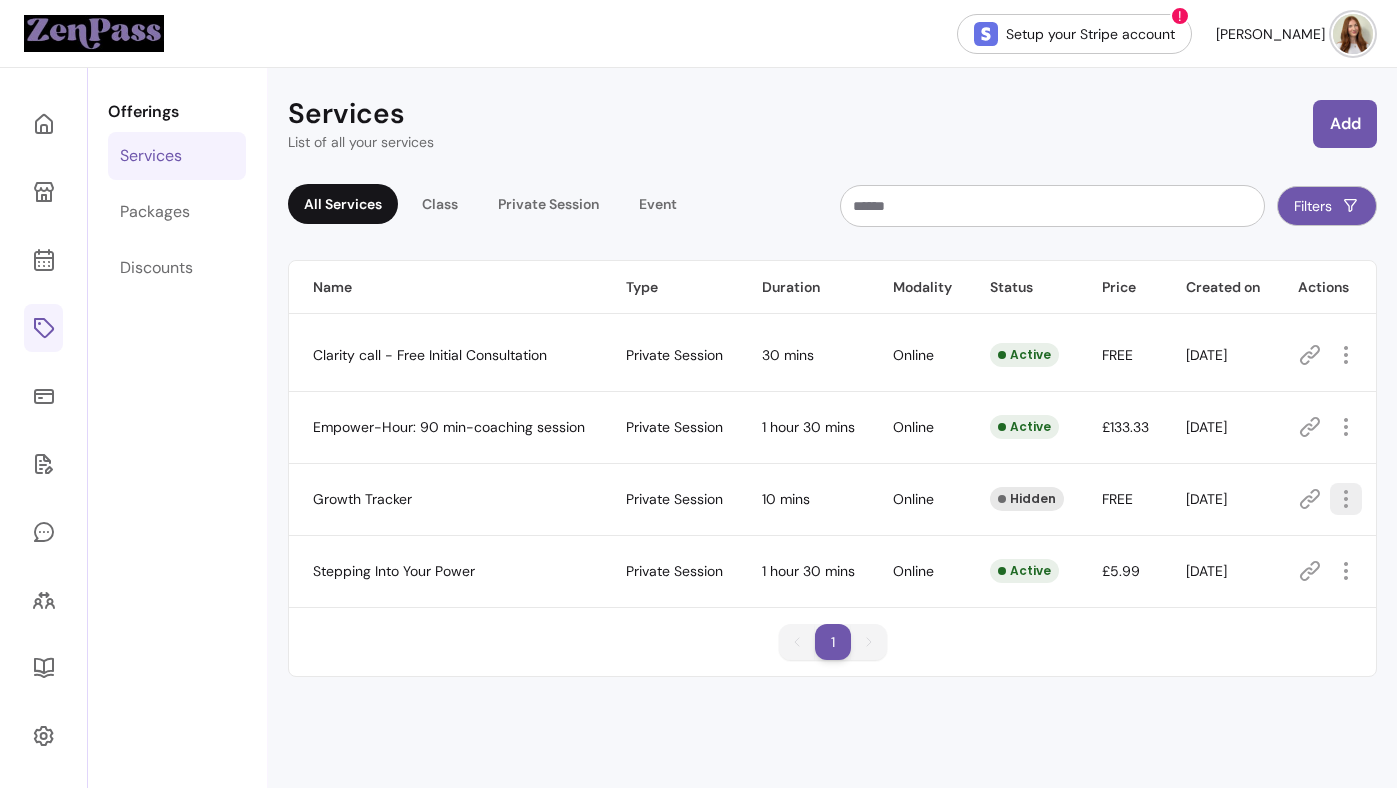 click at bounding box center (1346, 499) 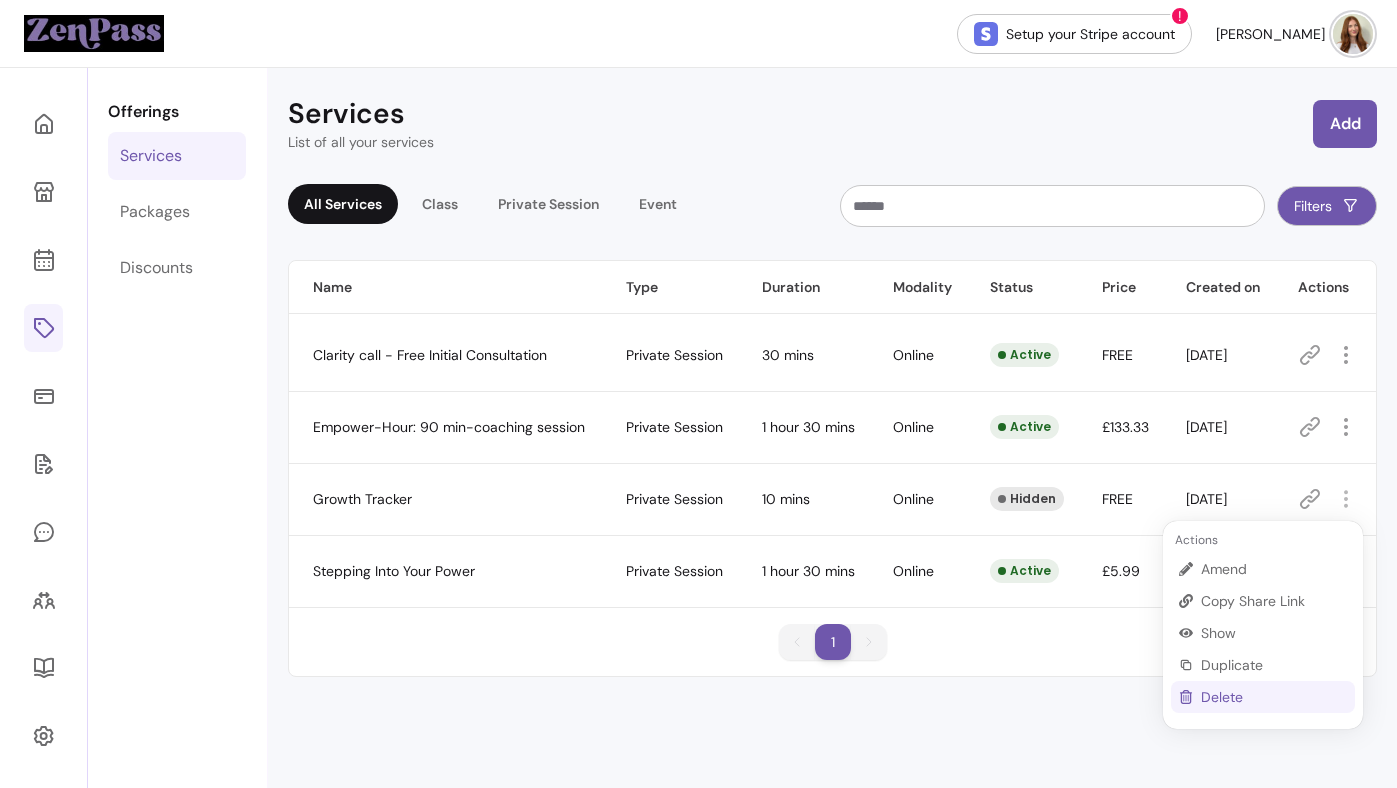 click on "Delete" at bounding box center (1274, 697) 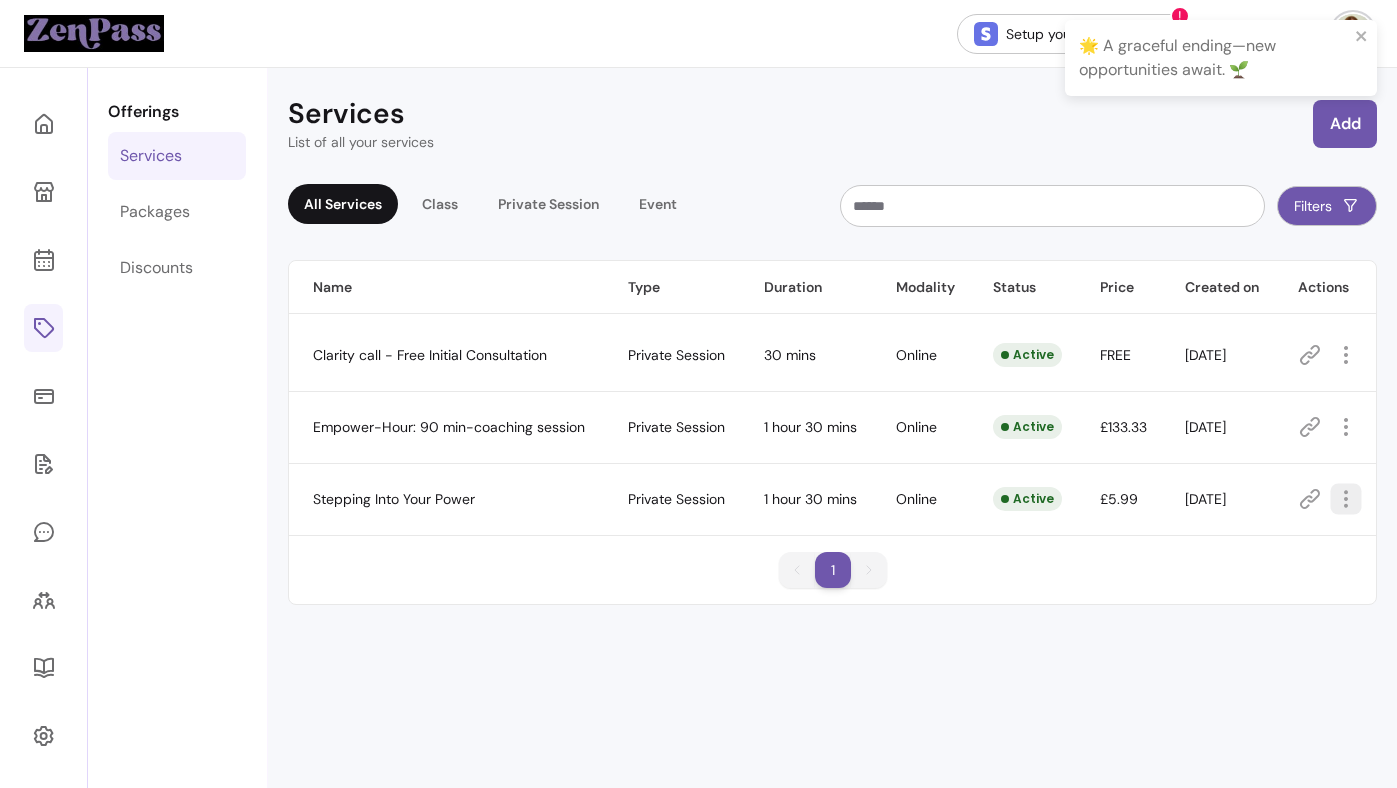 click 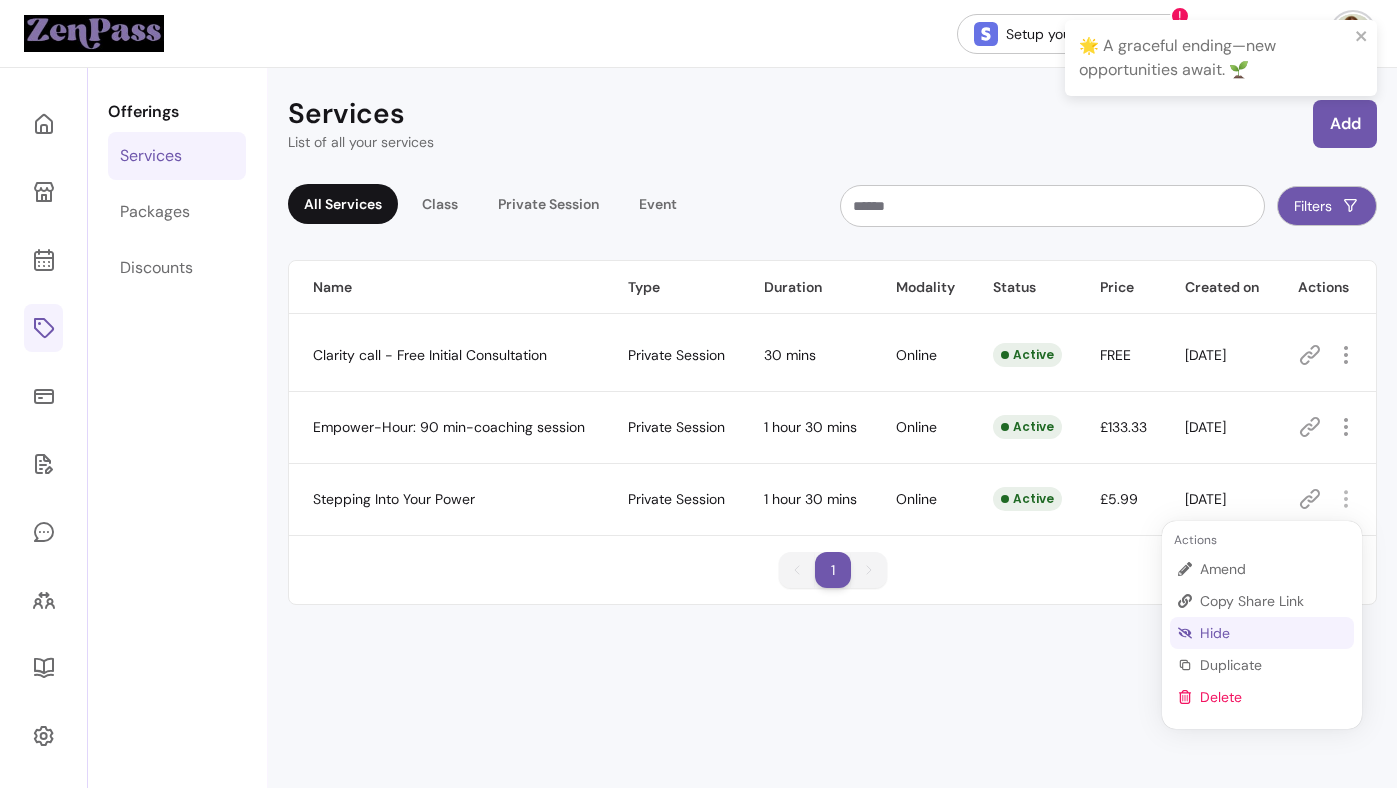 click on "Hide" at bounding box center [1273, 633] 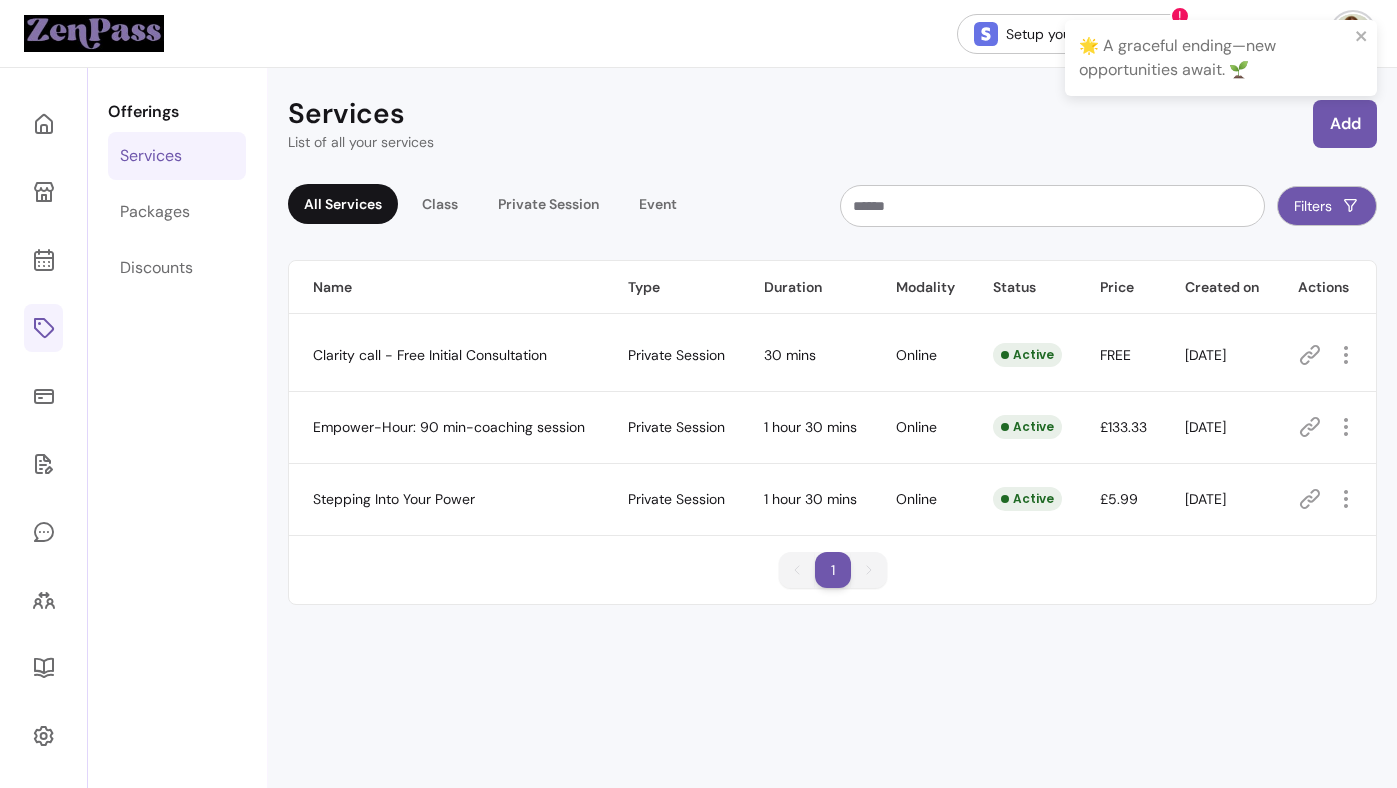 click on "Services List of all your services Add All Services Class Private Session Event Filters Name Type Duration Modality Status Price Created on Actions Clarity call - Free Initial Consultation Private Session 30 mins Online Active FREE [DATE] Empower-Hour: 90 min-coaching session Private Session 1 hour 30 mins Online Active £133.33  [DATE] Stepping Into Your Power Private Session 1 hour 30 mins Online Active £5.99  [DATE] 1 1" at bounding box center [832, 462] 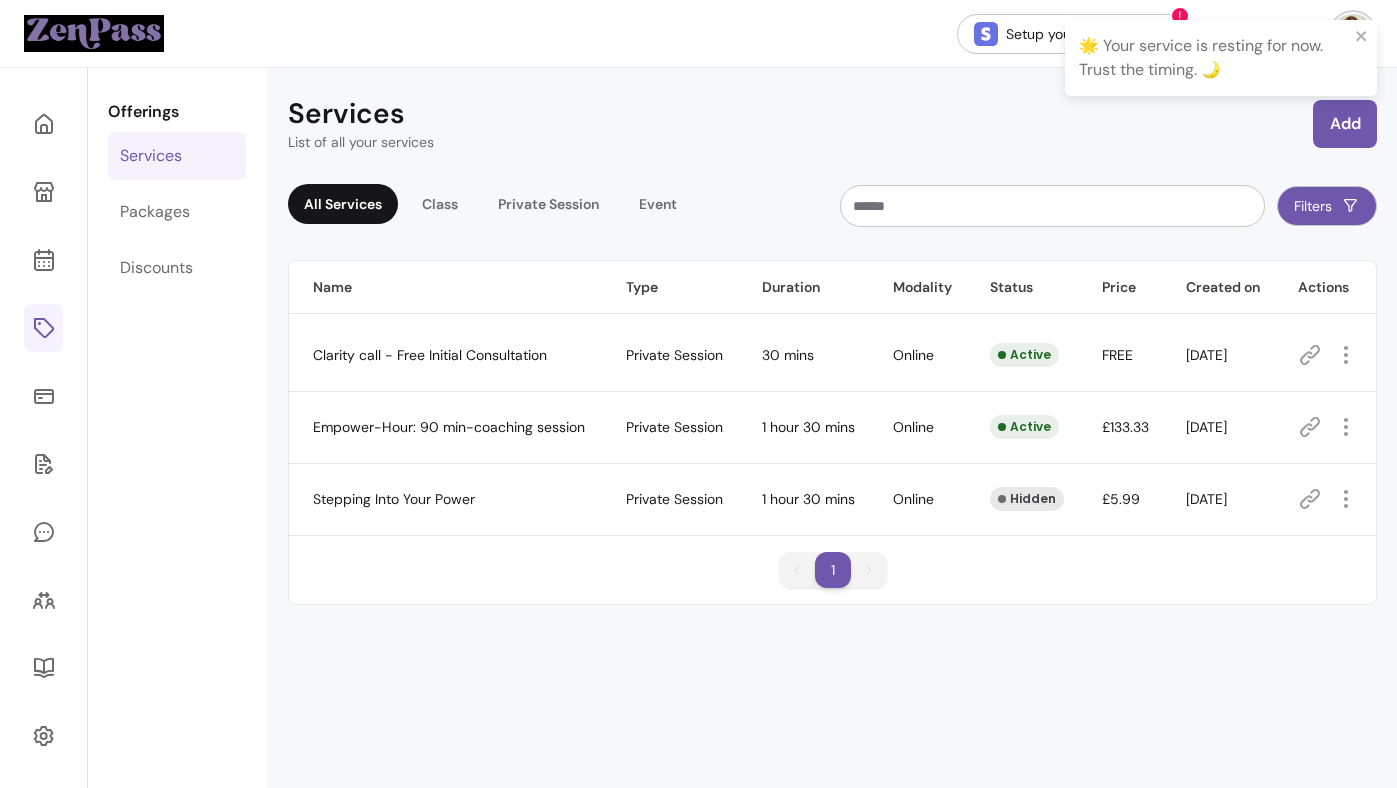 click on "1 1" at bounding box center [832, 578] 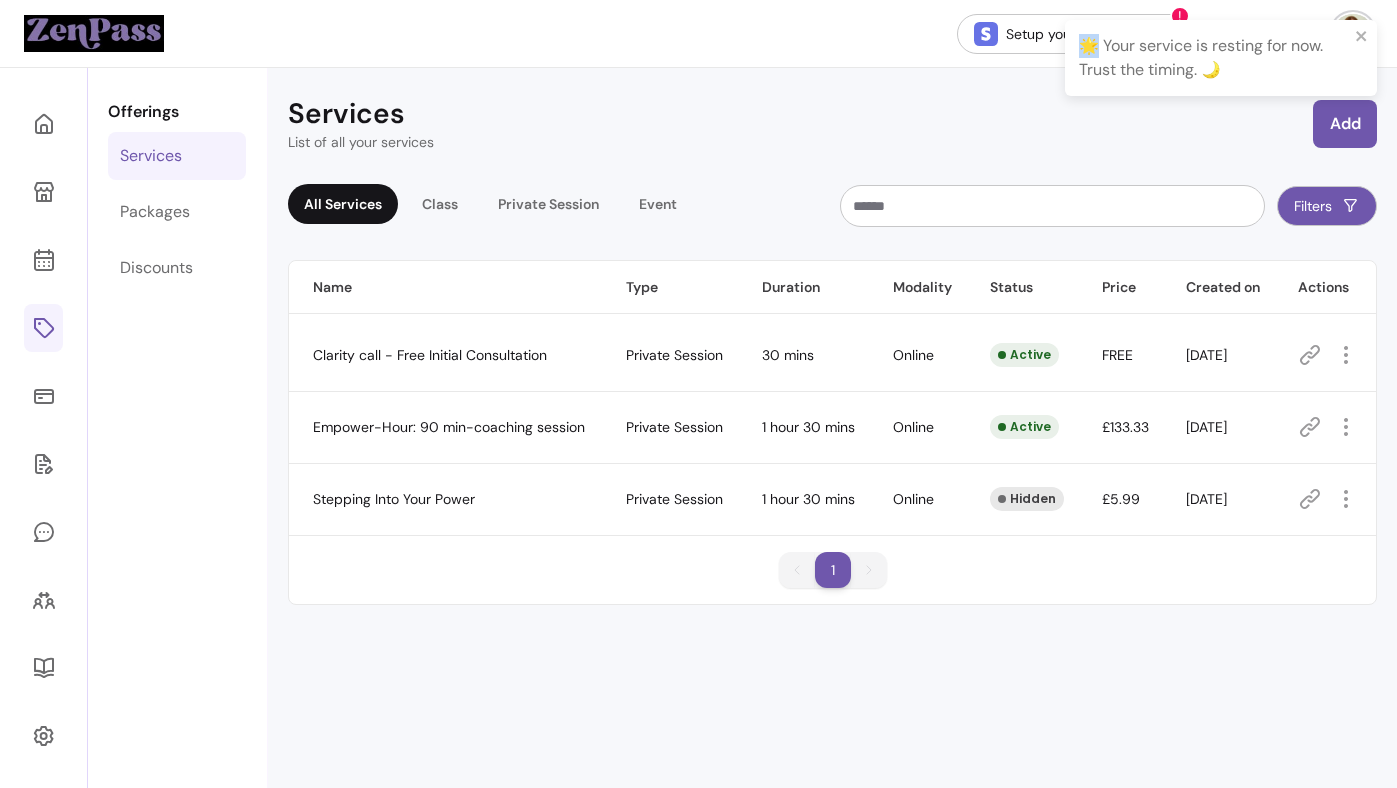 click on "Services List of all your services Add All Services Class Private Session Event Filters Name Type Duration Modality Status Price Created on Actions Clarity call - Free Initial Consultation Private Session 30 mins Online Active FREE [DATE] Empower-Hour: 90 min-coaching session Private Session 1 hour 30 mins Online Active £133.33  [DATE] Stepping Into Your Power Private Session 1 hour 30 mins Online Hidden £5.99  [DATE] 1 1" at bounding box center (832, 462) 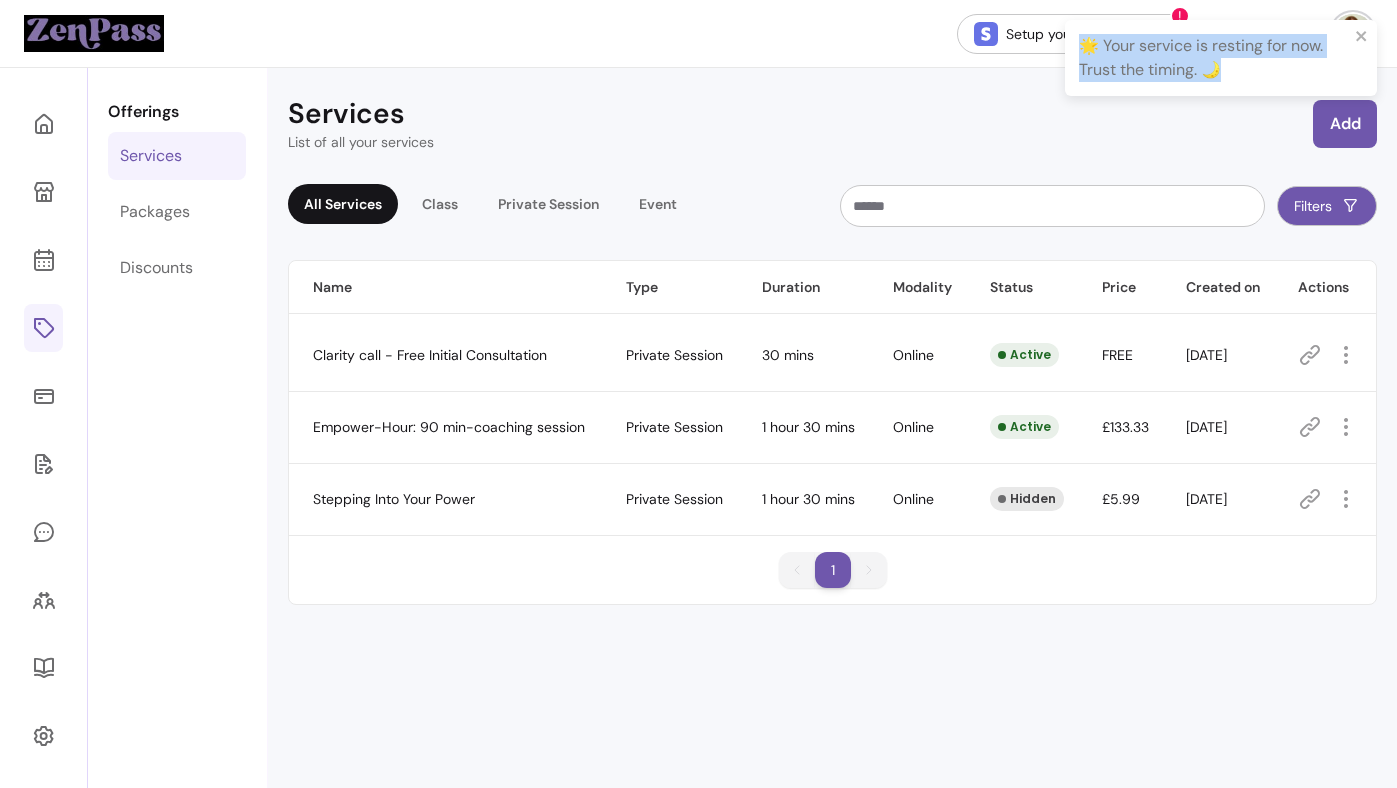 click on "Services List of all your services Add All Services Class Private Session Event Filters Name Type Duration Modality Status Price Created on Actions Clarity call - Free Initial Consultation Private Session 30 mins Online Active FREE [DATE] Empower-Hour: 90 min-coaching session Private Session 1 hour 30 mins Online Active £133.33  [DATE] Stepping Into Your Power Private Session 1 hour 30 mins Online Hidden £5.99  [DATE] 1 1" at bounding box center (832, 462) 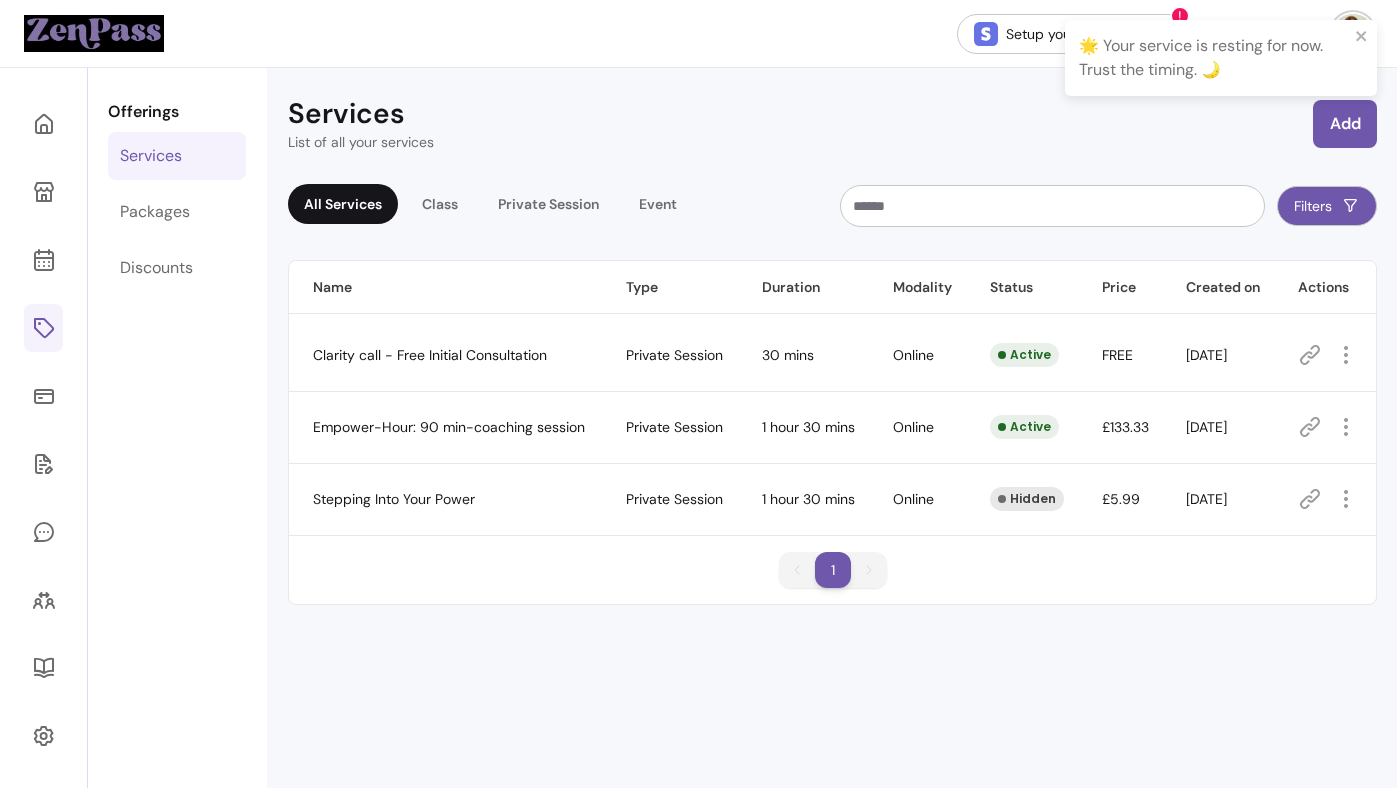 click on "Private Session" at bounding box center (669, 499) 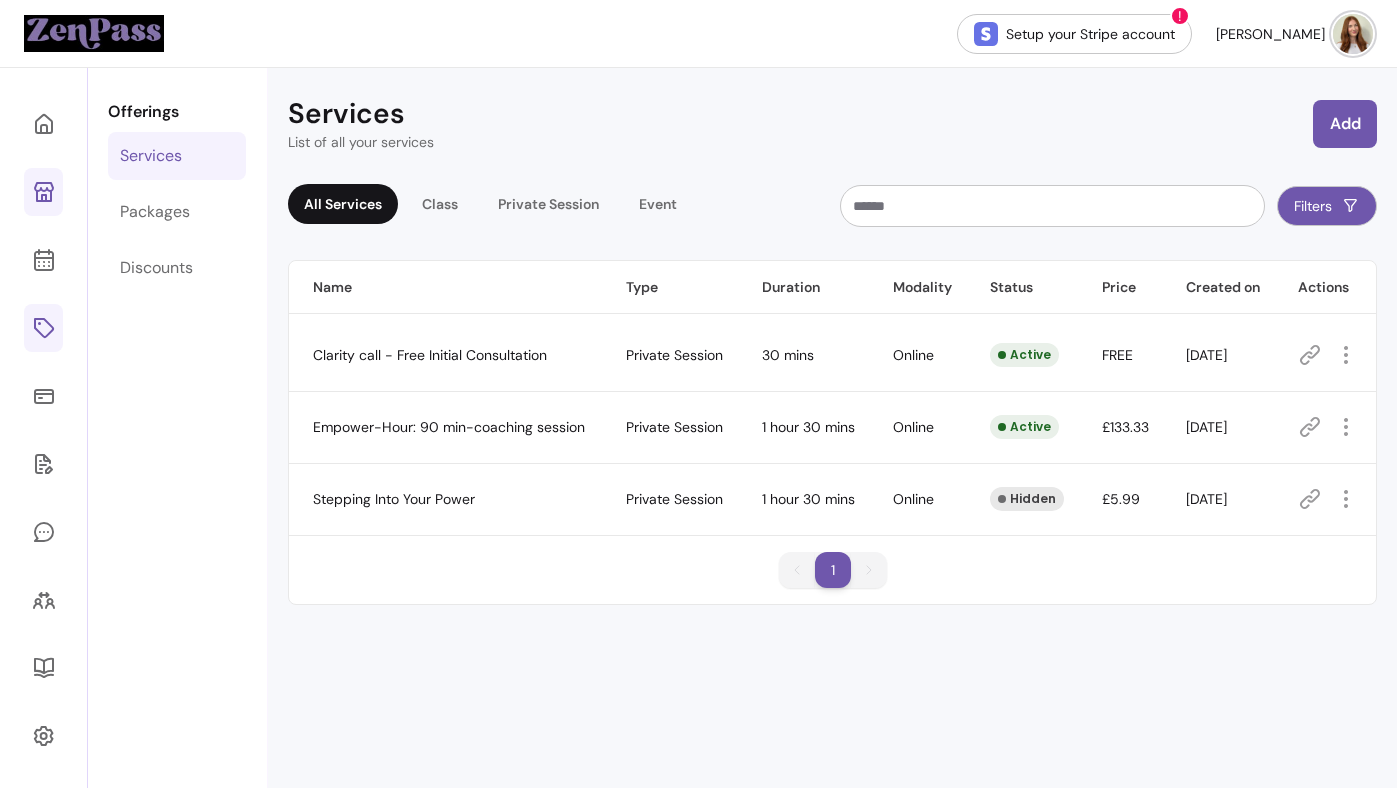 click at bounding box center (43, 192) 